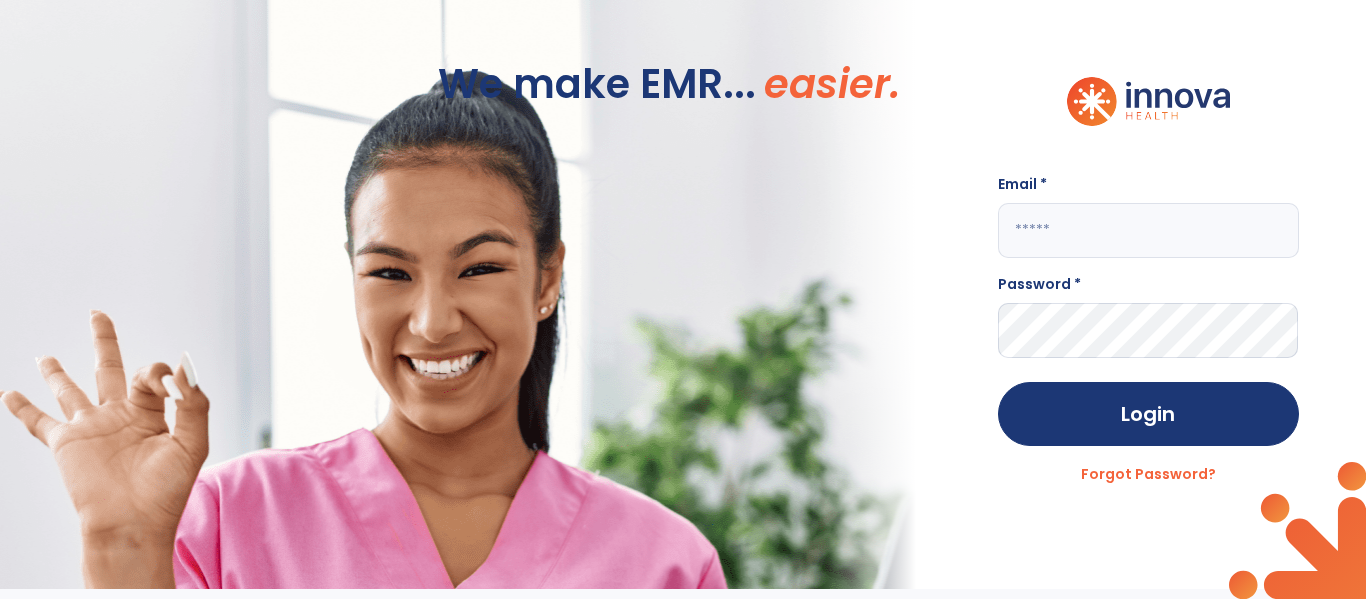 scroll, scrollTop: 0, scrollLeft: 0, axis: both 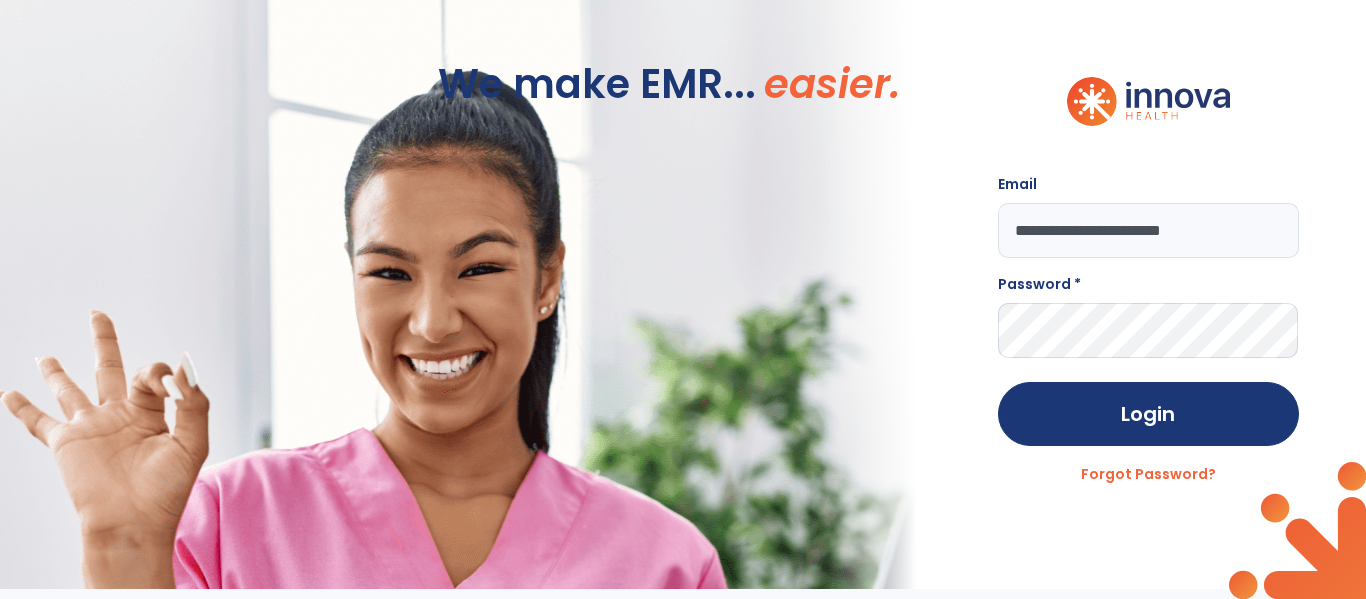 type on "**********" 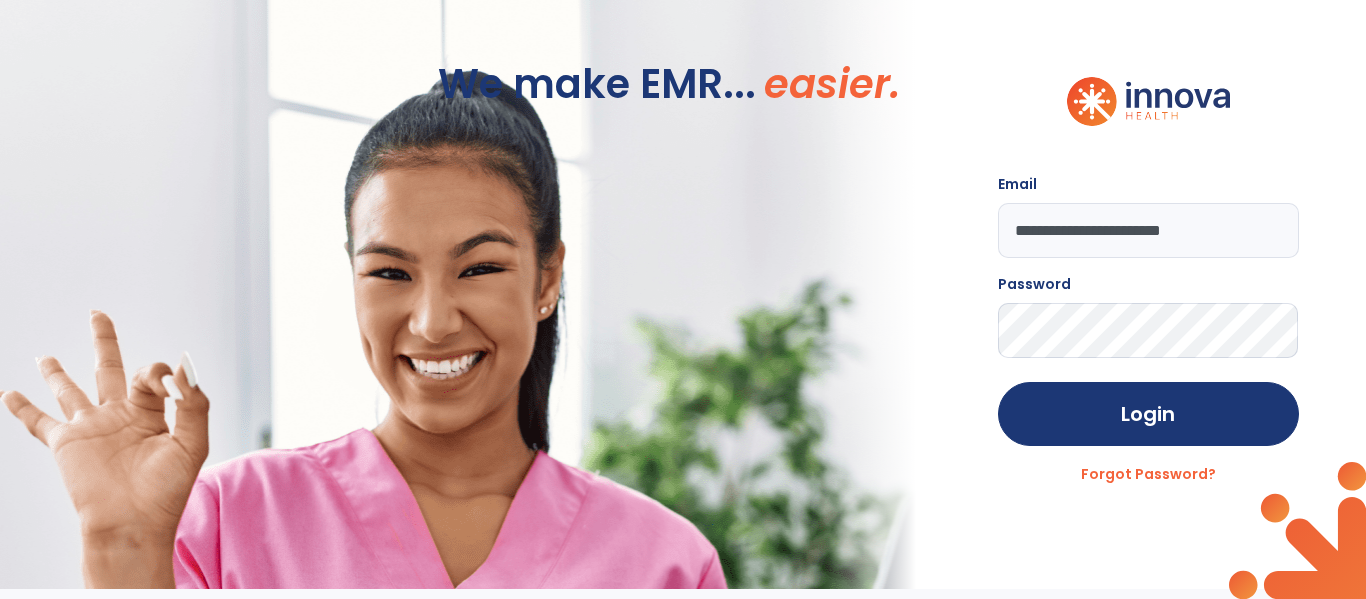 click on "Login" 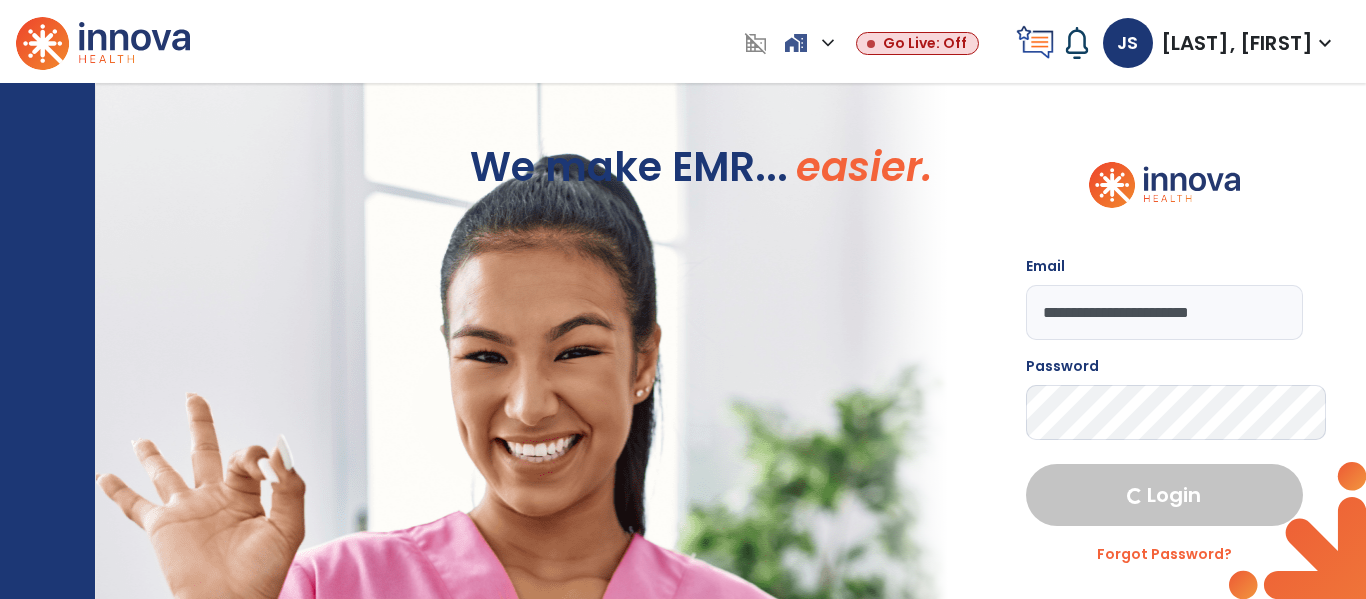 select on "****" 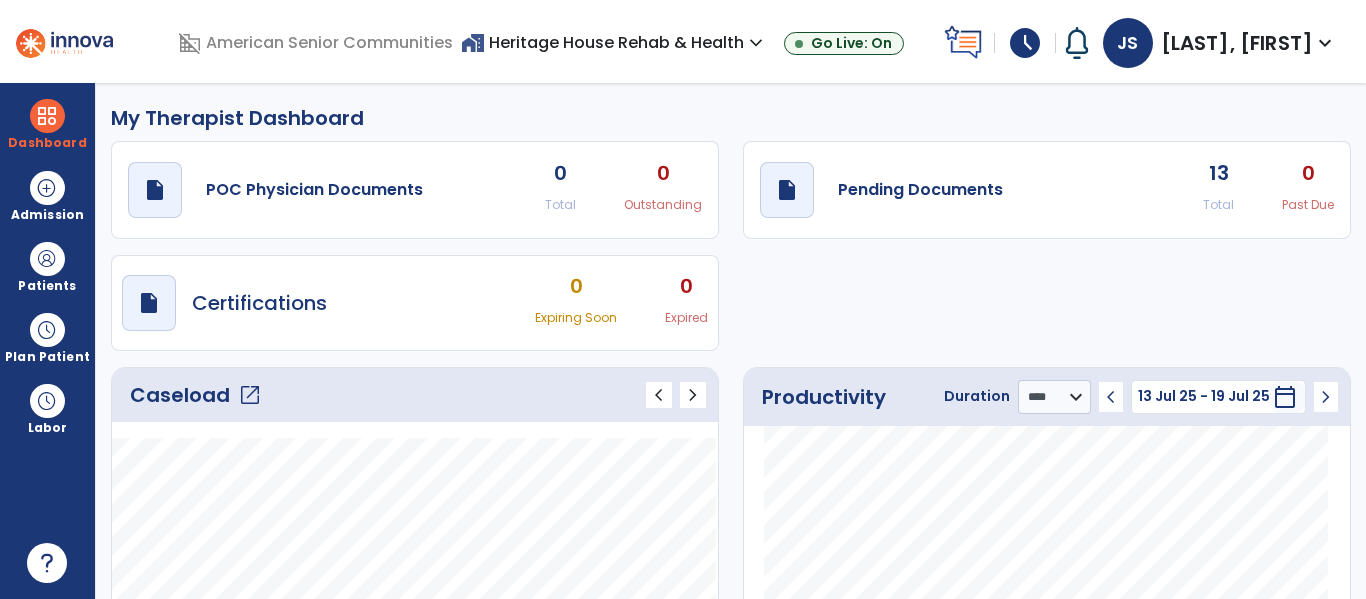 click on "Caseload   open_in_new" 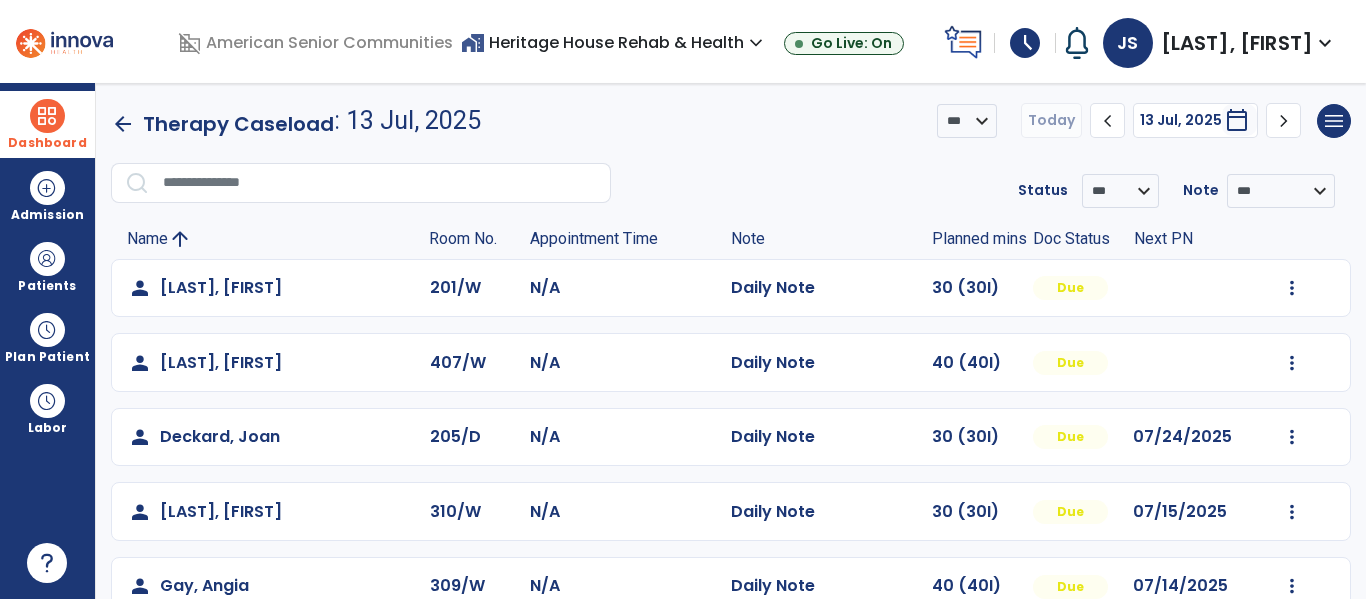 click at bounding box center [47, 116] 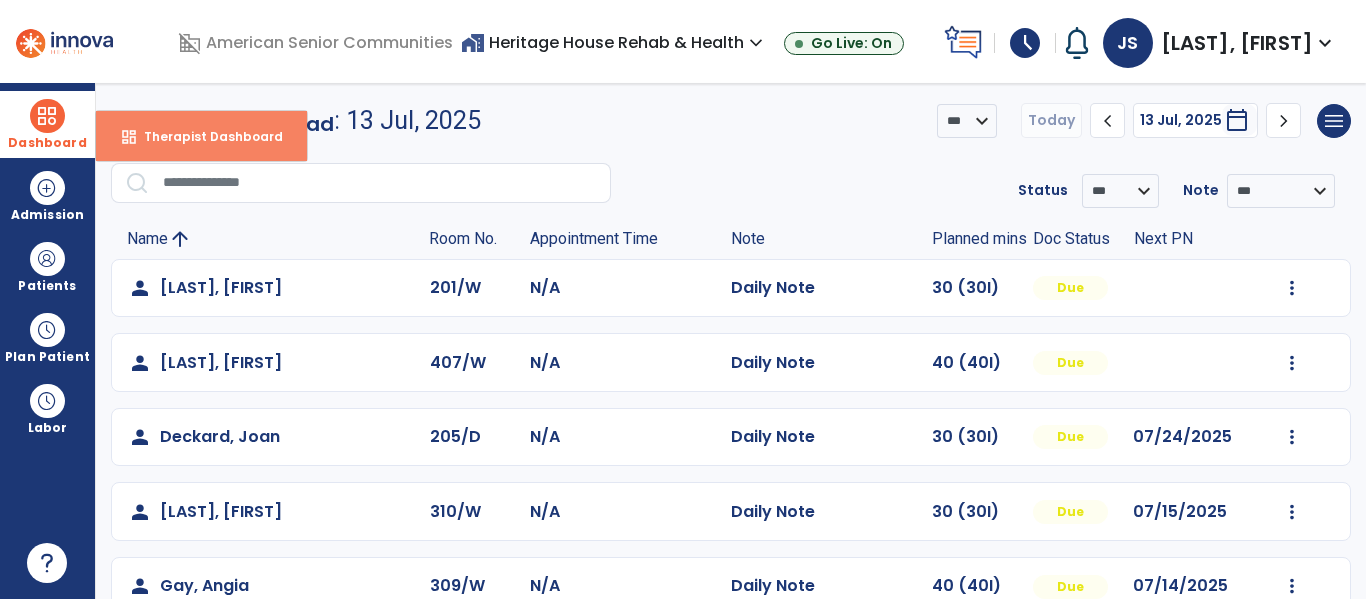 click on "dashboard  Therapist Dashboard" at bounding box center [201, 136] 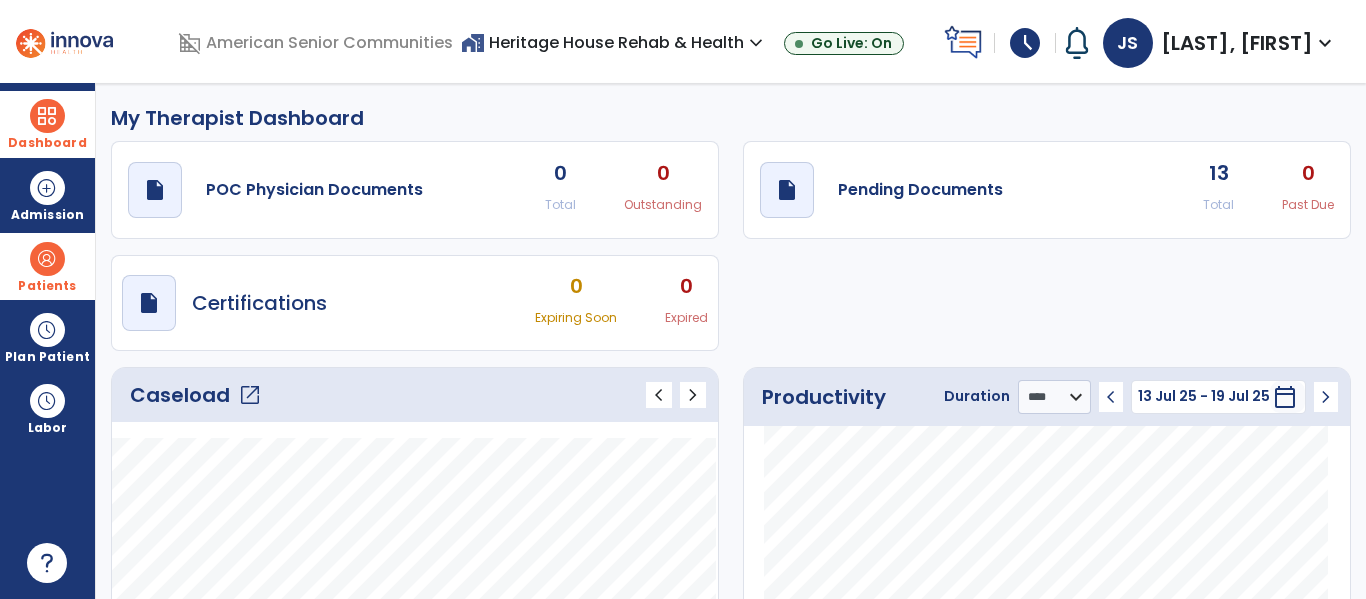 click on "Patients" at bounding box center [47, 286] 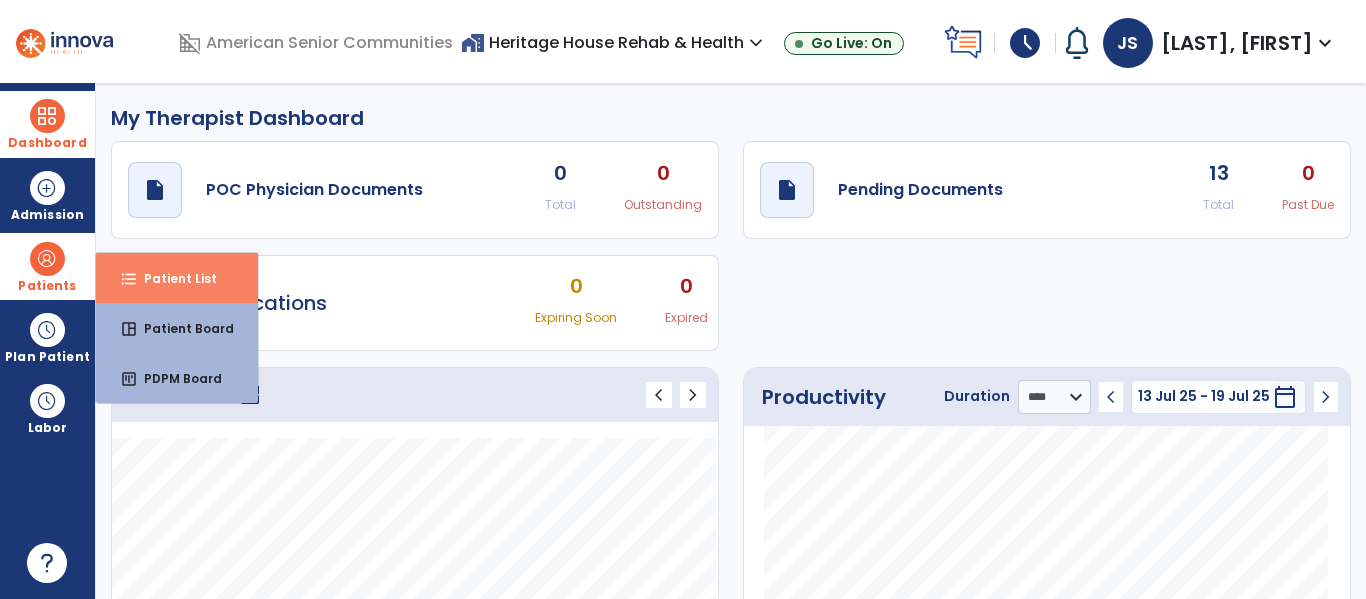 click on "format_list_bulleted  Patient List" at bounding box center [177, 278] 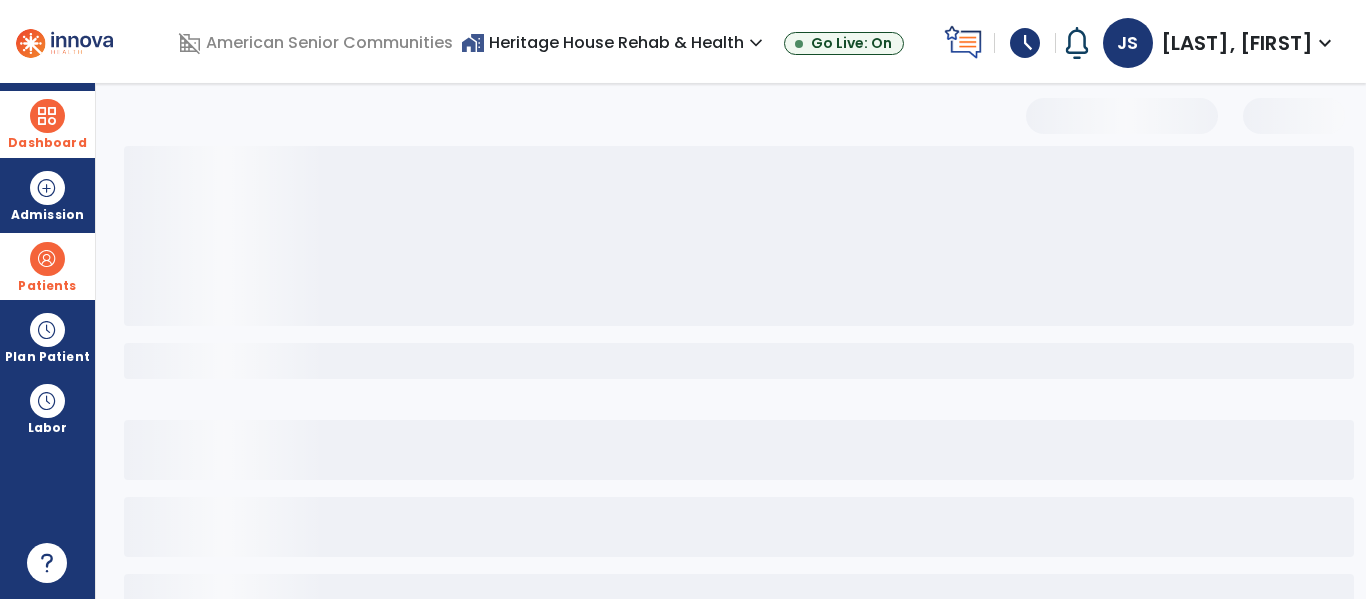 select on "***" 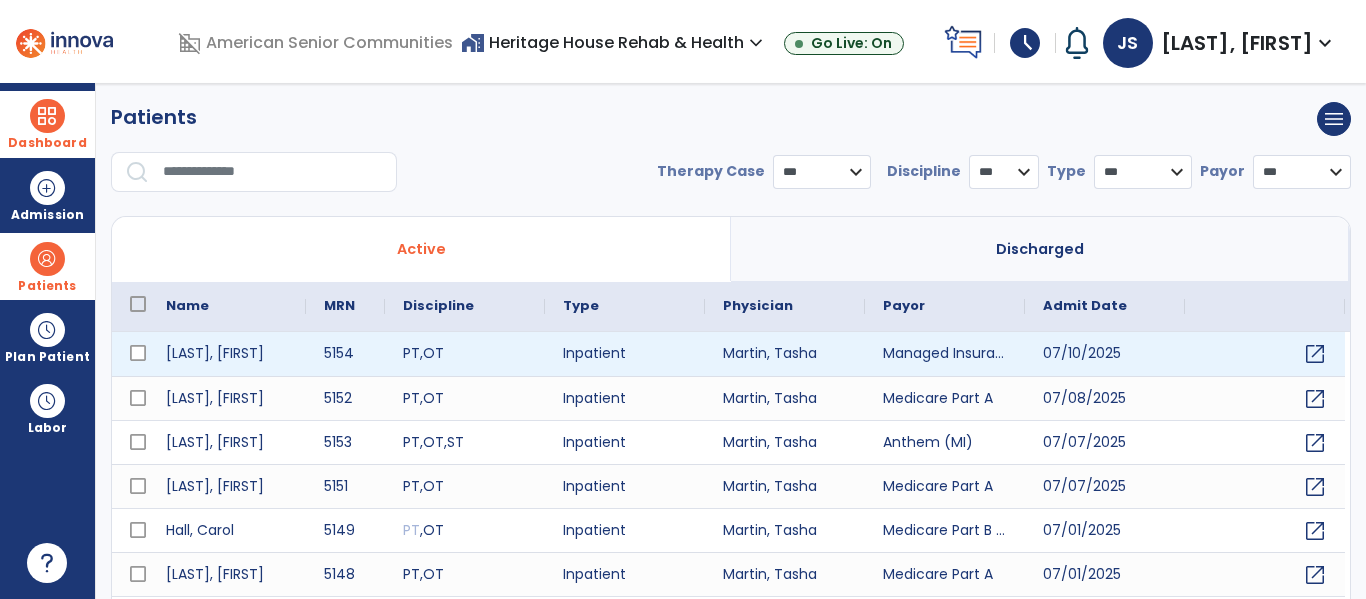 scroll, scrollTop: 0, scrollLeft: 0, axis: both 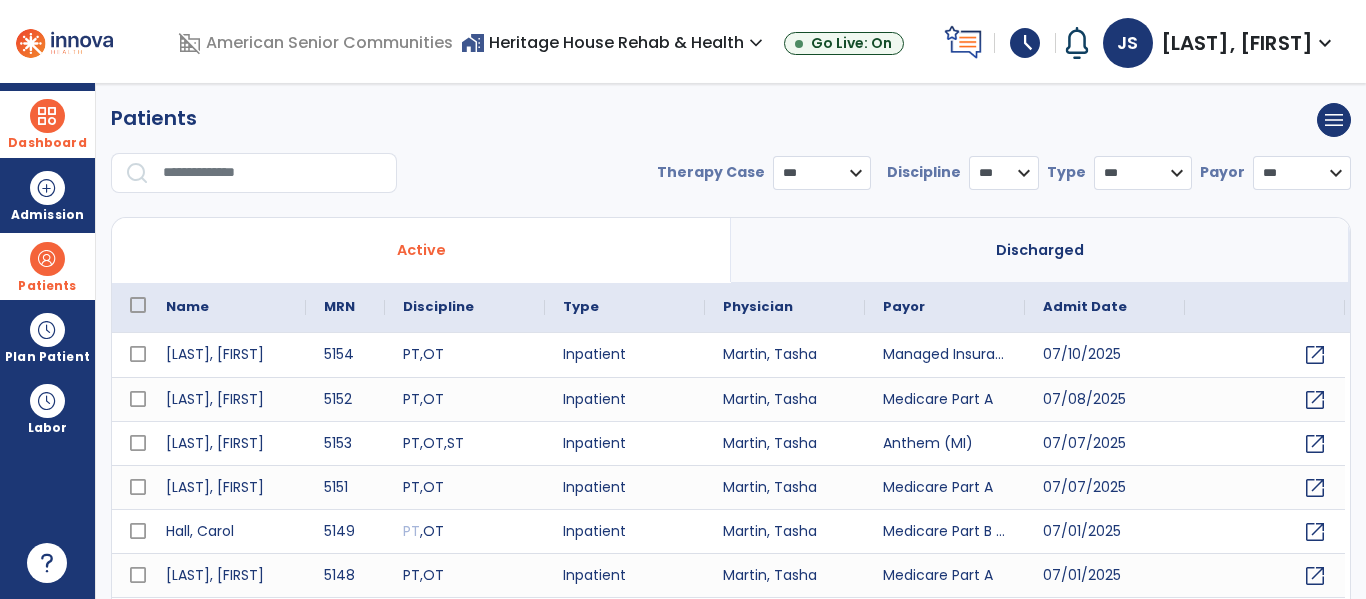click at bounding box center (273, 173) 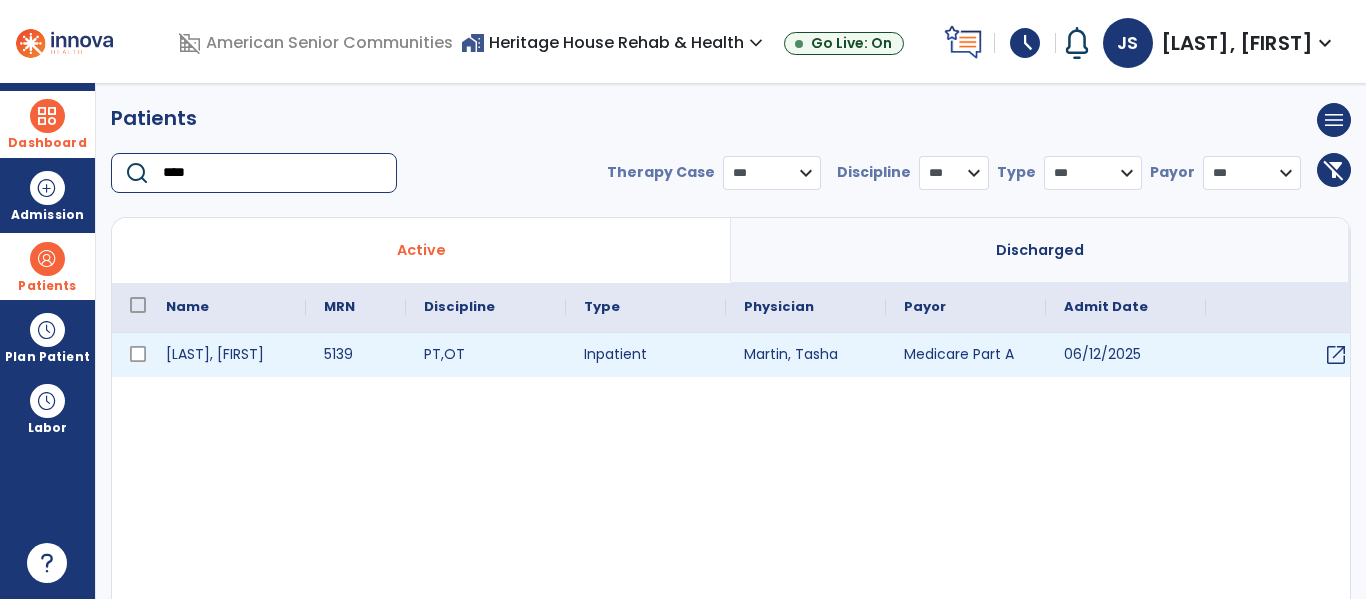 type on "****" 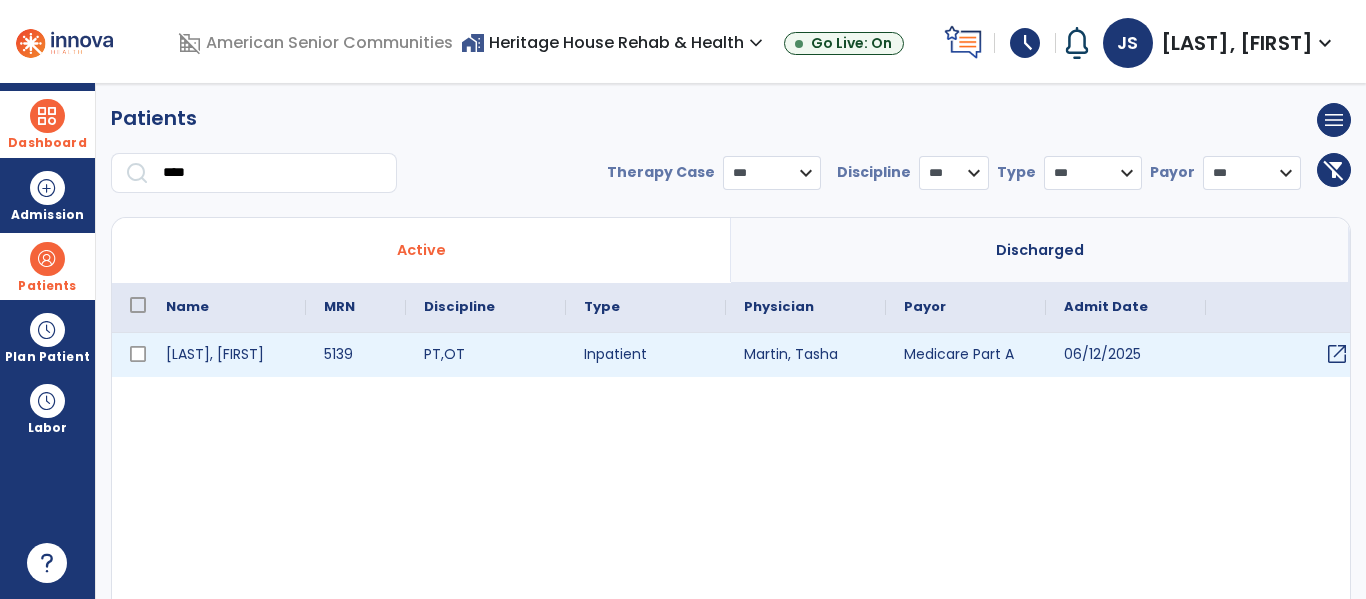 click on "open_in_new" at bounding box center (1337, 354) 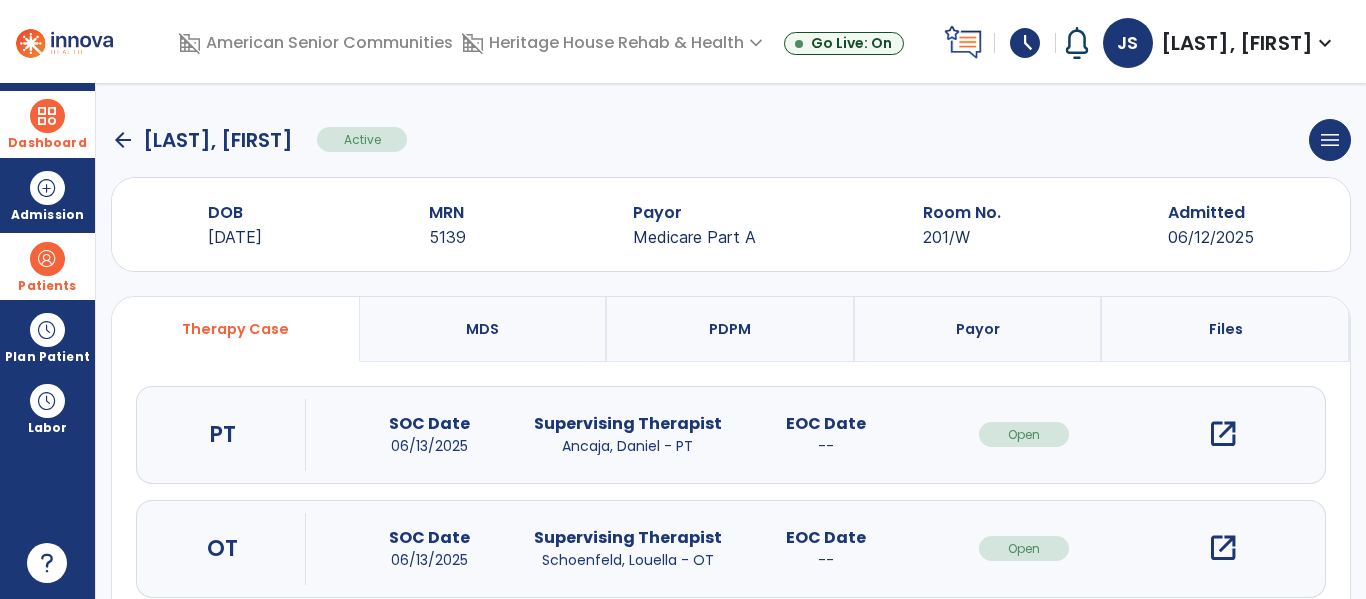click on "open_in_new" at bounding box center [1223, 548] 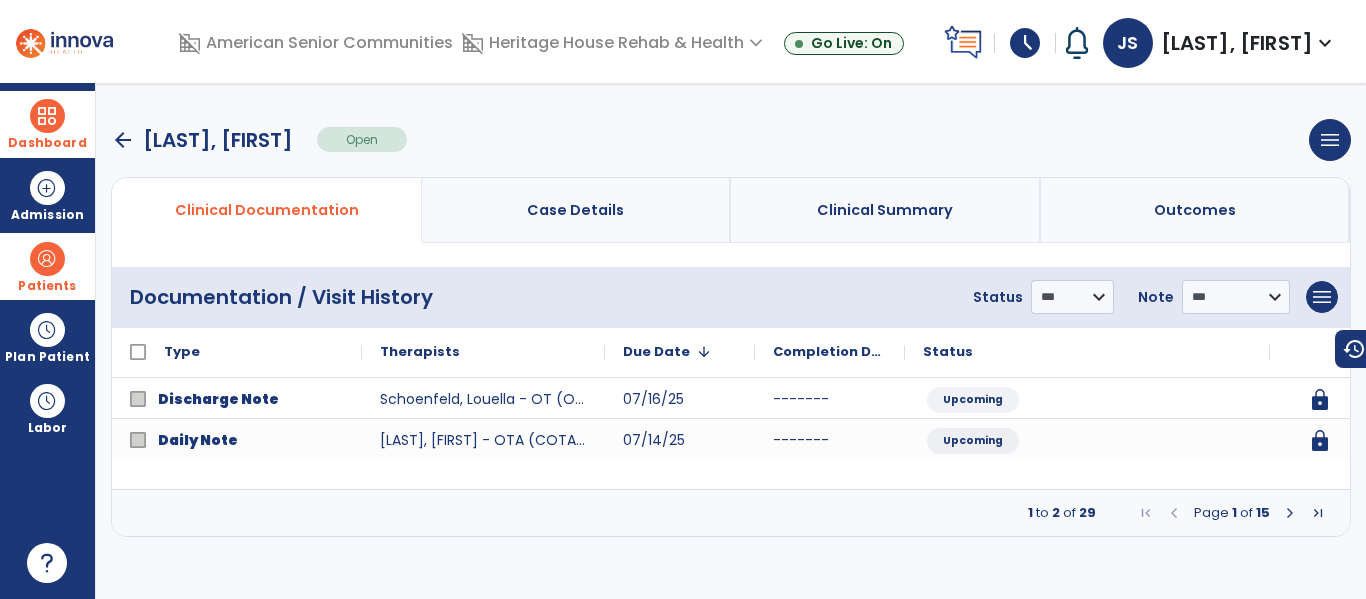 click at bounding box center [1290, 513] 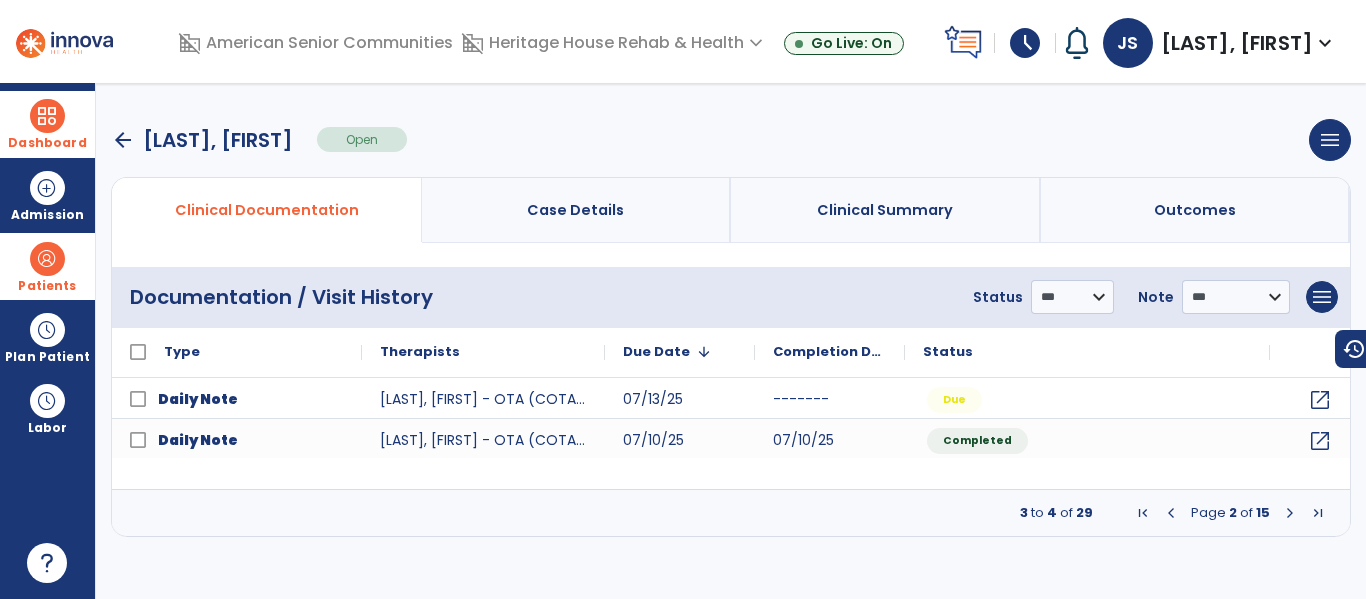 click at bounding box center (1290, 513) 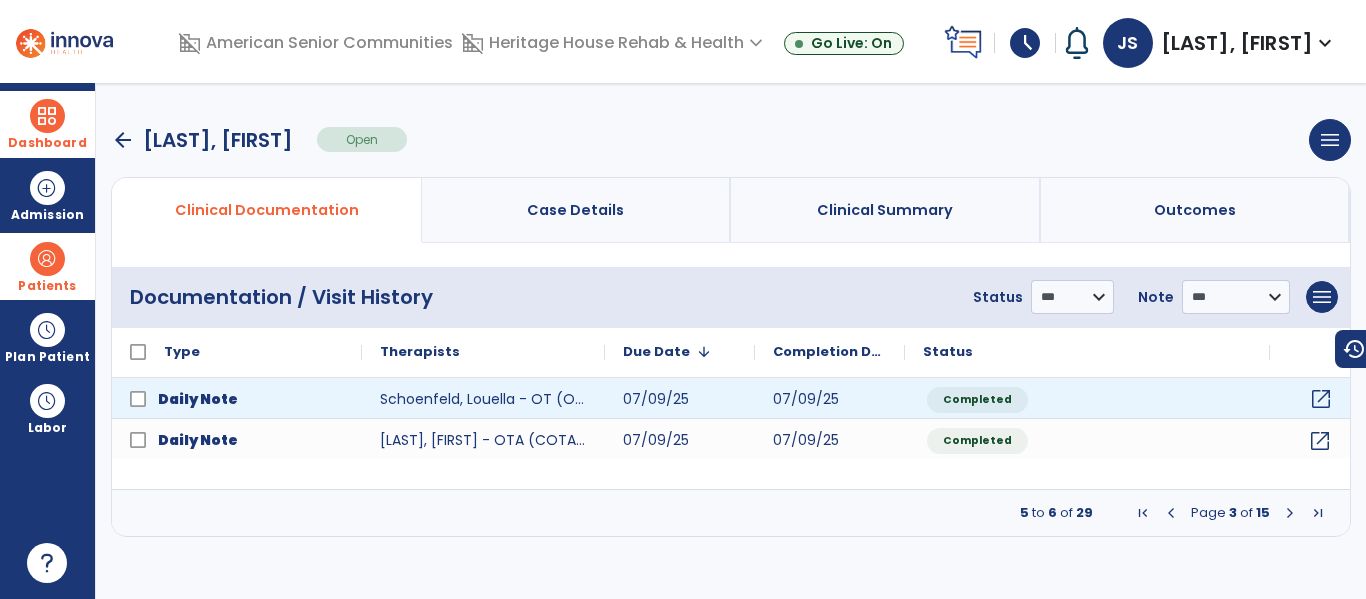 click on "open_in_new" 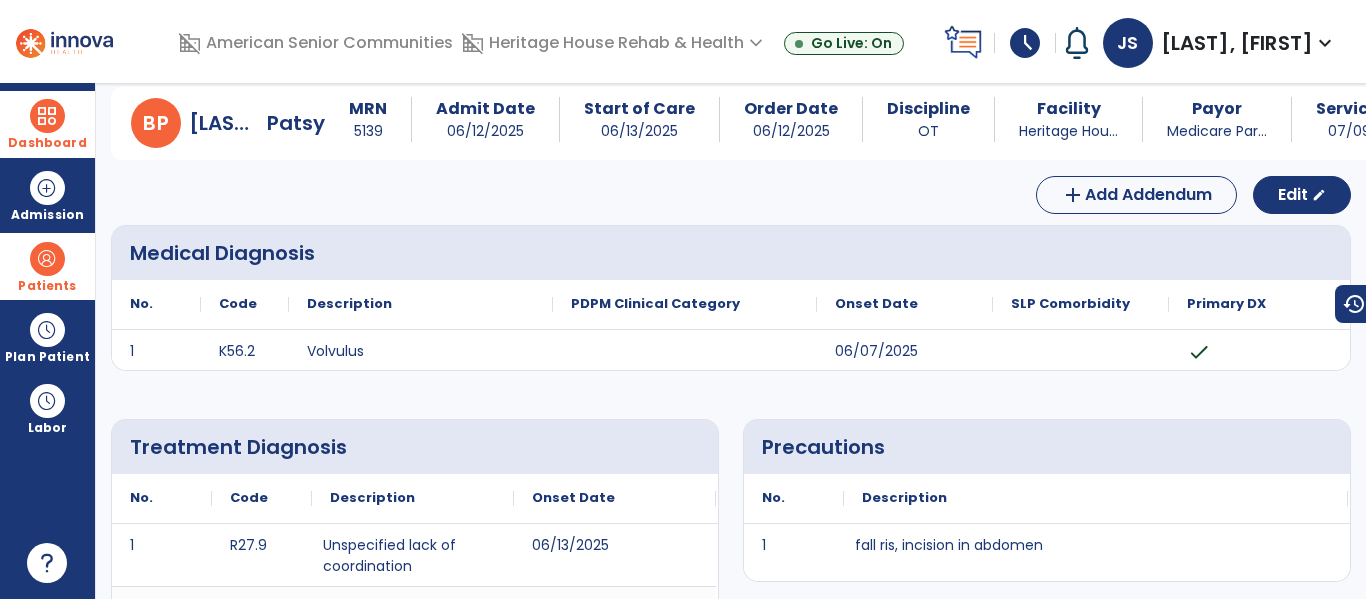 scroll, scrollTop: 0, scrollLeft: 0, axis: both 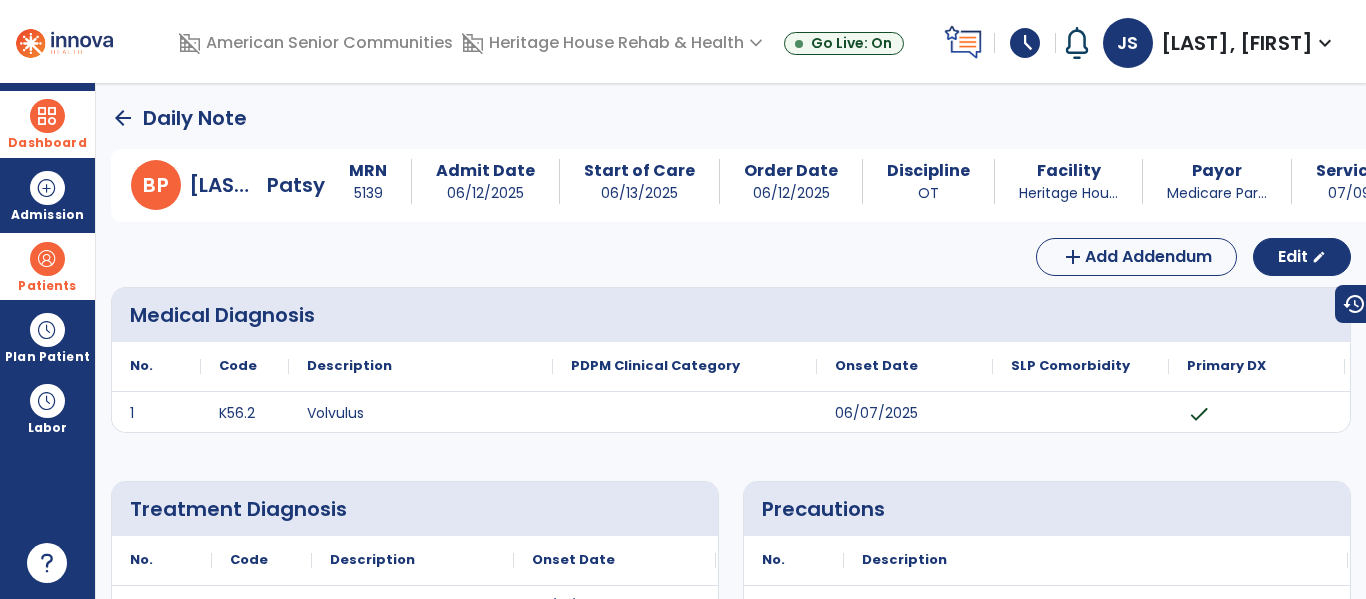 click on "arrow_back" 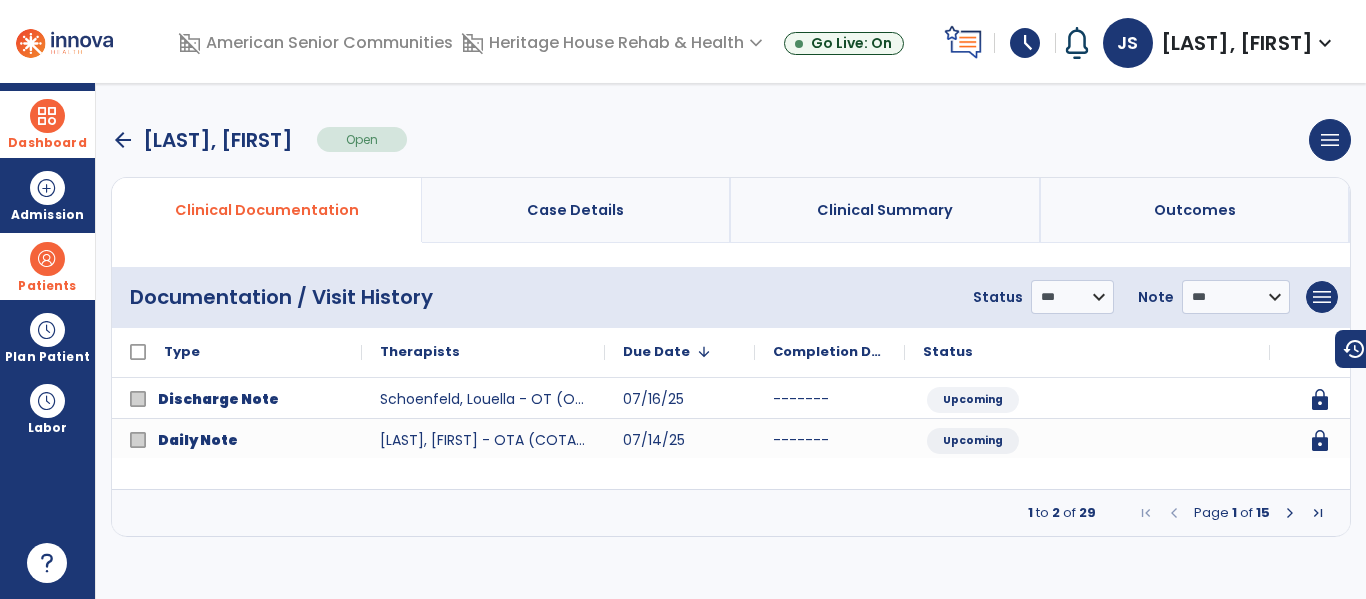 click at bounding box center [1290, 513] 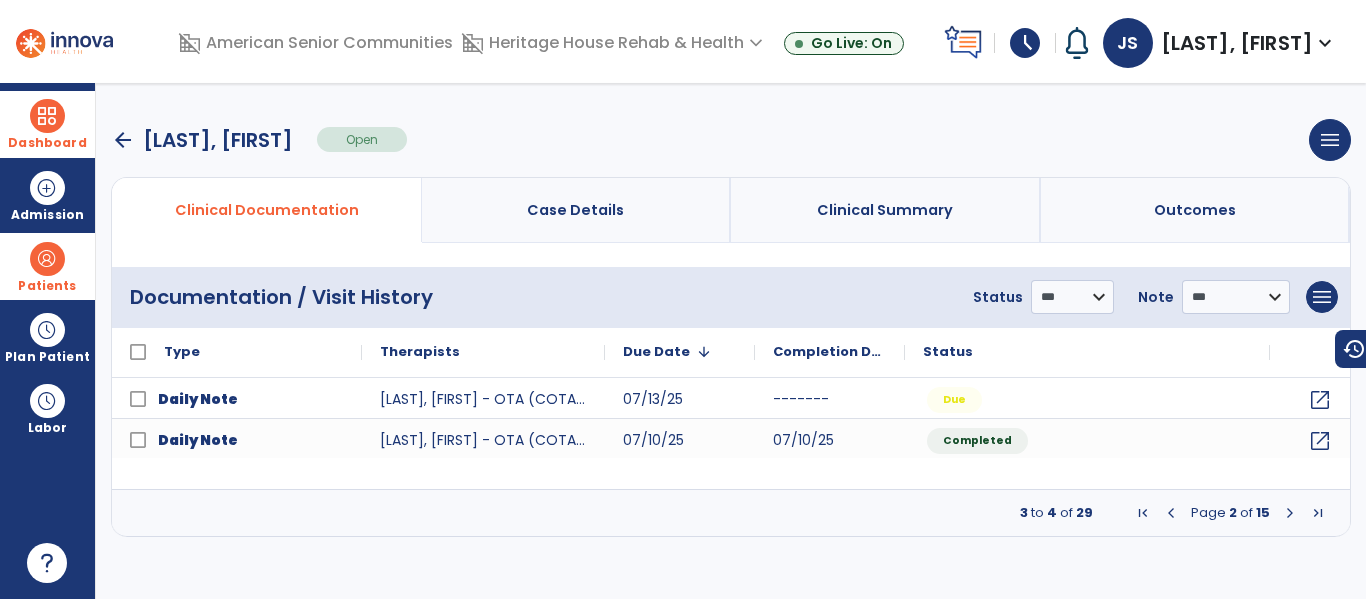 click at bounding box center [1290, 513] 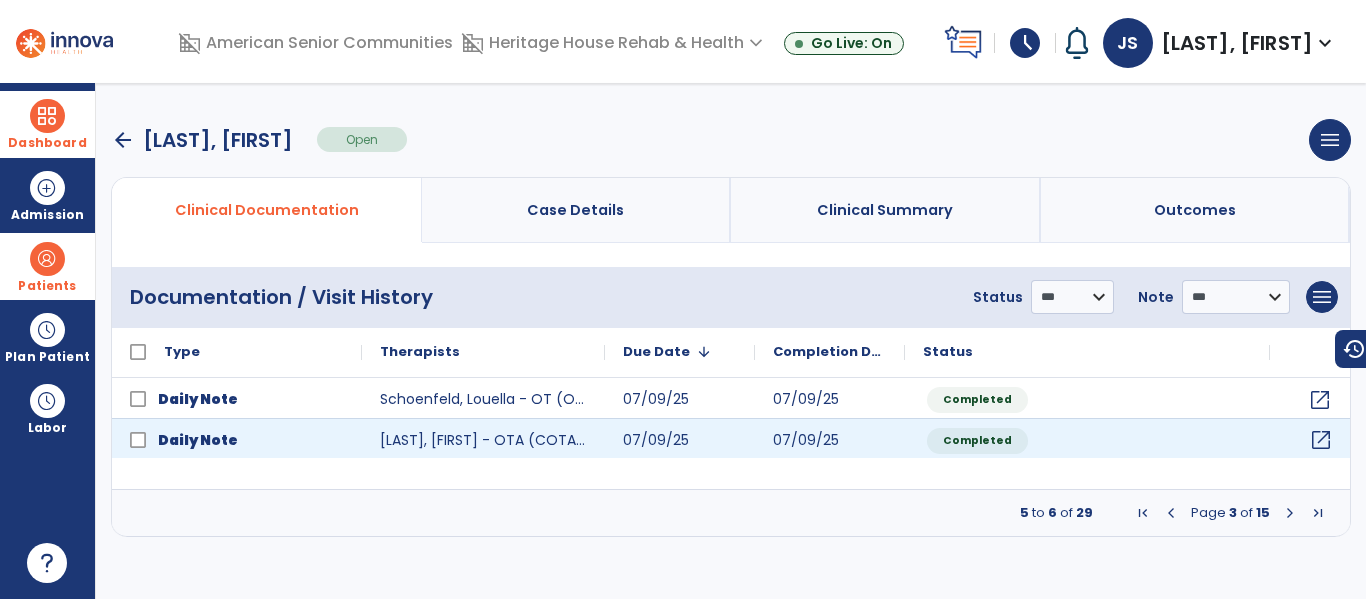 click on "open_in_new" 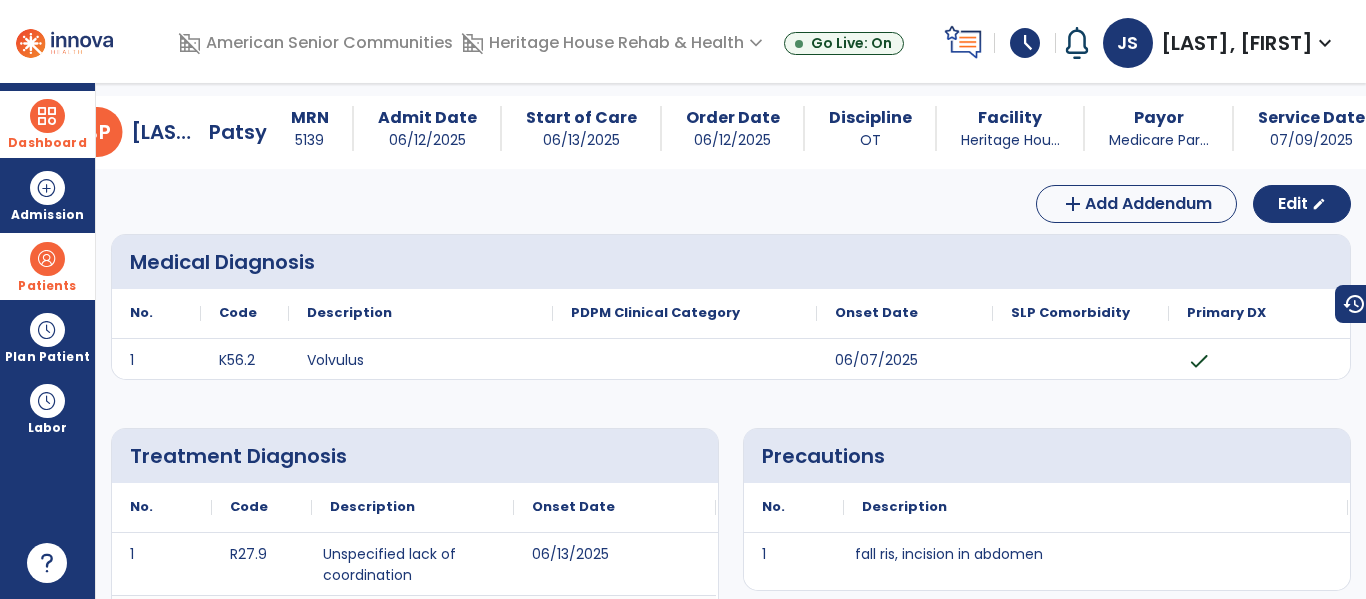 scroll, scrollTop: 0, scrollLeft: 0, axis: both 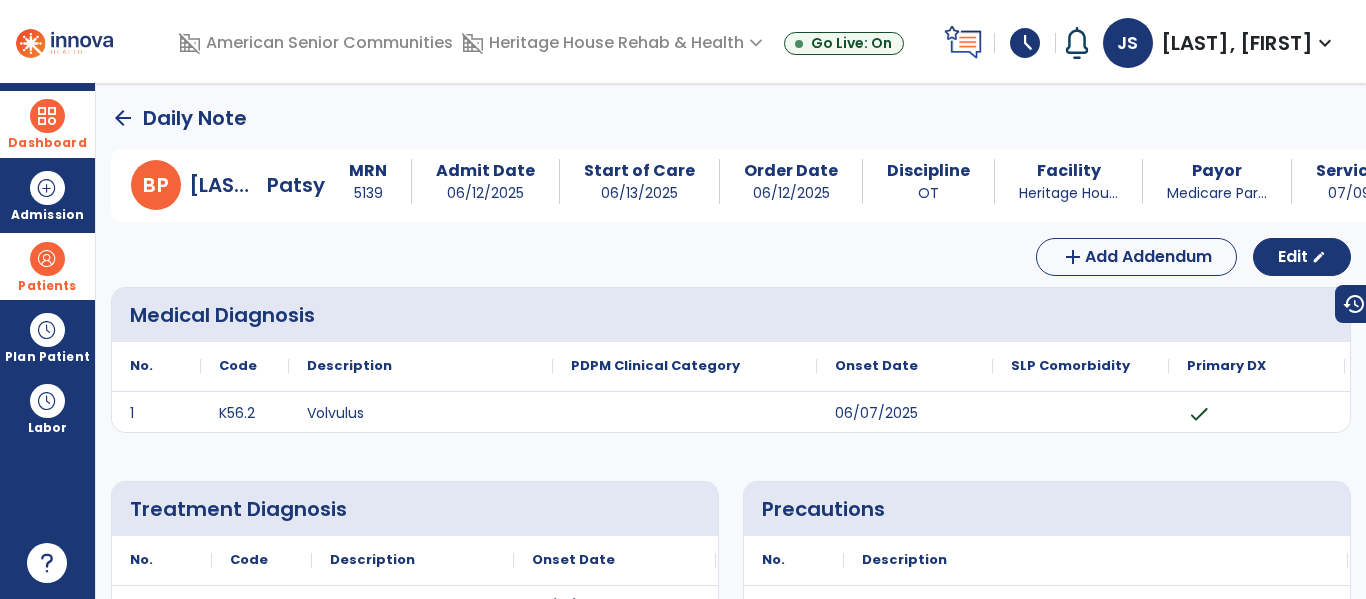 click on "arrow_back" 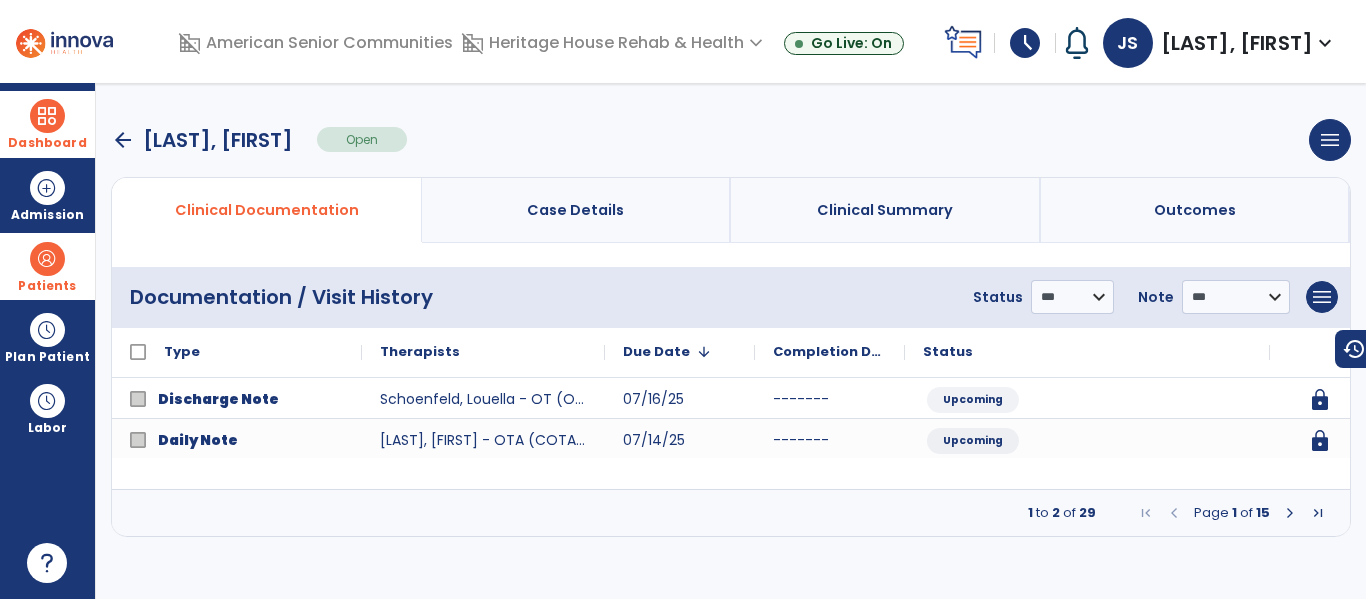 click at bounding box center (1290, 513) 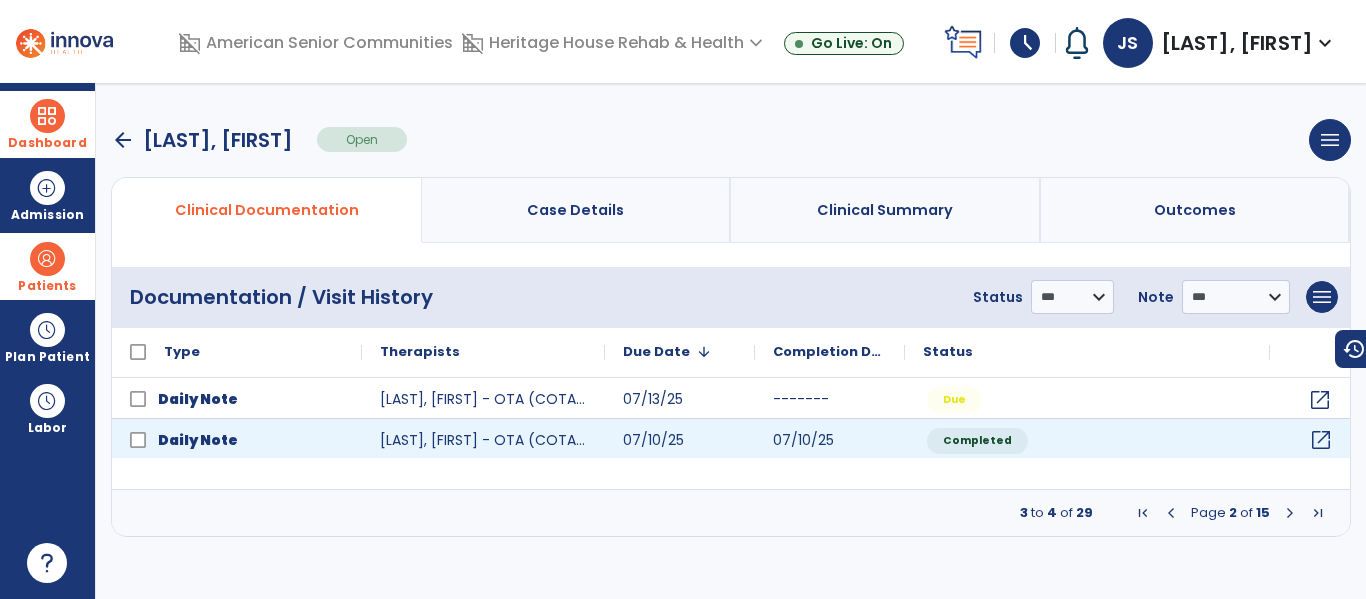 click on "open_in_new" 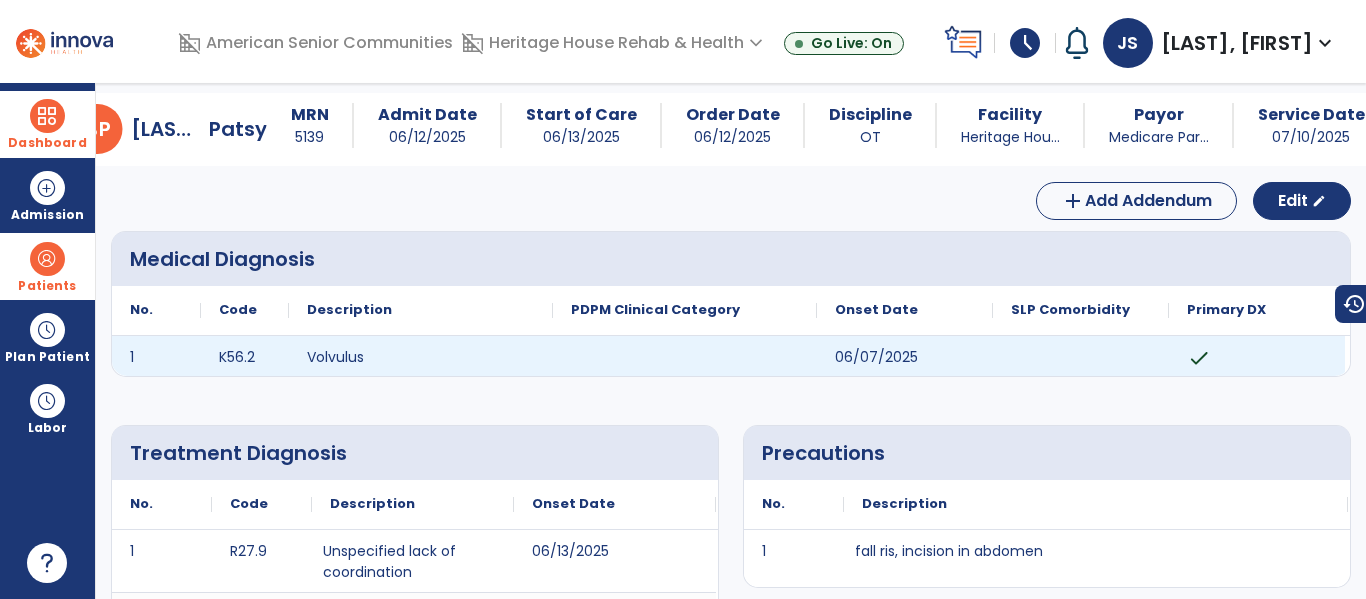 scroll, scrollTop: 0, scrollLeft: 0, axis: both 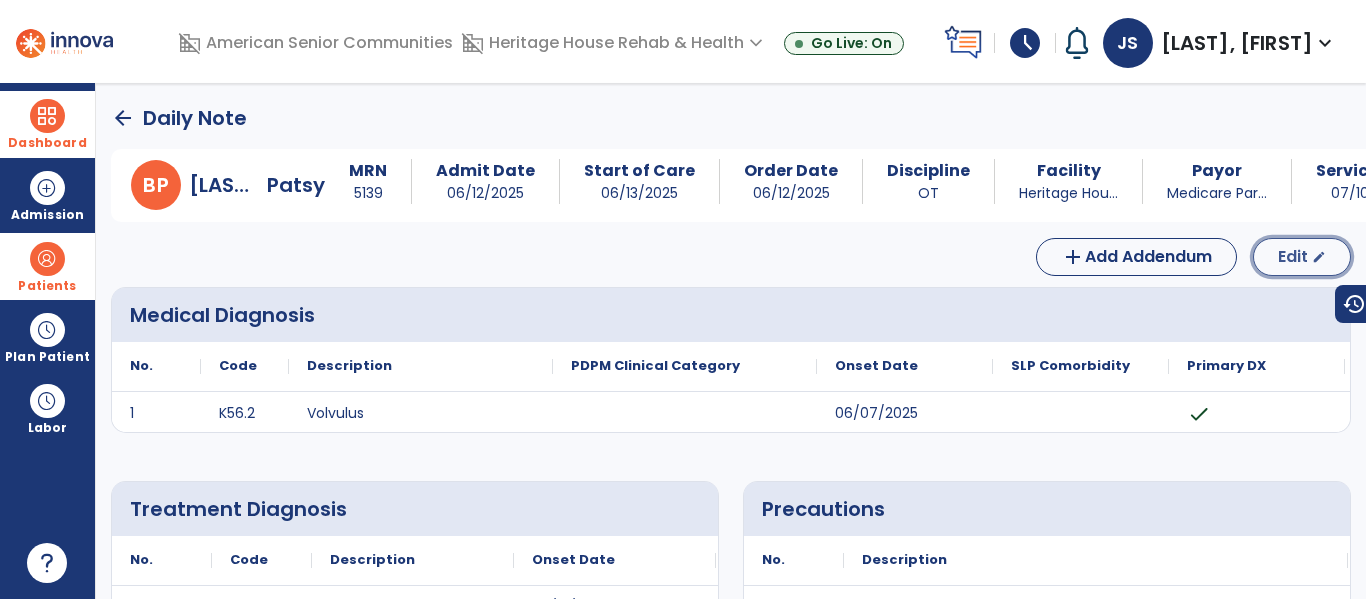 click on "Edit" 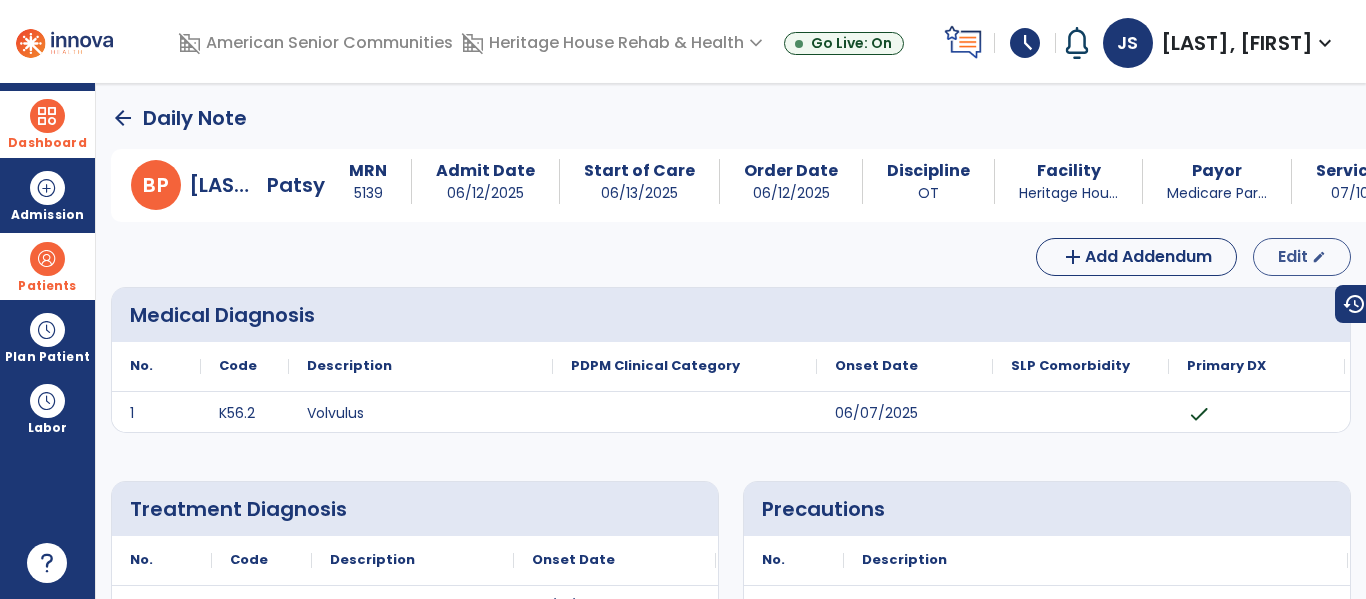 select on "*" 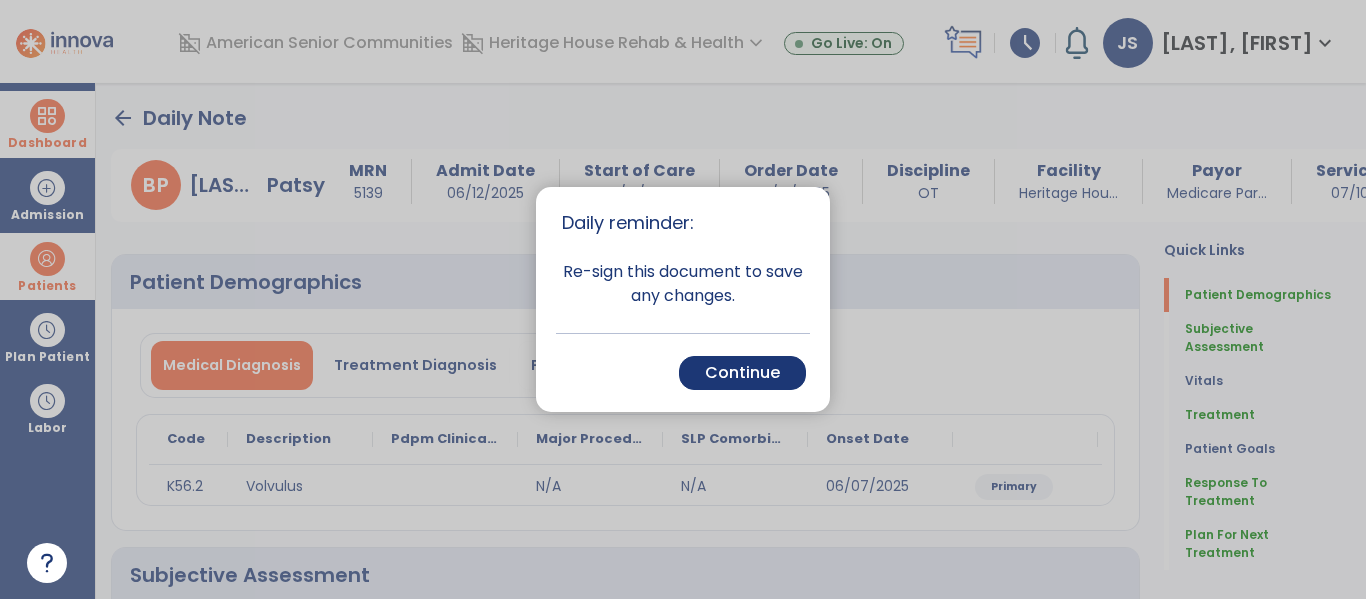 click on "Cancel
Back
Continue" at bounding box center (683, 372) 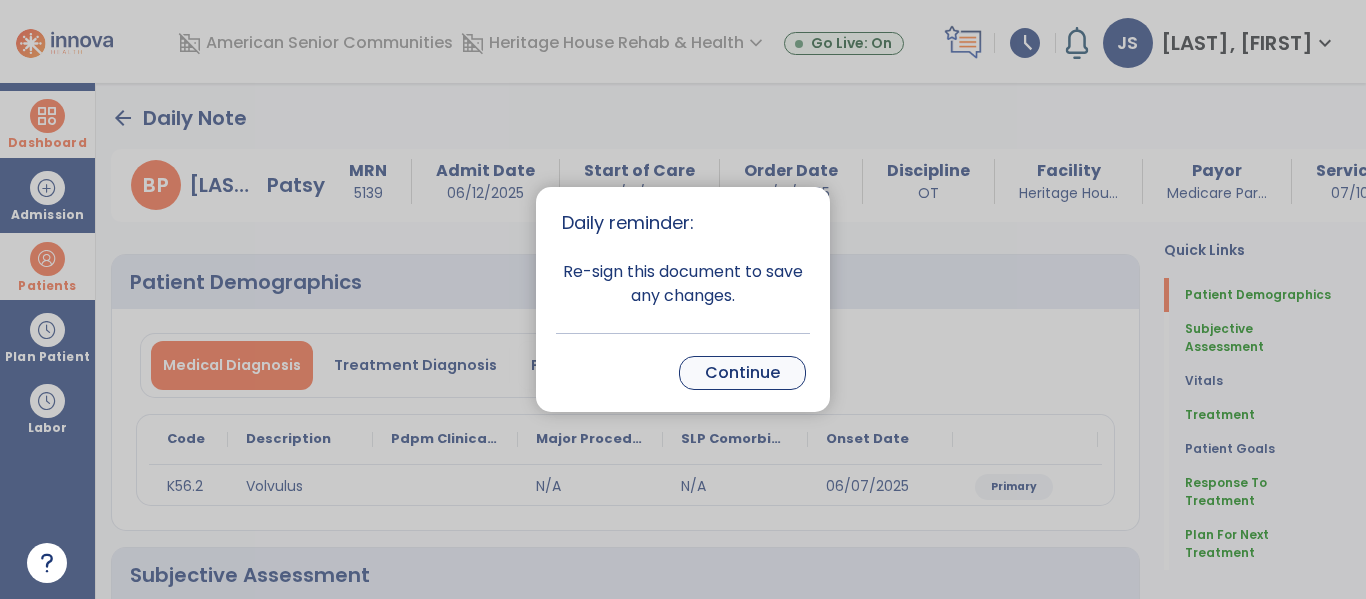 click on "Continue" at bounding box center (742, 373) 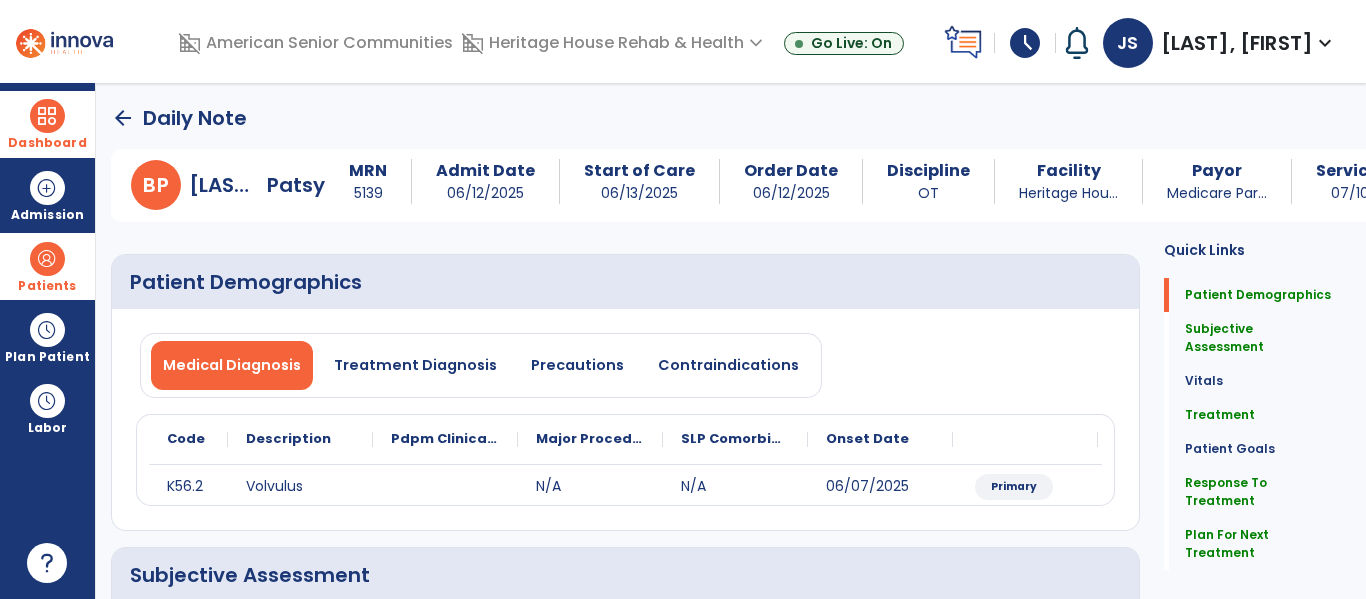 click on "Treatment   Treatment" 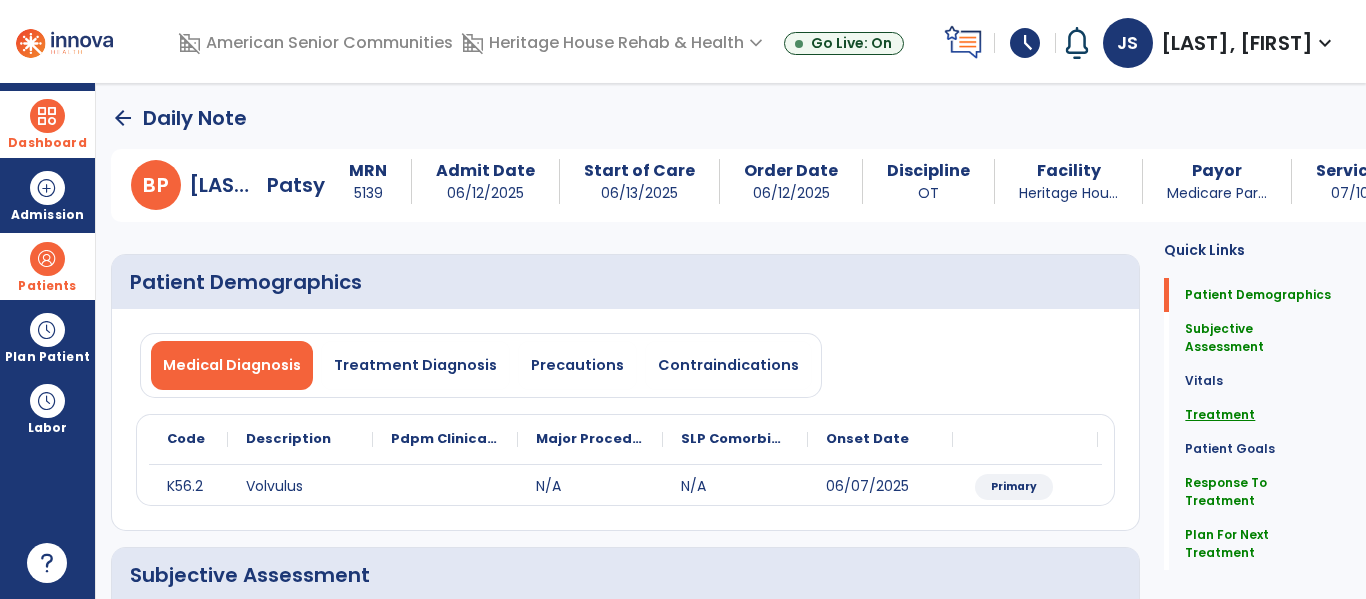 click on "Treatment" 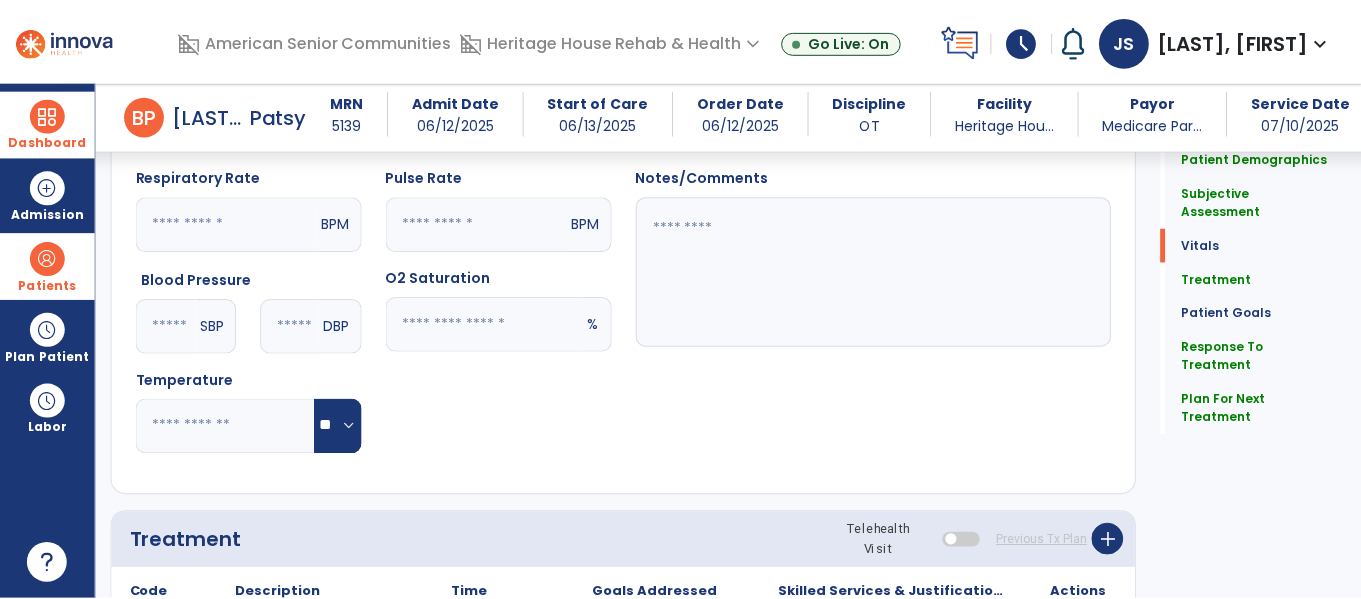 scroll, scrollTop: 1105, scrollLeft: 0, axis: vertical 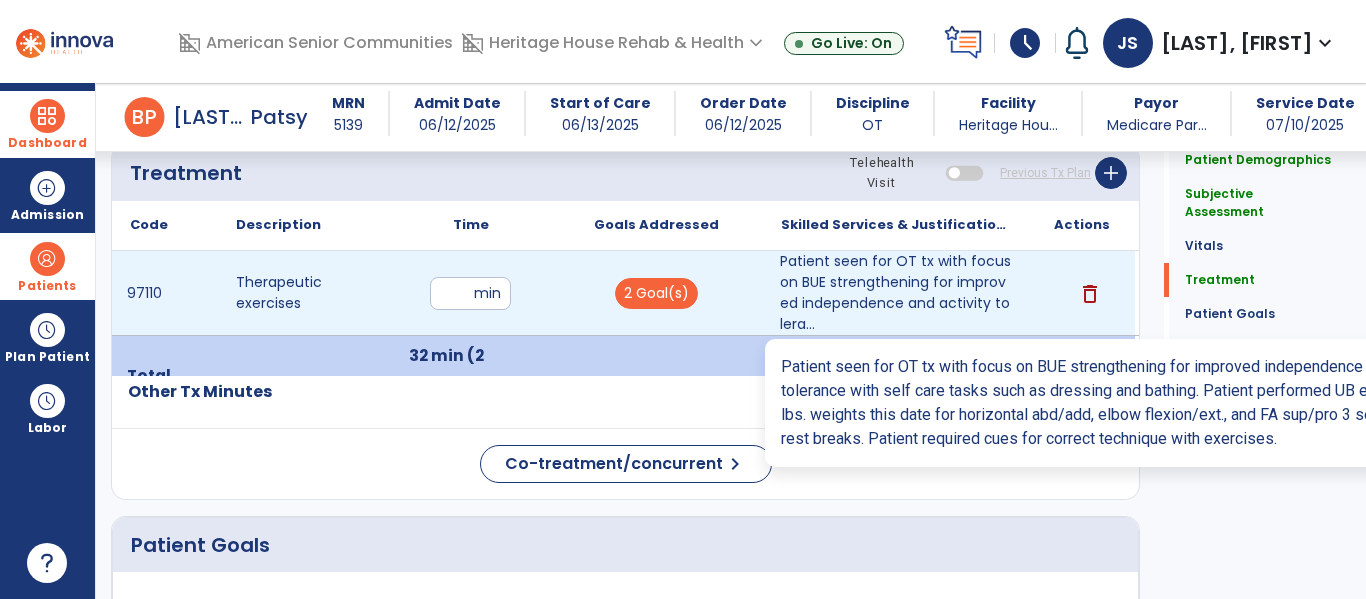 click on "Patient seen for OT tx with focus on BUE strengthening for improved independence and activity tolera..." at bounding box center [896, 293] 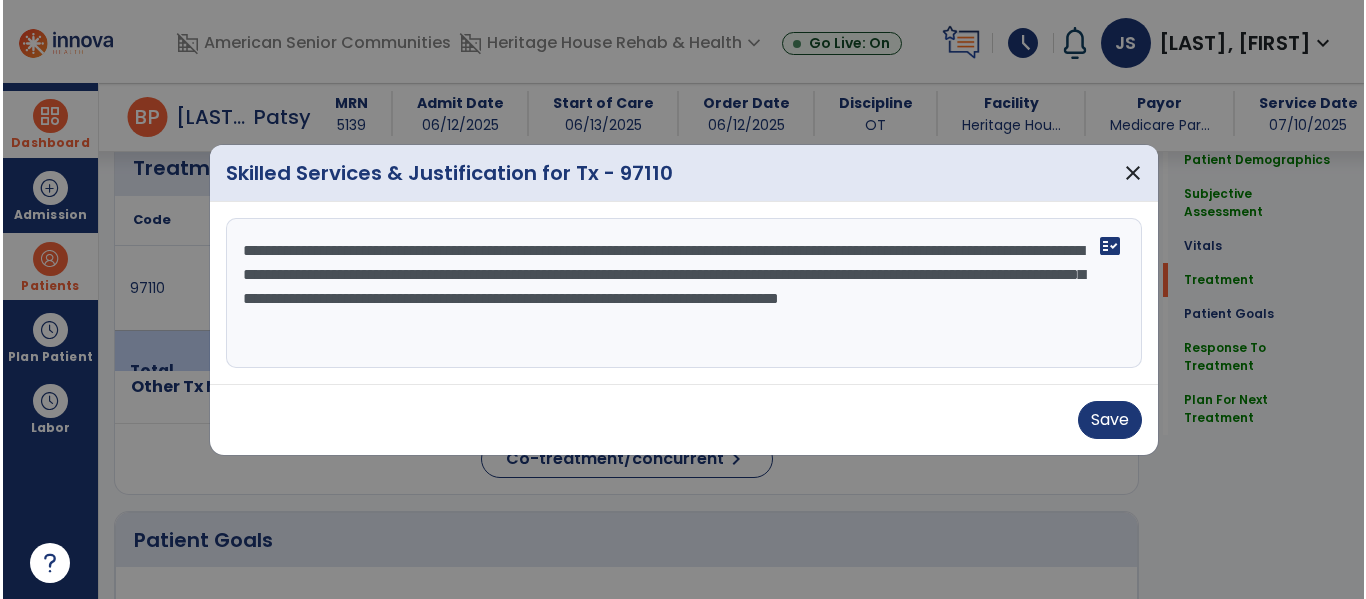 scroll, scrollTop: 1105, scrollLeft: 0, axis: vertical 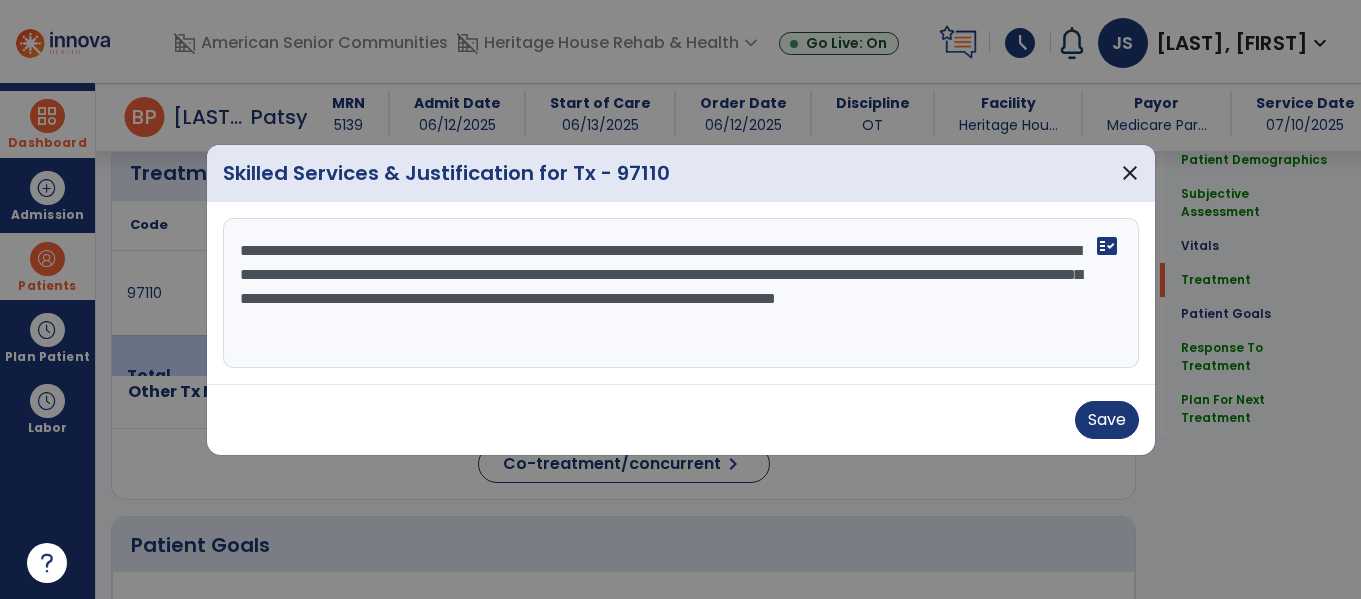 drag, startPoint x: 239, startPoint y: 249, endPoint x: 682, endPoint y: 323, distance: 449.13806 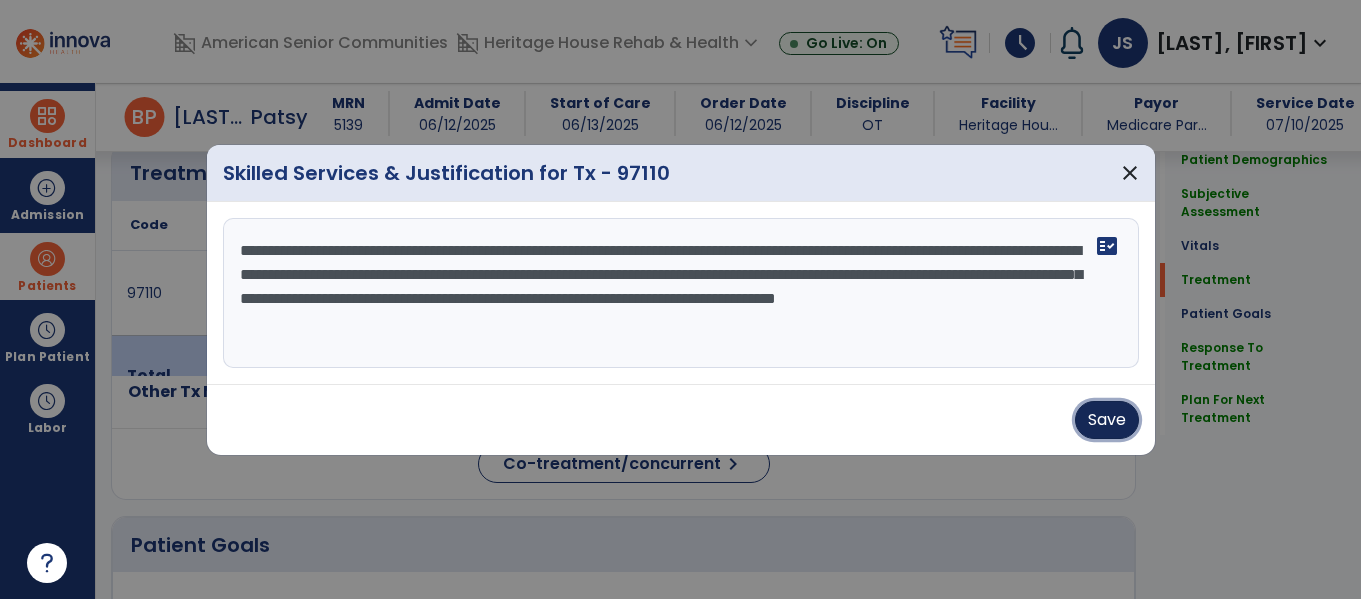 click on "Save" at bounding box center (1107, 420) 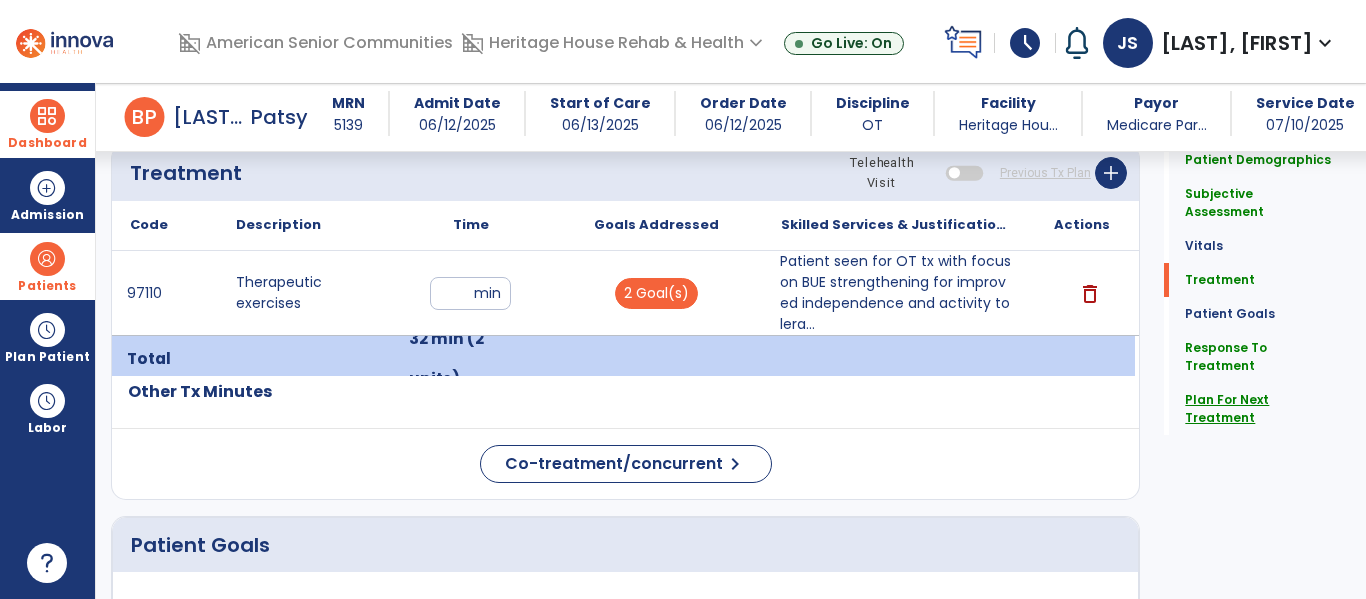 click on "Plan For Next Treatment" 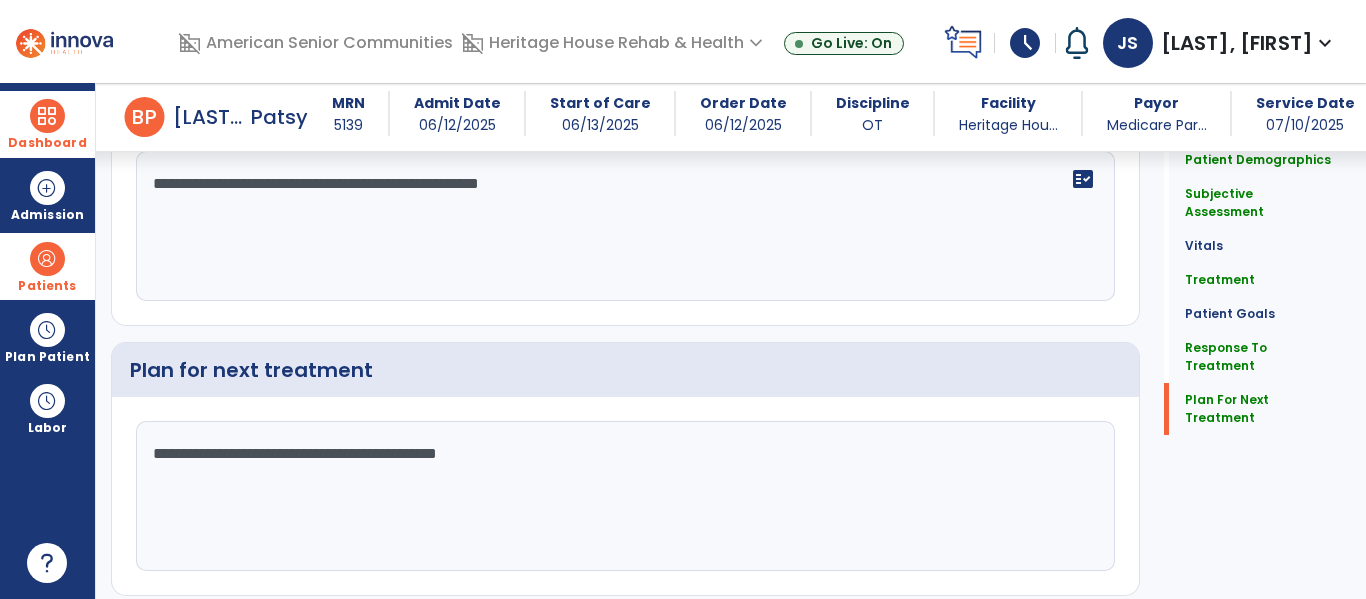 scroll, scrollTop: 2946, scrollLeft: 0, axis: vertical 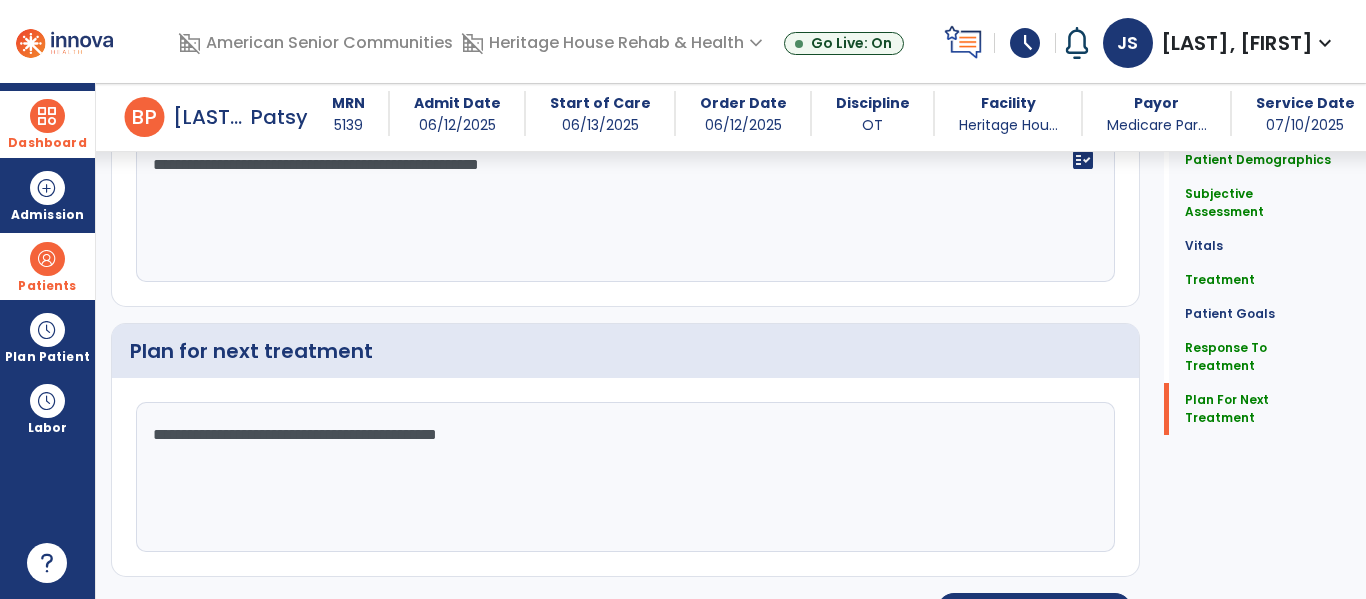 click on "**********" 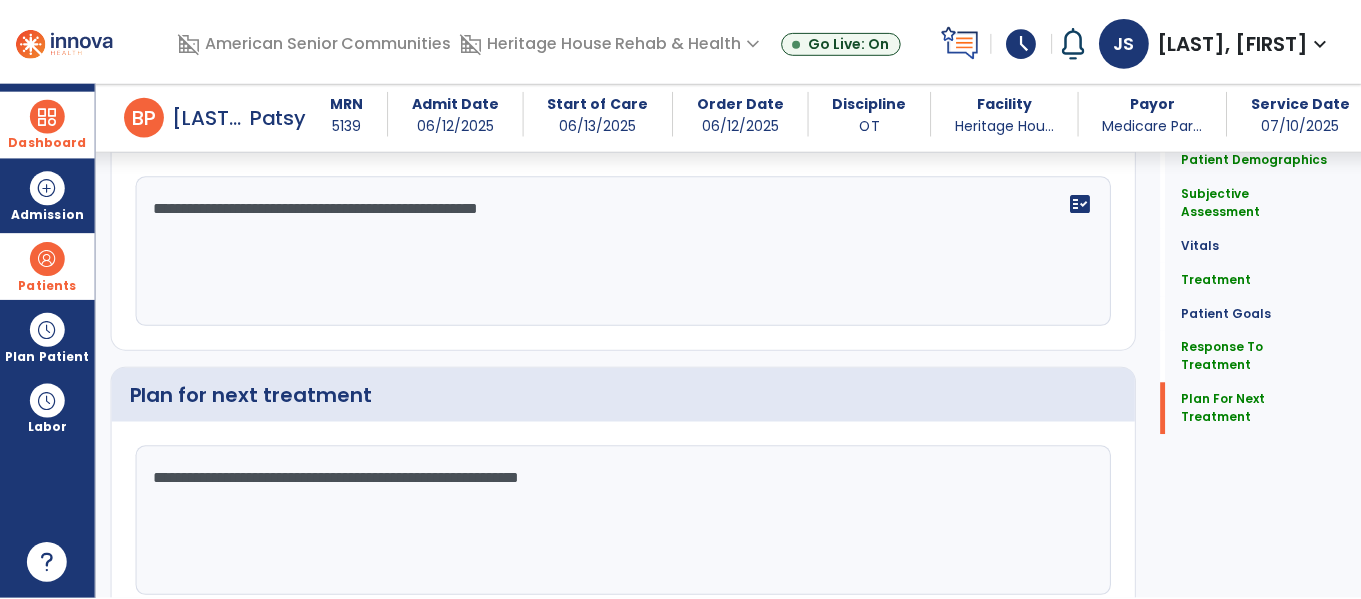 scroll, scrollTop: 2946, scrollLeft: 0, axis: vertical 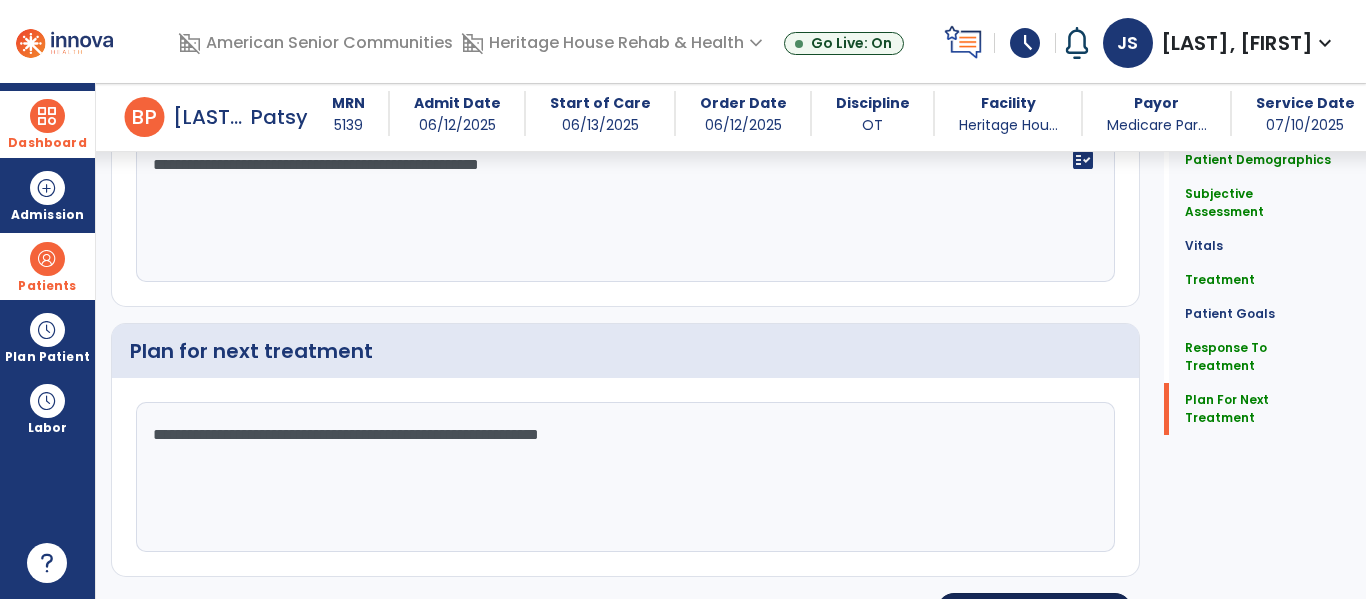 type on "**********" 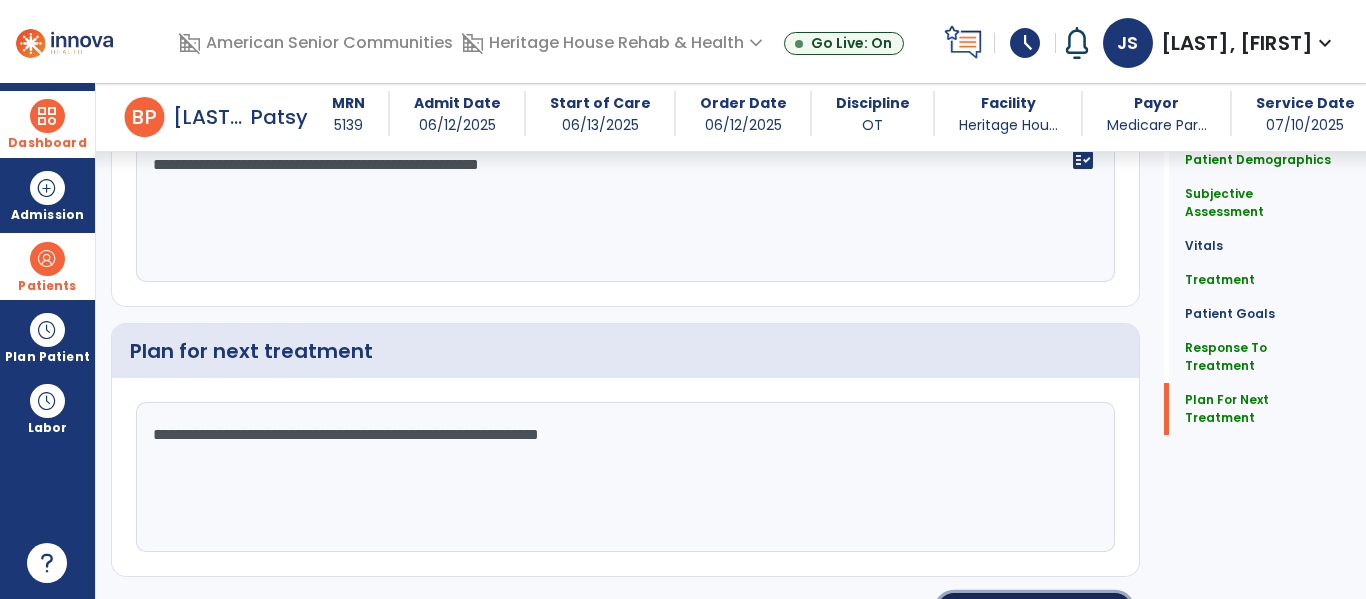 click on "Re-Sign Doc" 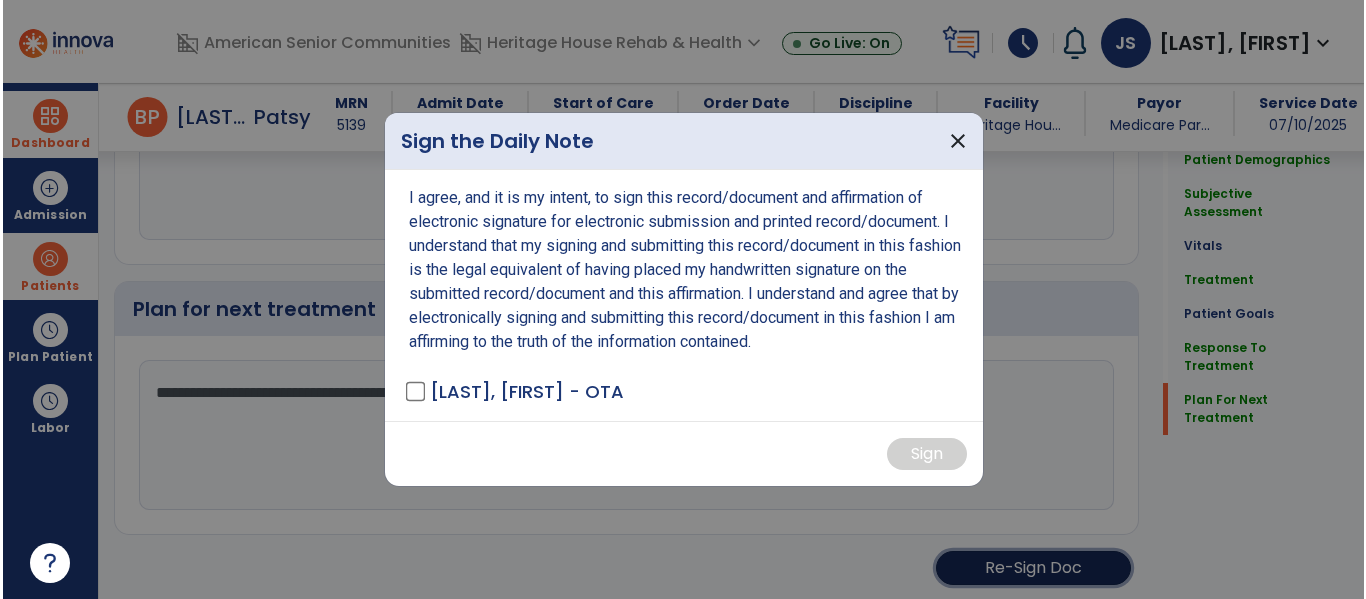 scroll, scrollTop: 2988, scrollLeft: 0, axis: vertical 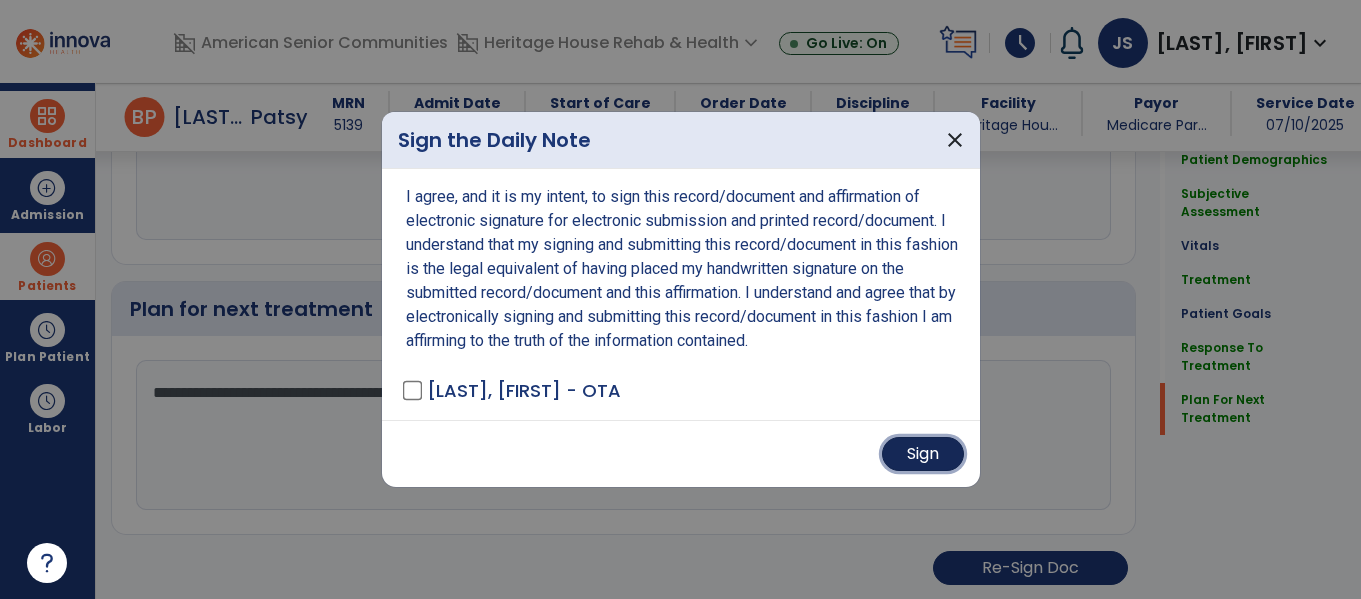 click on "Sign" at bounding box center (923, 454) 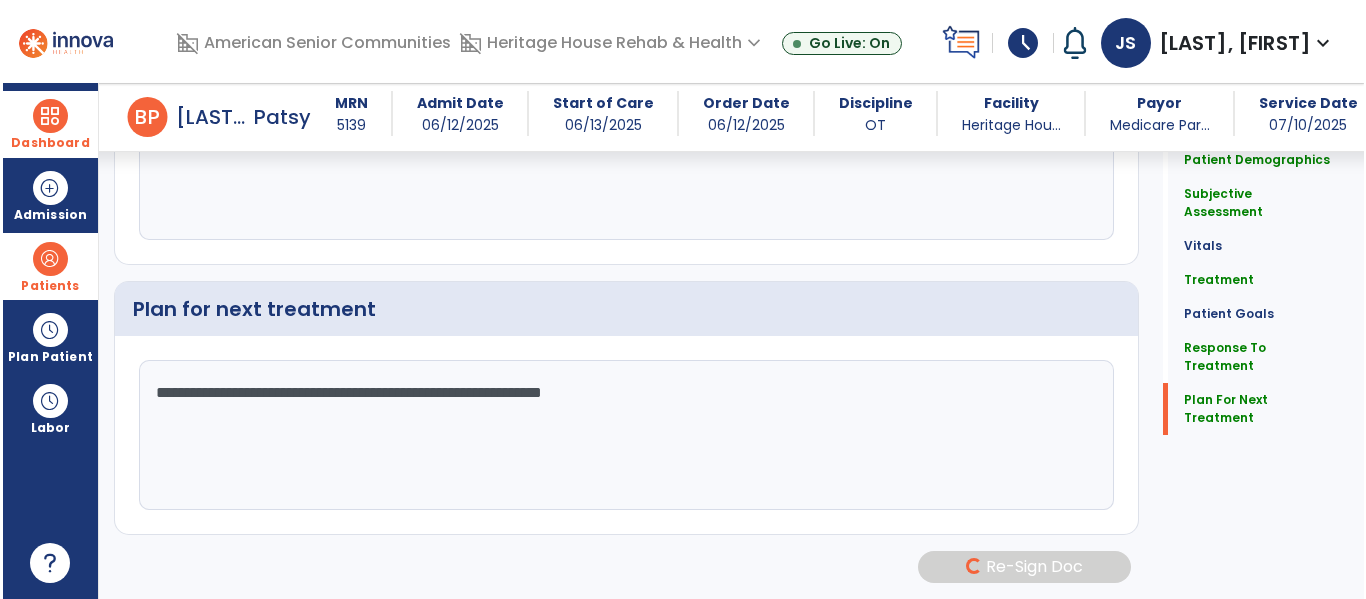 scroll, scrollTop: 2944, scrollLeft: 0, axis: vertical 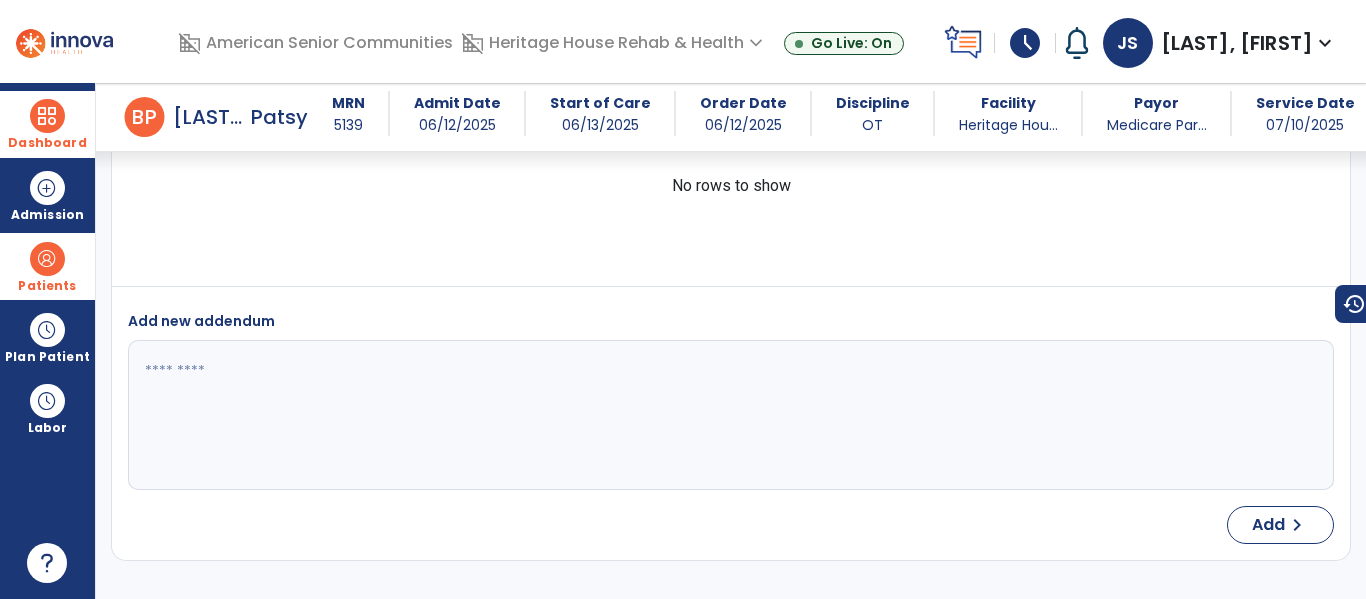 click at bounding box center [47, 116] 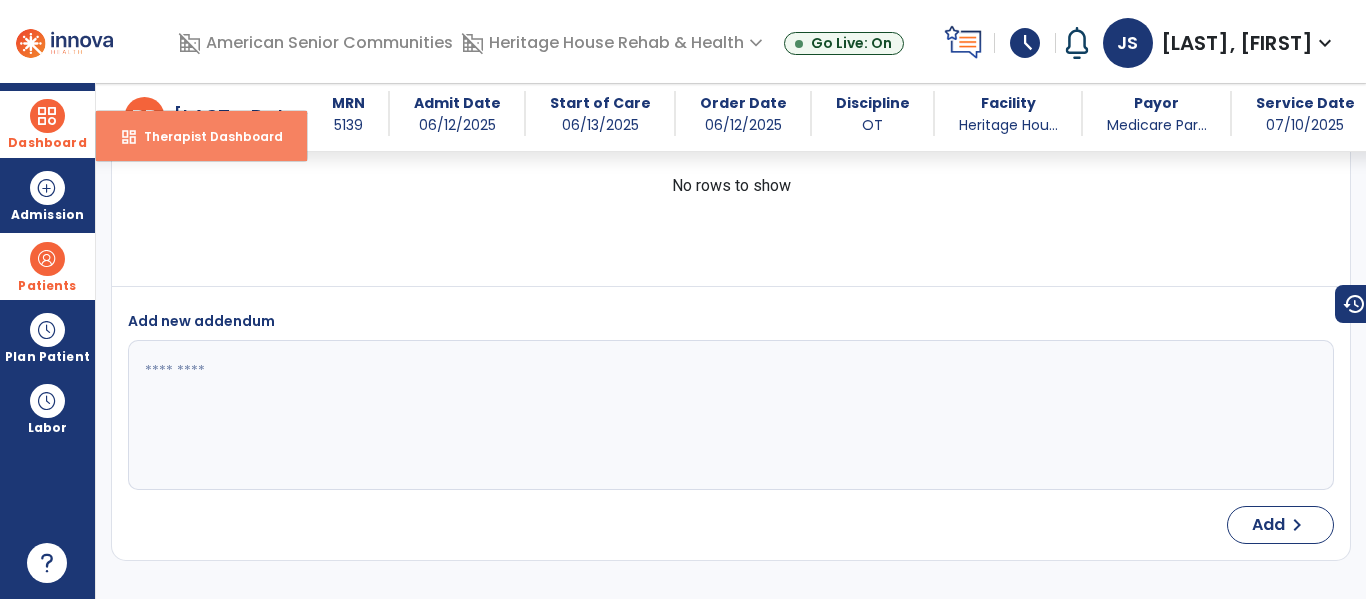 click on "Therapist Dashboard" at bounding box center (205, 136) 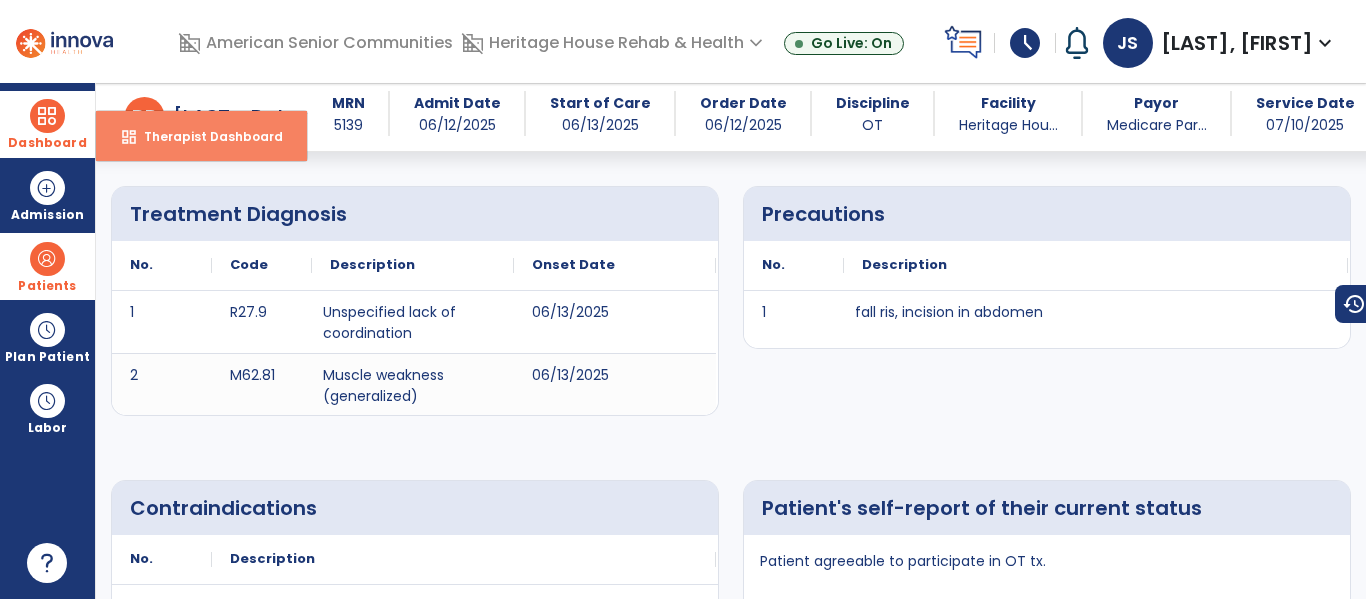 select on "****" 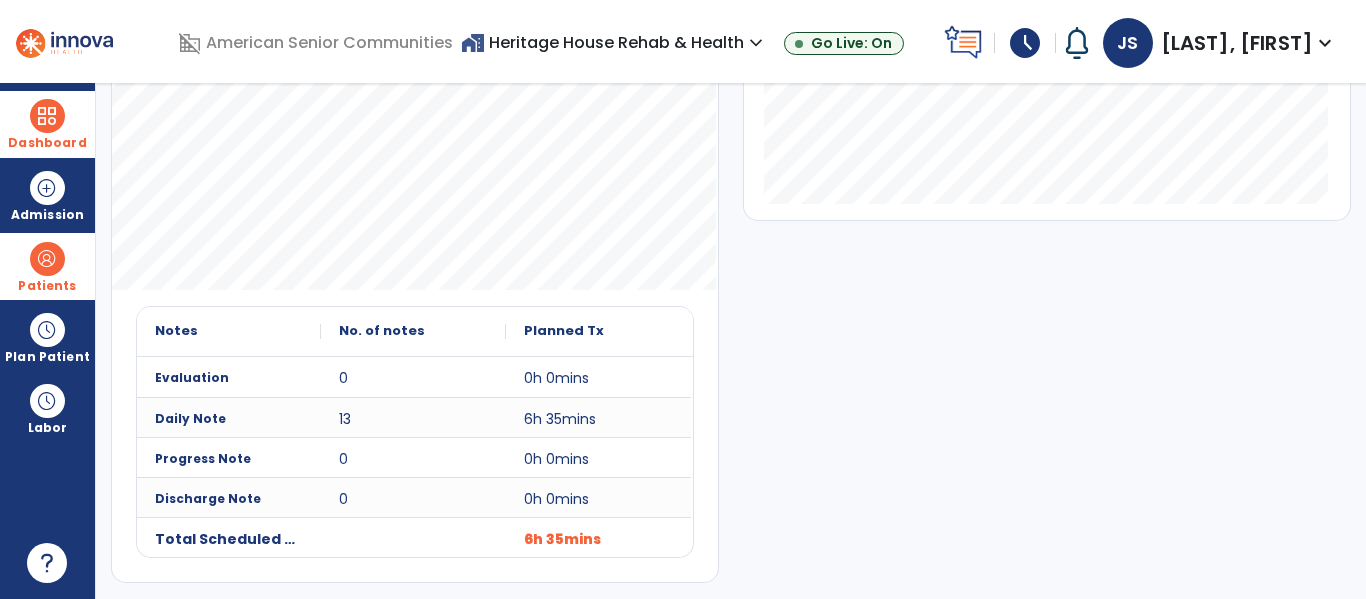 scroll, scrollTop: 40, scrollLeft: 0, axis: vertical 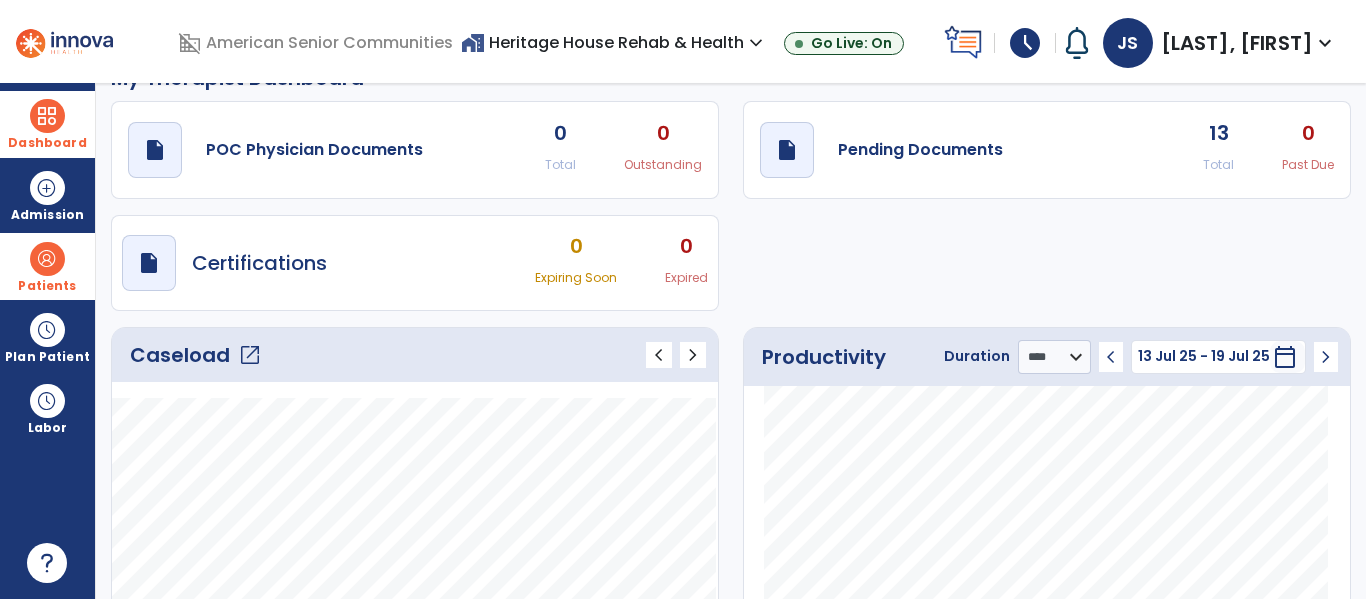 click on "Caseload   open_in_new" 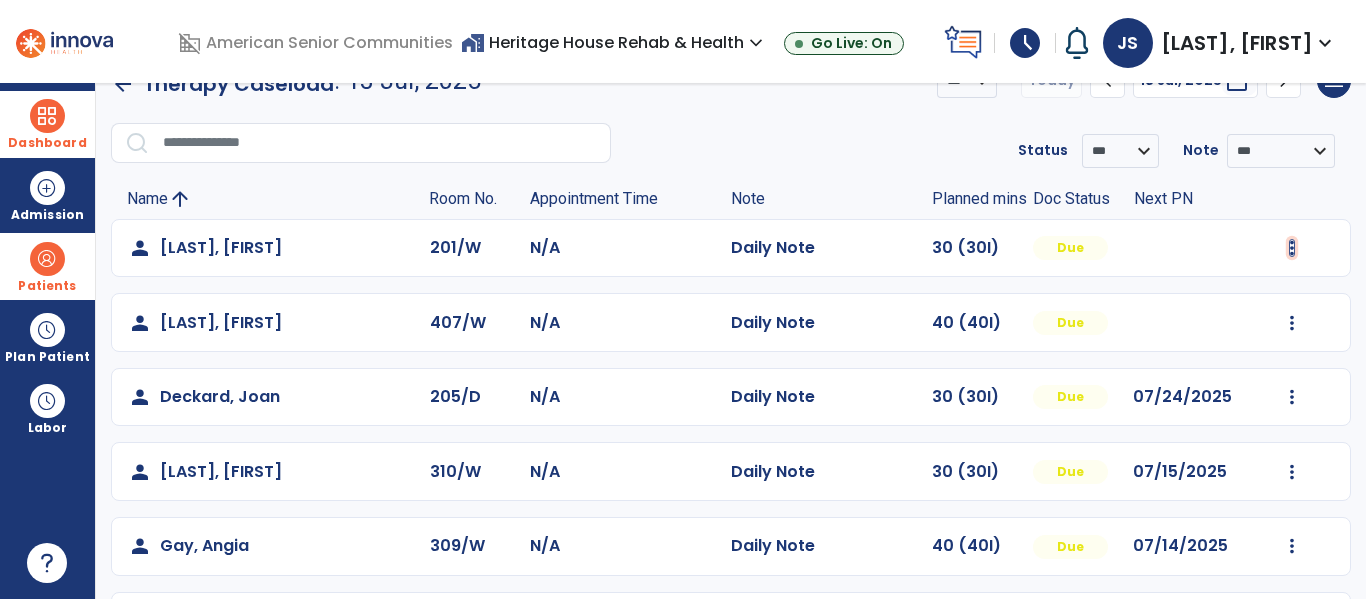 click at bounding box center [1292, 248] 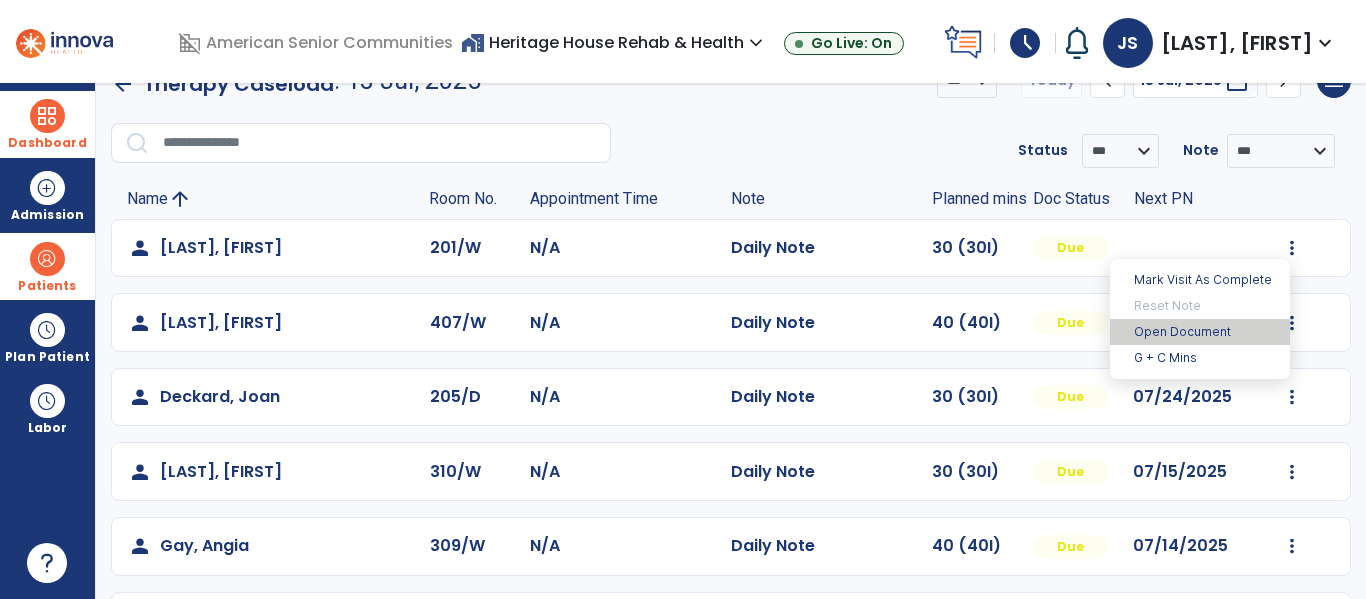 click on "Open Document" at bounding box center [1200, 332] 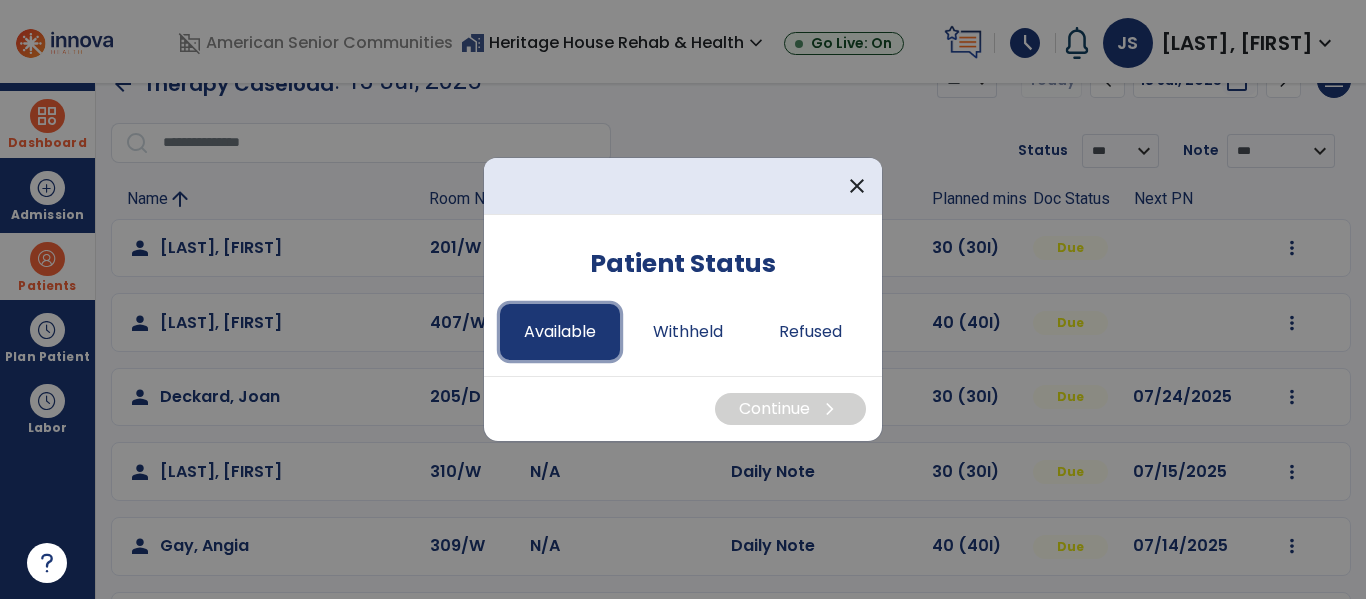 click on "Available" at bounding box center (560, 332) 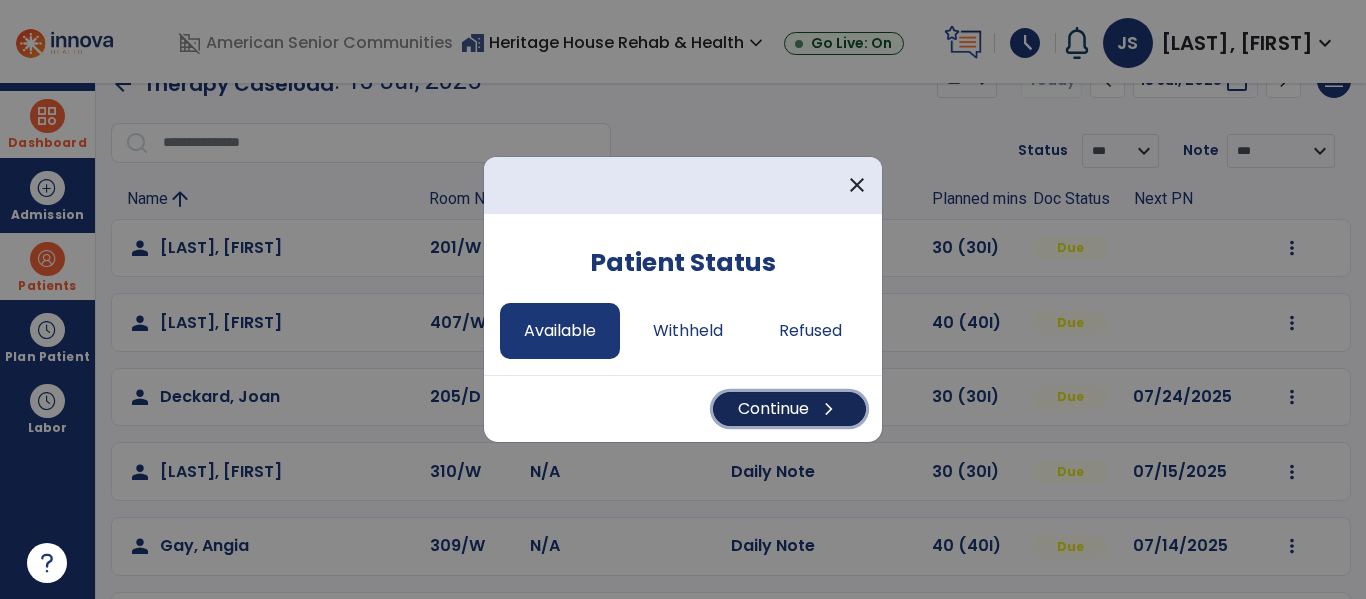 click on "Continue   chevron_right" at bounding box center [789, 409] 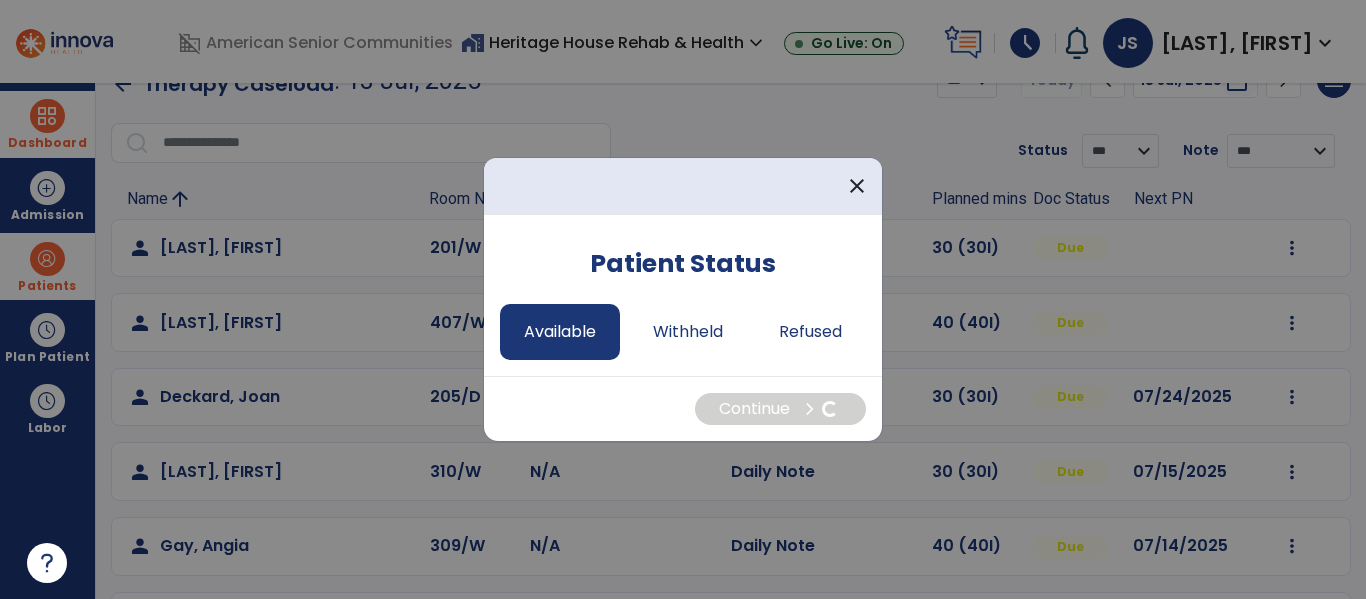 select on "*" 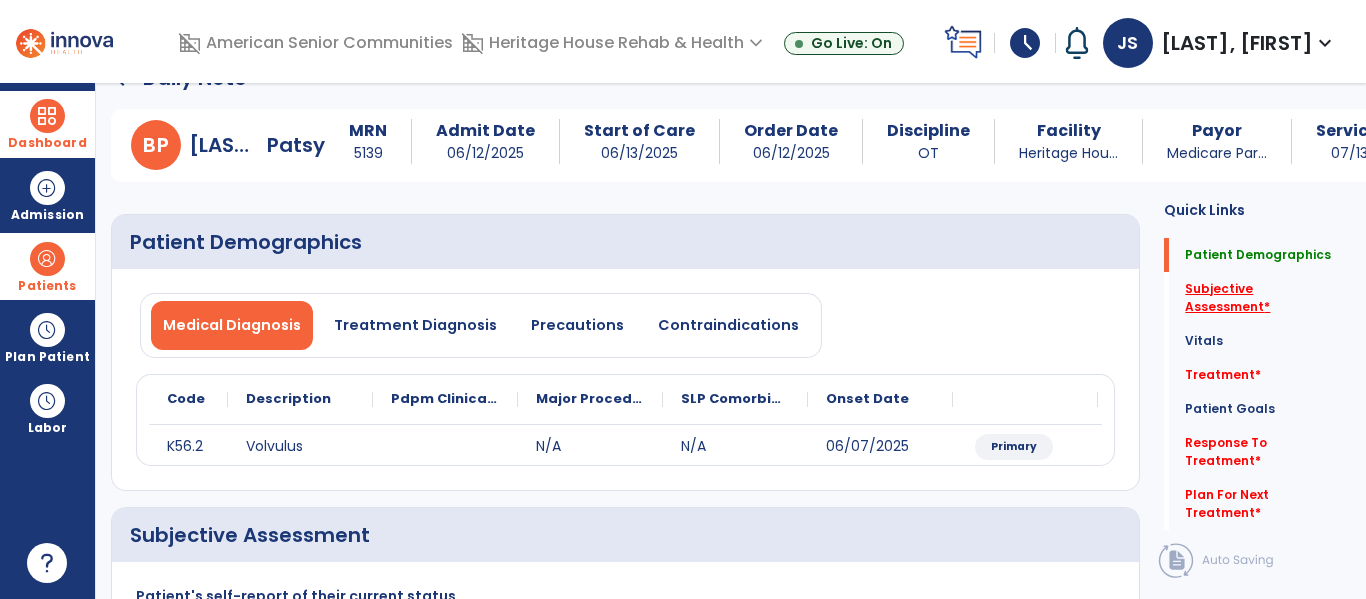 click on "Subjective Assessment   *" 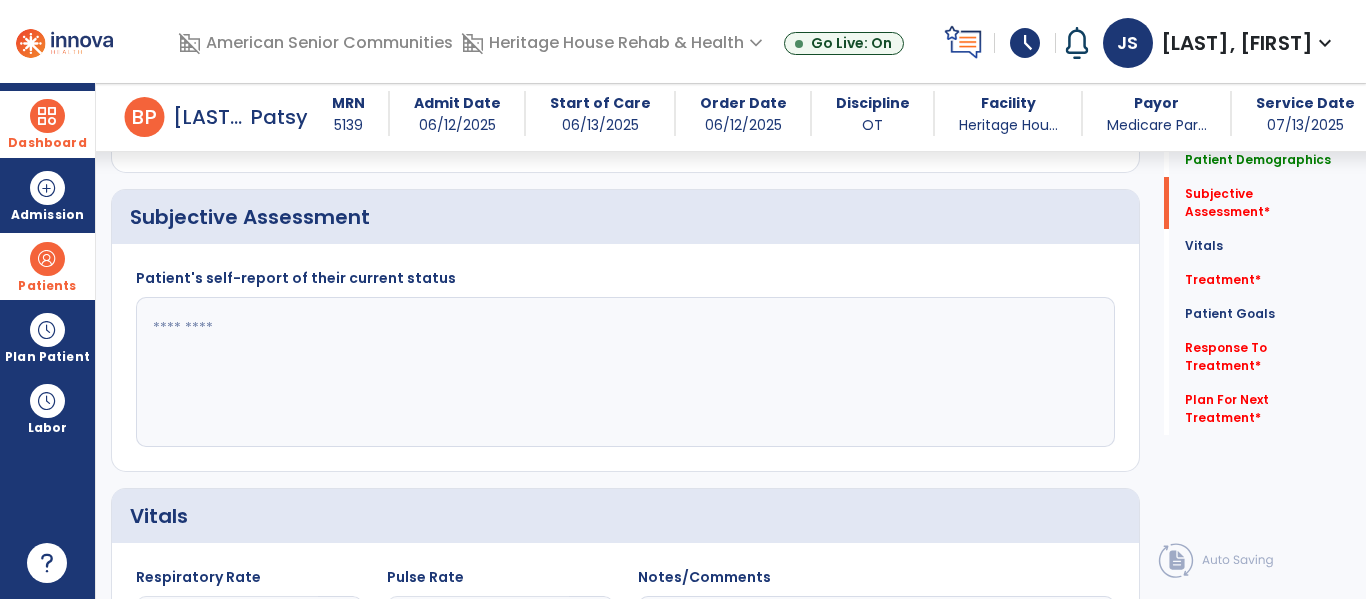 scroll, scrollTop: 337, scrollLeft: 0, axis: vertical 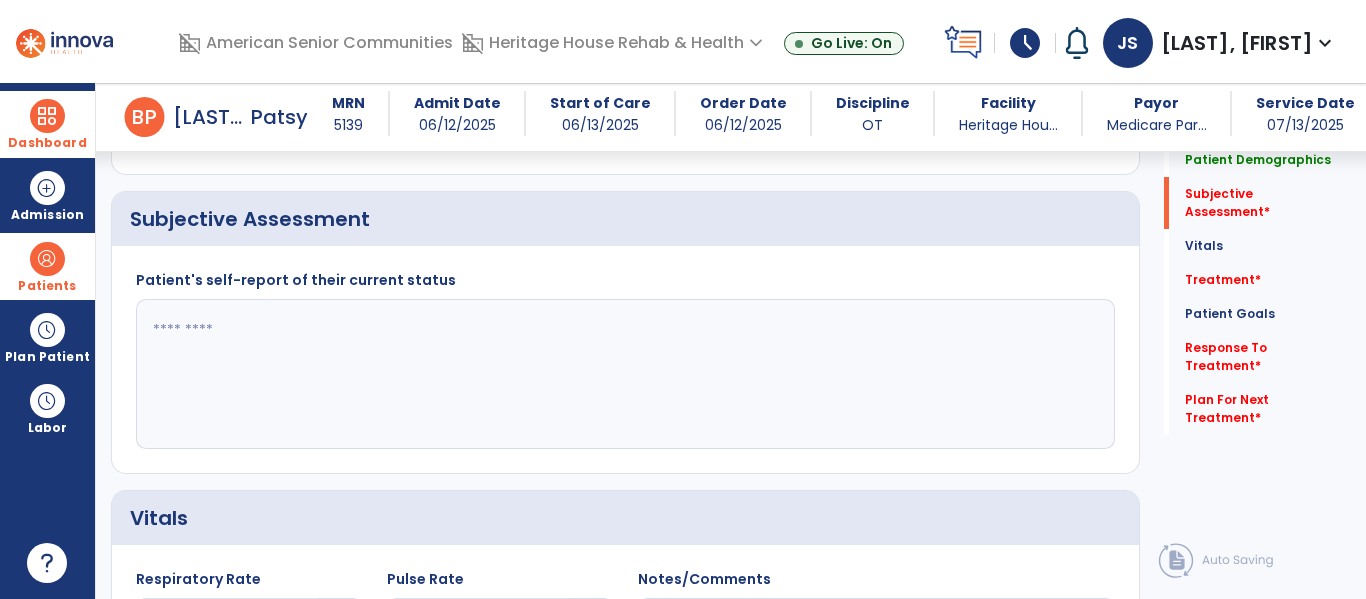 click 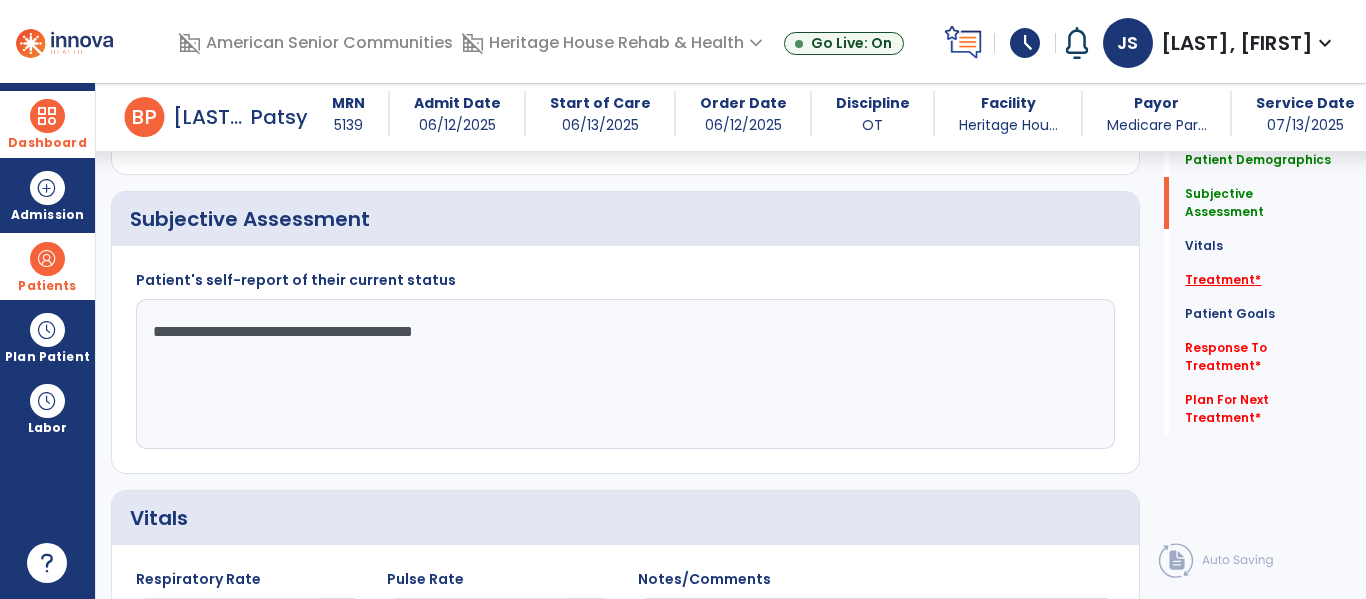 type on "**********" 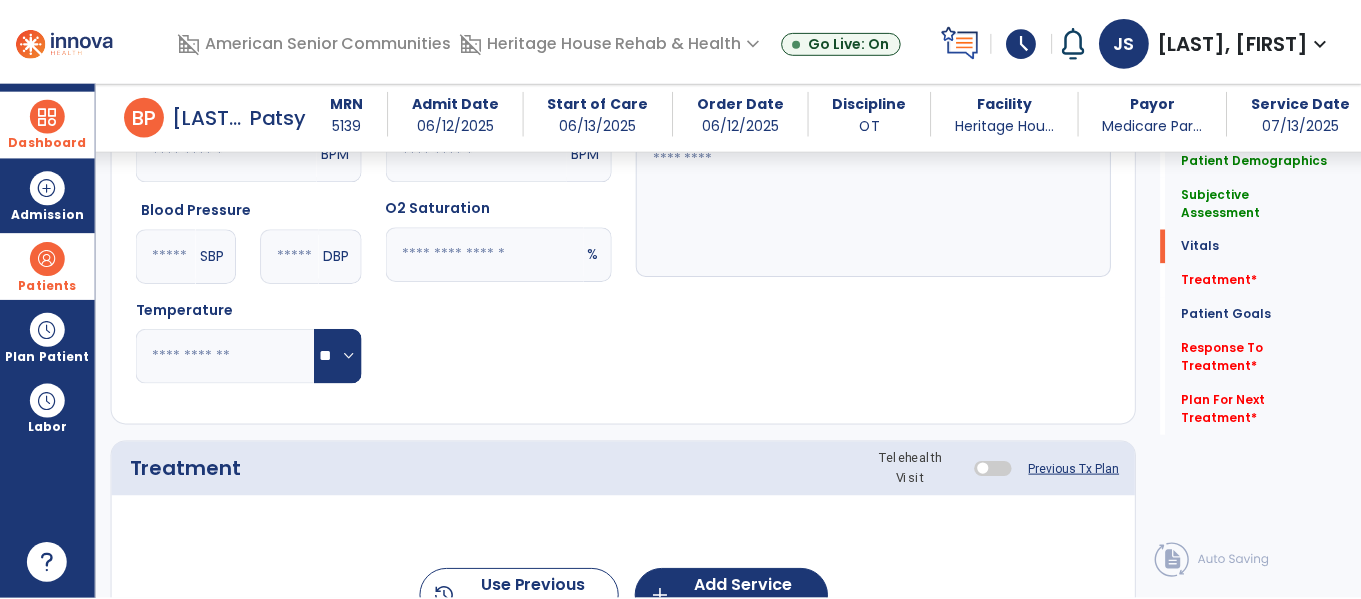 scroll, scrollTop: 1036, scrollLeft: 0, axis: vertical 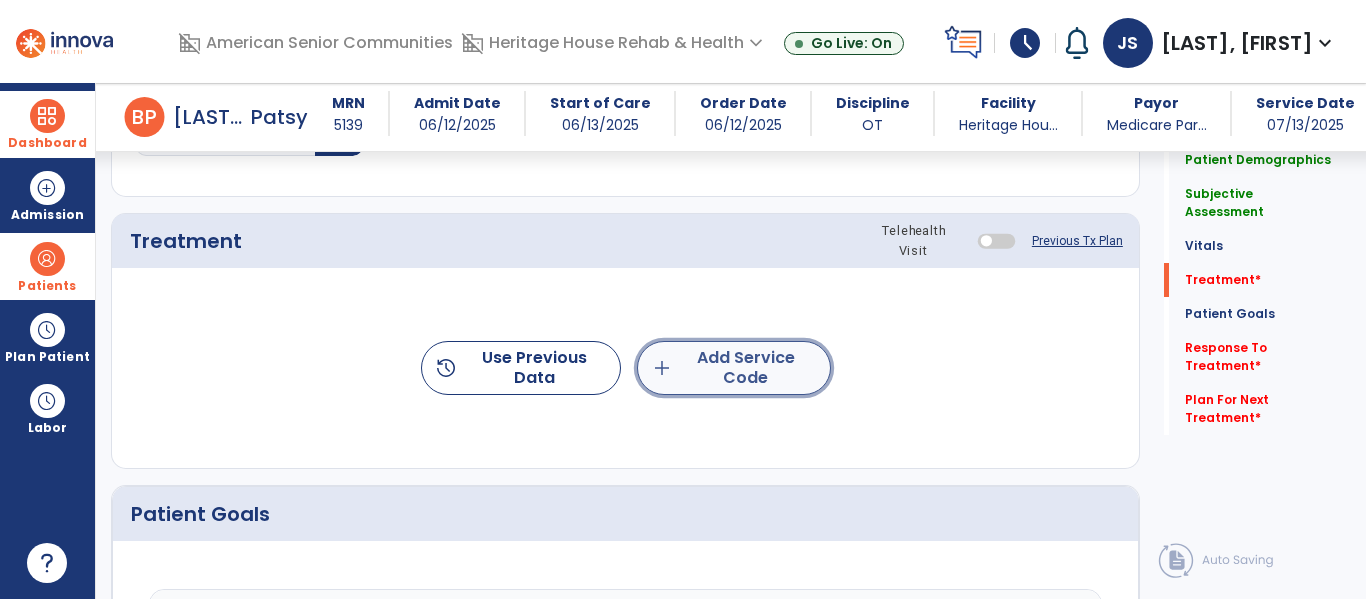 click on "add  Add Service Code" 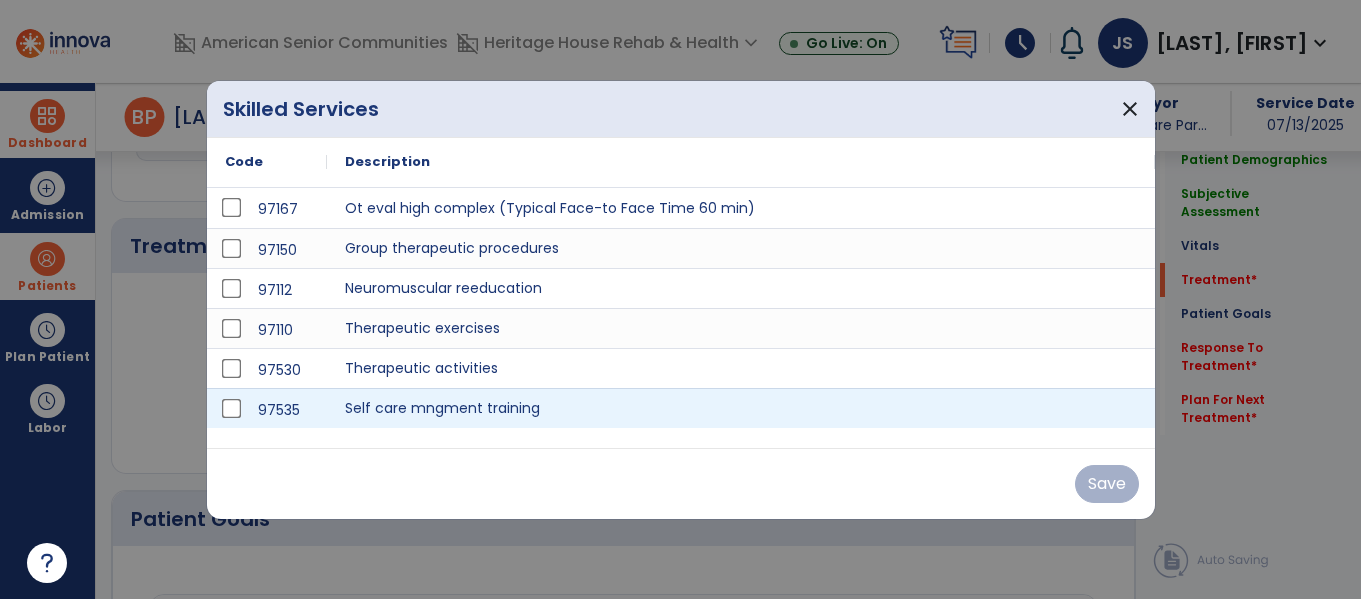 scroll, scrollTop: 1036, scrollLeft: 0, axis: vertical 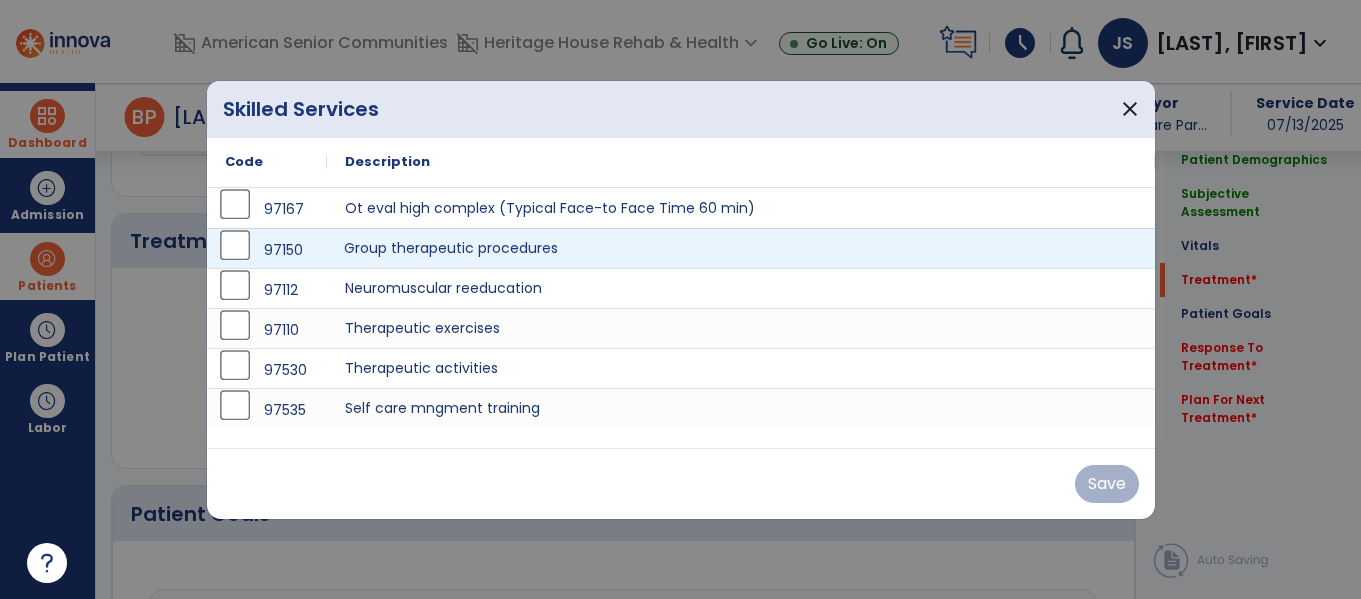 click on "Group therapeutic procedures" at bounding box center (741, 248) 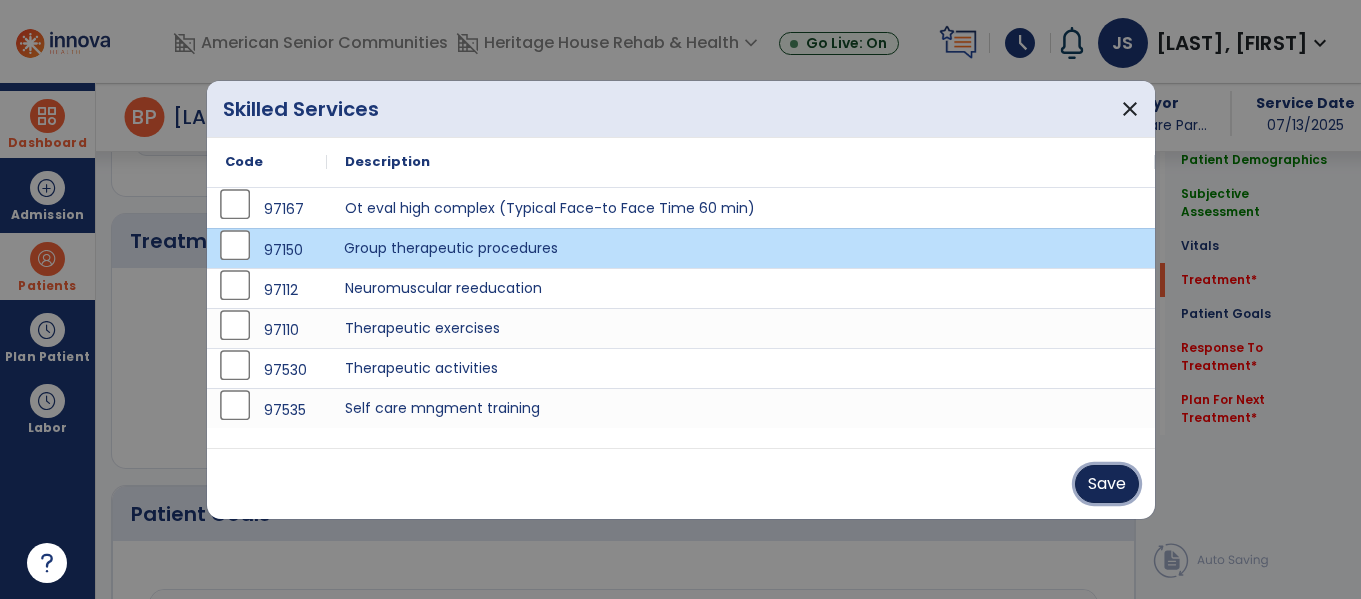 click on "Save" at bounding box center (1107, 484) 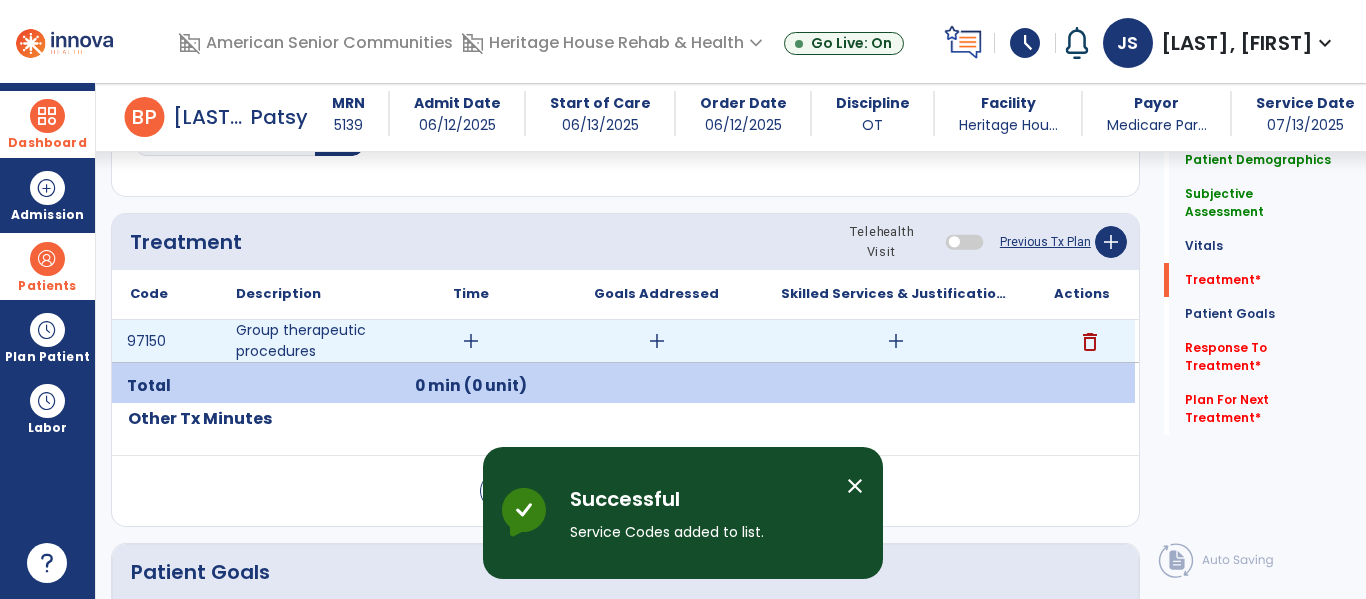 click on "add" at bounding box center [471, 341] 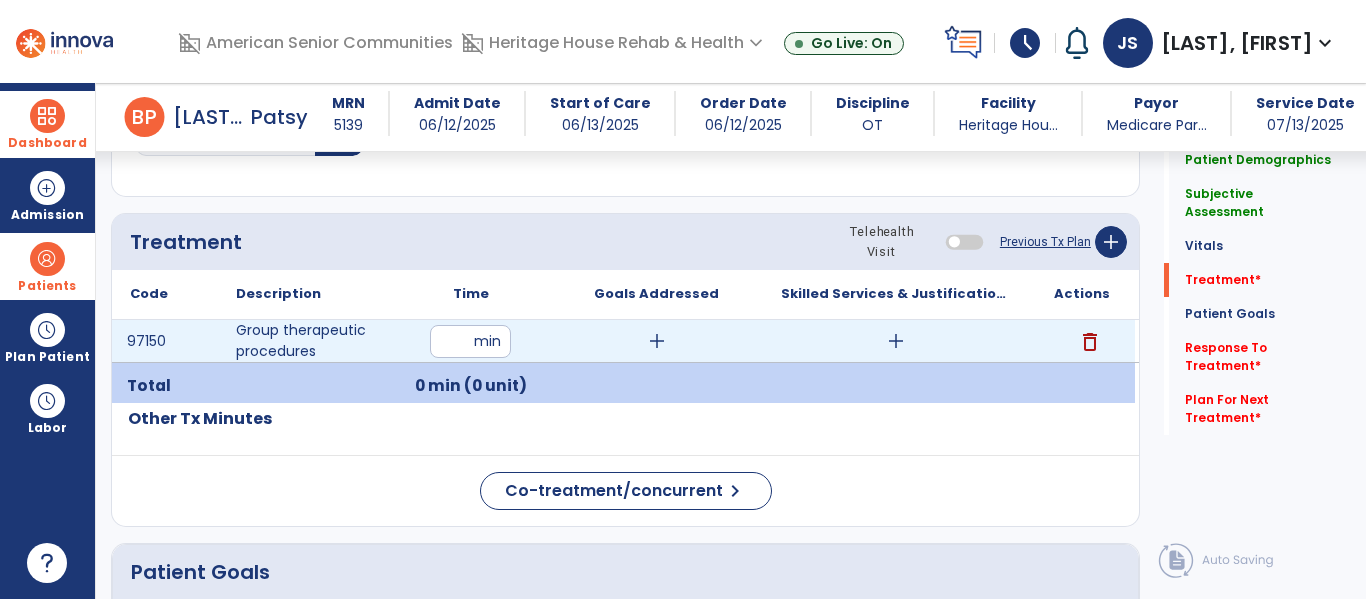 type on "**" 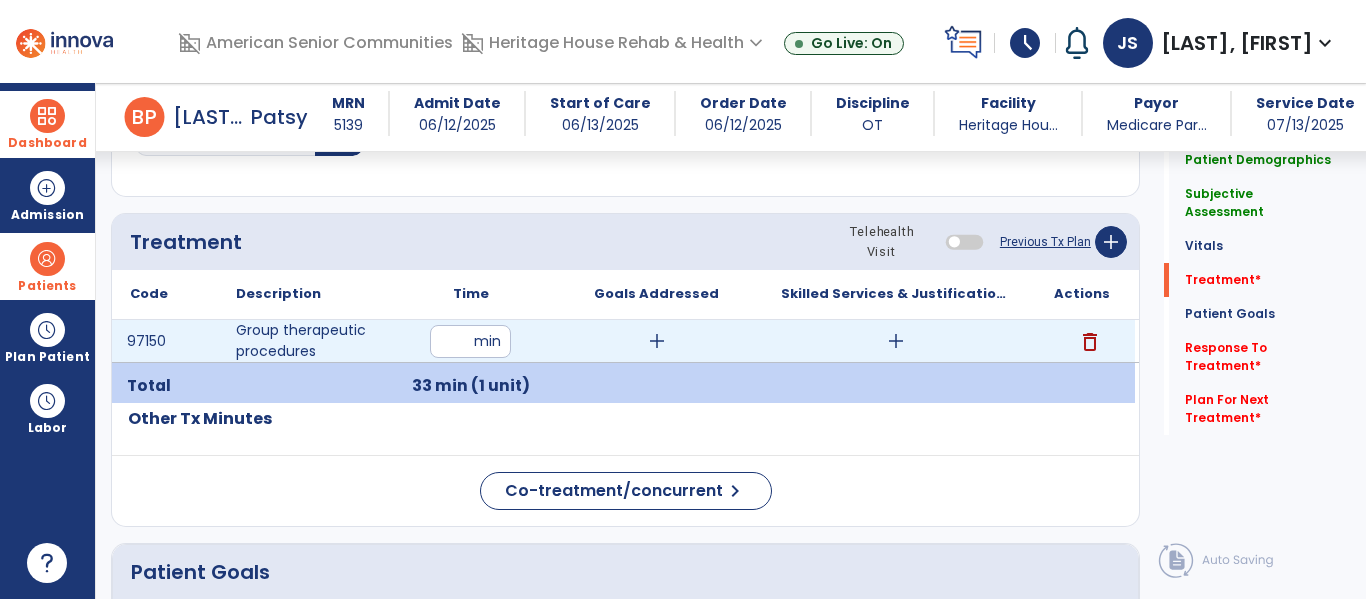 click on "add" at bounding box center [657, 341] 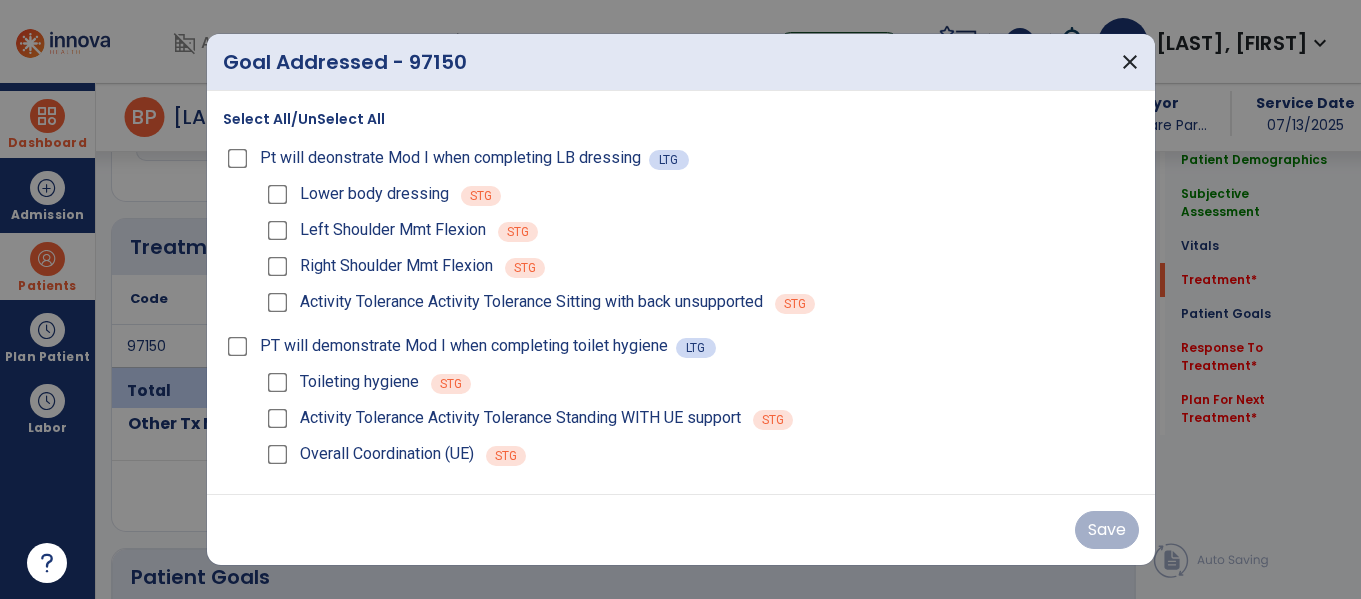scroll, scrollTop: 1036, scrollLeft: 0, axis: vertical 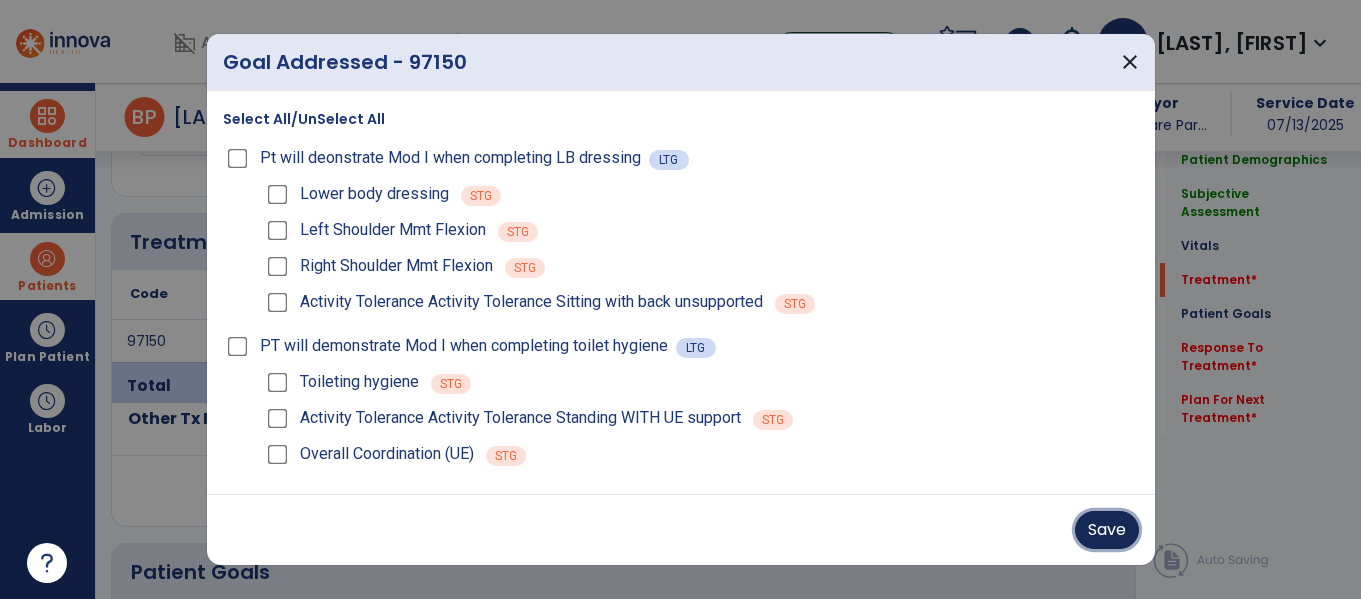 click on "Save" at bounding box center [1107, 530] 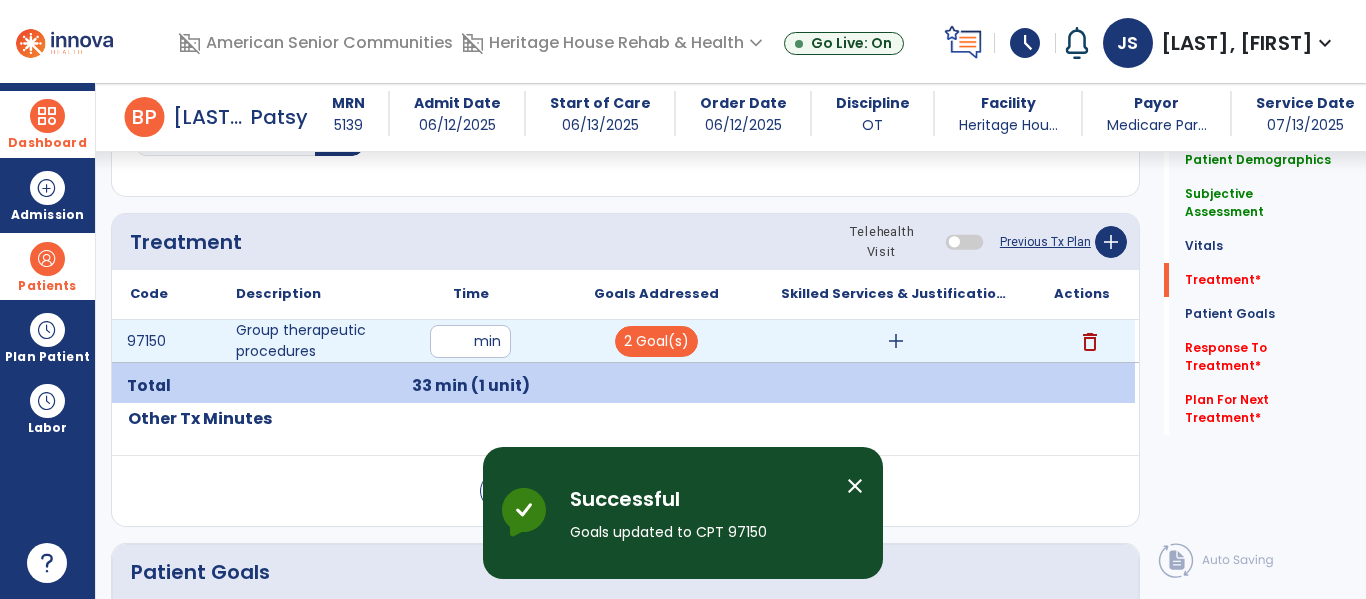 click on "add" at bounding box center [896, 341] 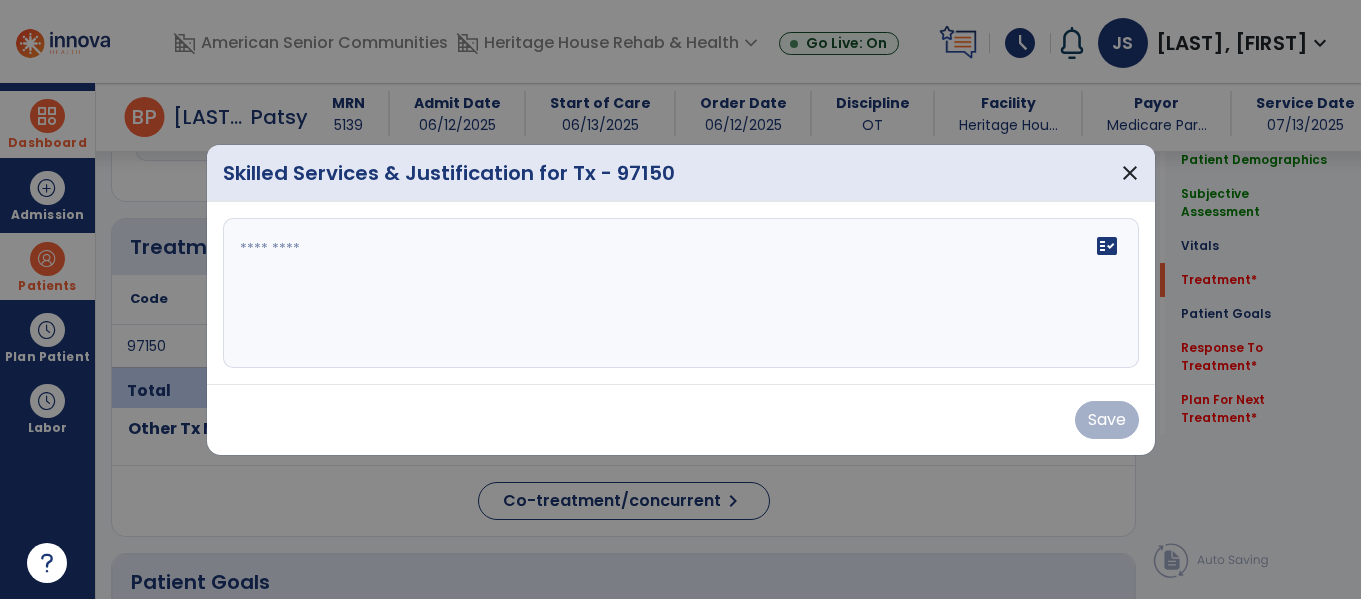 scroll, scrollTop: 1036, scrollLeft: 0, axis: vertical 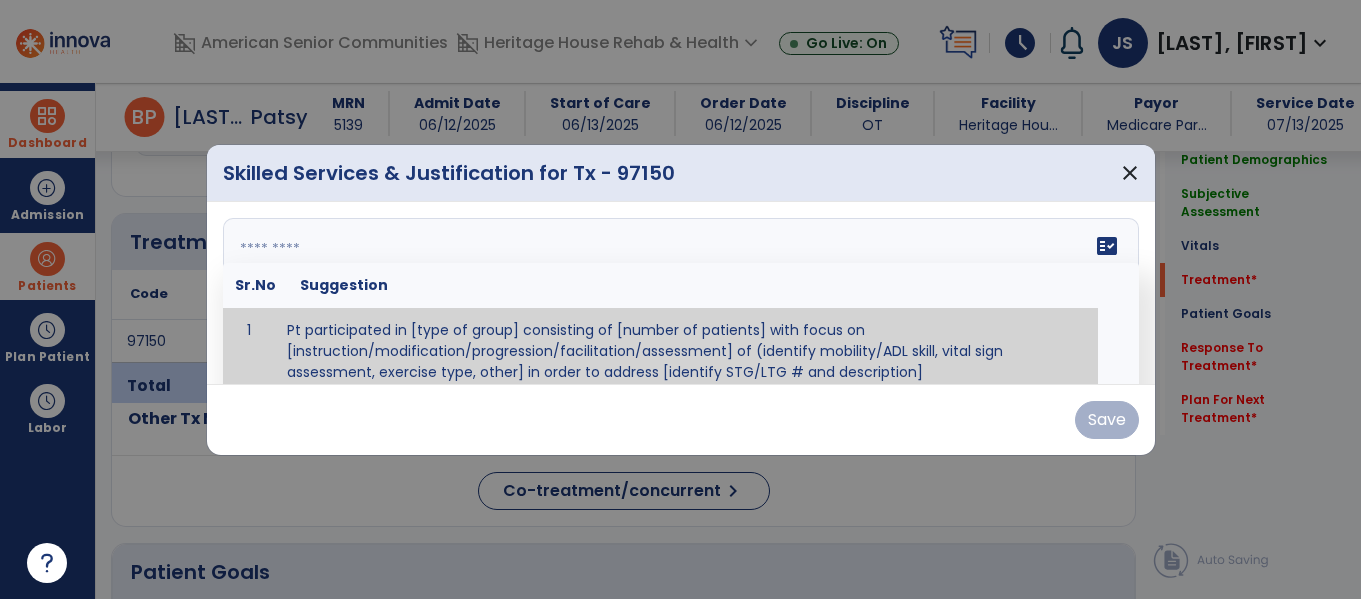 click on "fact_check  Sr.No Suggestion 1 Pt participated in [type of group] consisting of [number of patients] with focus on [instruction/modification/progression/facilitation/assessment] of (identify mobility/ADL skill, vital sign assessment, exercise type, other] in order to address [identify STG/LTG # and description]" at bounding box center (681, 293) 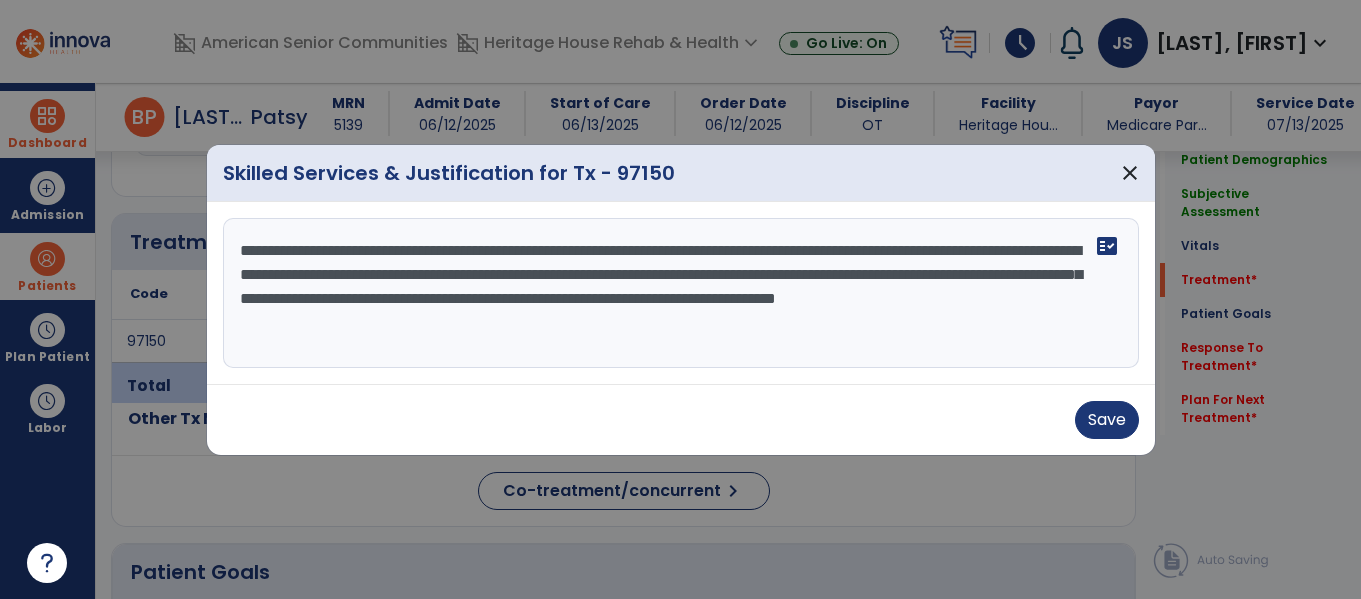 click on "**********" at bounding box center (681, 293) 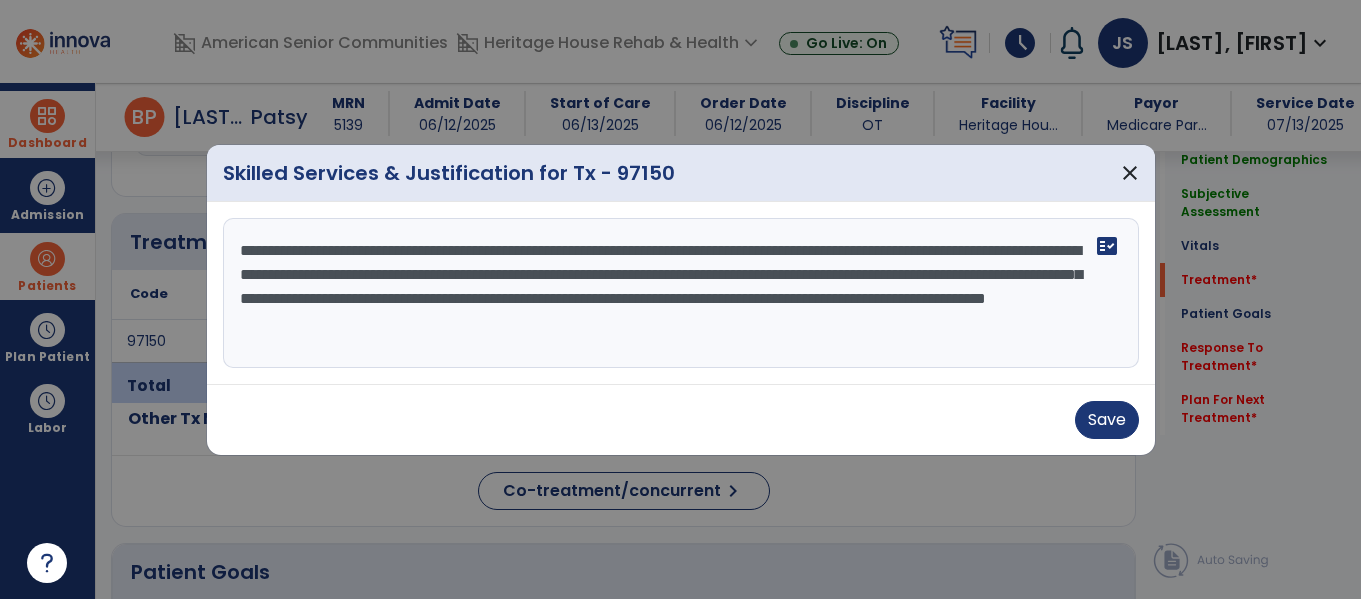 click on "**********" at bounding box center (681, 293) 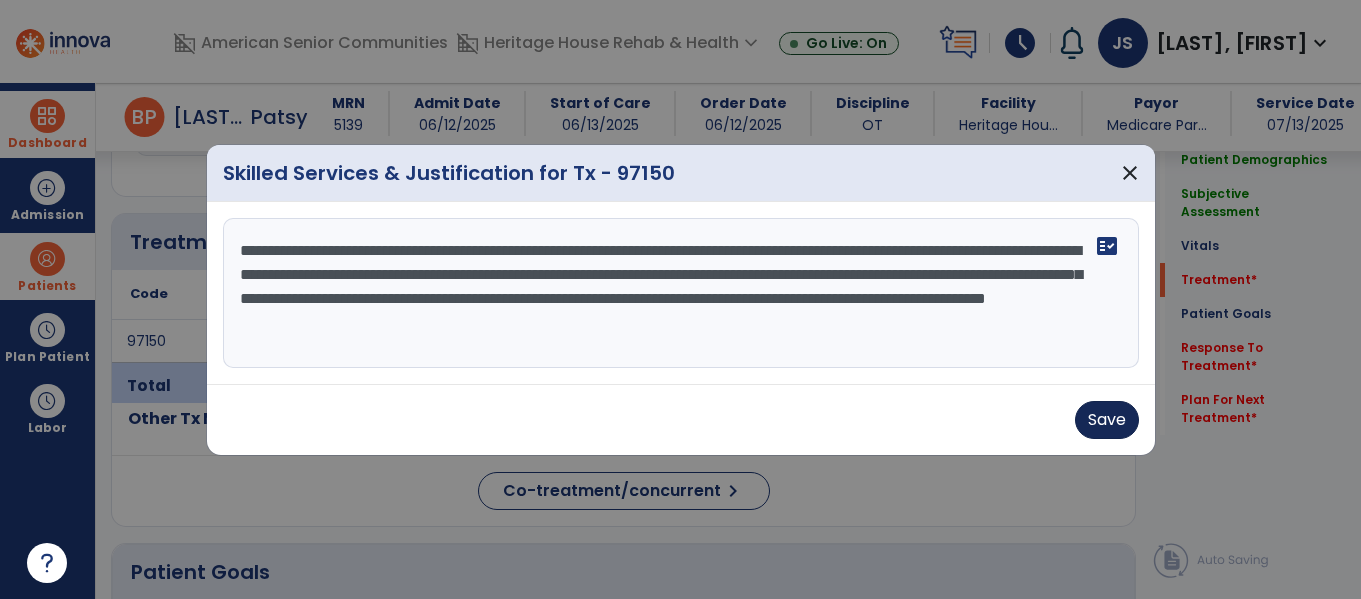 type on "**********" 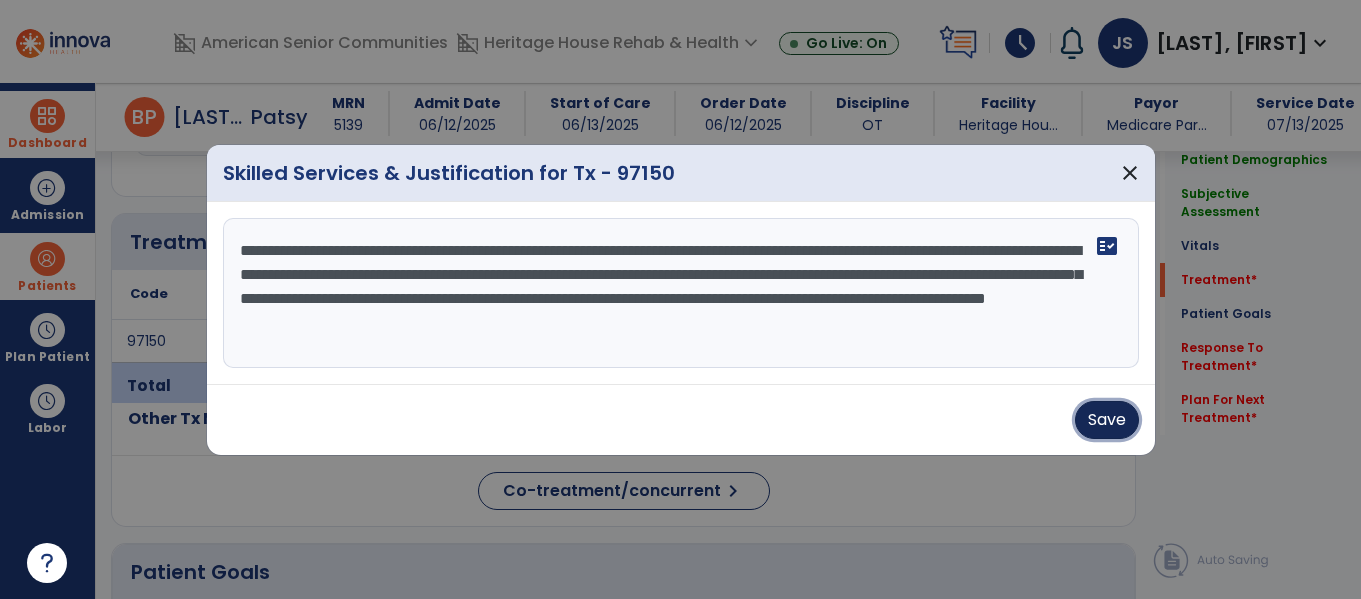 drag, startPoint x: 1093, startPoint y: 417, endPoint x: 1014, endPoint y: 394, distance: 82.28001 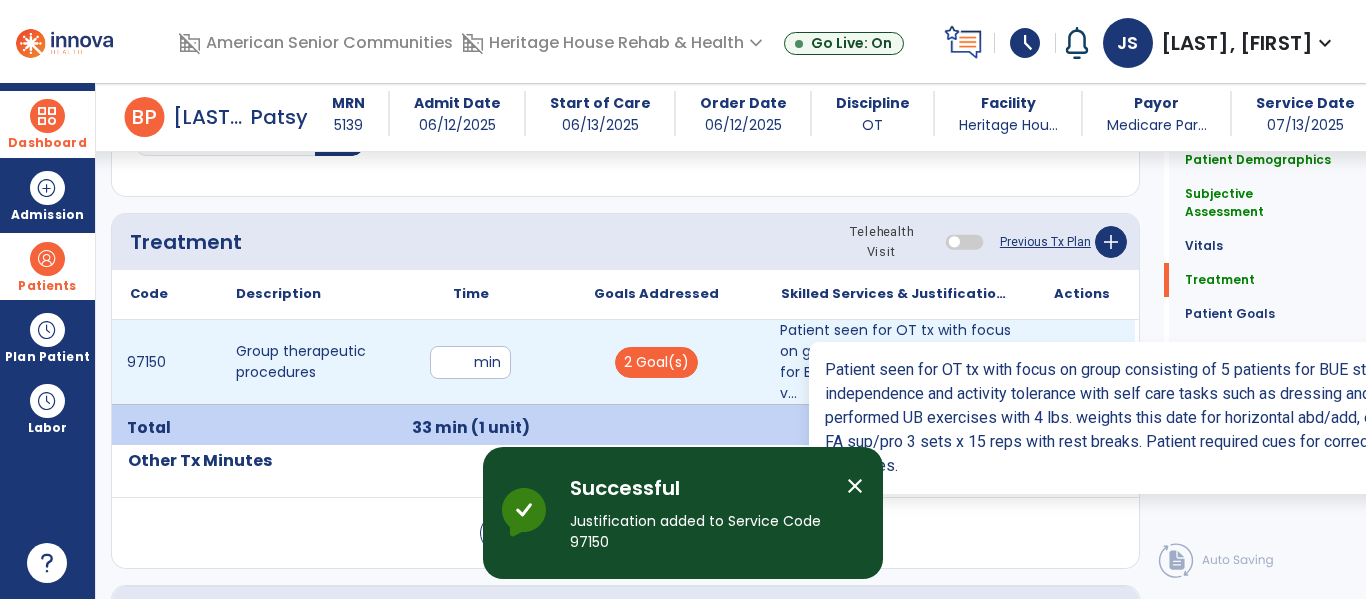 click on "Patient seen for OT tx with focus on group consisting of 5 patients for BUE strengthening for improv..." at bounding box center (896, 362) 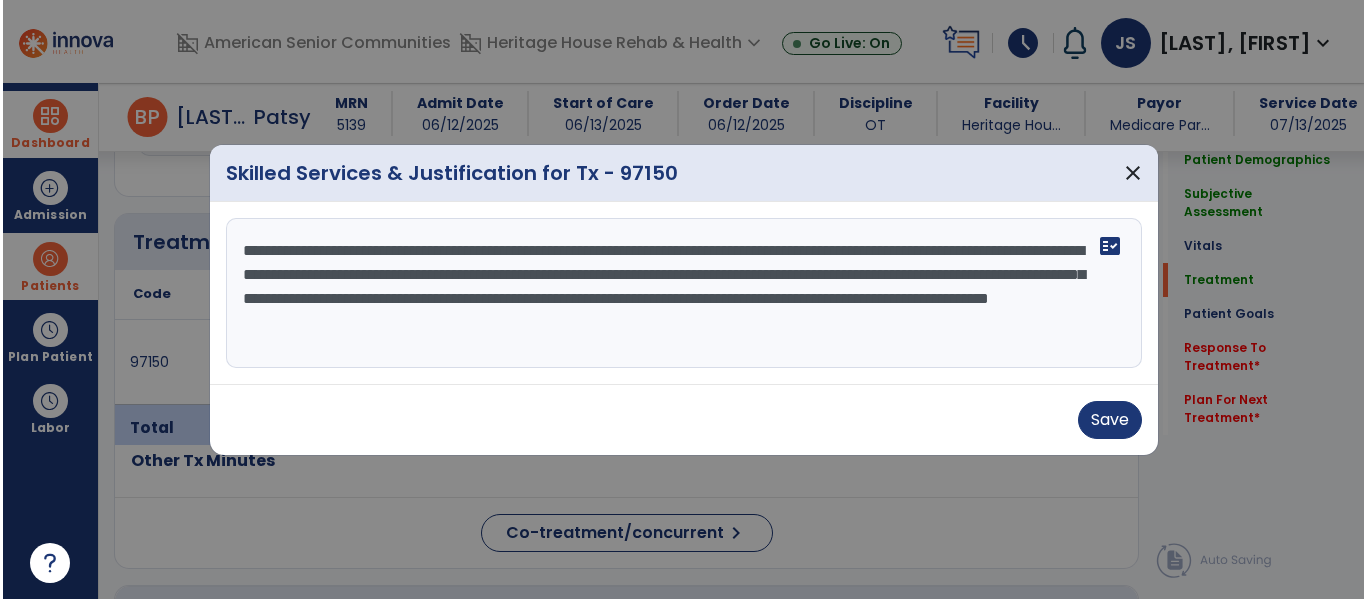 scroll, scrollTop: 1036, scrollLeft: 0, axis: vertical 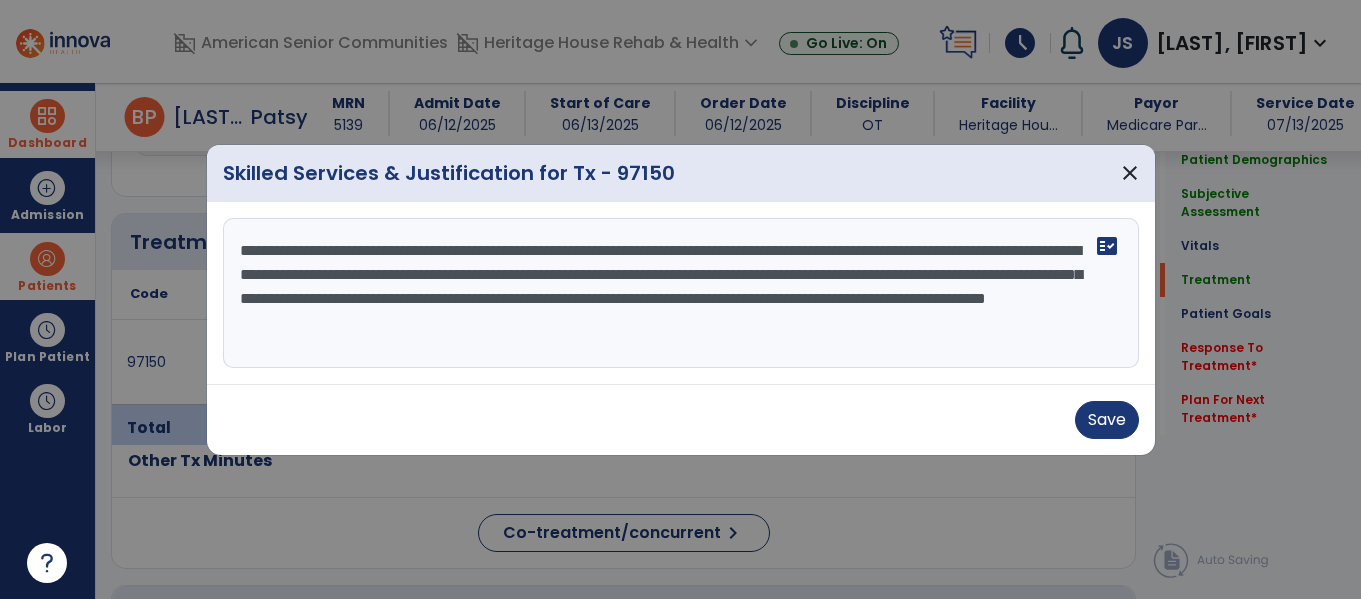 drag, startPoint x: 239, startPoint y: 249, endPoint x: 1032, endPoint y: 326, distance: 796.72955 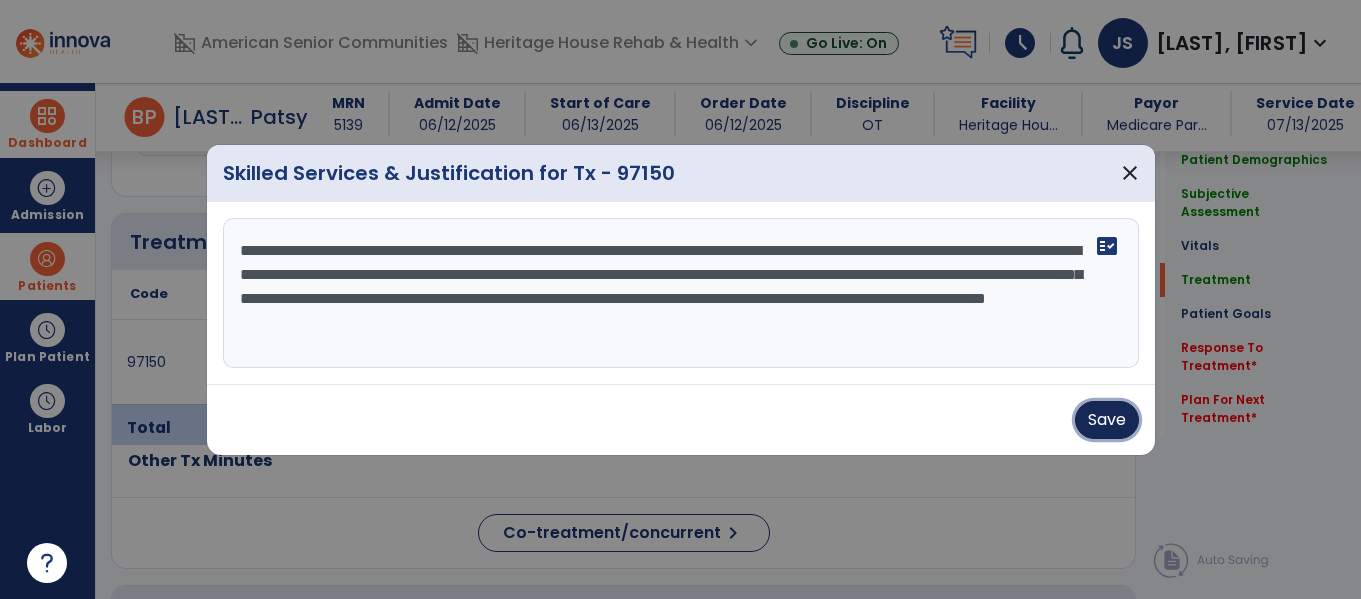 click on "Save" at bounding box center [1107, 420] 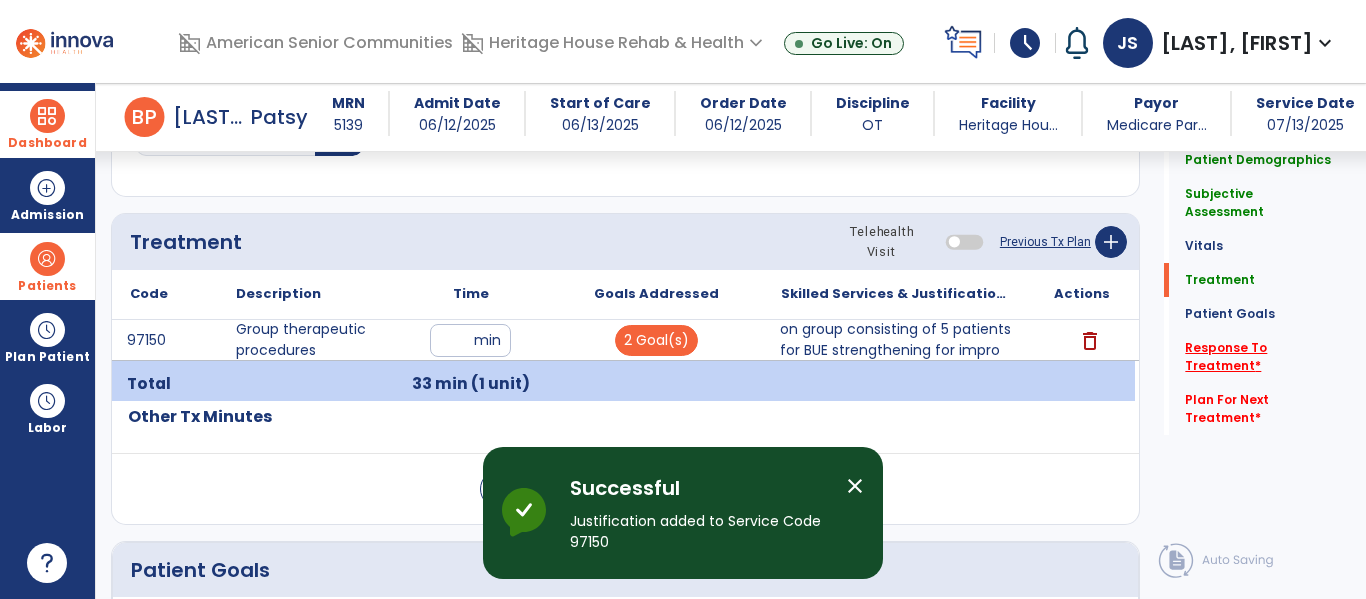 click on "Response To Treatment   *" 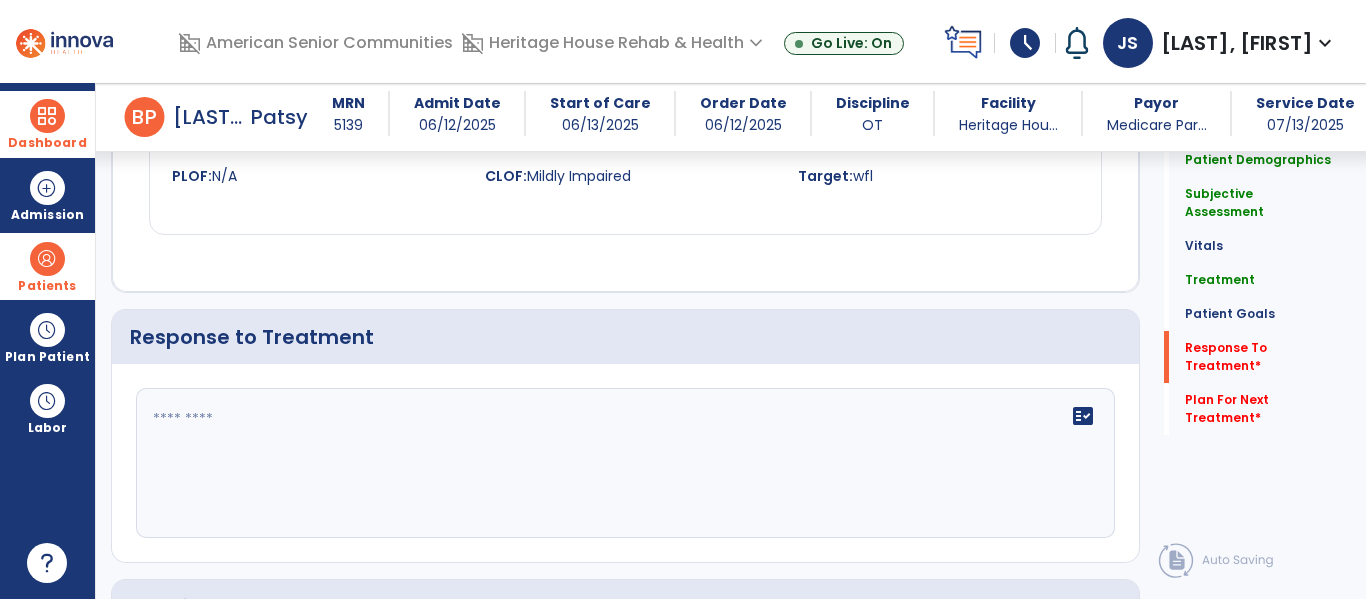 scroll, scrollTop: 2697, scrollLeft: 0, axis: vertical 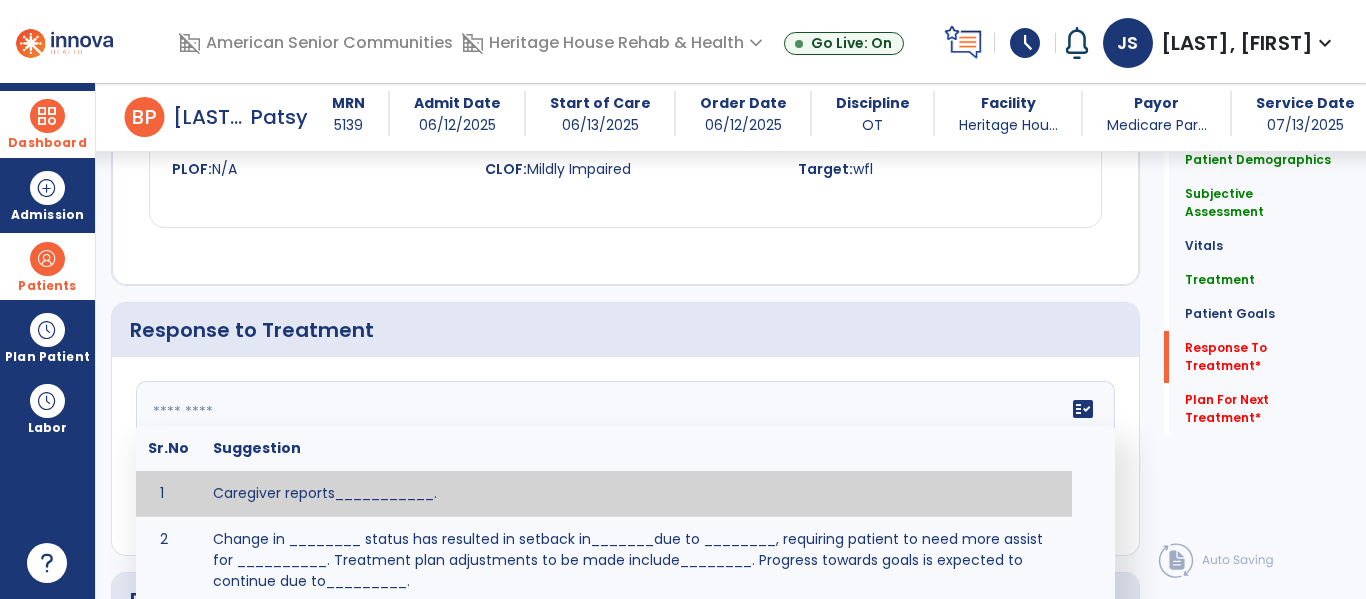 click 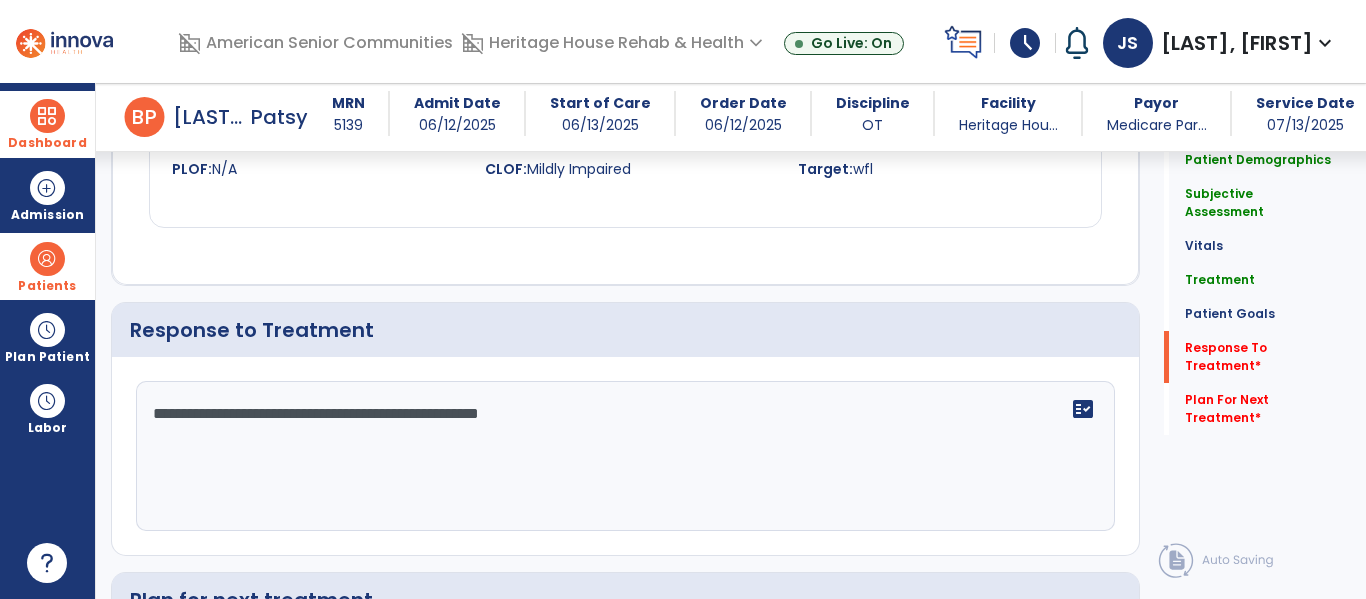 type on "**********" 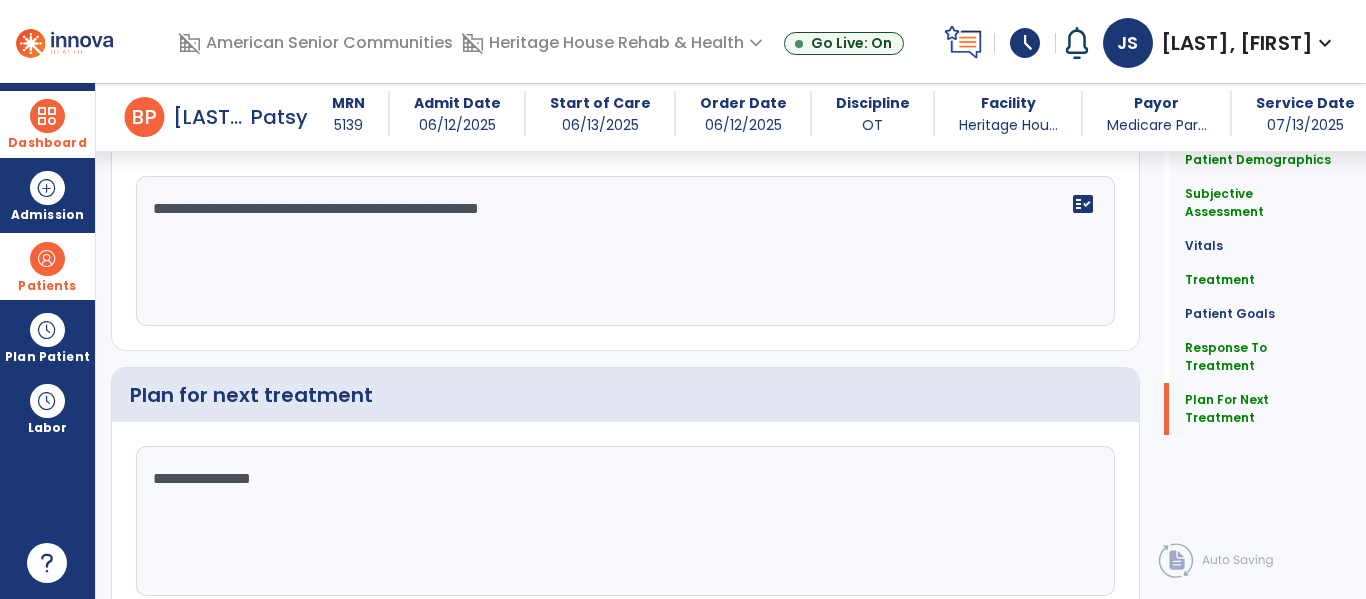 scroll, scrollTop: 2946, scrollLeft: 0, axis: vertical 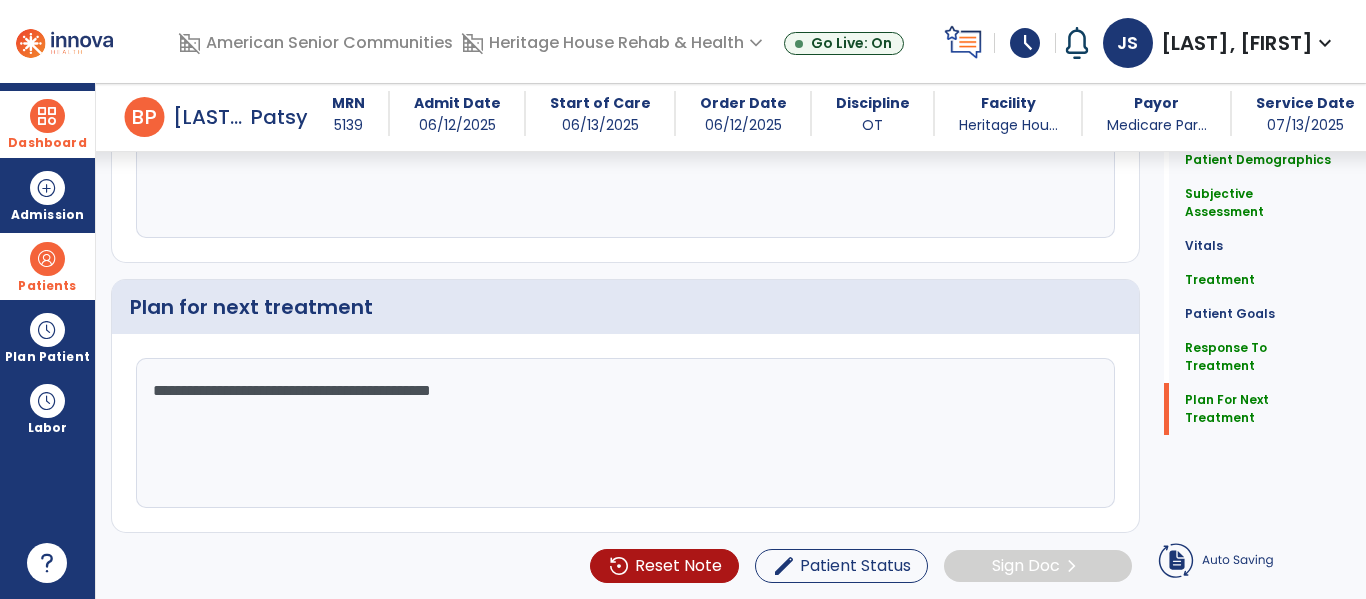 type on "**********" 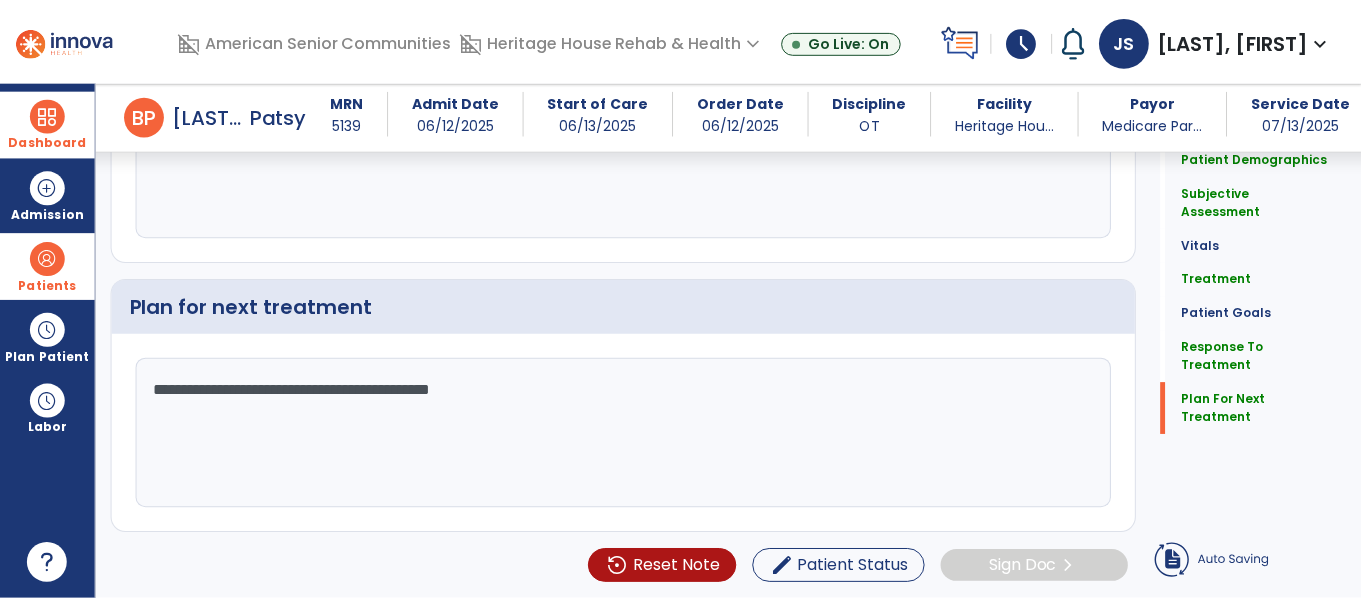 scroll, scrollTop: 2902, scrollLeft: 0, axis: vertical 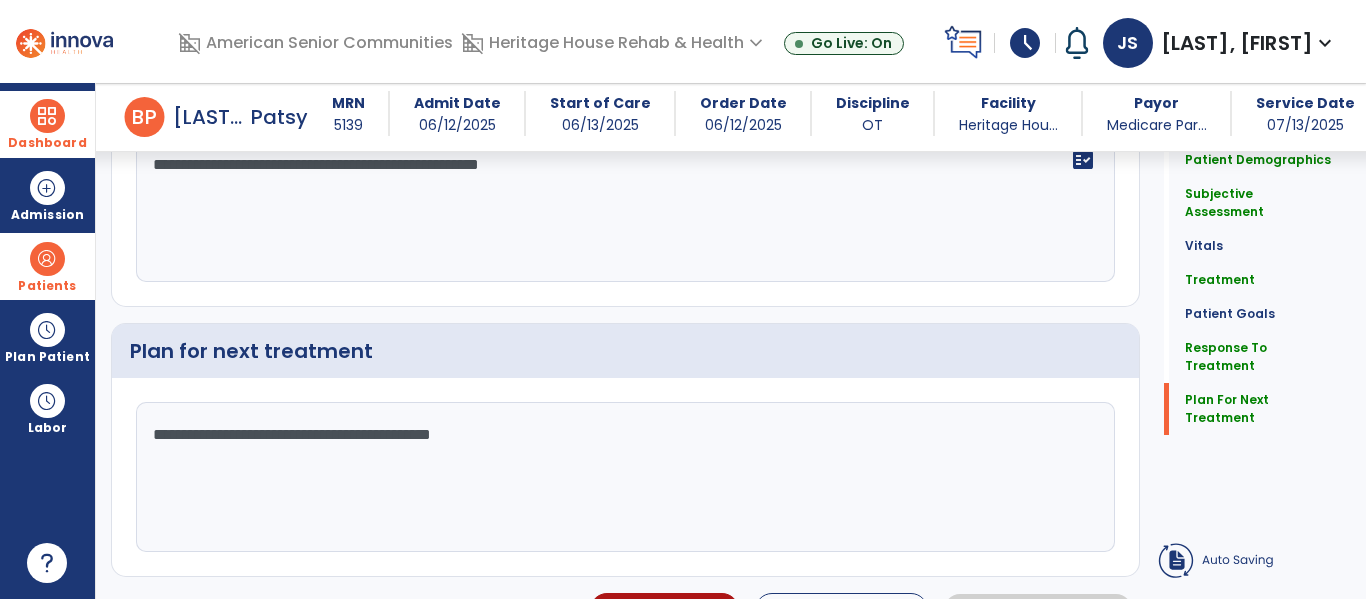 click on "Sign Doc" 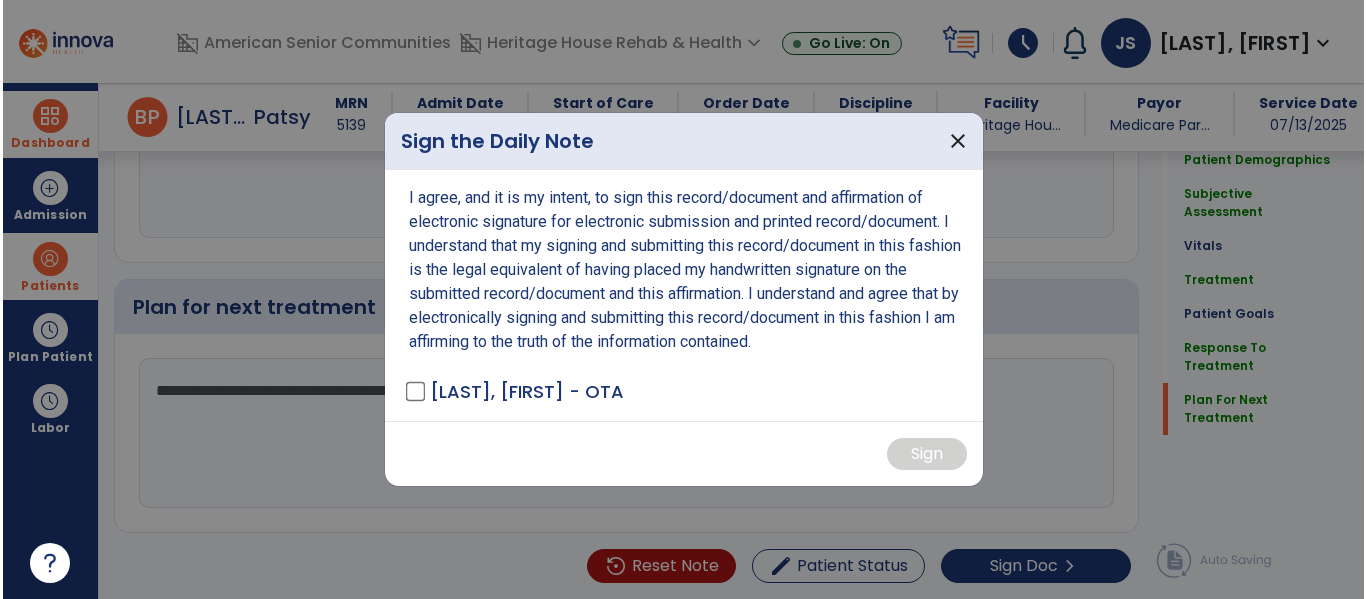 scroll, scrollTop: 2988, scrollLeft: 0, axis: vertical 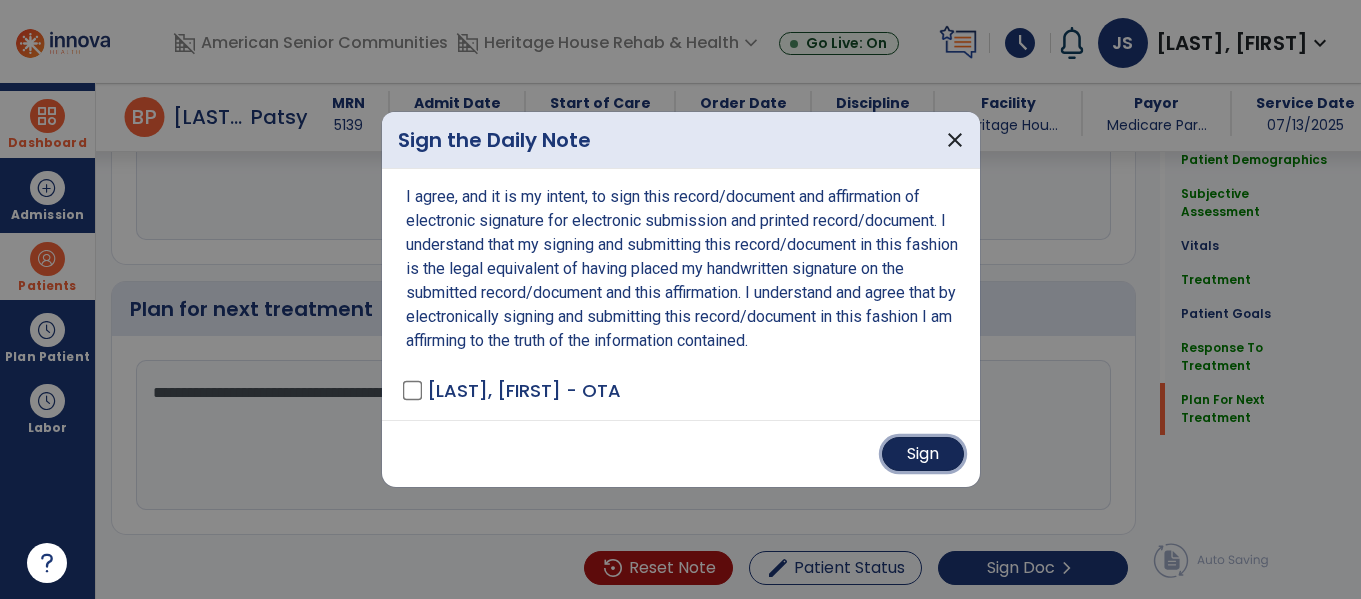 click on "Sign" at bounding box center [923, 454] 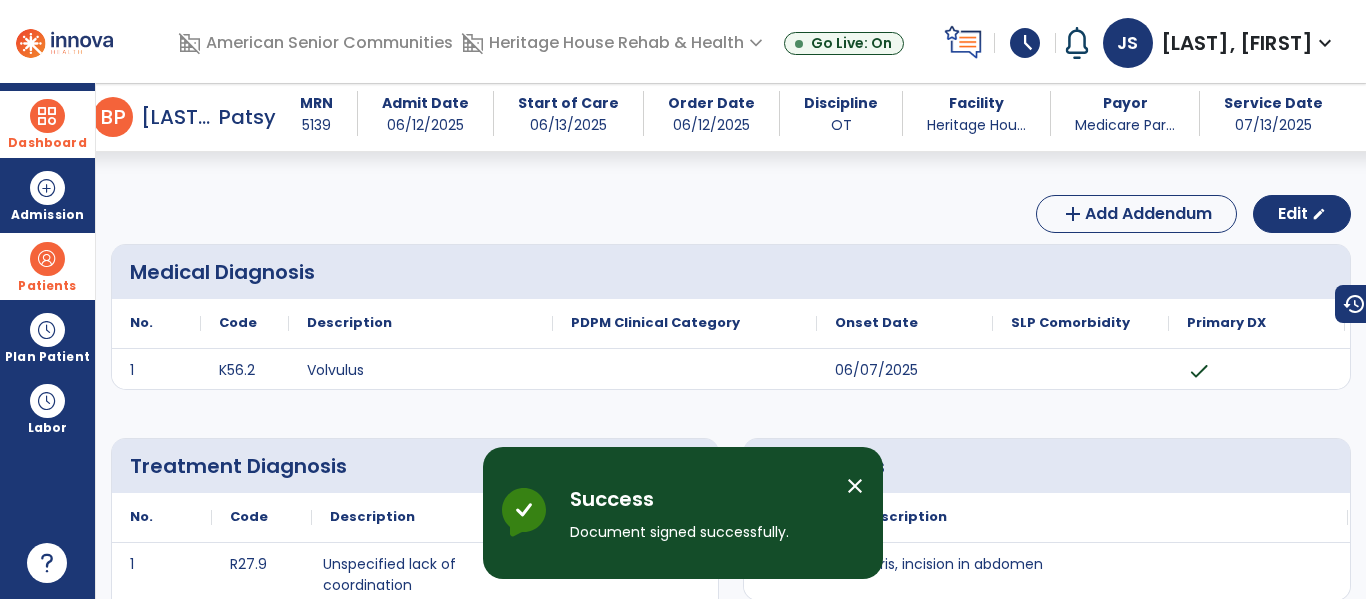scroll, scrollTop: 0, scrollLeft: 0, axis: both 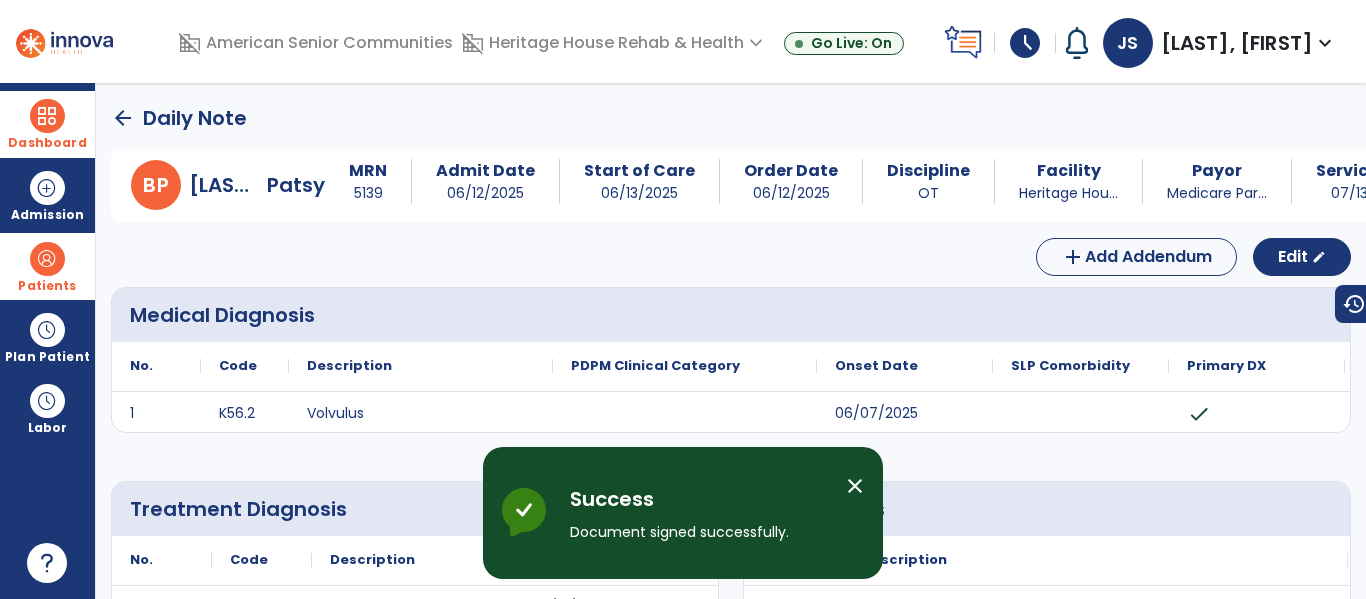 click on "arrow_back" 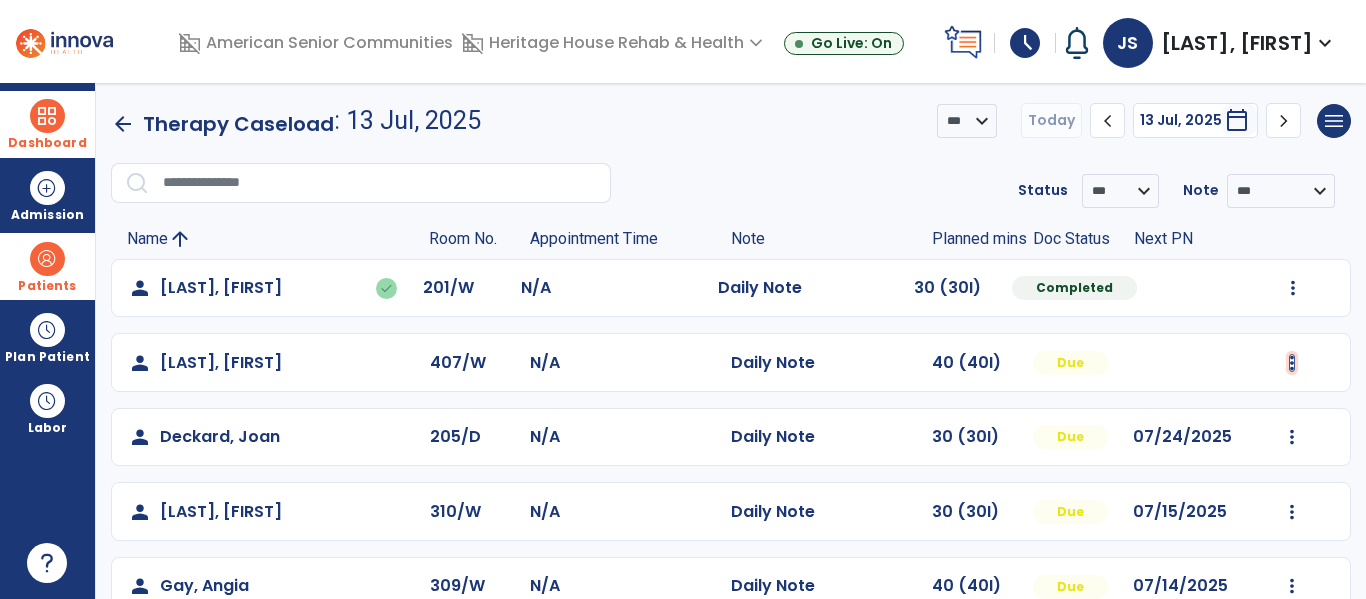 click at bounding box center [1293, 288] 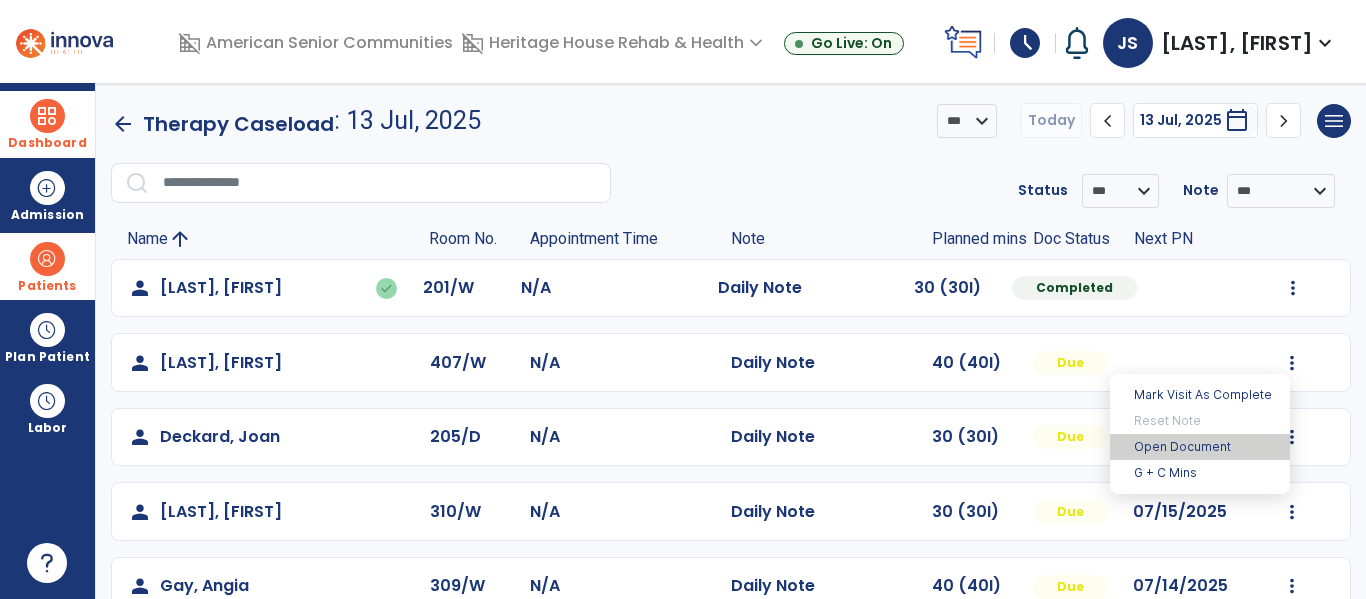 click on "Open Document" at bounding box center (1200, 447) 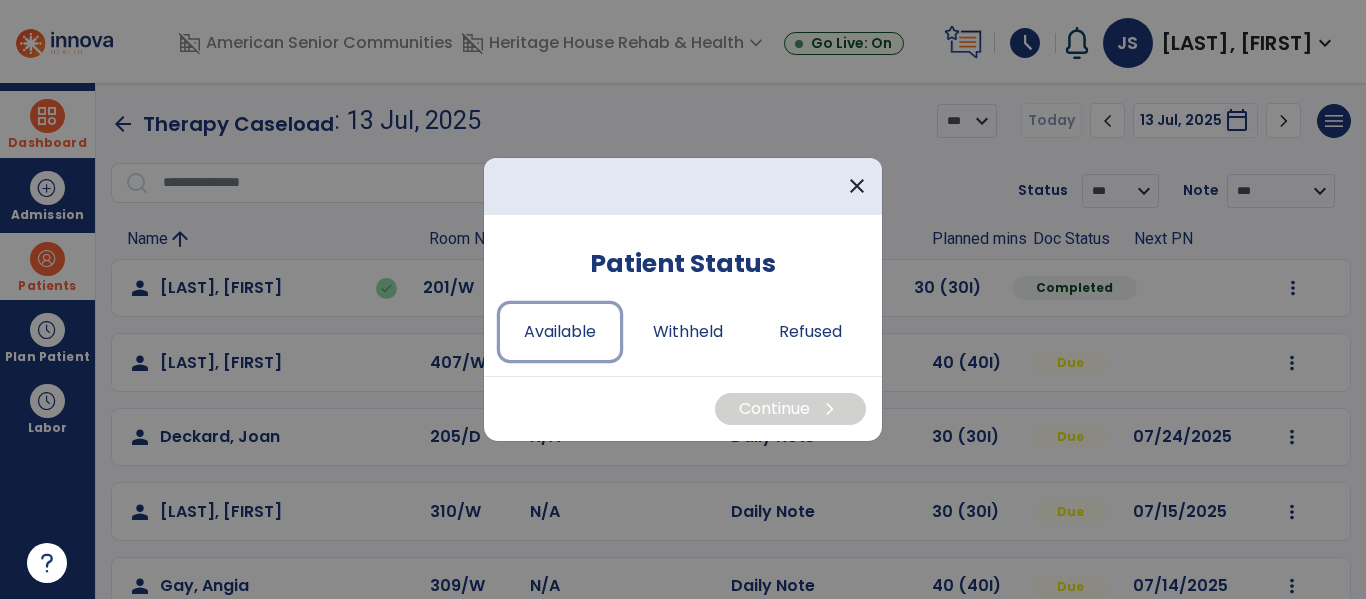 drag, startPoint x: 591, startPoint y: 337, endPoint x: 620, endPoint y: 359, distance: 36.40055 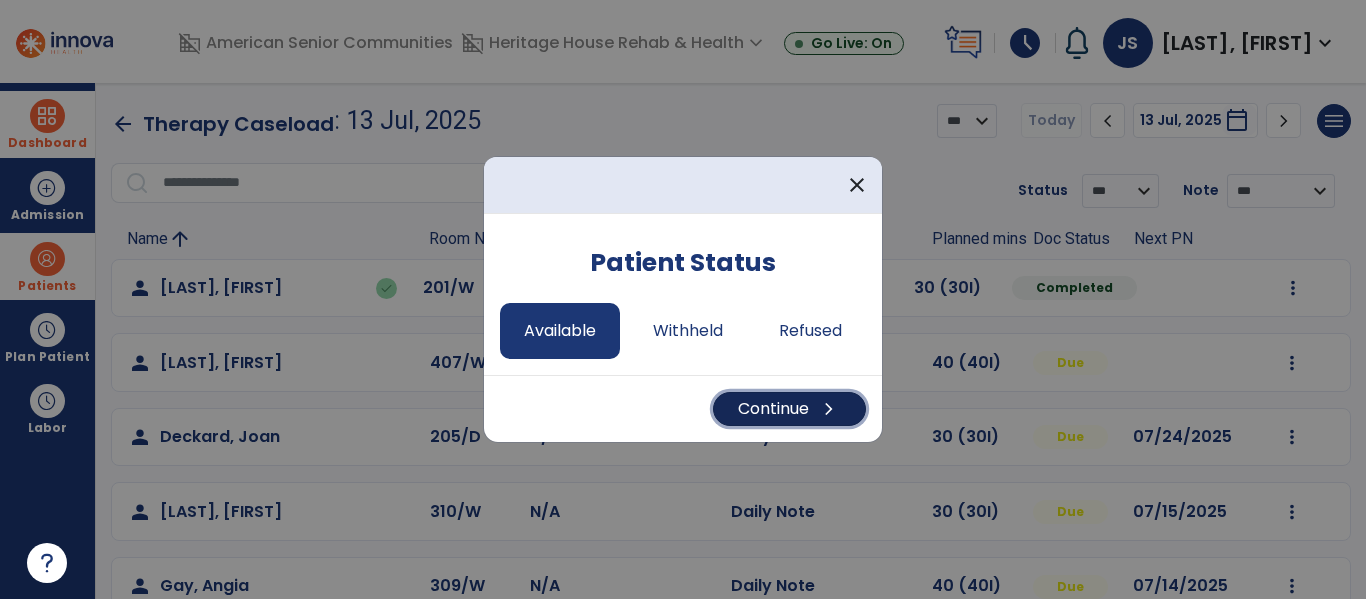 click on "Continue   chevron_right" at bounding box center (789, 409) 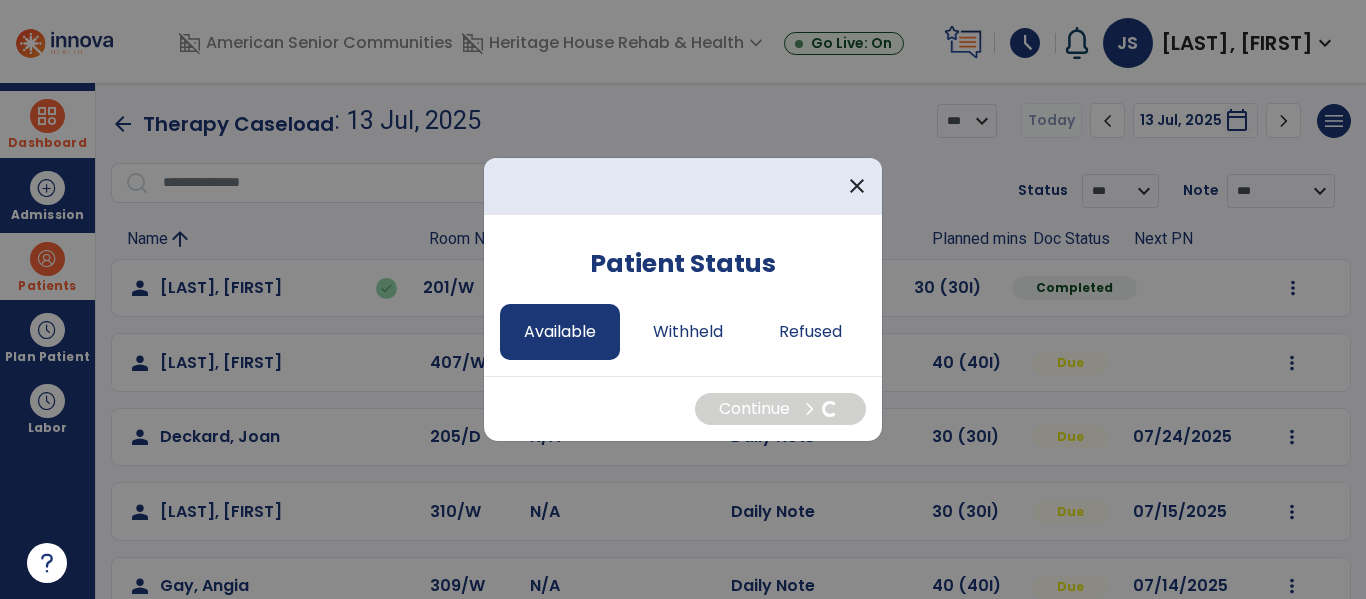 select on "*" 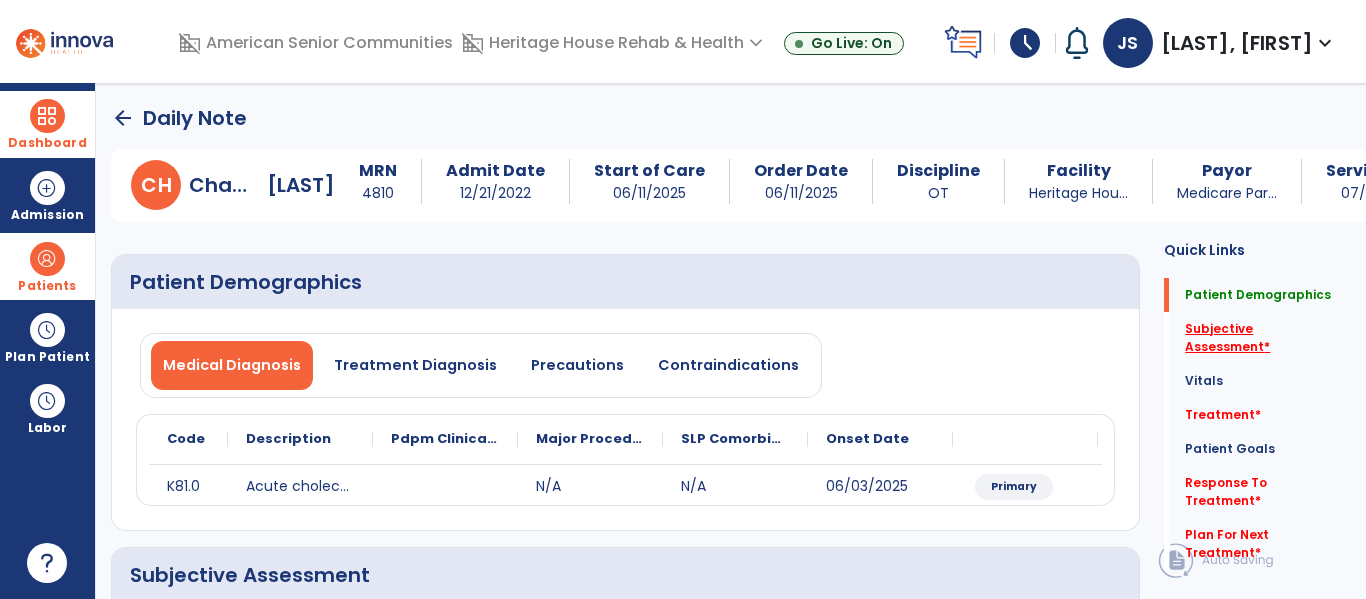 click on "Subjective Assessment   *" 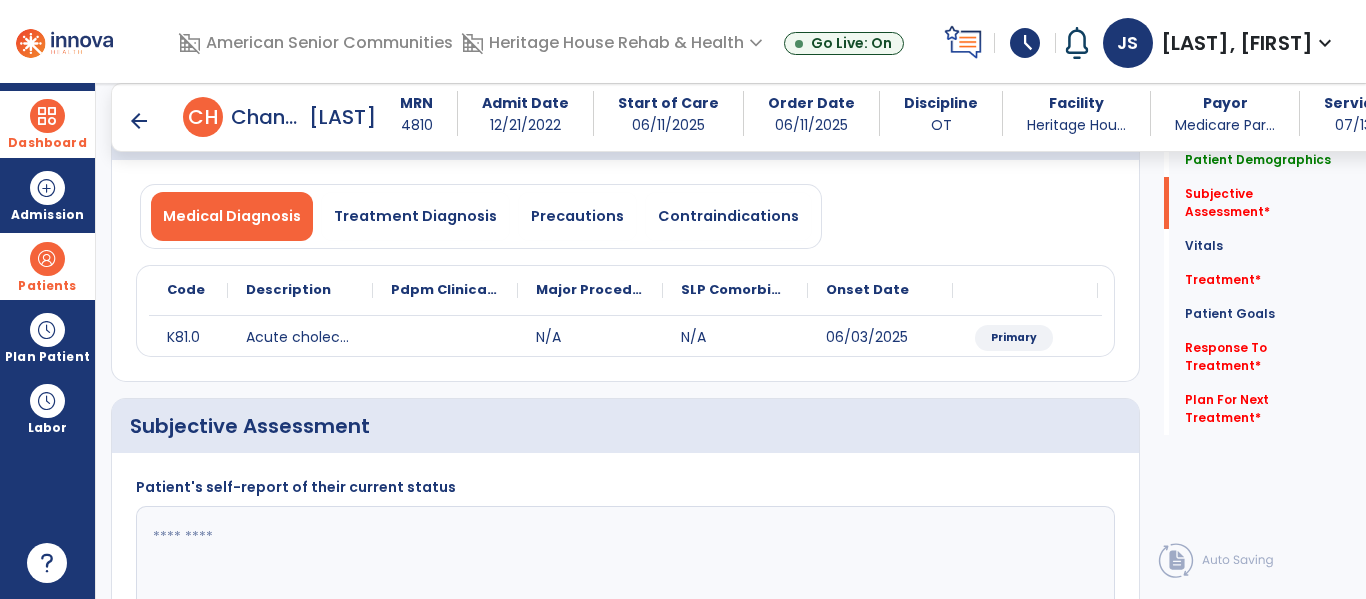 scroll, scrollTop: 347, scrollLeft: 0, axis: vertical 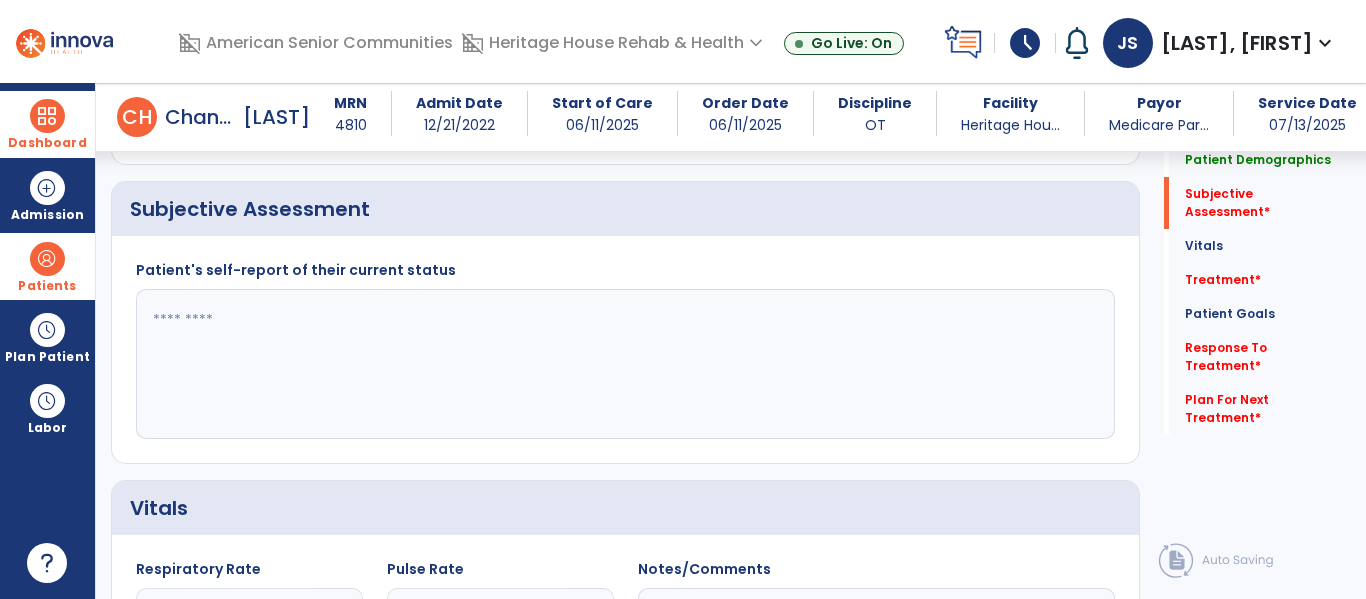 click 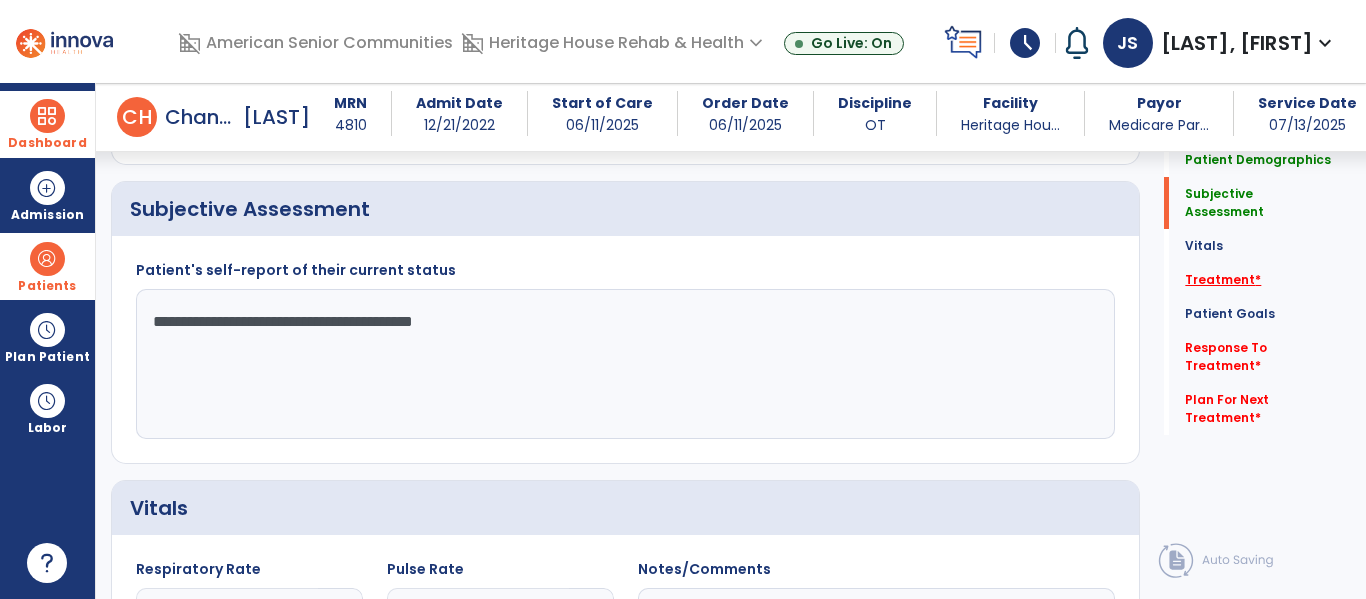 type on "**********" 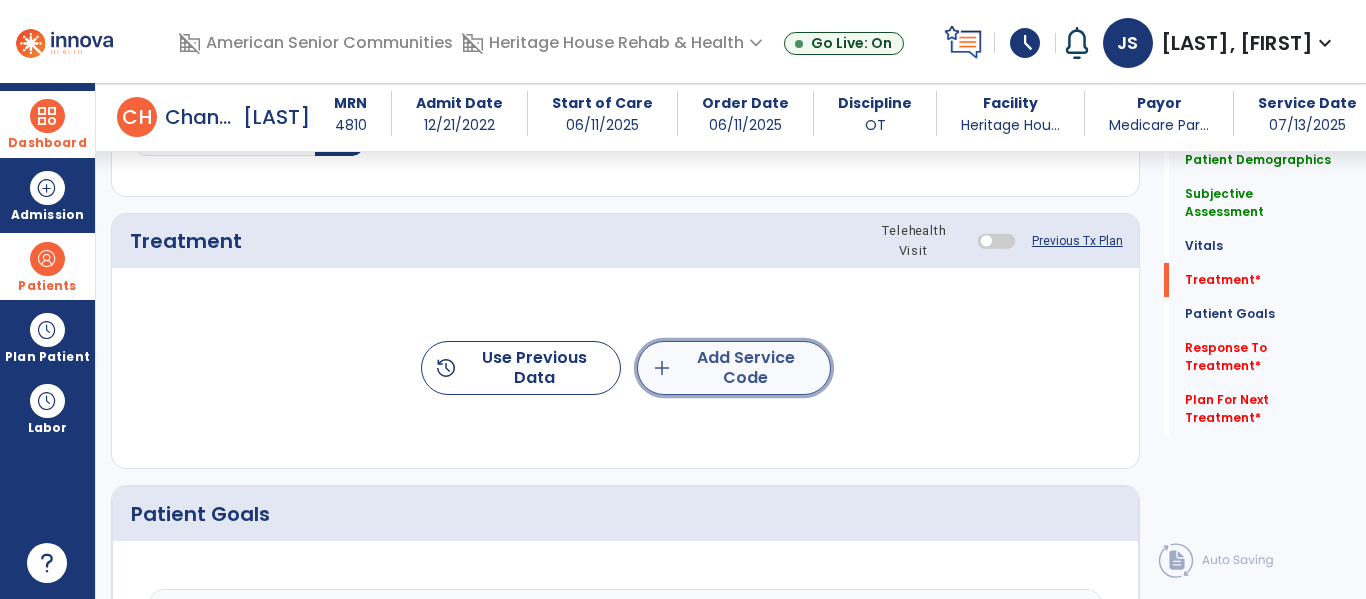 click on "add" 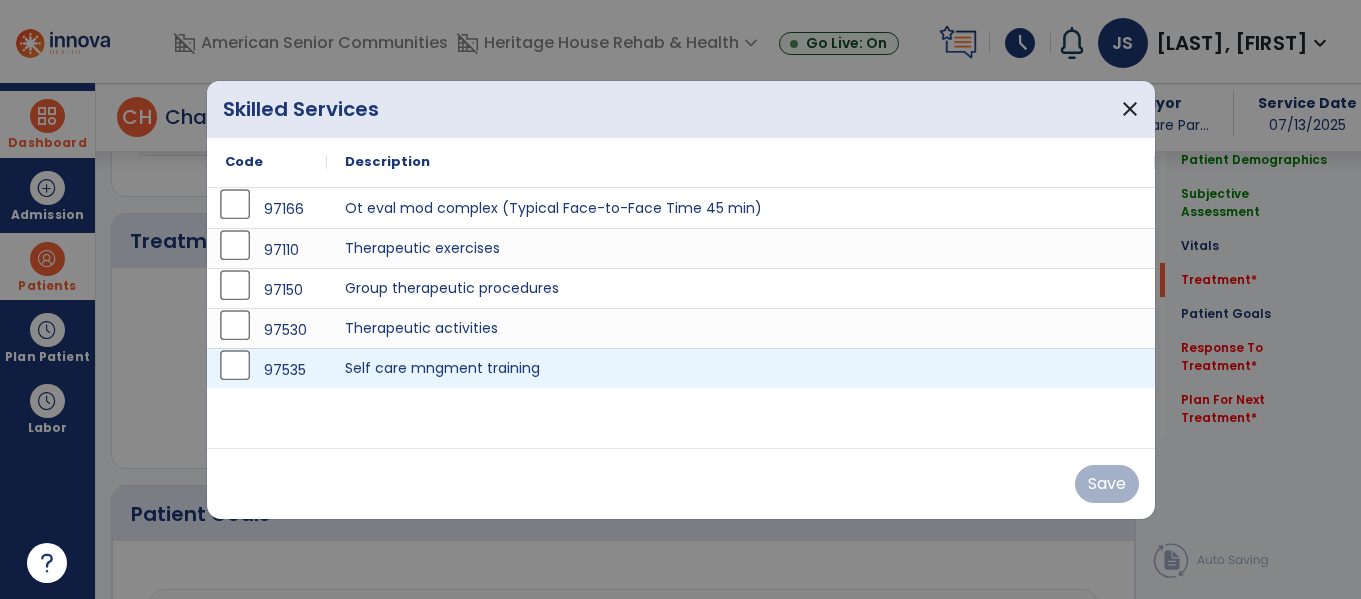 scroll, scrollTop: 1036, scrollLeft: 0, axis: vertical 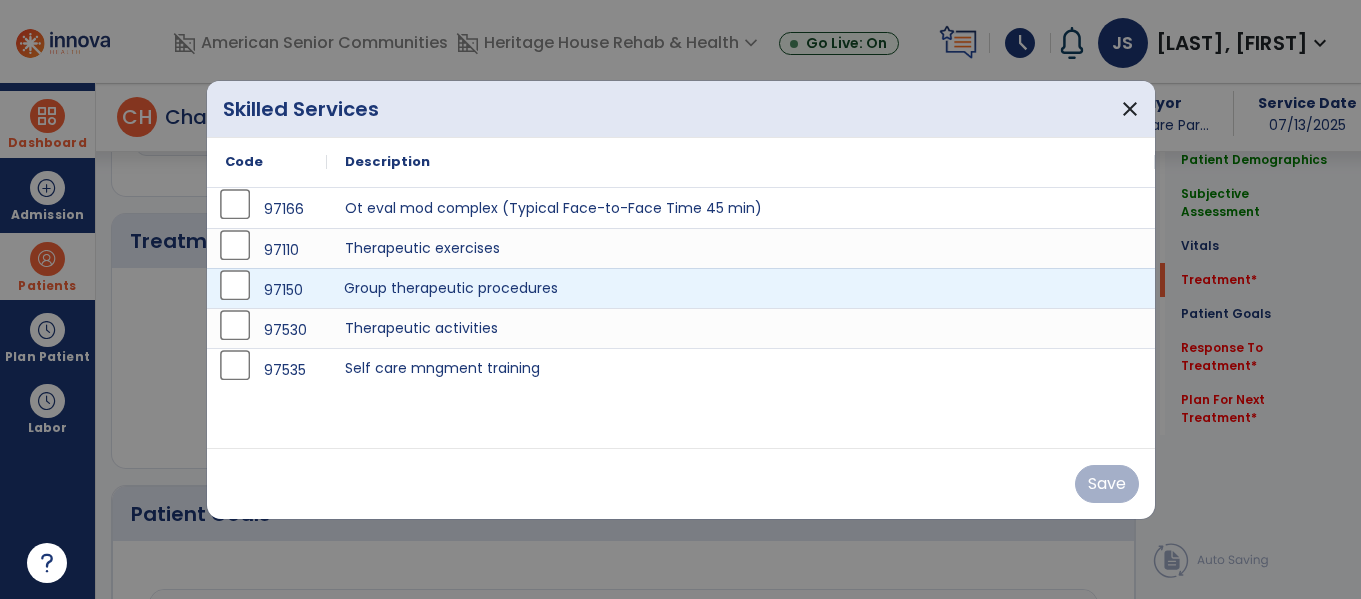 click on "Group therapeutic procedures" at bounding box center [741, 288] 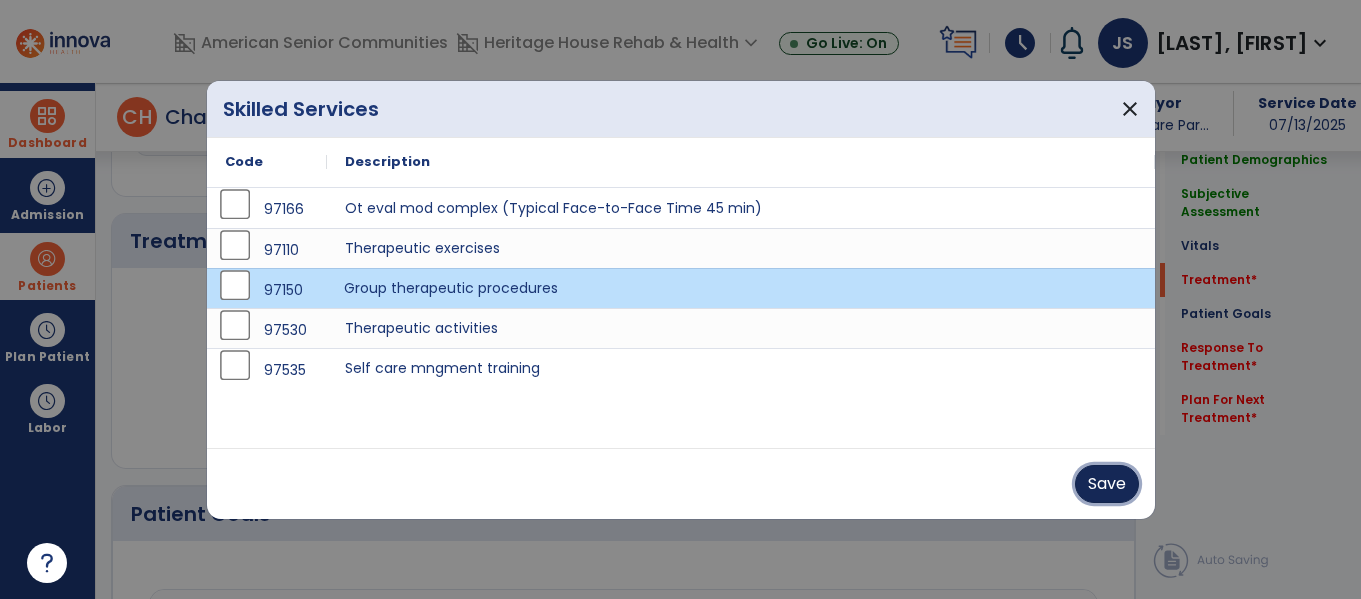 click on "Save" at bounding box center [1107, 484] 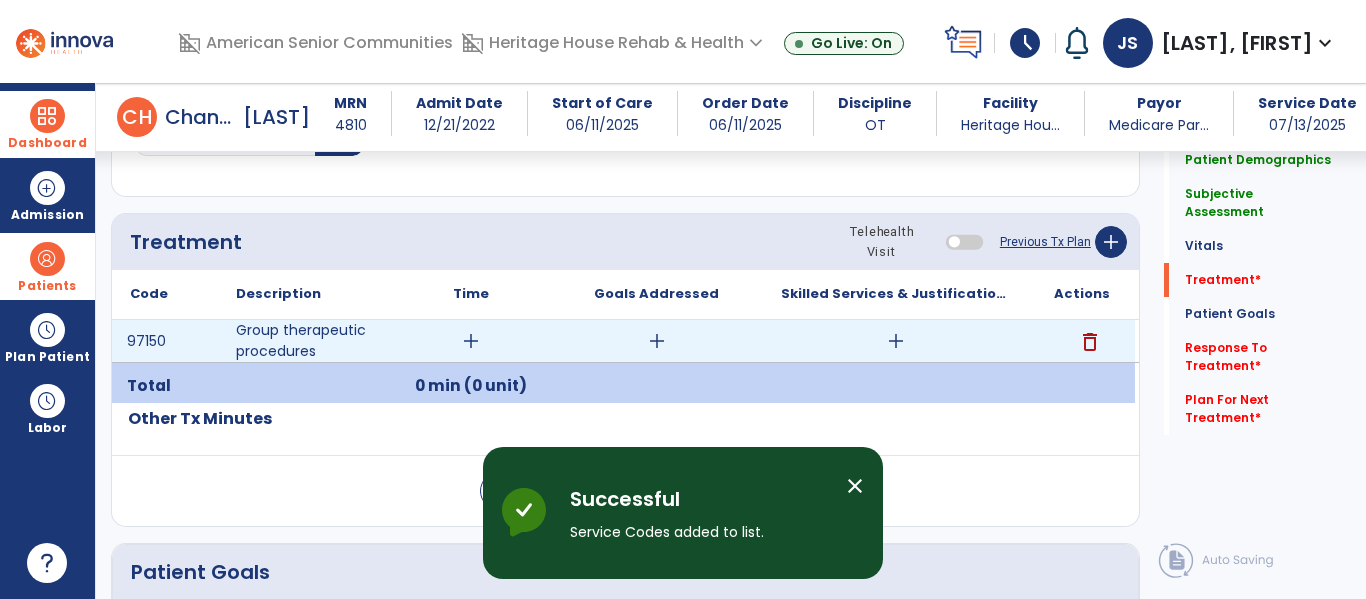 click on "add" at bounding box center (471, 341) 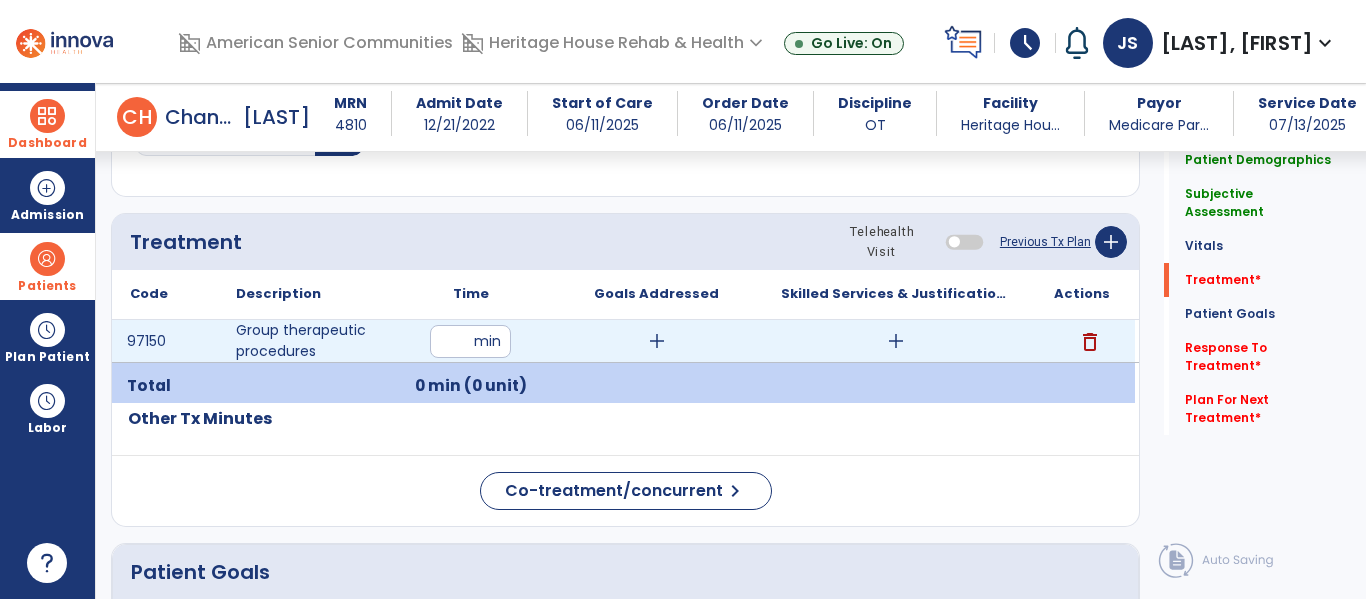 type on "**" 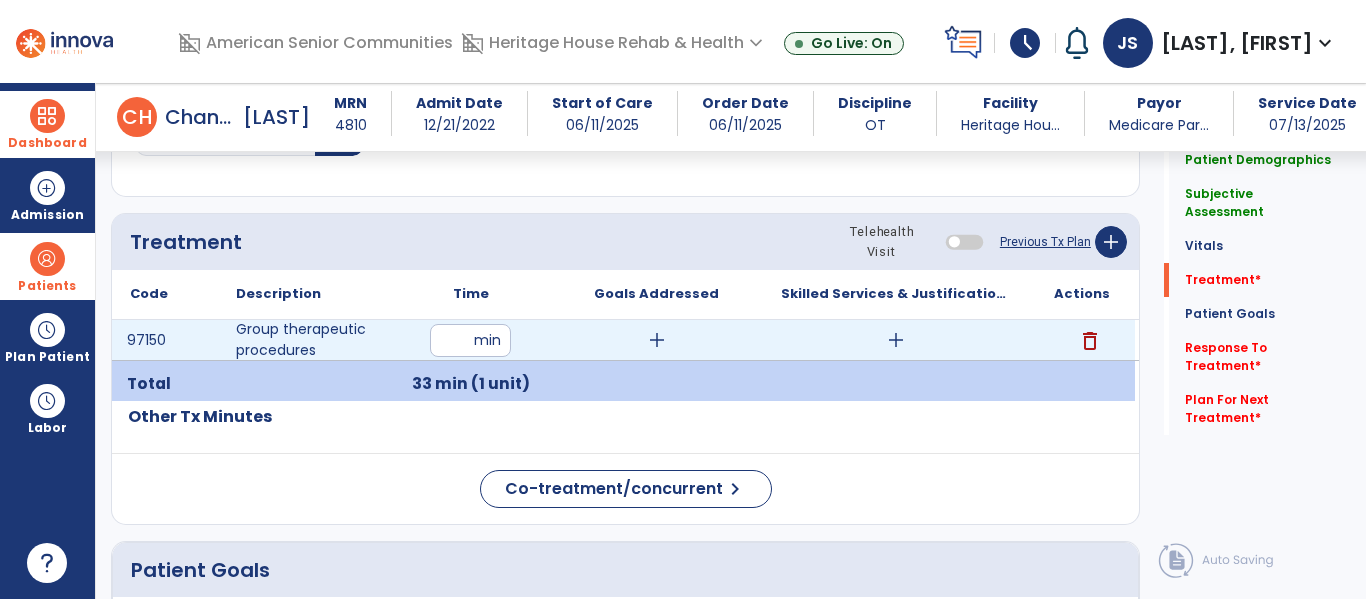 click on "add" at bounding box center [657, 340] 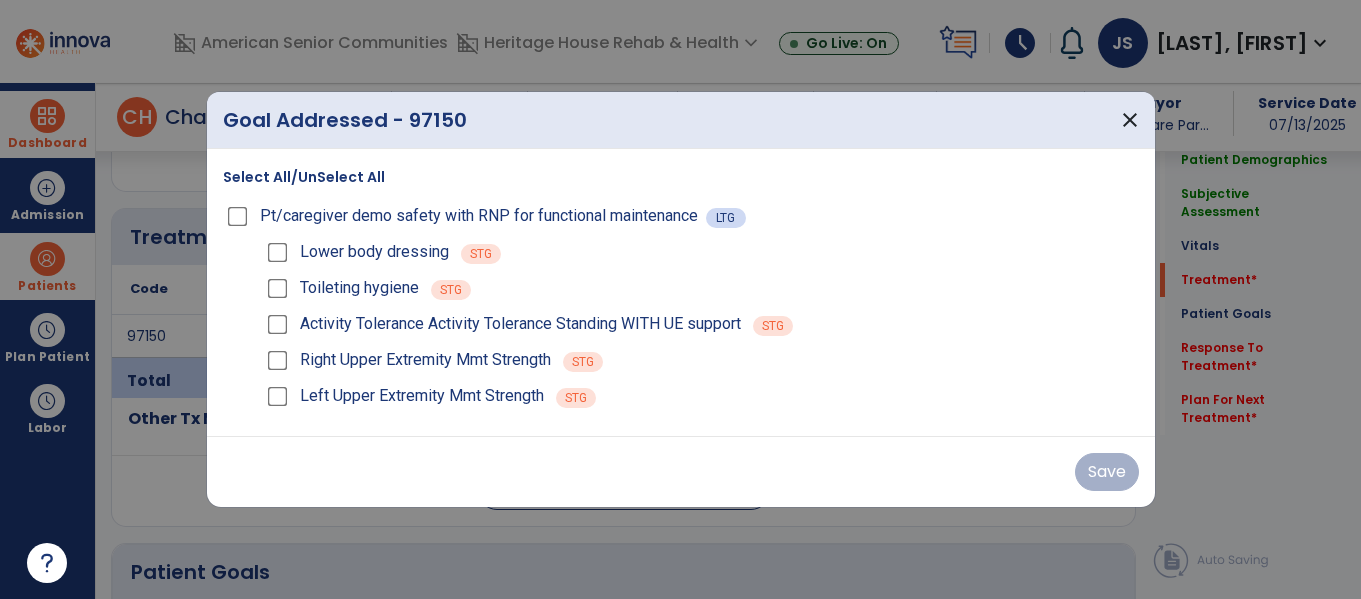 scroll, scrollTop: 1036, scrollLeft: 0, axis: vertical 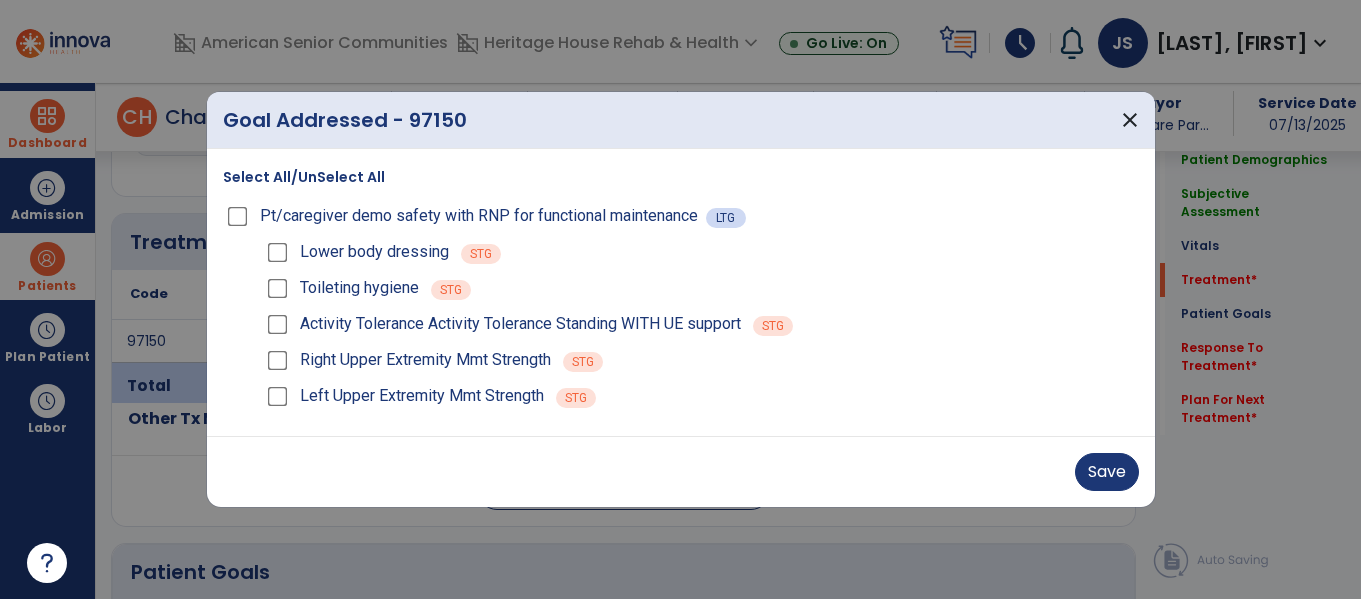 click on "Left Upper Extremity Mmt Strength  STG" at bounding box center (701, 396) 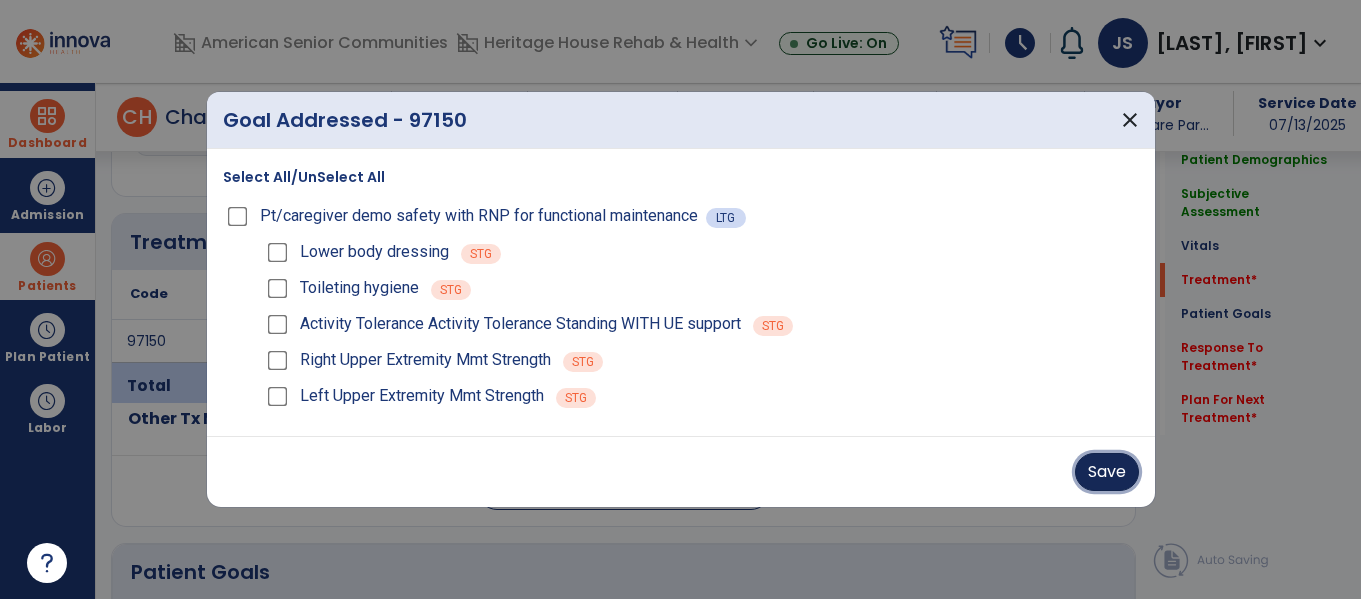 click on "Save" at bounding box center (1107, 472) 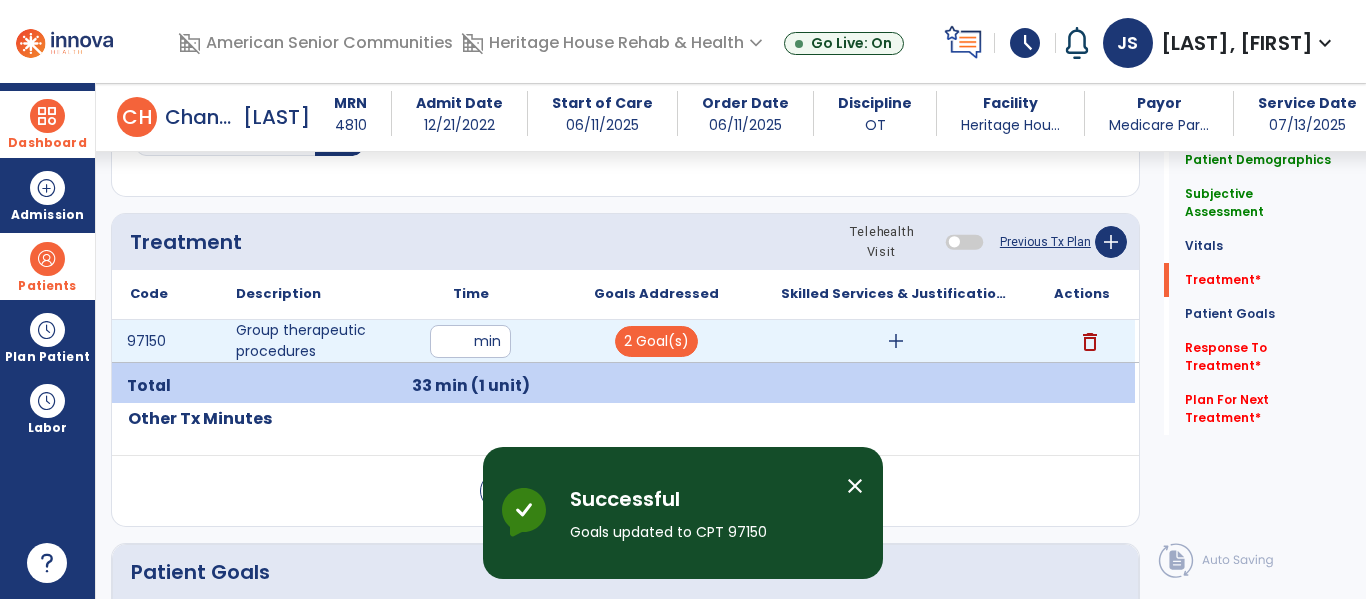 click on "add" at bounding box center (896, 341) 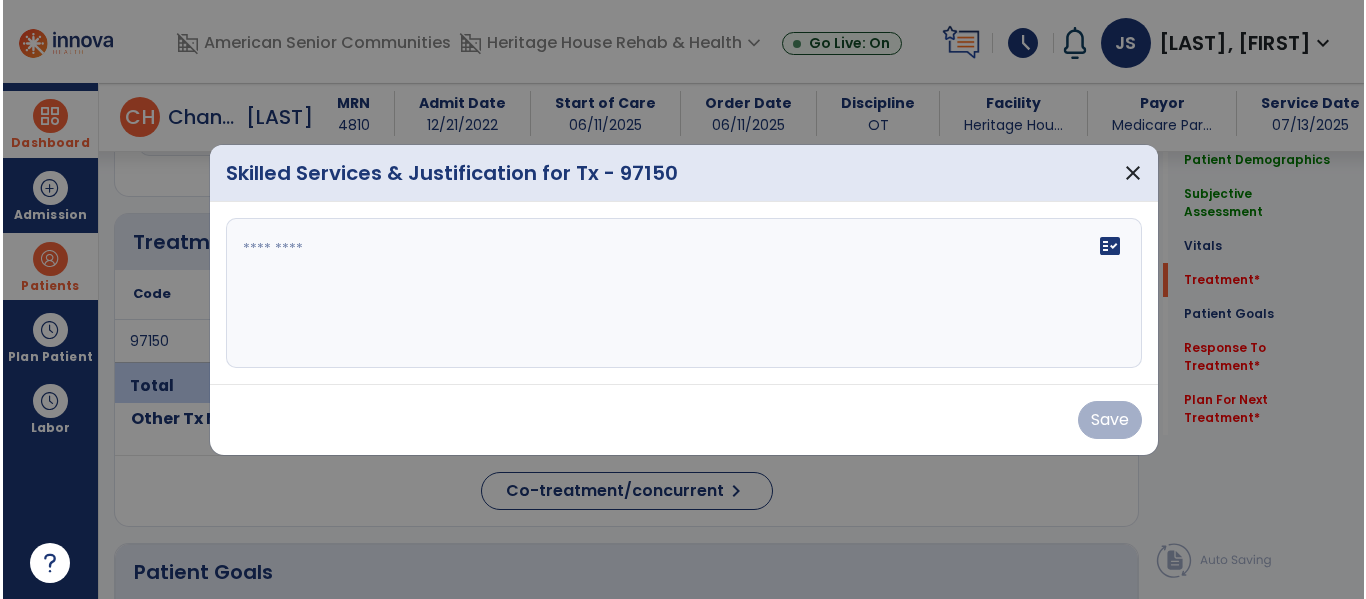 scroll, scrollTop: 1036, scrollLeft: 0, axis: vertical 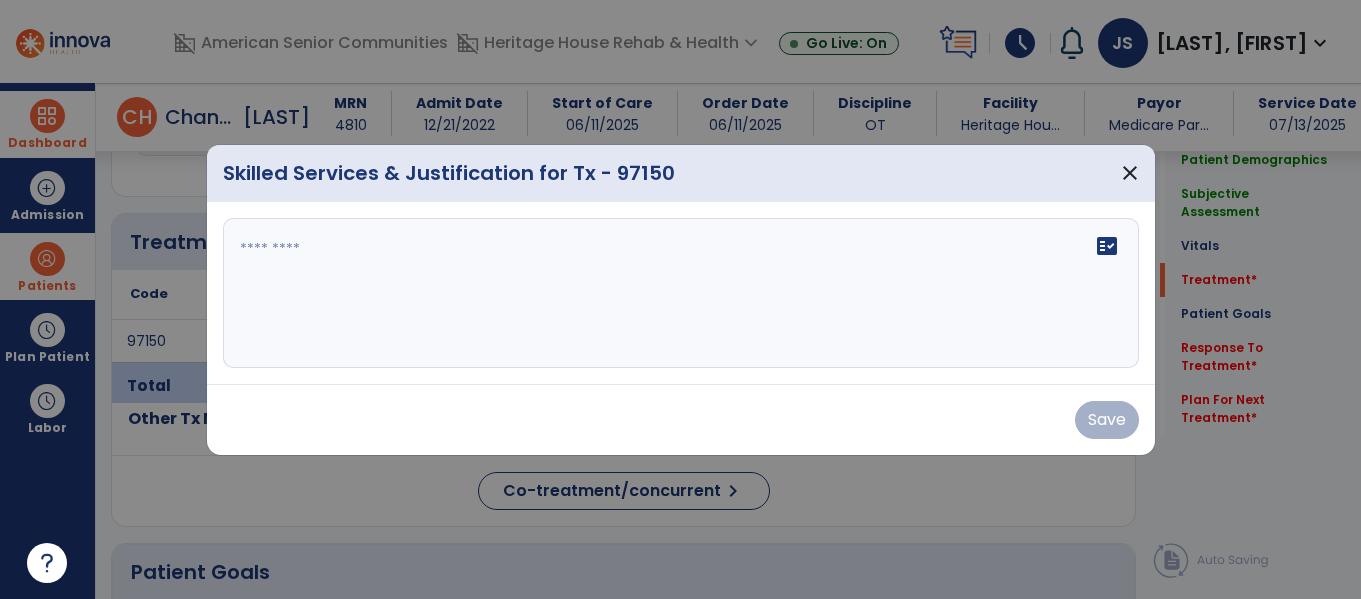 click on "fact_check" at bounding box center (681, 293) 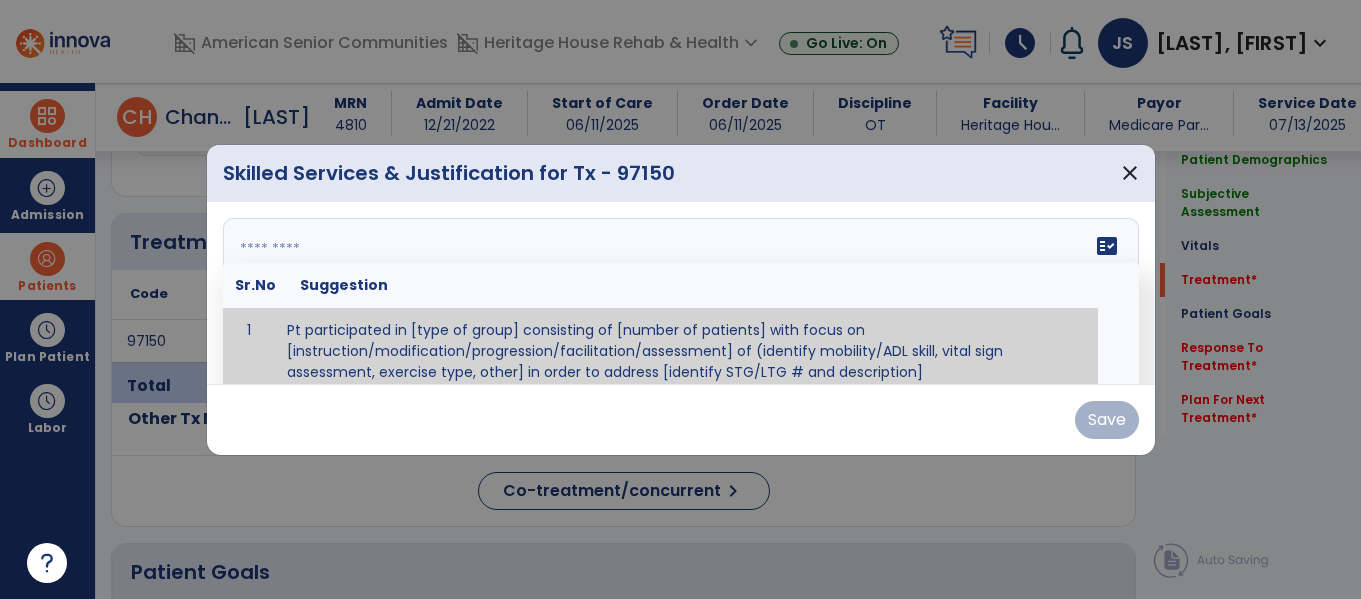 paste on "**********" 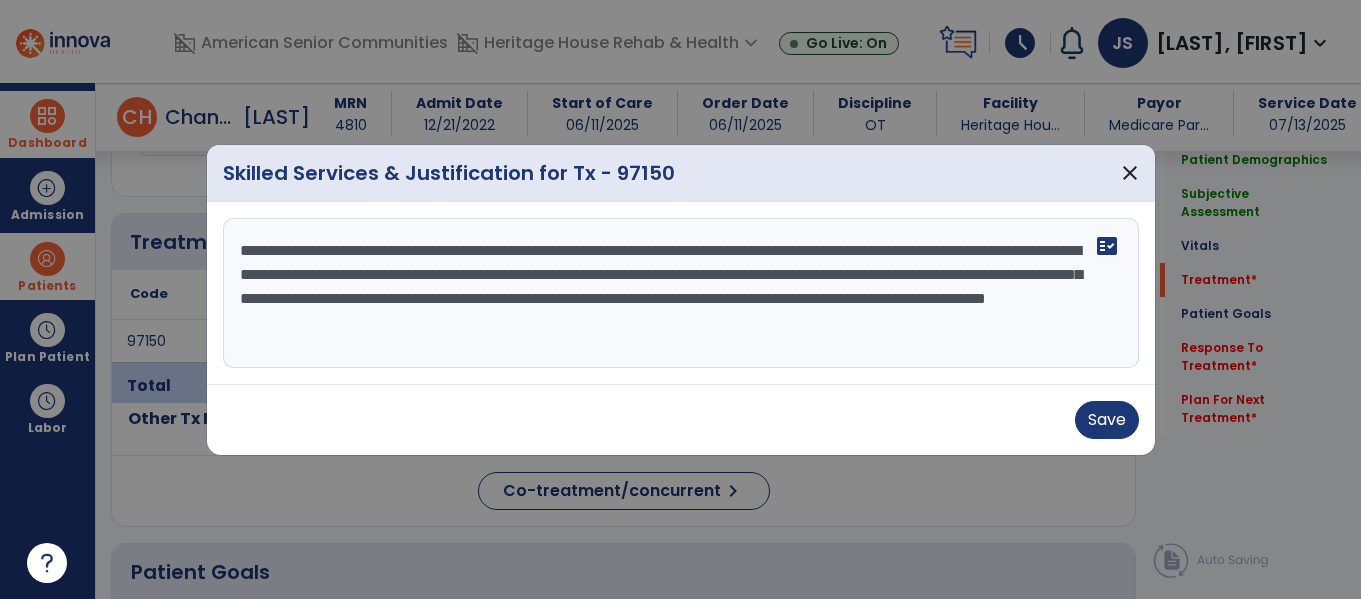 click on "**********" at bounding box center [681, 293] 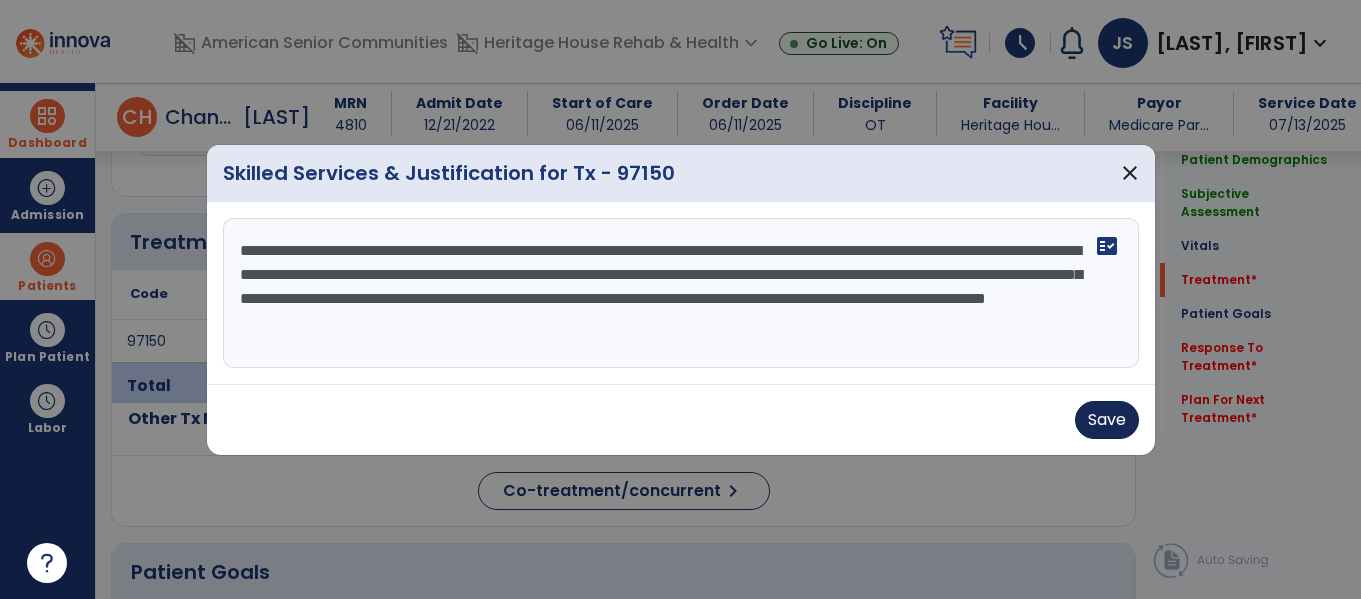 type on "**********" 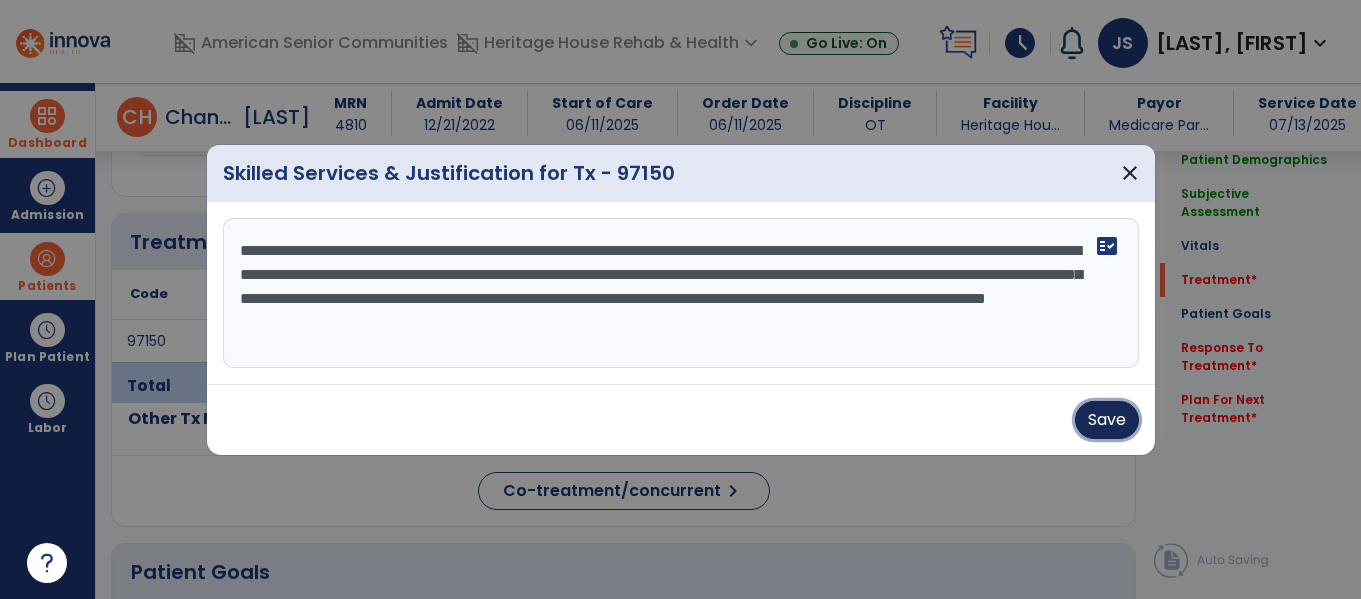 click on "Save" at bounding box center [1107, 420] 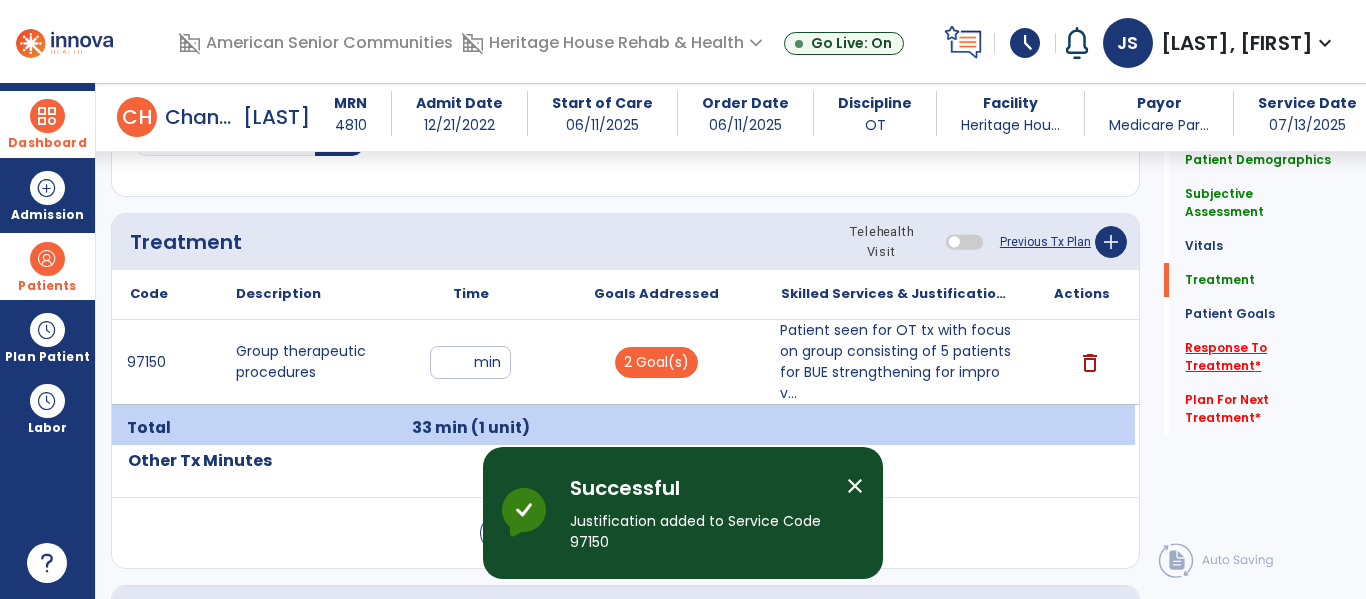 click on "Response To Treatment   *" 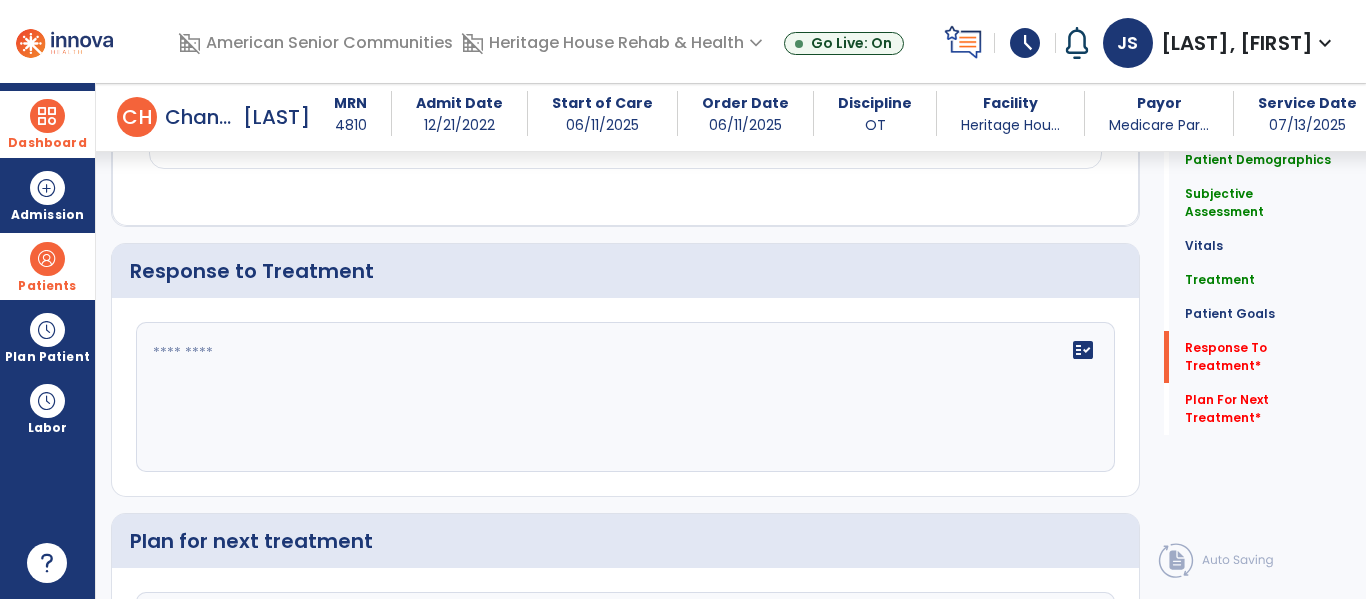 scroll, scrollTop: 2387, scrollLeft: 0, axis: vertical 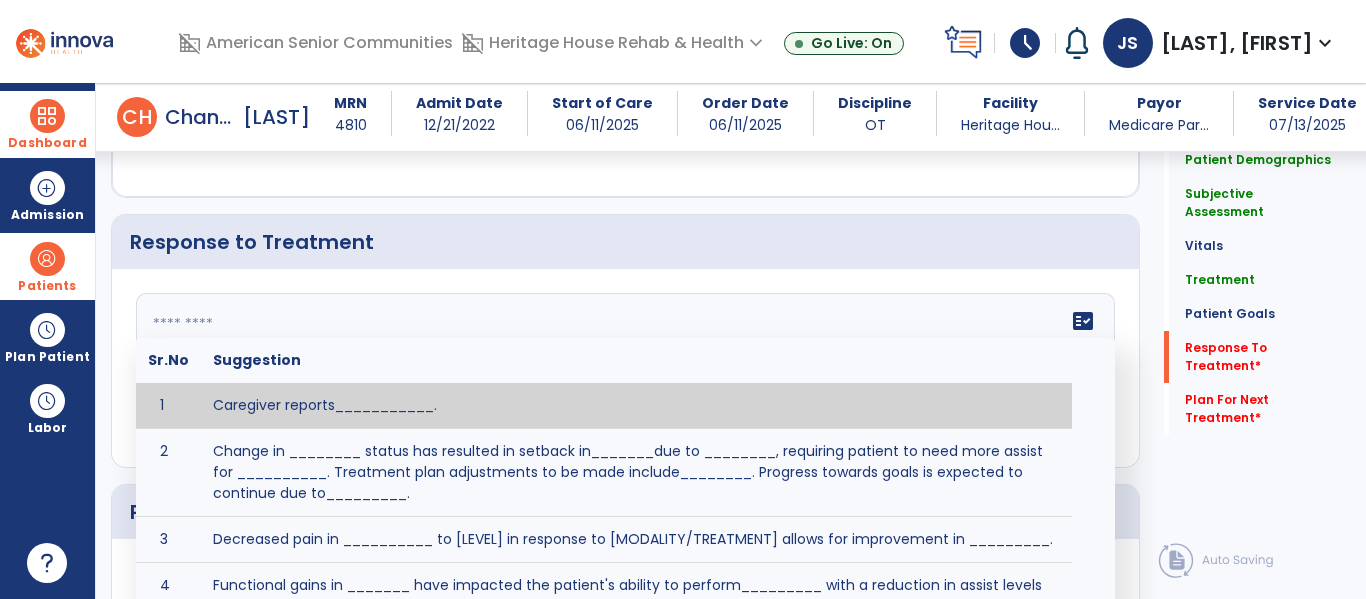 click 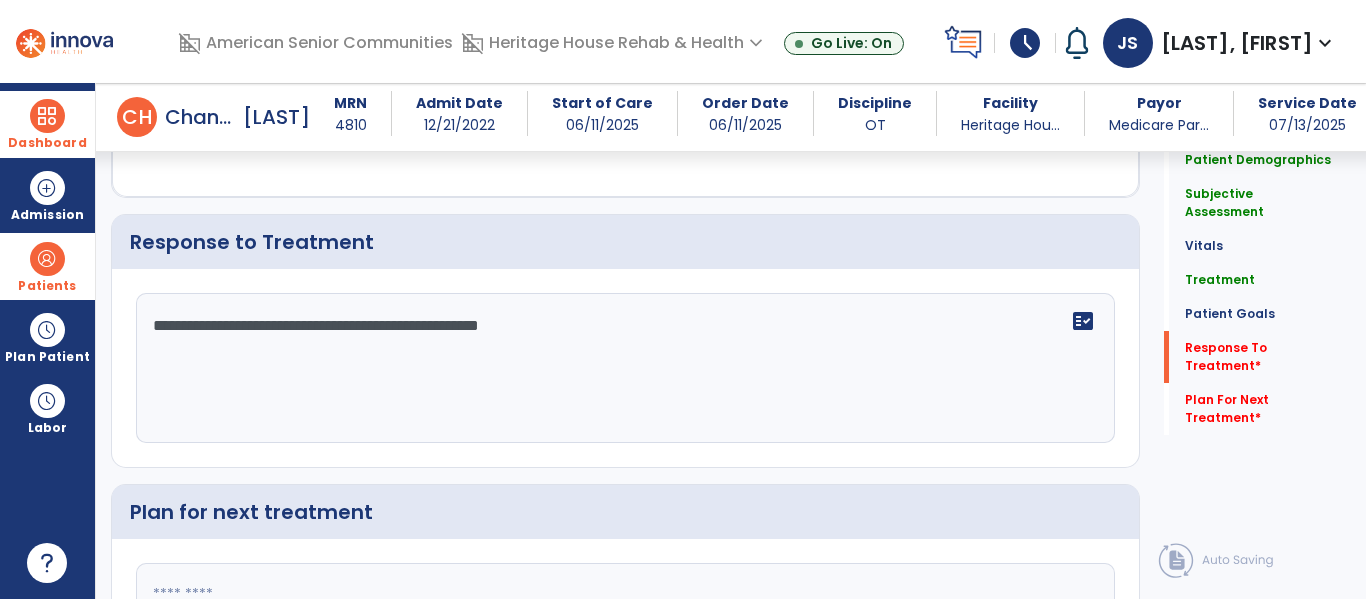 type on "**********" 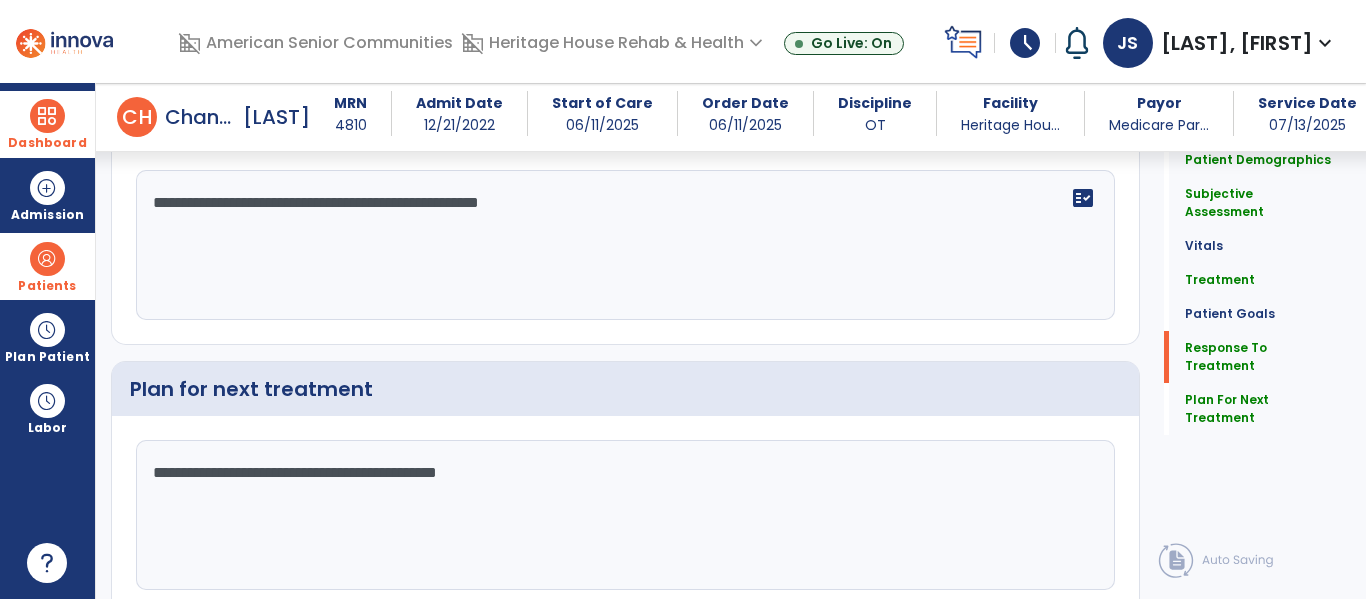 scroll, scrollTop: 2592, scrollLeft: 0, axis: vertical 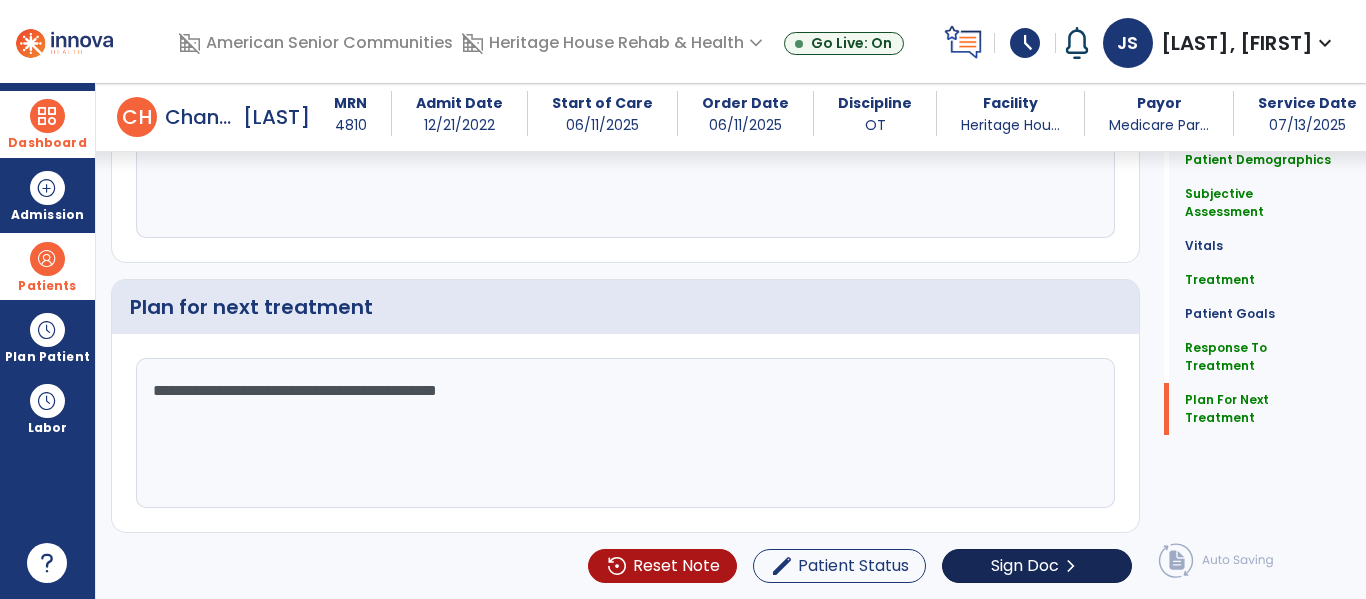 type on "**********" 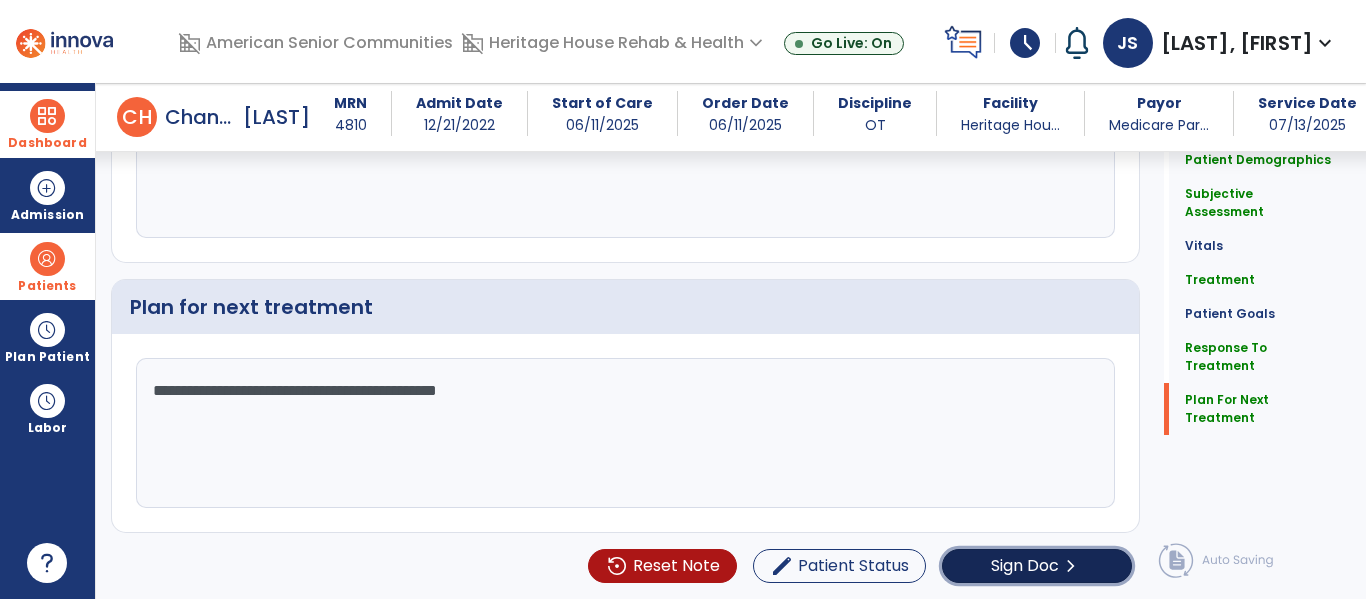 click on "Sign Doc" 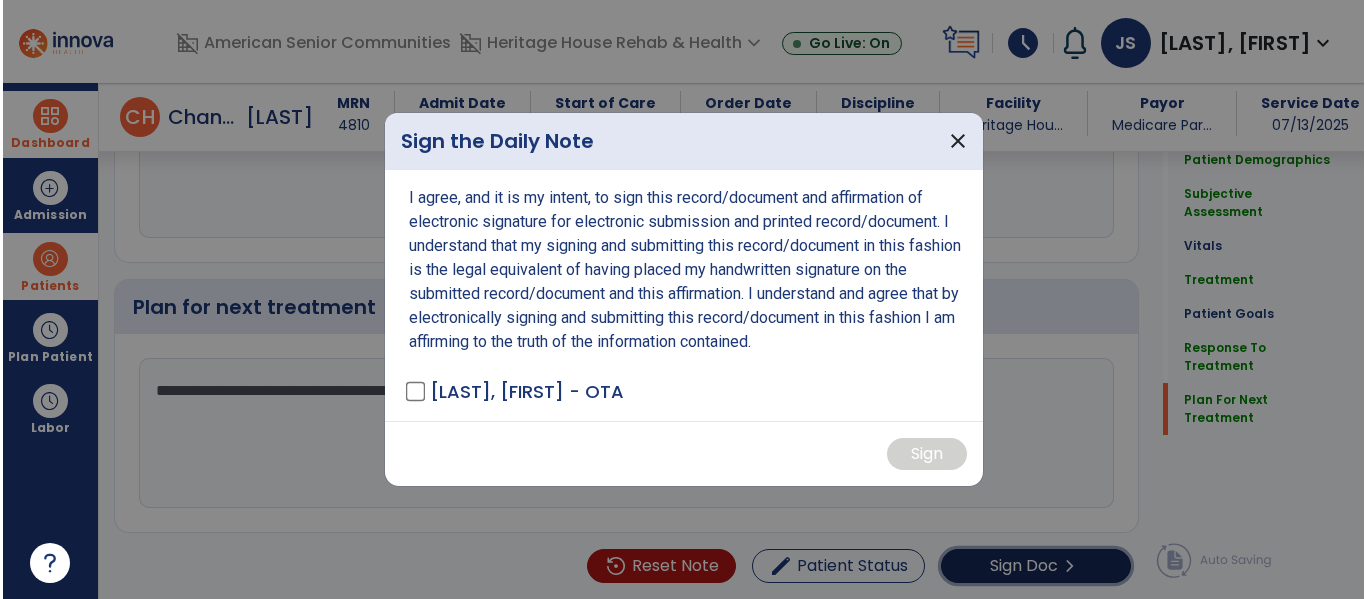 scroll, scrollTop: 2592, scrollLeft: 0, axis: vertical 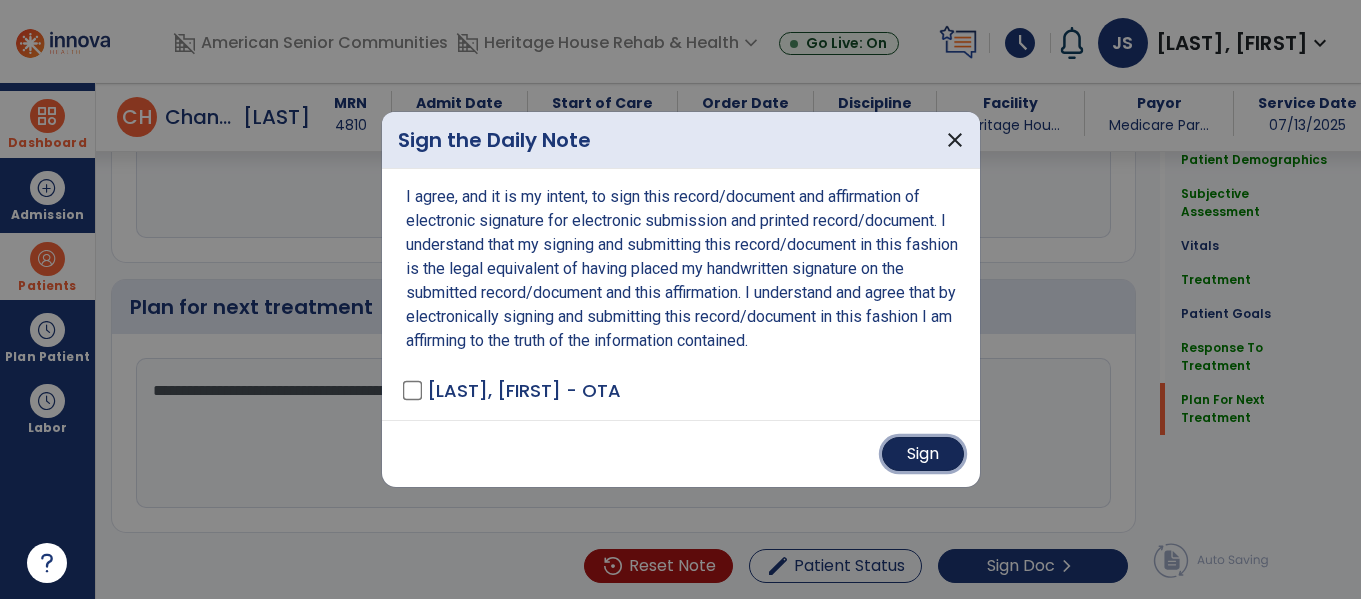 click on "Sign" at bounding box center (923, 454) 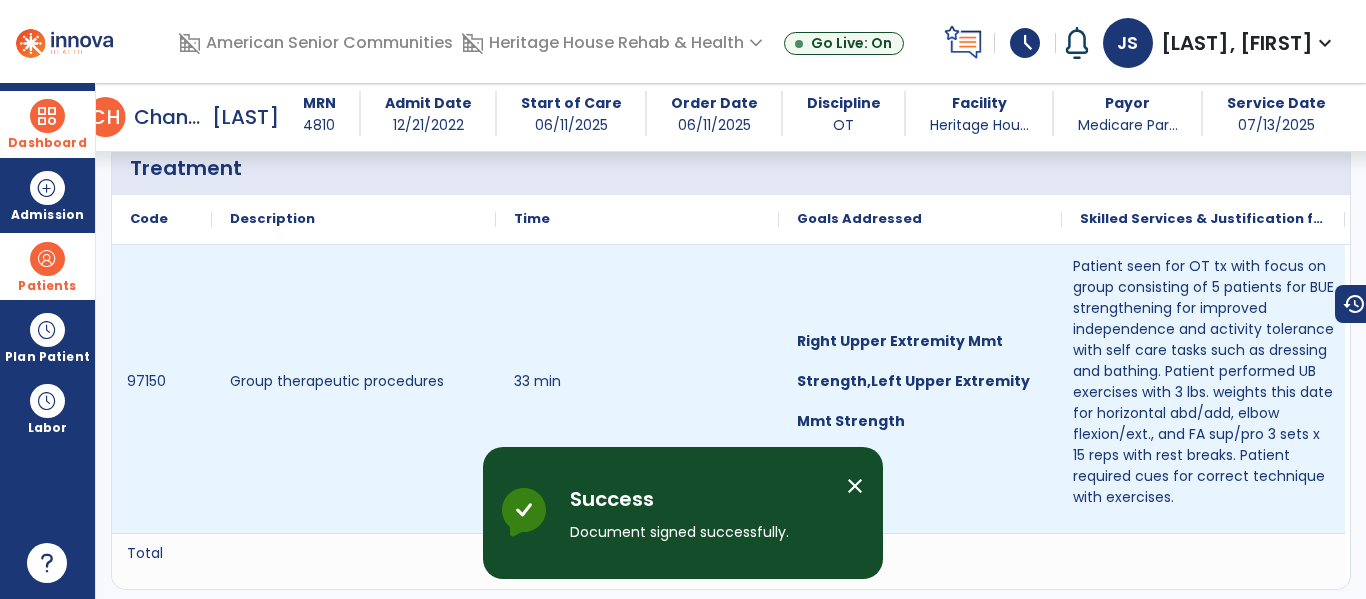 scroll, scrollTop: 0, scrollLeft: 0, axis: both 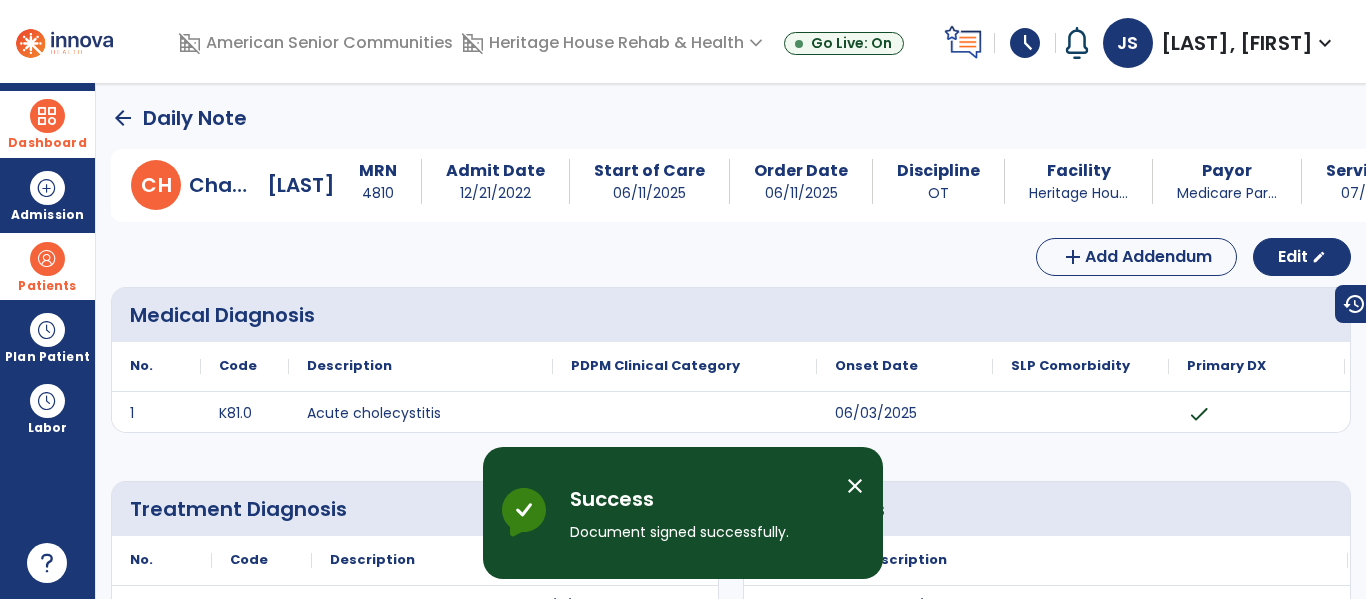 click on "arrow_back" 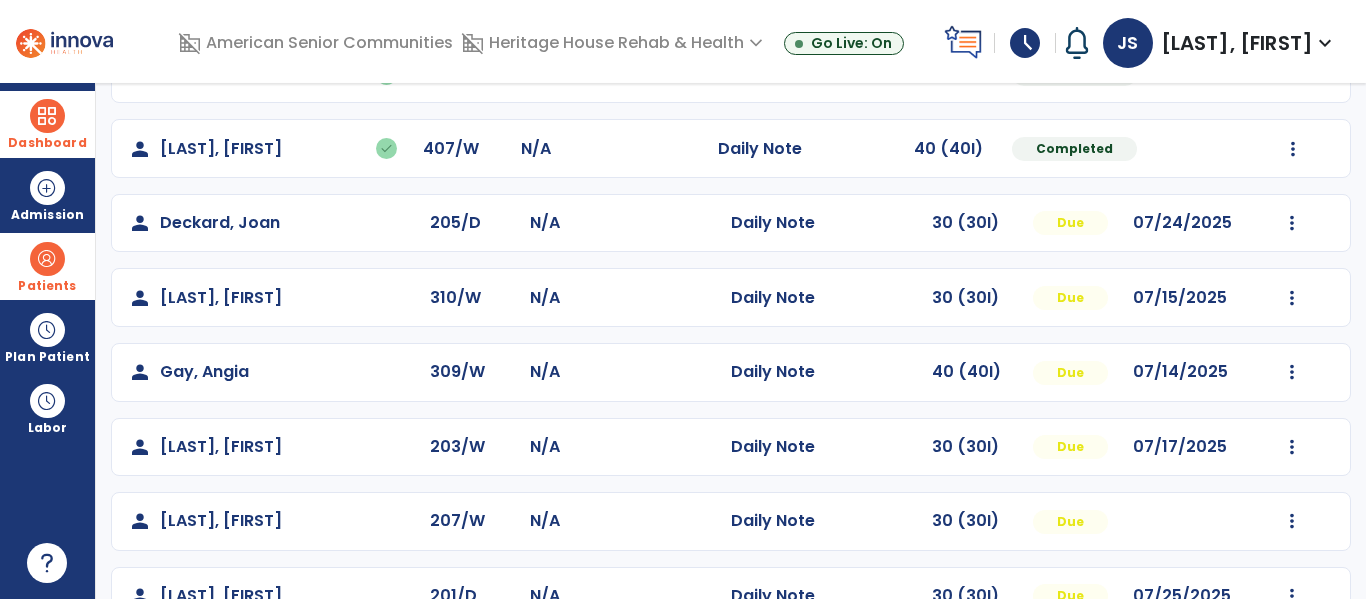 scroll, scrollTop: 215, scrollLeft: 0, axis: vertical 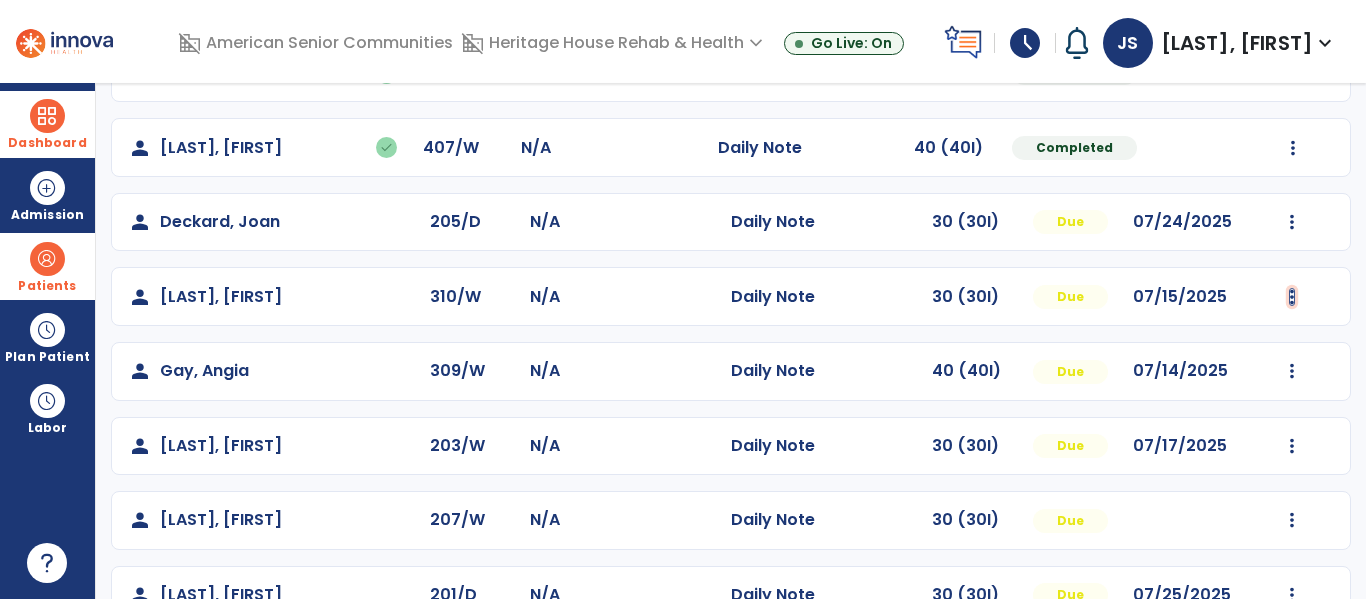 click at bounding box center (1293, 73) 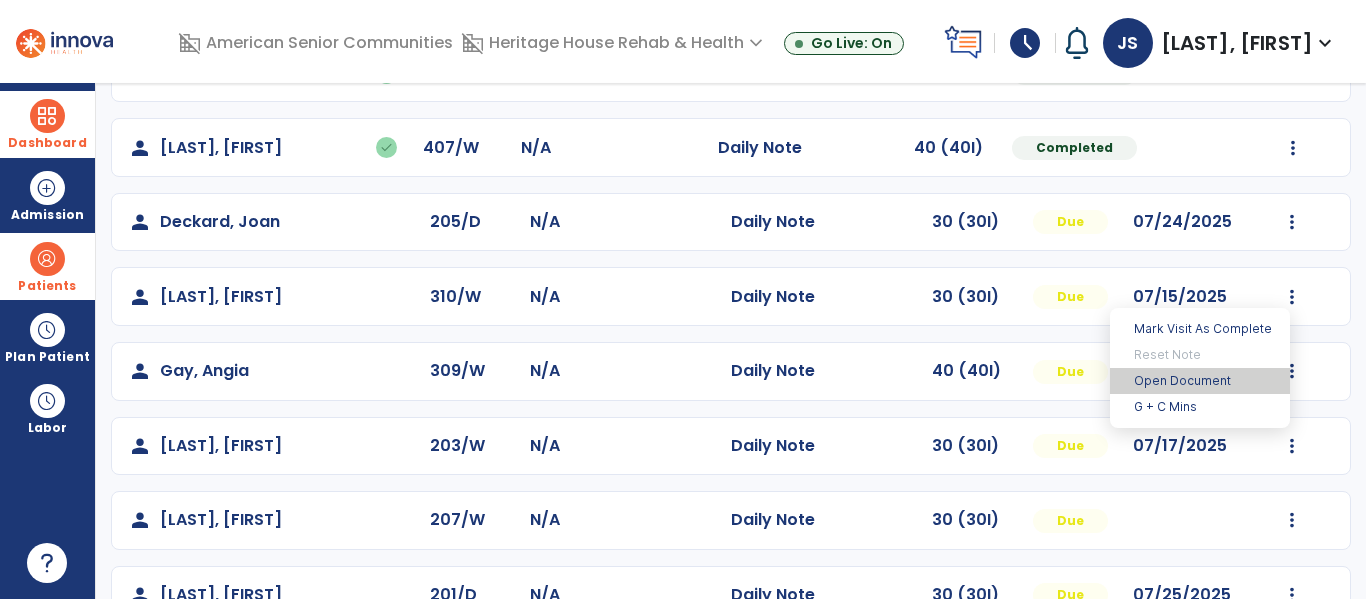 click on "Open Document" at bounding box center (1200, 381) 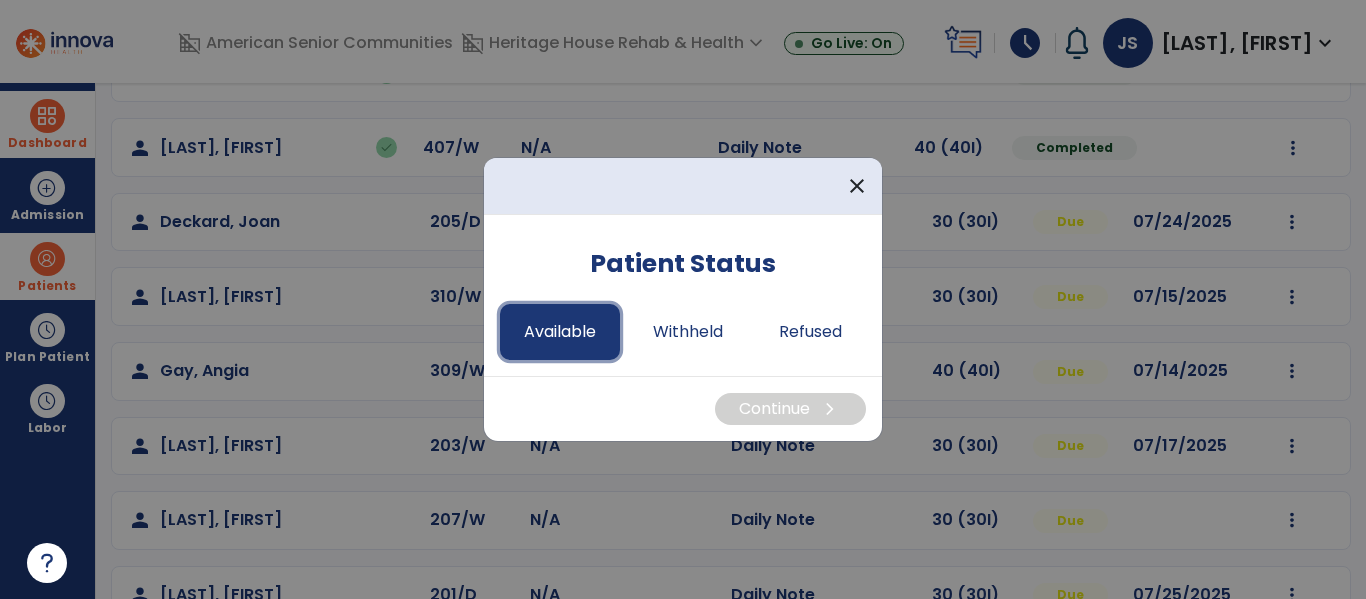 click on "Available" at bounding box center (560, 332) 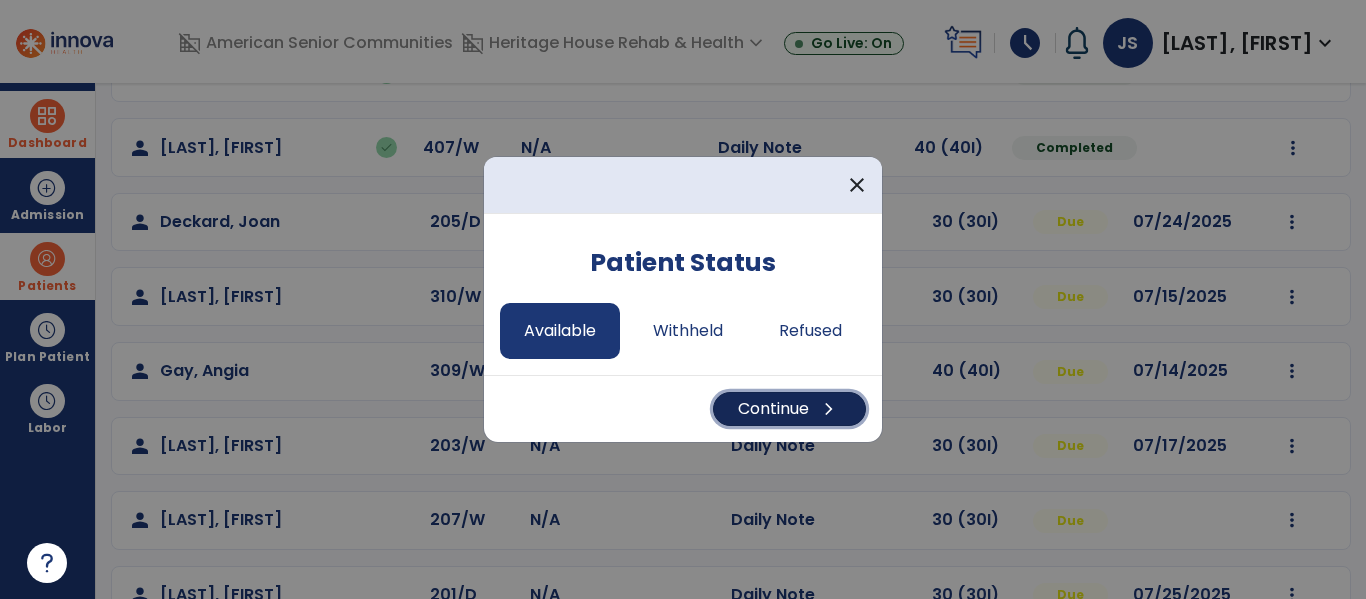 click on "Continue   chevron_right" at bounding box center (789, 409) 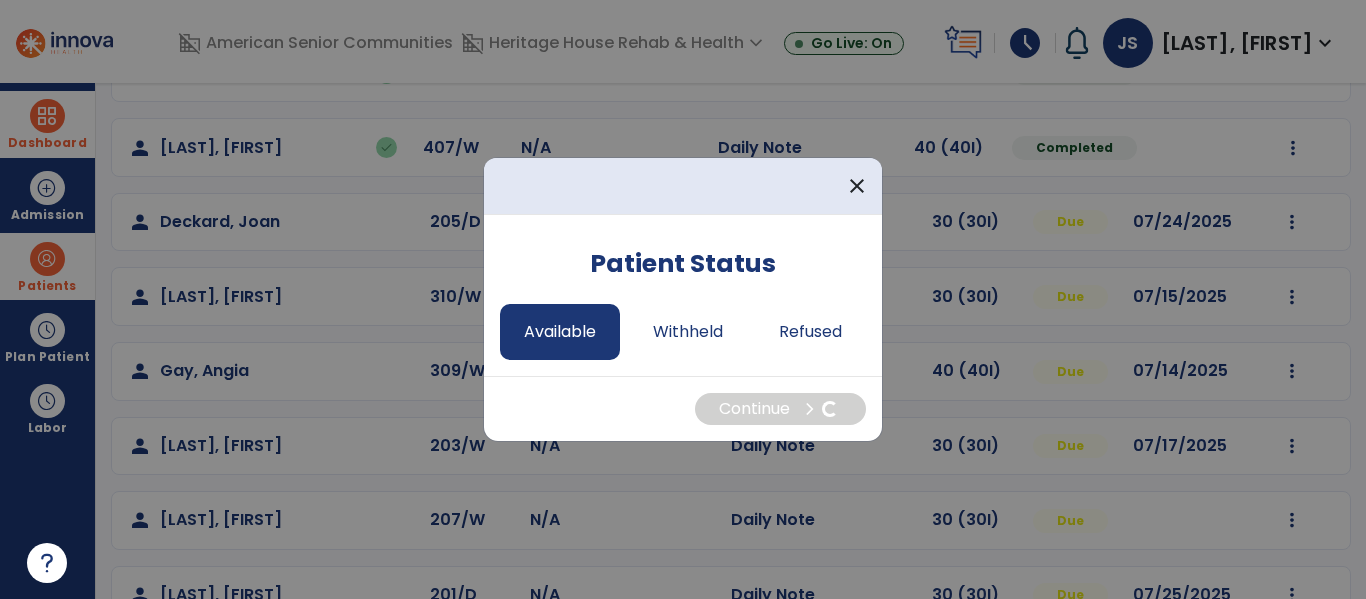 select on "*" 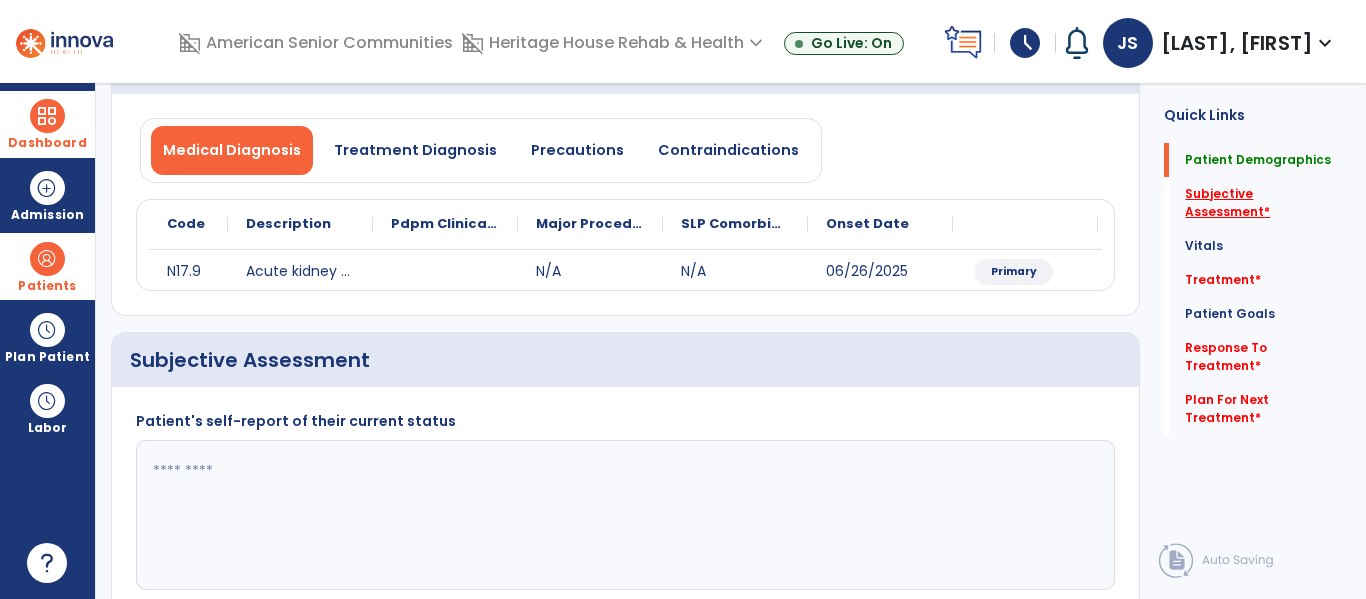 click on "Subjective Assessment   *" 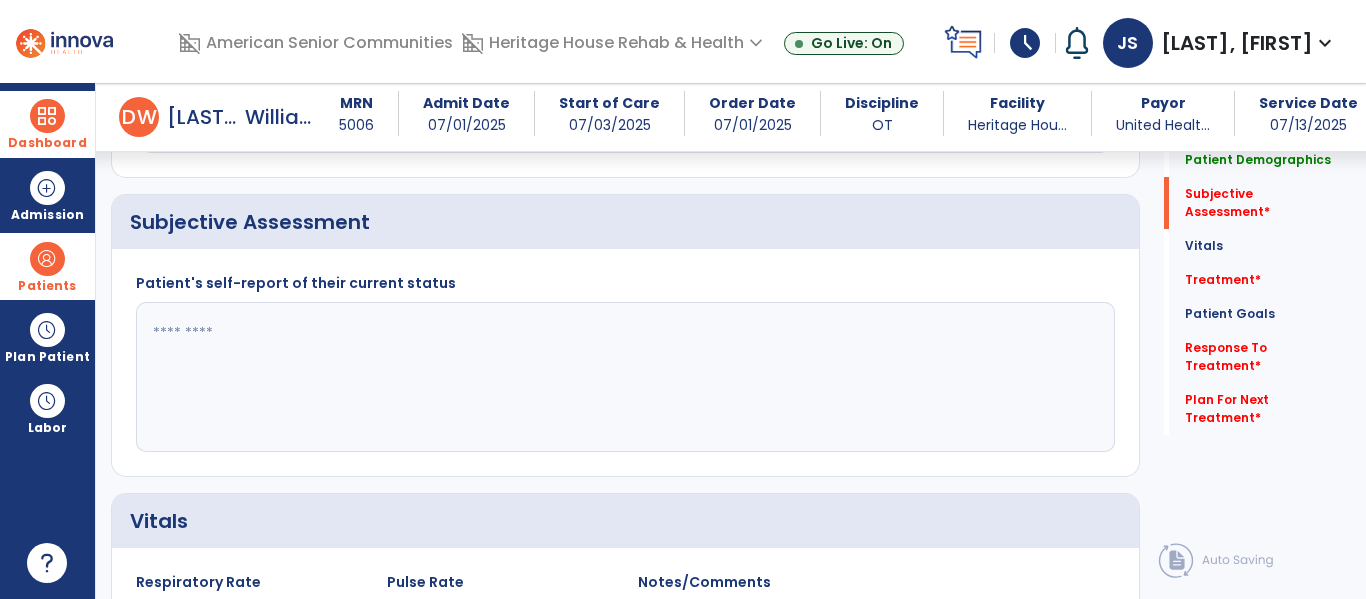 scroll, scrollTop: 347, scrollLeft: 0, axis: vertical 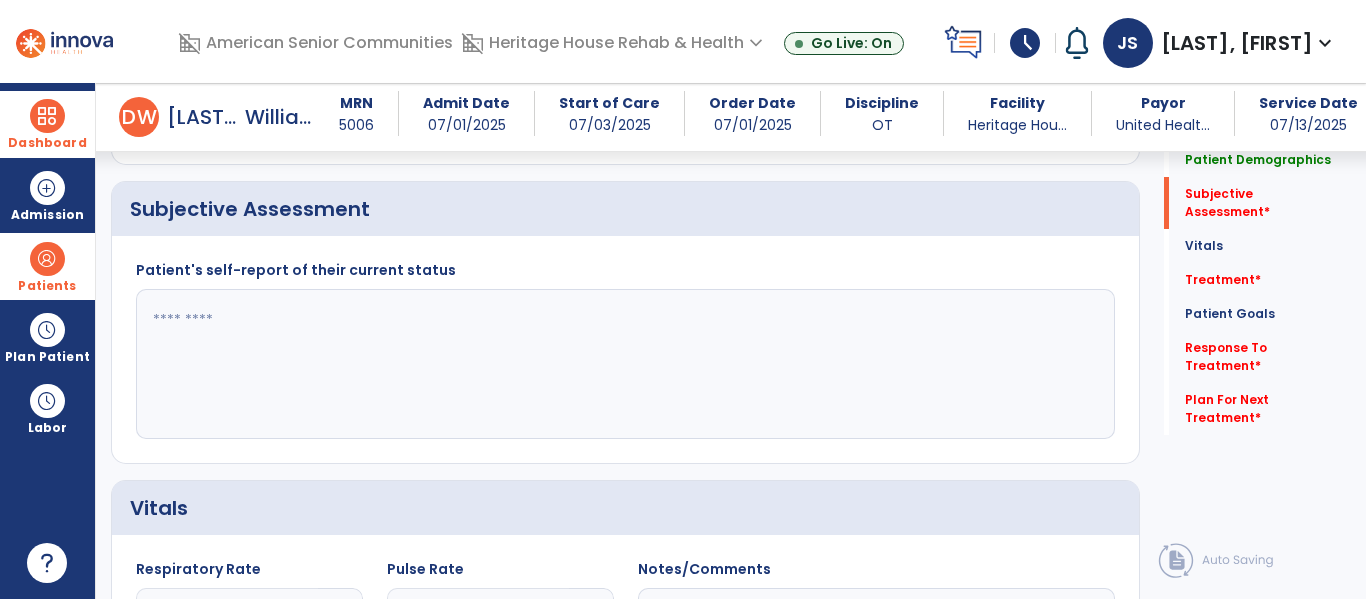 click 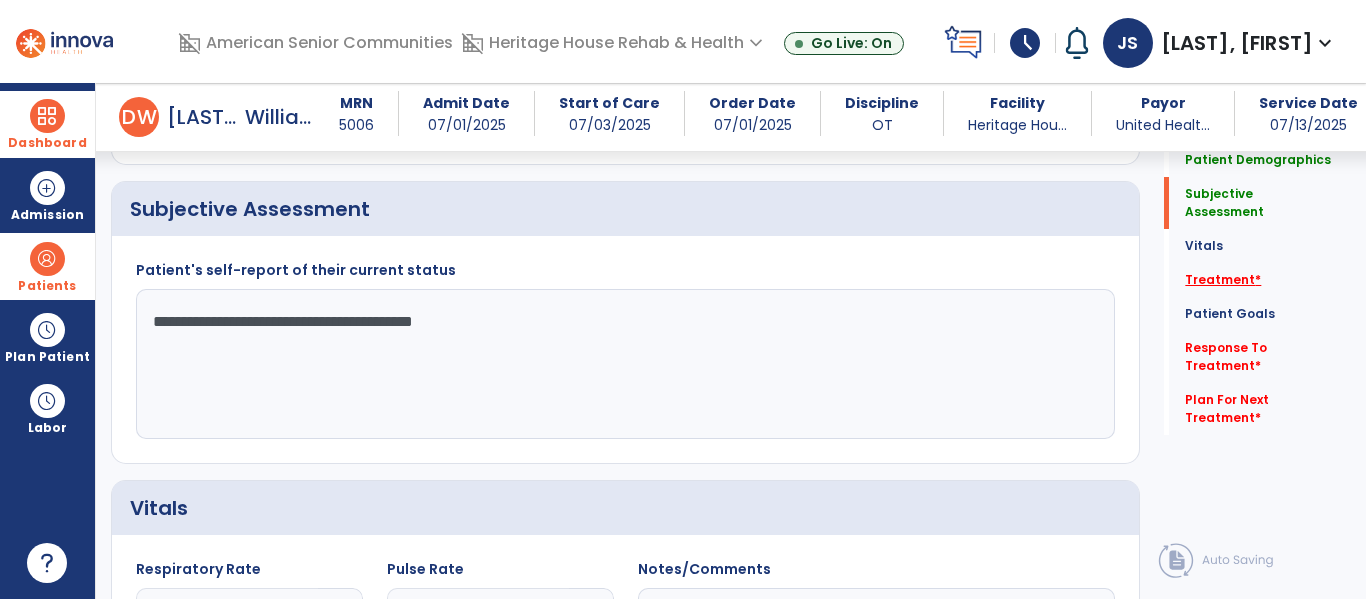 type on "**********" 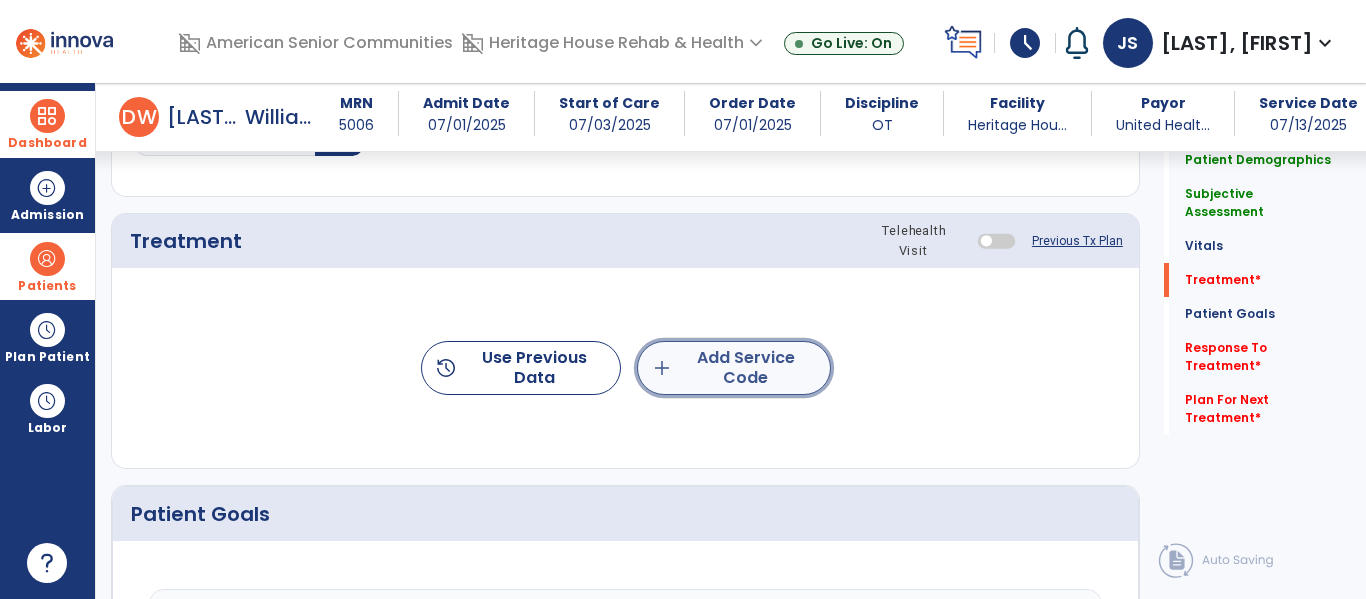 click on "add" 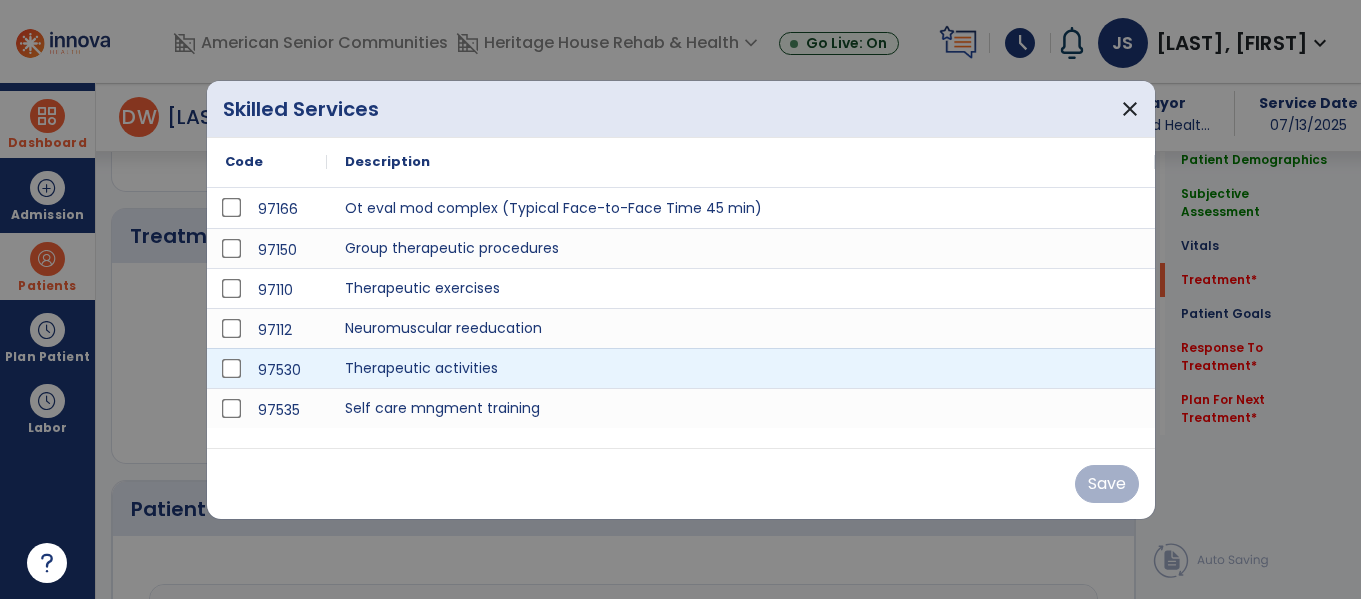 scroll, scrollTop: 1036, scrollLeft: 0, axis: vertical 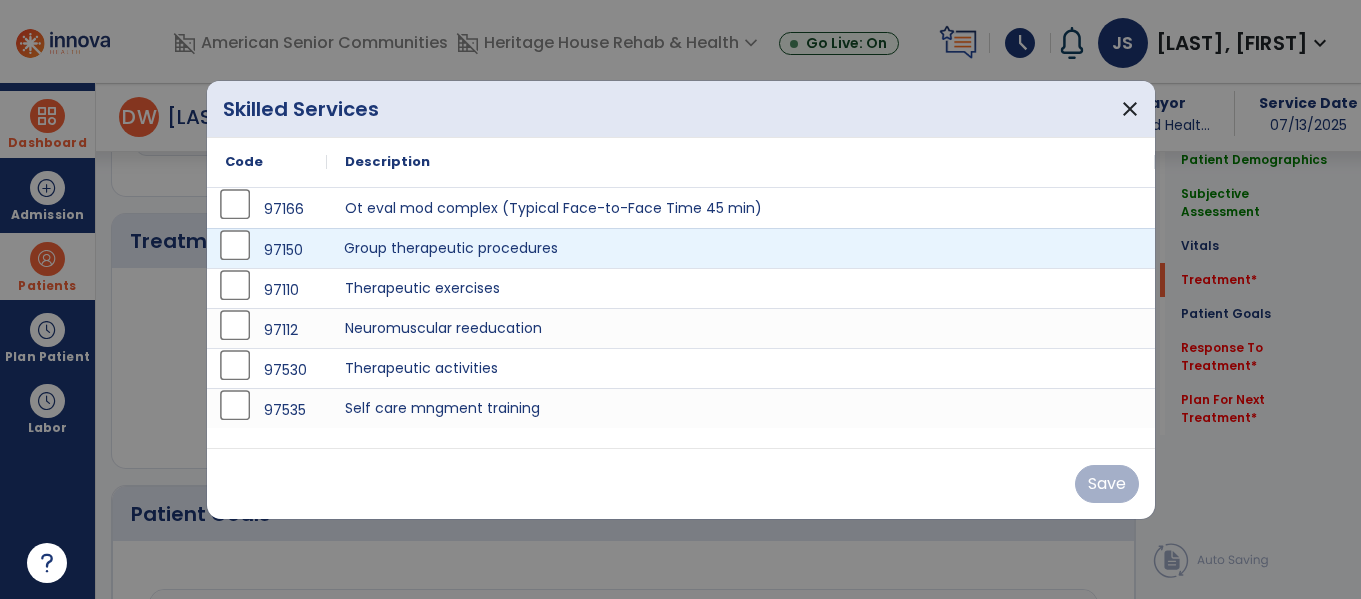 click on "Group therapeutic procedures" at bounding box center (741, 248) 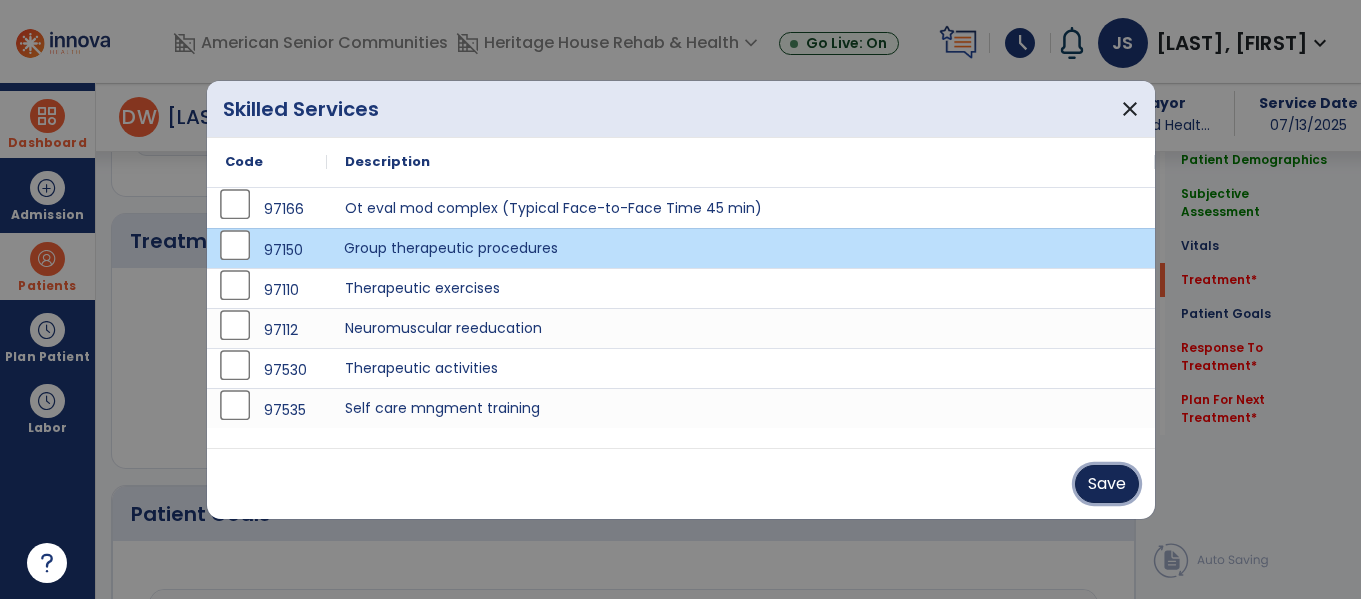 click on "Save" at bounding box center [1107, 484] 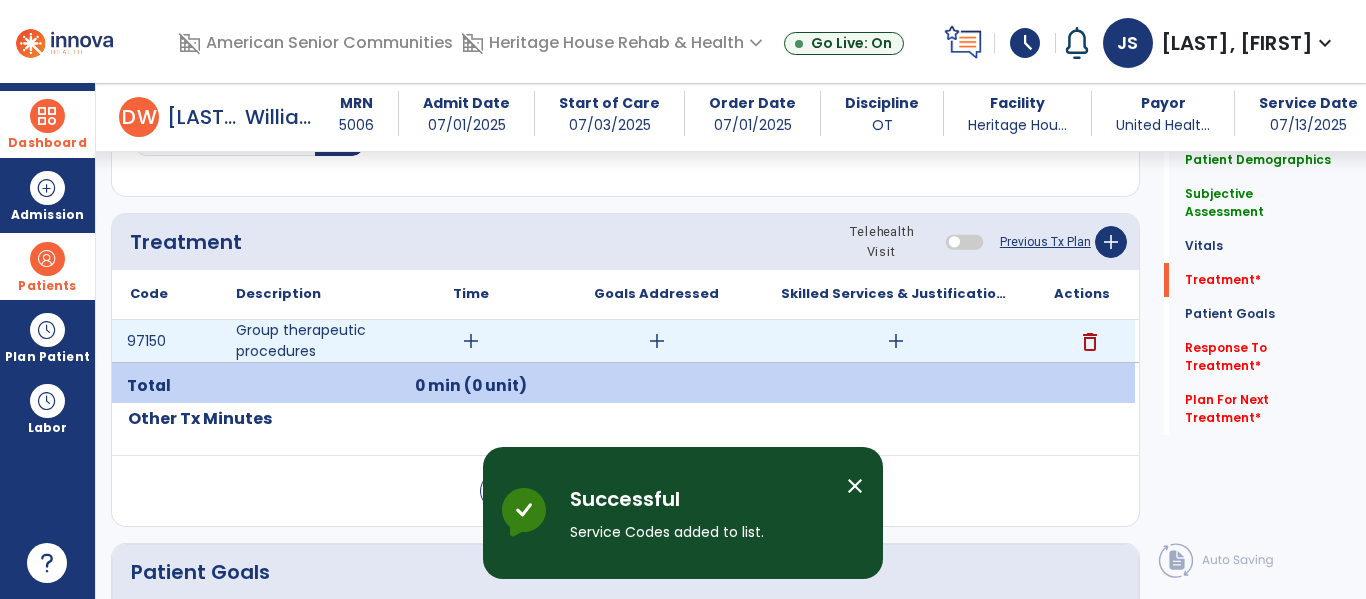 click on "add" at bounding box center (471, 341) 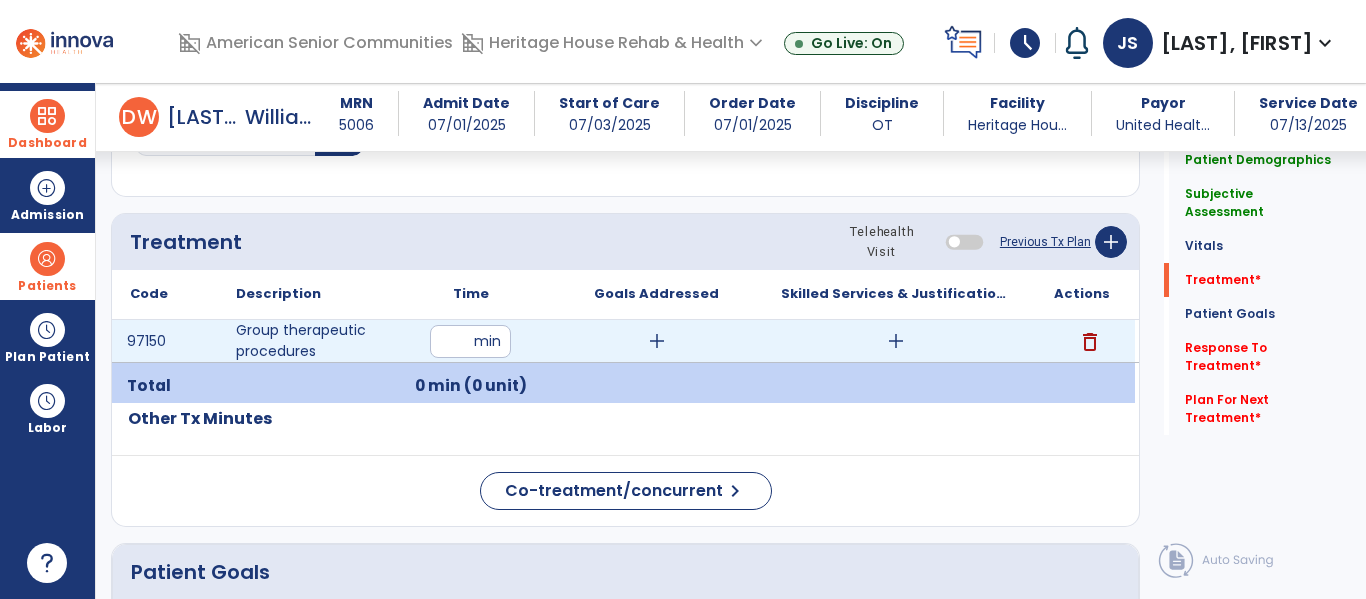 type on "**" 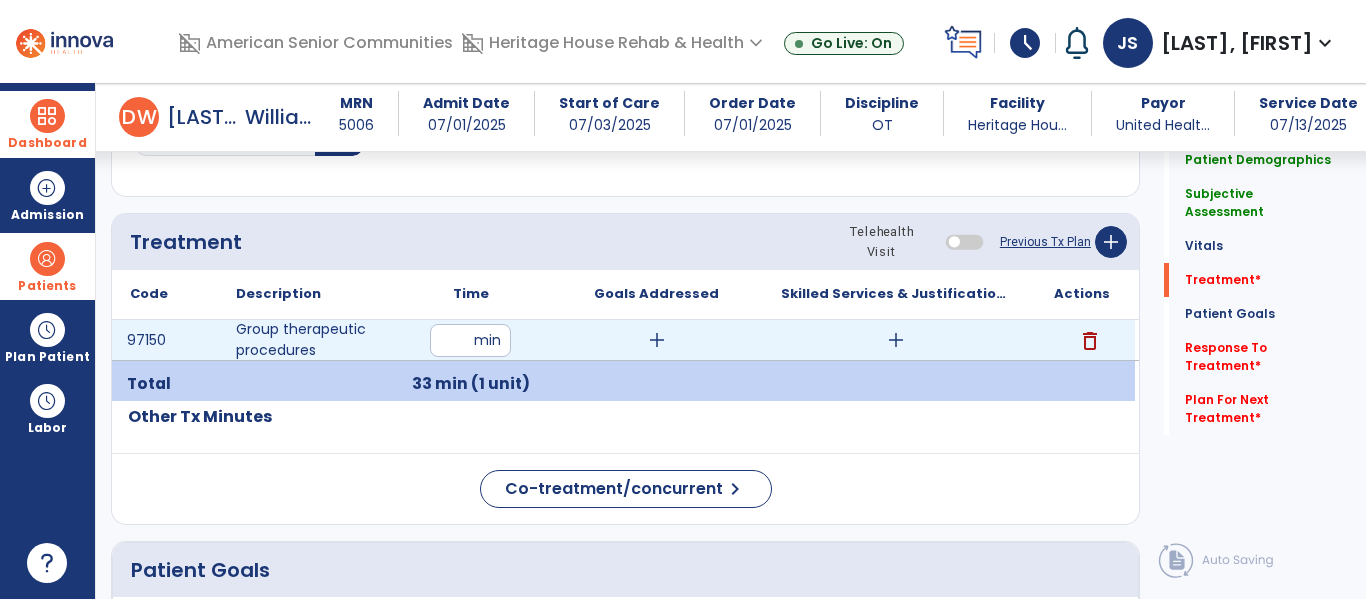 click on "add" at bounding box center [657, 340] 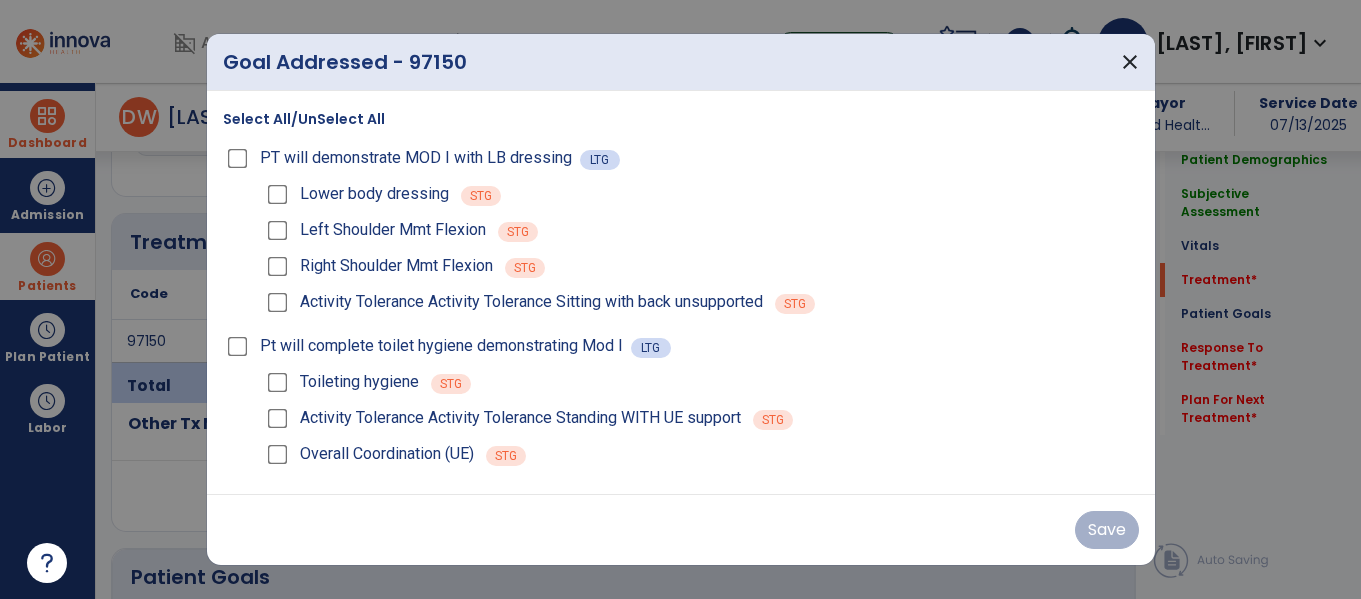 scroll, scrollTop: 1036, scrollLeft: 0, axis: vertical 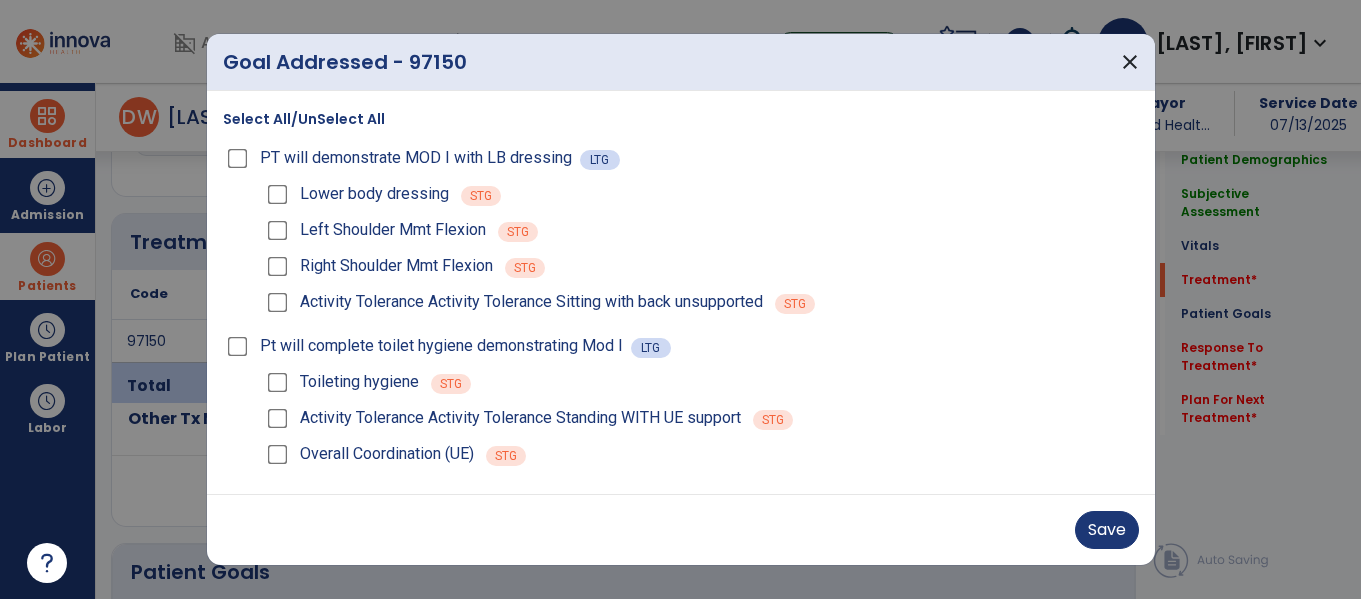 click on "Left Shoulder Mmt Flexion" at bounding box center [374, 230] 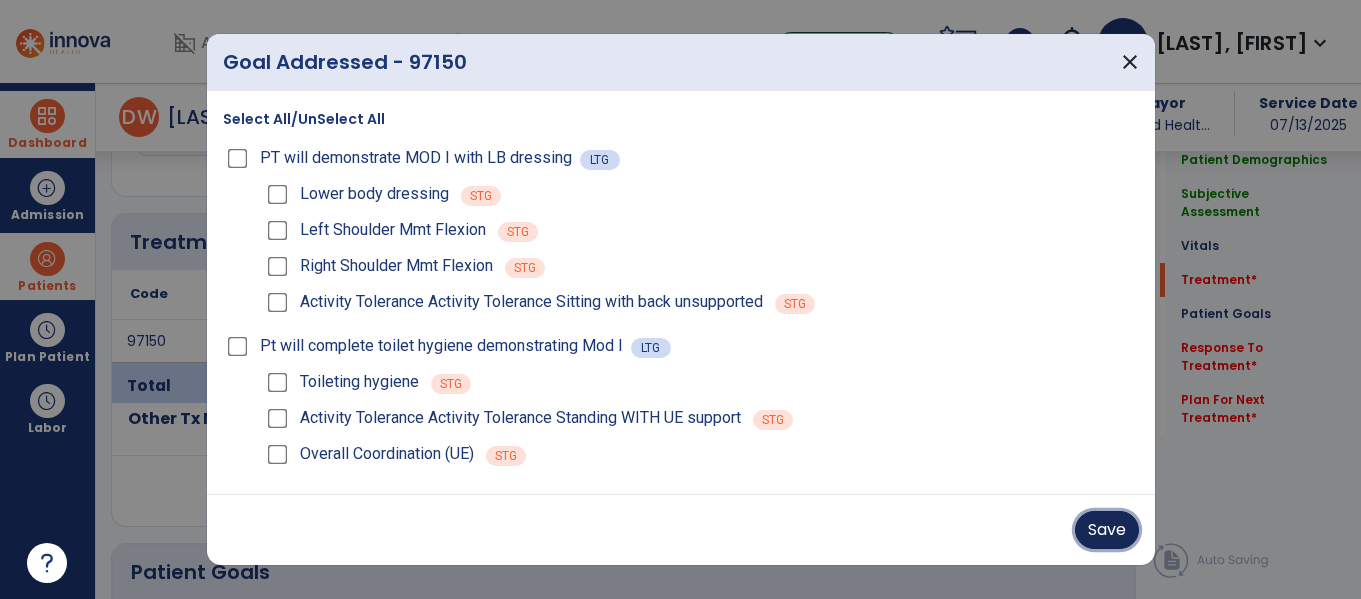 click on "Save" at bounding box center [1107, 530] 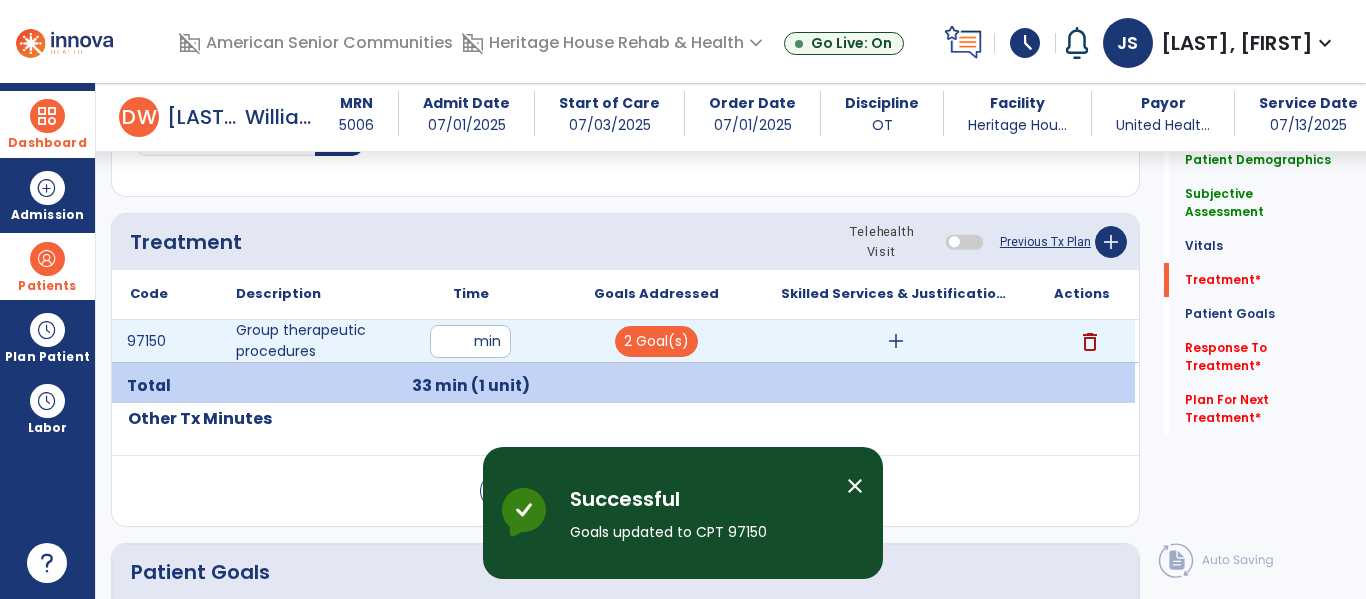 click on "add" at bounding box center [896, 341] 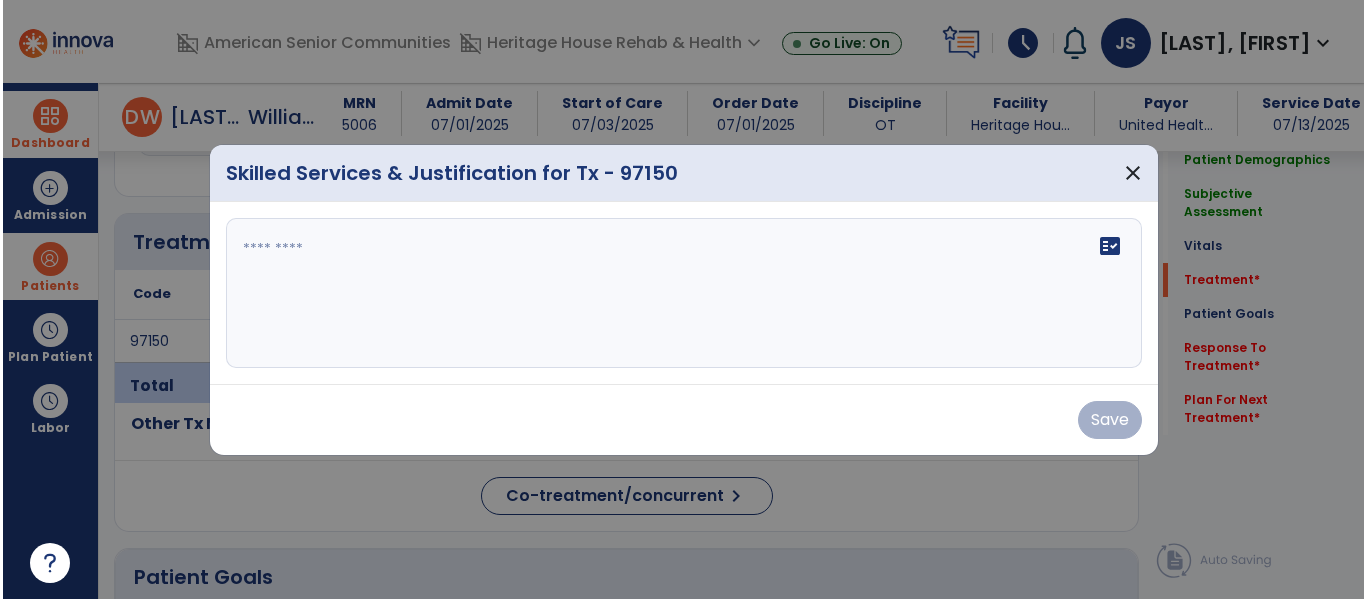 scroll, scrollTop: 1036, scrollLeft: 0, axis: vertical 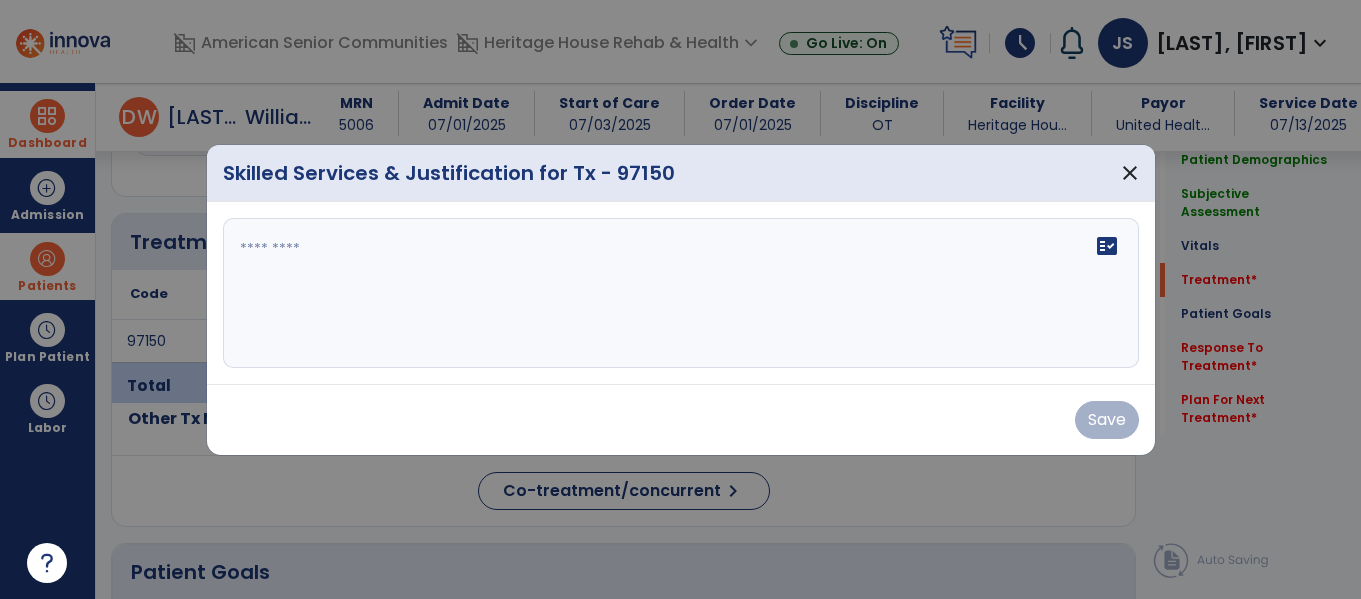 click at bounding box center [681, 293] 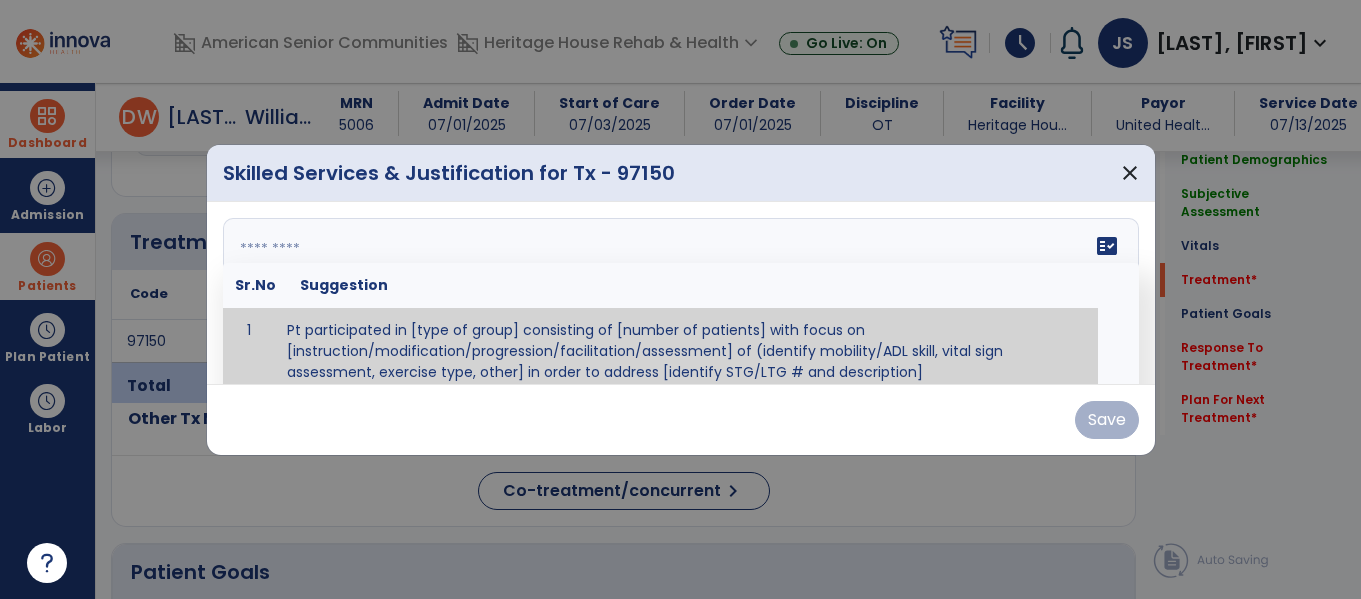 paste on "**********" 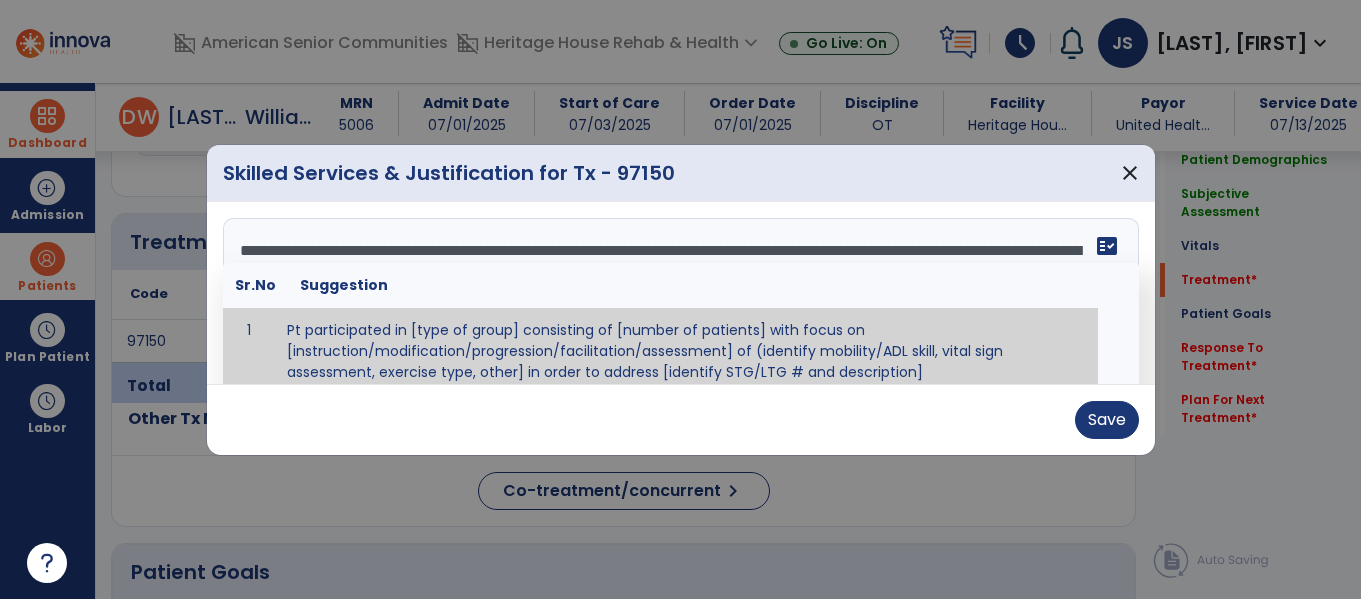 type on "**********" 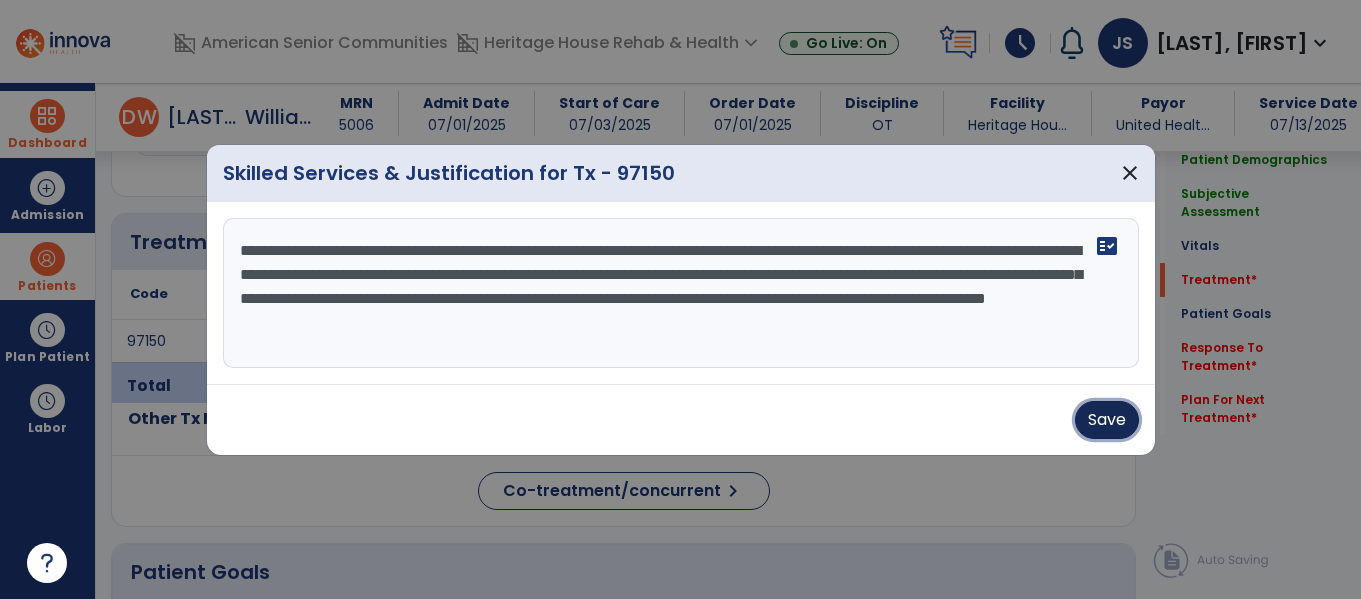 click on "Save" at bounding box center (1107, 420) 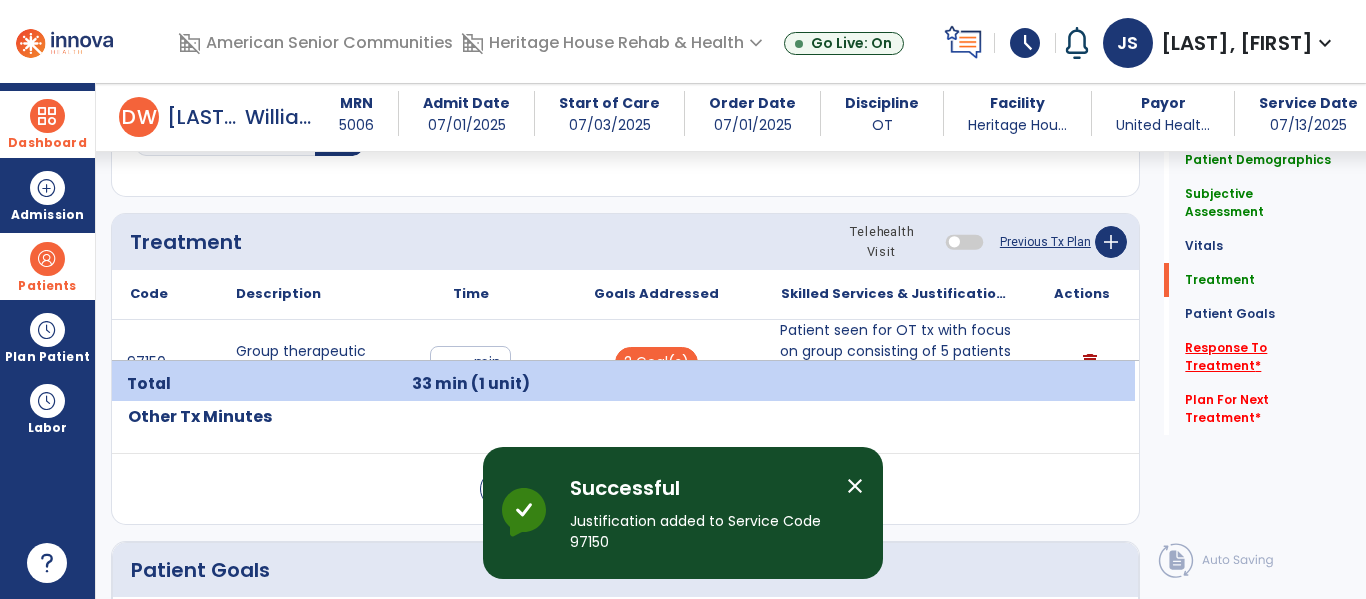 click on "Response To Treatment   *" 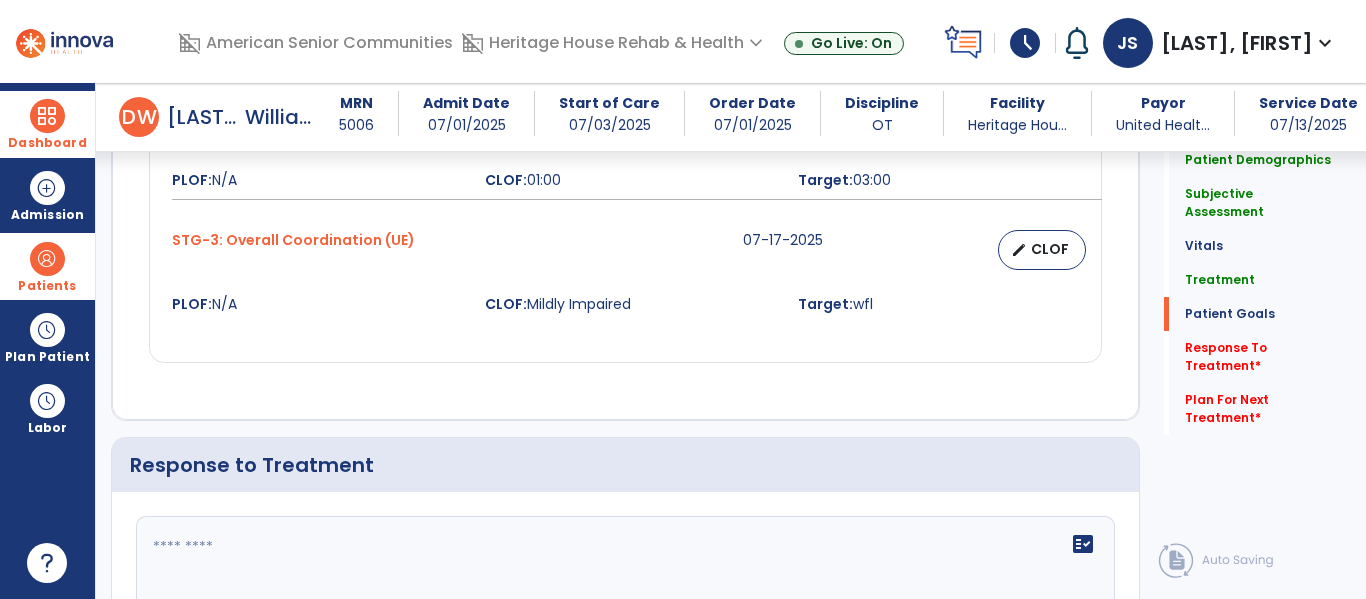 scroll, scrollTop: 2741, scrollLeft: 0, axis: vertical 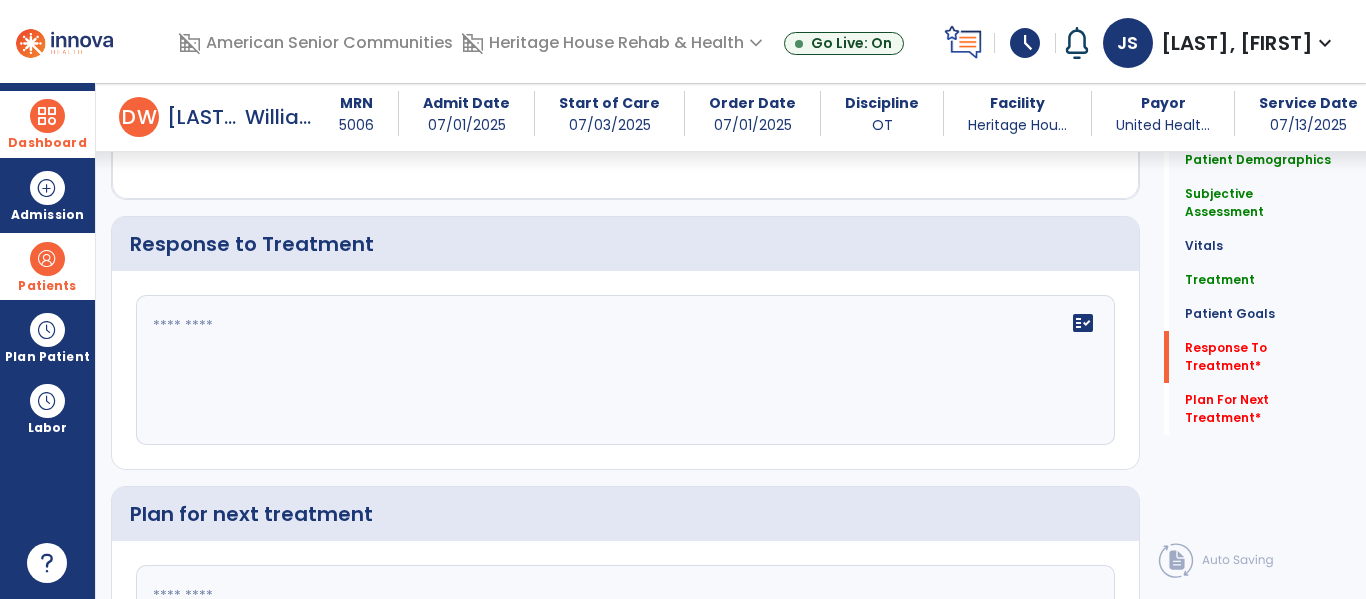 click on "fact_check" 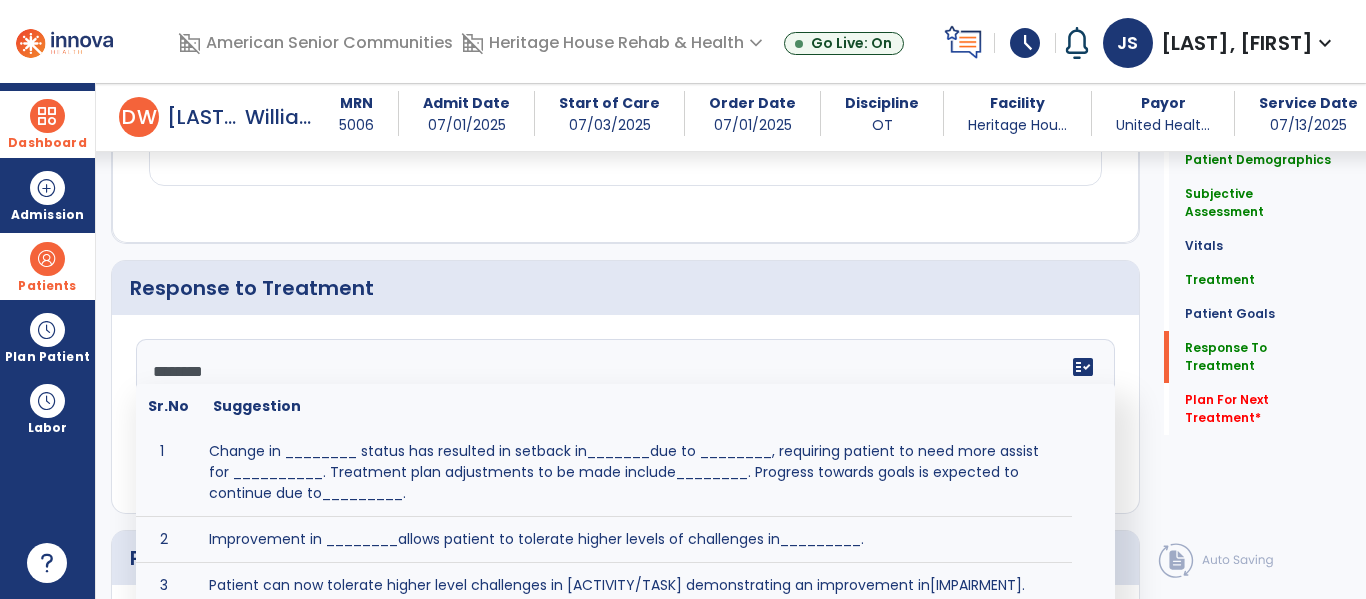 scroll, scrollTop: 2741, scrollLeft: 0, axis: vertical 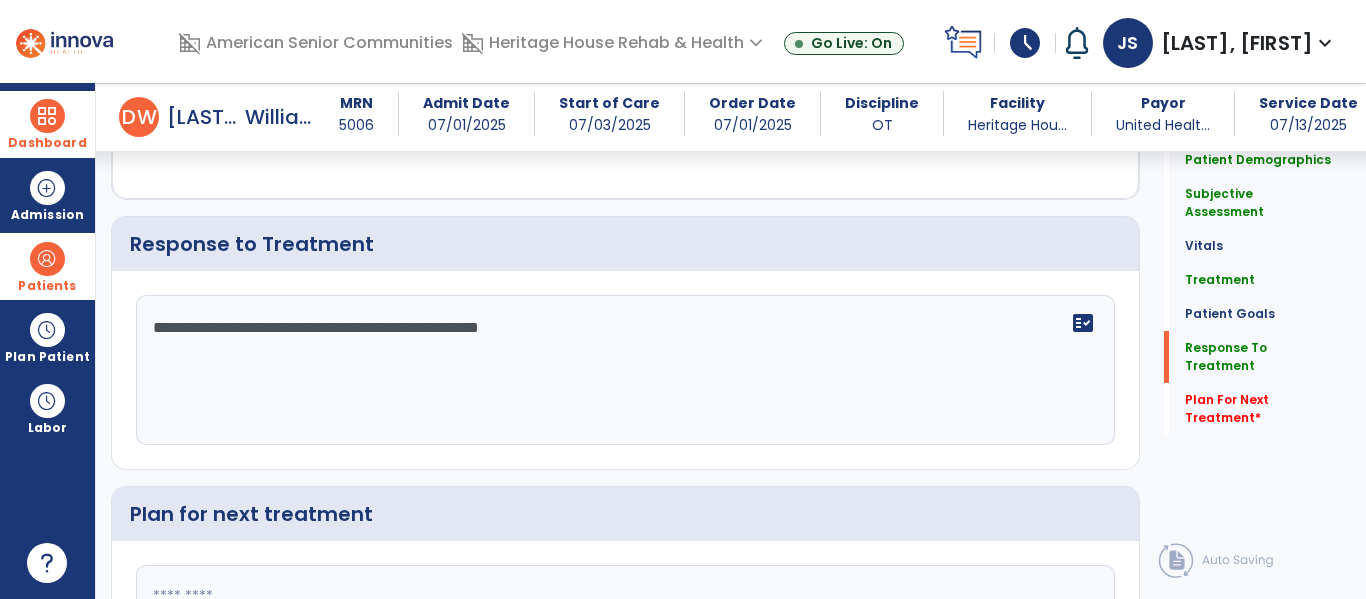 type on "**********" 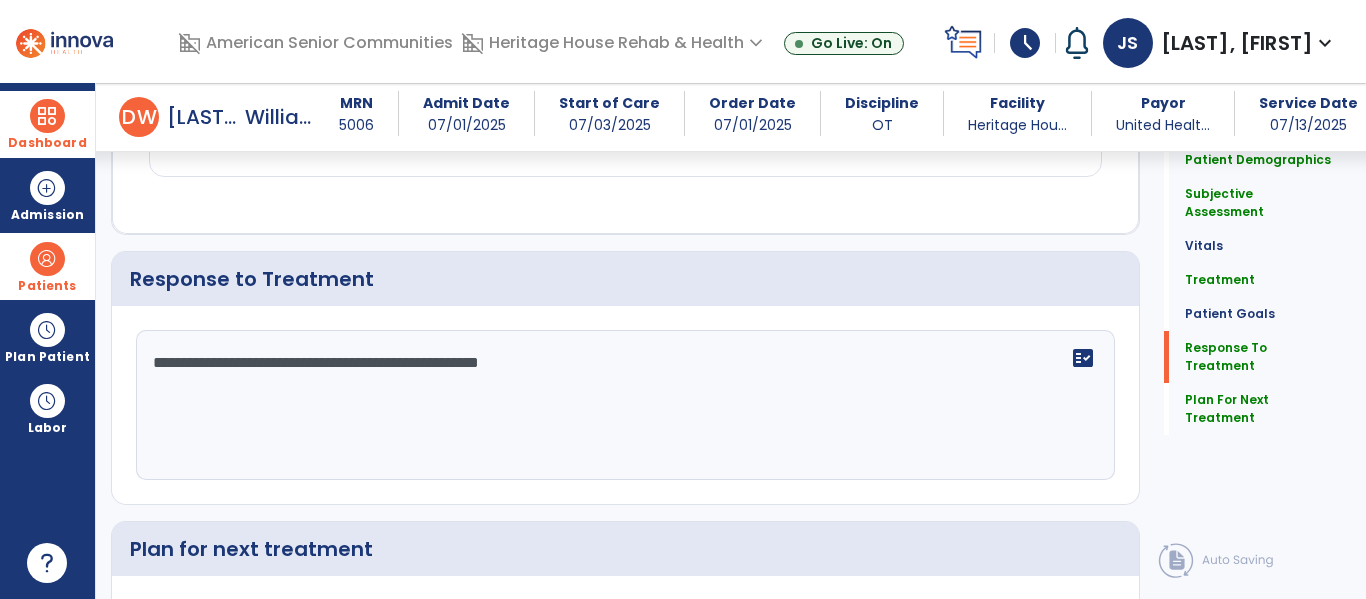 scroll, scrollTop: 2750, scrollLeft: 0, axis: vertical 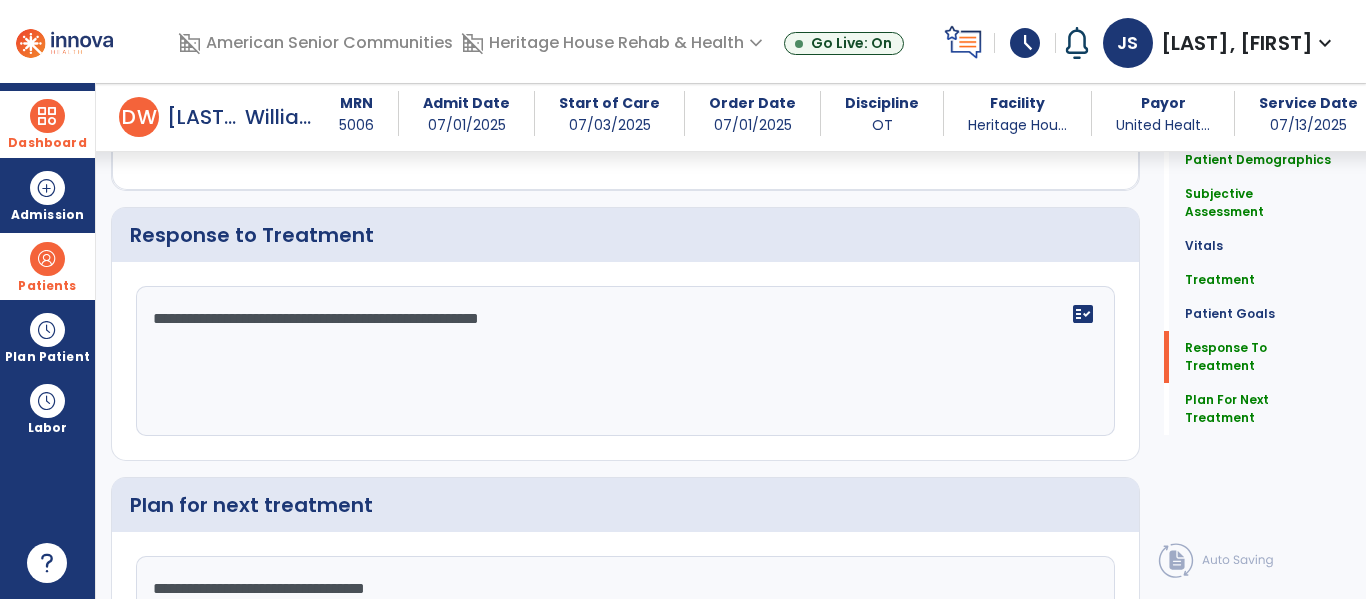 type on "**********" 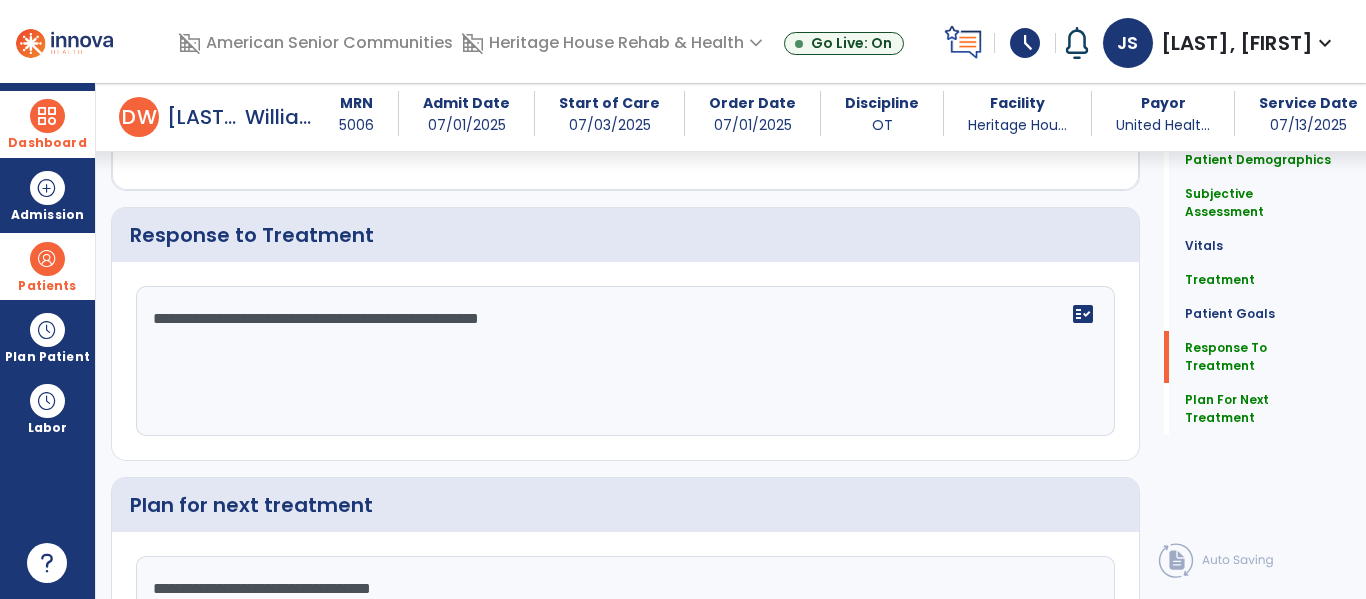 click on "**********" 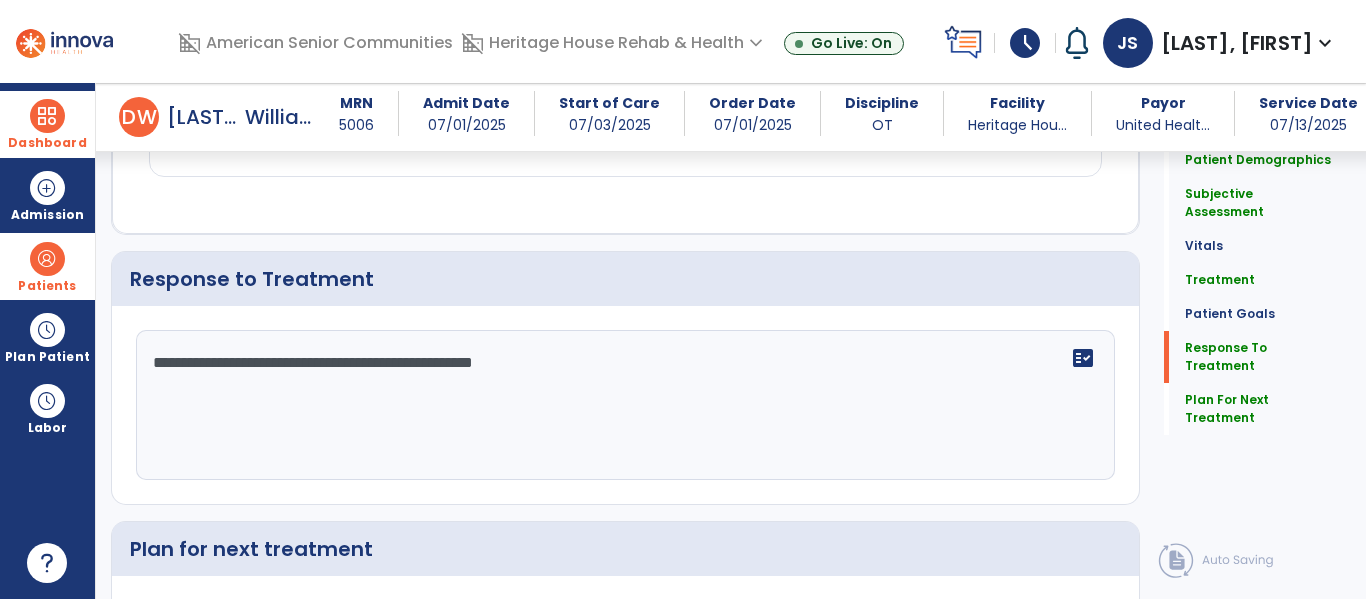 scroll, scrollTop: 2750, scrollLeft: 0, axis: vertical 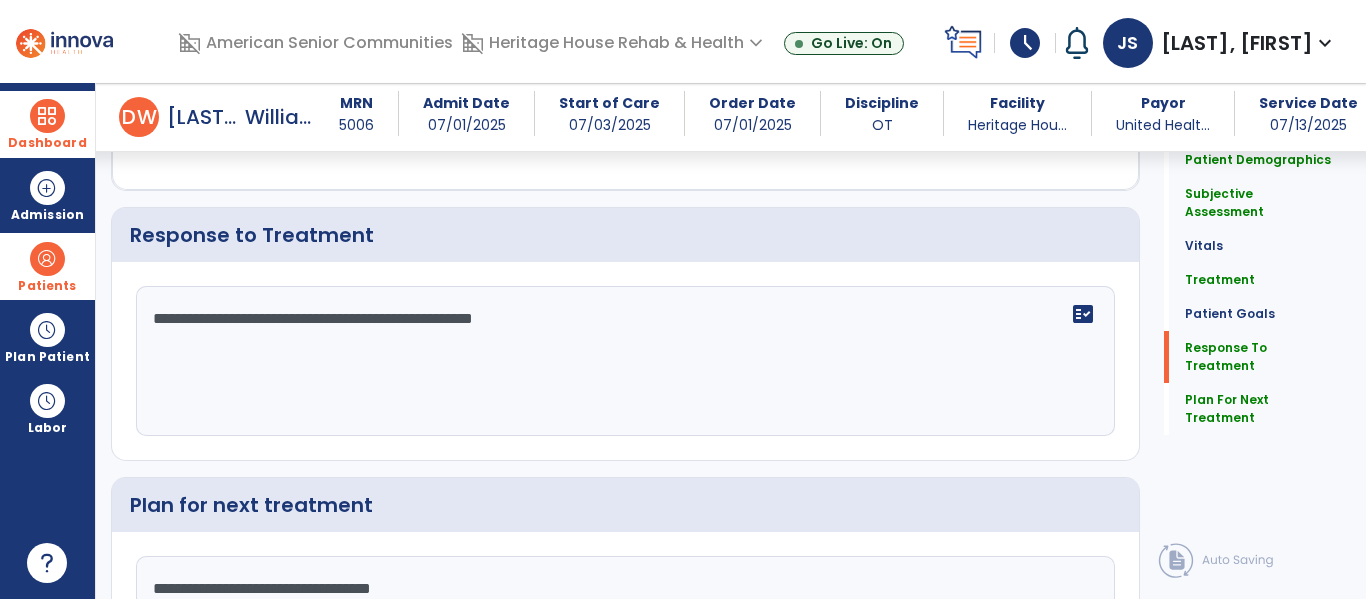 type on "**********" 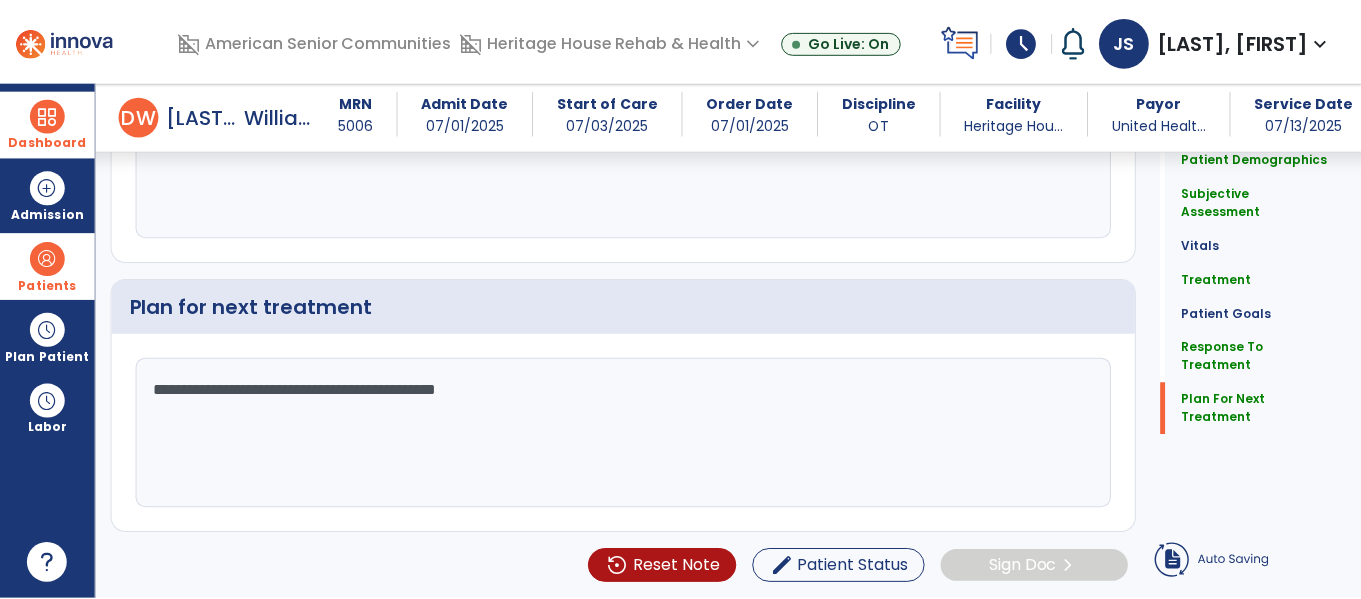 scroll, scrollTop: 2946, scrollLeft: 0, axis: vertical 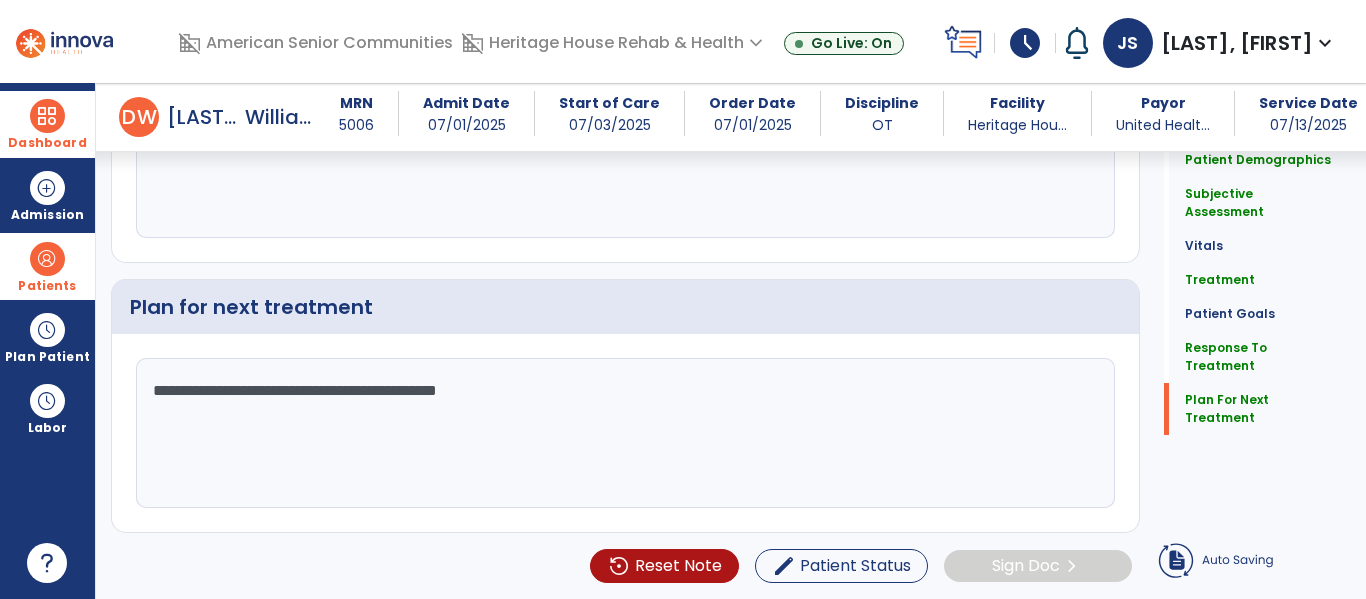 type on "**********" 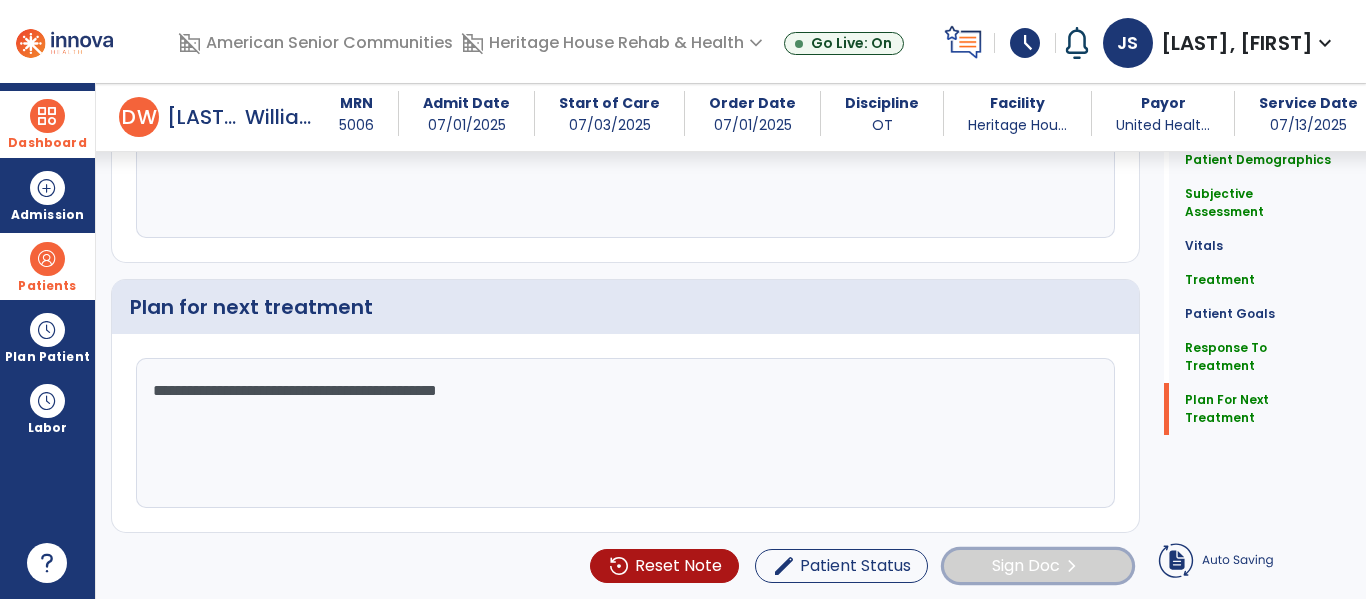 click on "Sign Doc" 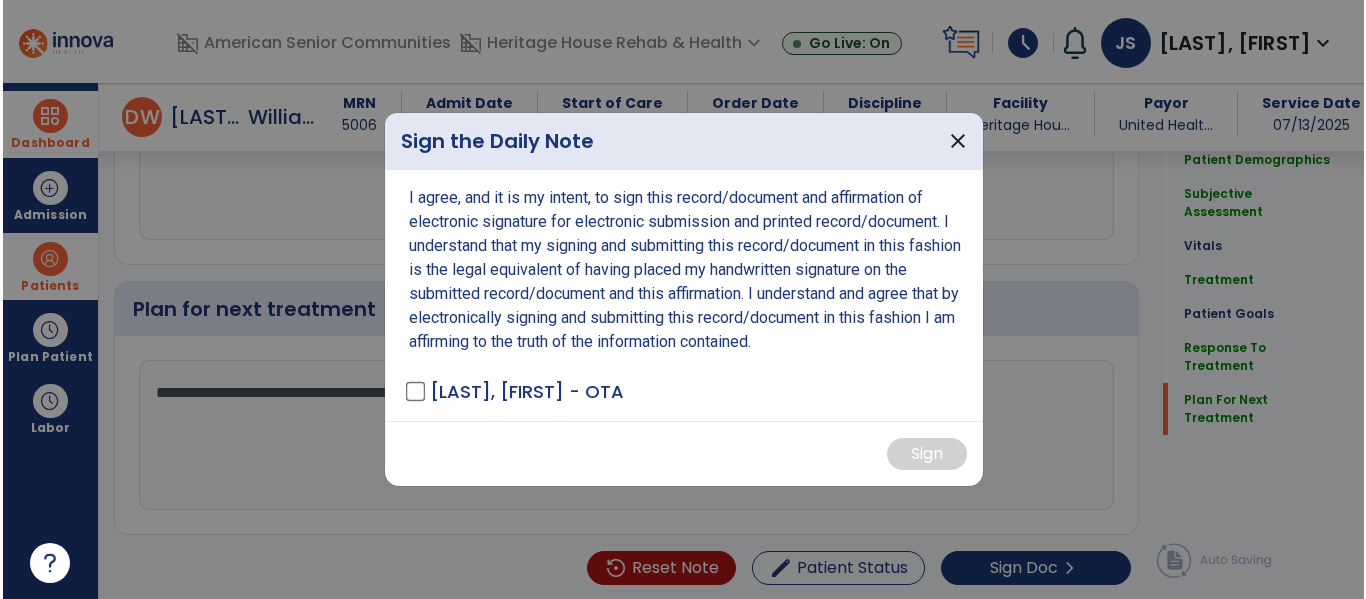 scroll, scrollTop: 2946, scrollLeft: 0, axis: vertical 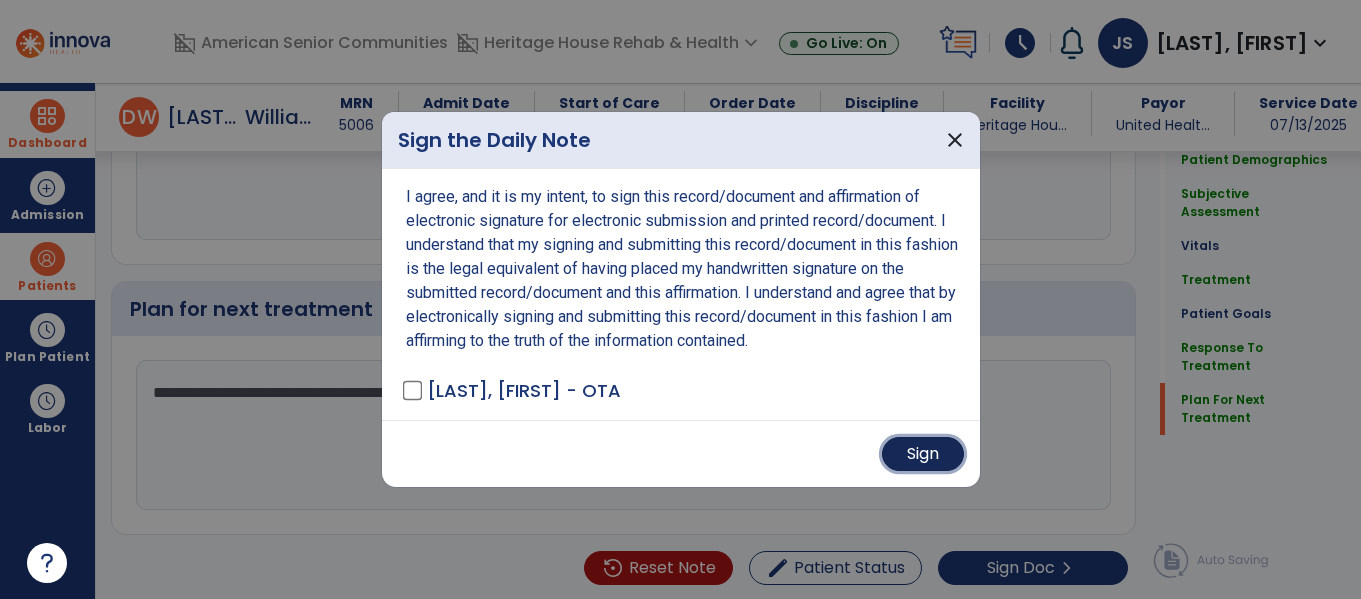 click on "Sign" at bounding box center (923, 454) 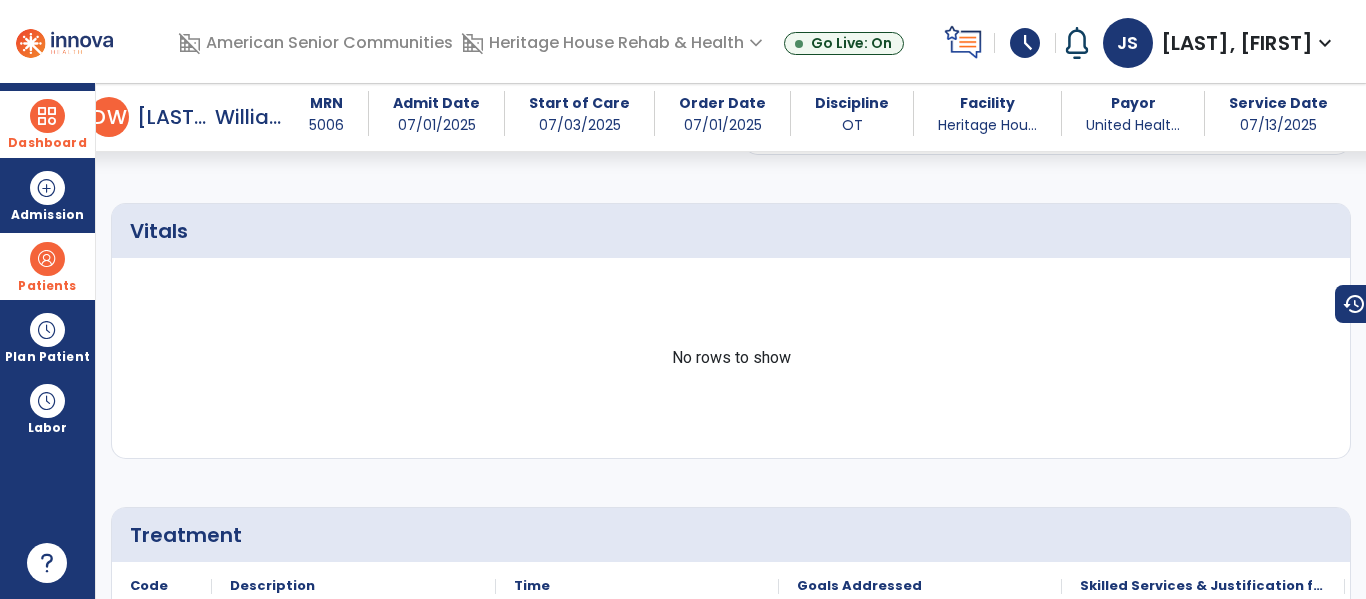 scroll, scrollTop: 0, scrollLeft: 0, axis: both 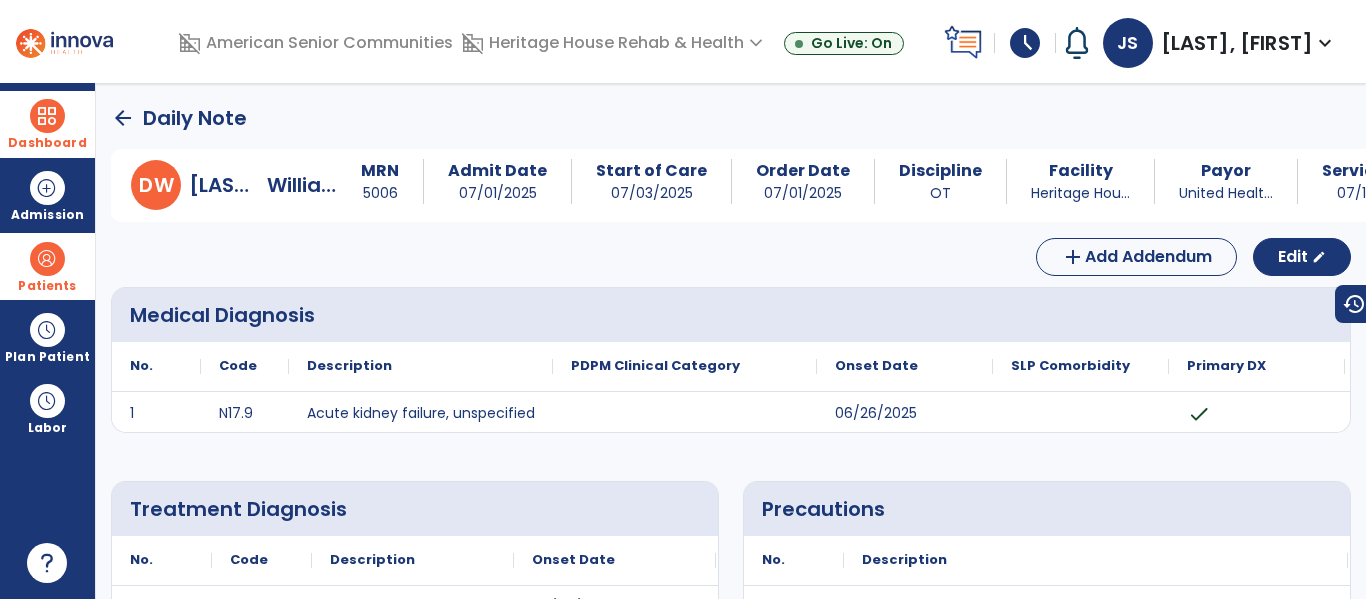 click on "arrow_back" 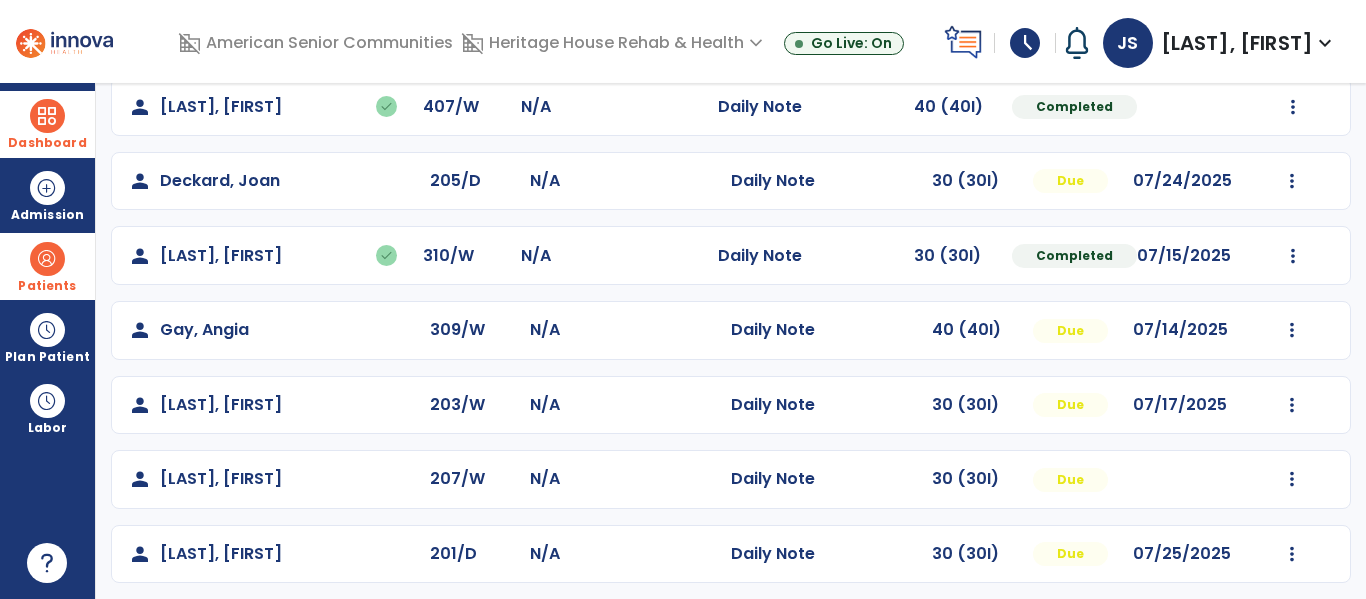 scroll, scrollTop: 265, scrollLeft: 0, axis: vertical 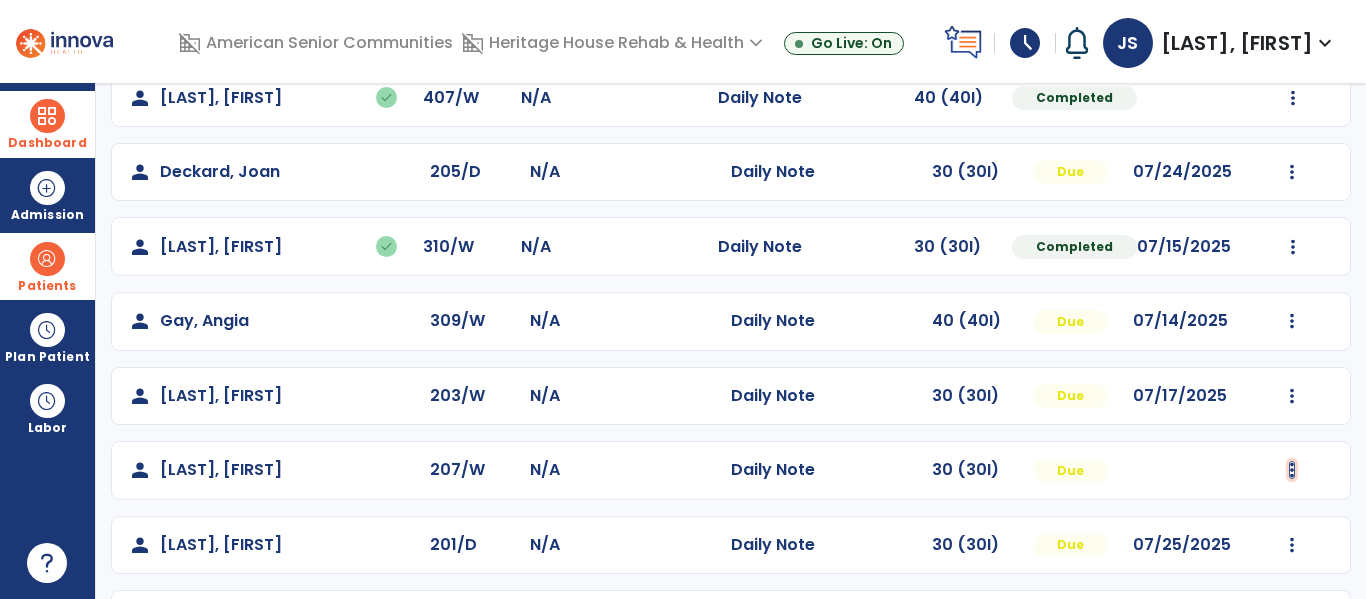 click at bounding box center (1293, 23) 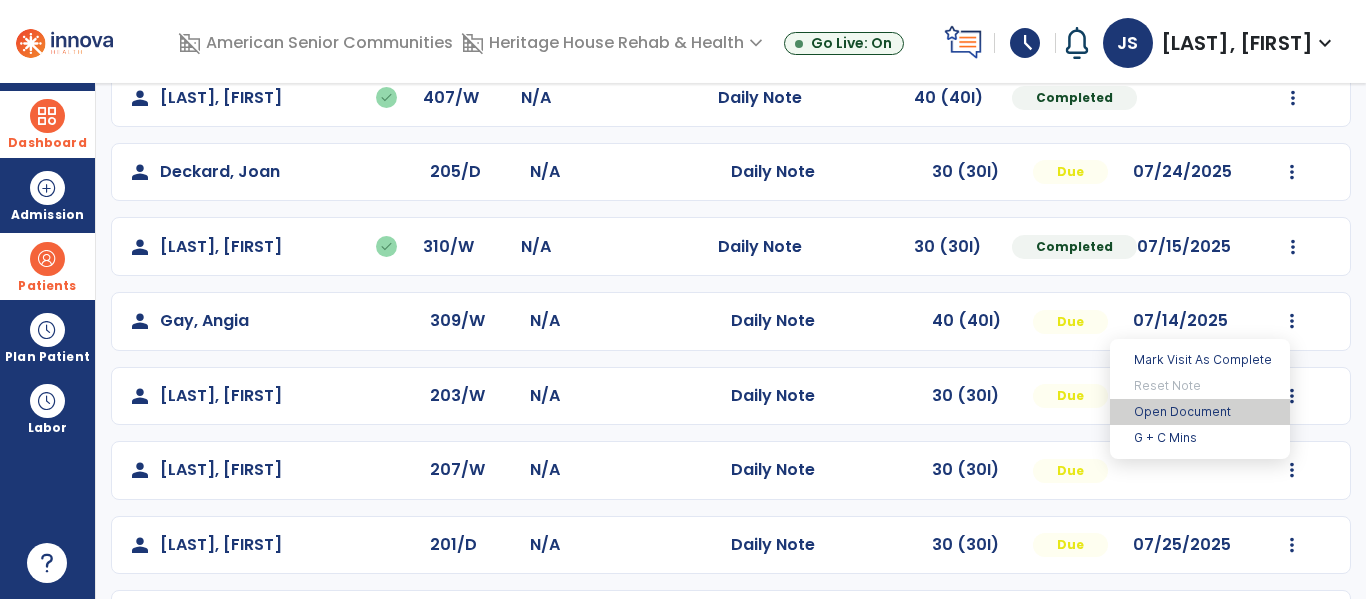 click on "Open Document" at bounding box center (1200, 412) 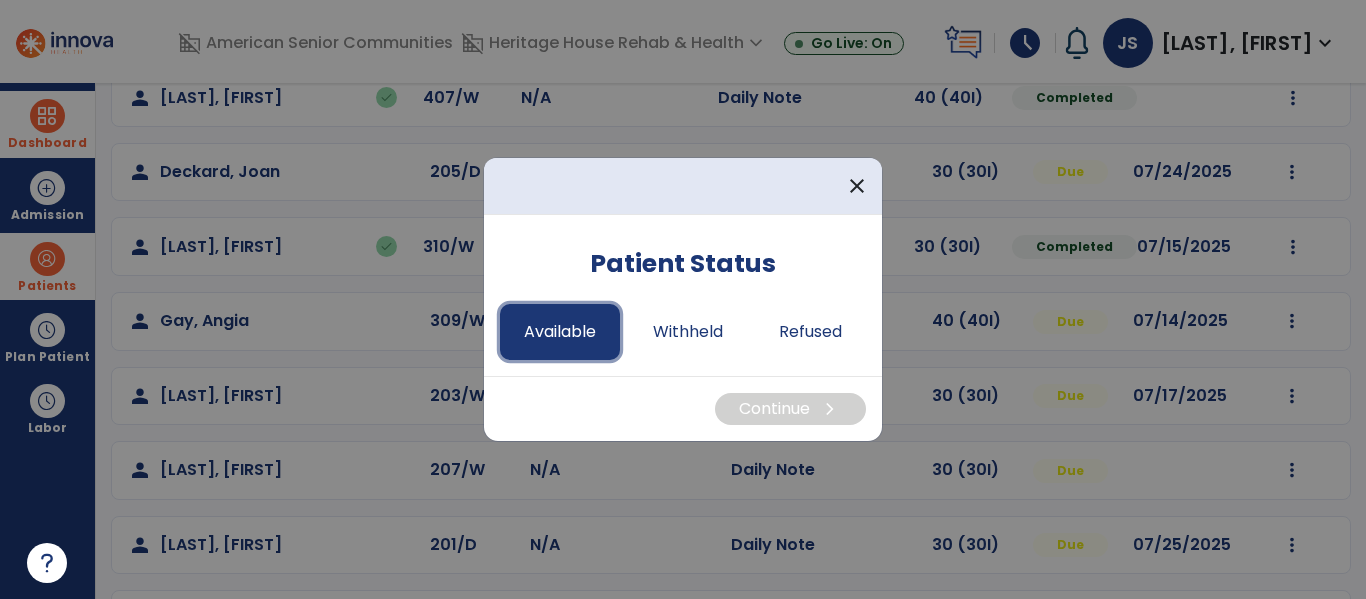 click on "Available" at bounding box center (560, 332) 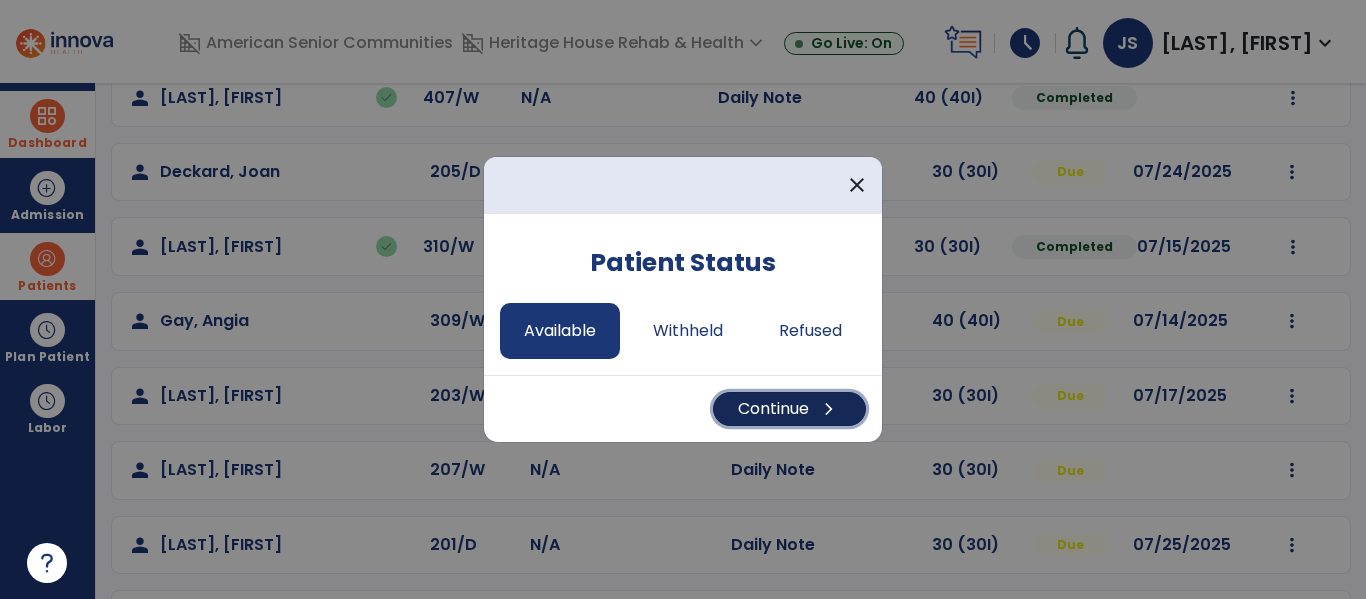 click on "Continue   chevron_right" at bounding box center [789, 409] 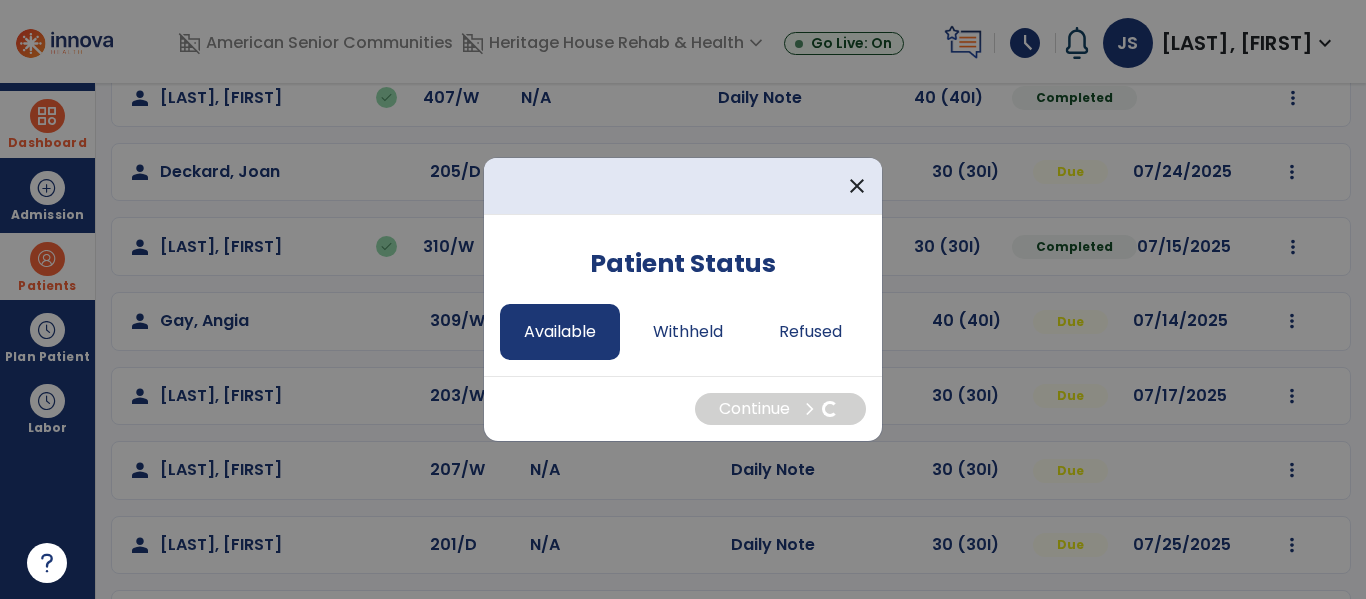 select on "*" 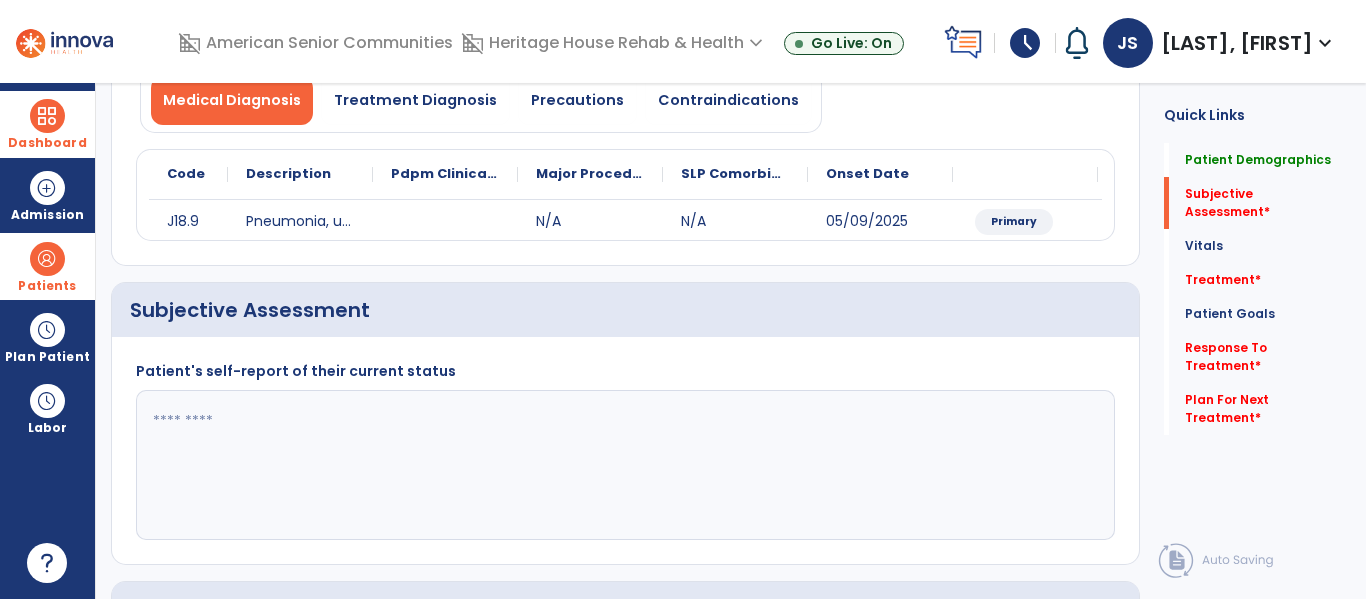 click 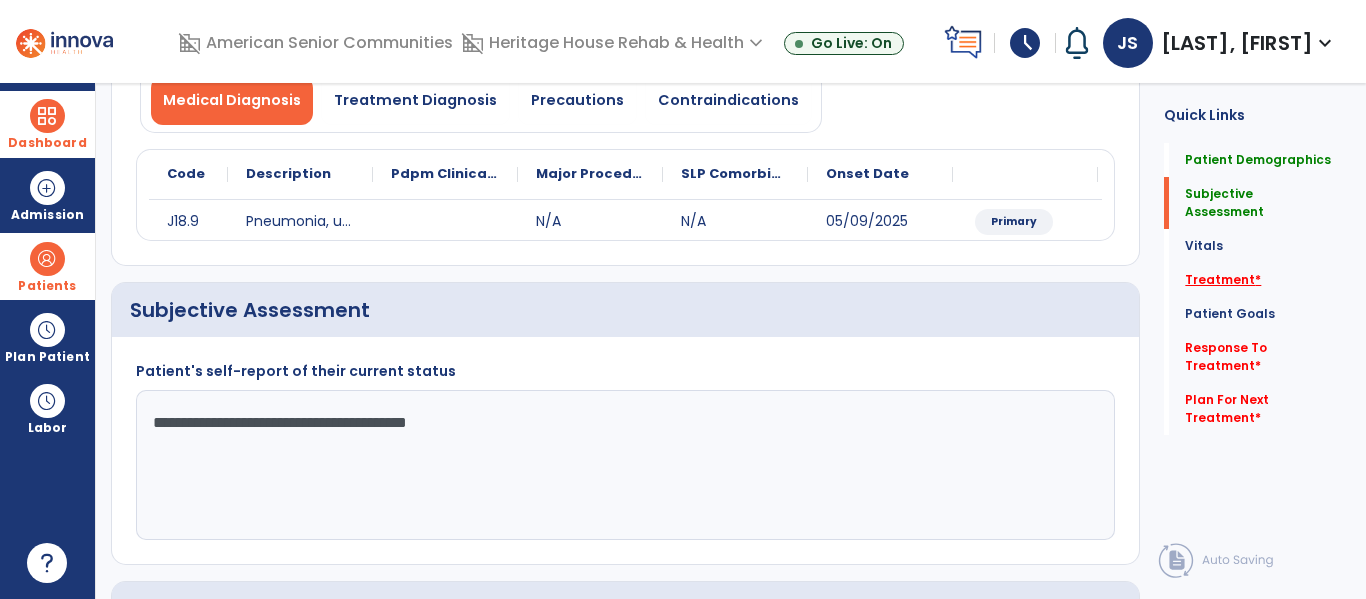 type on "**********" 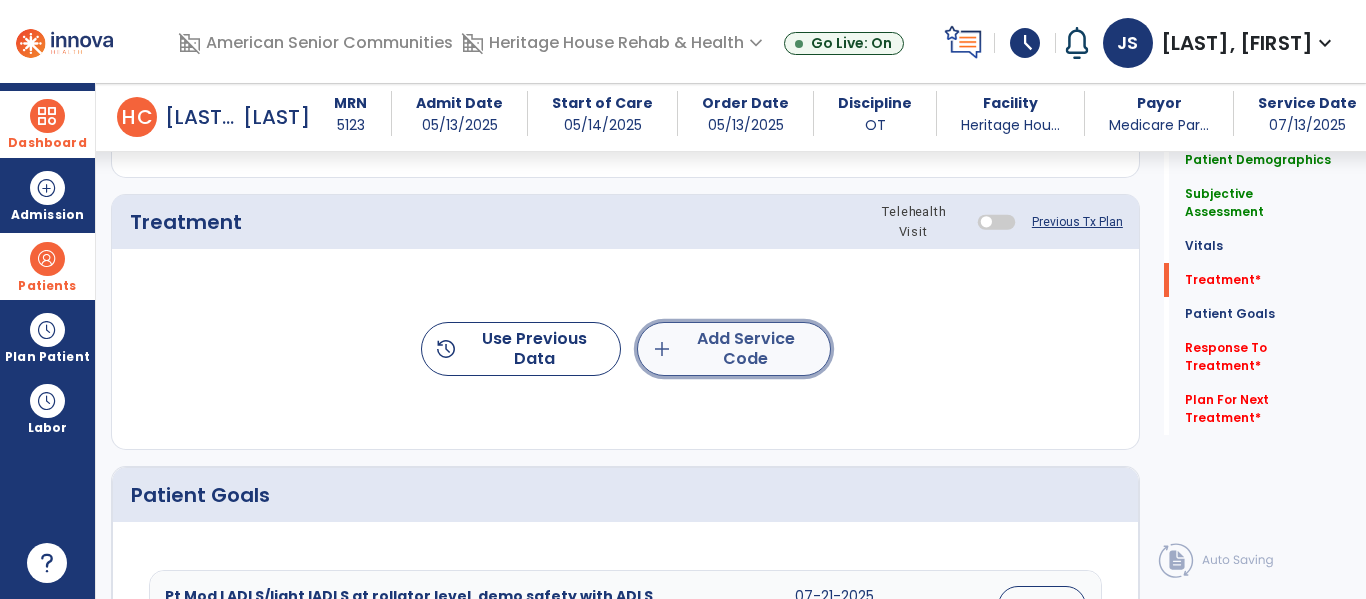 click on "add  Add Service Code" 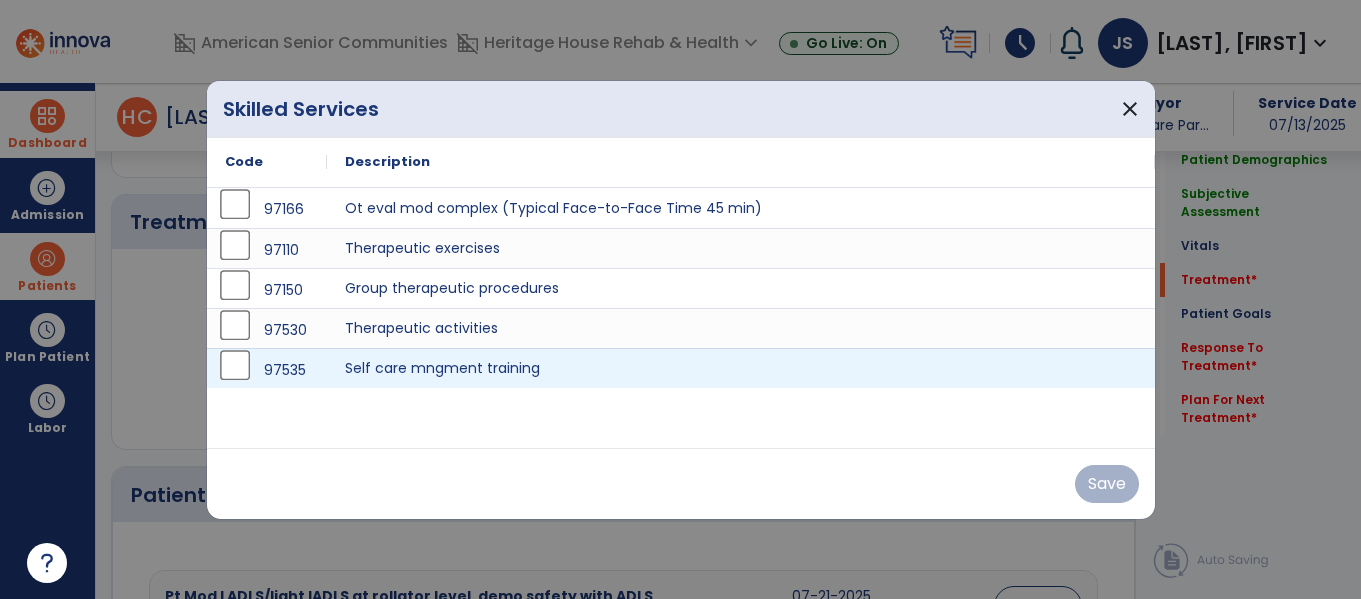 scroll, scrollTop: 1055, scrollLeft: 0, axis: vertical 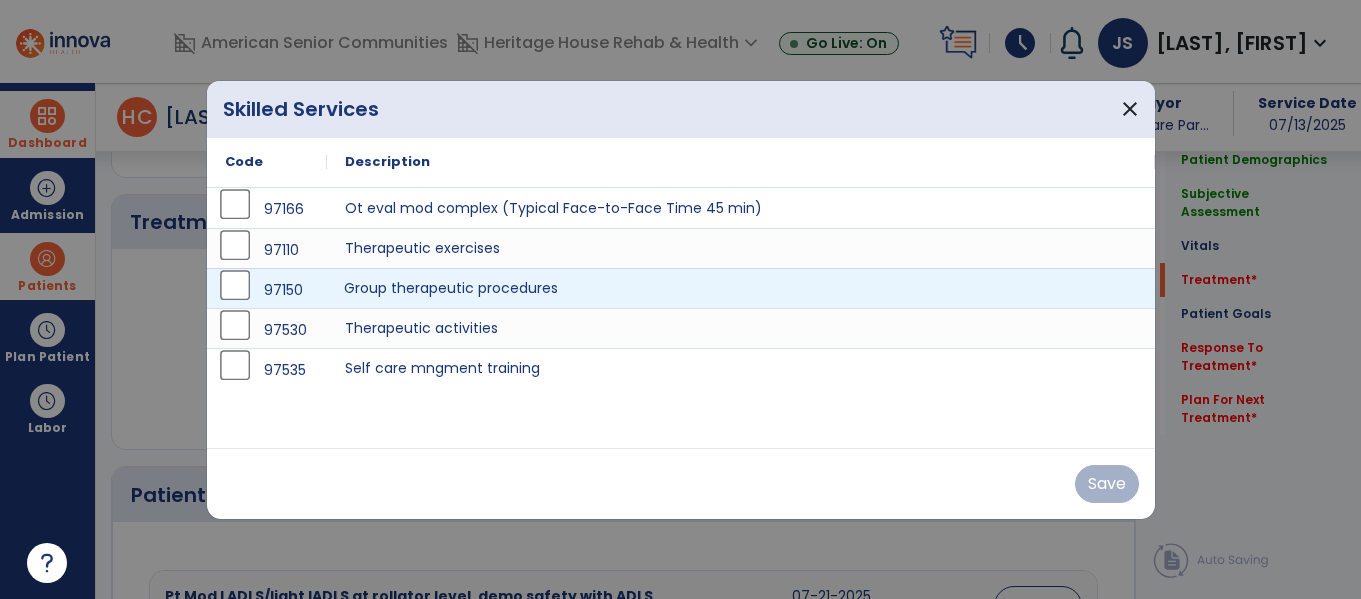 click on "Group therapeutic procedures" at bounding box center [741, 288] 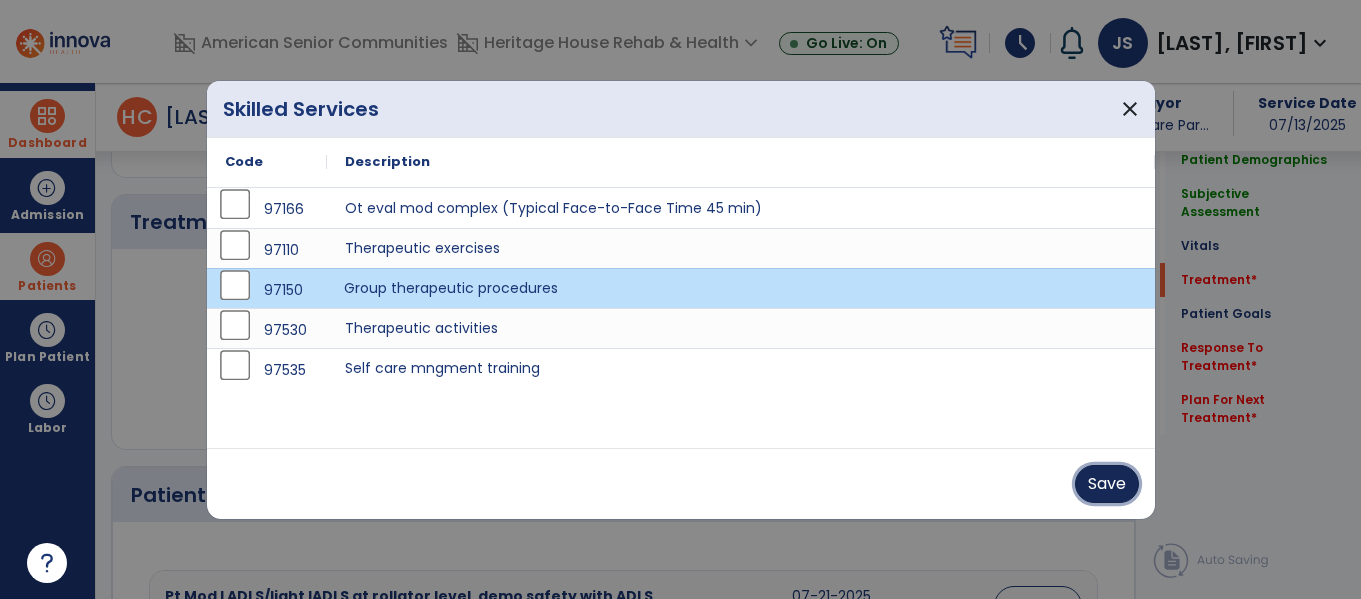 click on "Save" at bounding box center [1107, 484] 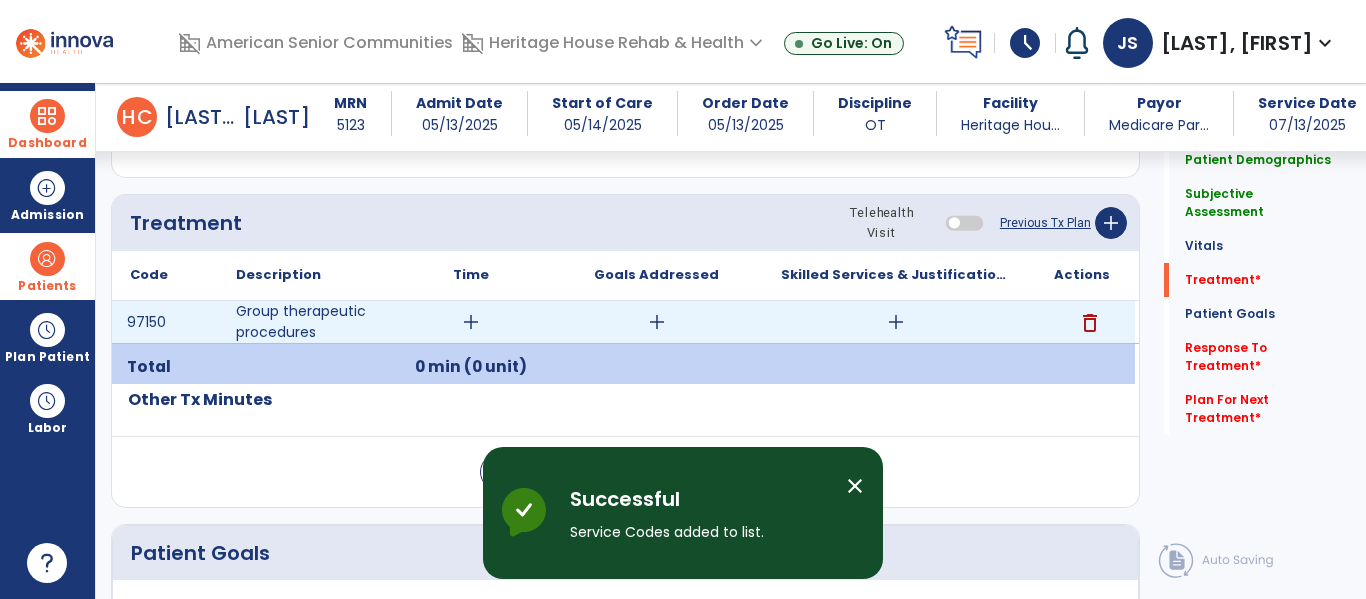 click on "add" at bounding box center [471, 322] 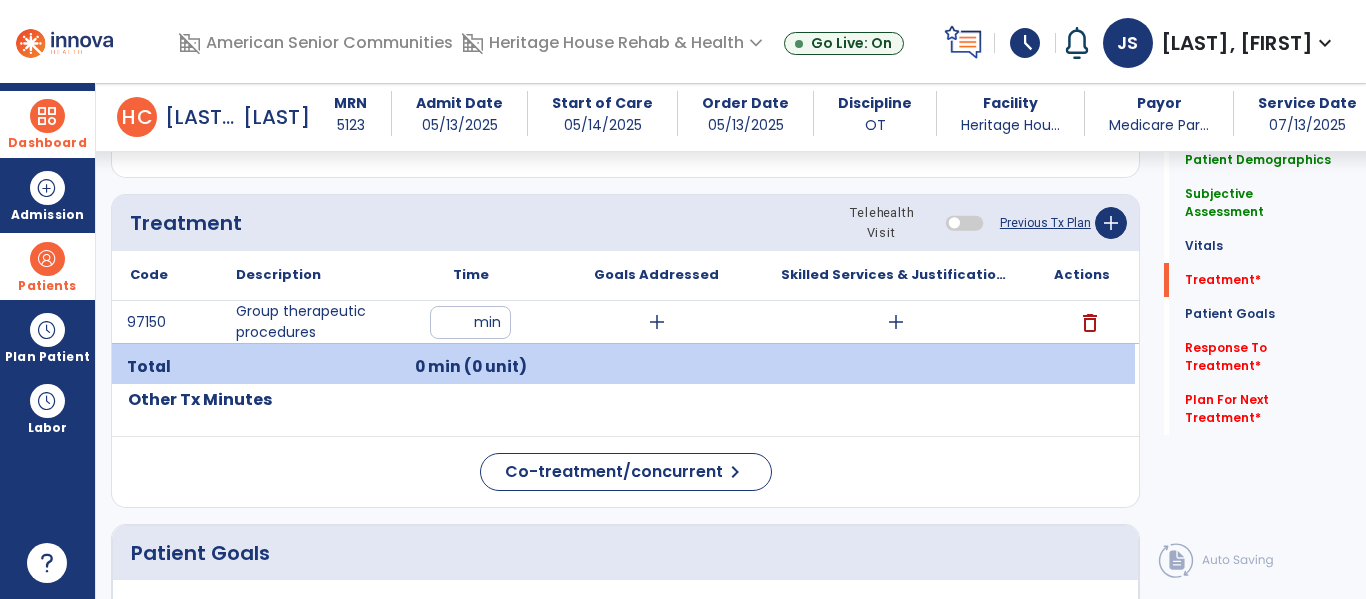type on "**" 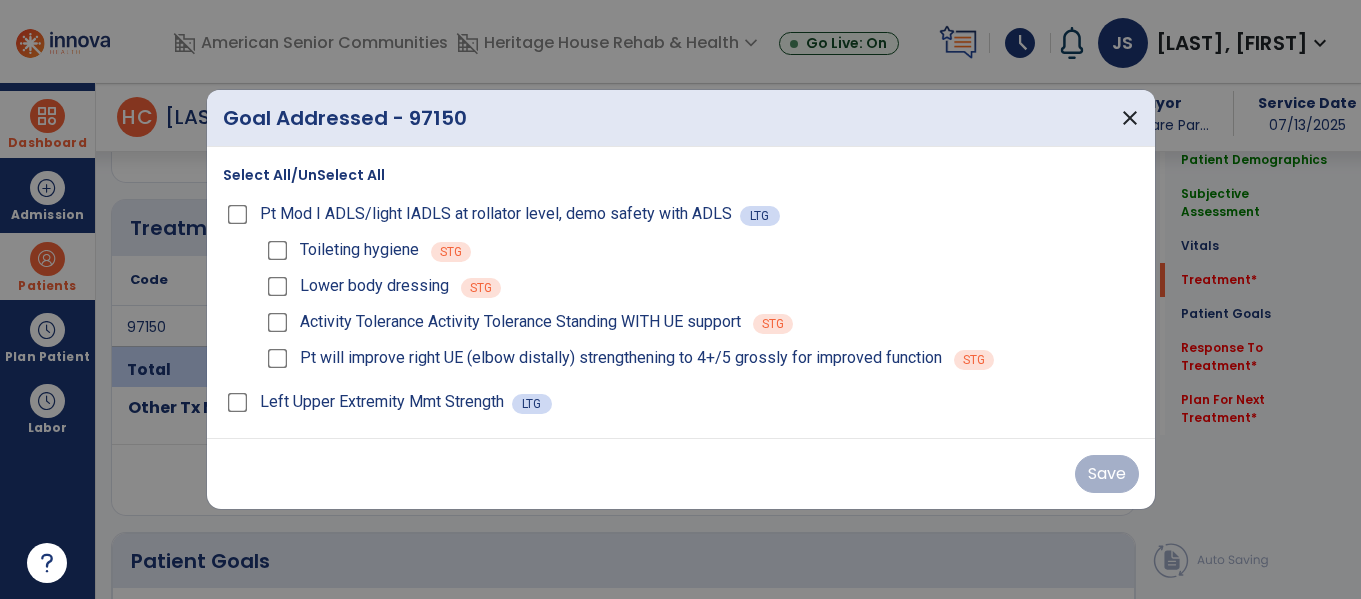 scroll, scrollTop: 1055, scrollLeft: 0, axis: vertical 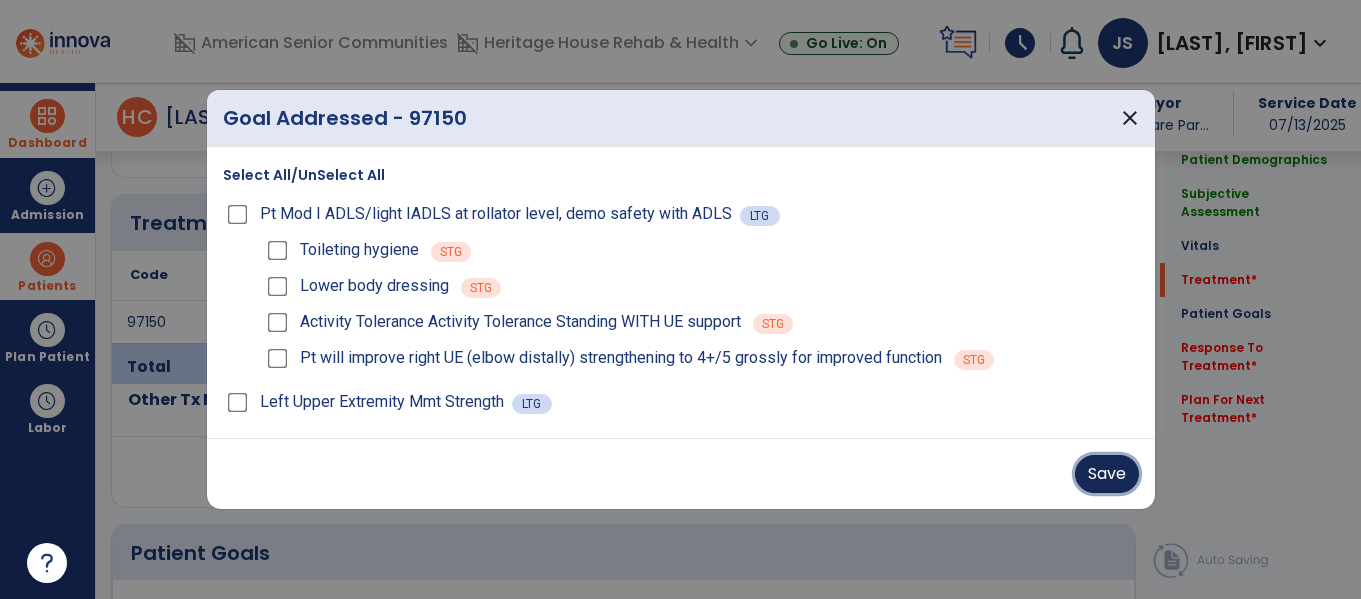 click on "Save" at bounding box center (1107, 474) 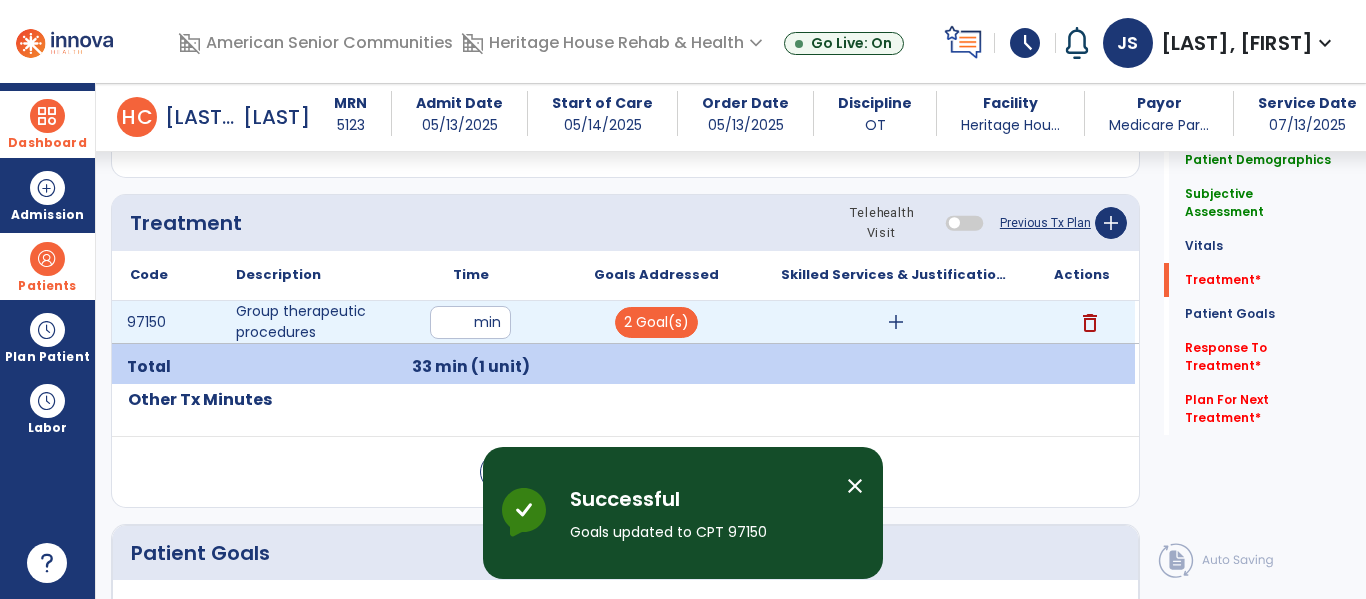 click on "add" at bounding box center [896, 322] 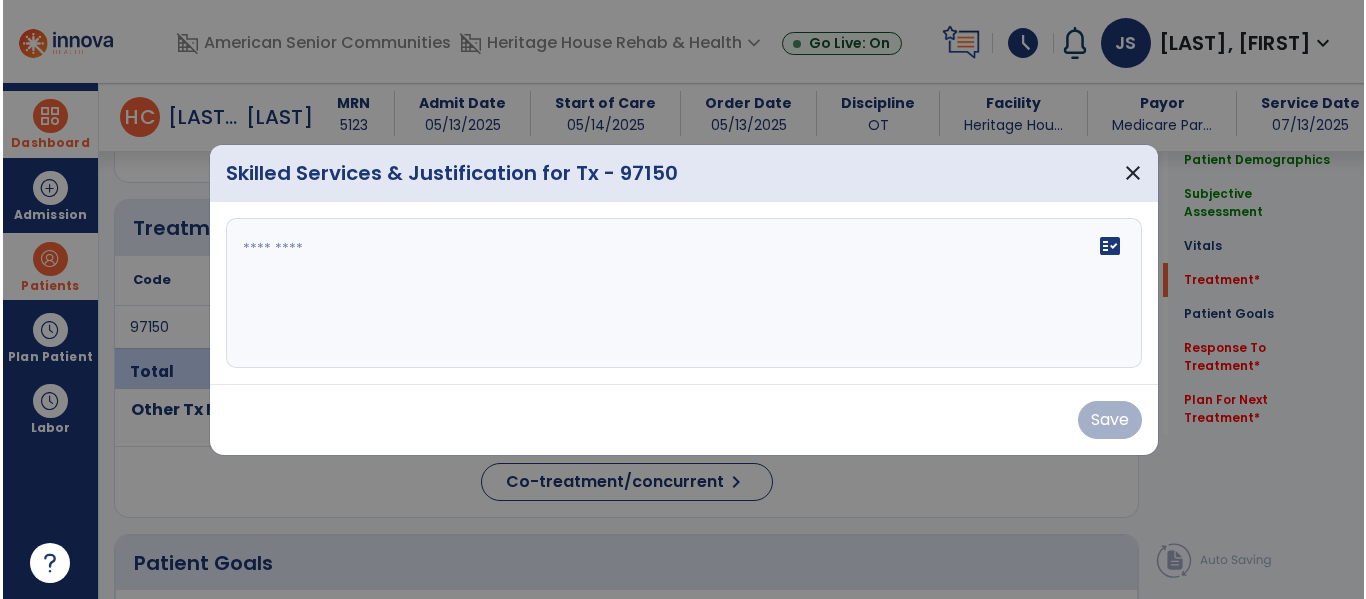 scroll, scrollTop: 1055, scrollLeft: 0, axis: vertical 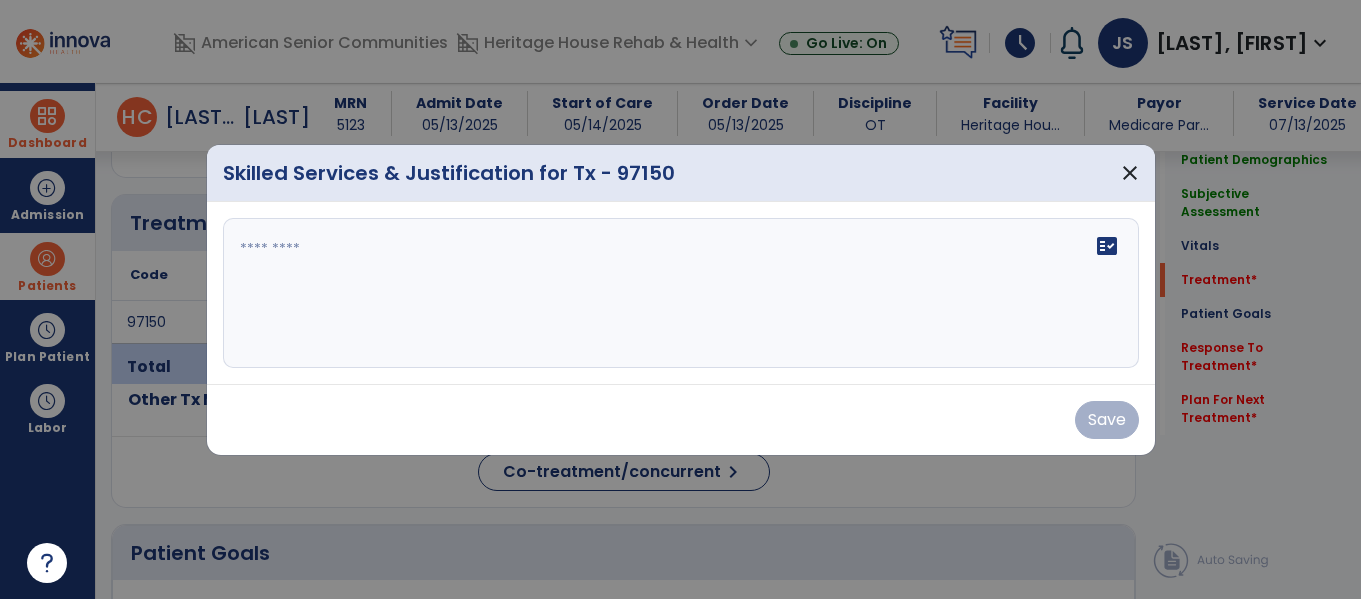 click on "fact_check" at bounding box center (681, 293) 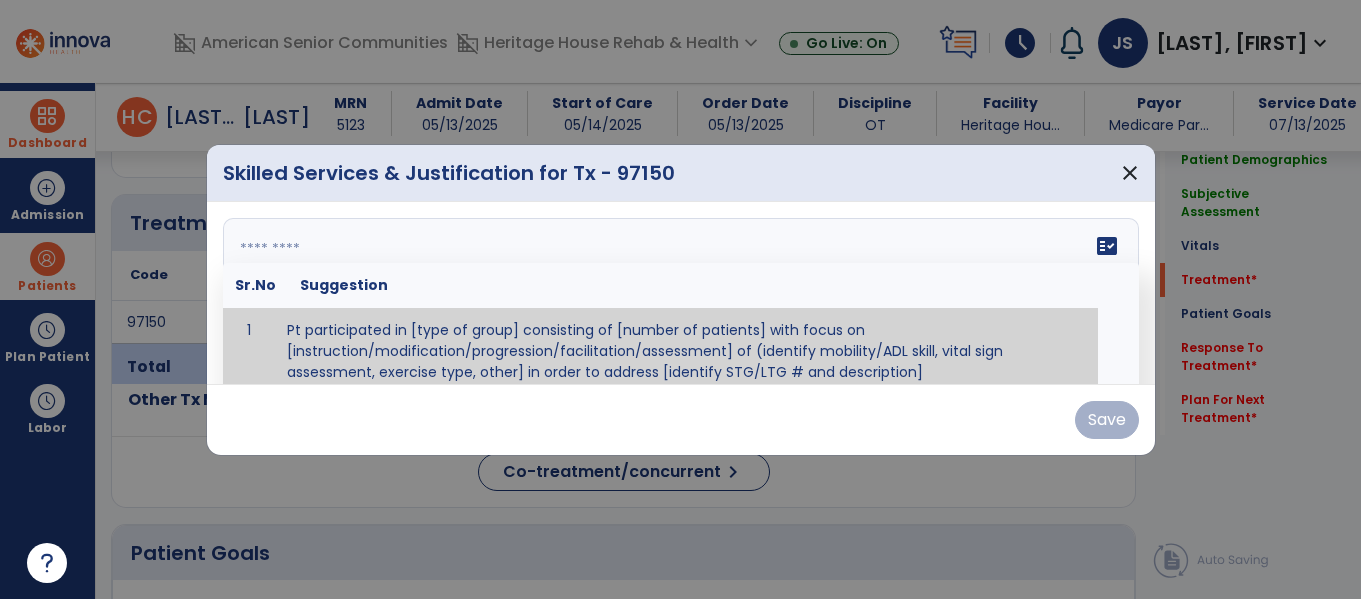 paste on "**********" 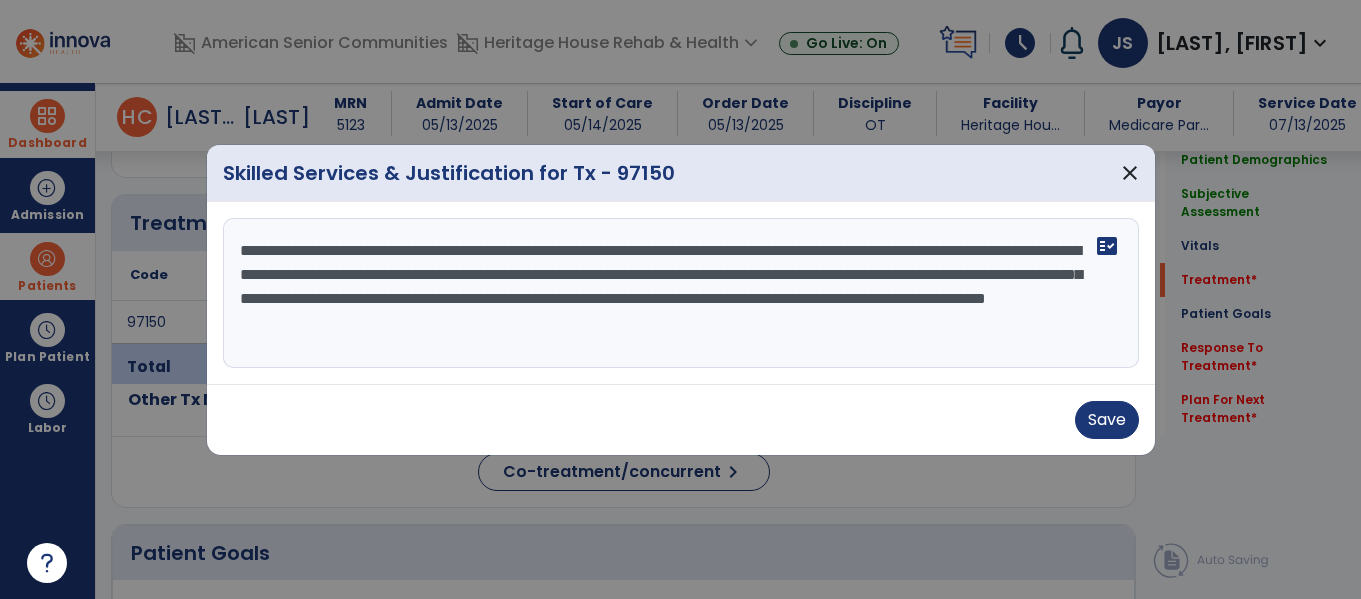 drag, startPoint x: 393, startPoint y: 305, endPoint x: 402, endPoint y: 310, distance: 10.29563 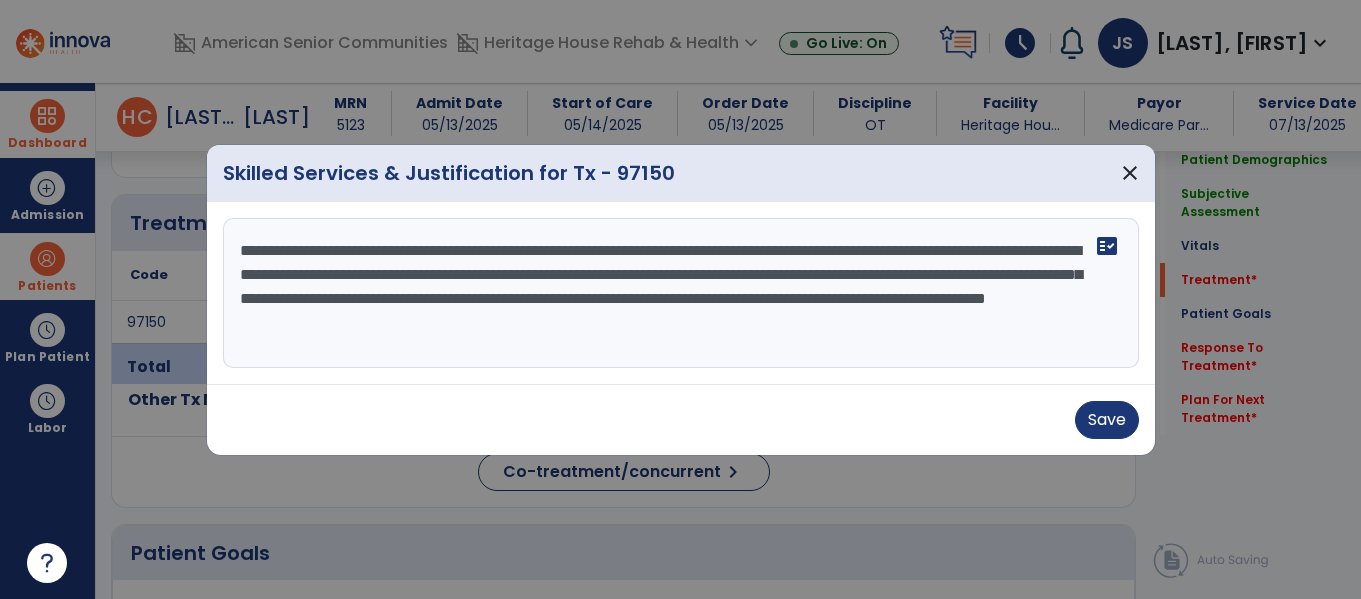 drag, startPoint x: 386, startPoint y: 298, endPoint x: 415, endPoint y: 329, distance: 42.44997 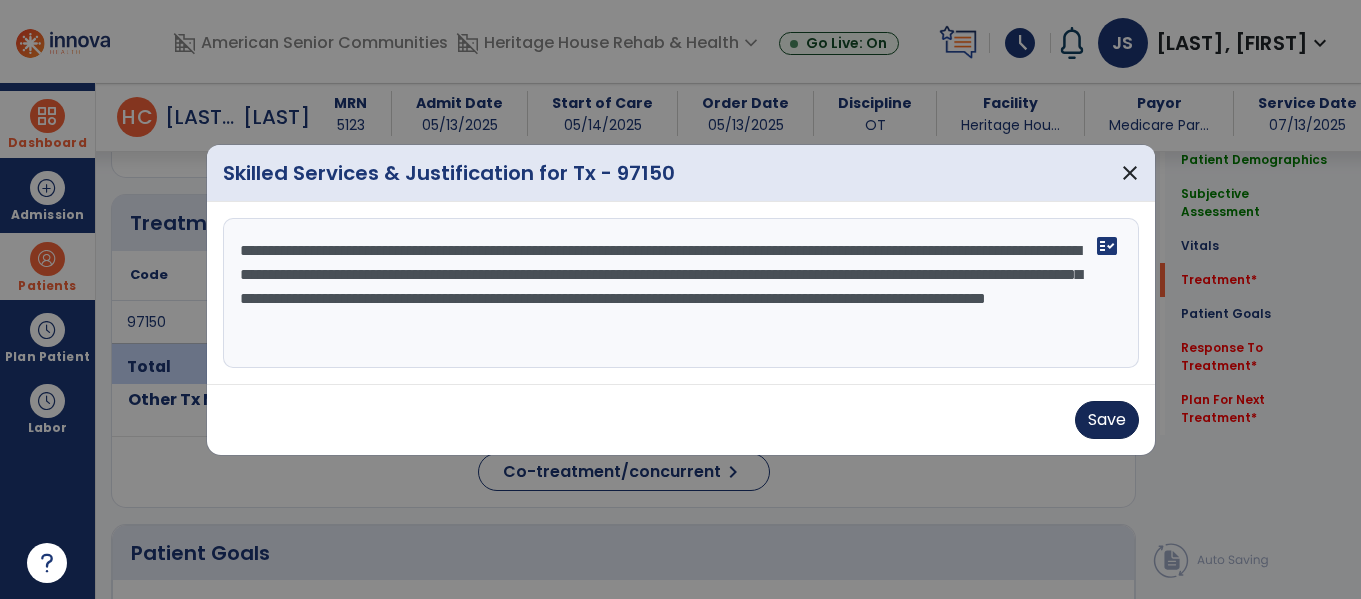 type on "**********" 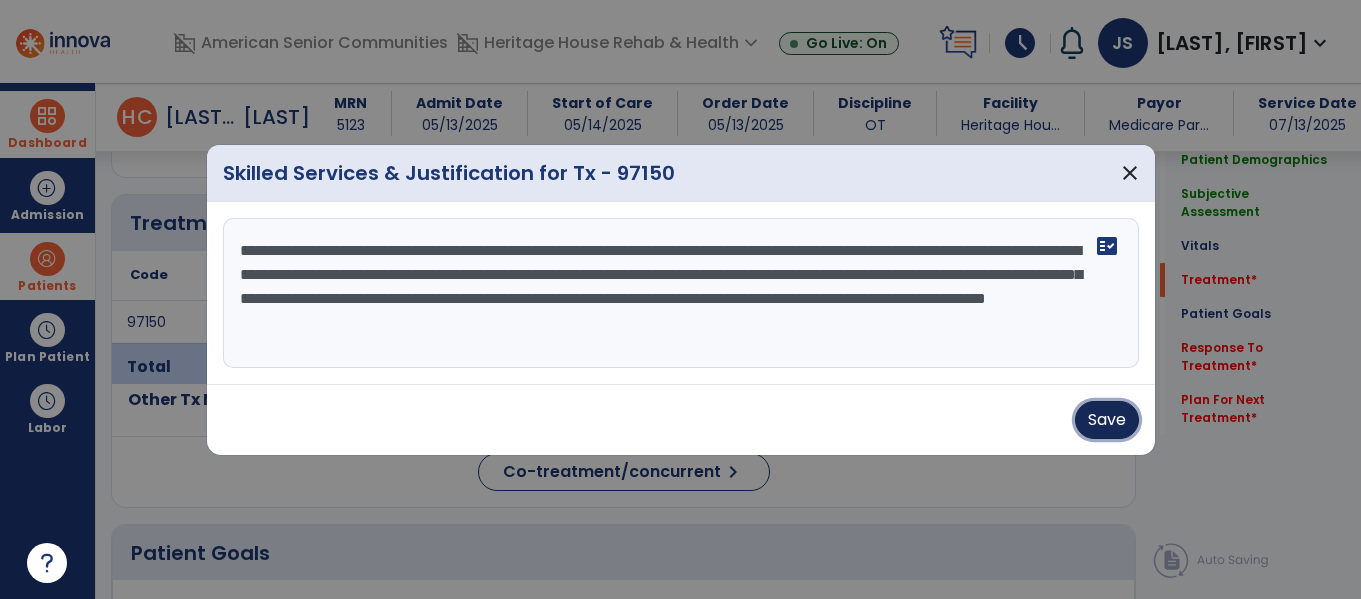 click on "Save" at bounding box center (1107, 420) 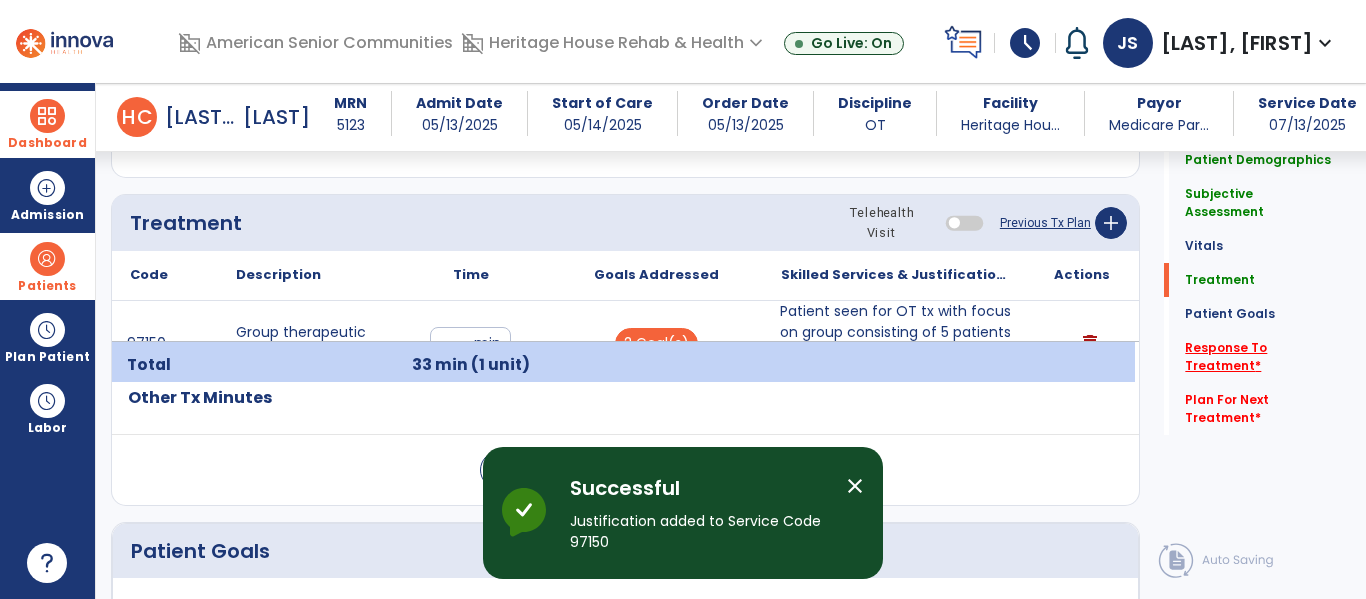 click on "Response To Treatment   *" 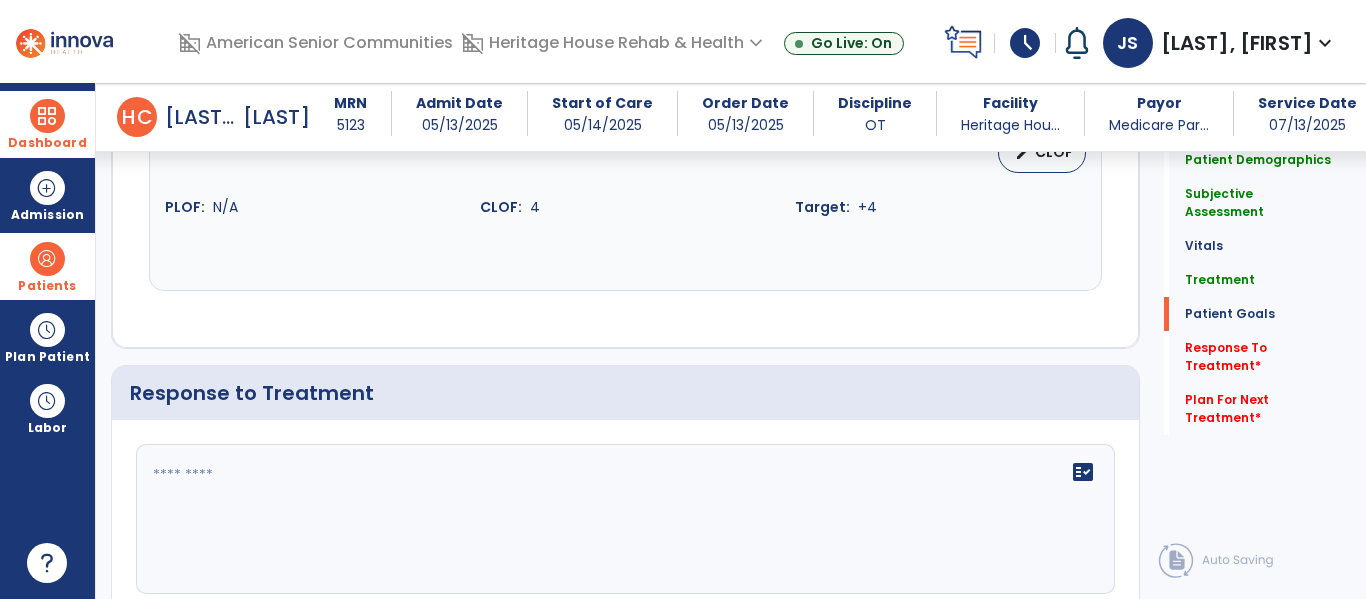 scroll, scrollTop: 2697, scrollLeft: 0, axis: vertical 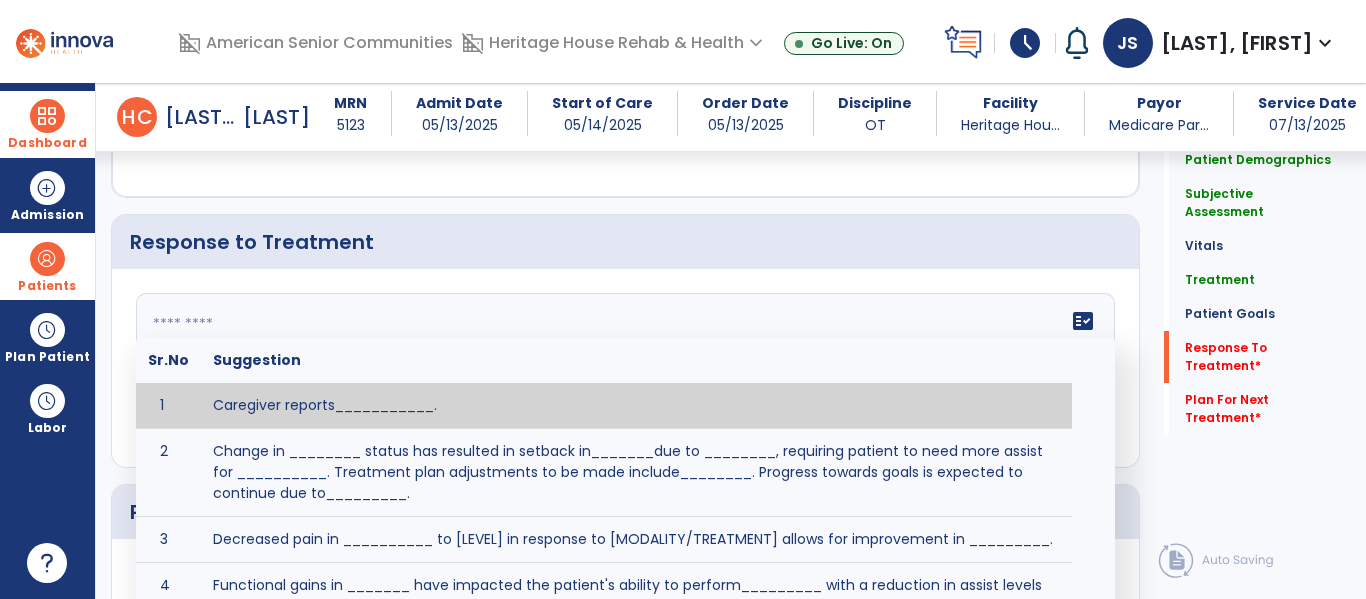 click 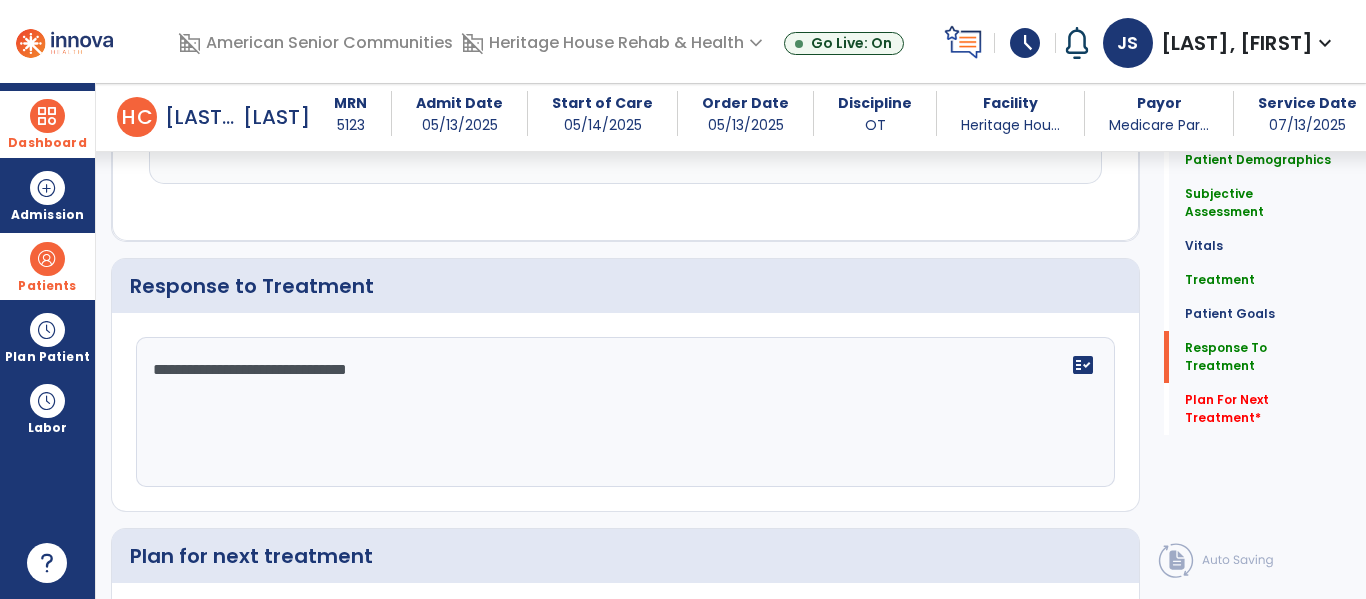scroll, scrollTop: 2697, scrollLeft: 0, axis: vertical 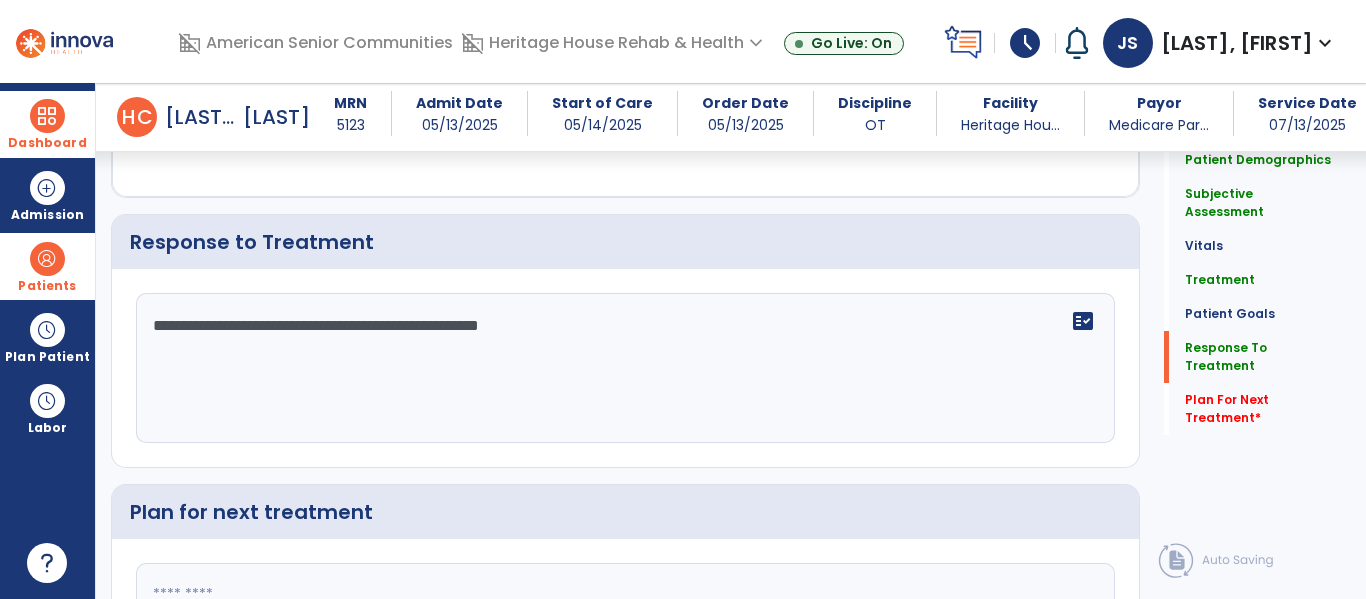 type on "**********" 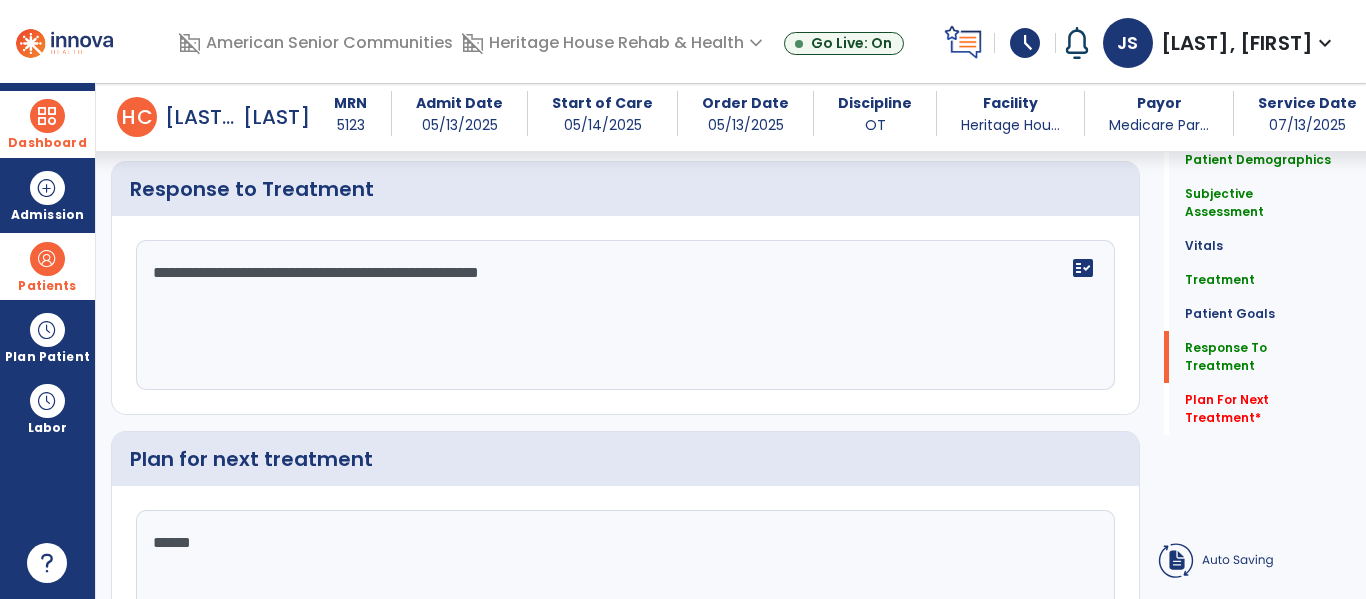 type on "*******" 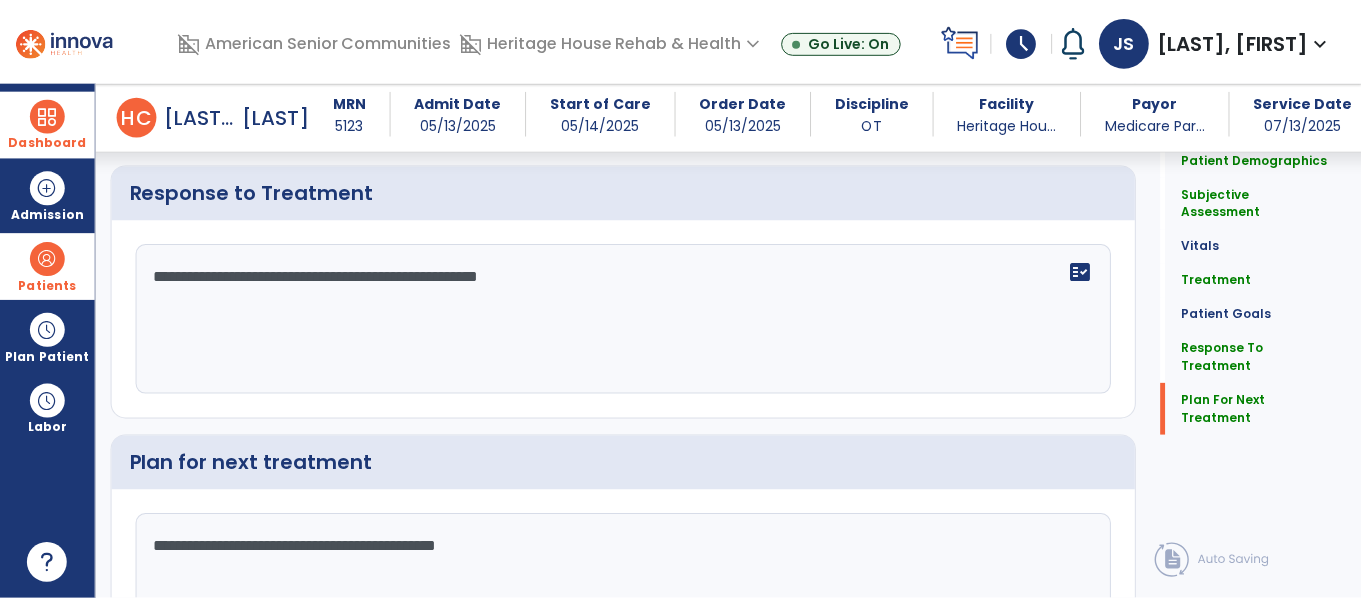 scroll, scrollTop: 2902, scrollLeft: 0, axis: vertical 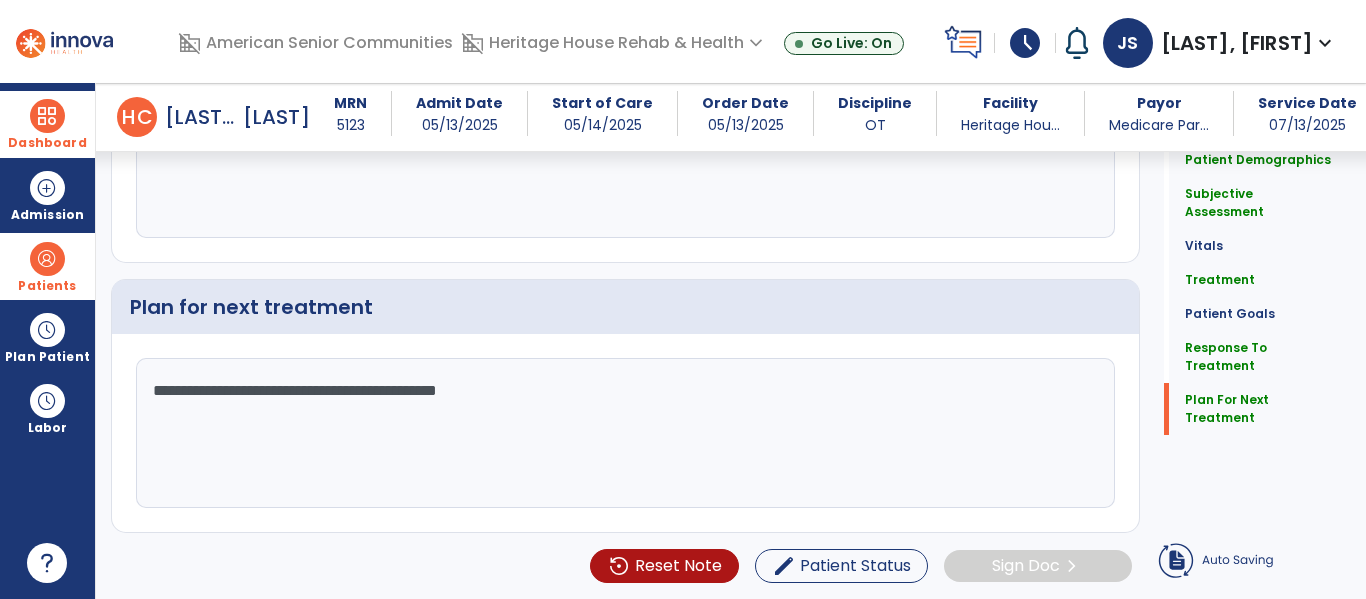type on "**********" 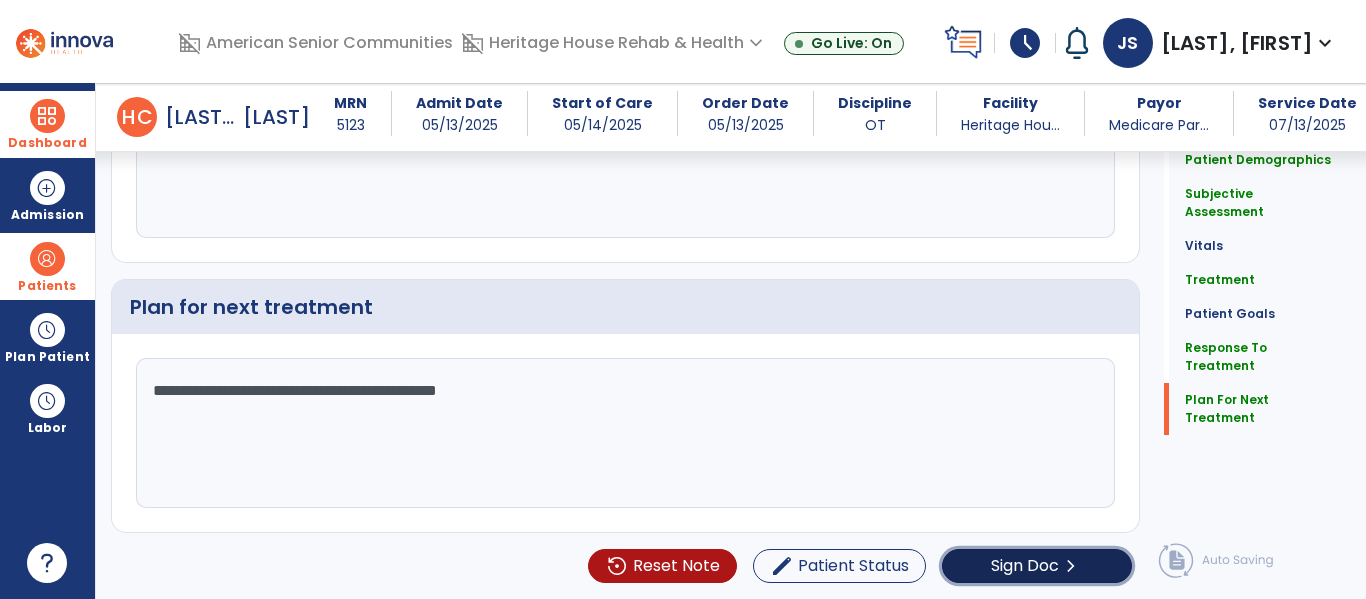 click on "Sign Doc" 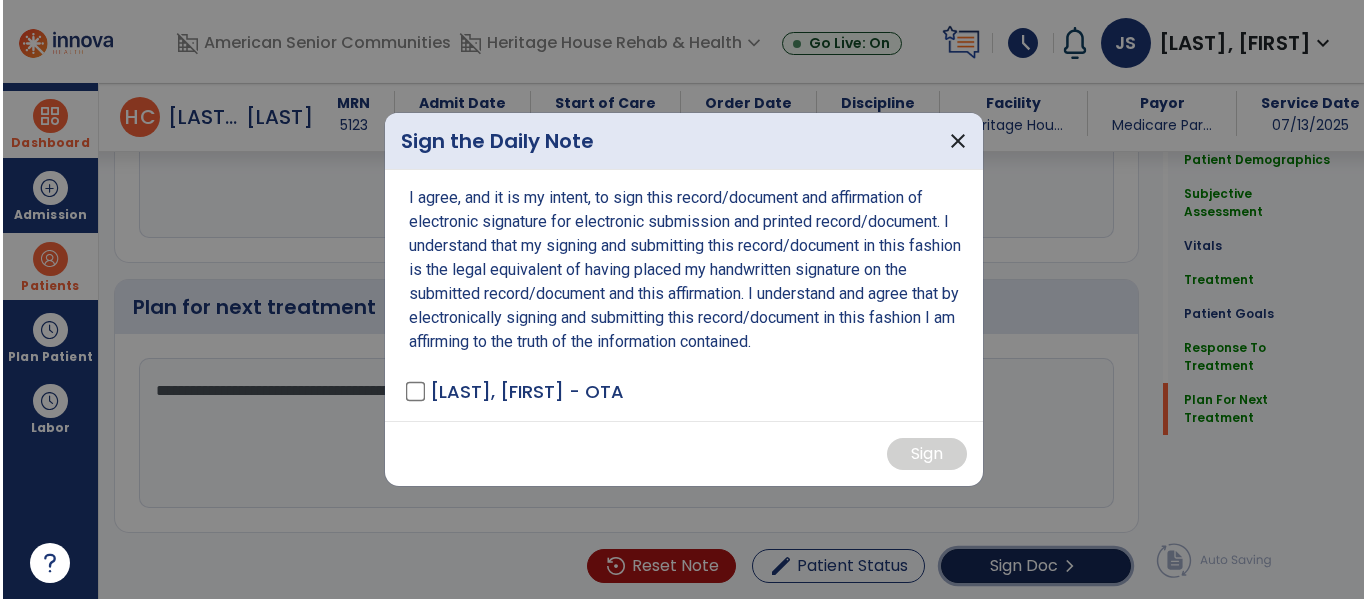 scroll, scrollTop: 2902, scrollLeft: 0, axis: vertical 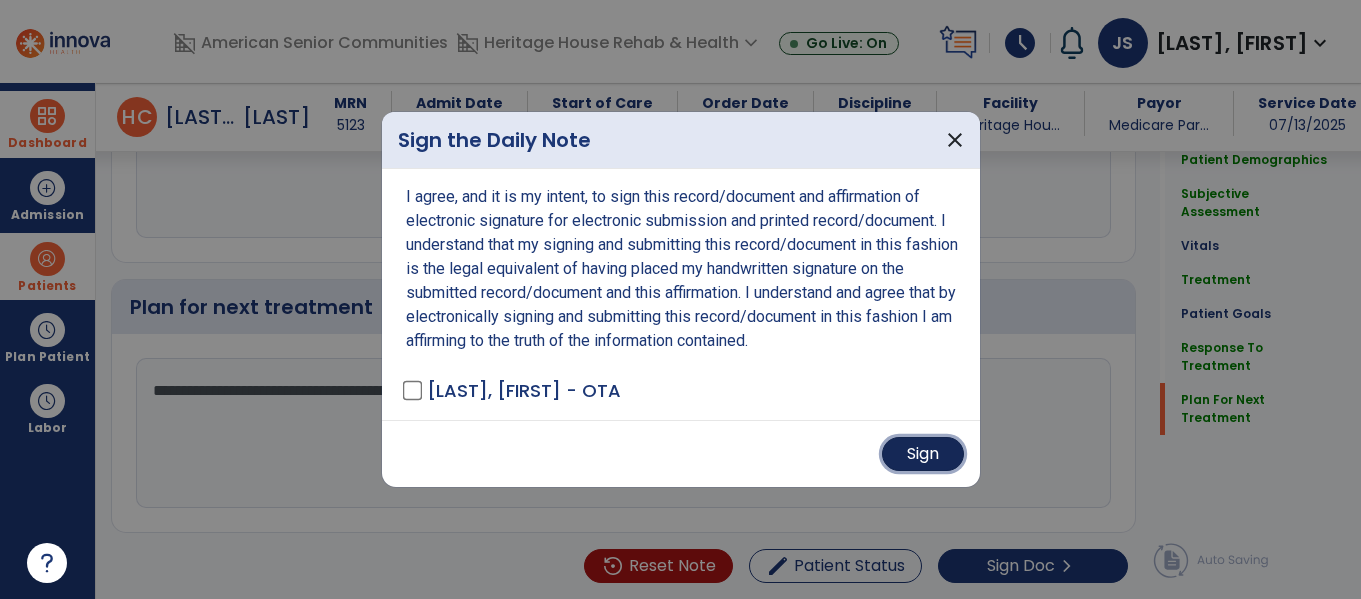 click on "Sign" at bounding box center [923, 454] 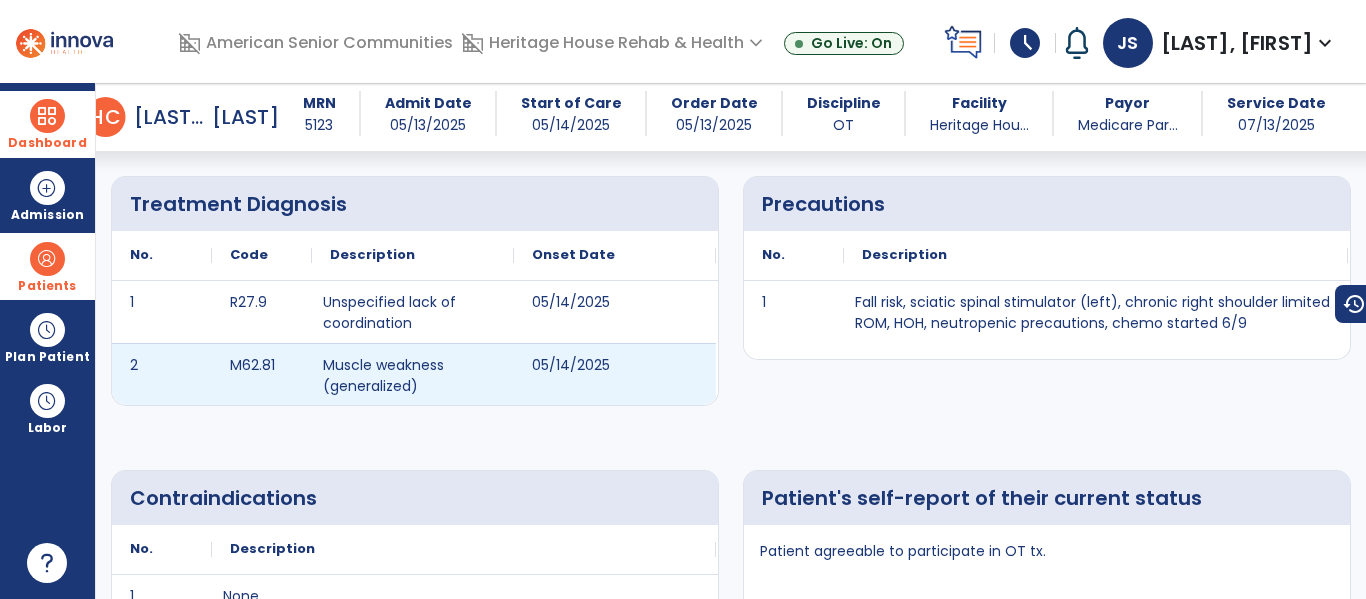scroll, scrollTop: 0, scrollLeft: 0, axis: both 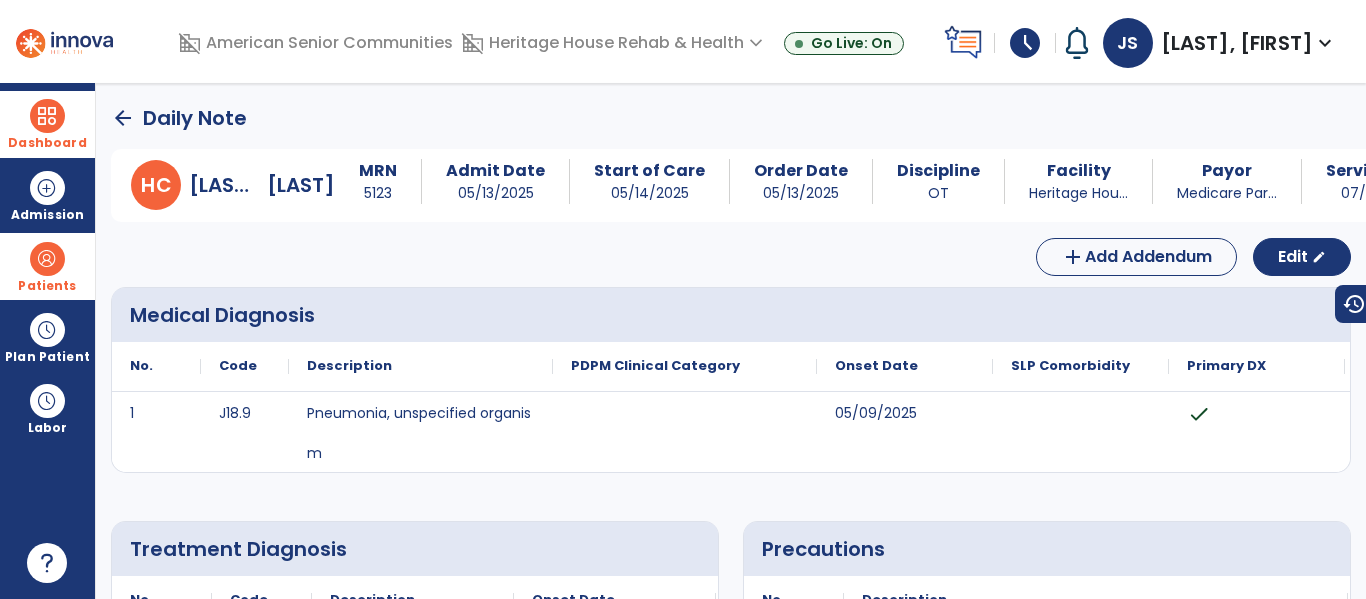 click on "arrow_back" 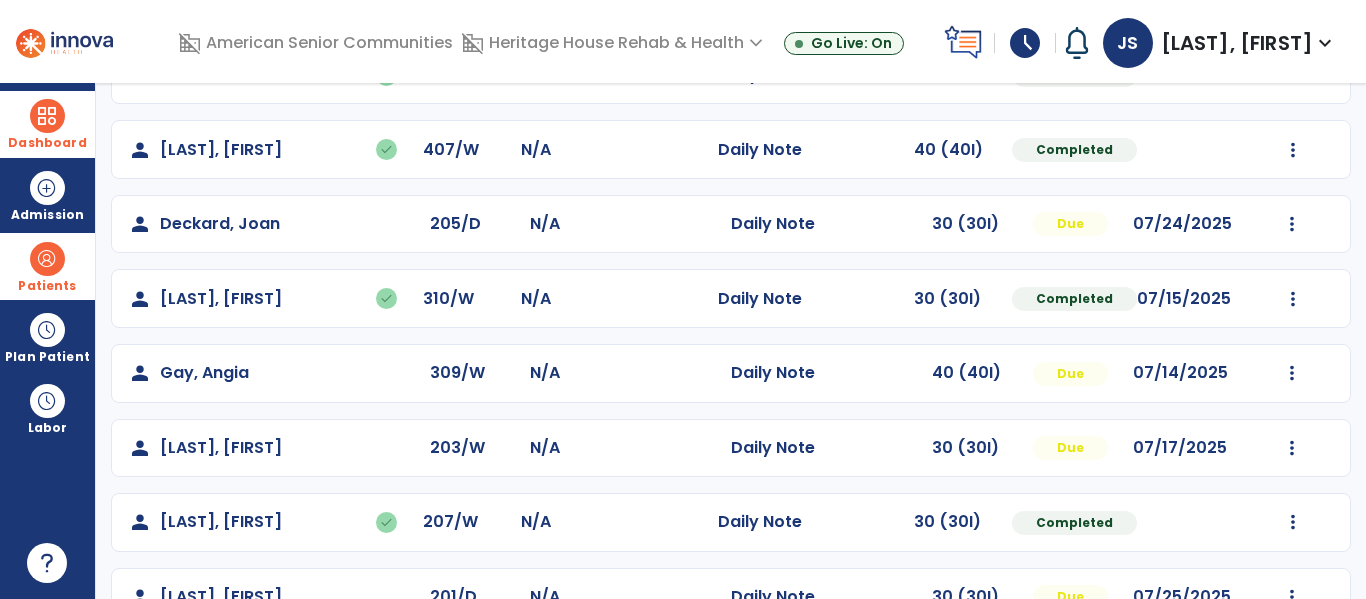 scroll, scrollTop: 355, scrollLeft: 0, axis: vertical 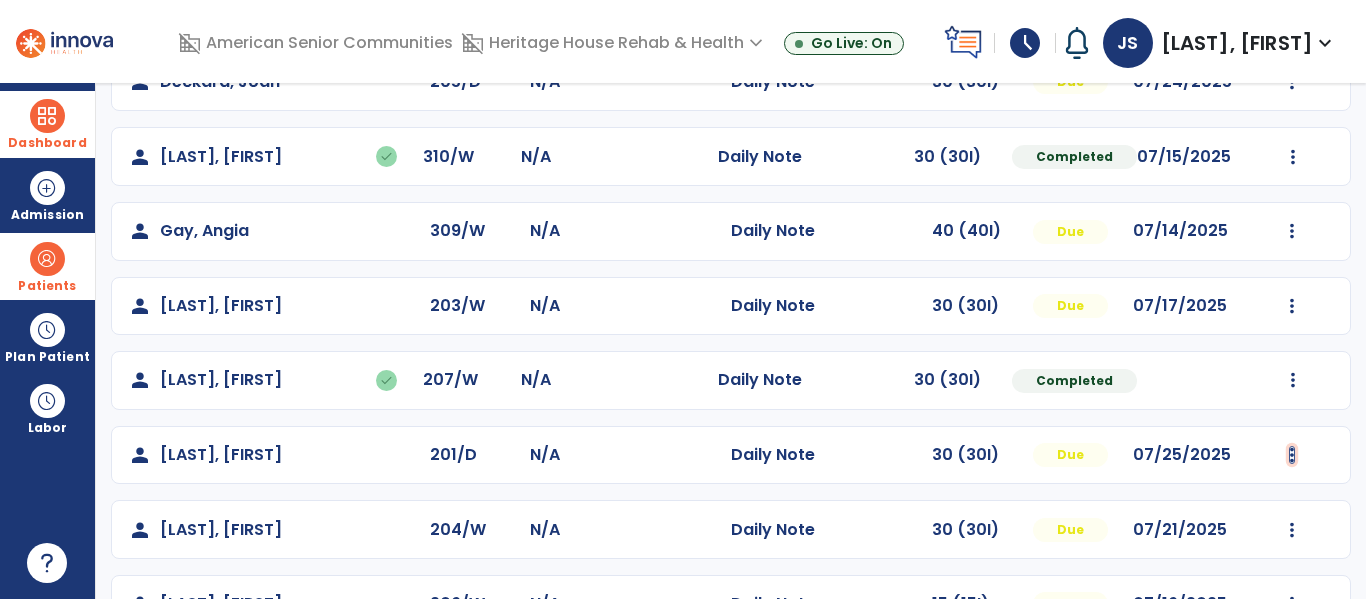 click at bounding box center [1293, -67] 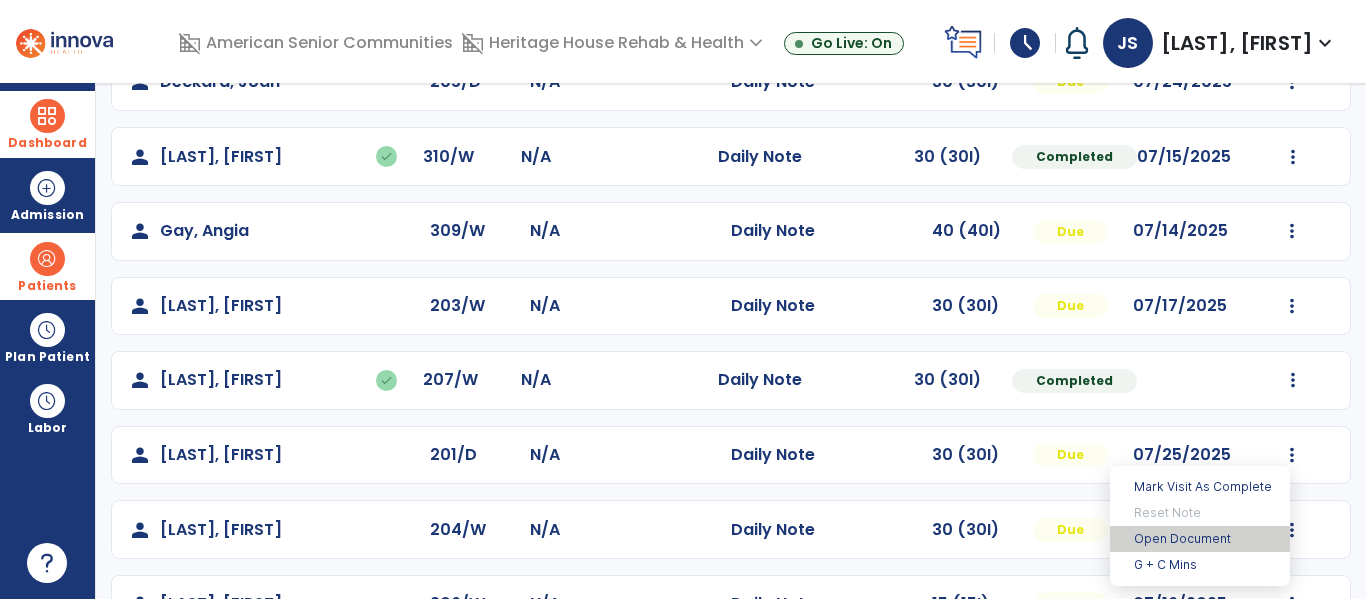 click on "Open Document" at bounding box center [1200, 539] 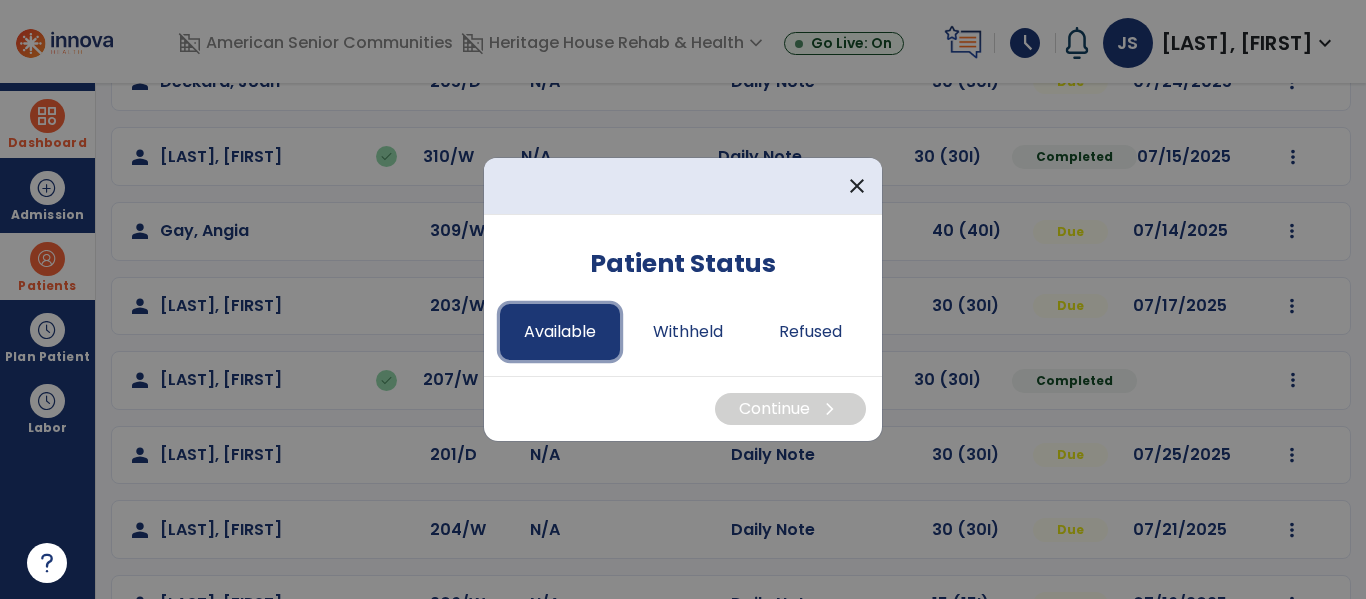 click on "Available" at bounding box center (560, 332) 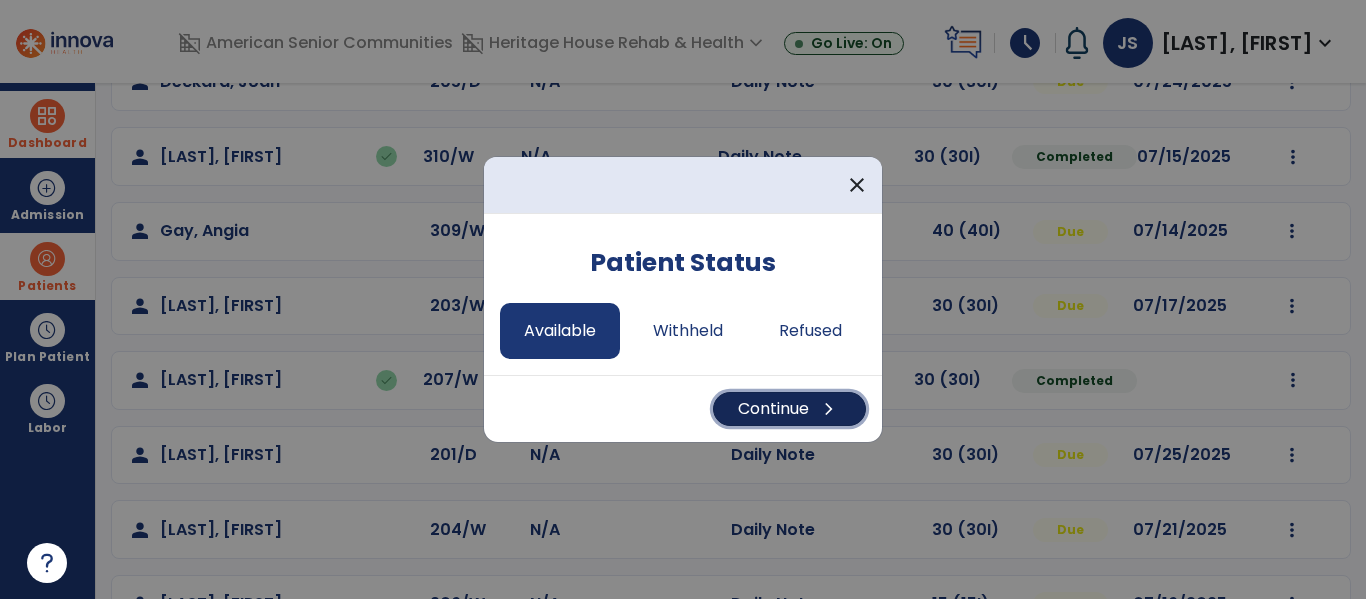 drag, startPoint x: 804, startPoint y: 403, endPoint x: 838, endPoint y: 405, distance: 34.058773 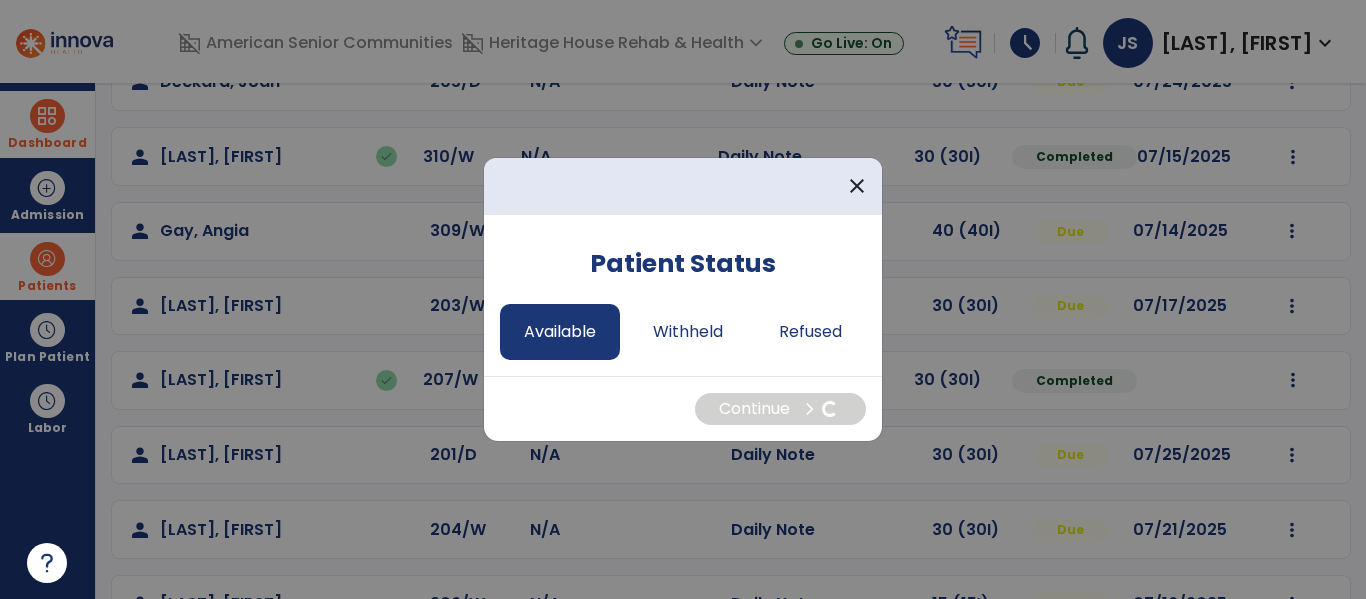 select on "*" 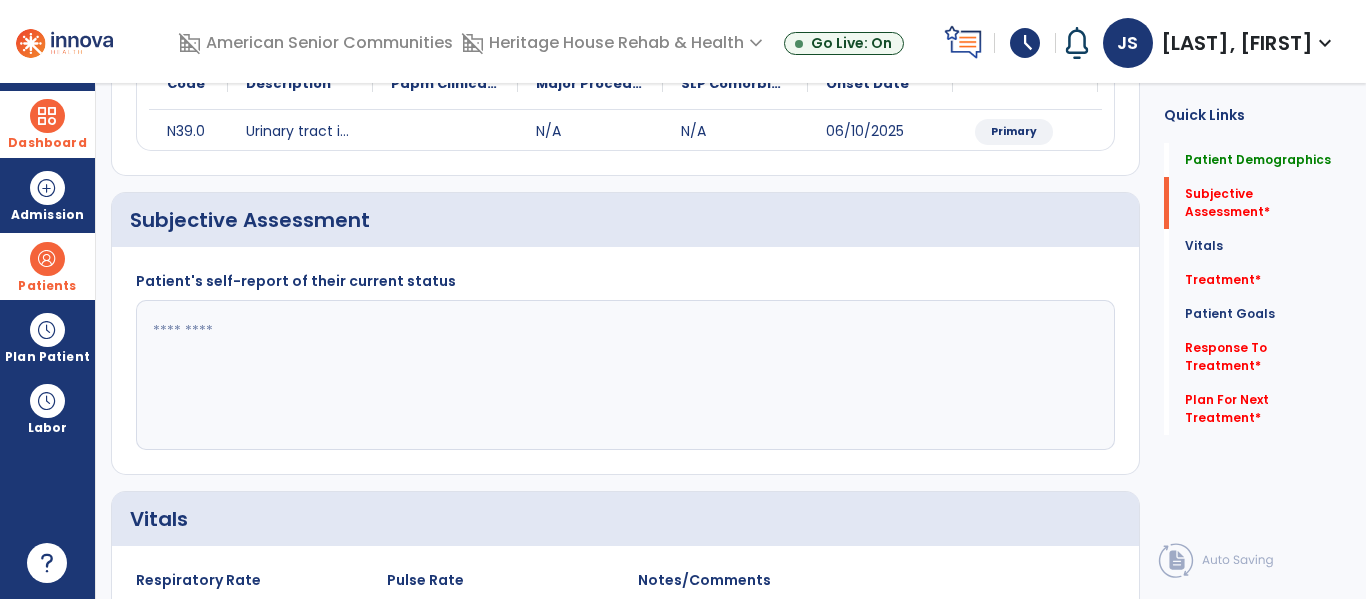 click 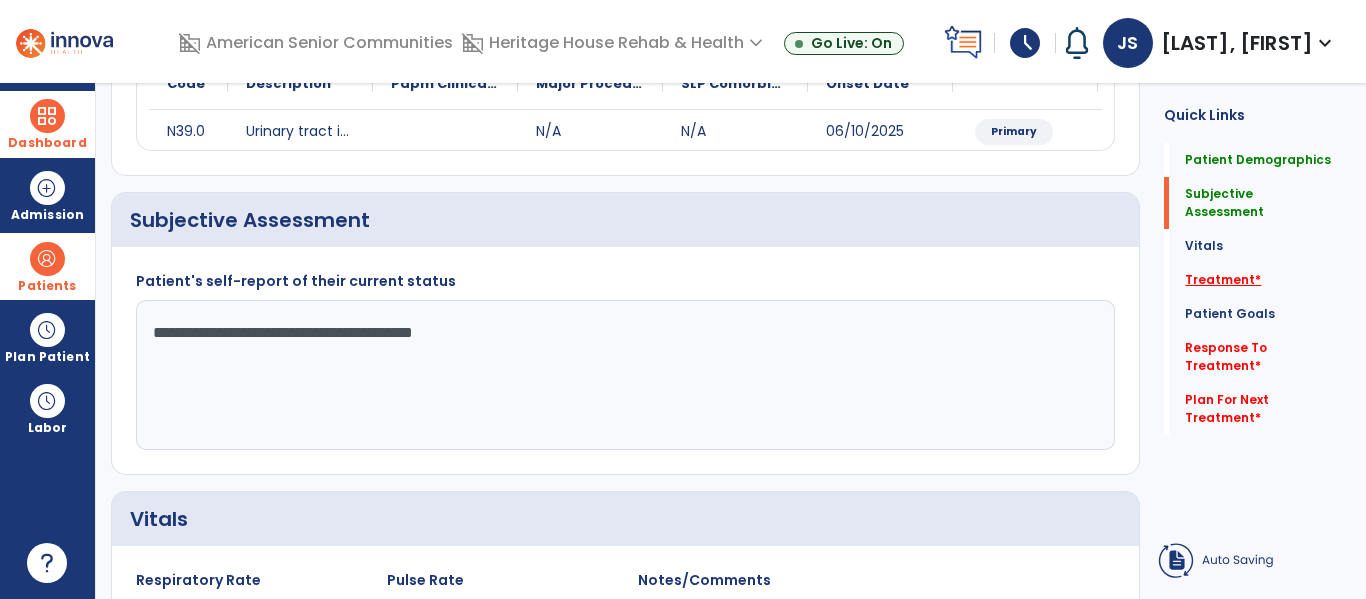 type on "**********" 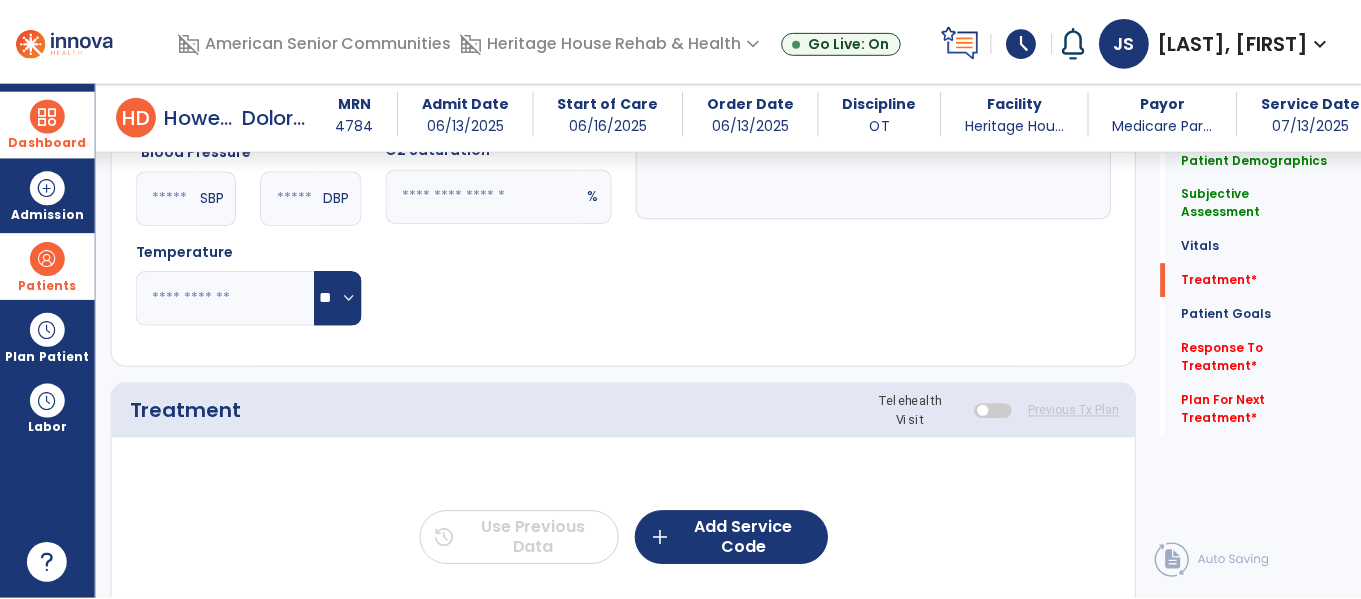 scroll, scrollTop: 1055, scrollLeft: 0, axis: vertical 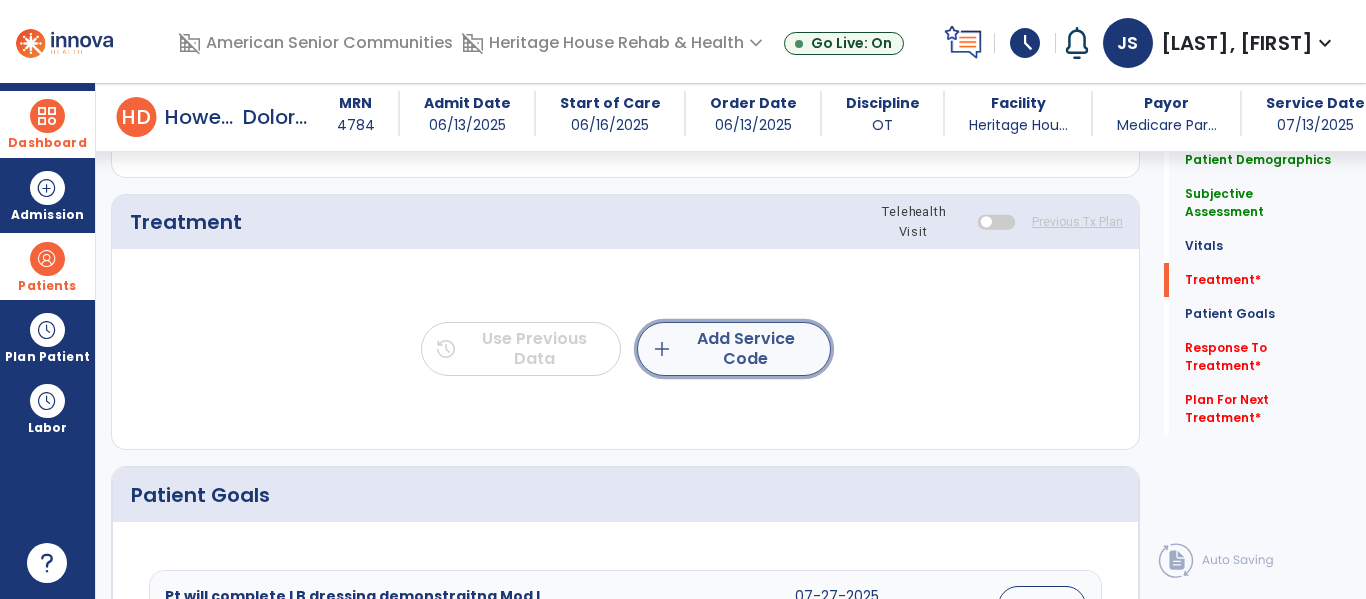 click on "add  Add Service Code" 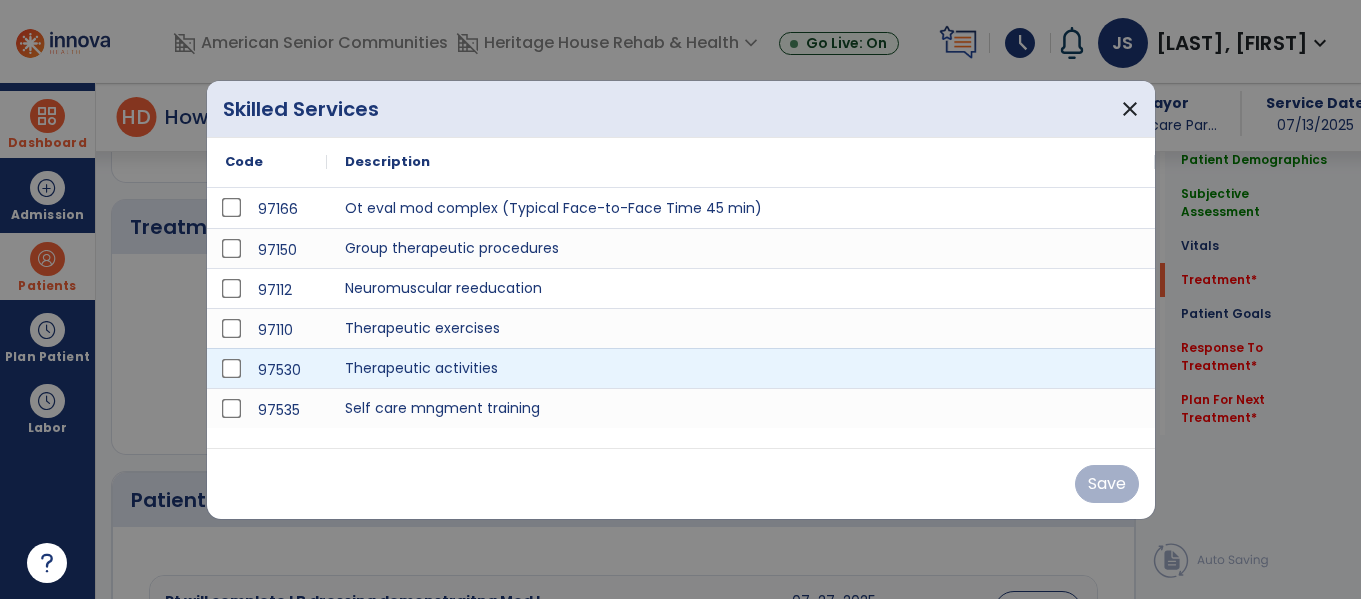 scroll, scrollTop: 1055, scrollLeft: 0, axis: vertical 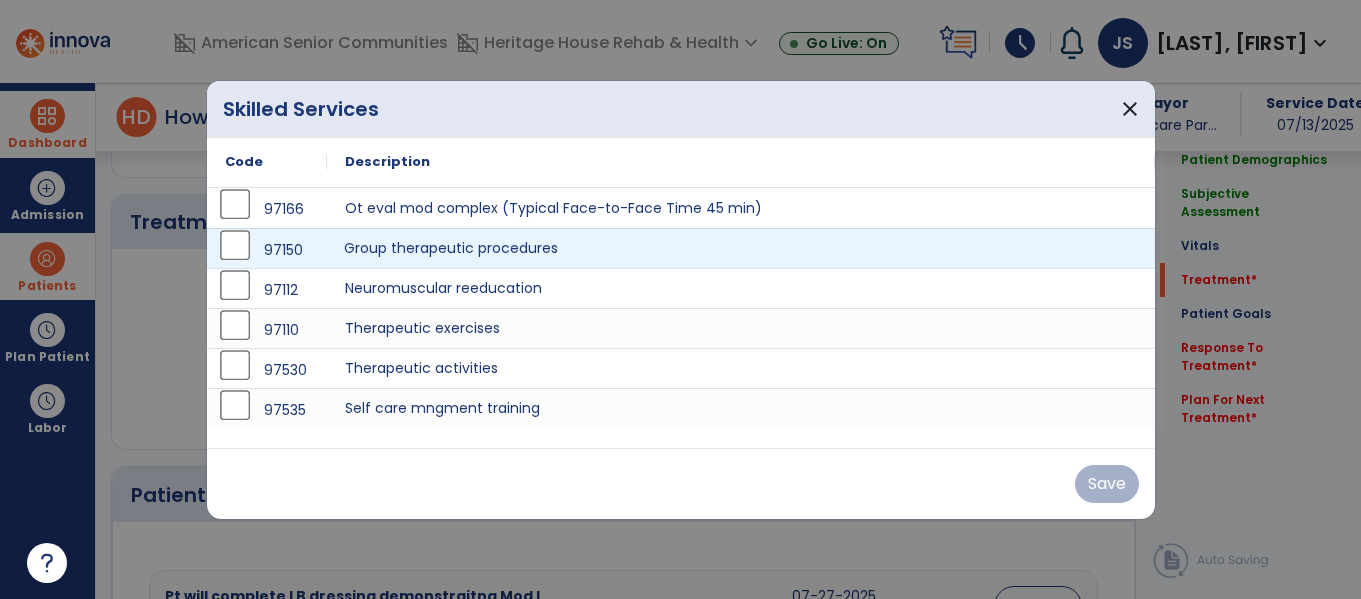 click on "Group therapeutic procedures" at bounding box center [741, 248] 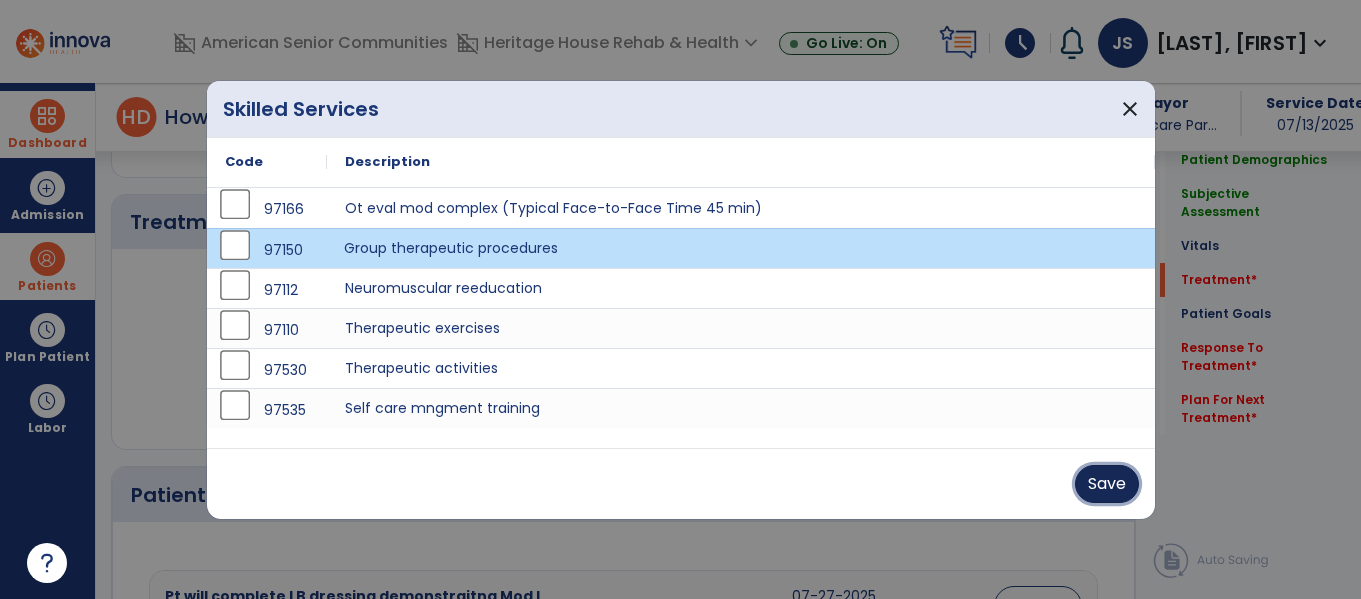 drag, startPoint x: 1105, startPoint y: 484, endPoint x: 1072, endPoint y: 495, distance: 34.785053 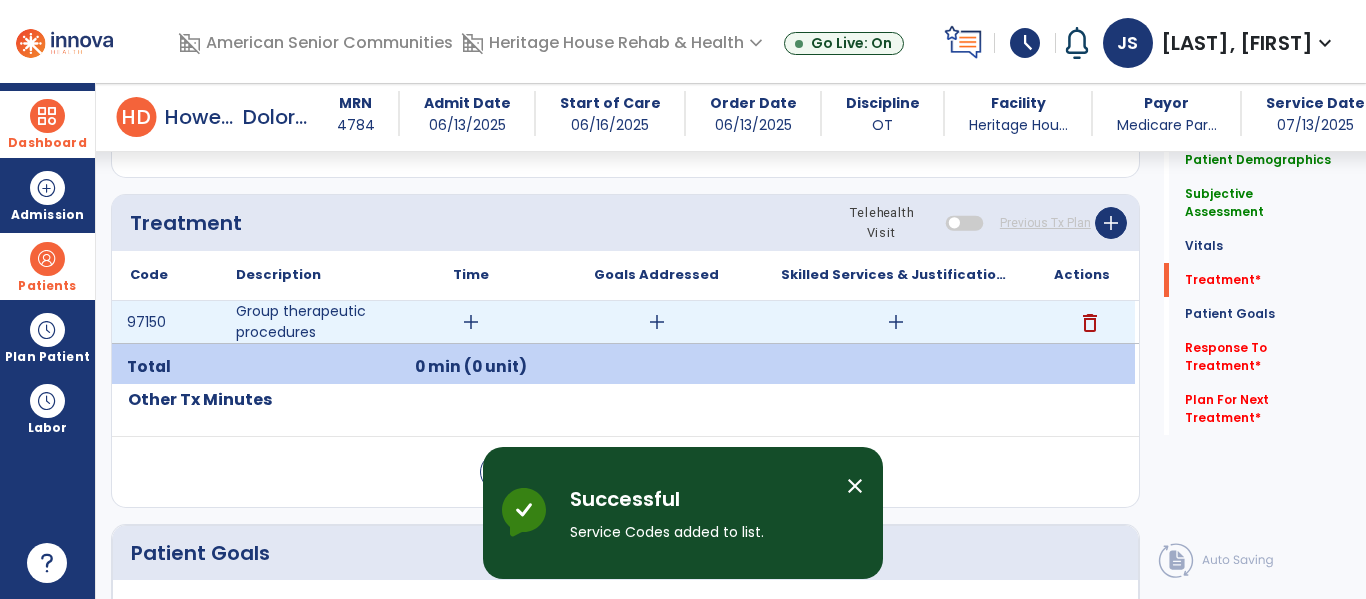 click on "add" at bounding box center (471, 322) 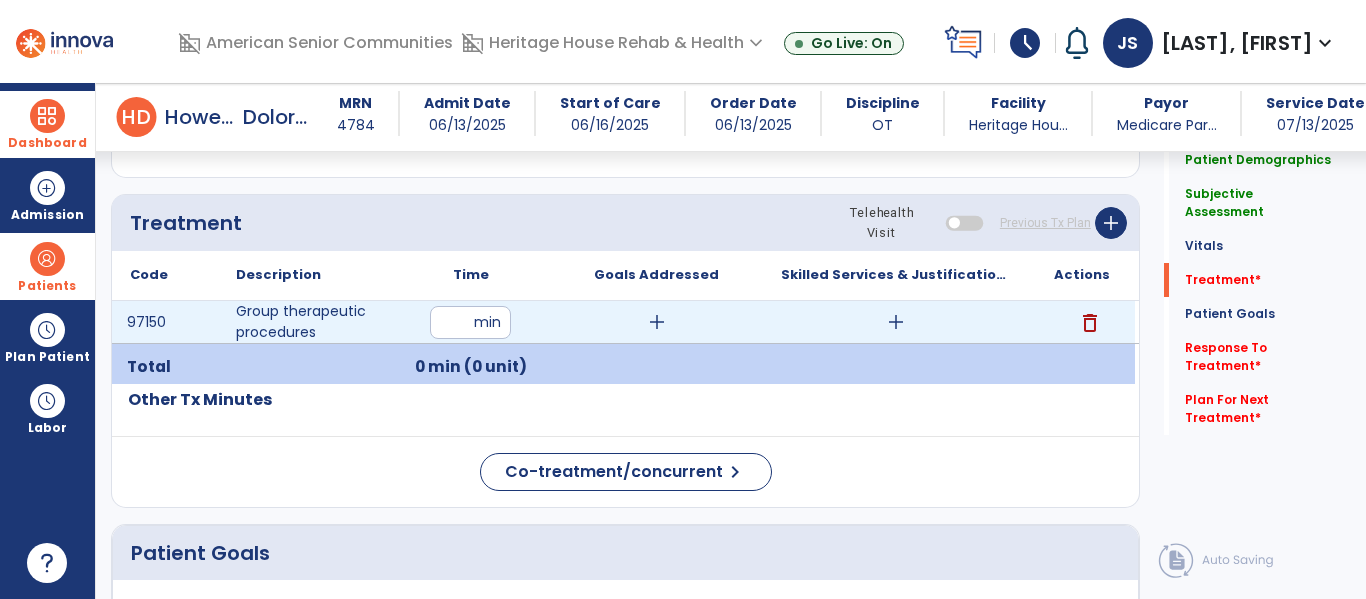 type on "**" 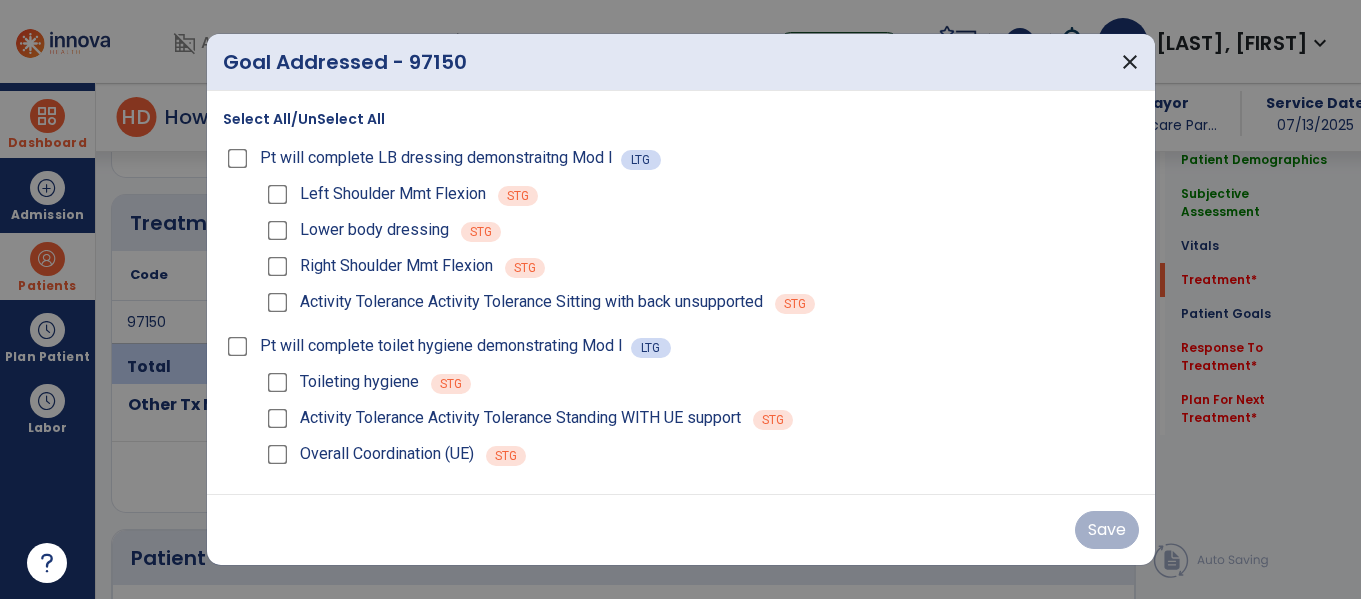 scroll, scrollTop: 1055, scrollLeft: 0, axis: vertical 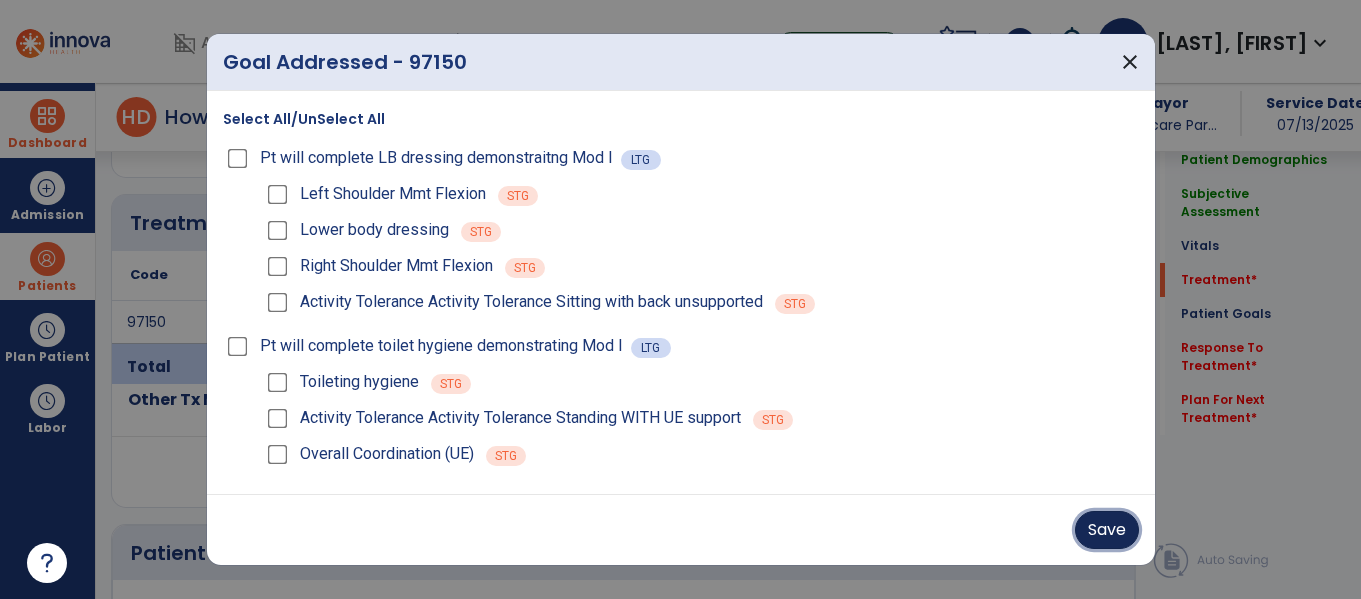 click on "Save" at bounding box center (1107, 530) 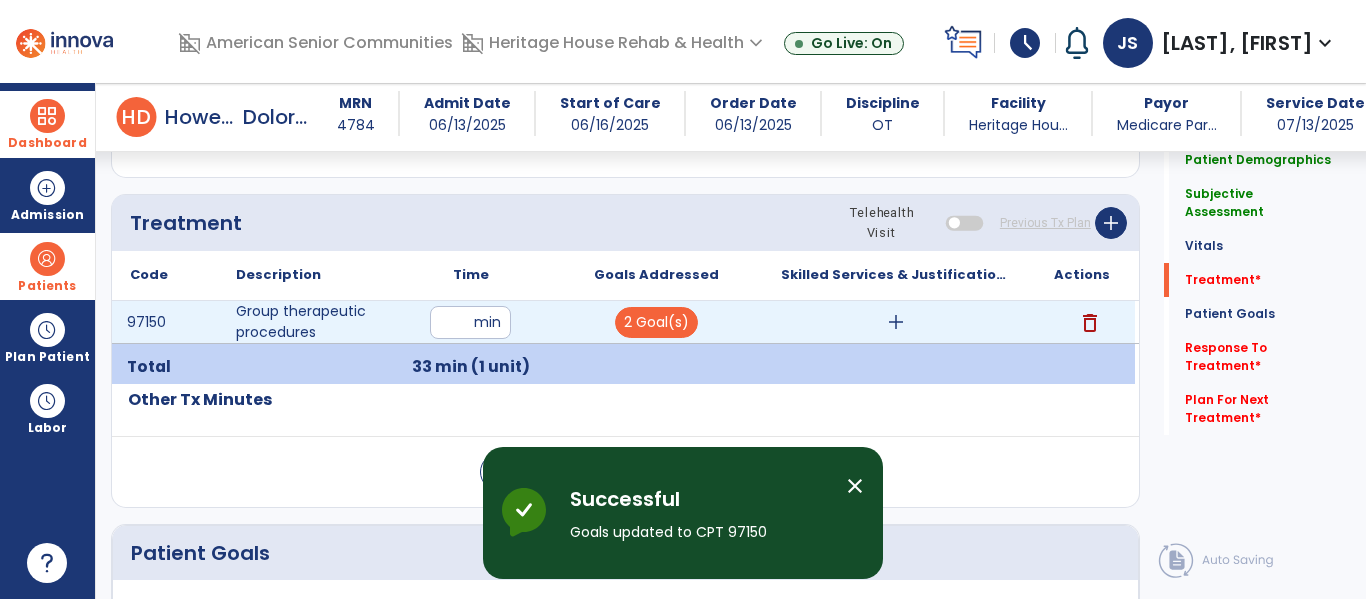 click on "add" at bounding box center (896, 322) 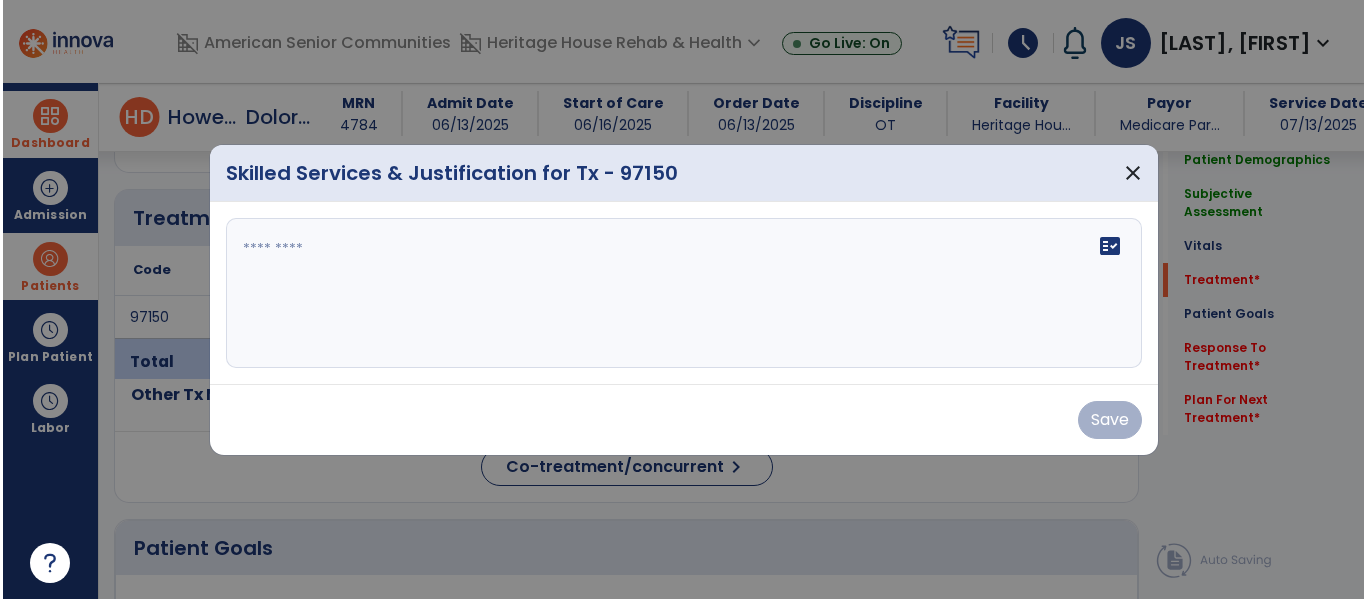 scroll, scrollTop: 1055, scrollLeft: 0, axis: vertical 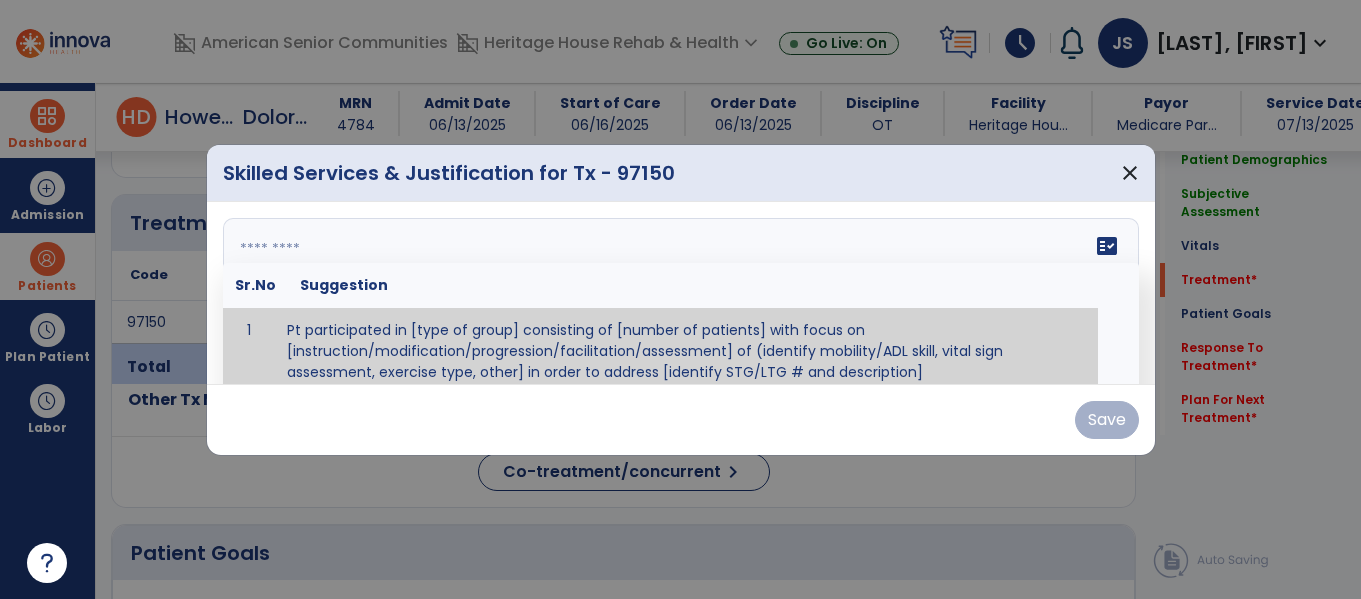 click at bounding box center [678, 293] 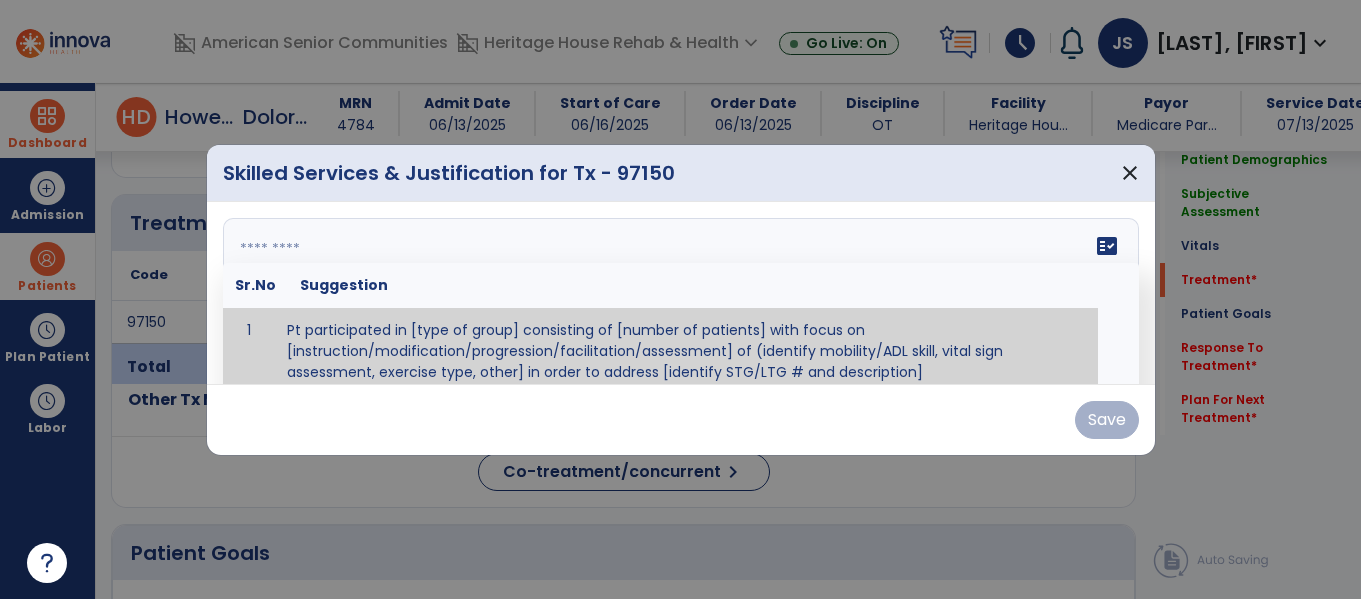 paste on "**********" 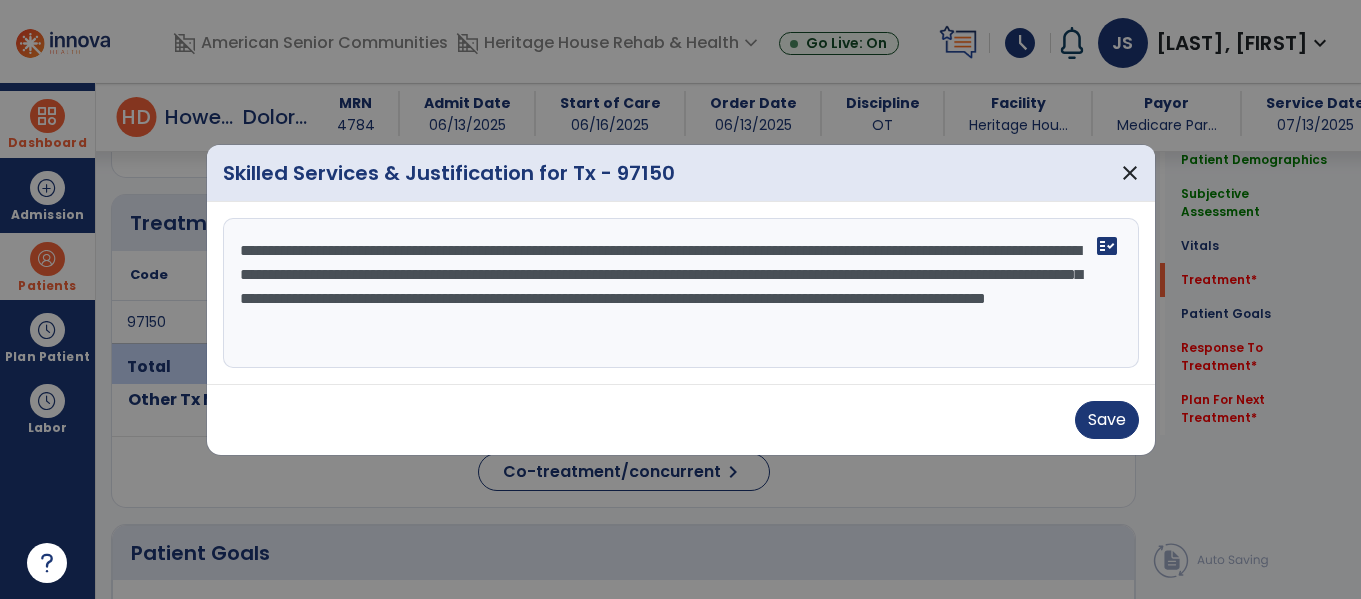 drag, startPoint x: 390, startPoint y: 293, endPoint x: 395, endPoint y: 308, distance: 15.811388 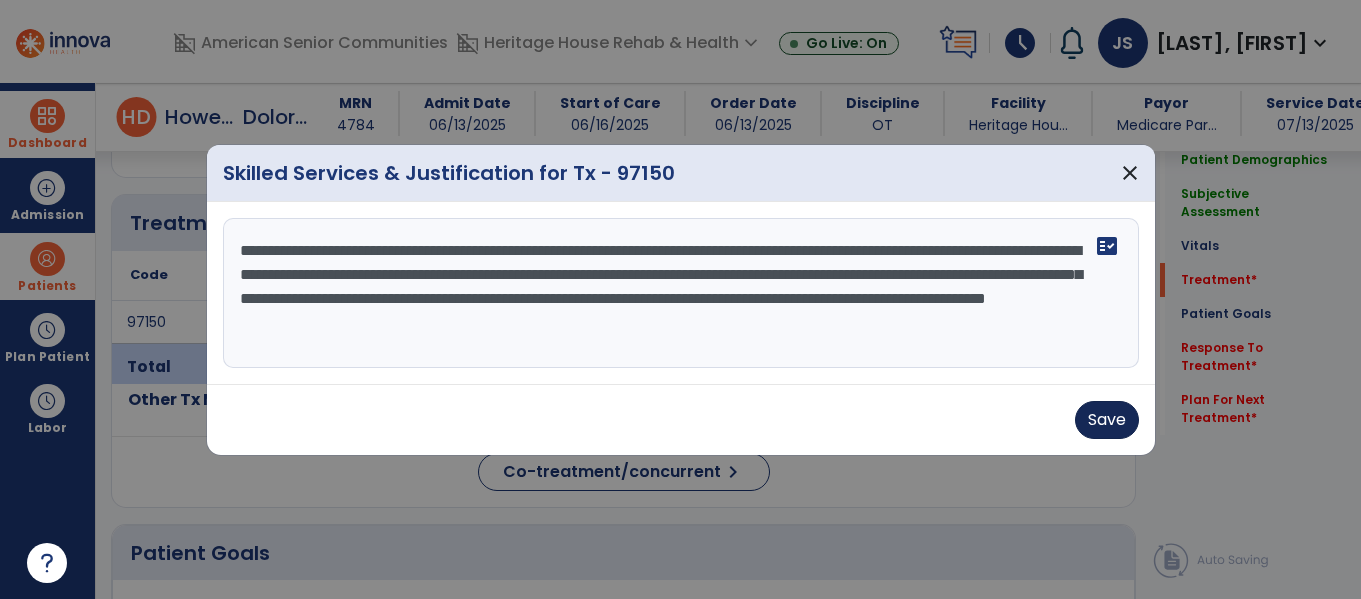 type on "**********" 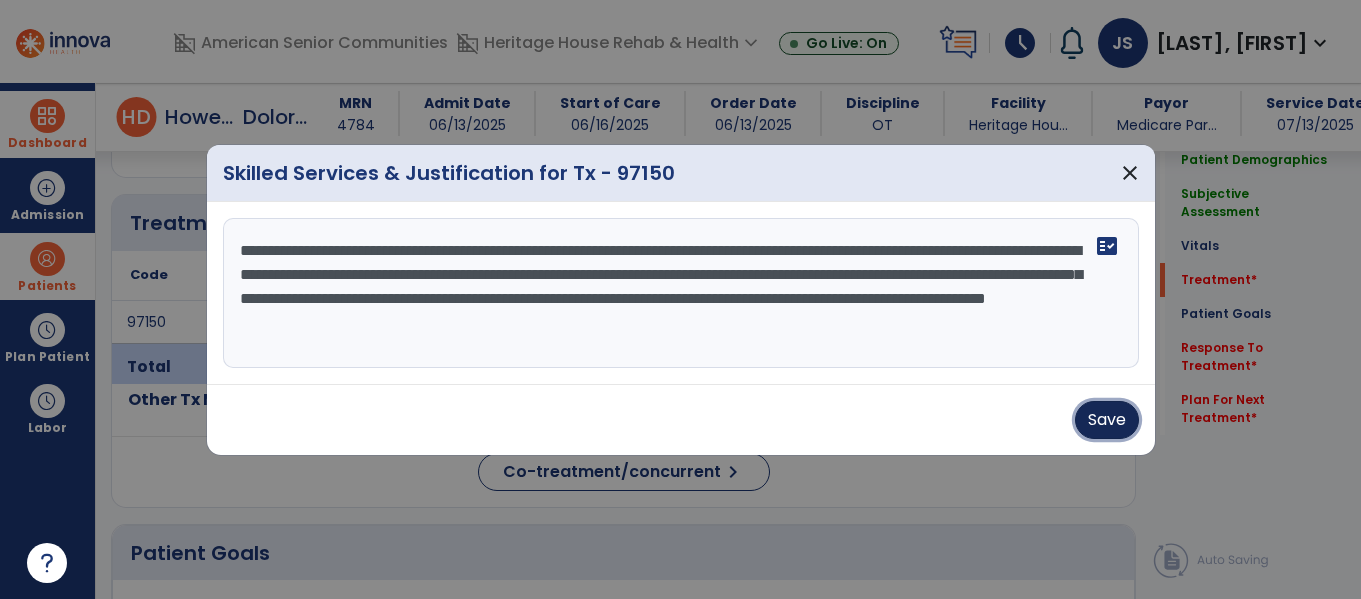 click on "Save" at bounding box center [1107, 420] 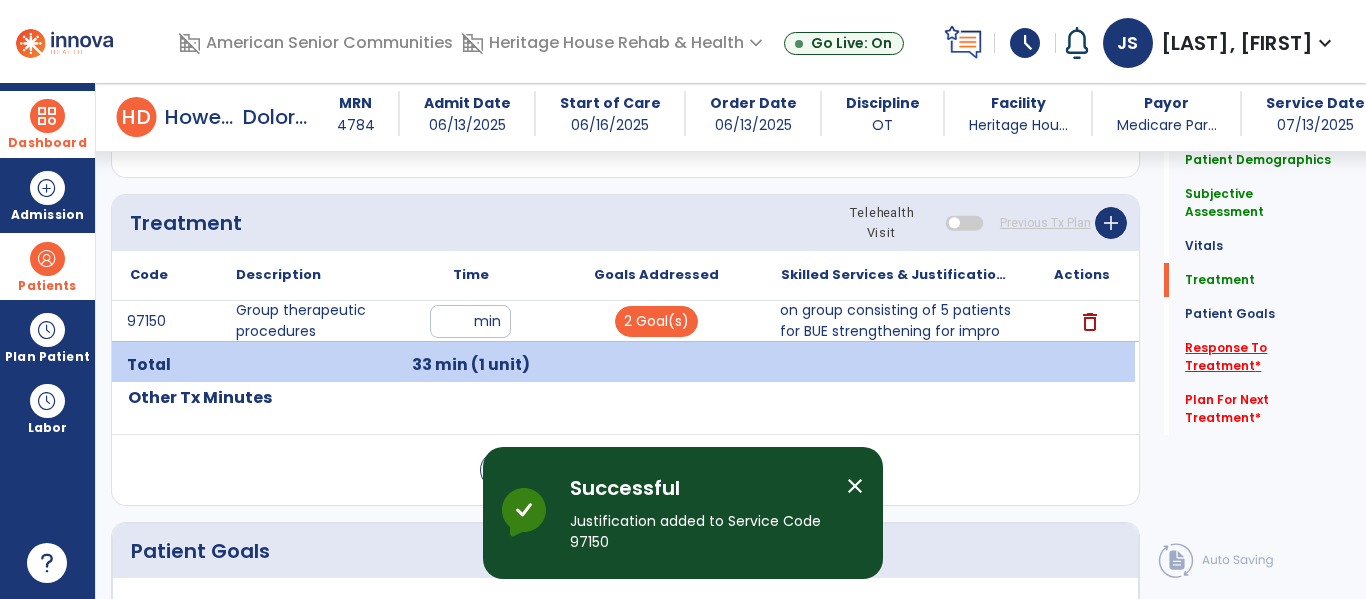 click on "Response To Treatment   *" 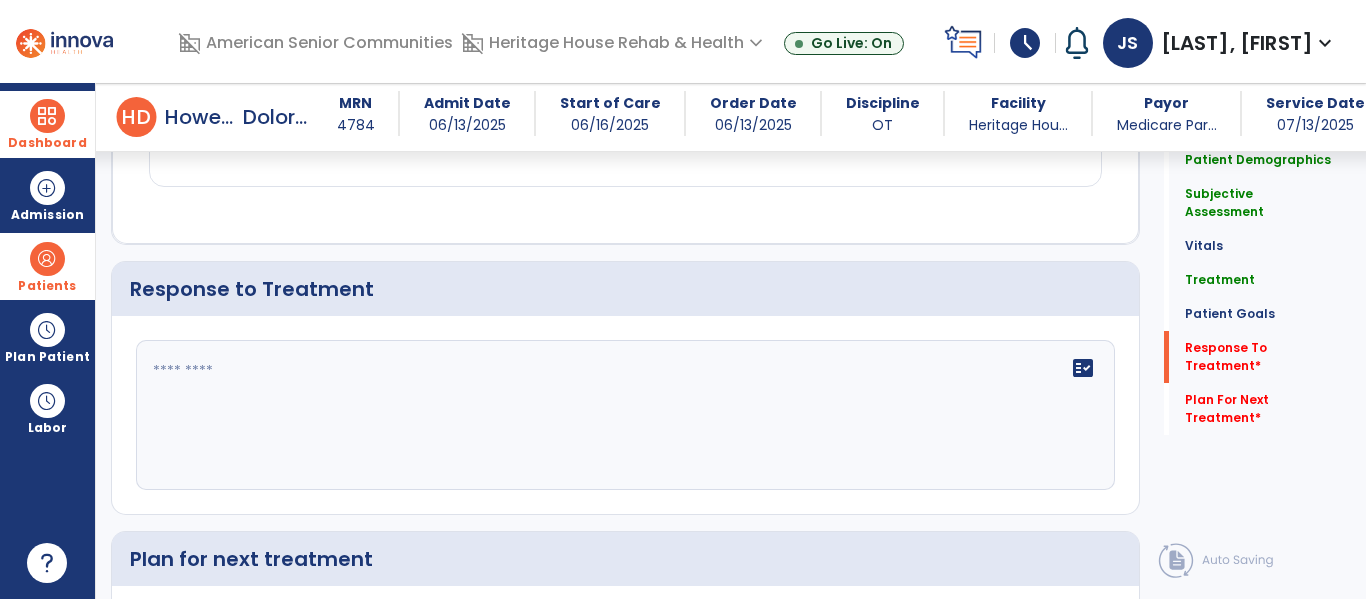 scroll, scrollTop: 2697, scrollLeft: 0, axis: vertical 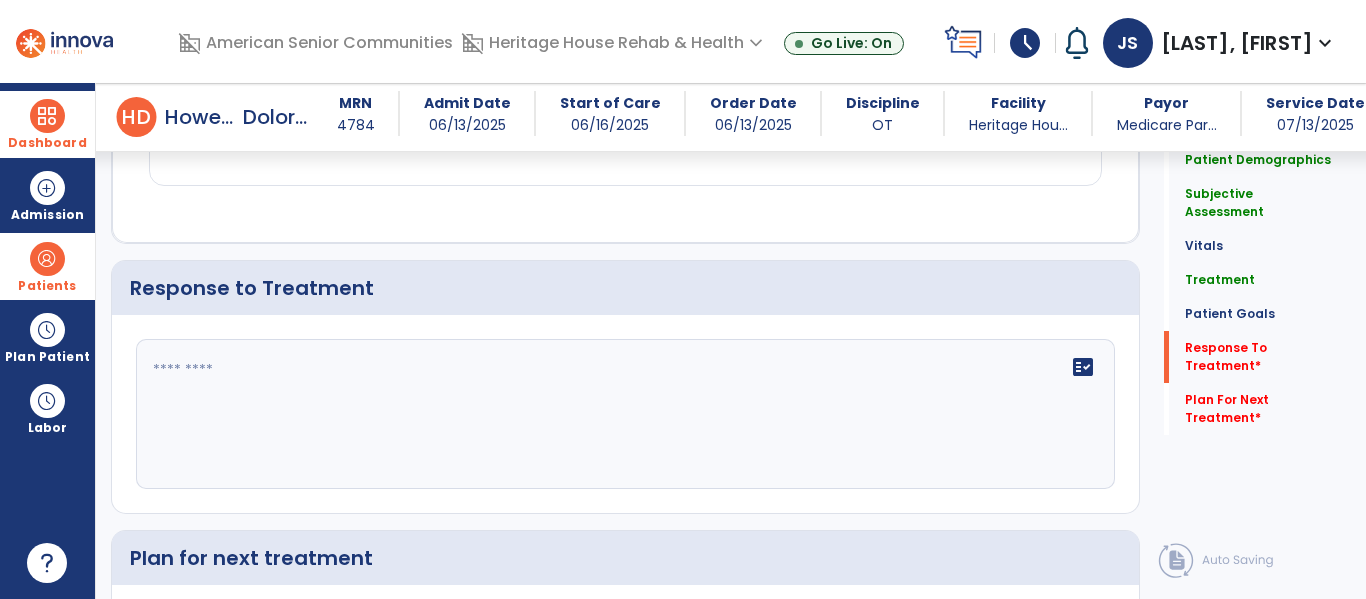 click on "fact_check" 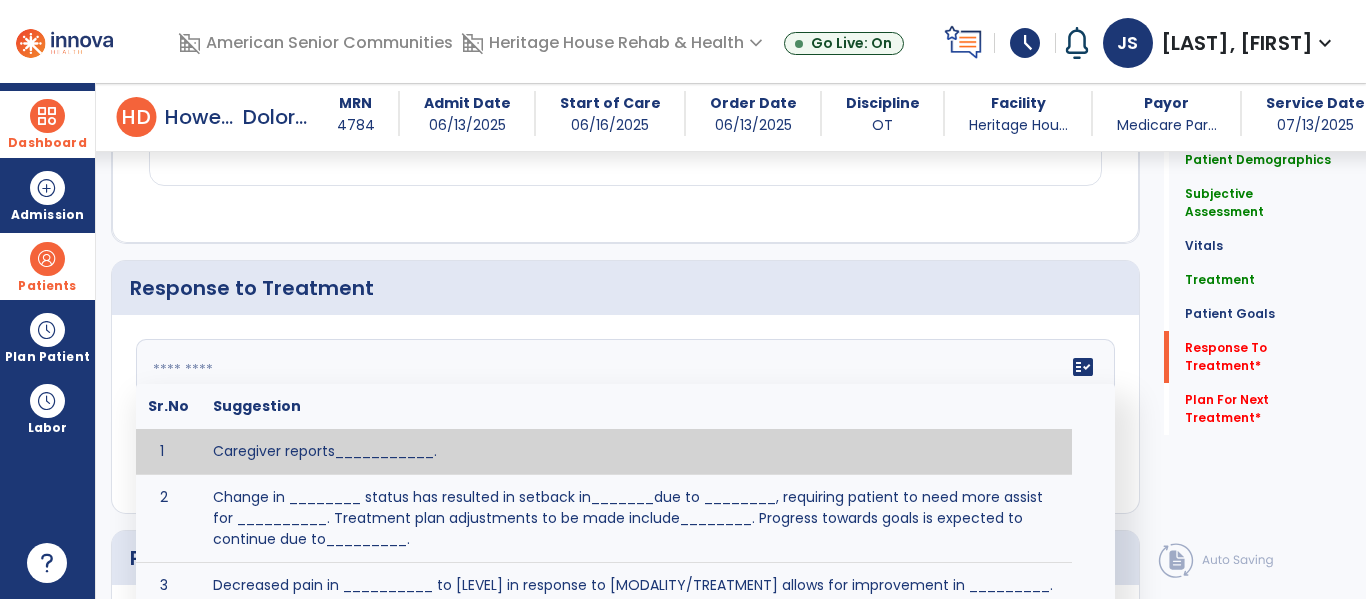 click 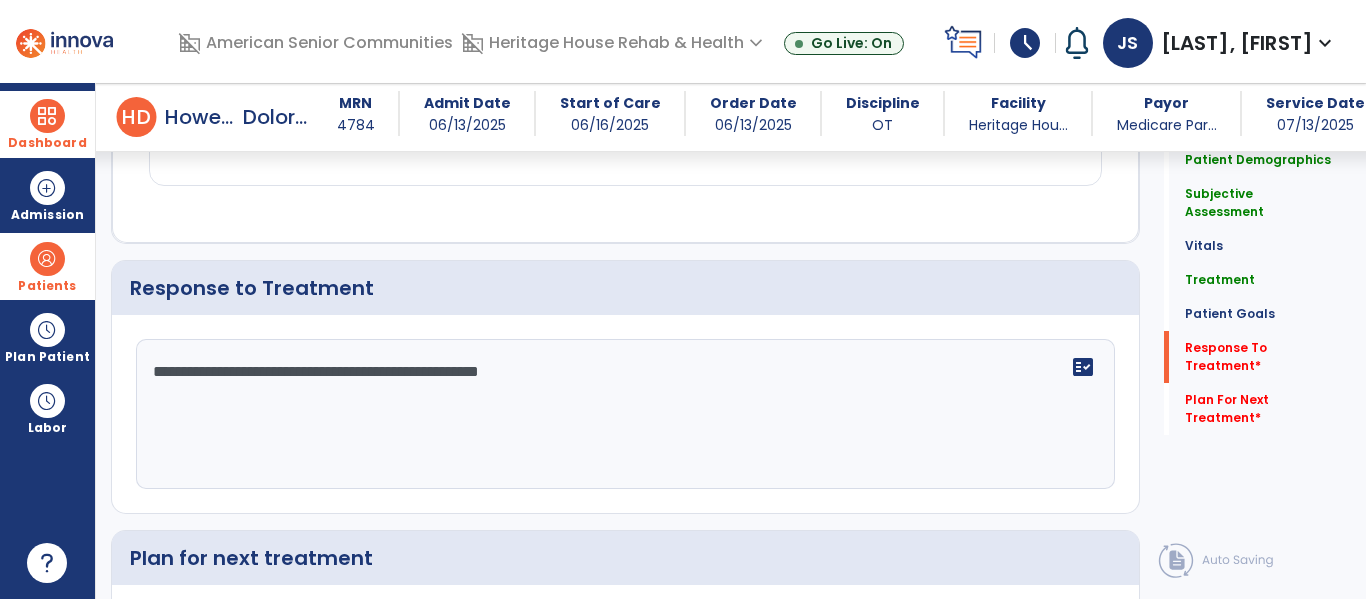type on "**********" 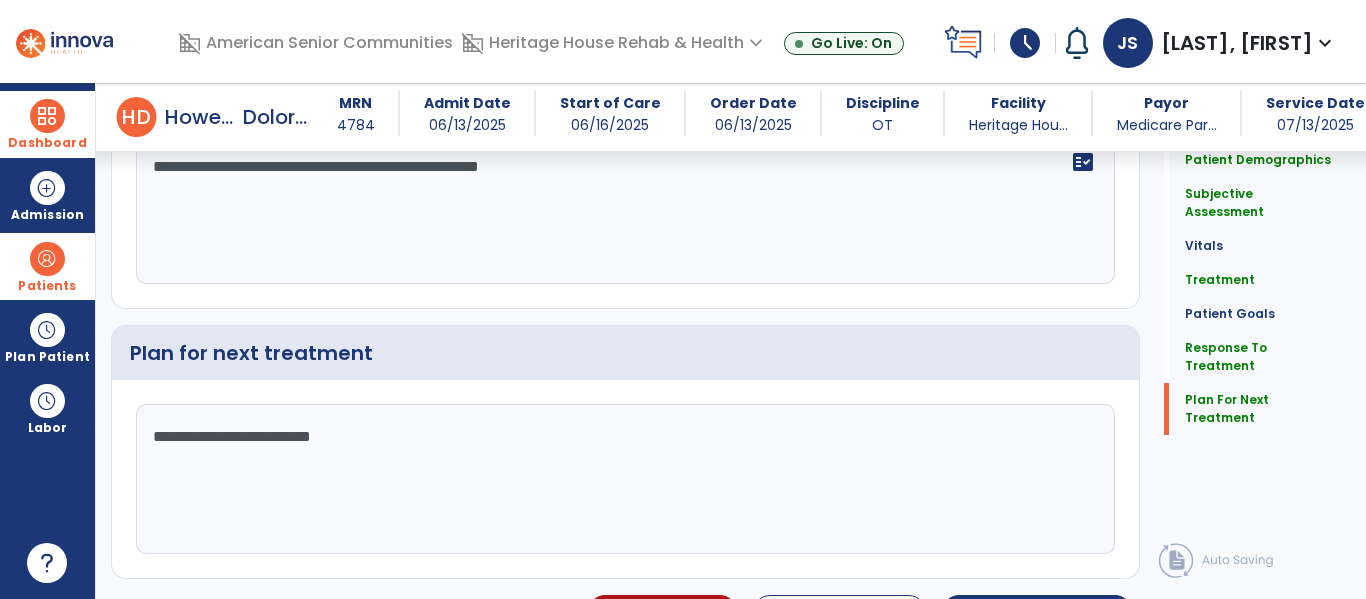 scroll, scrollTop: 2946, scrollLeft: 0, axis: vertical 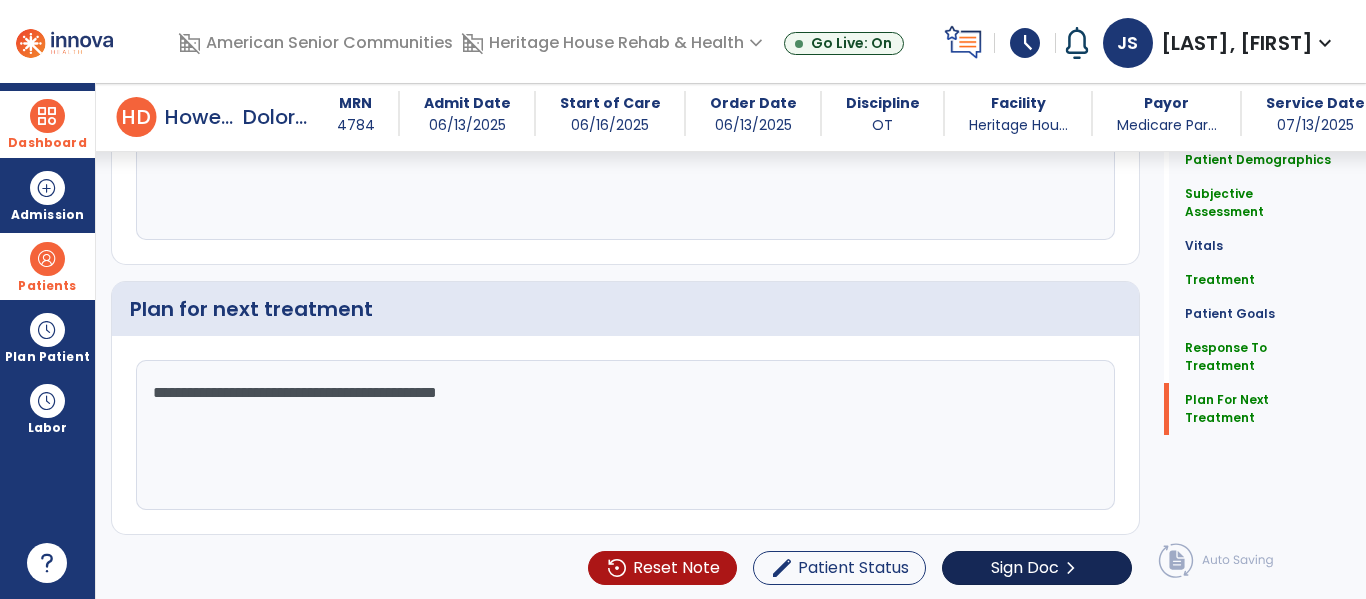 type on "**********" 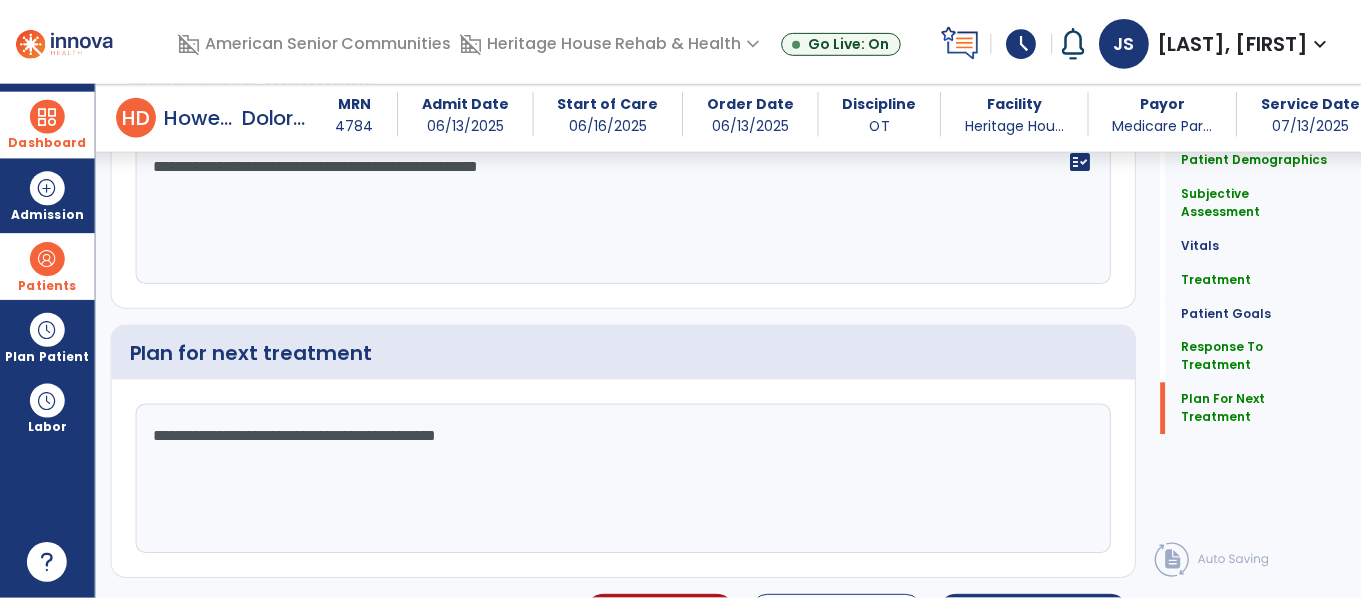 scroll, scrollTop: 2946, scrollLeft: 0, axis: vertical 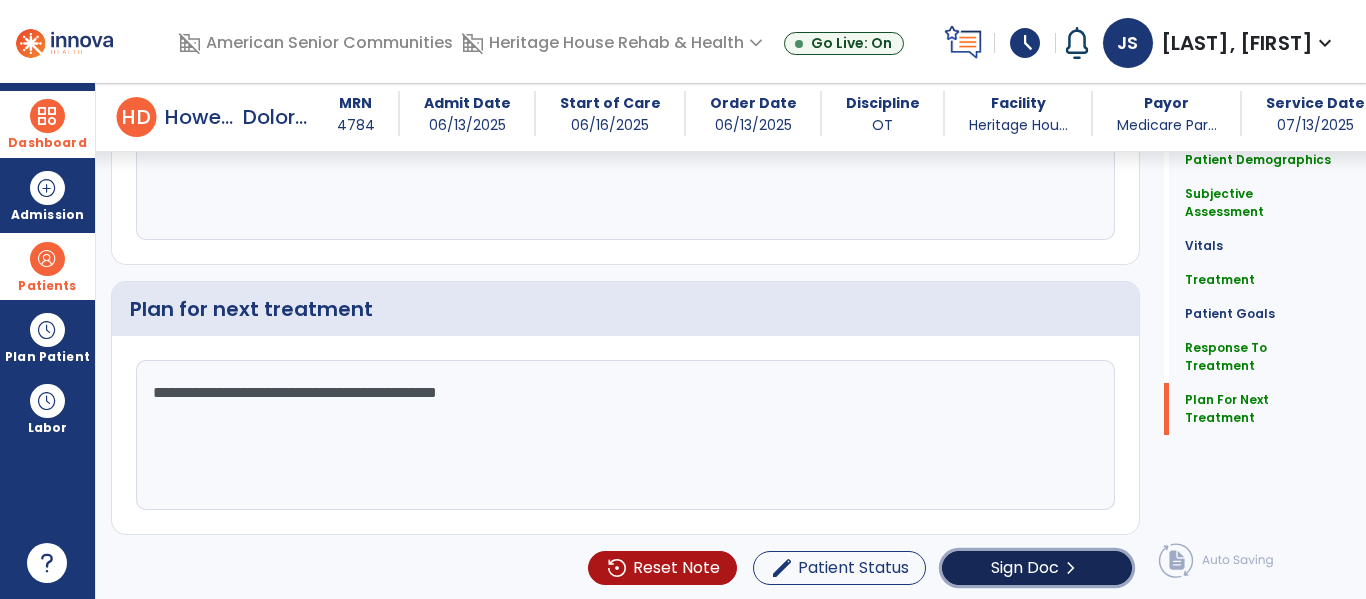 click on "Sign Doc" 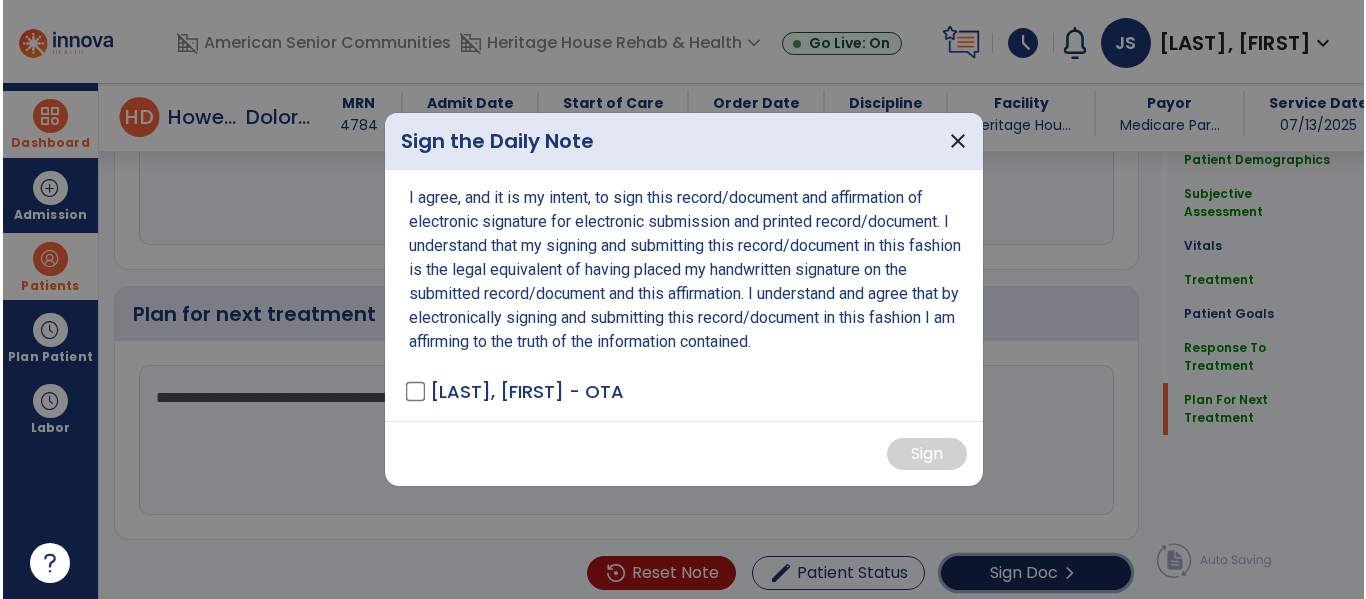 scroll, scrollTop: 2946, scrollLeft: 0, axis: vertical 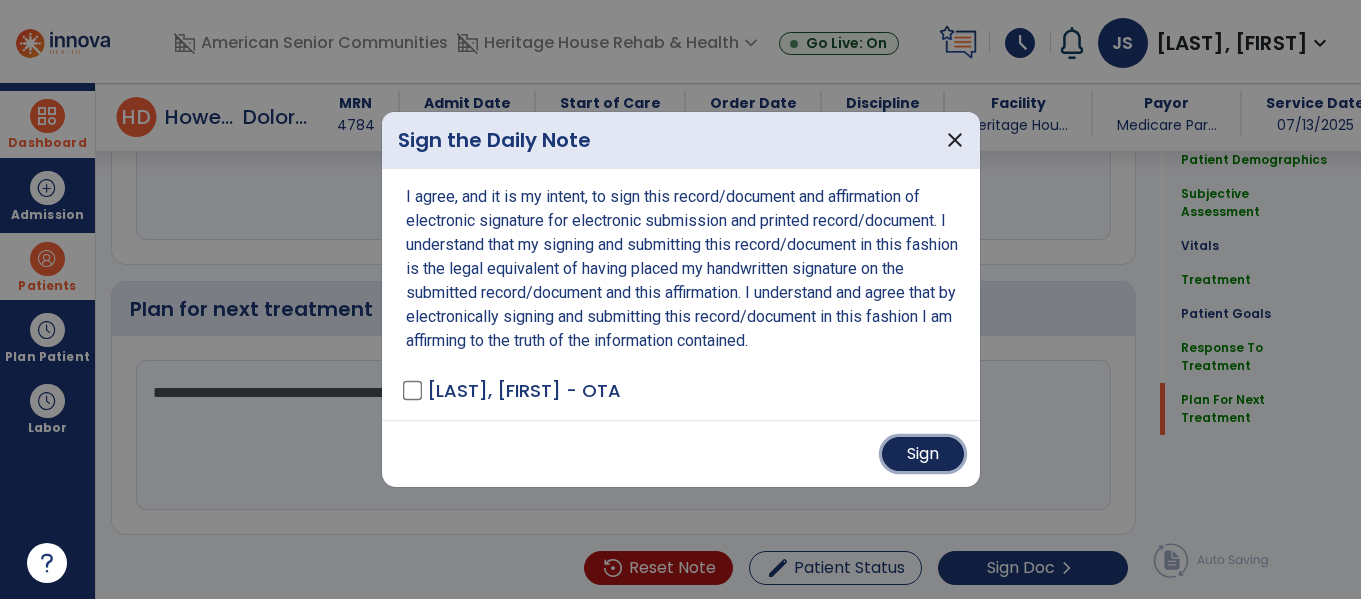 click on "Sign" at bounding box center (923, 454) 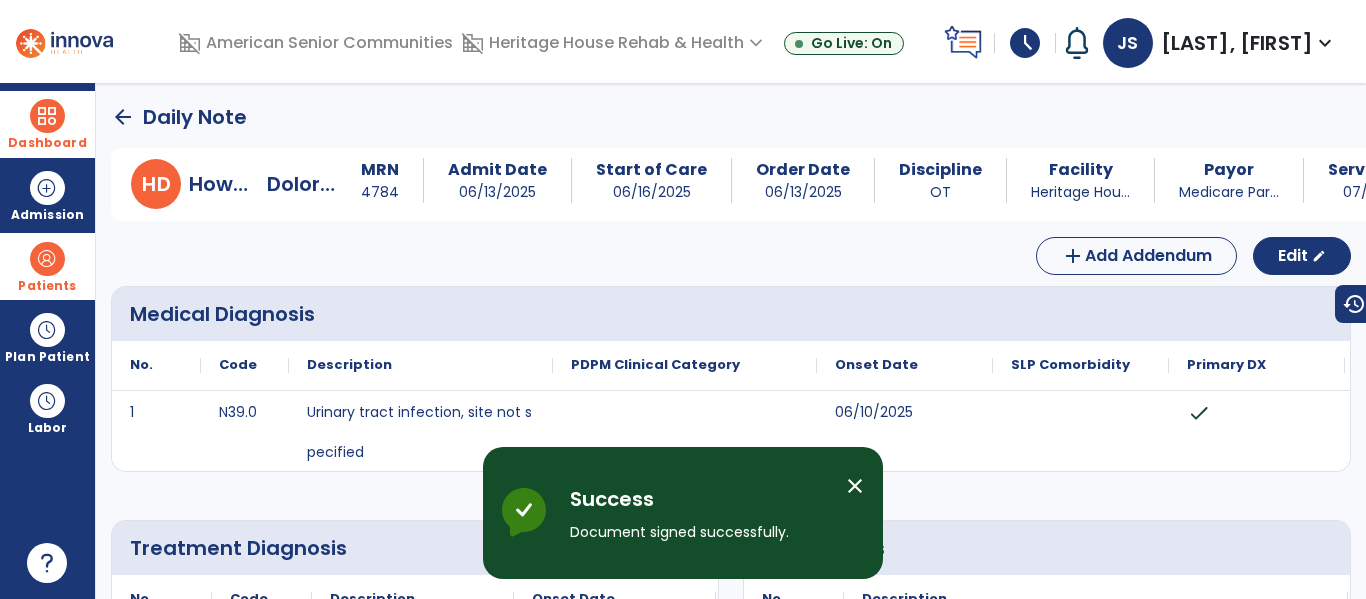 scroll, scrollTop: 0, scrollLeft: 0, axis: both 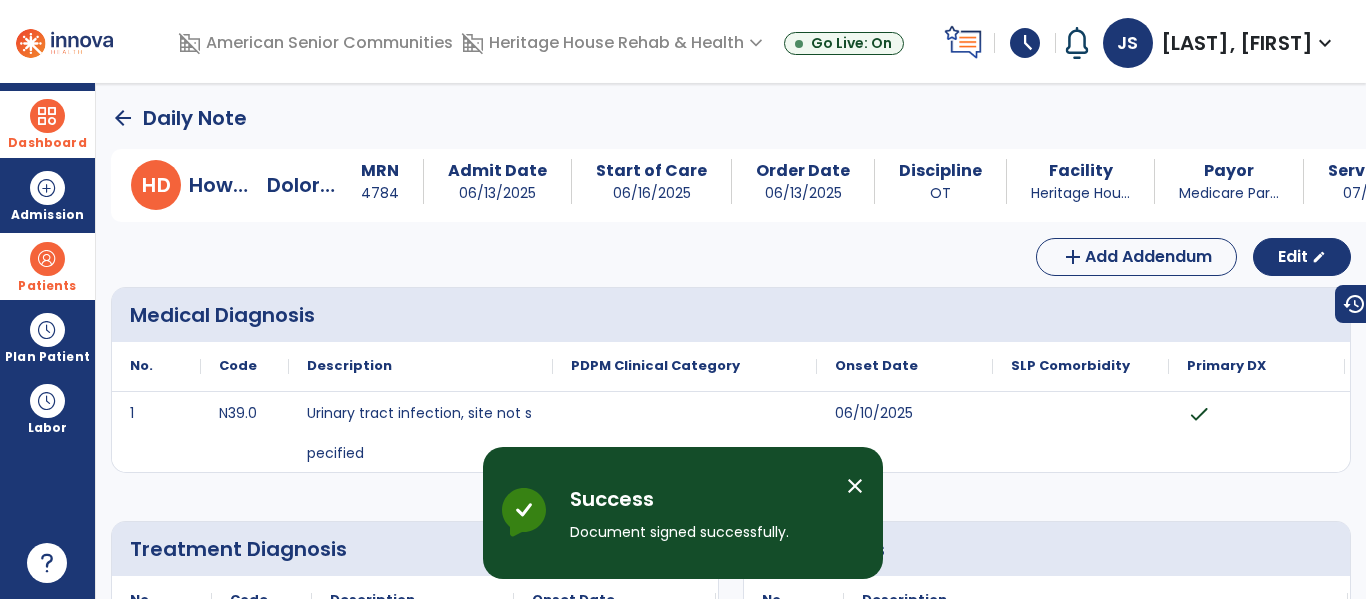 click on "arrow_back" 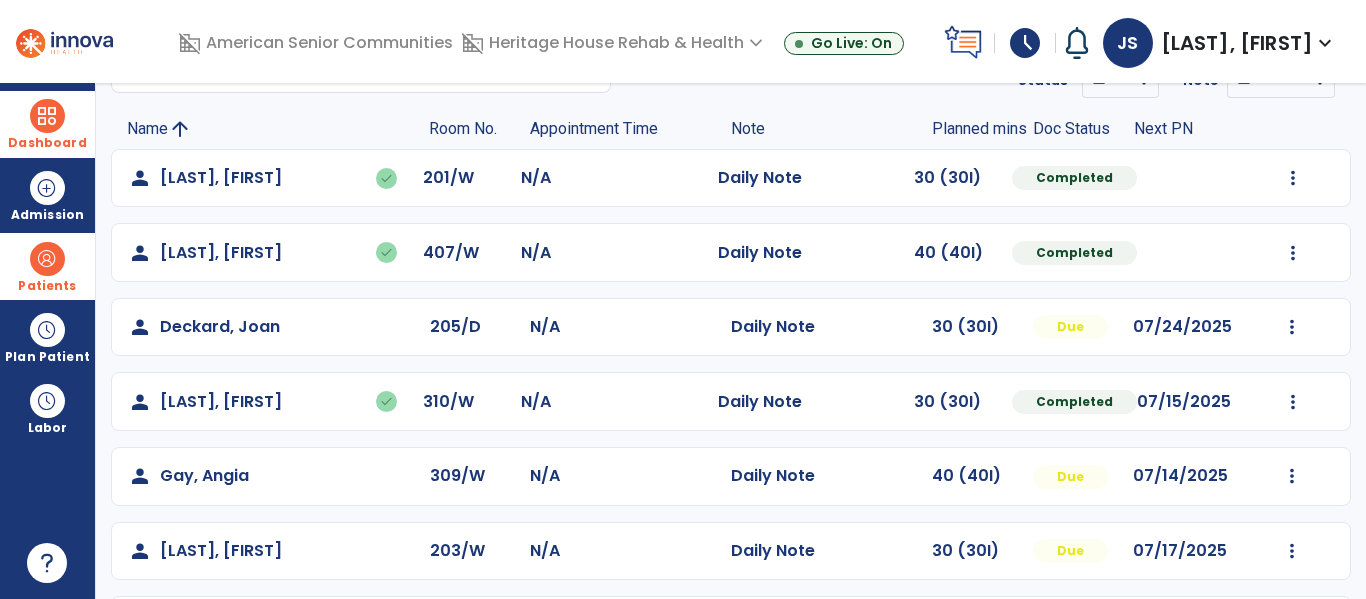scroll, scrollTop: 130, scrollLeft: 0, axis: vertical 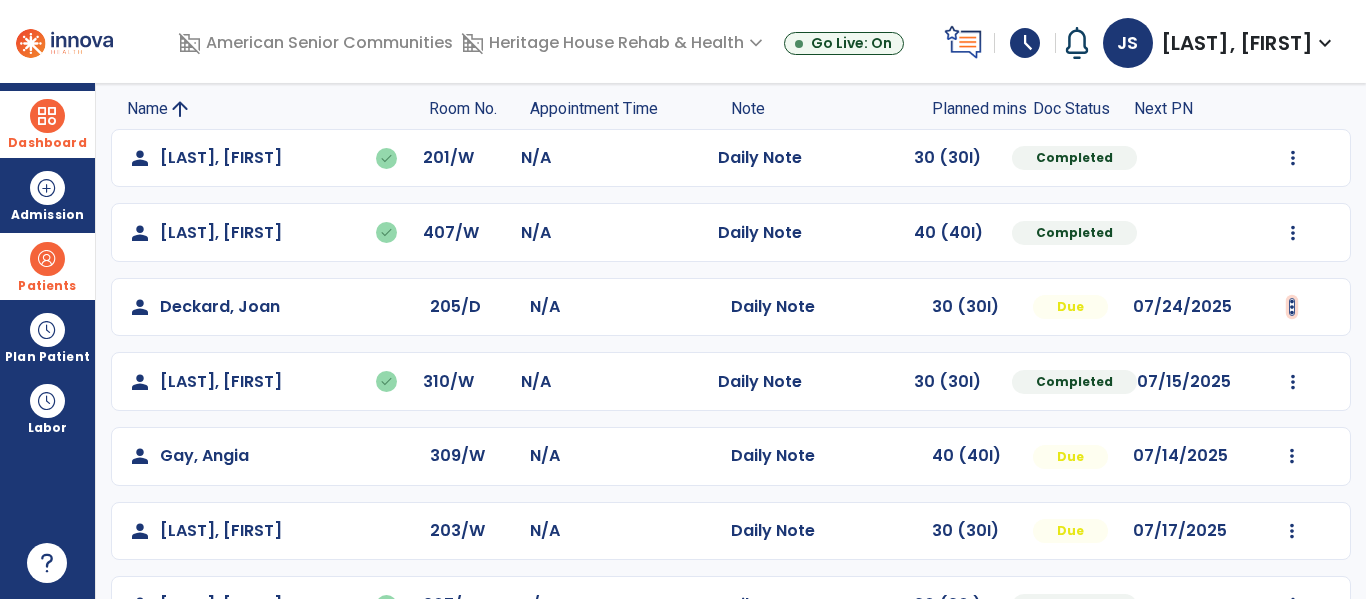 click at bounding box center [1293, 158] 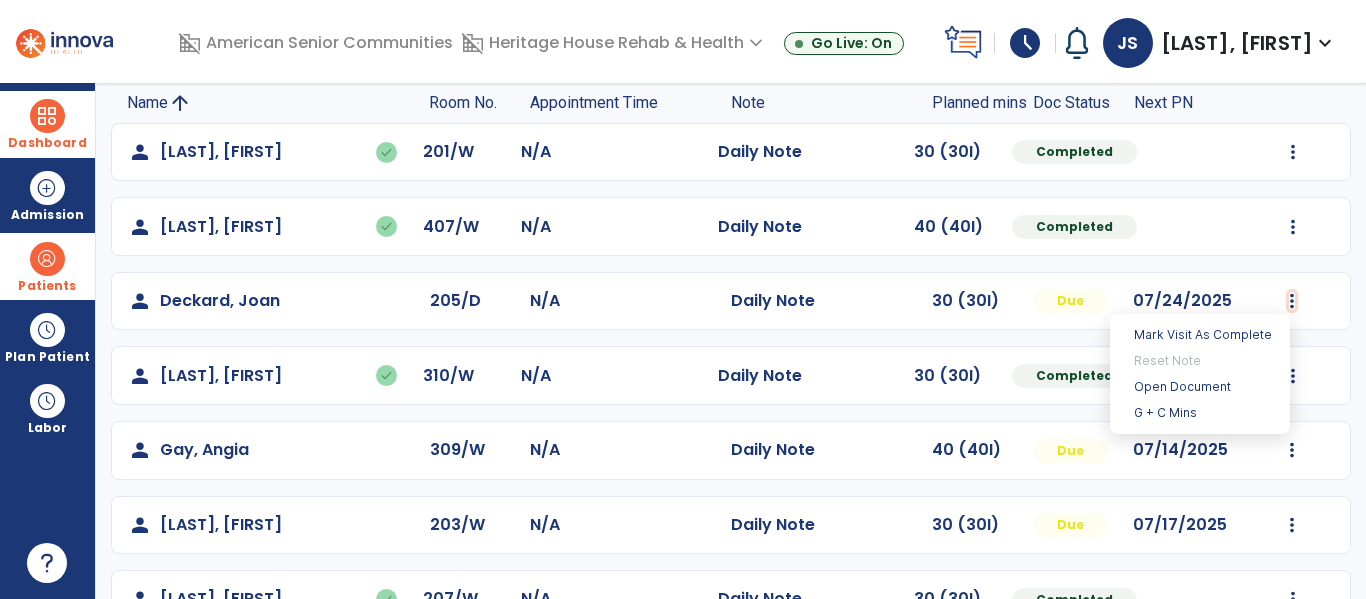 scroll, scrollTop: 141, scrollLeft: 0, axis: vertical 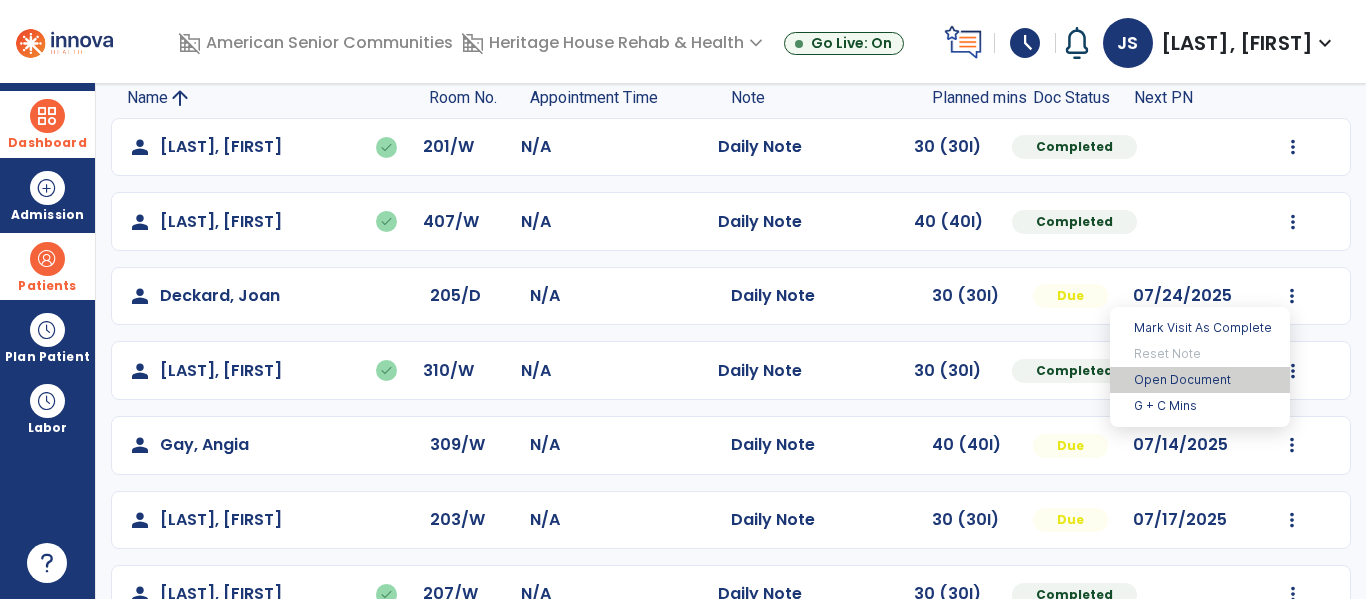 click on "Open Document" at bounding box center (1200, 380) 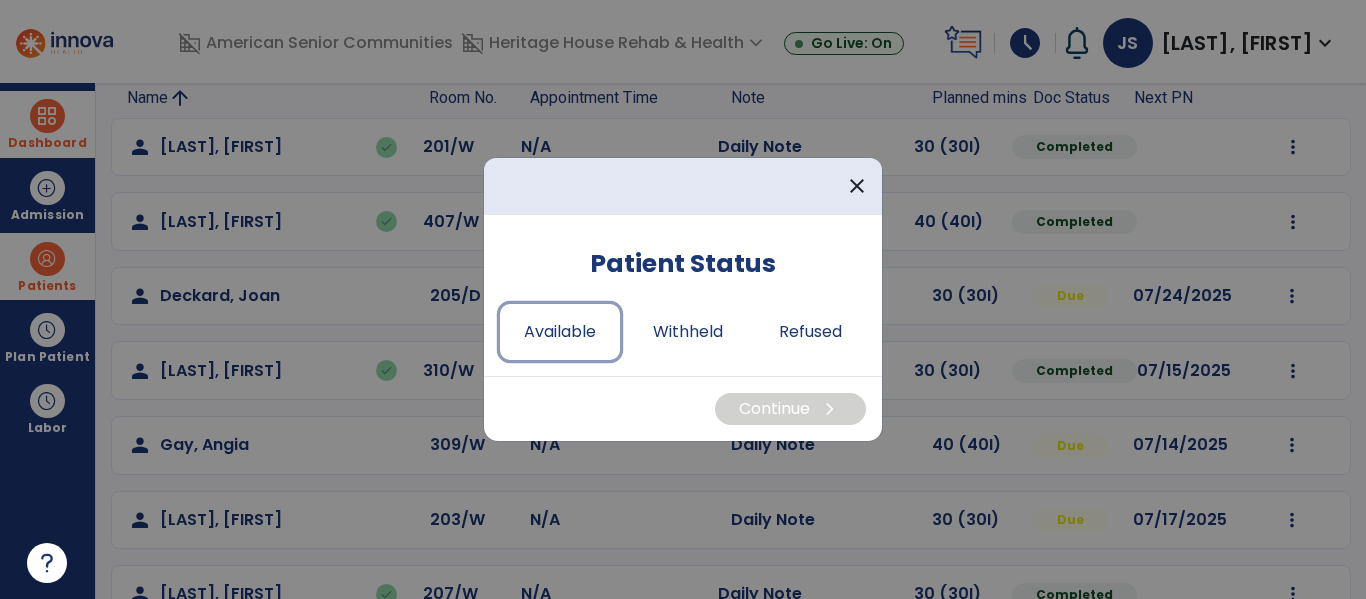 drag, startPoint x: 605, startPoint y: 343, endPoint x: 643, endPoint y: 371, distance: 47.201694 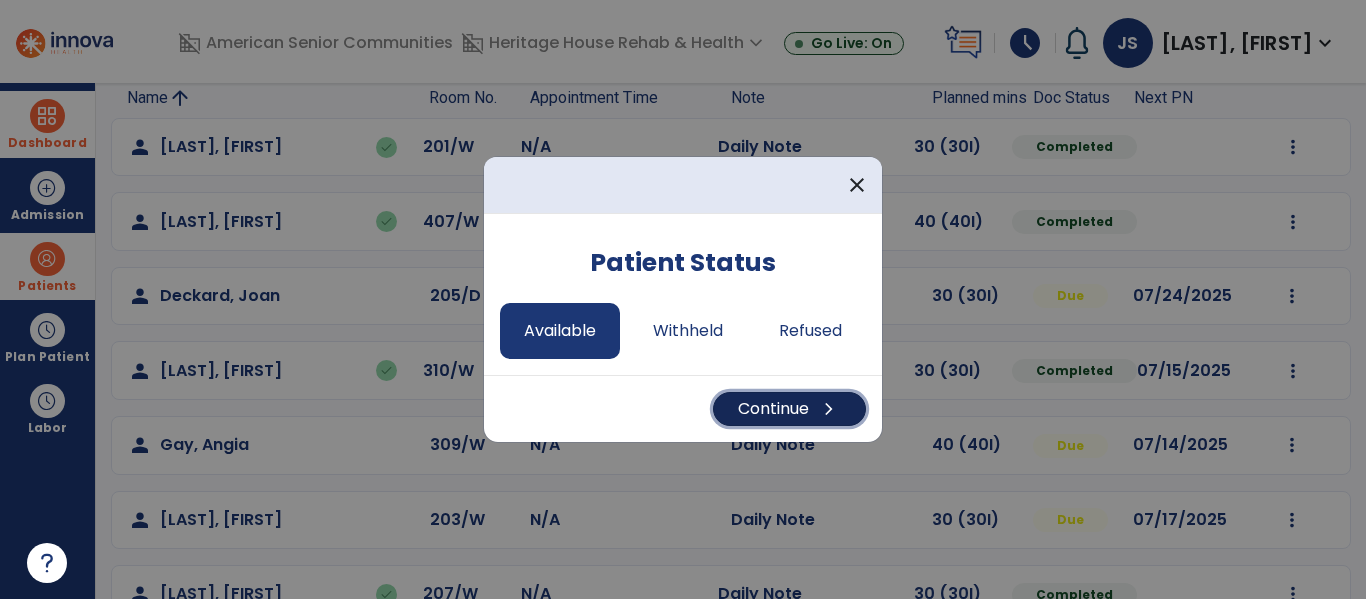 click on "Continue   chevron_right" at bounding box center (789, 409) 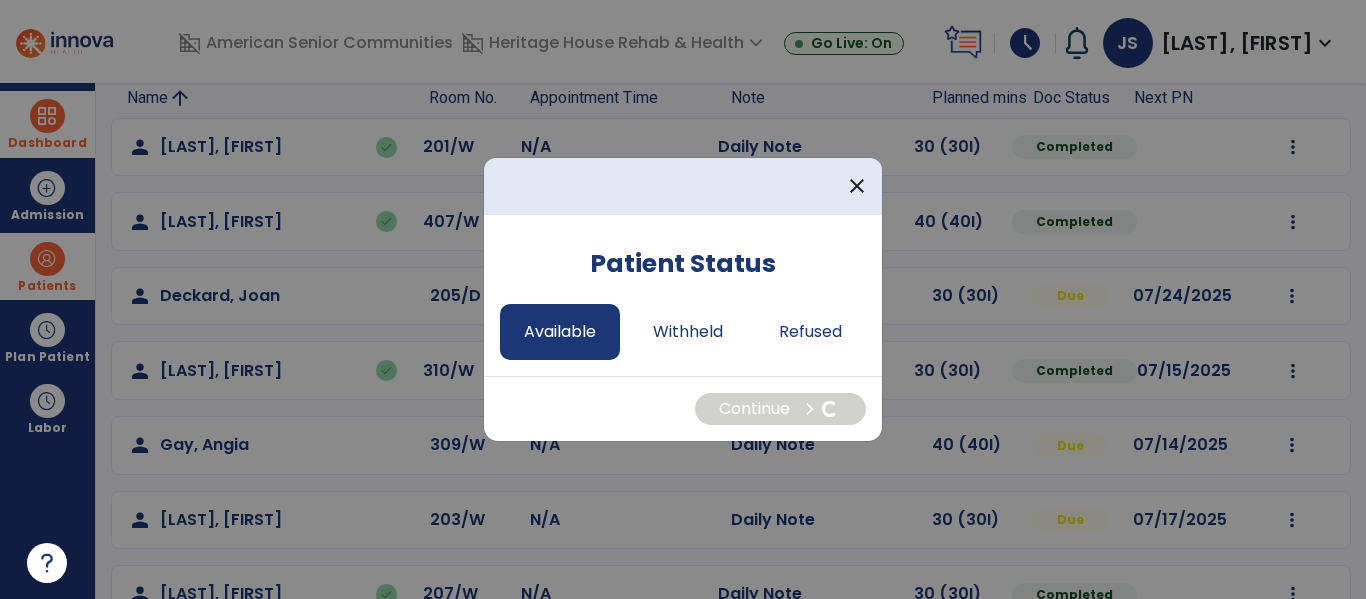 select on "*" 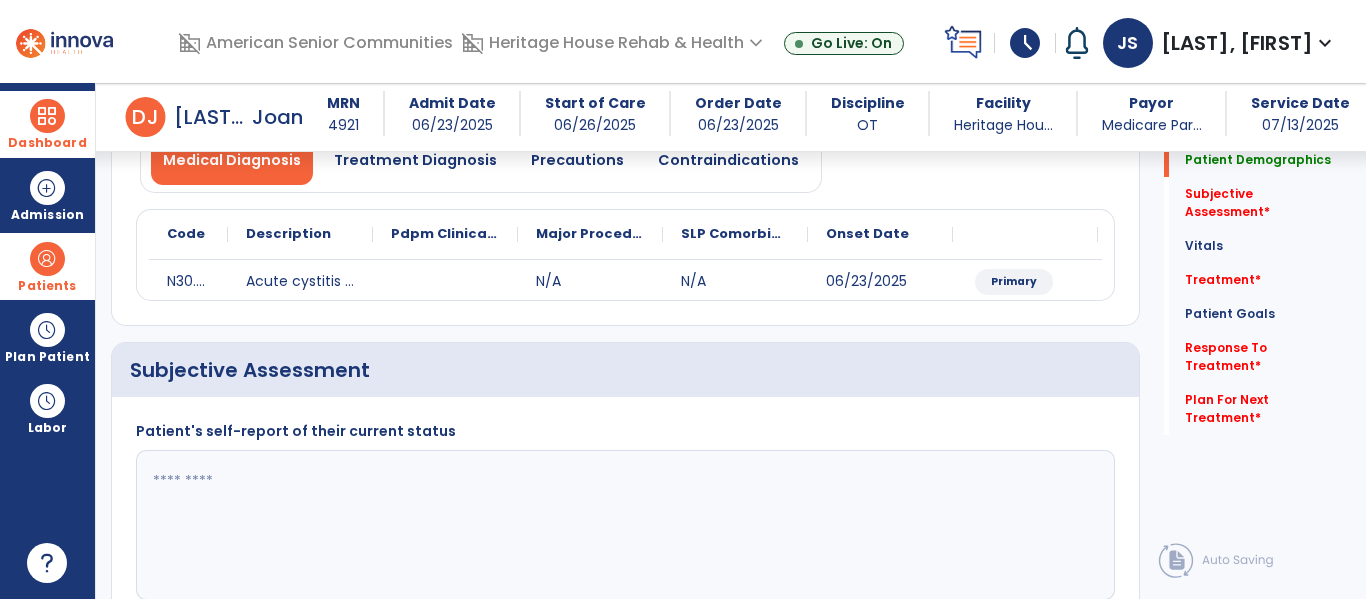 scroll, scrollTop: 248, scrollLeft: 0, axis: vertical 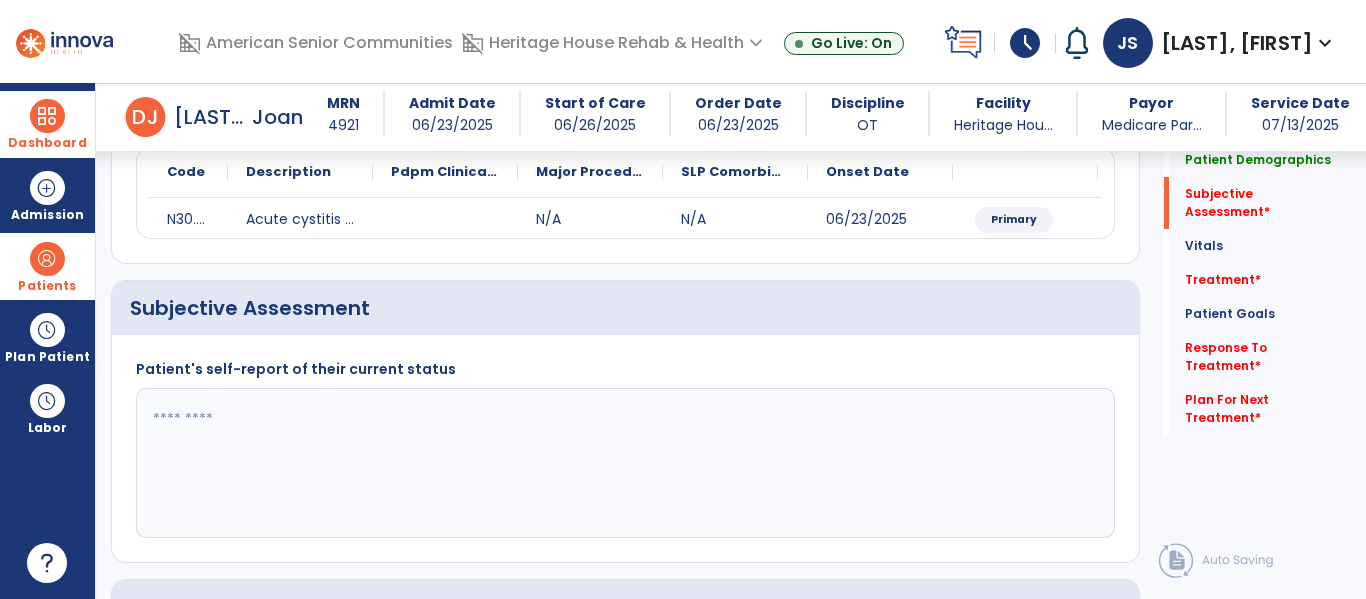 click 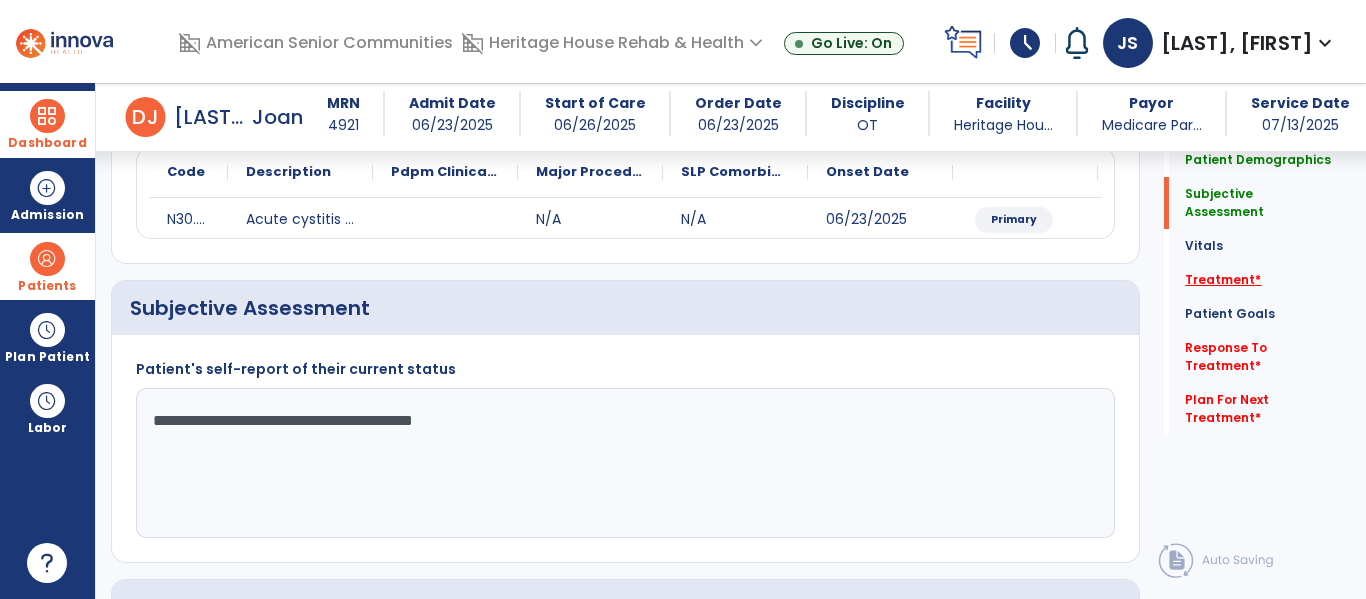 type on "**********" 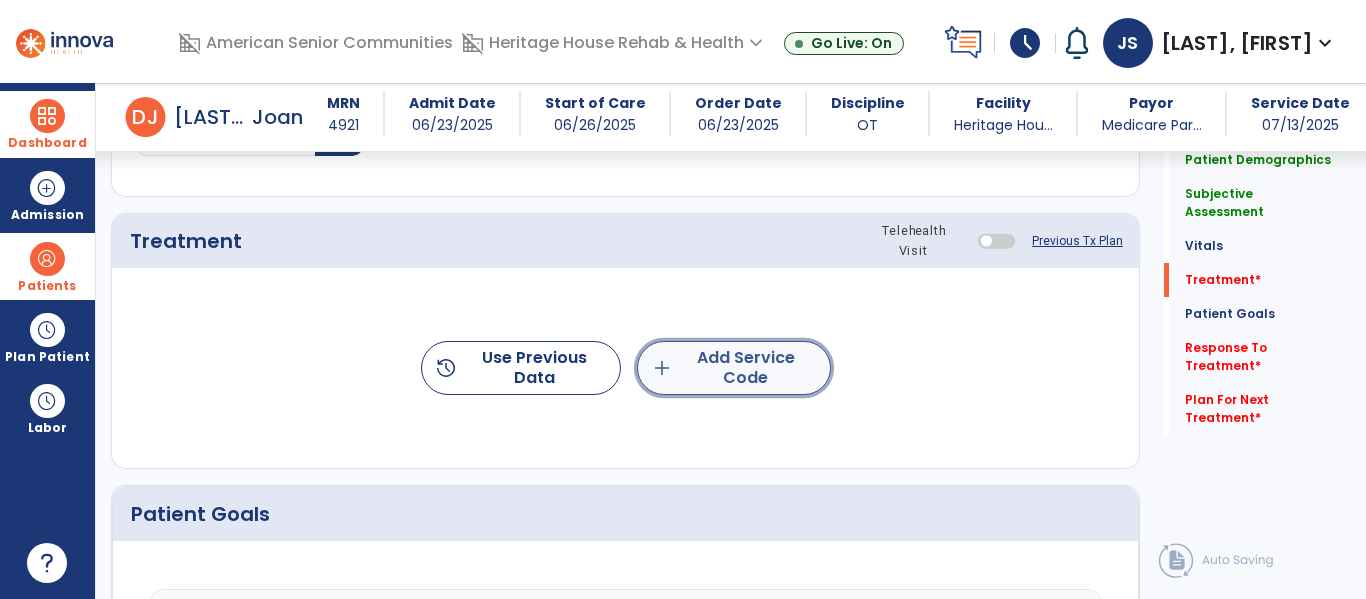 click on "add" 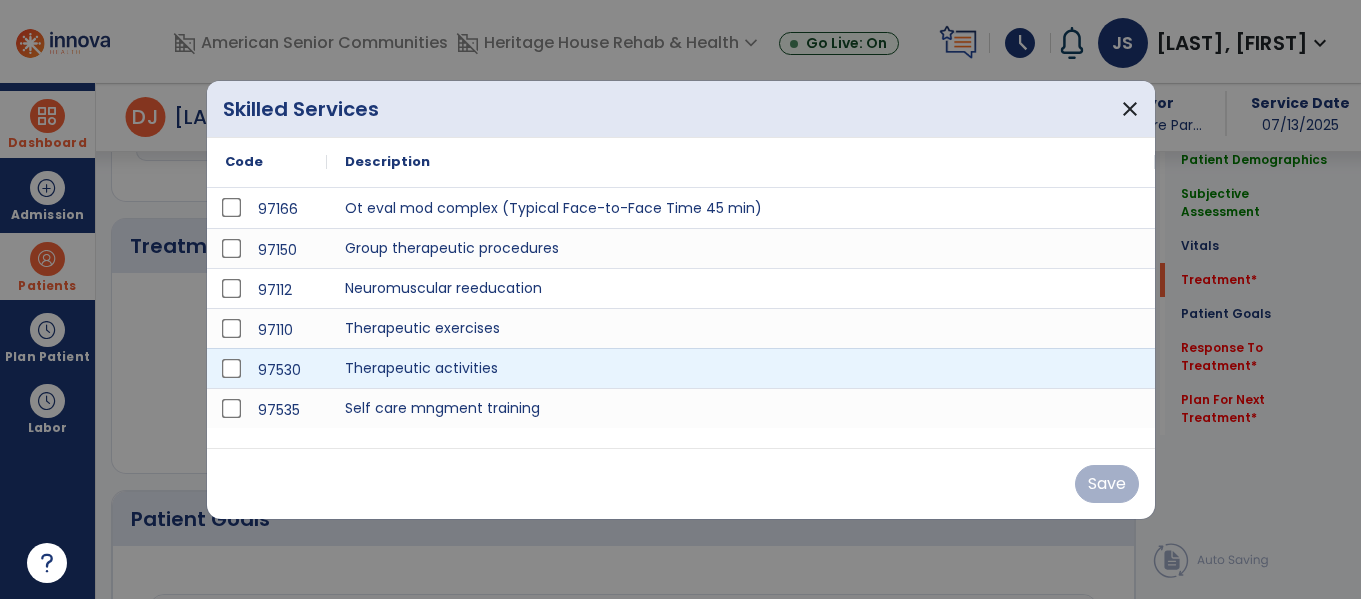 scroll, scrollTop: 1036, scrollLeft: 0, axis: vertical 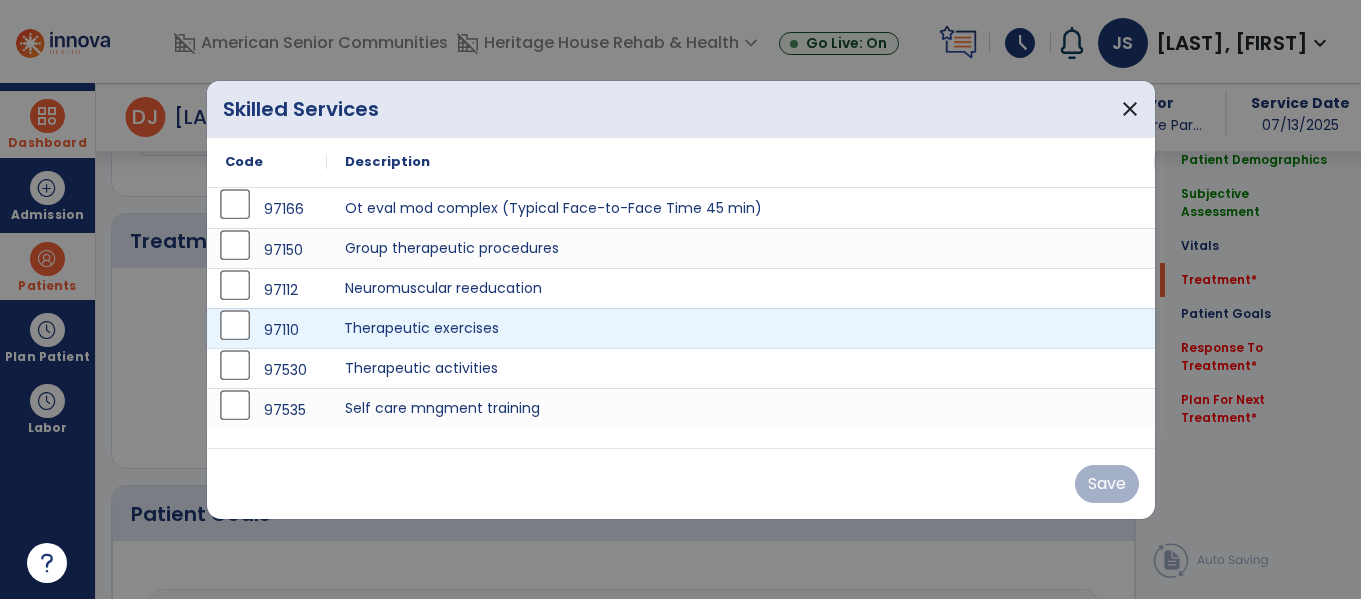 click on "Therapeutic exercises" at bounding box center [741, 328] 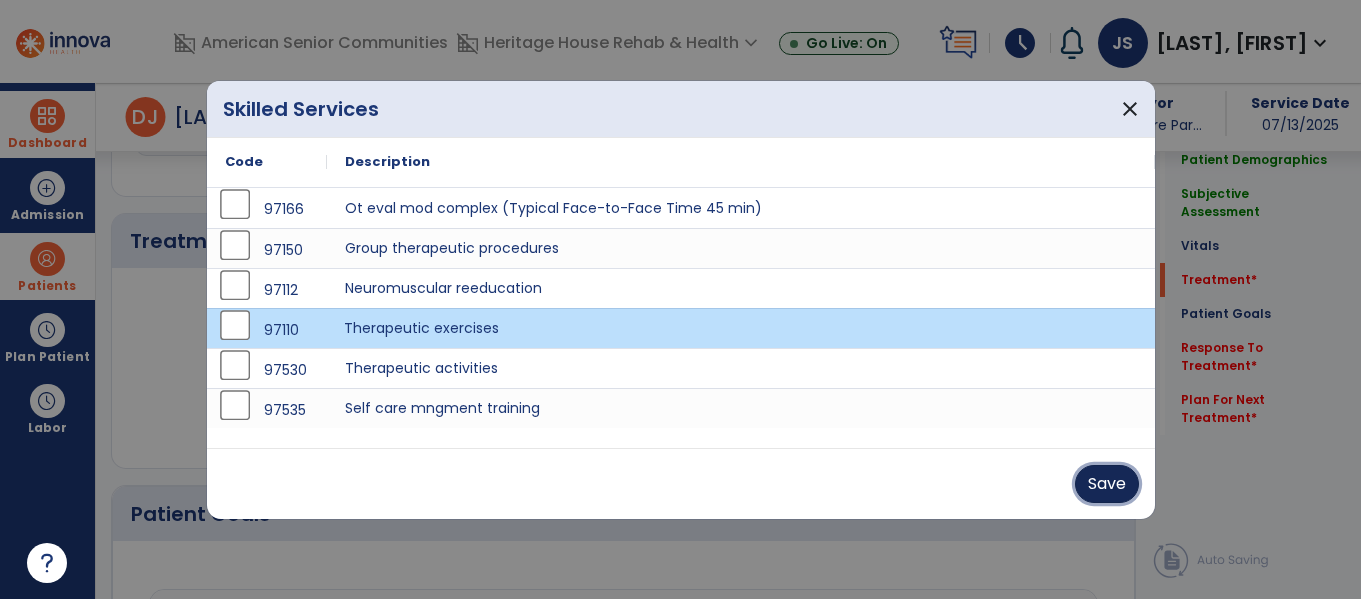 click on "Save" at bounding box center (1107, 484) 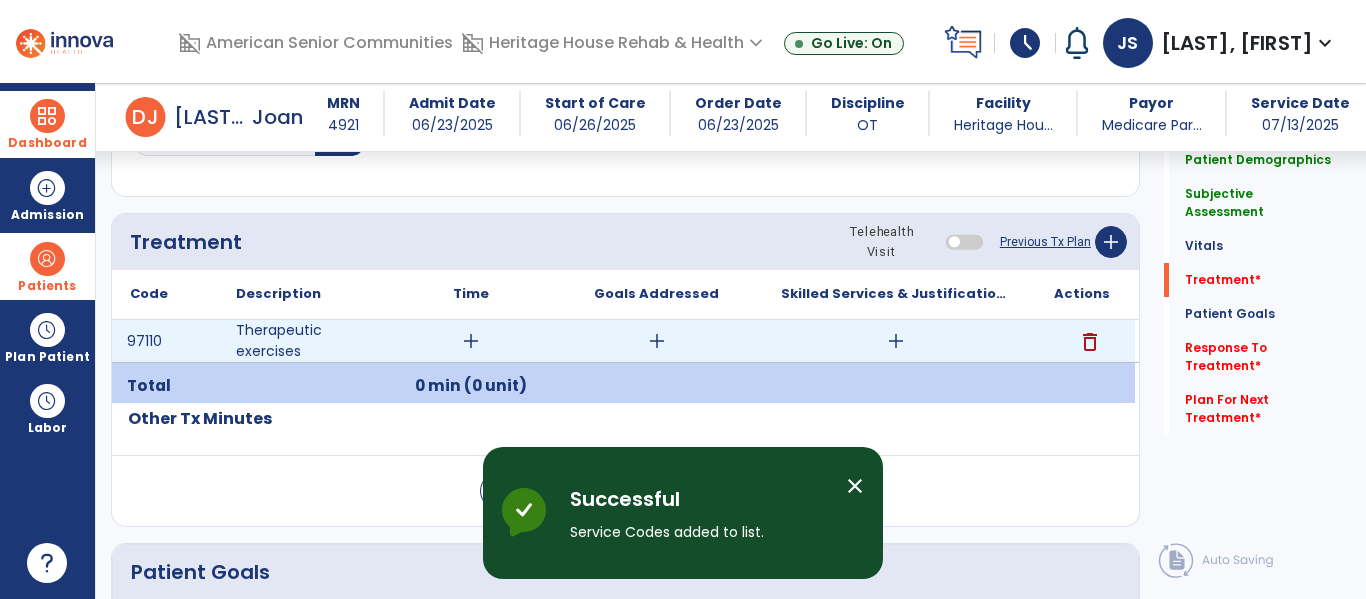click on "add" at bounding box center [471, 341] 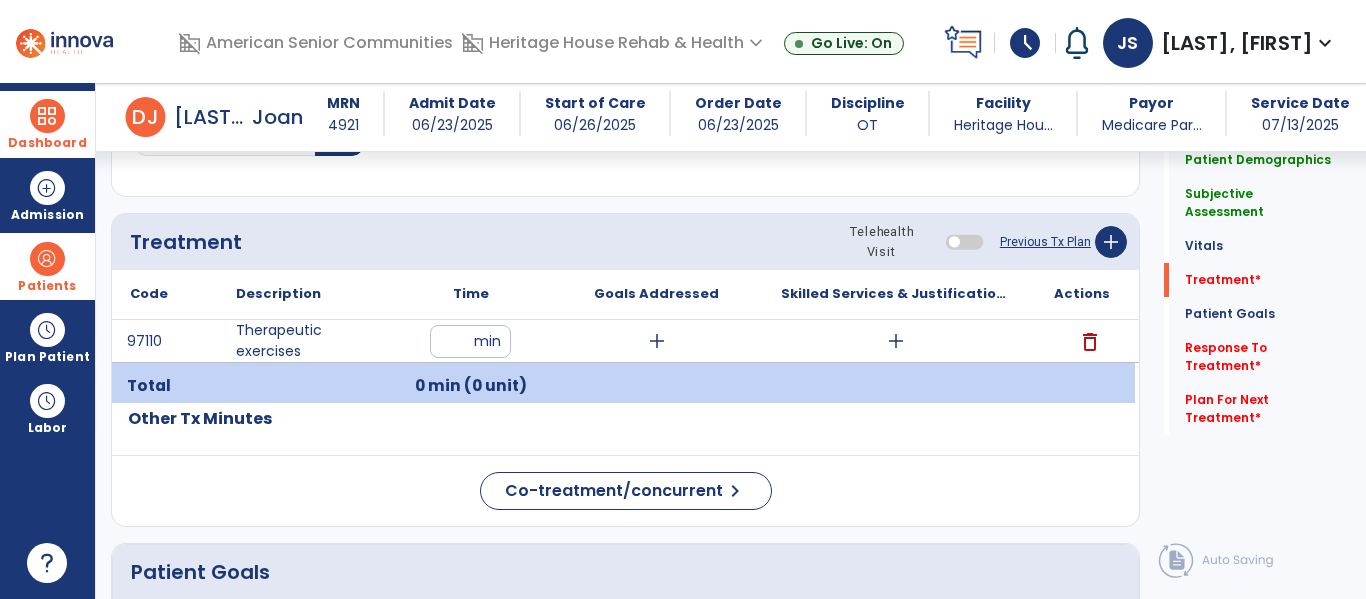 type on "**" 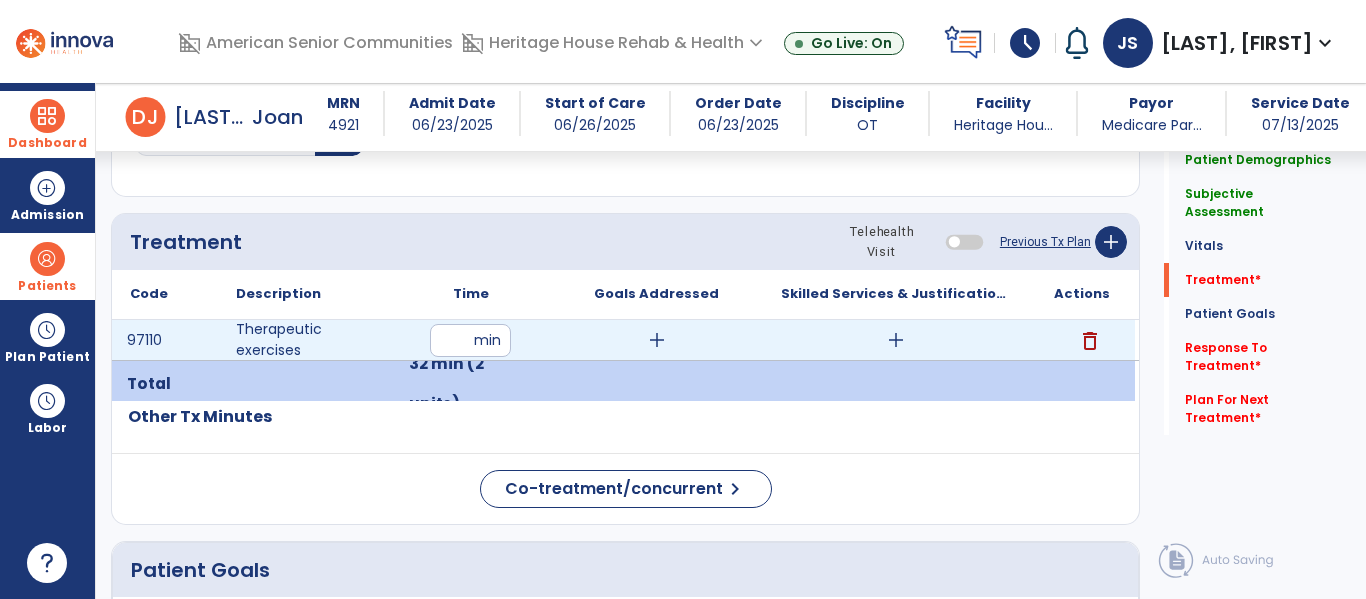 click on "add" at bounding box center (657, 340) 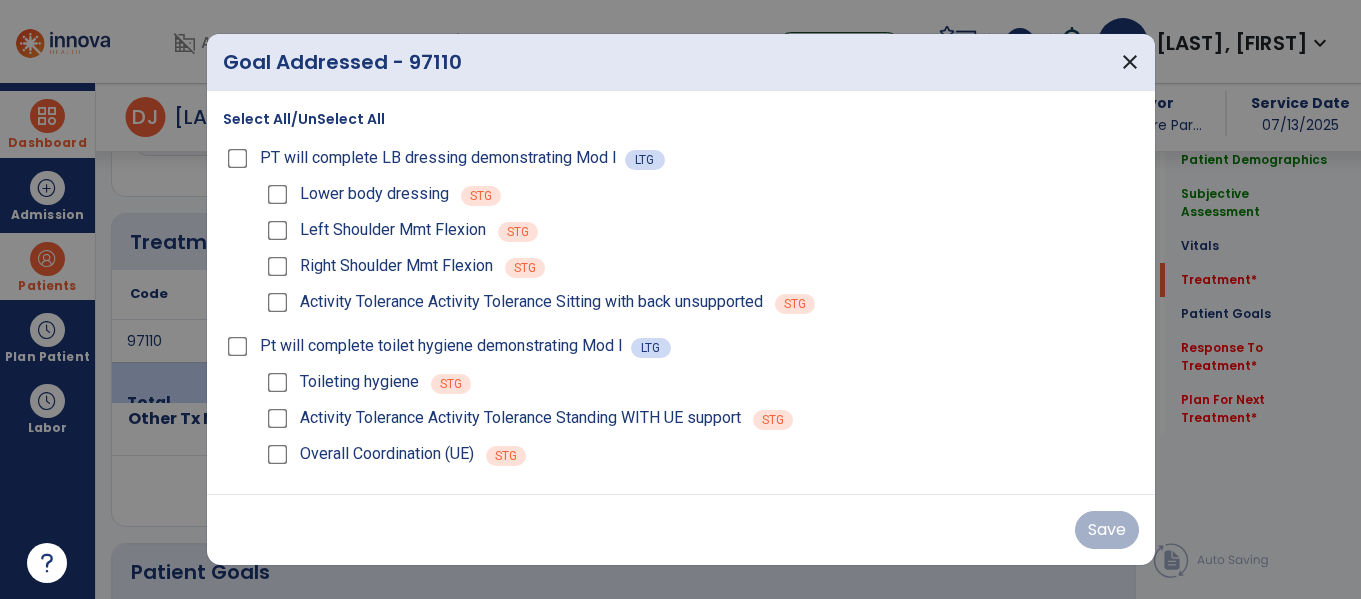 scroll, scrollTop: 1036, scrollLeft: 0, axis: vertical 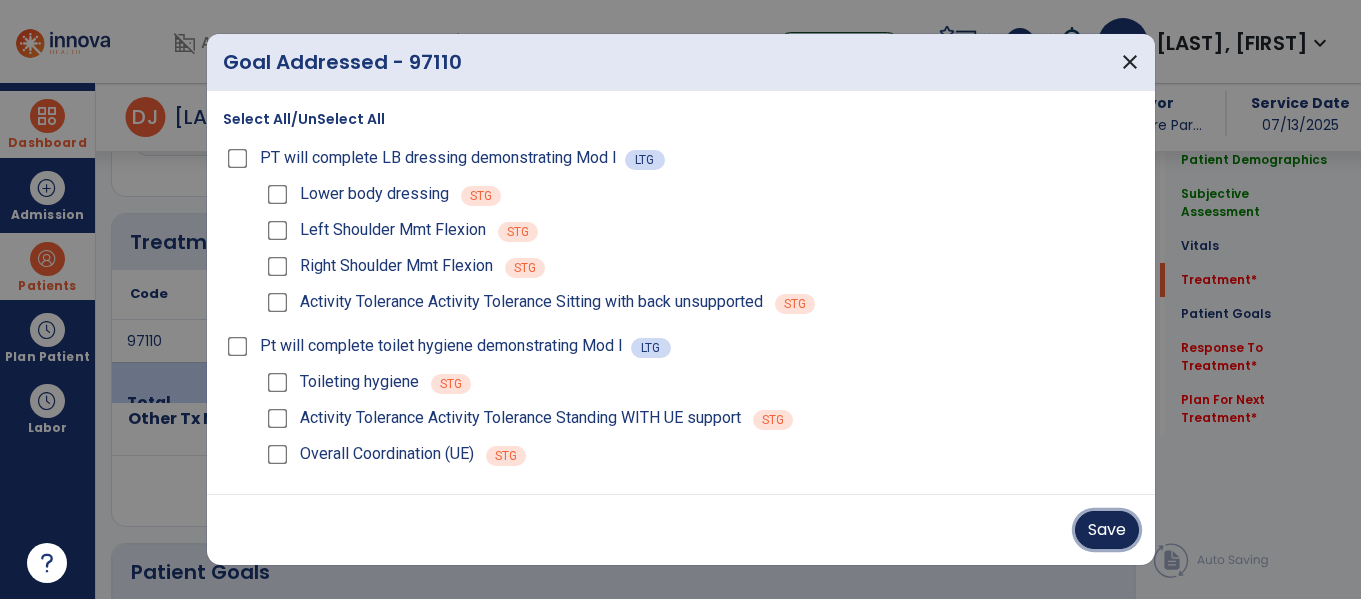 click on "Save" at bounding box center [1107, 530] 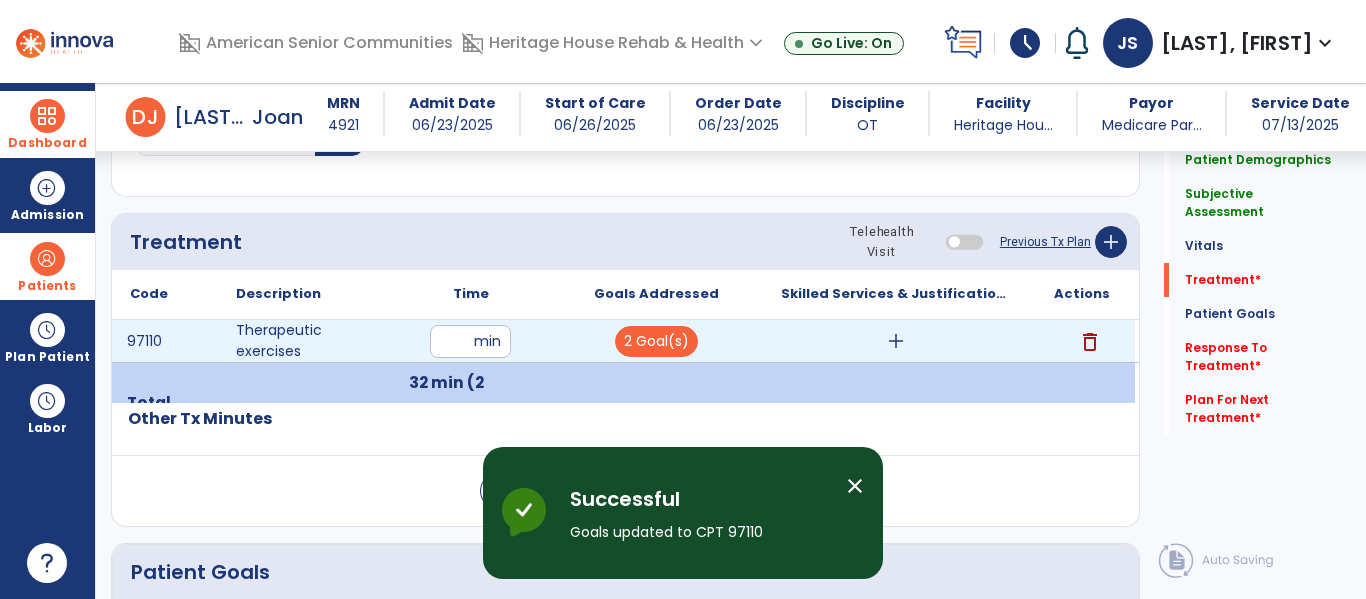 click on "add" at bounding box center [896, 341] 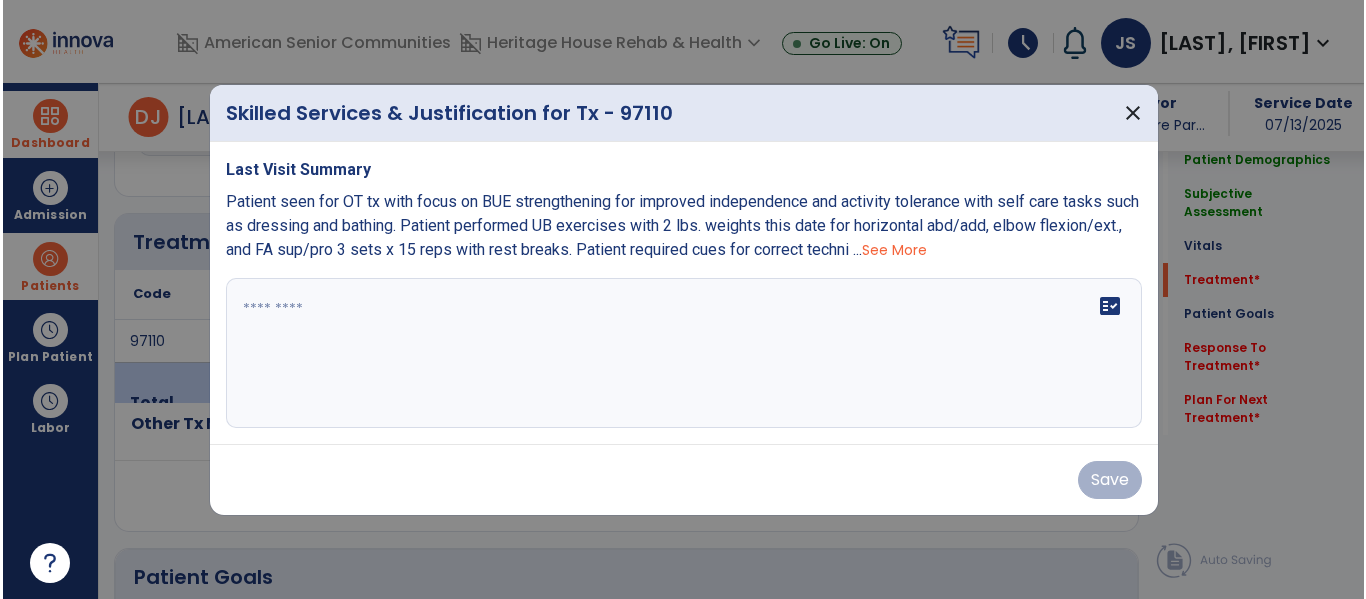 scroll, scrollTop: 1036, scrollLeft: 0, axis: vertical 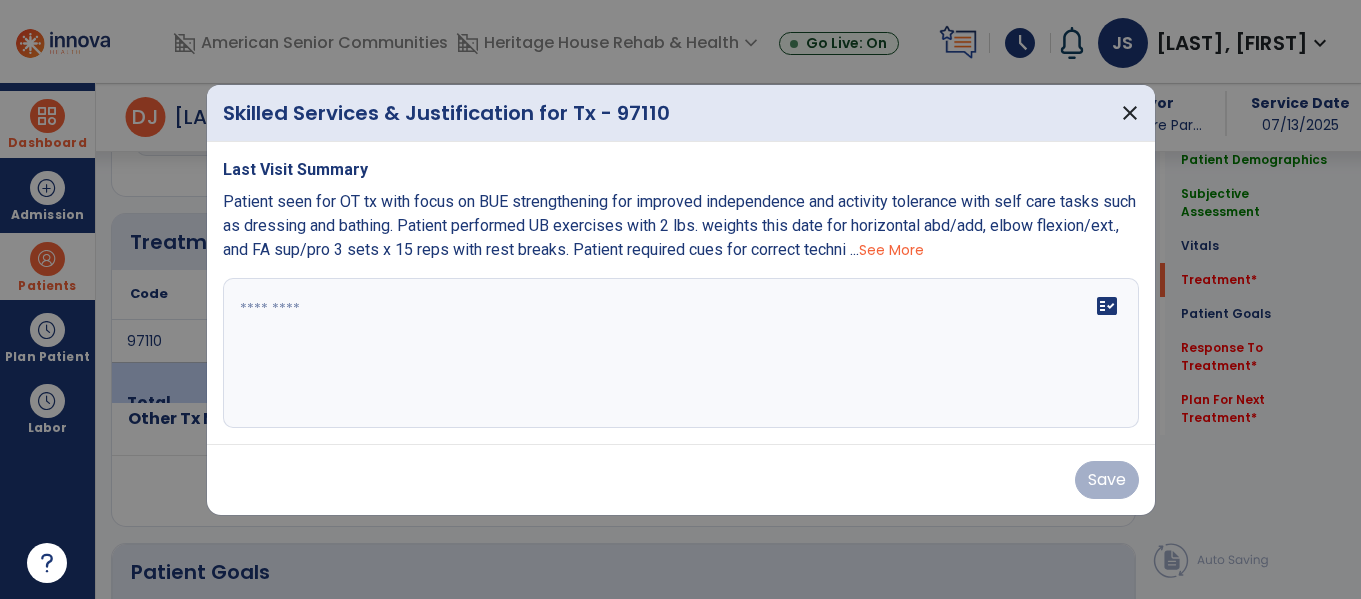 click on "See More" at bounding box center [891, 250] 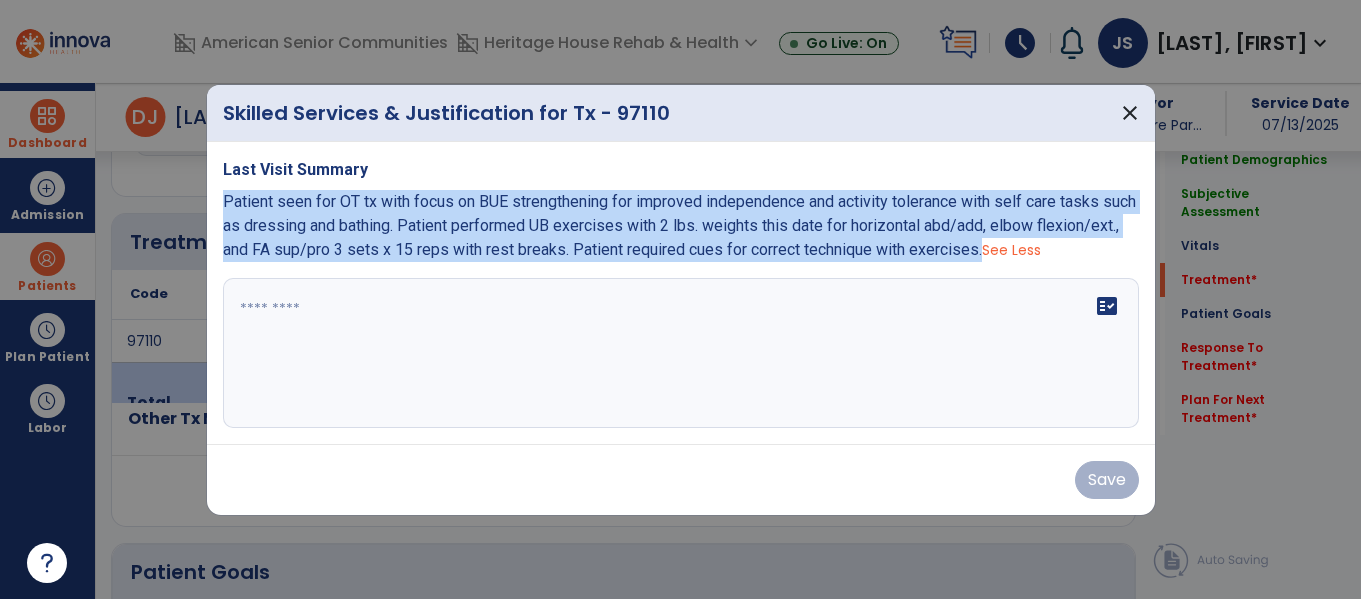 drag, startPoint x: 224, startPoint y: 198, endPoint x: 1073, endPoint y: 258, distance: 851.1175 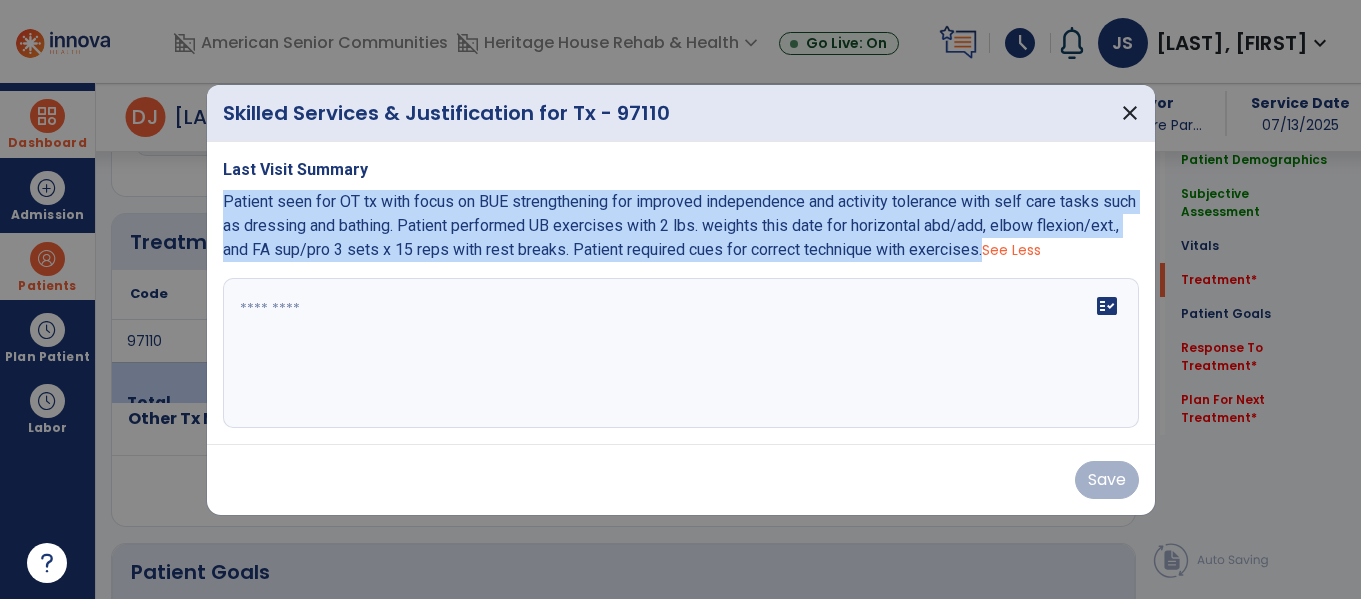click on "Patient seen for OT tx with focus on BUE strengthening for improved independence and activity tolerance with self care tasks such as dressing and bathing. Patient performed UB exercises with 2 lbs. weights this date for horizontal abd/add, elbow flexion/ext., and FA sup/pro 3 sets x 15 reps with rest breaks. Patient required cues for correct technique with exercises. See Less" at bounding box center [681, 226] 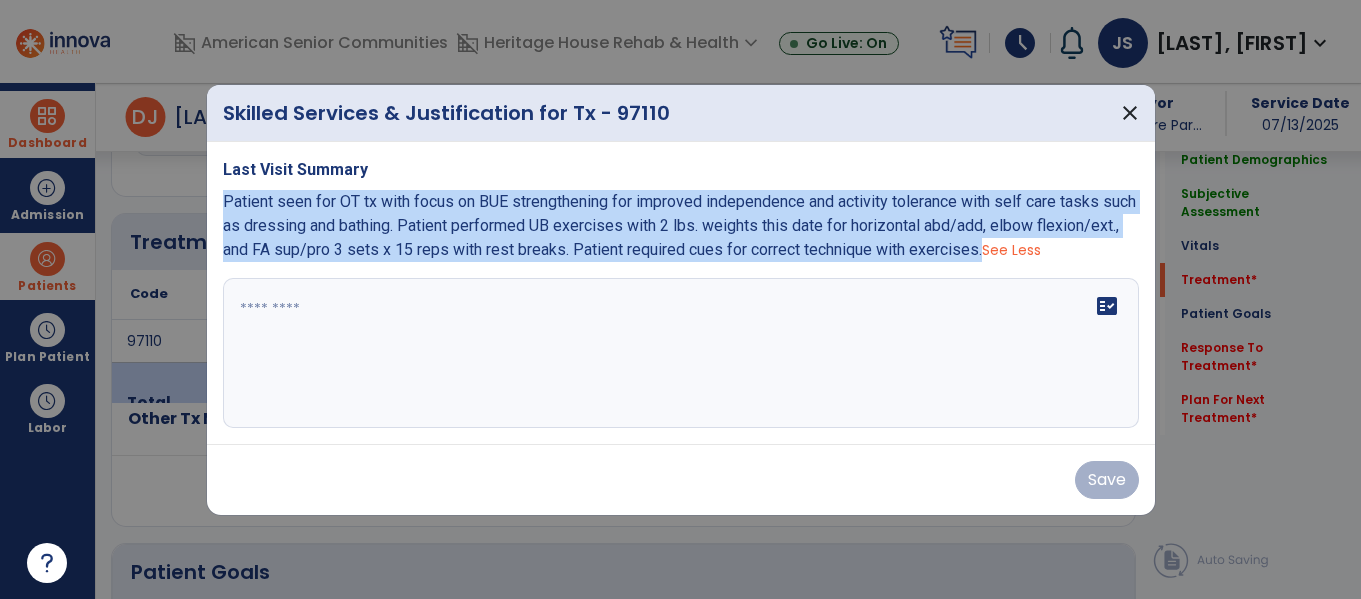 copy on "Patient seen for OT tx with focus on BUE strengthening for improved independence and activity tolerance with self care tasks such as dressing and bathing. Patient performed UB exercises with 2 lbs. weights this date for horizontal abd/add, elbow flexion/ext., and FA sup/pro 3 sets x 15 reps with rest breaks. Patient required cues for correct technique with exercises." 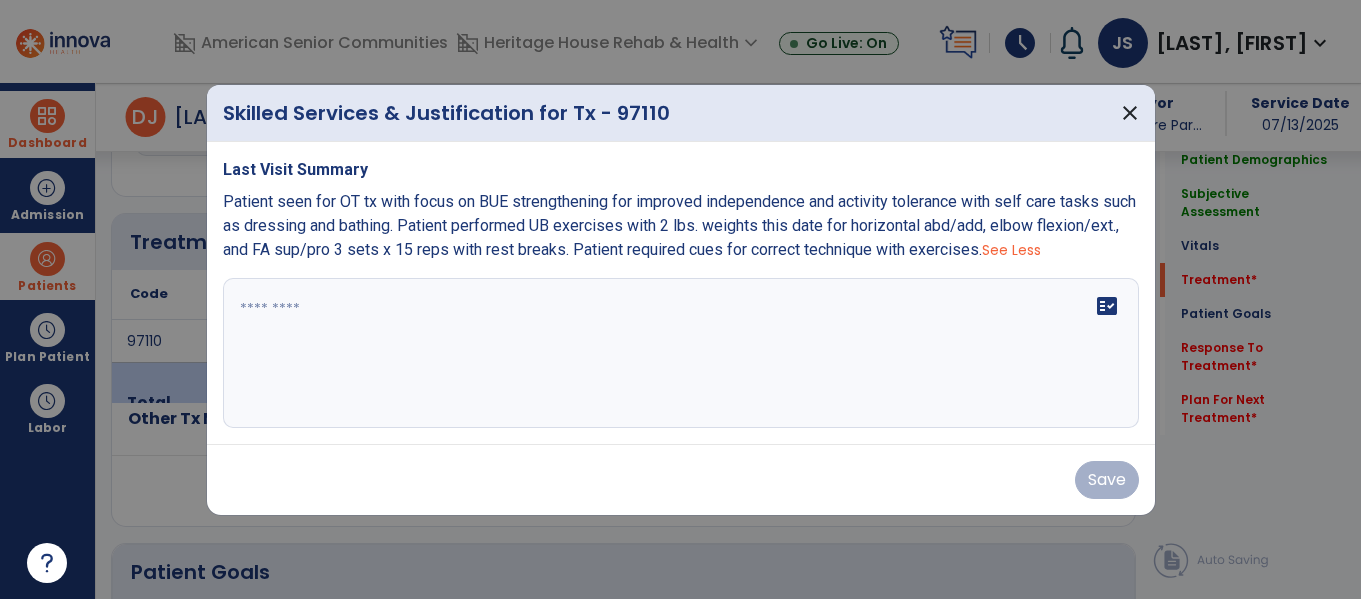 click at bounding box center [681, 353] 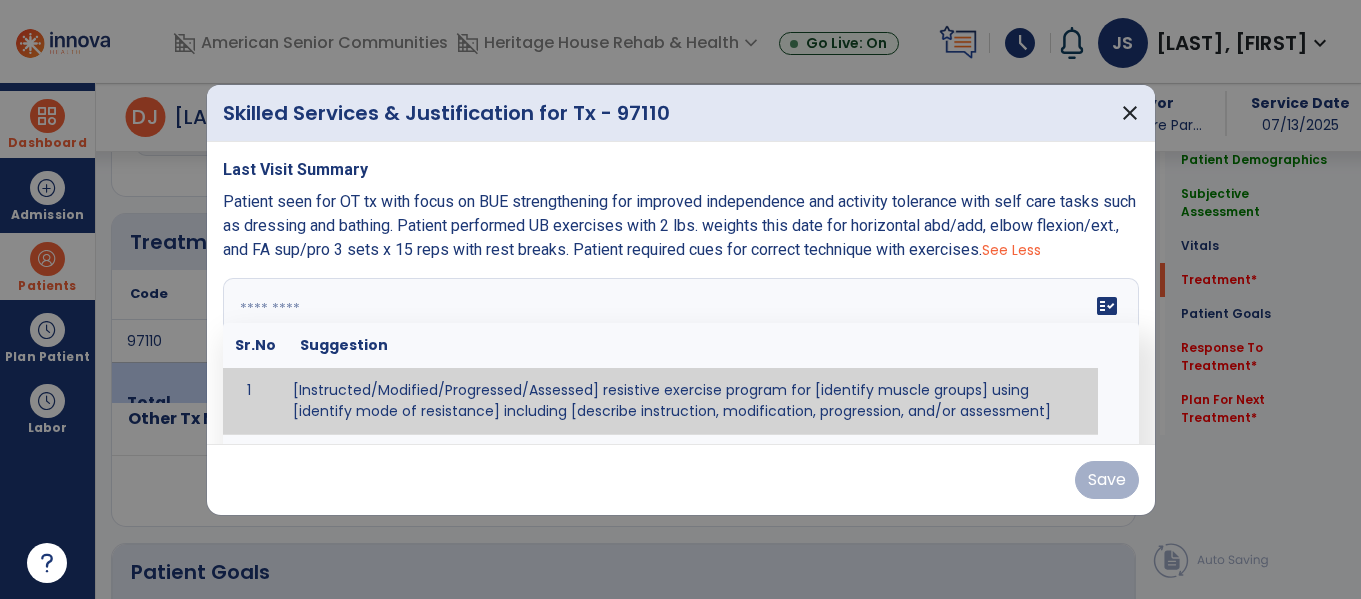 paste on "**********" 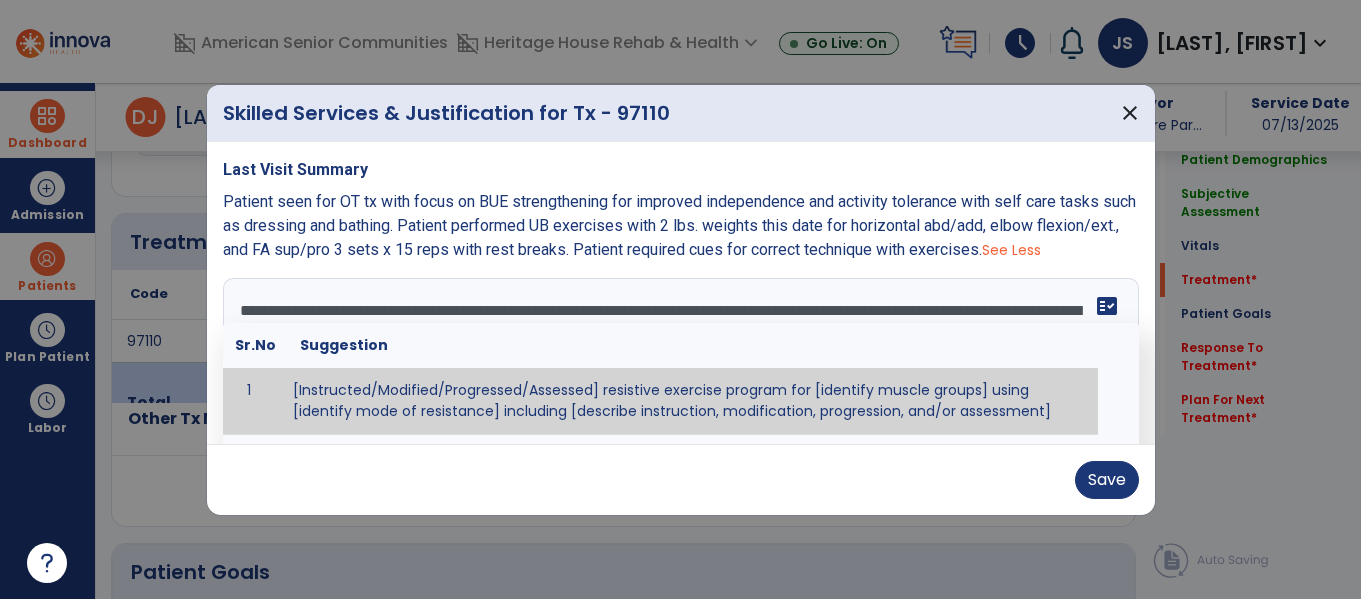 type on "**********" 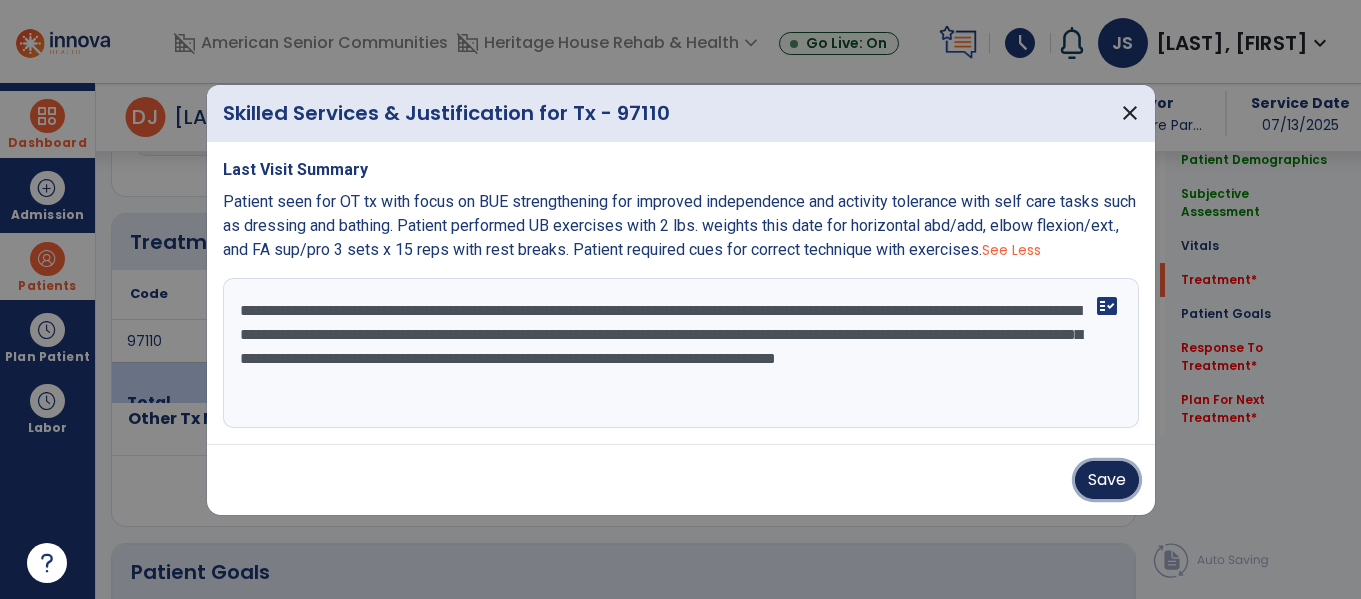 click on "Save" at bounding box center [1107, 480] 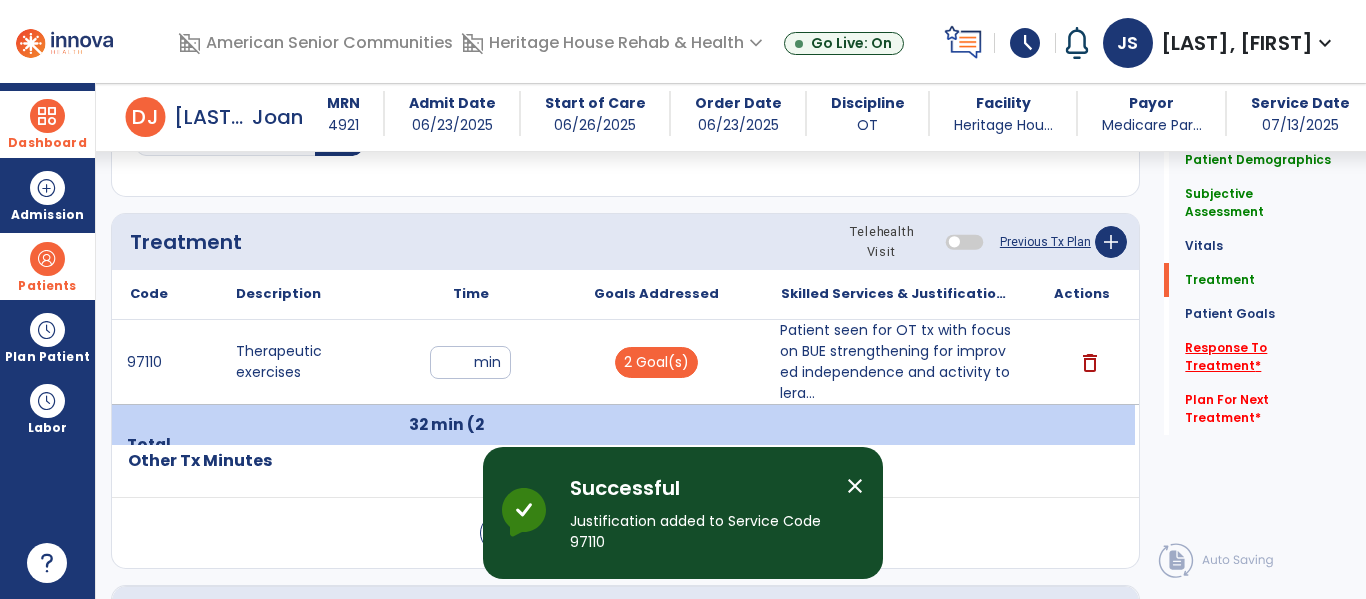 click on "Response To Treatment   *" 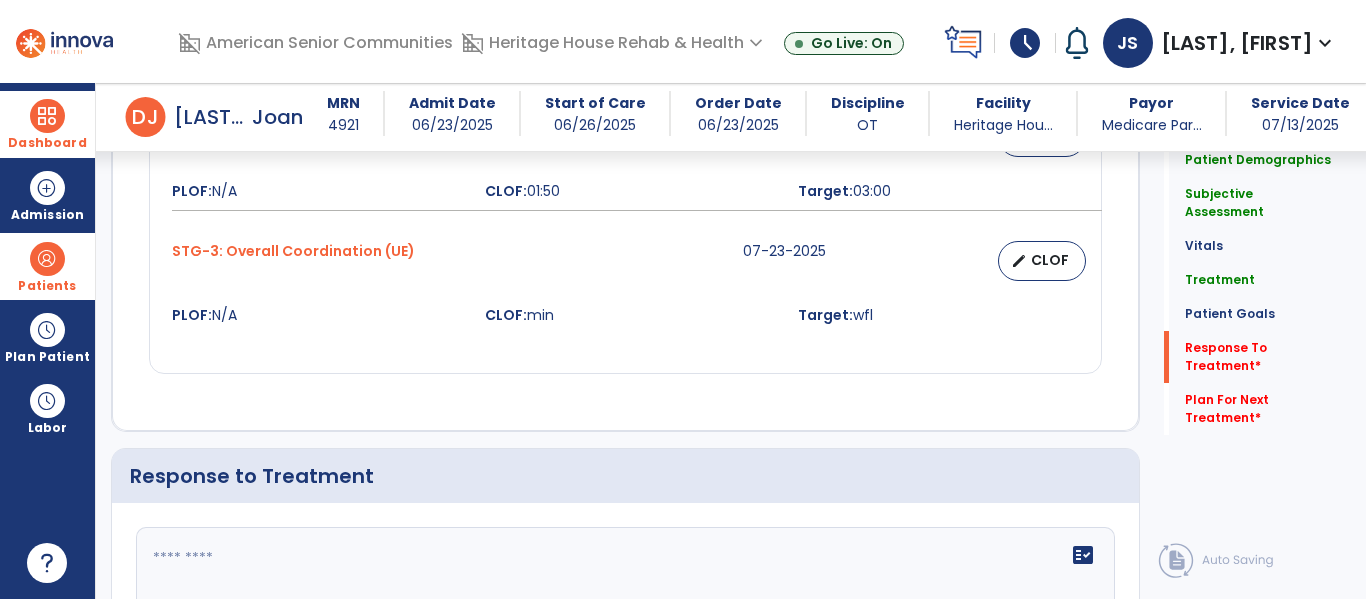 scroll, scrollTop: 2762, scrollLeft: 0, axis: vertical 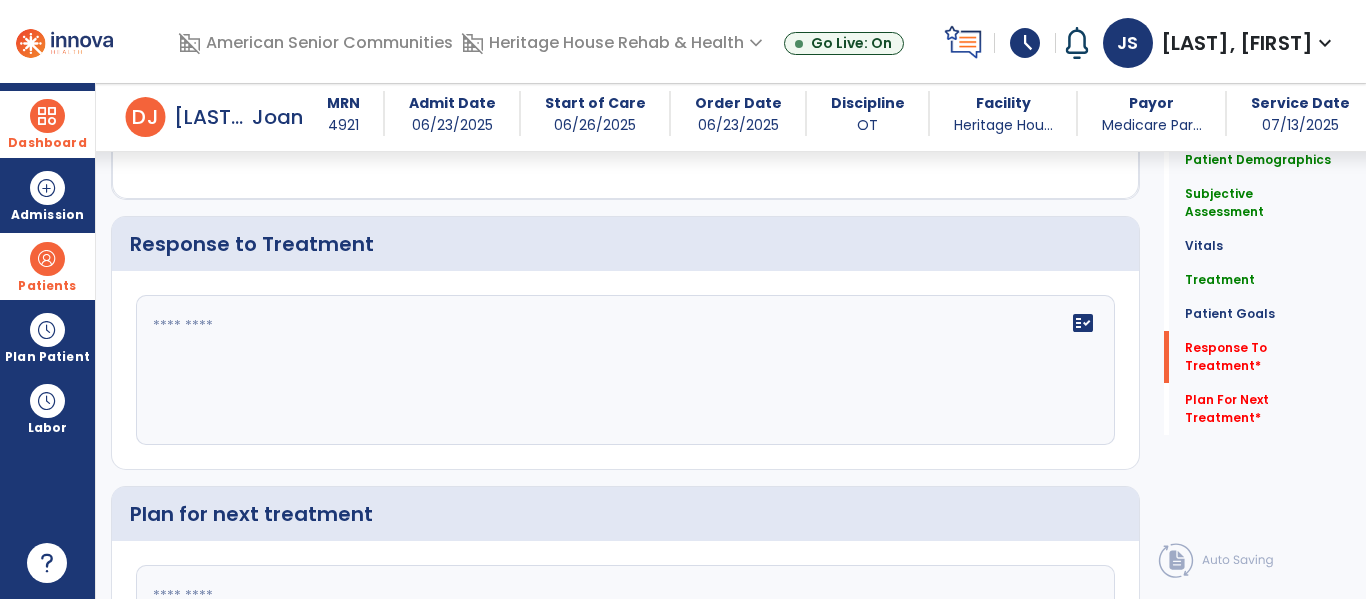 click on "fact_check" 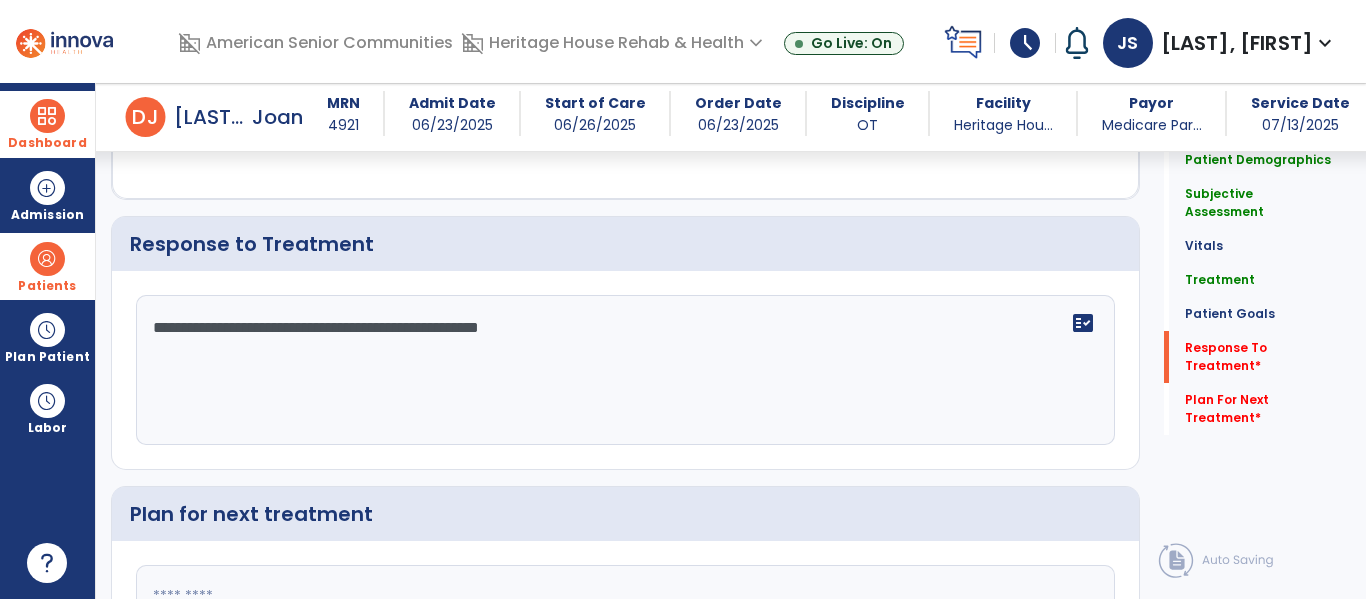 type on "**********" 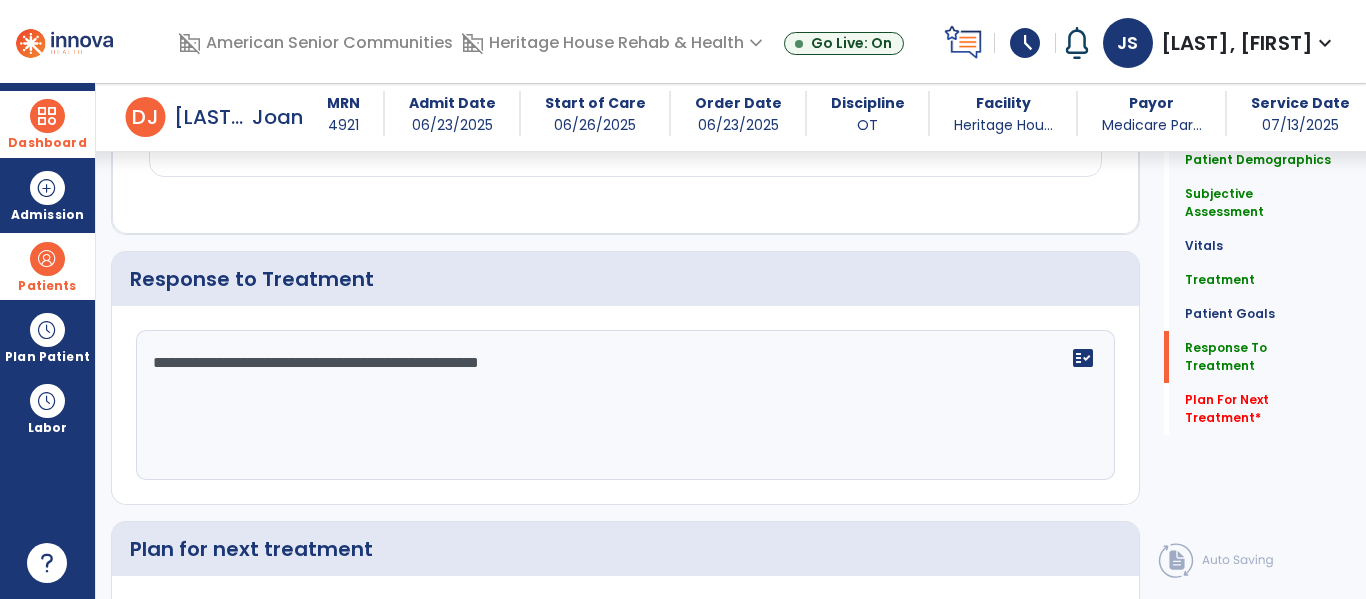 scroll, scrollTop: 2771, scrollLeft: 0, axis: vertical 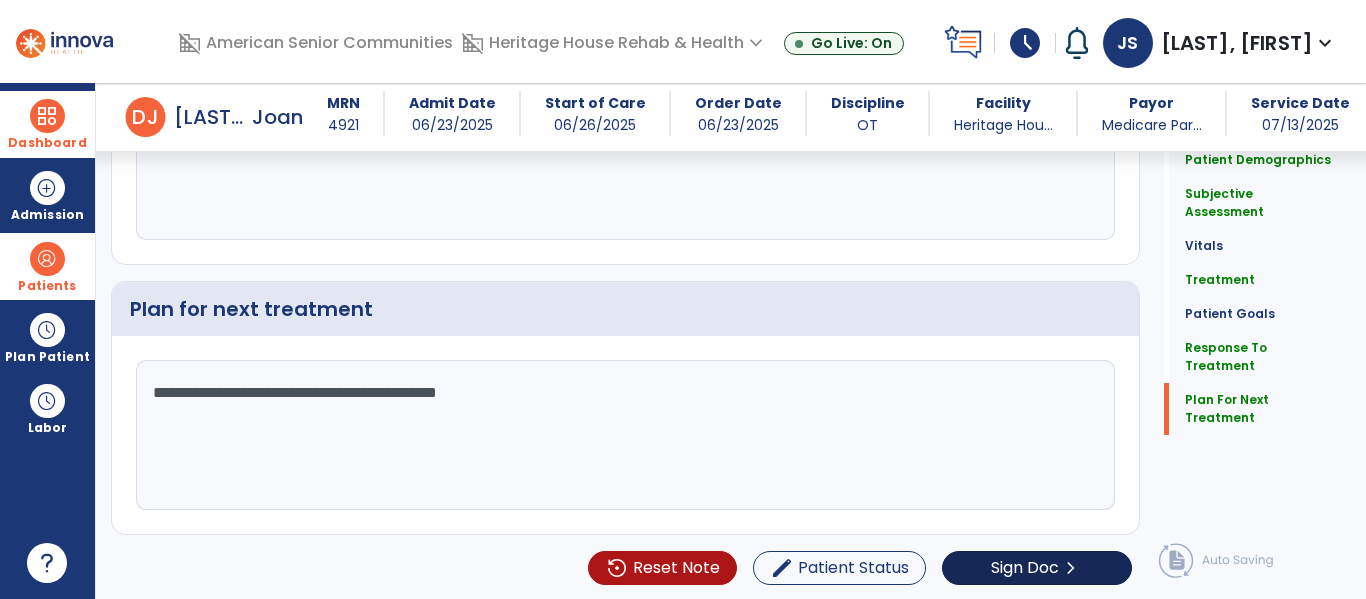 type on "**********" 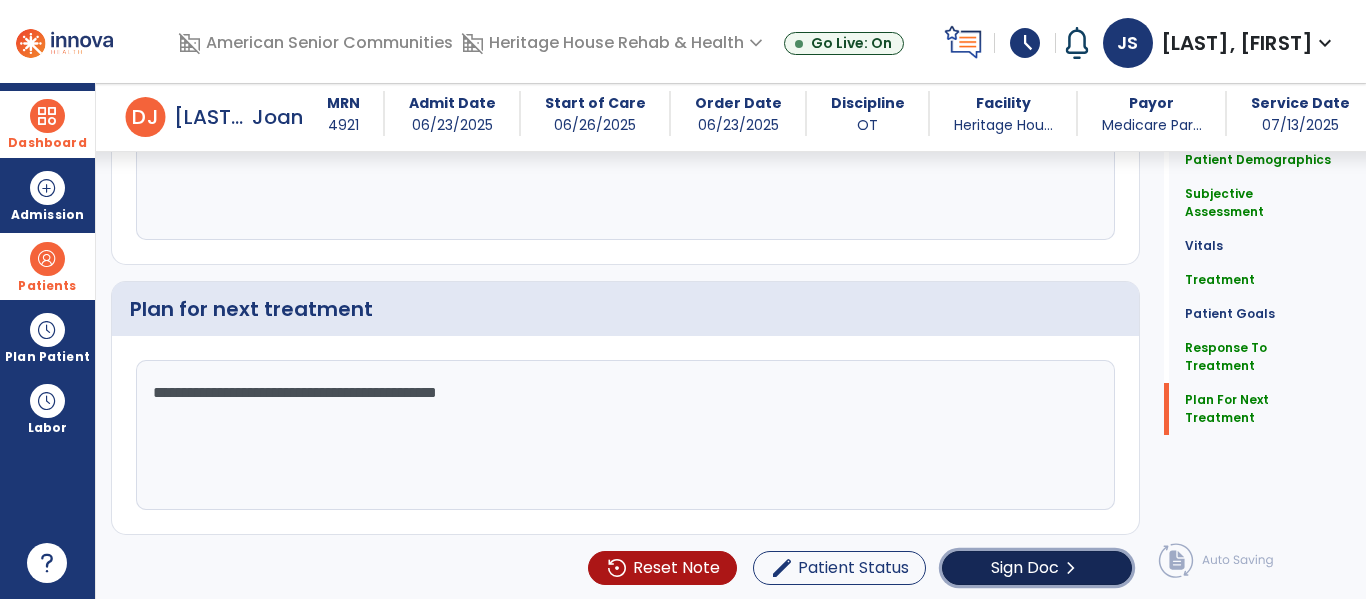 click on "Sign Doc" 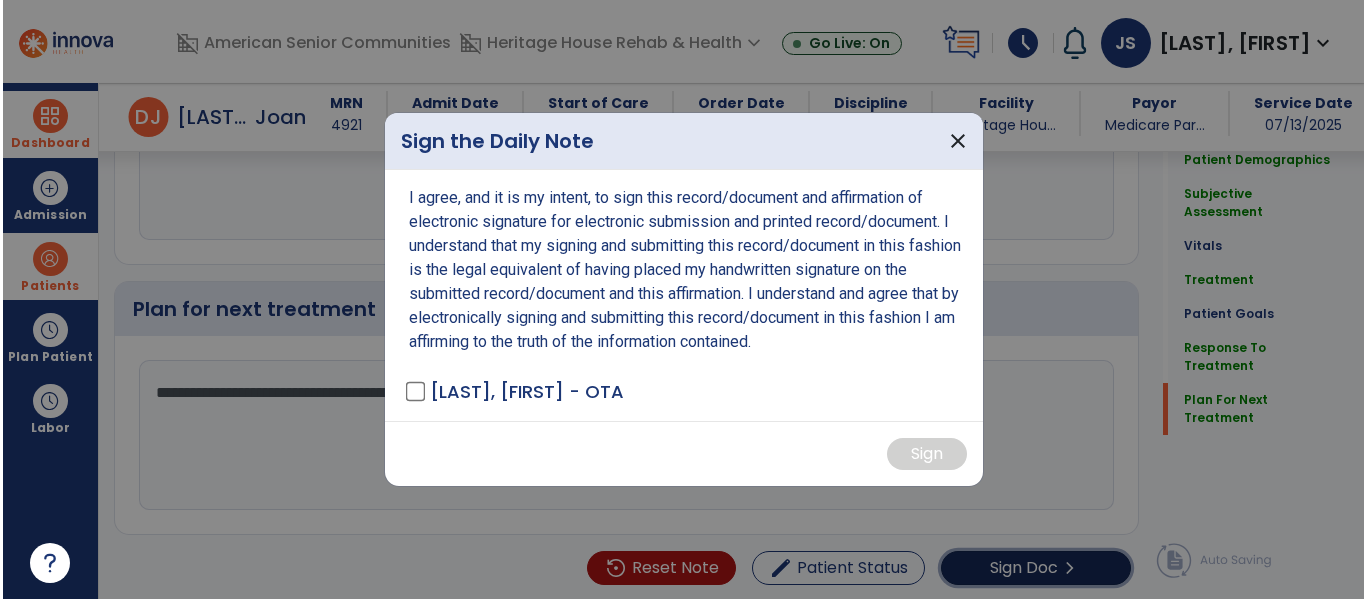 scroll, scrollTop: 2967, scrollLeft: 0, axis: vertical 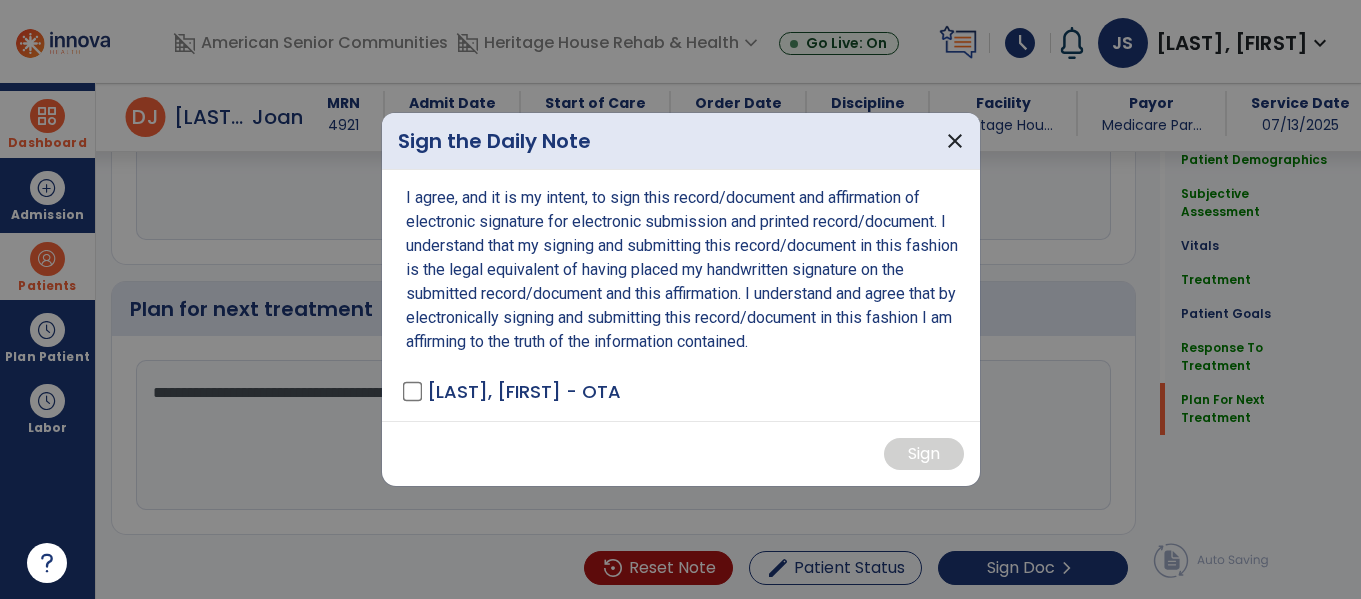 click on "I agree, and it is my intent, to sign this record/document and affirmation of electronic signature for electronic submission and printed record/document. I understand that my signing and submitting this record/document in this fashion is the legal equivalent of having placed my handwritten signature on the submitted record/document and this affirmation. I understand and agree that by electronically signing and submitting this record/document in this fashion I am affirming to the truth of the information contained. [LAST], [FIRST]  - OTA" at bounding box center [681, 295] 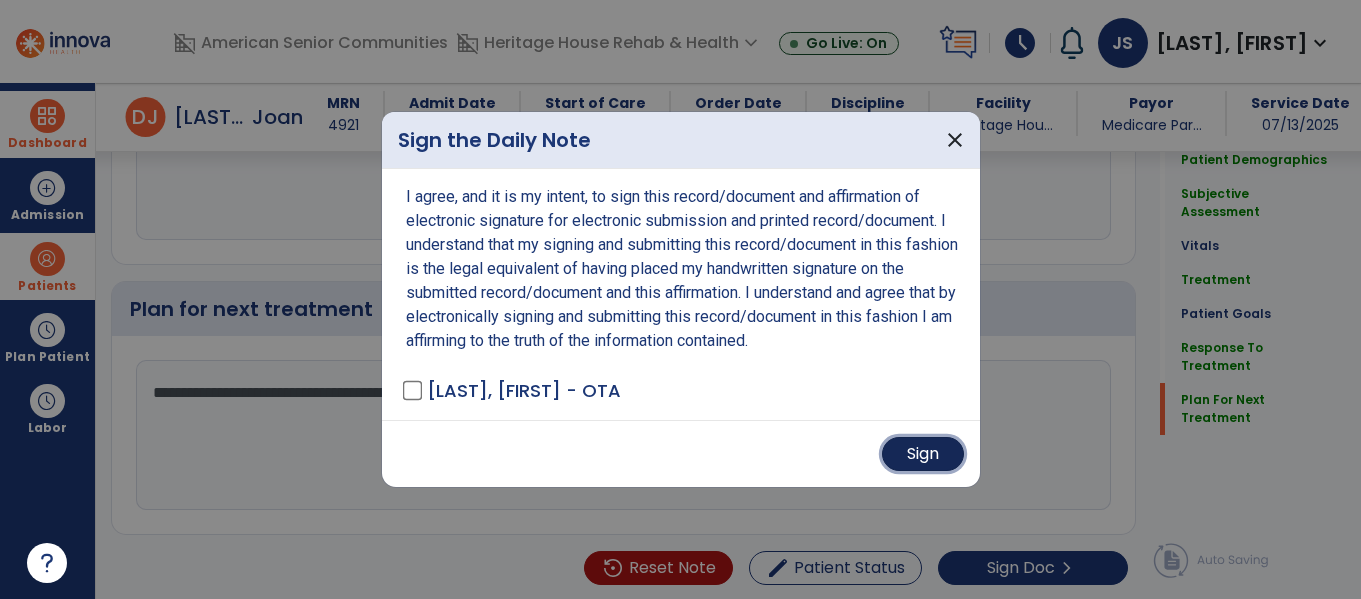 click on "Sign" at bounding box center [923, 454] 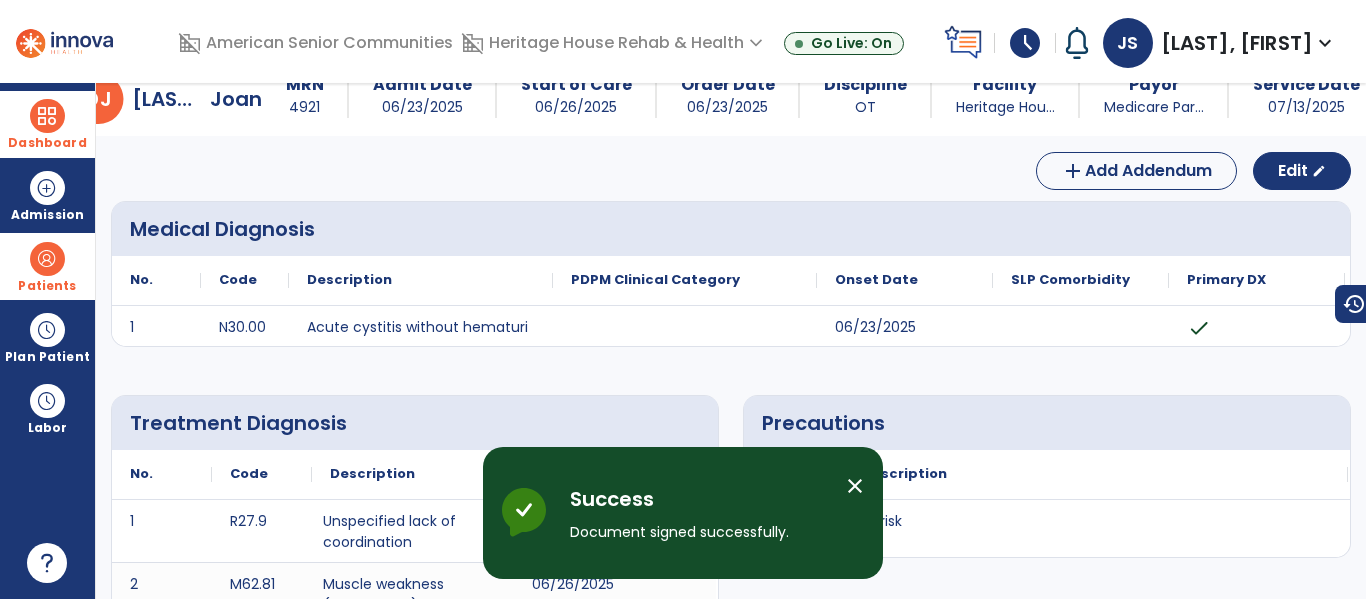 scroll, scrollTop: 0, scrollLeft: 0, axis: both 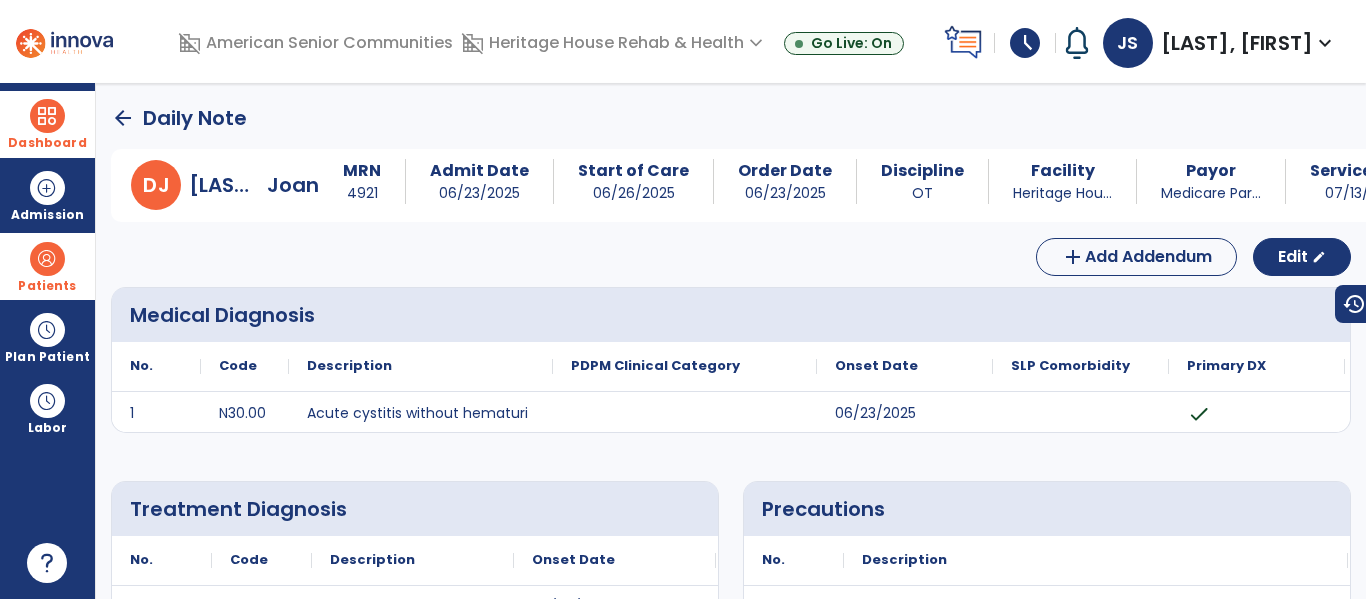 click on "arrow_back" 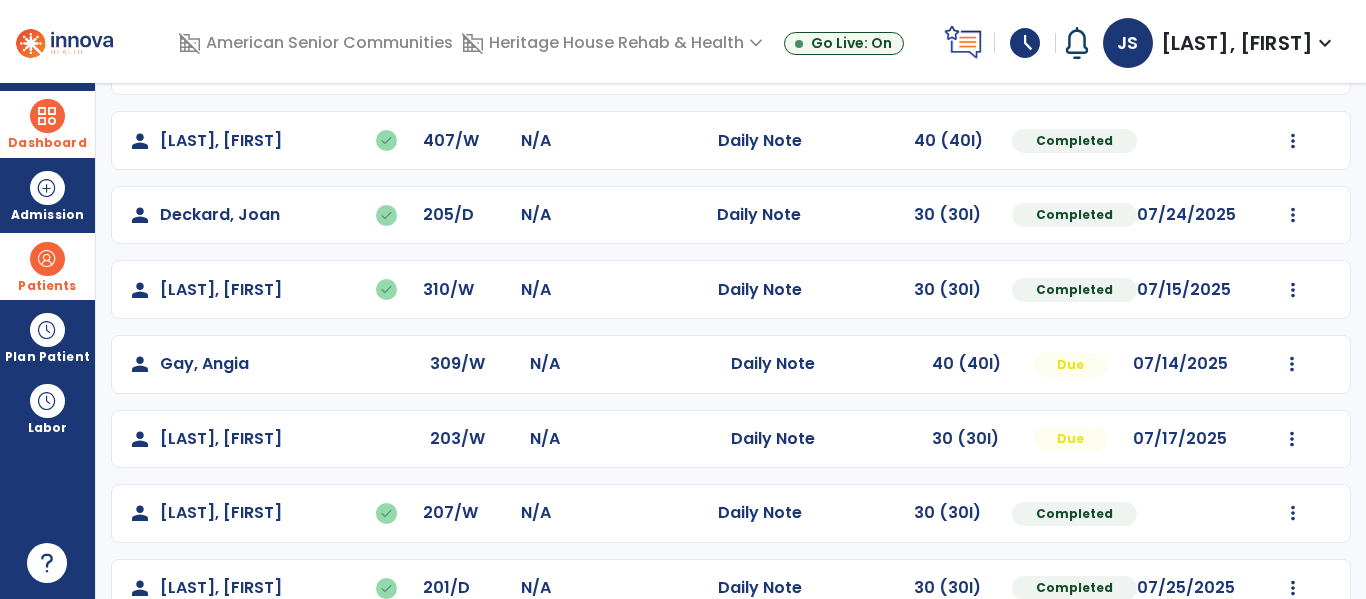 scroll, scrollTop: 275, scrollLeft: 0, axis: vertical 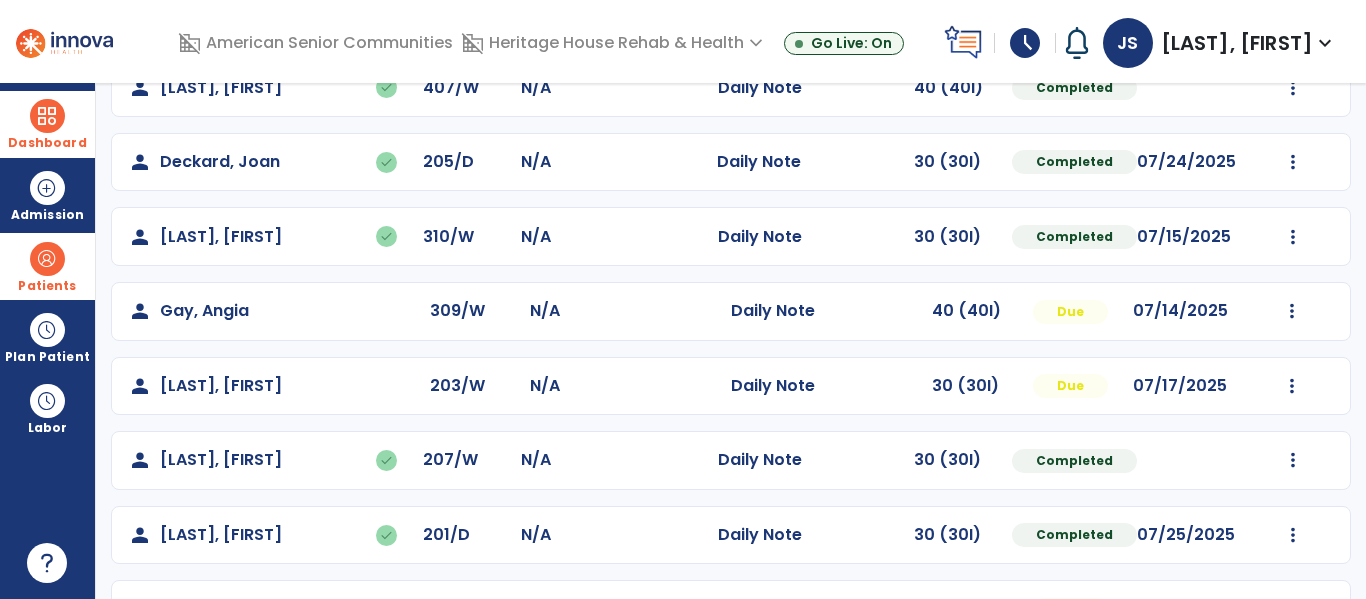 click on "Mark Visit As Complete   Reset Note   Open Document   G + C Mins" 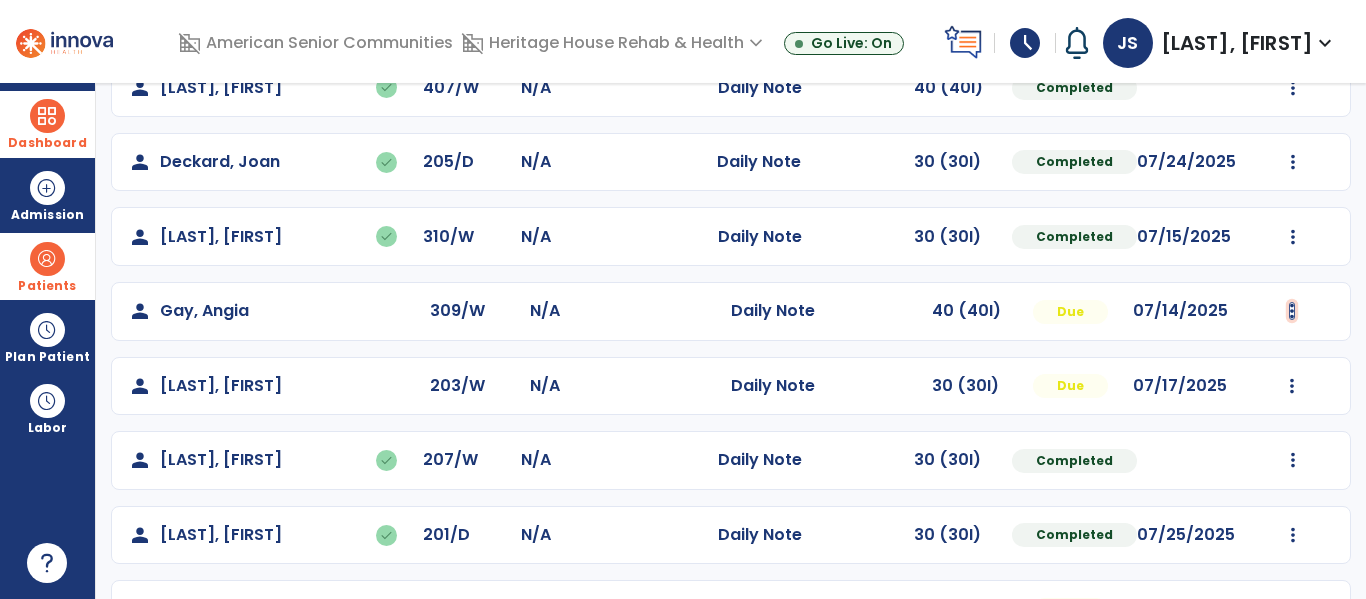 click at bounding box center (1293, 13) 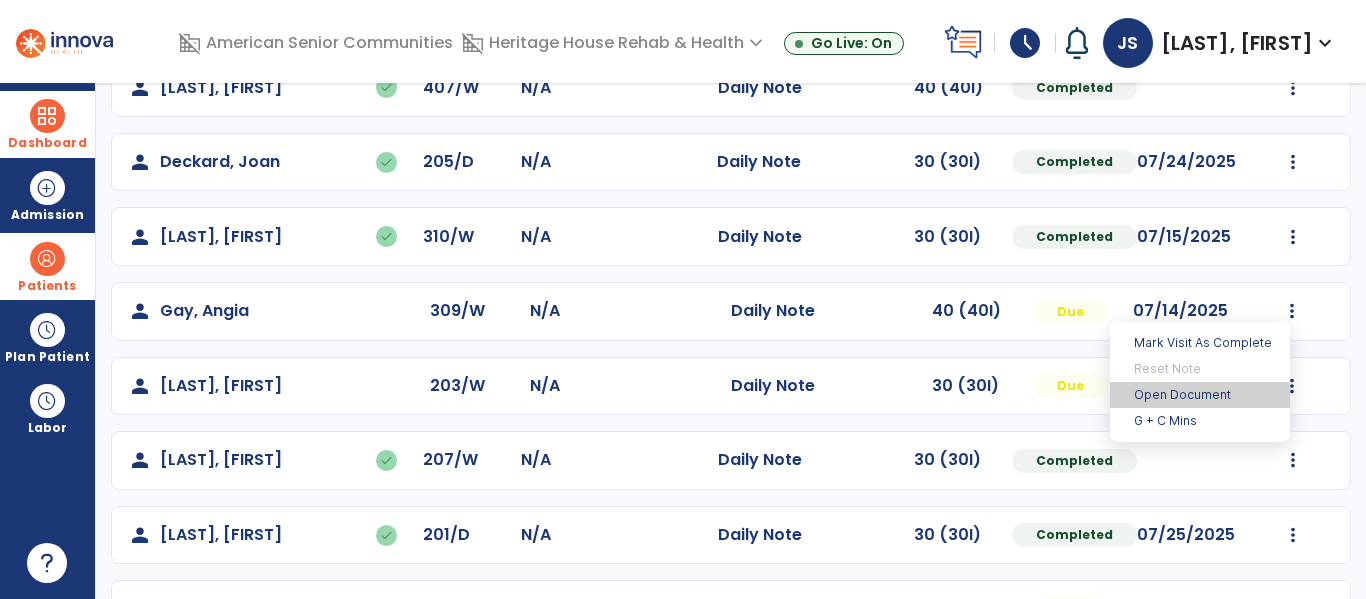 click on "Open Document" at bounding box center [1200, 395] 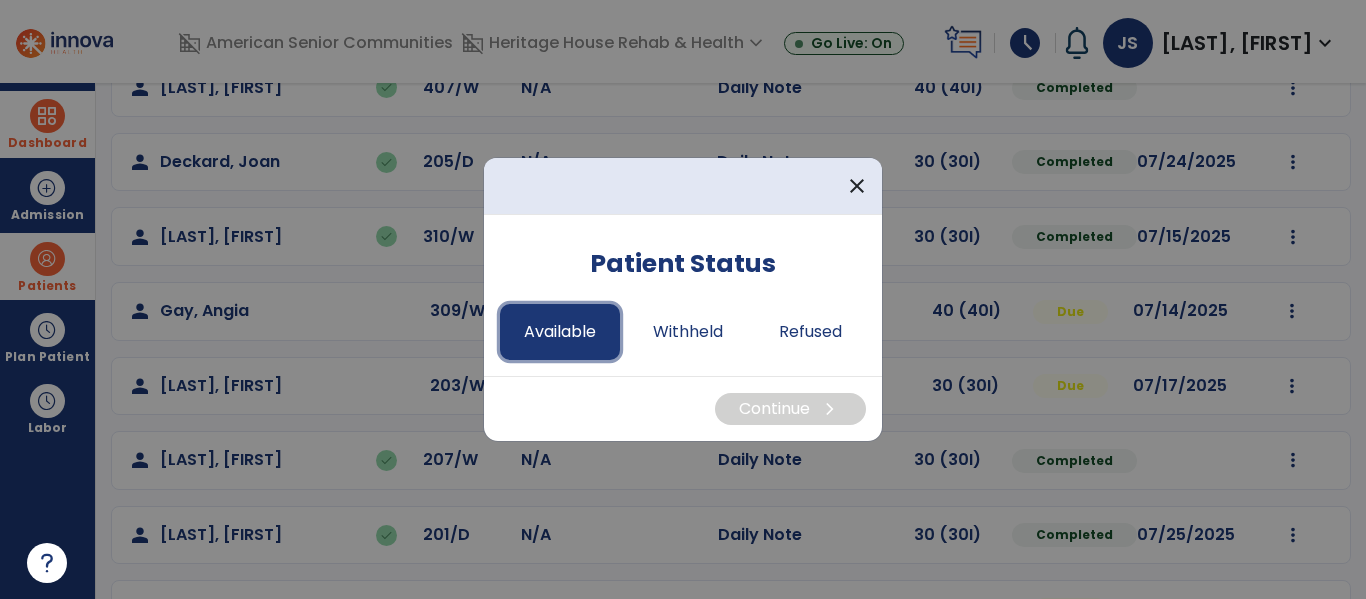 click on "Available" at bounding box center (560, 332) 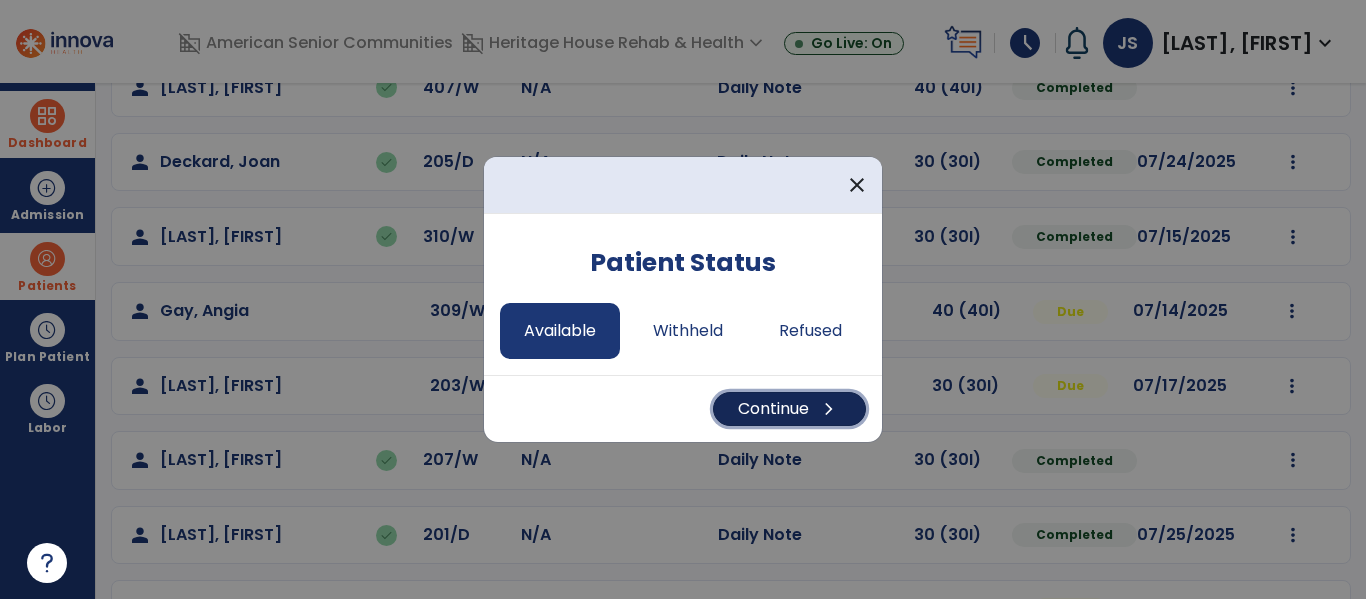 click on "Continue   chevron_right" at bounding box center (789, 409) 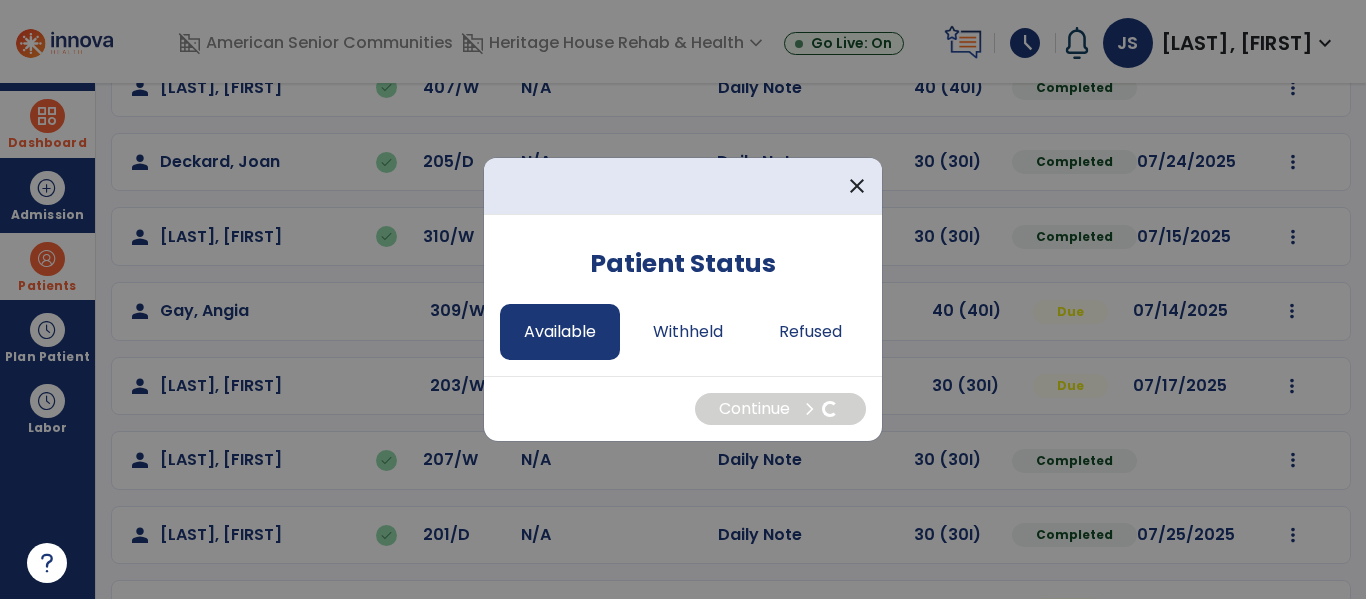 select on "*" 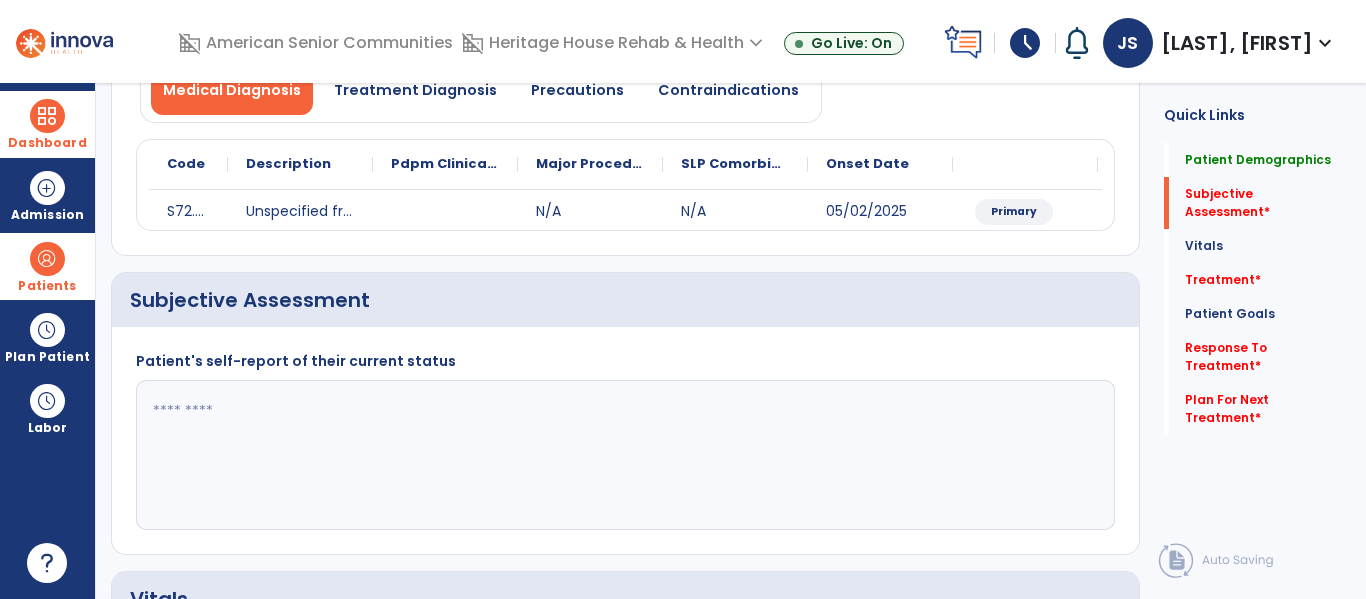 click 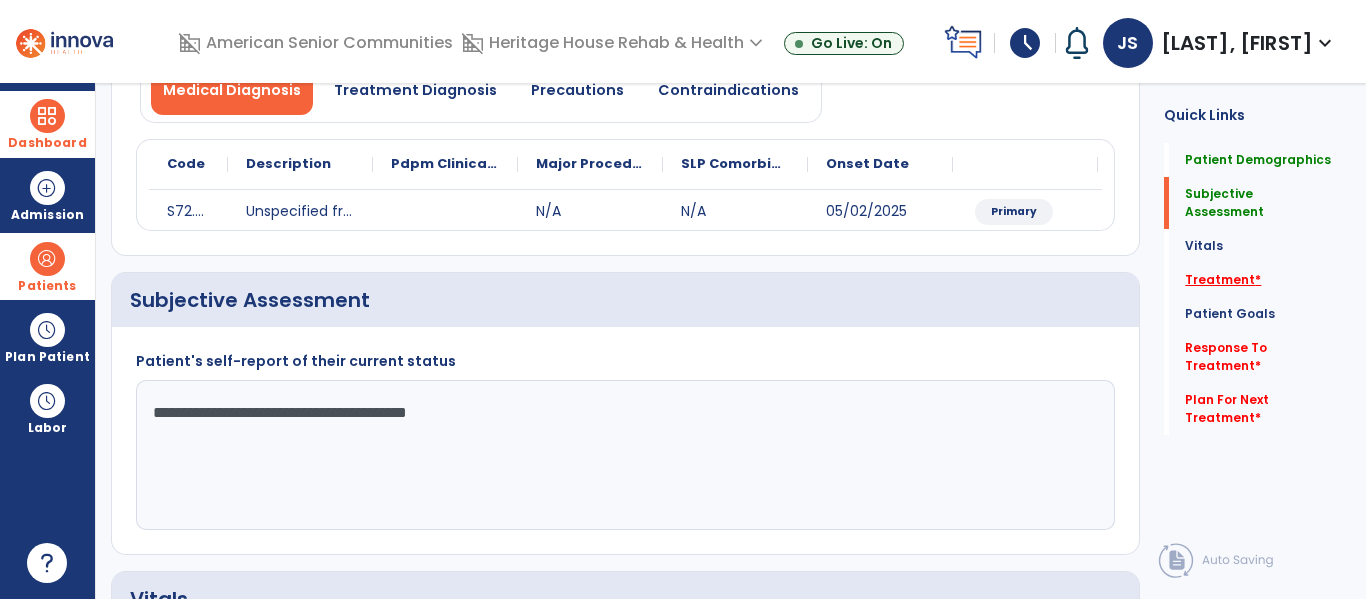 type on "**********" 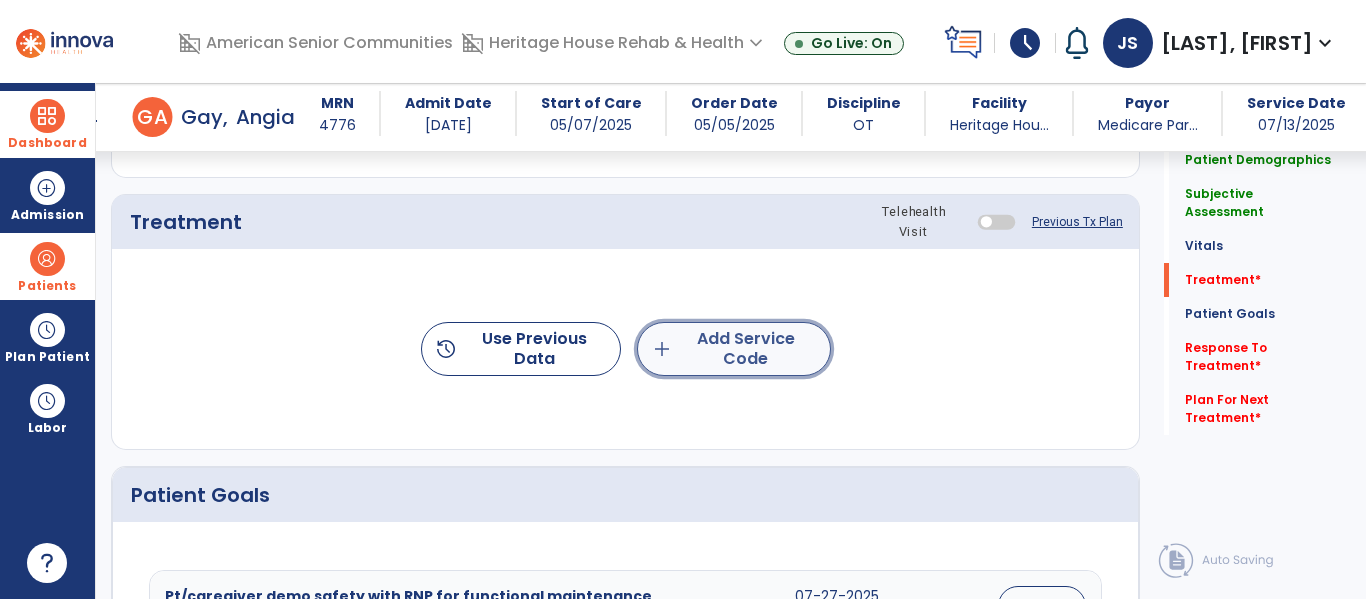 click on "add" 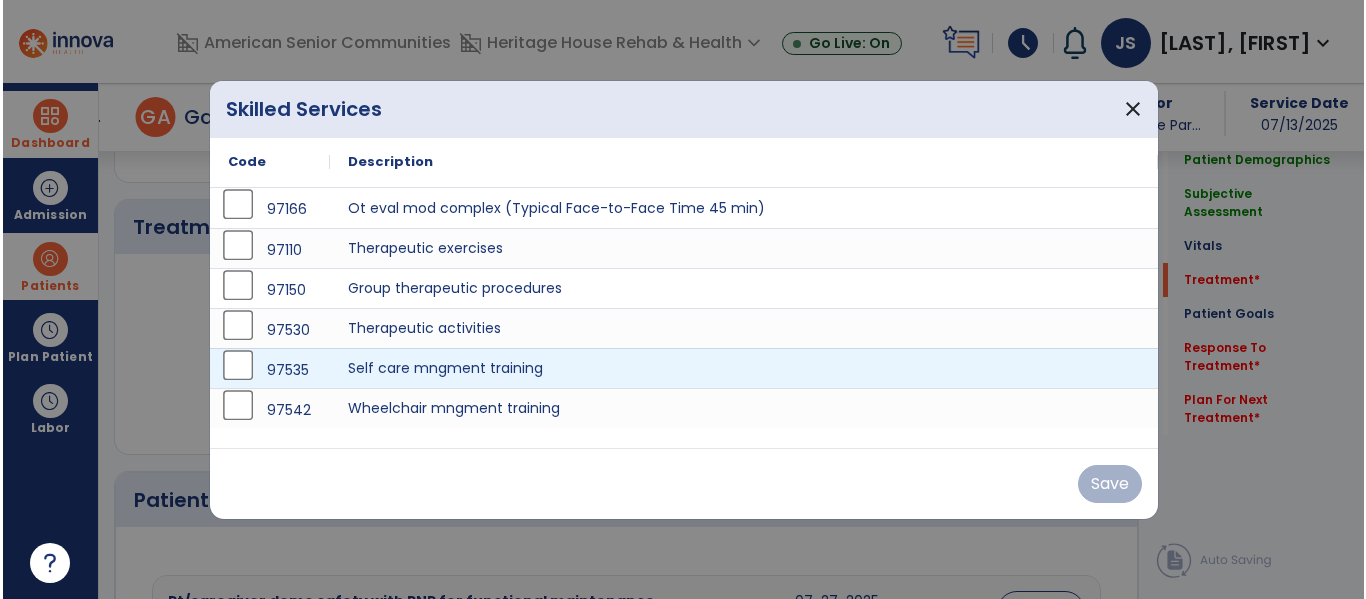 scroll, scrollTop: 1055, scrollLeft: 0, axis: vertical 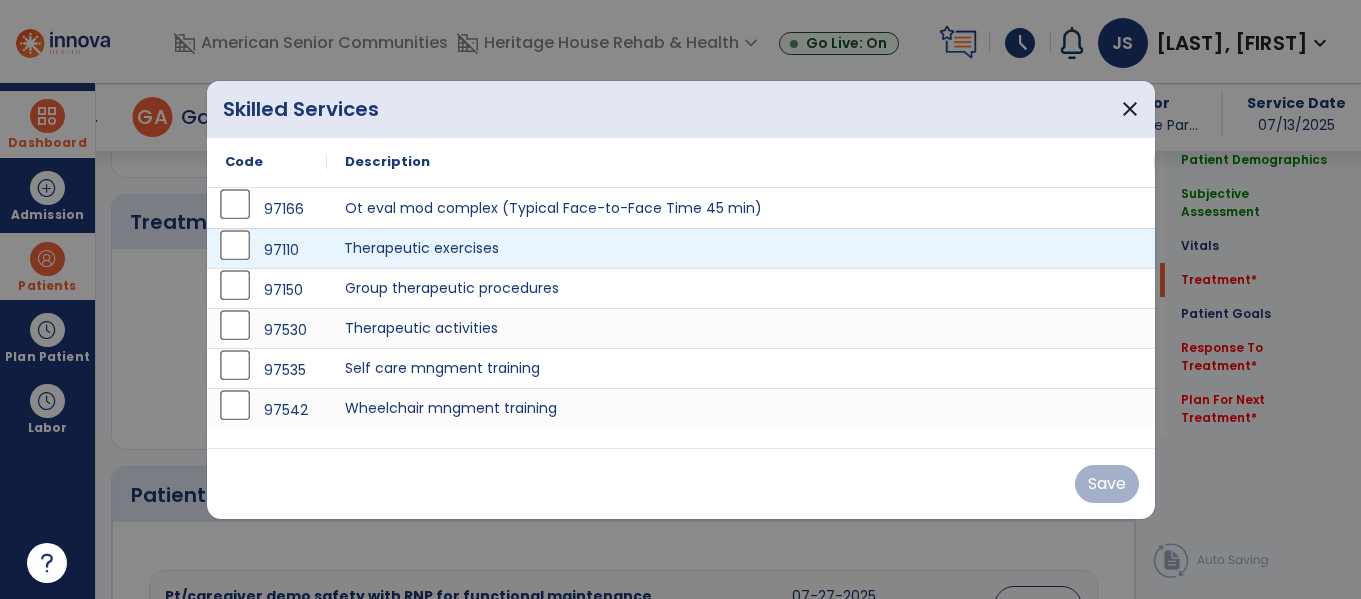 click on "Therapeutic exercises" at bounding box center (741, 248) 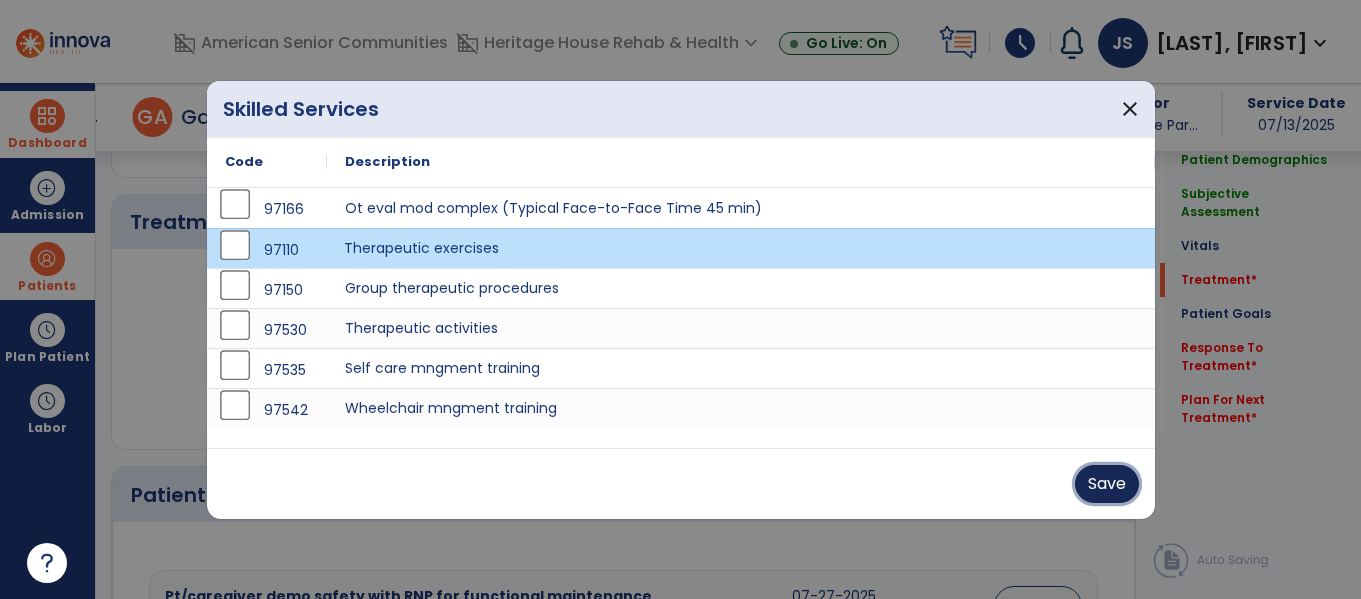 drag, startPoint x: 1091, startPoint y: 480, endPoint x: 1076, endPoint y: 484, distance: 15.524175 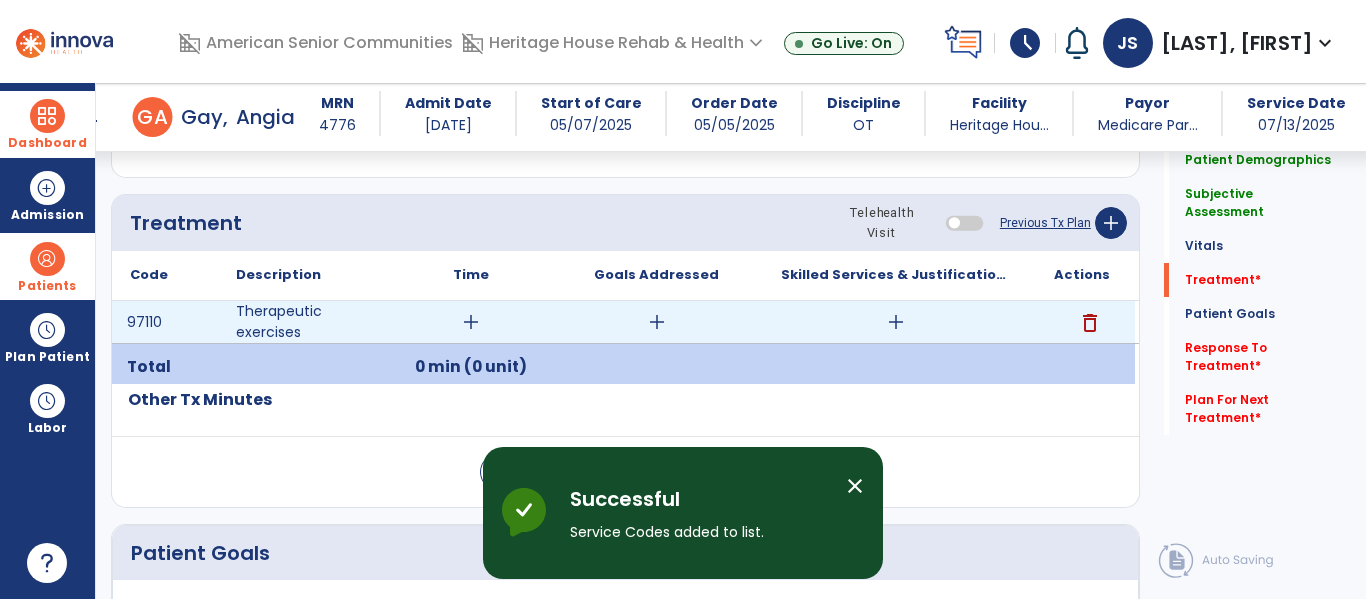 click on "add" at bounding box center (471, 322) 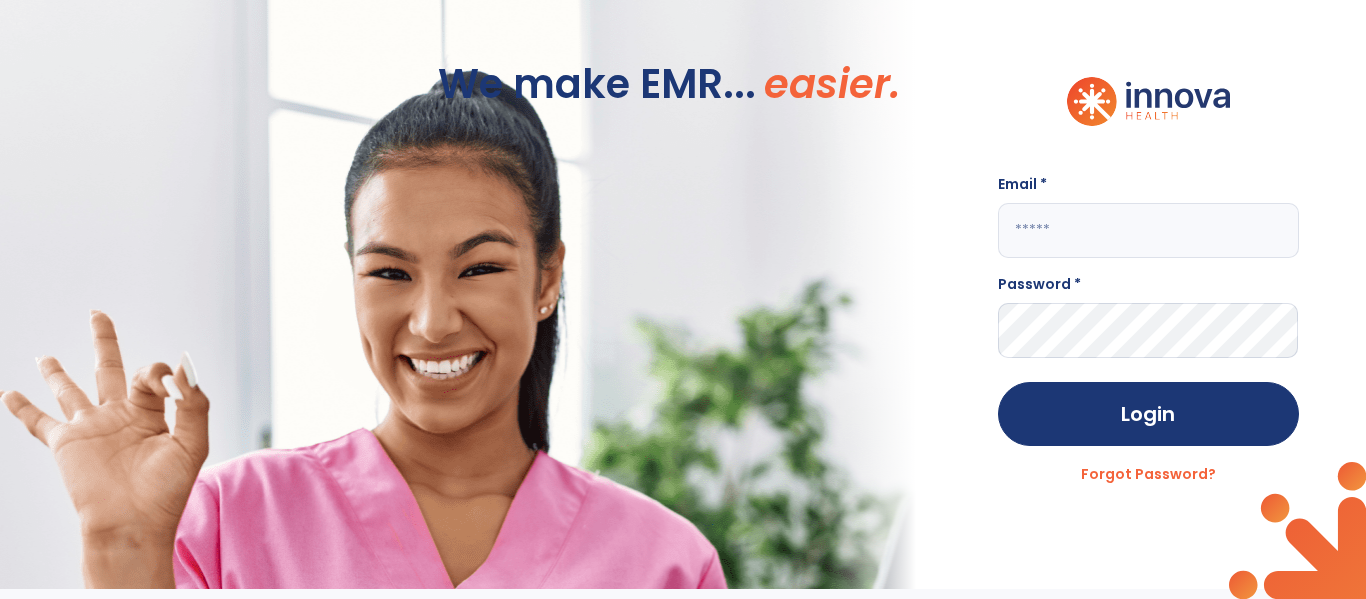 scroll, scrollTop: 0, scrollLeft: 0, axis: both 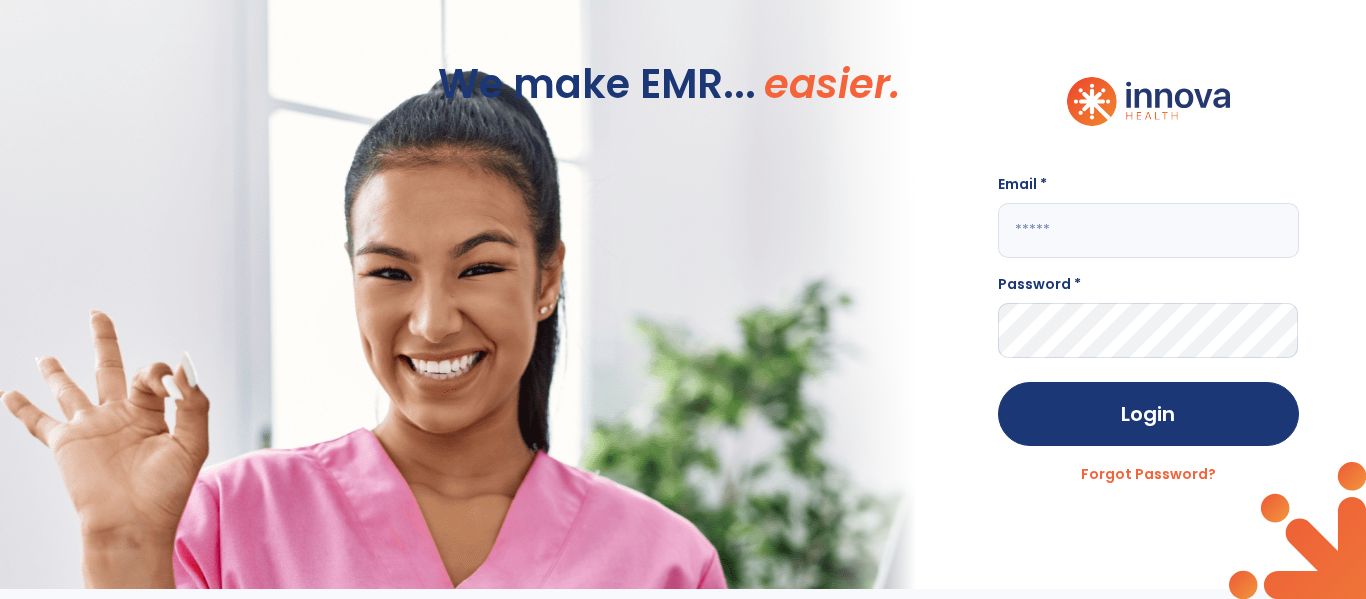 click 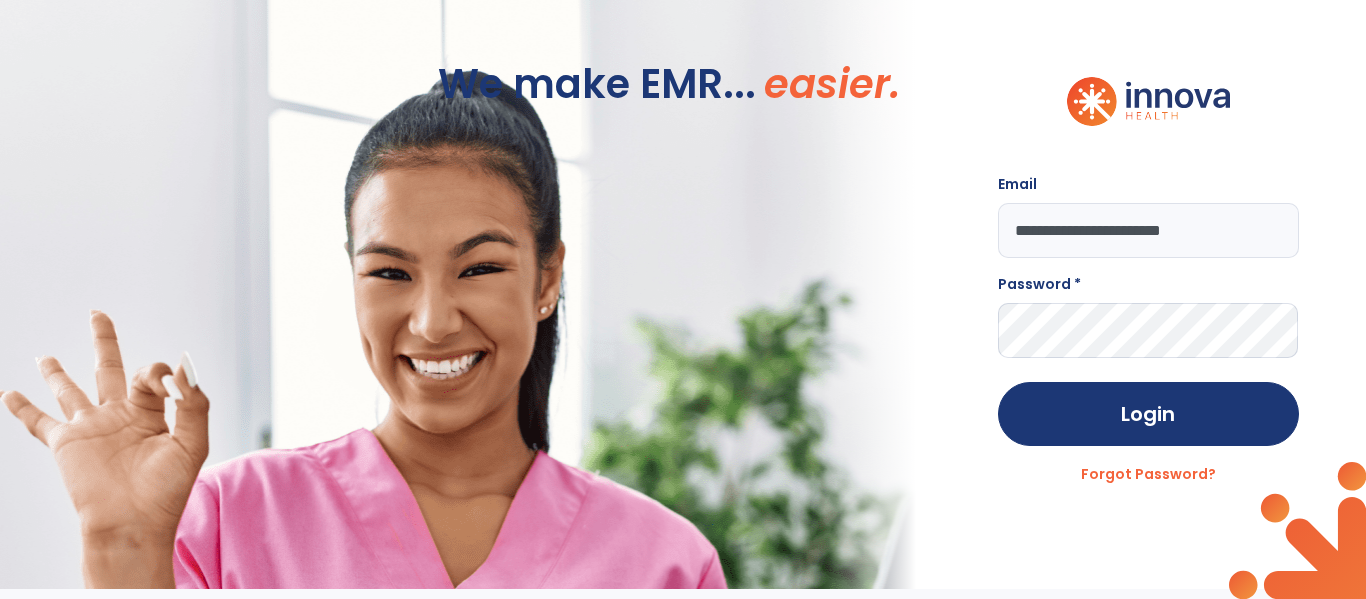 type on "**********" 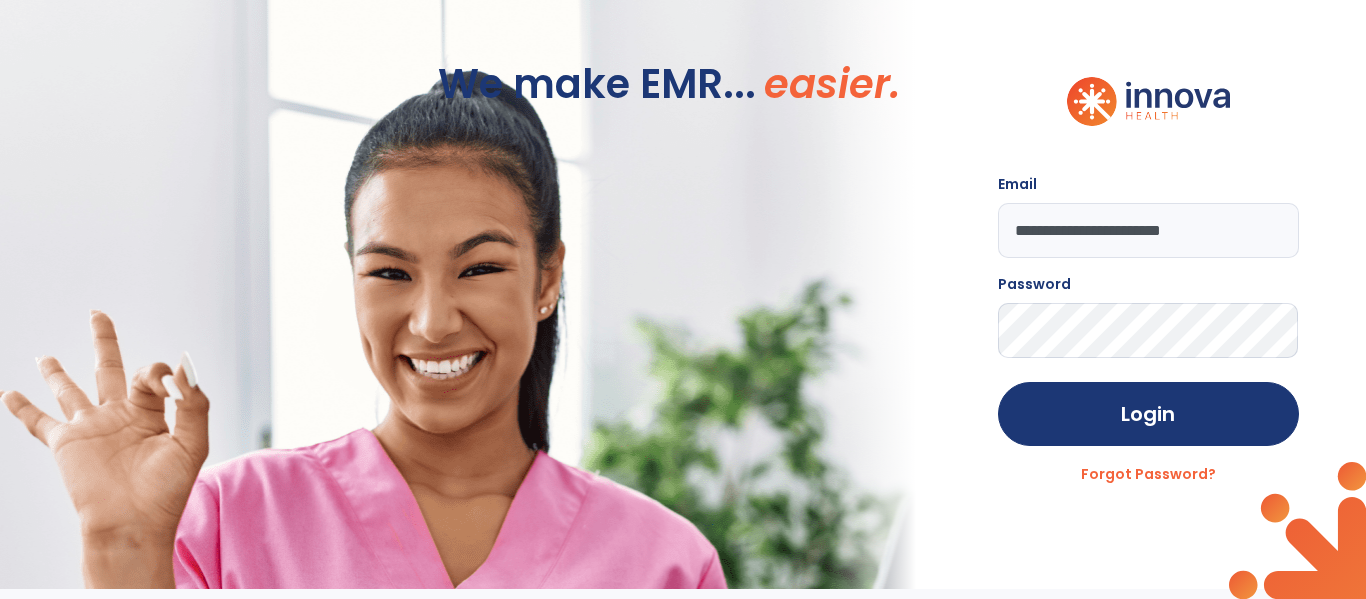 click on "Login" 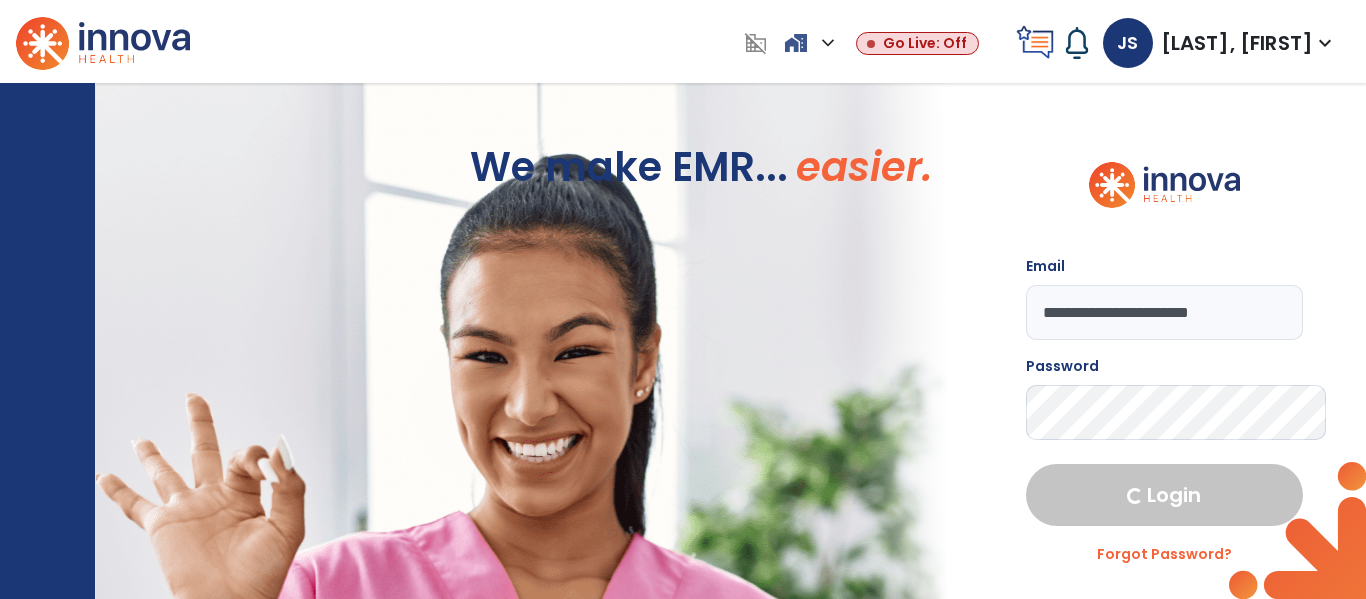 select on "****" 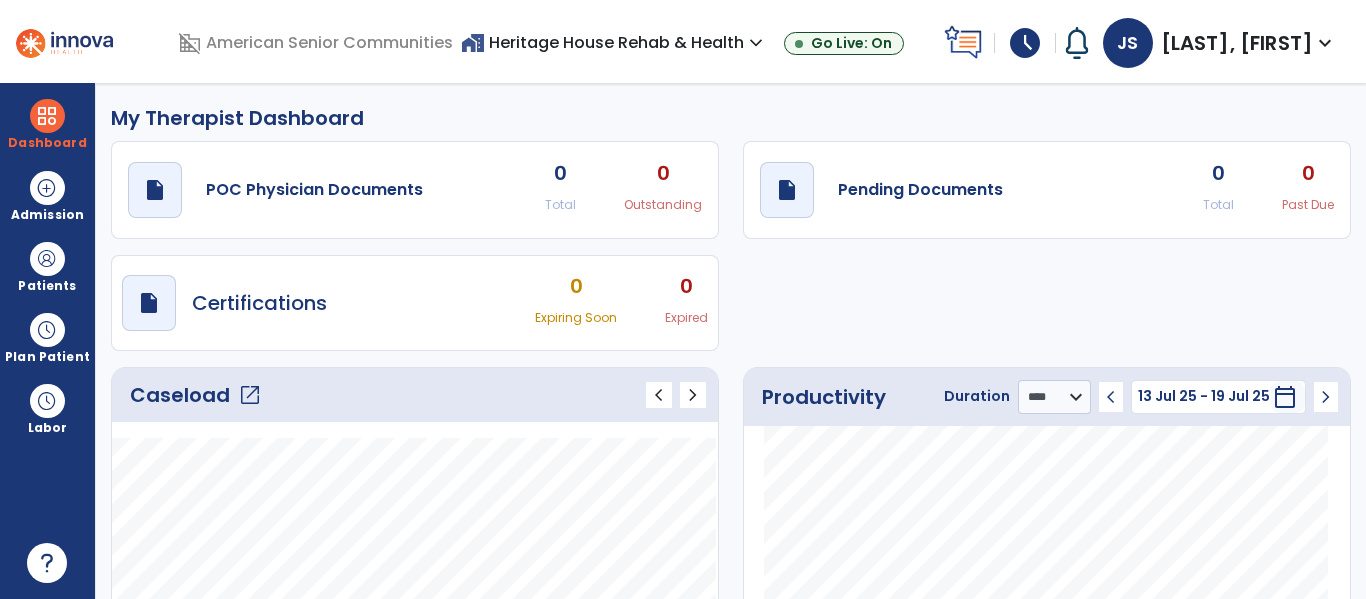 click on "Caseload   open_in_new" 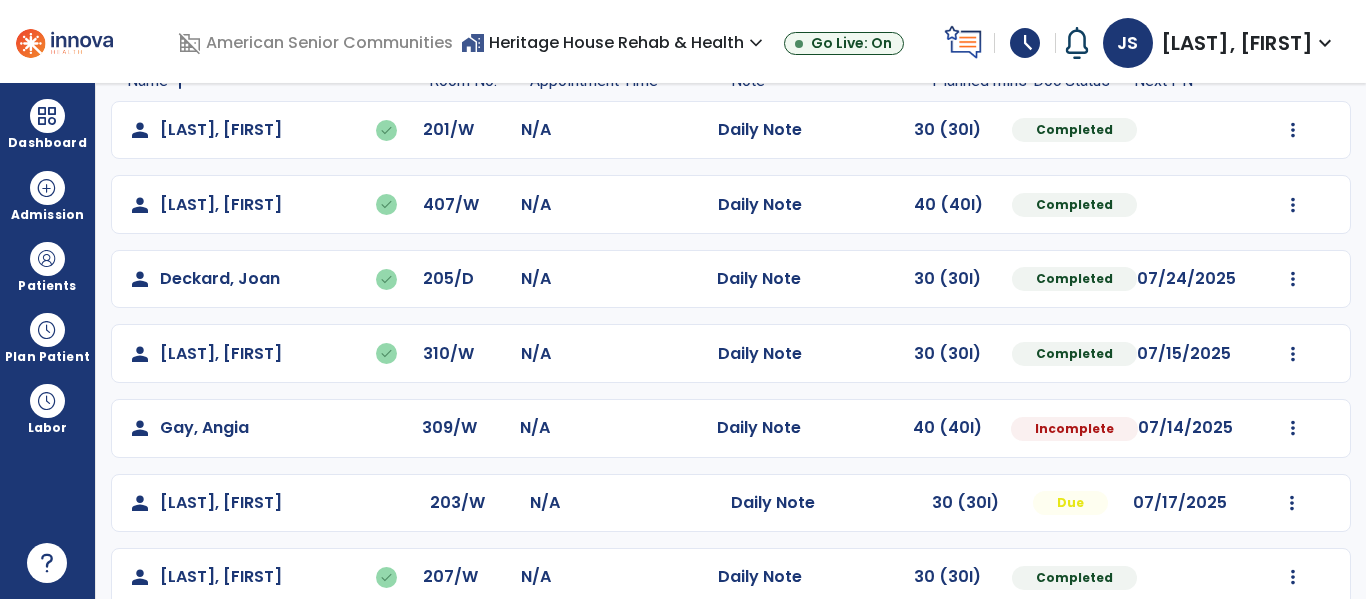 scroll, scrollTop: 166, scrollLeft: 0, axis: vertical 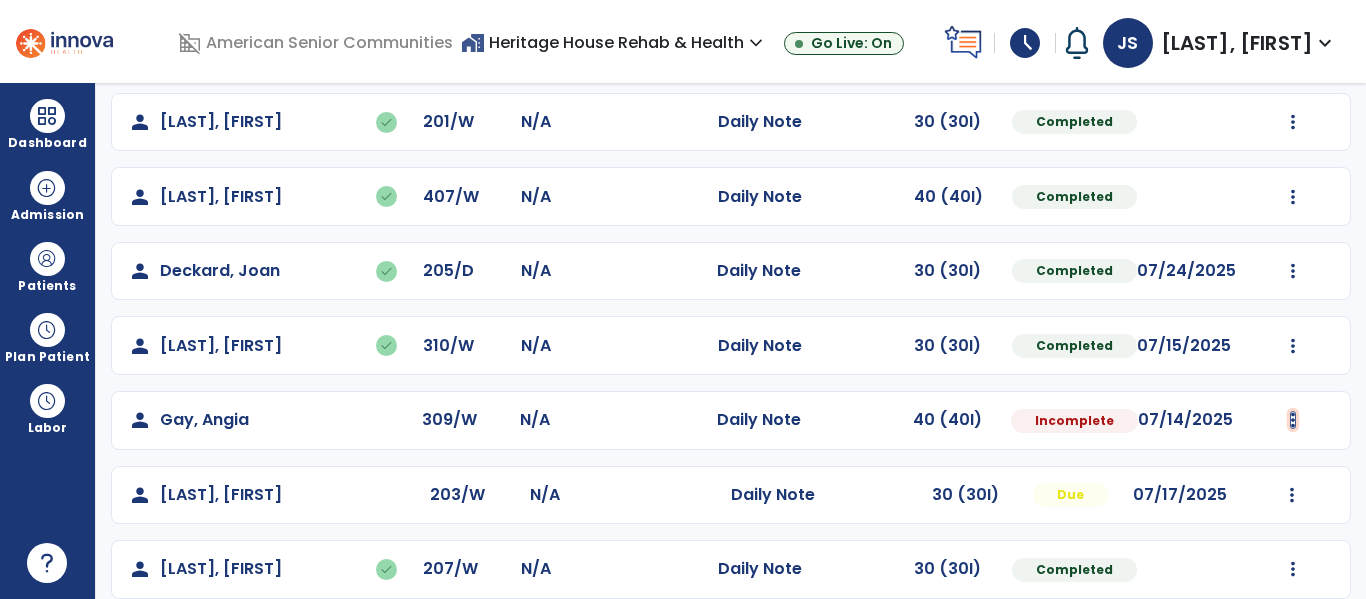 click at bounding box center [1293, 122] 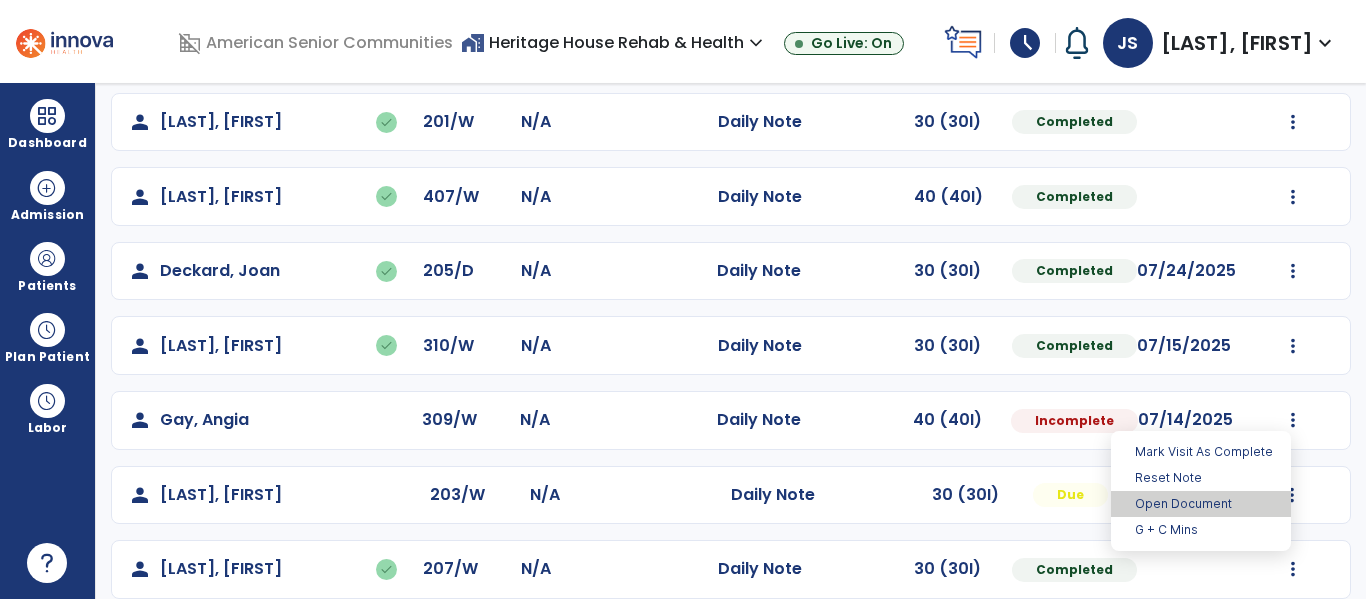 click on "Open Document" at bounding box center (1201, 504) 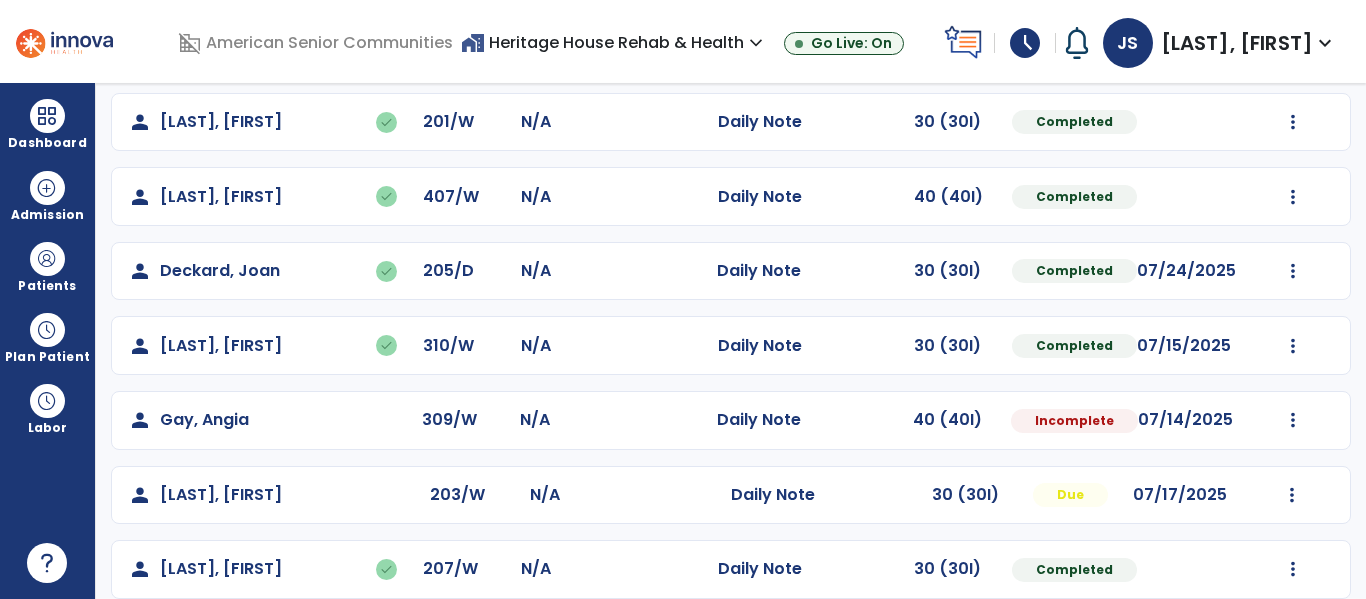 select on "*" 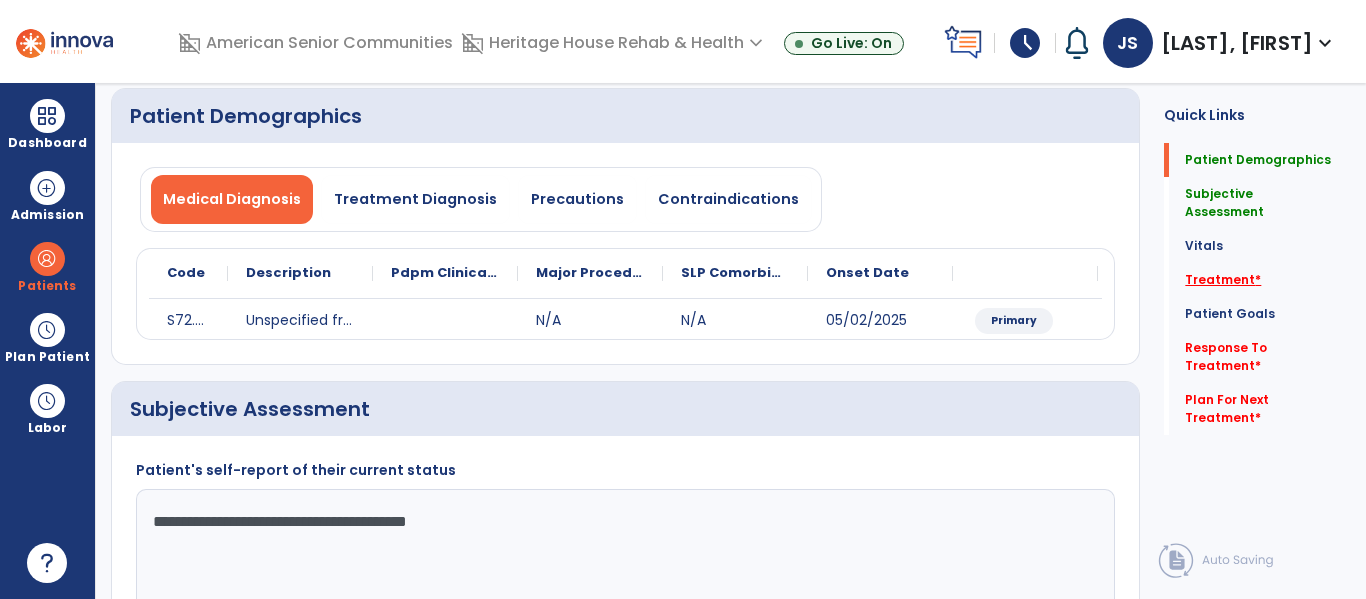 drag, startPoint x: 1227, startPoint y: 264, endPoint x: 1216, endPoint y: 263, distance: 11.045361 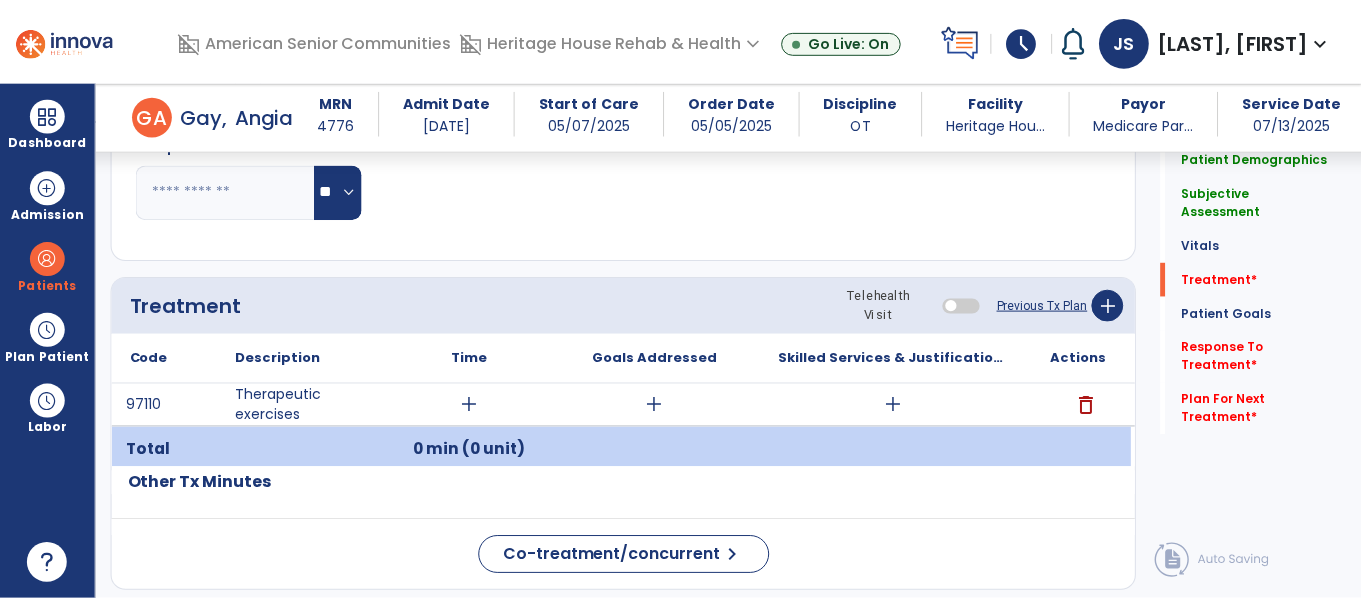 scroll, scrollTop: 1084, scrollLeft: 0, axis: vertical 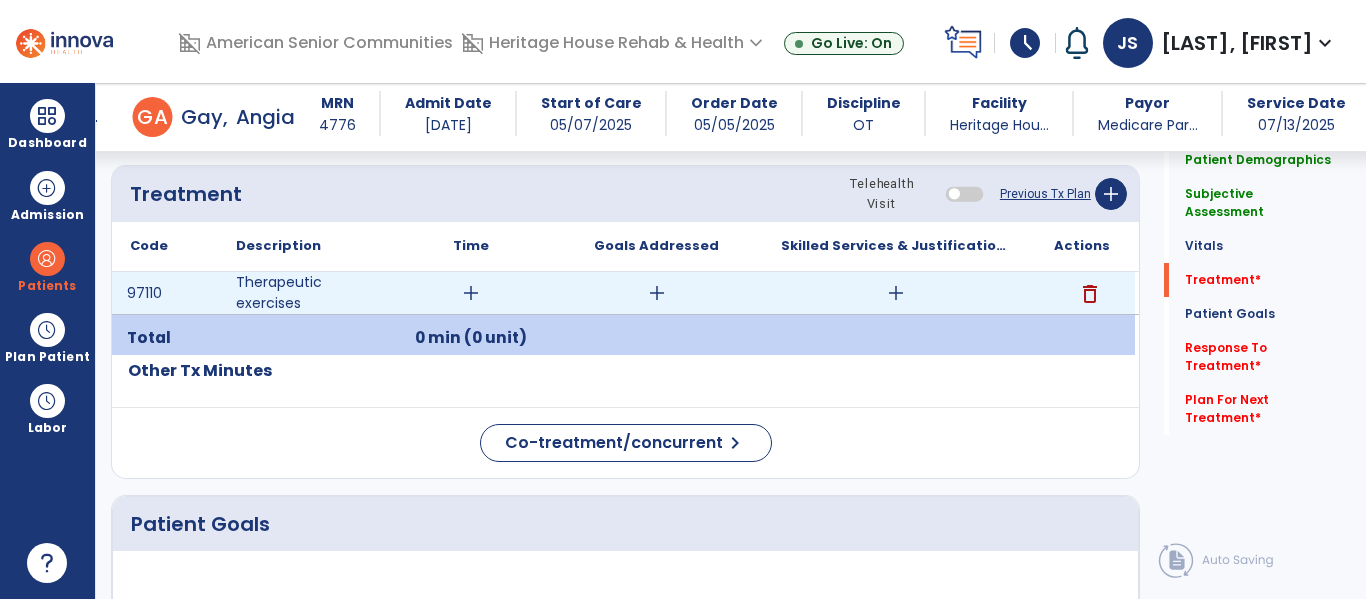 click on "add" at bounding box center [471, 293] 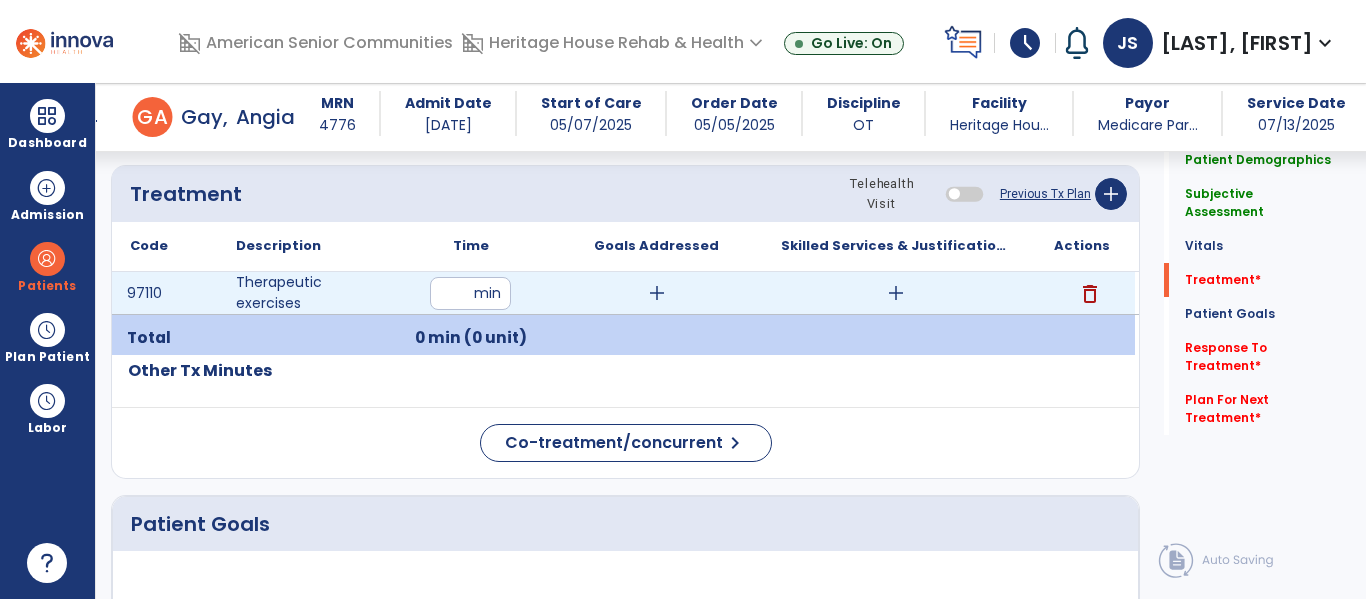 type on "**" 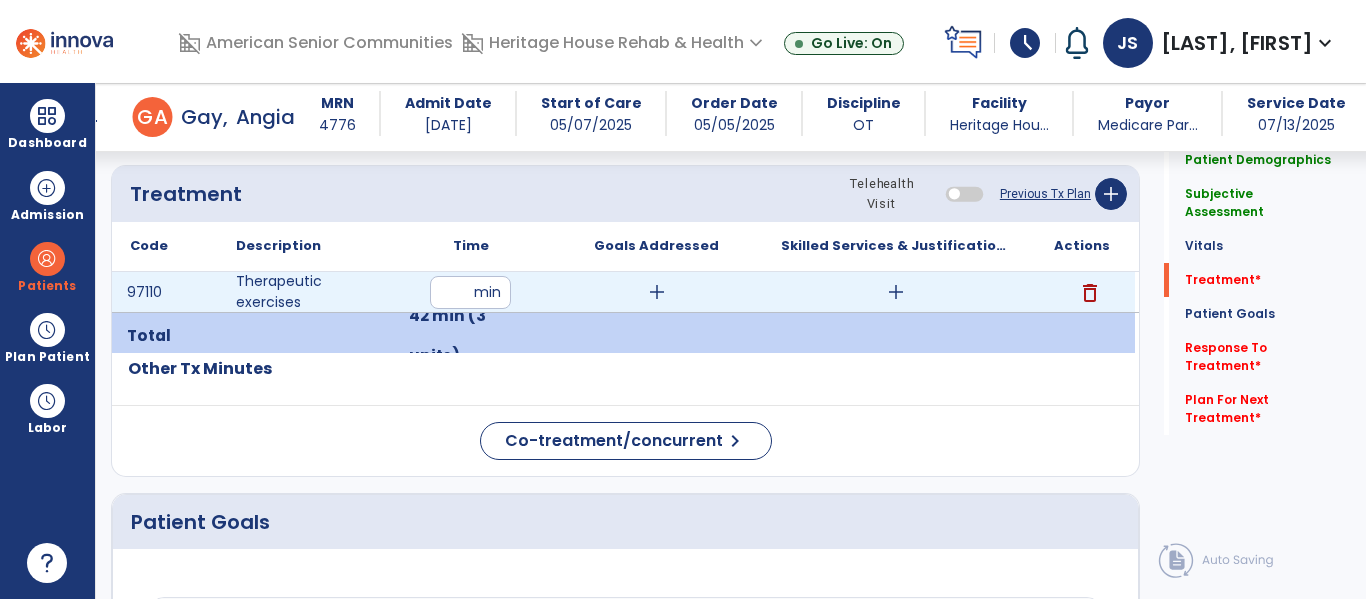 drag, startPoint x: 645, startPoint y: 285, endPoint x: 635, endPoint y: 290, distance: 11.18034 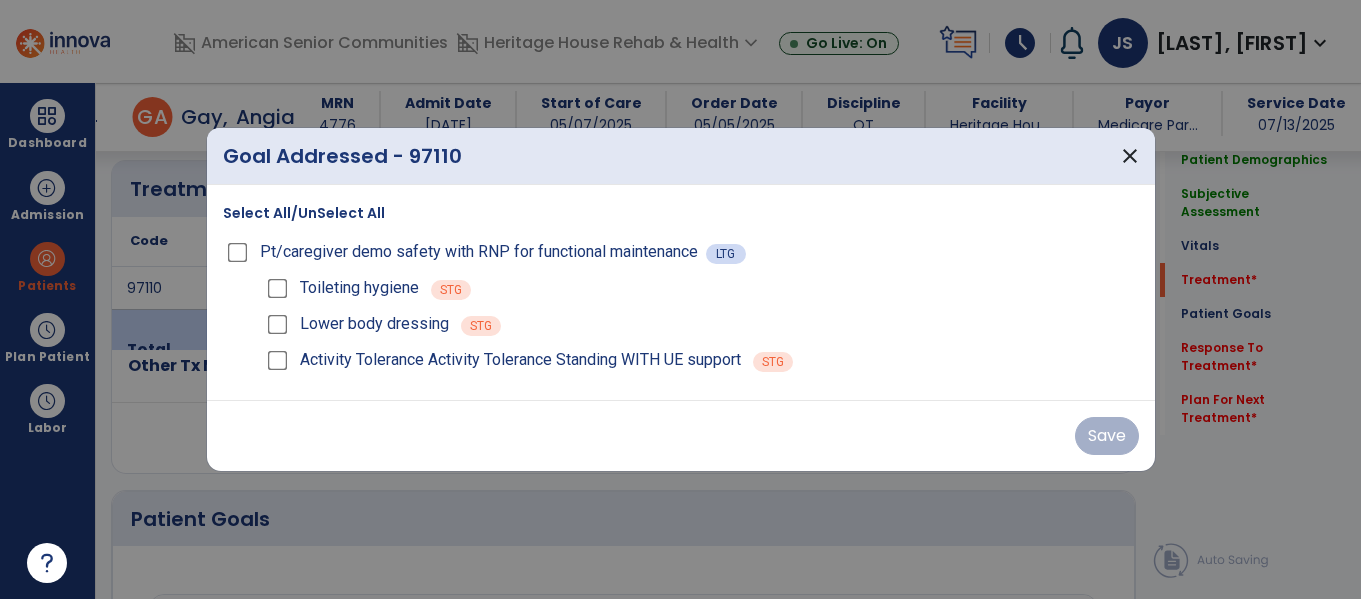 scroll, scrollTop: 1084, scrollLeft: 0, axis: vertical 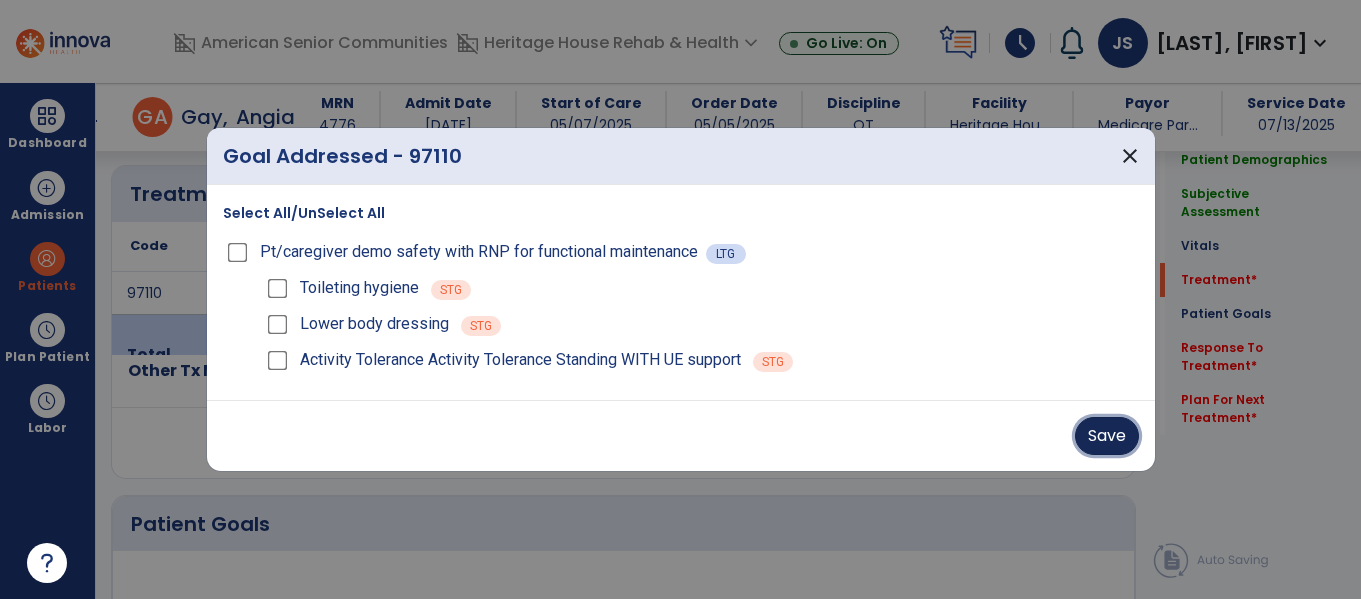 click on "Save" at bounding box center (1107, 436) 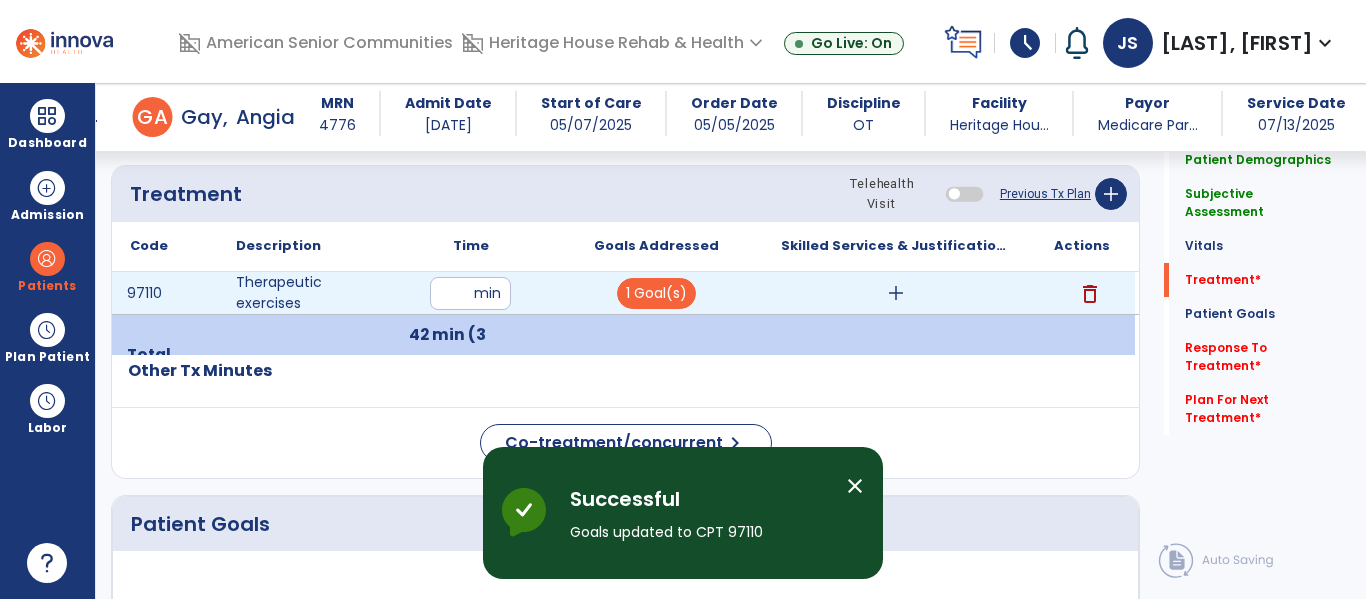 click on "add" at bounding box center [896, 293] 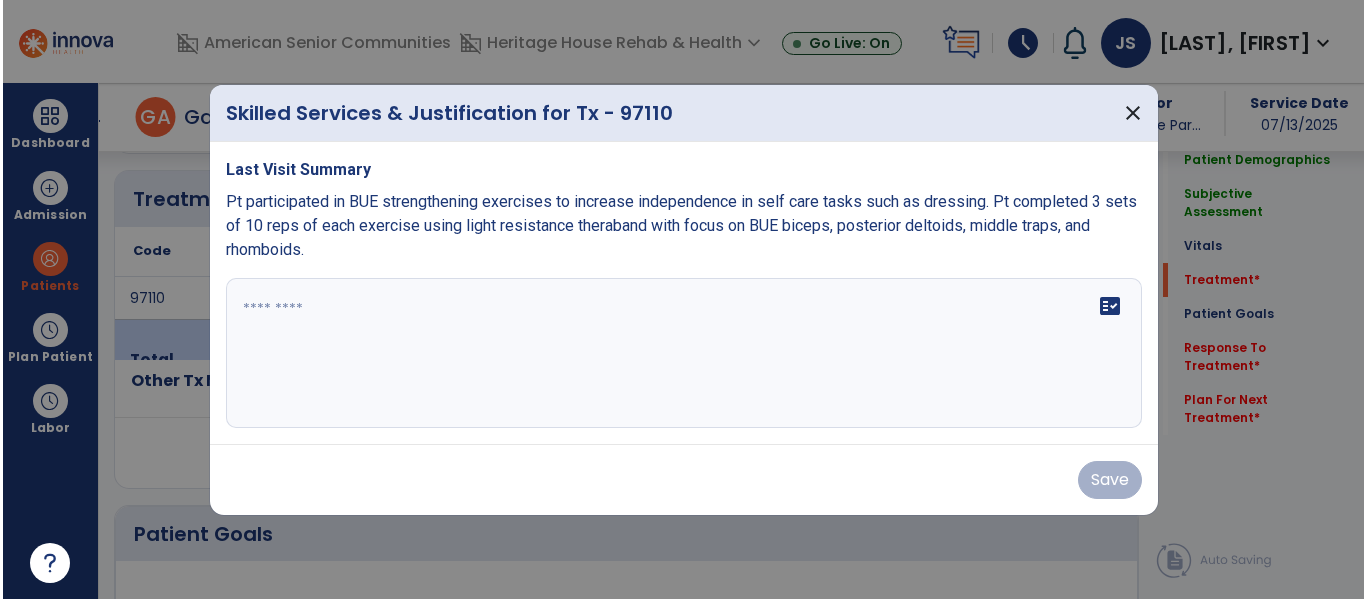 scroll, scrollTop: 1084, scrollLeft: 0, axis: vertical 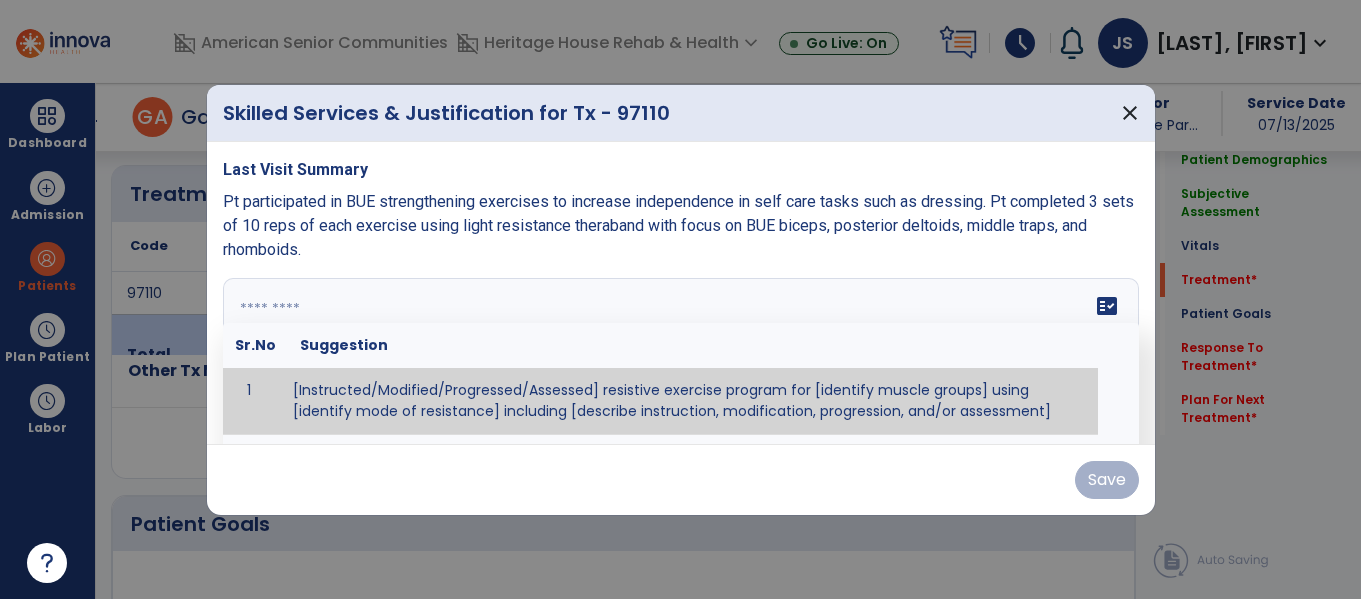 click at bounding box center (681, 353) 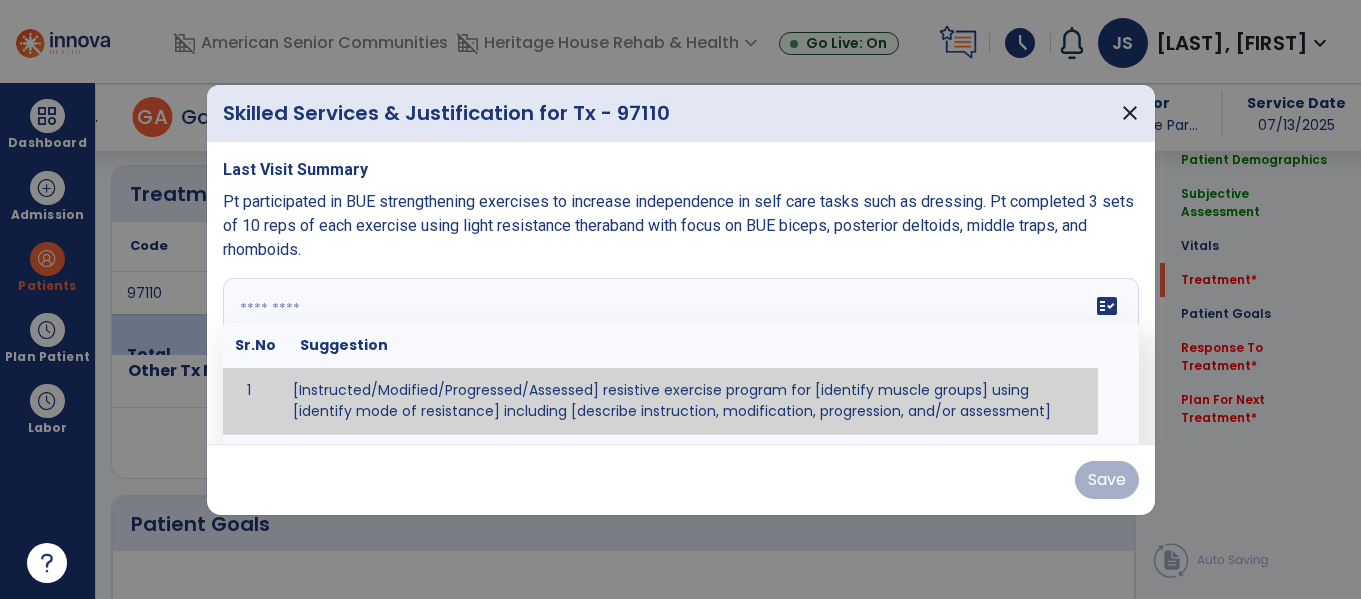 paste on "**********" 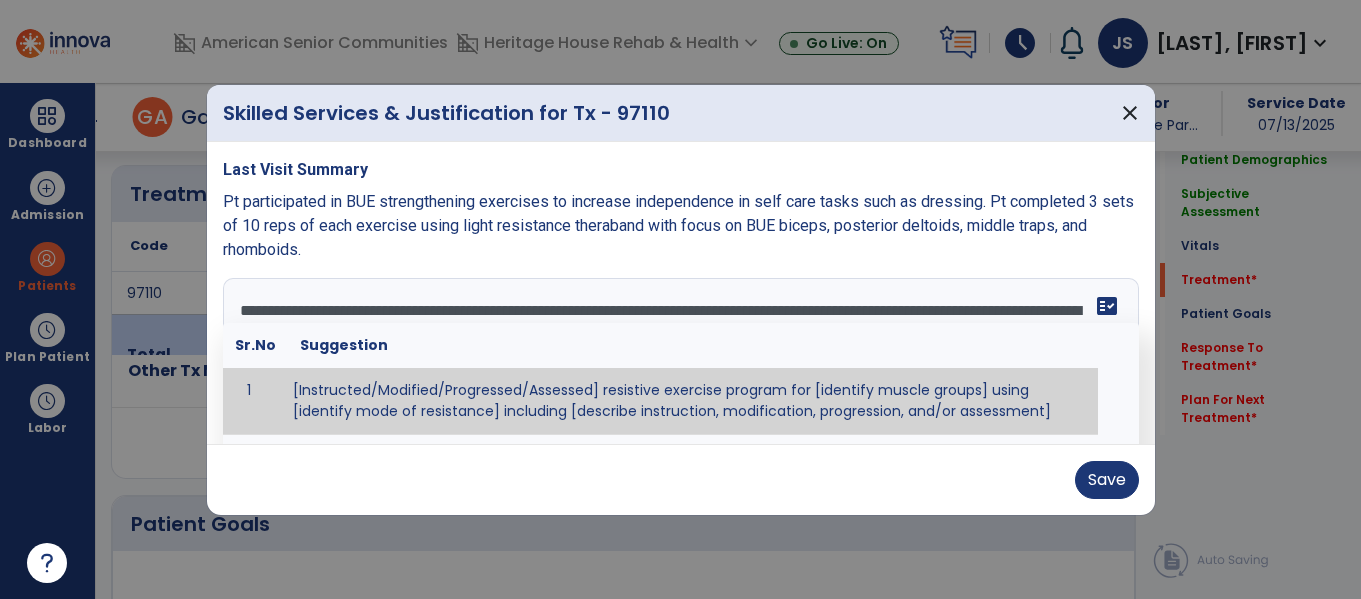 type on "**********" 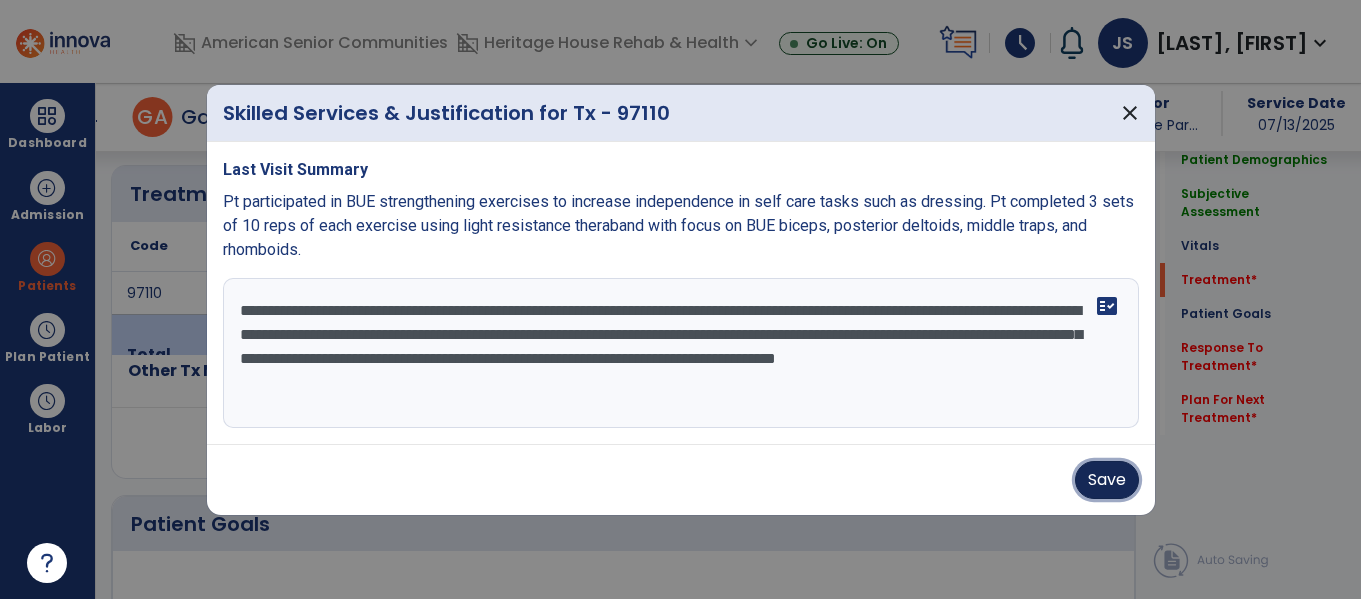 click on "Save" at bounding box center [1107, 480] 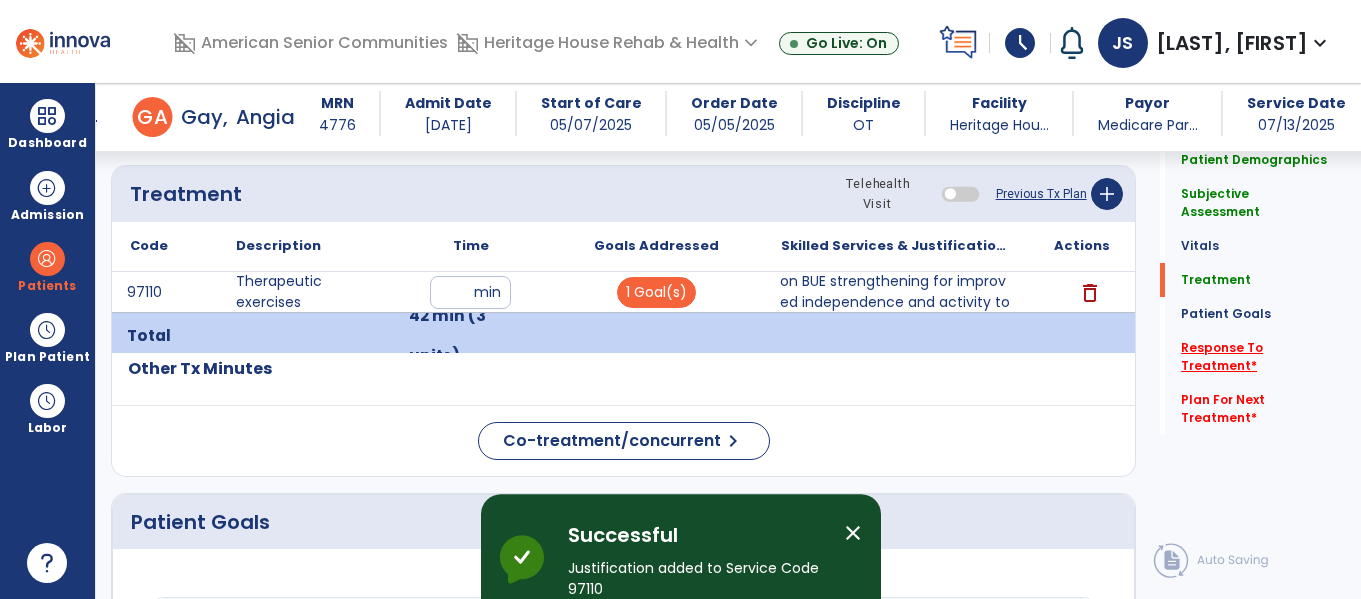 click on "Response To Treatment   *" 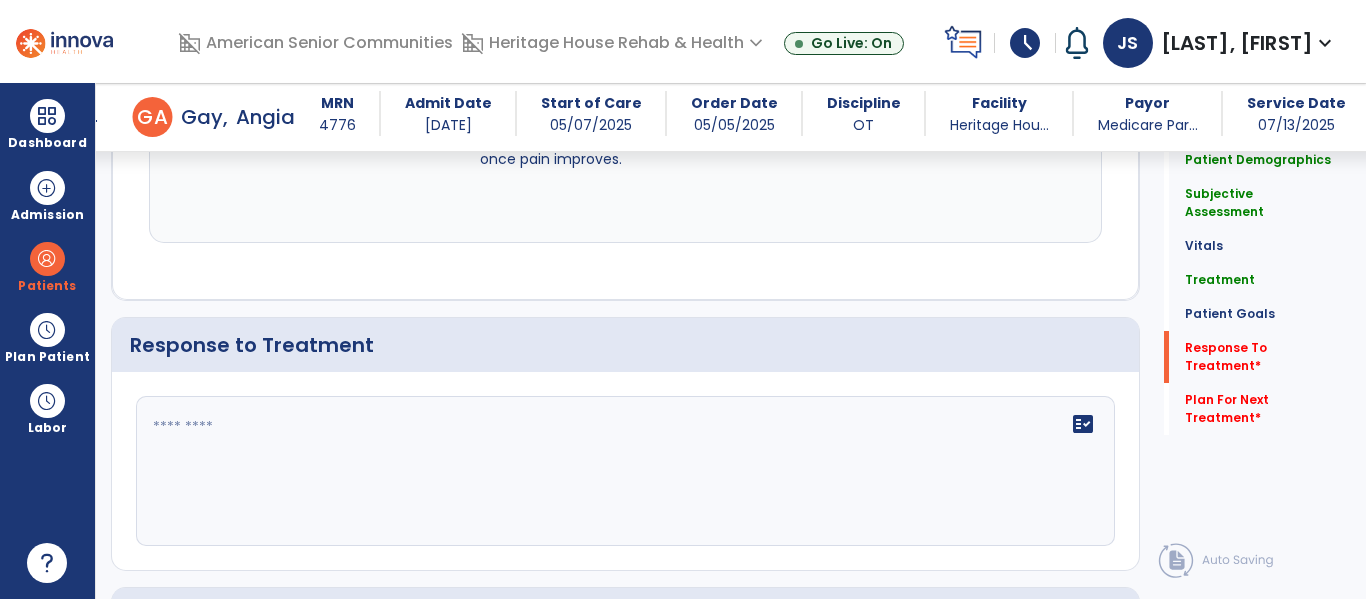 scroll, scrollTop: 2634, scrollLeft: 0, axis: vertical 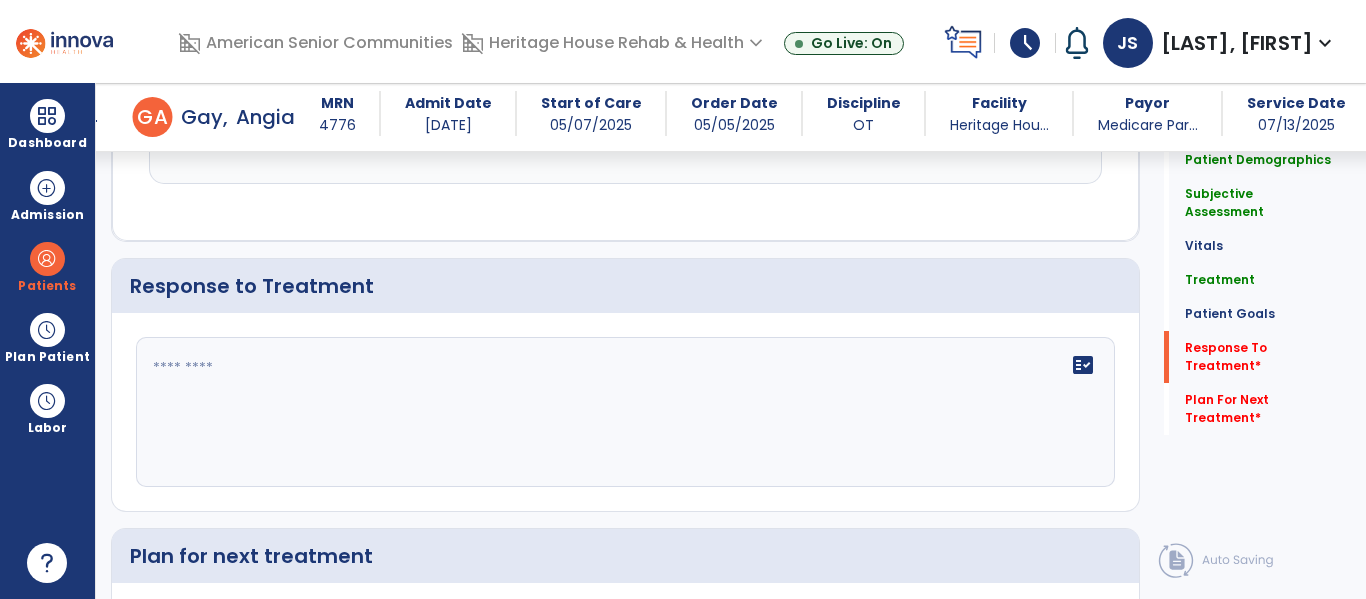 click 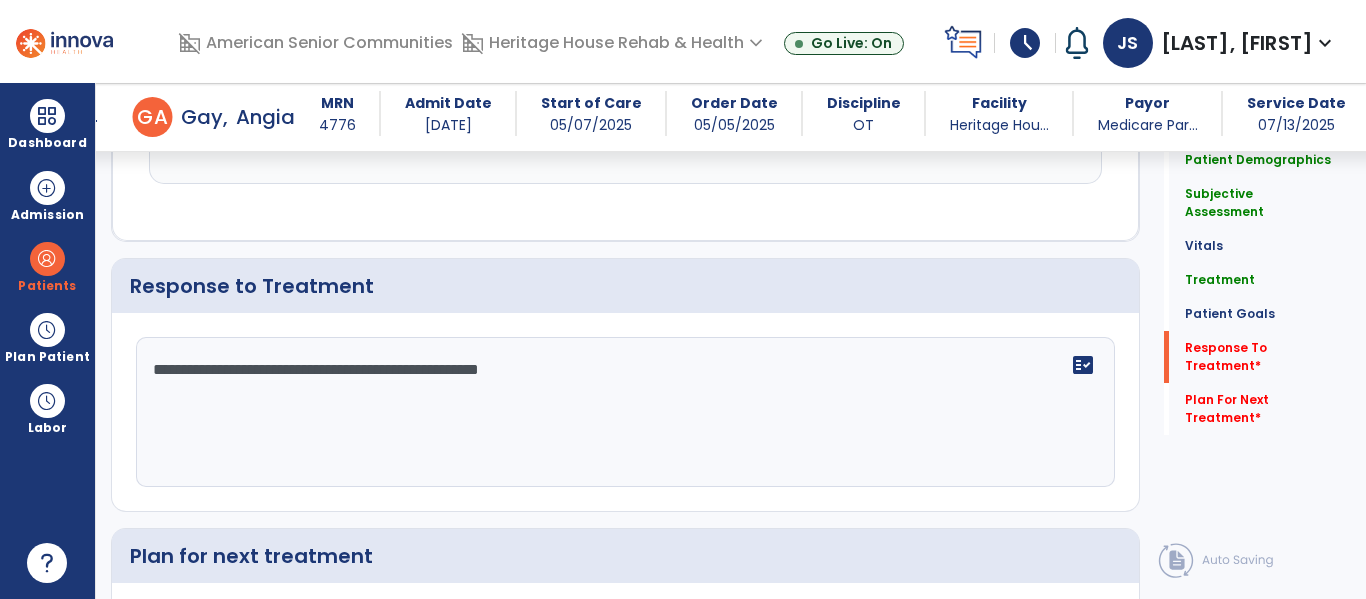 type on "**********" 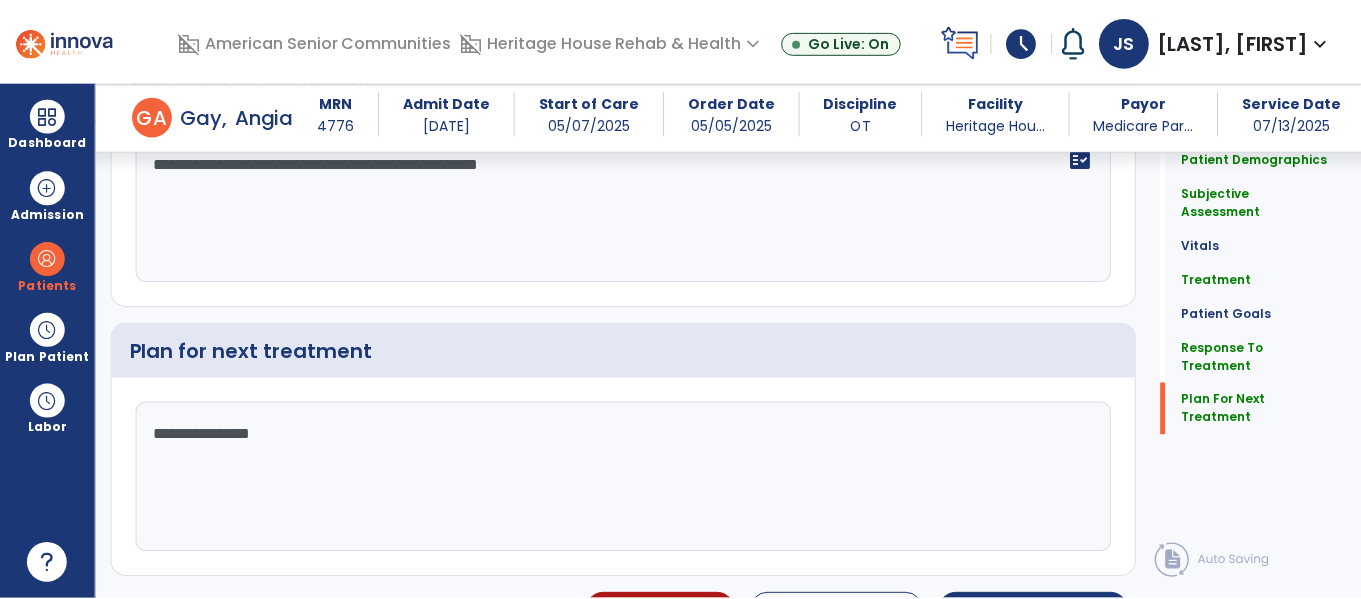 scroll, scrollTop: 2883, scrollLeft: 0, axis: vertical 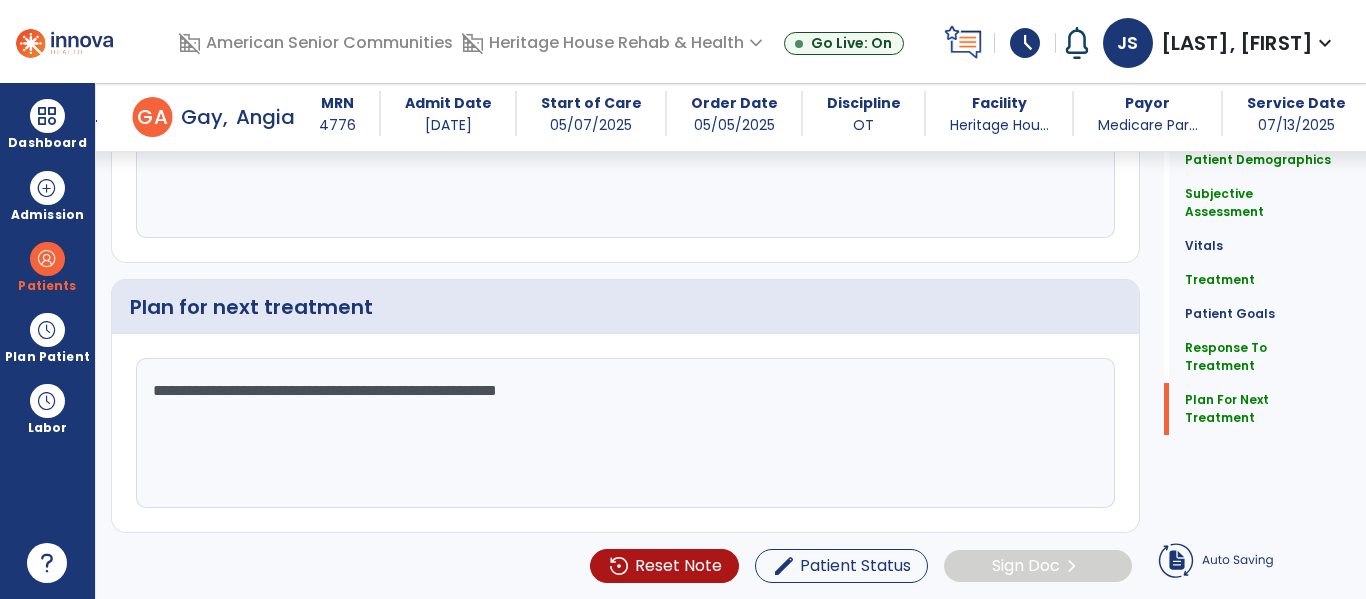 type on "**********" 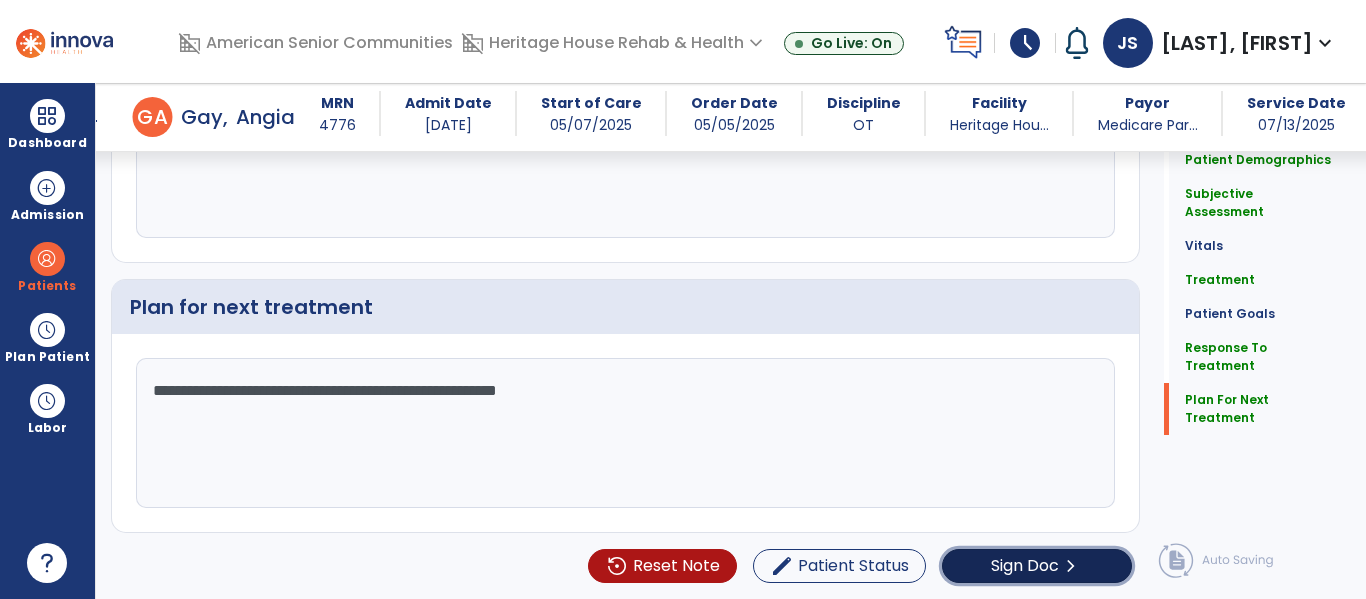 click on "Sign Doc" 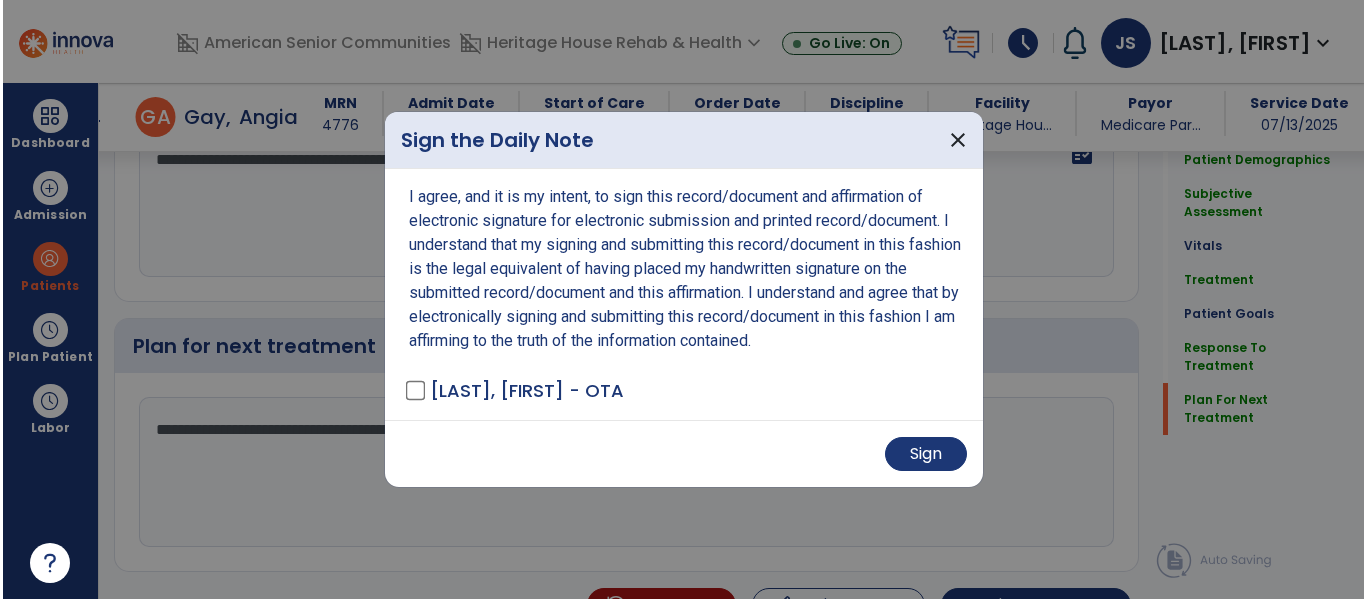 scroll, scrollTop: 2883, scrollLeft: 0, axis: vertical 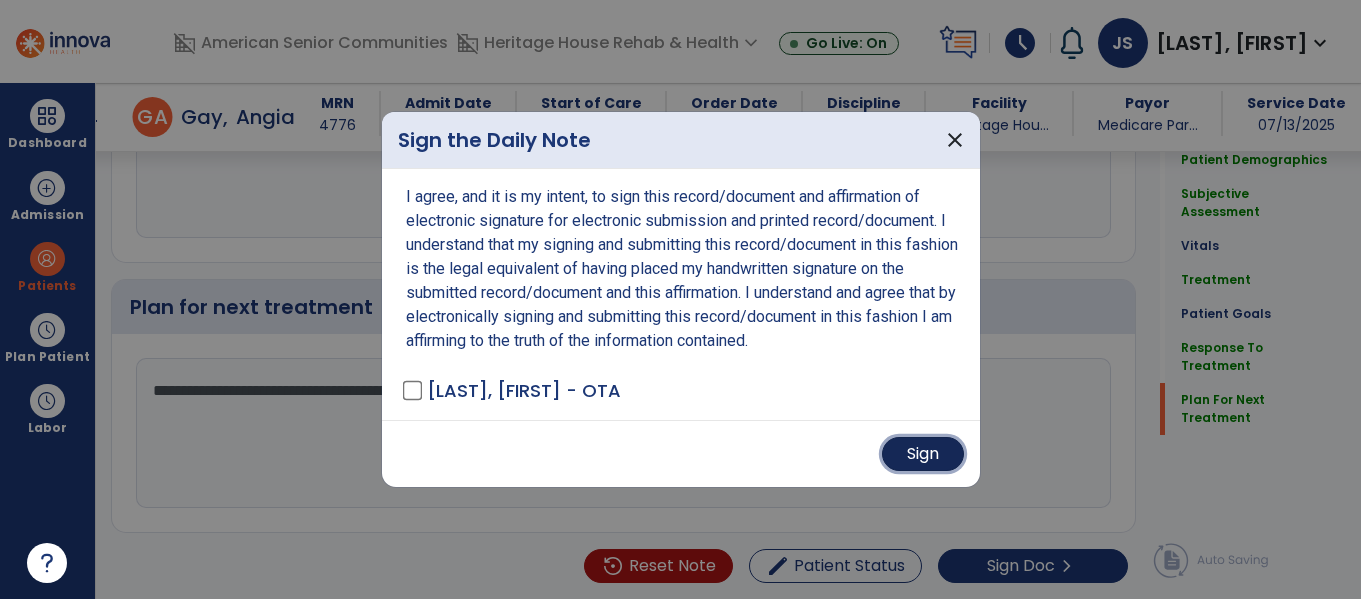 click on "Sign" at bounding box center [923, 454] 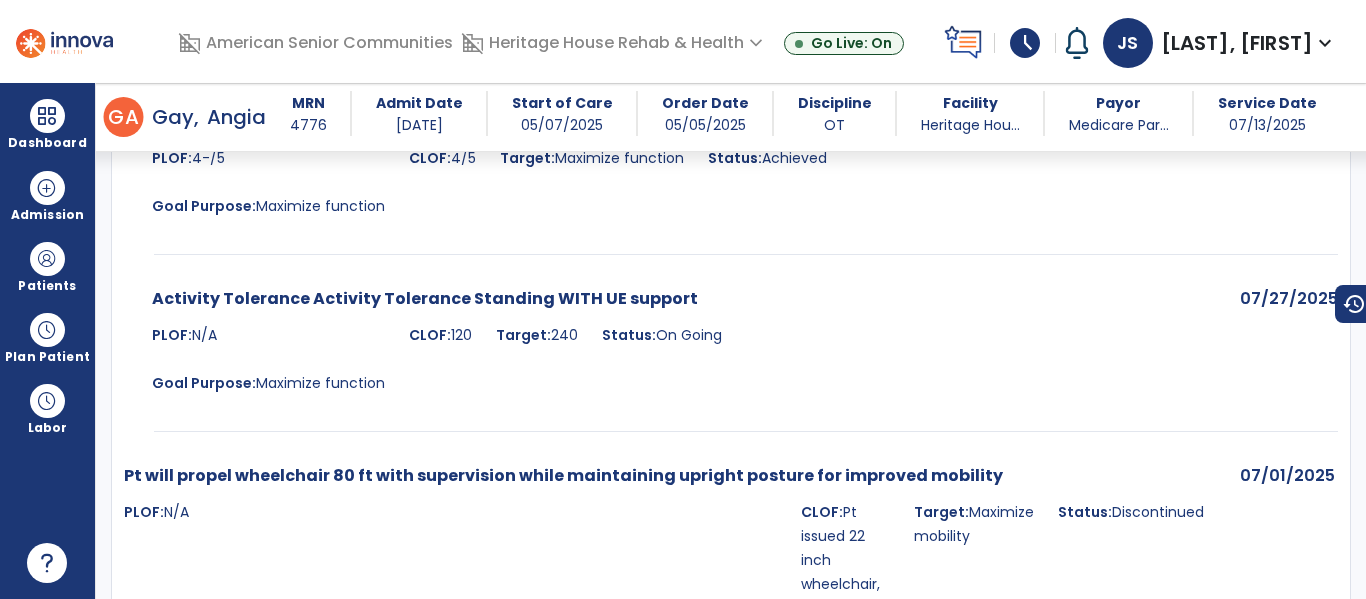 scroll, scrollTop: 2515, scrollLeft: 0, axis: vertical 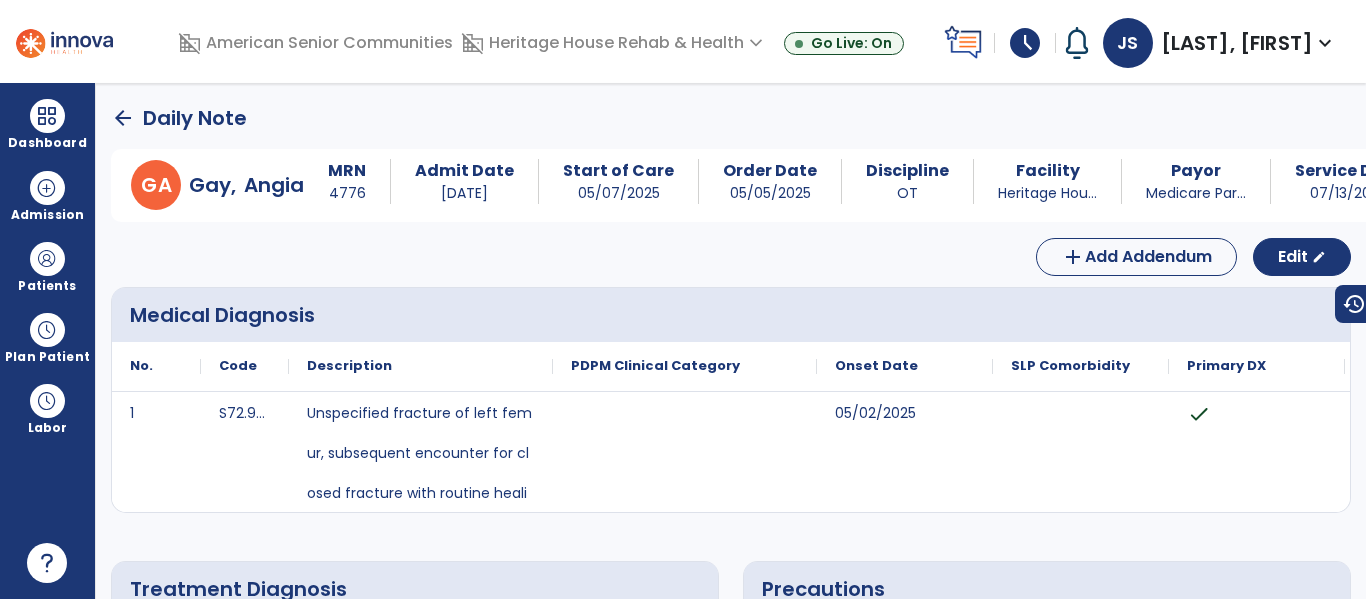 click on "arrow_back" 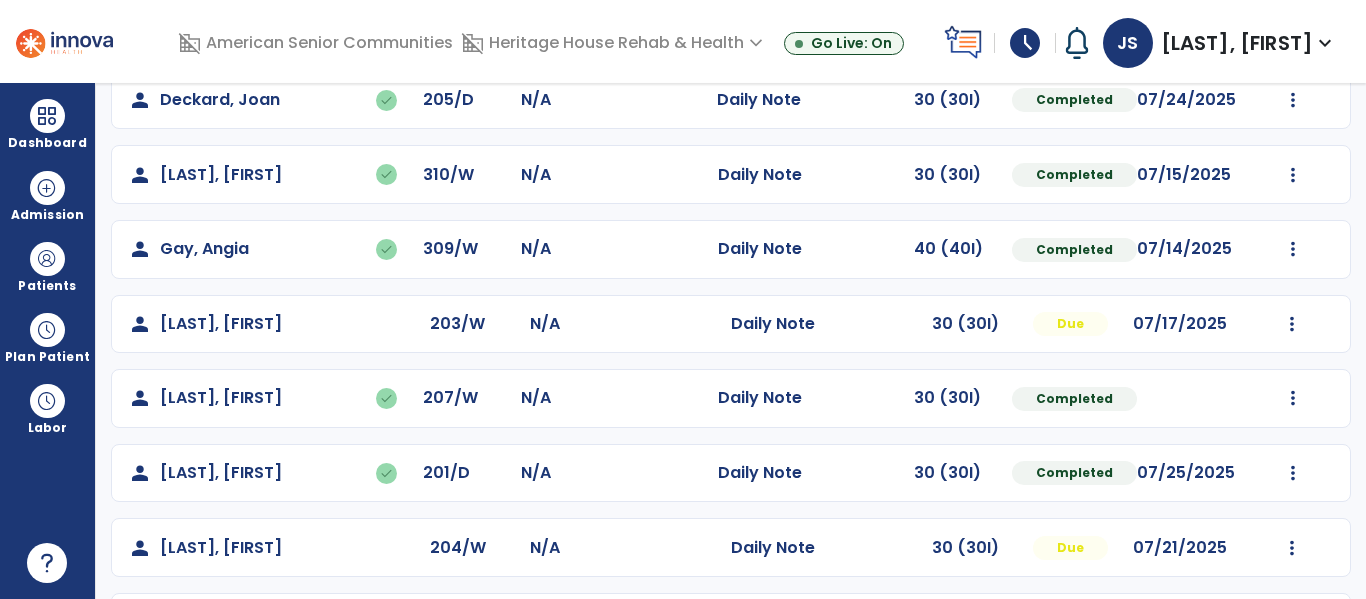 scroll, scrollTop: 339, scrollLeft: 0, axis: vertical 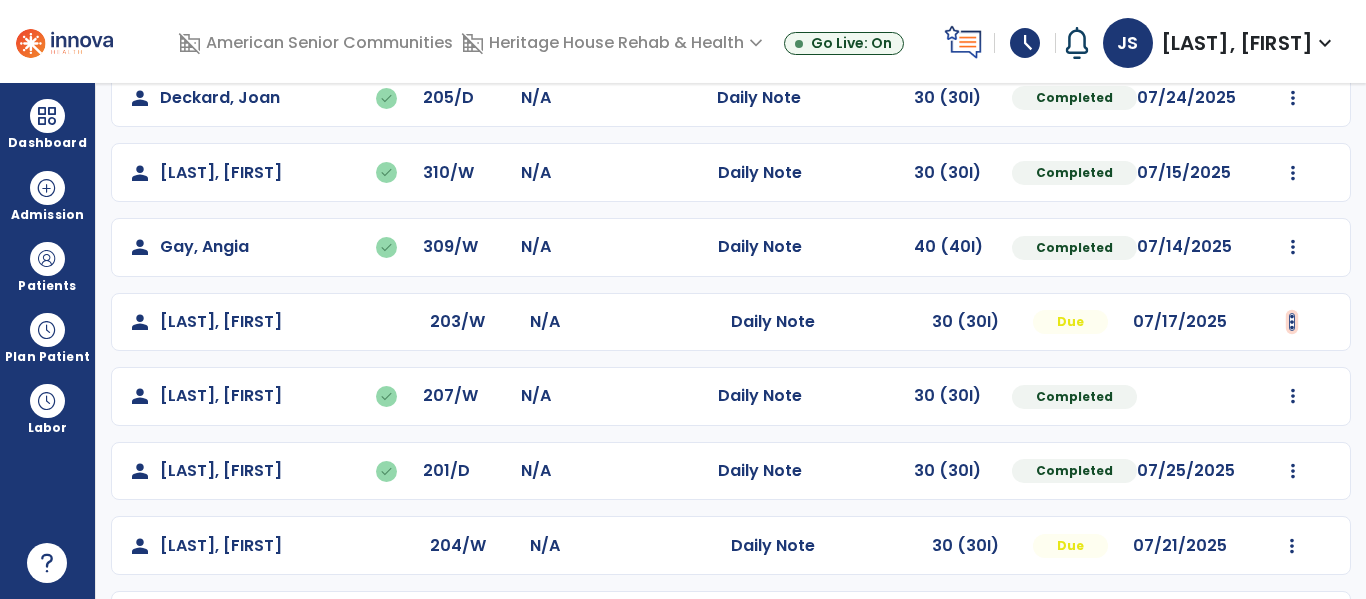 click at bounding box center [1293, -51] 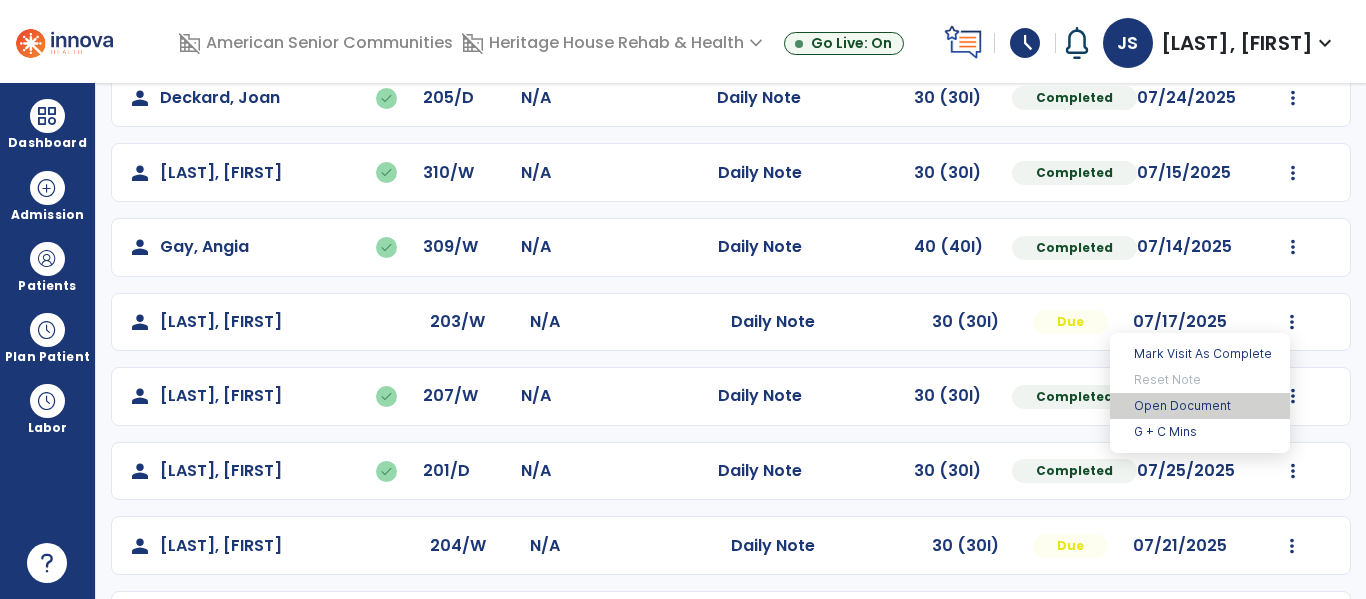 click on "Open Document" at bounding box center (1200, 406) 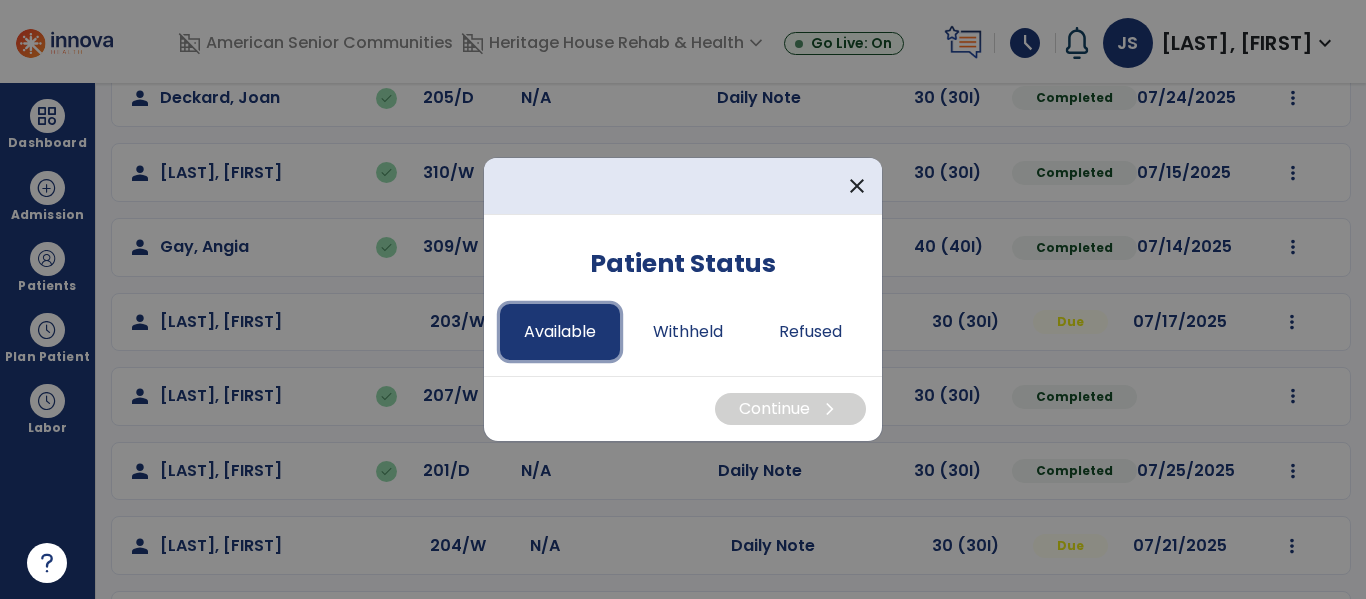 click on "Available" at bounding box center [560, 332] 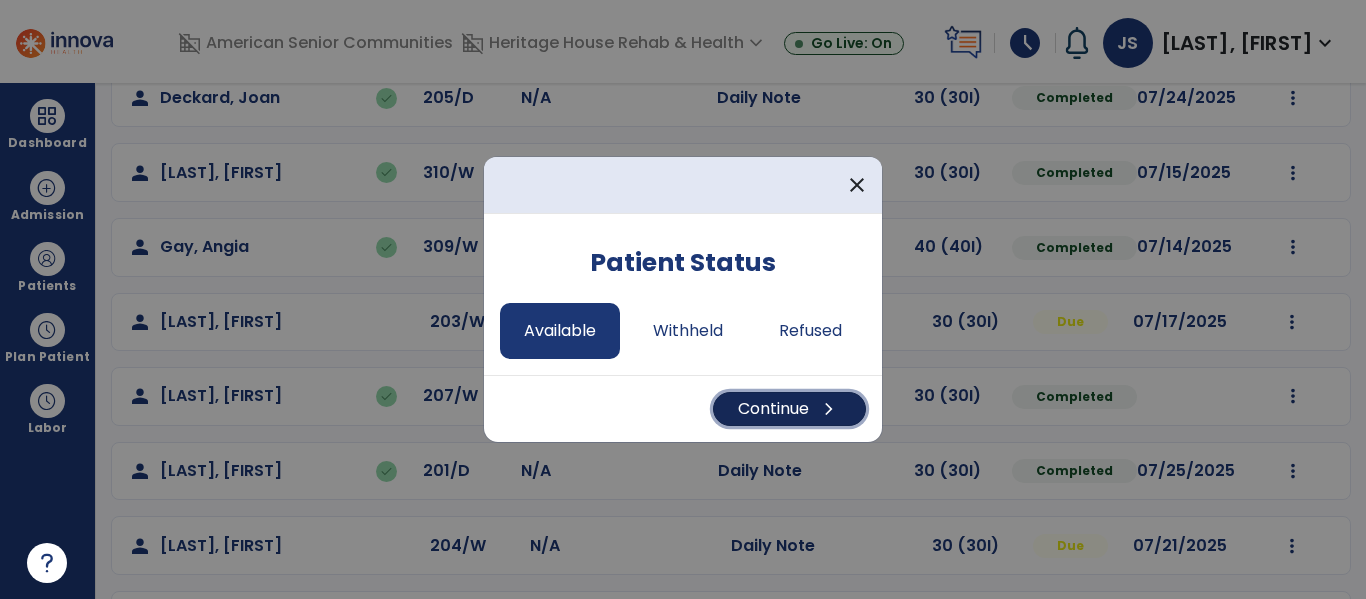 click on "Continue   chevron_right" at bounding box center (789, 409) 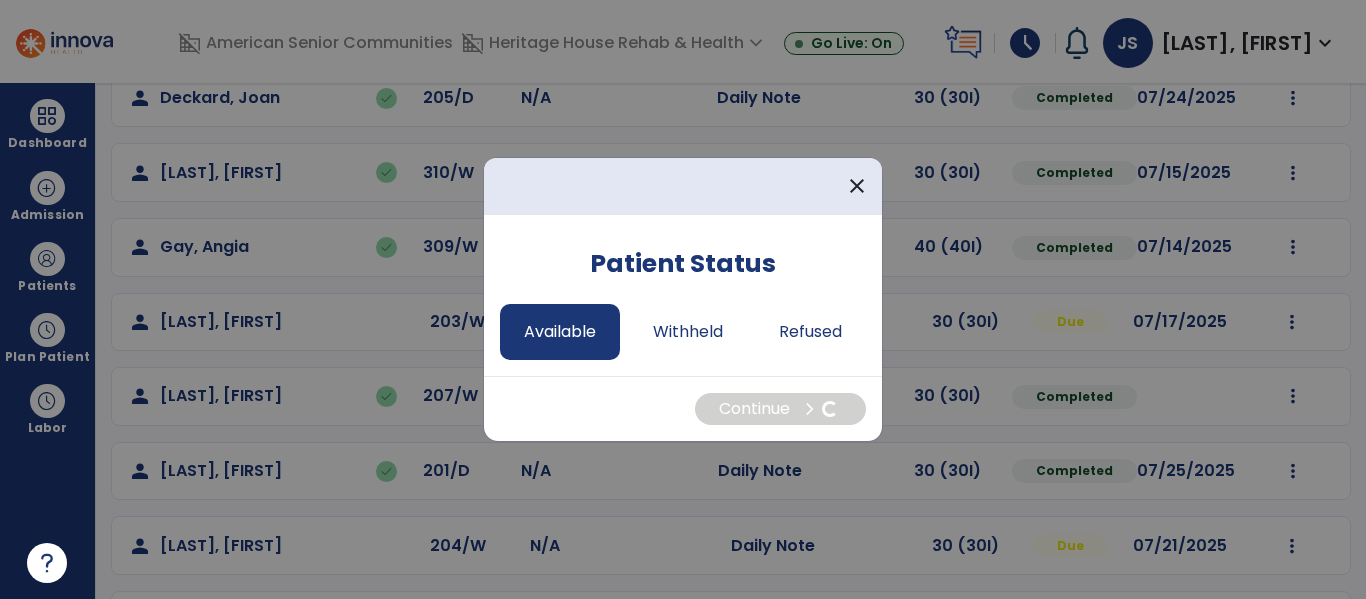 select on "*" 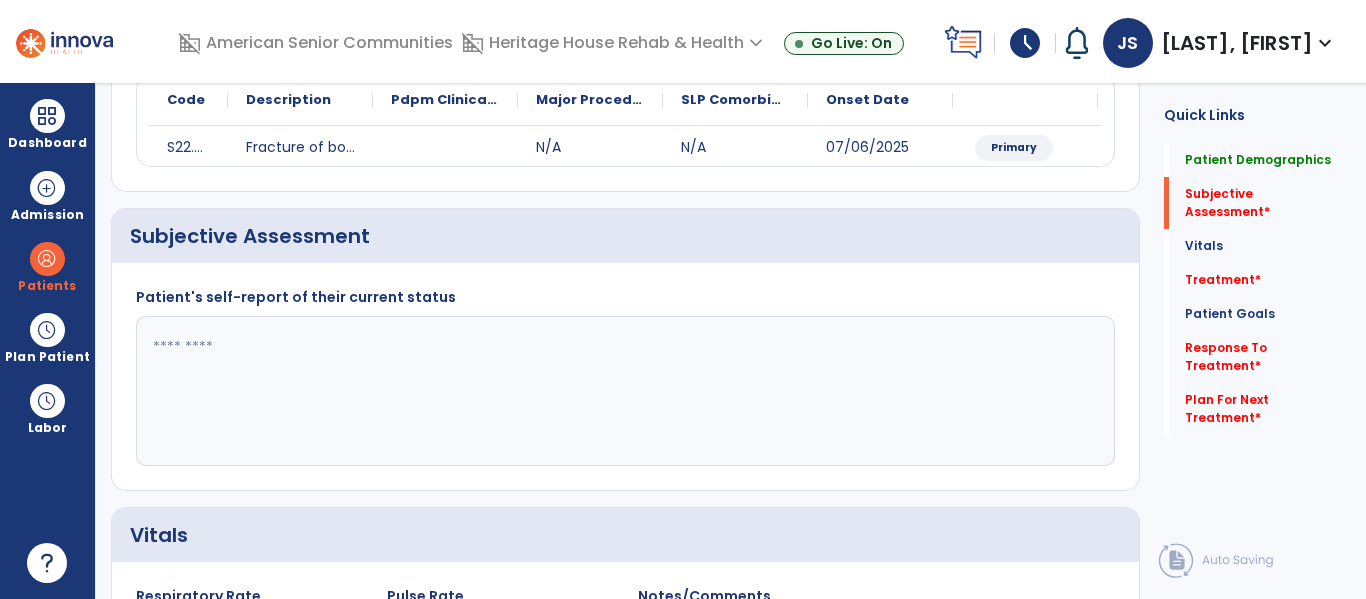 click 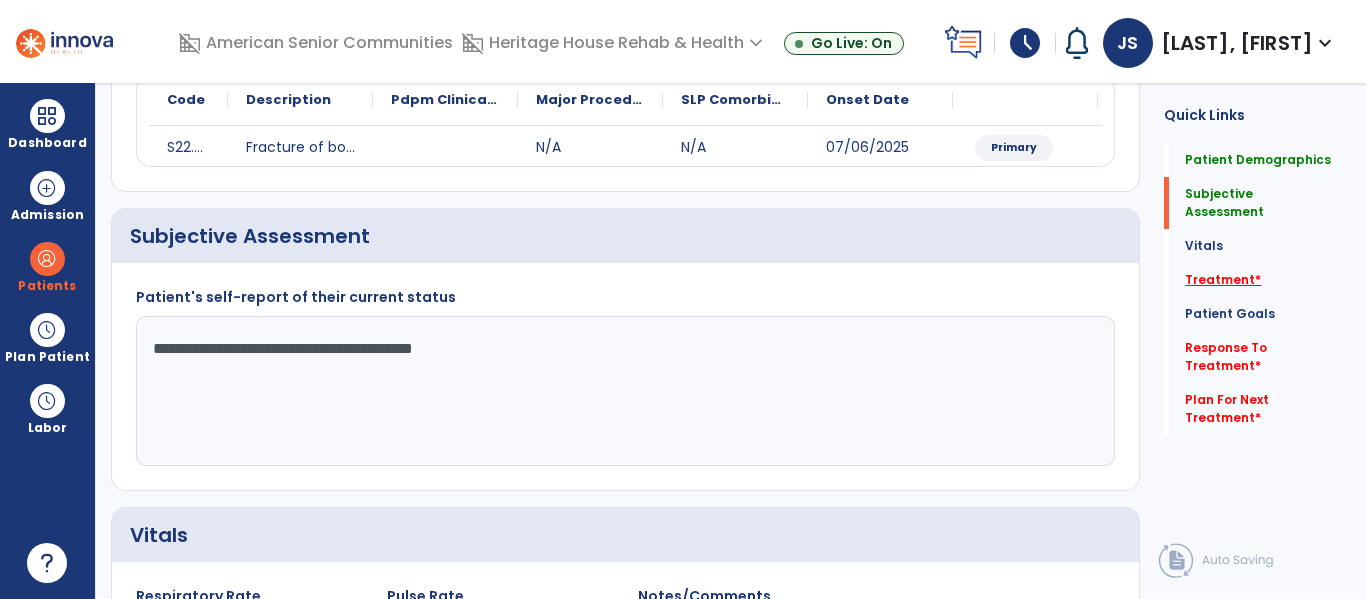 type on "**********" 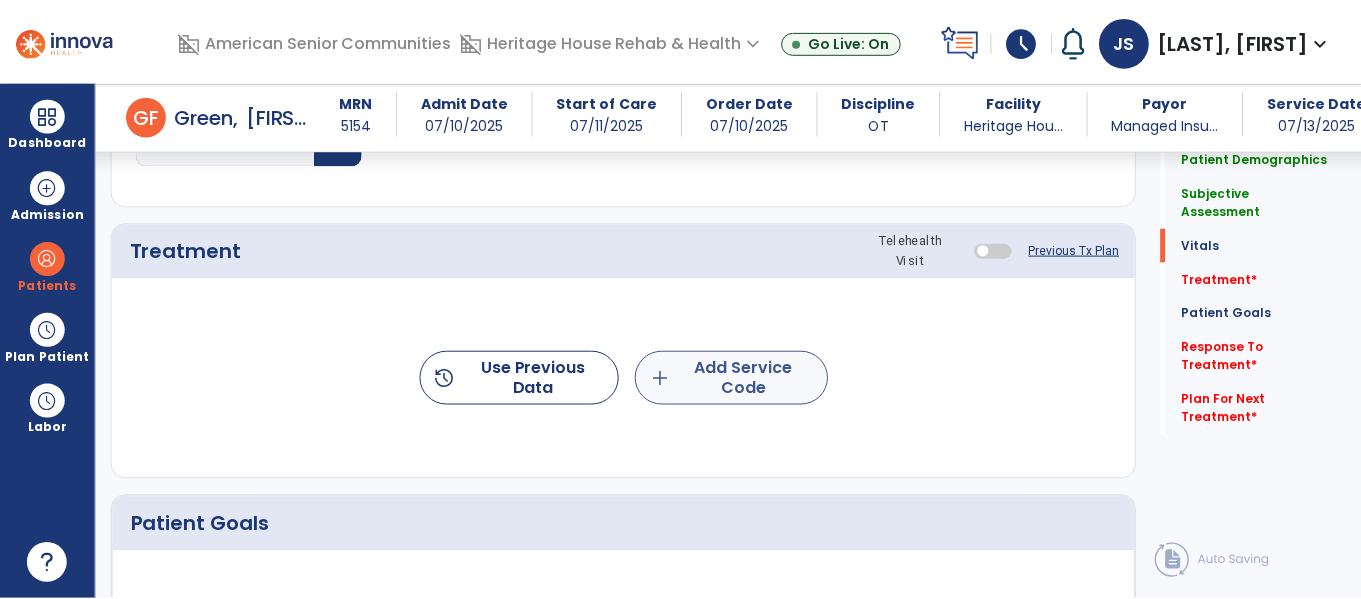 scroll, scrollTop: 1055, scrollLeft: 0, axis: vertical 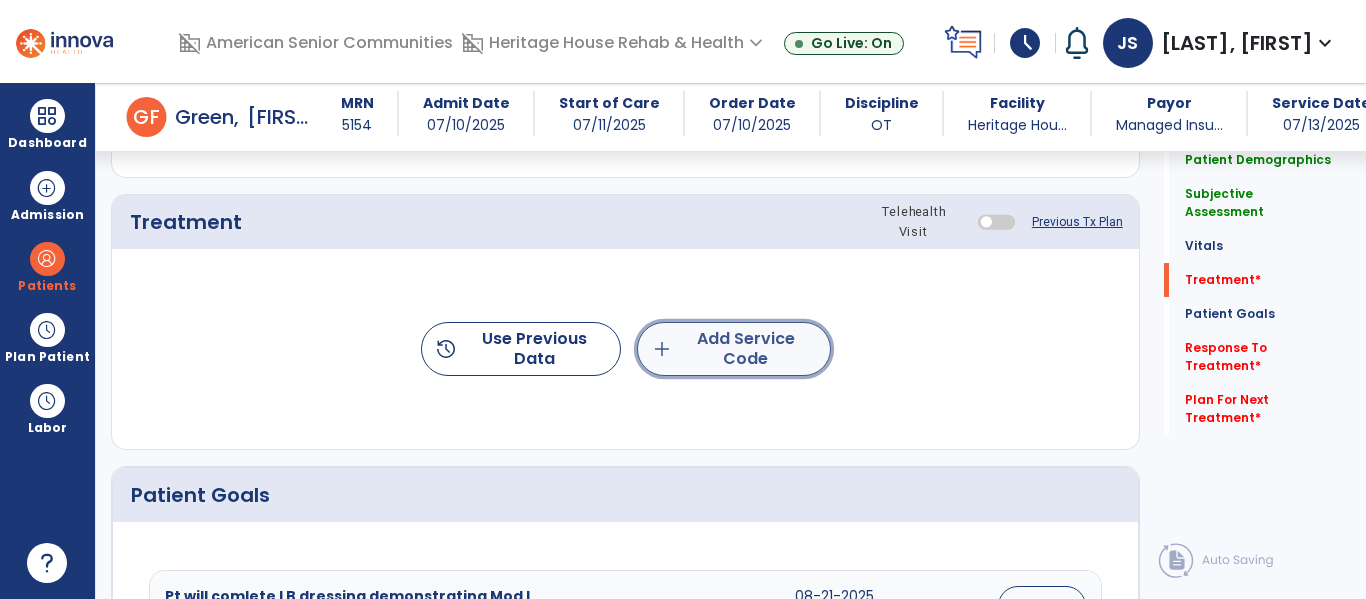 click on "add  Add Service Code" 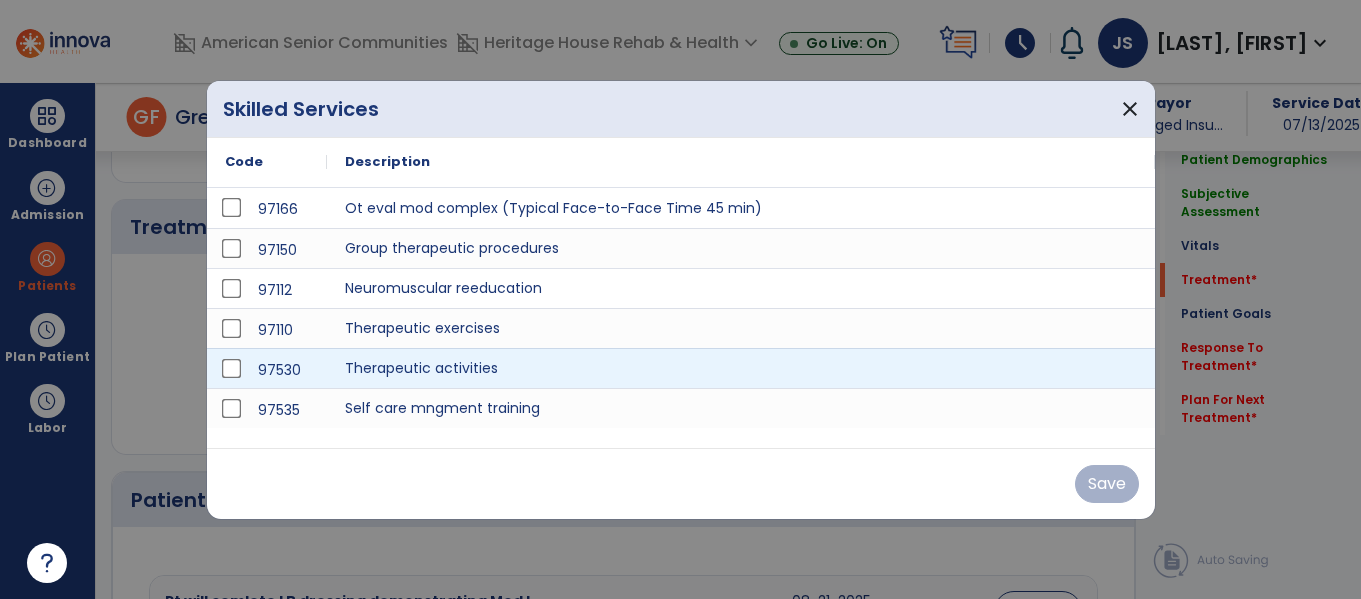 scroll, scrollTop: 1055, scrollLeft: 0, axis: vertical 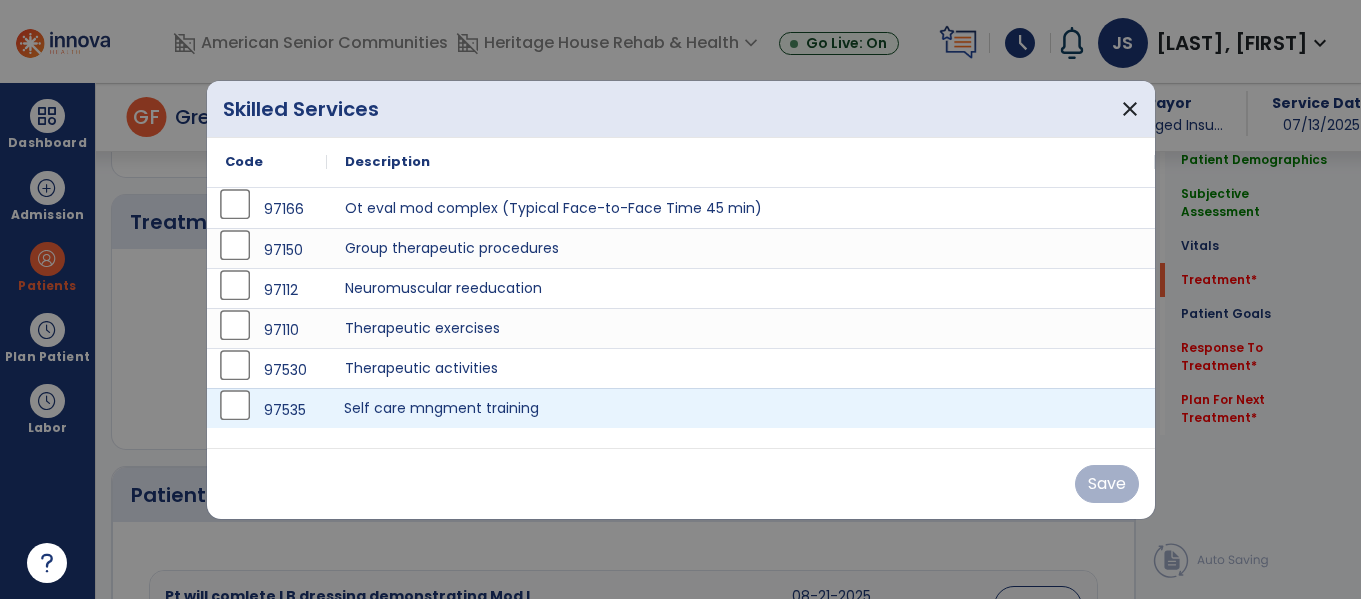 click on "Self care mngment training" at bounding box center [741, 408] 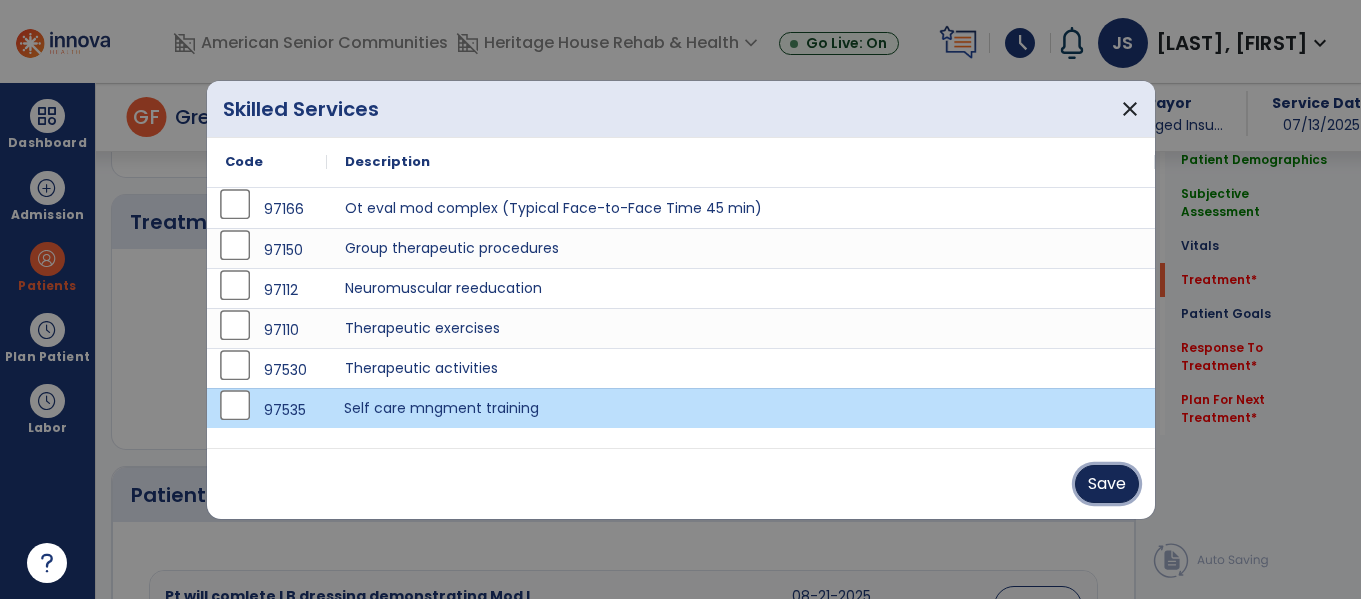 click on "Save" at bounding box center (1107, 484) 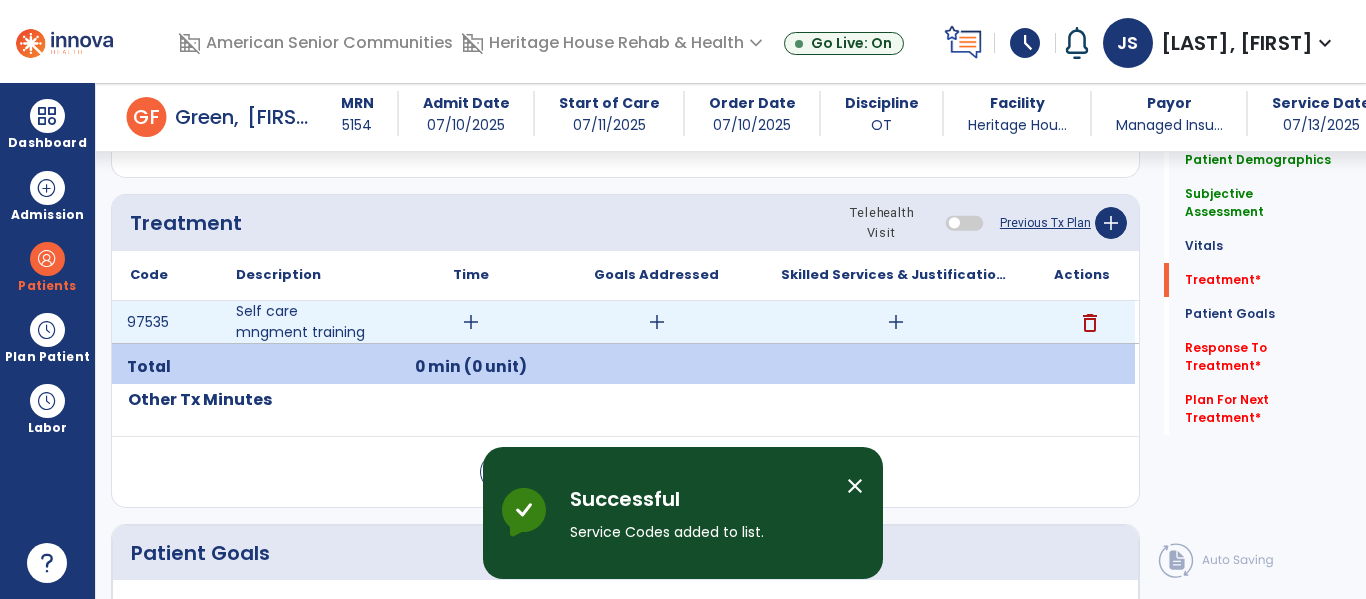 click on "add" at bounding box center (471, 322) 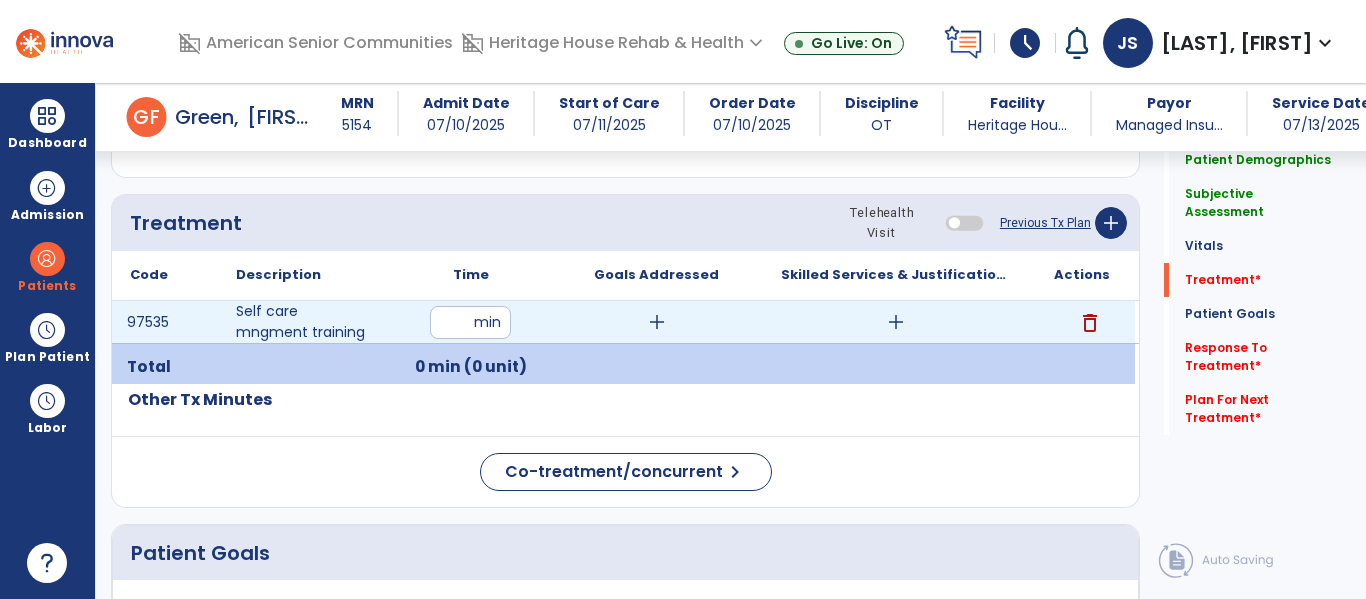 type on "**" 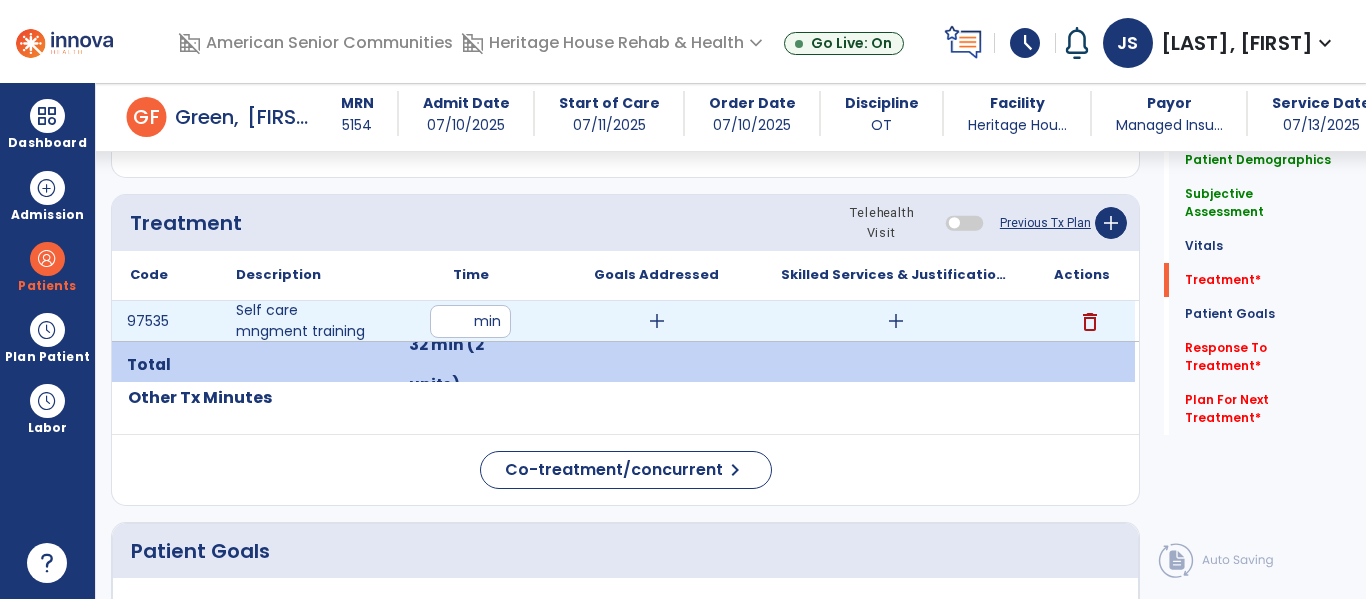 click on "add" at bounding box center (657, 321) 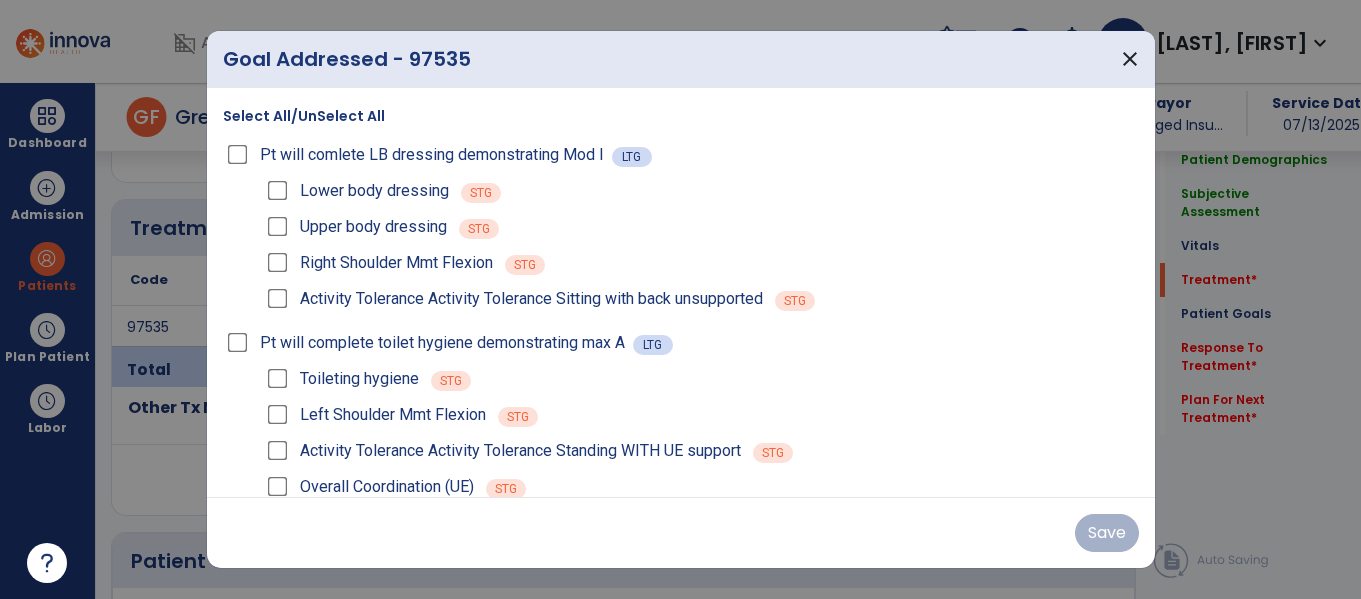 scroll, scrollTop: 1055, scrollLeft: 0, axis: vertical 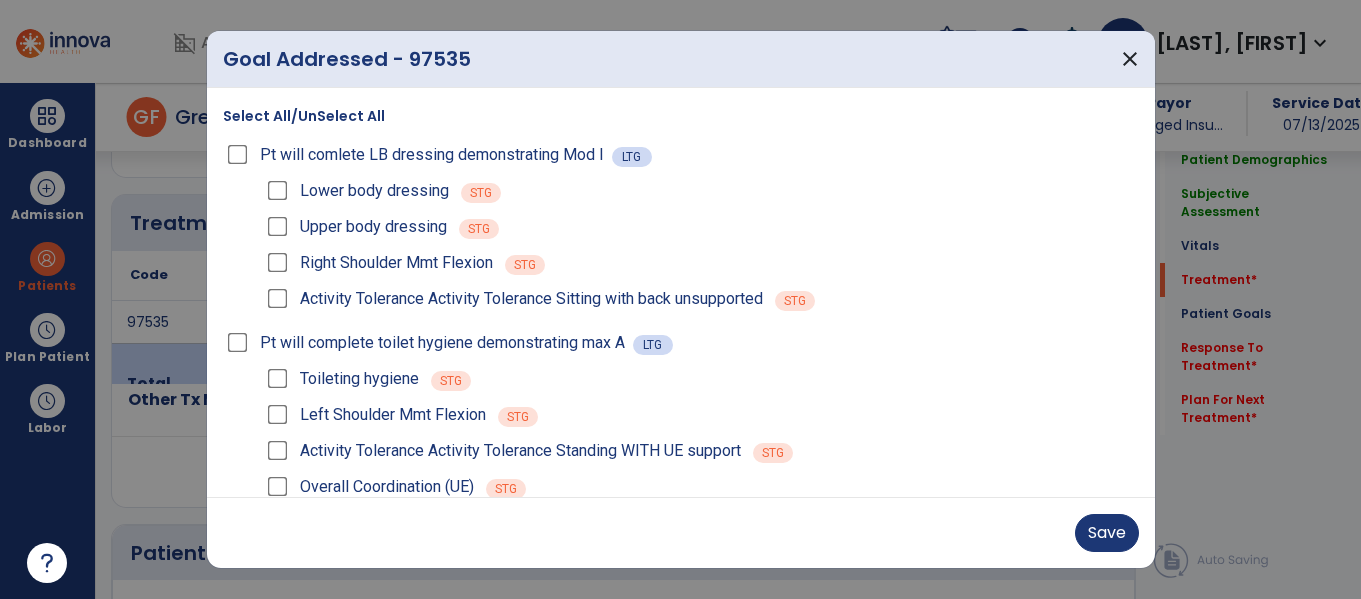 click on "Save" at bounding box center (681, 532) 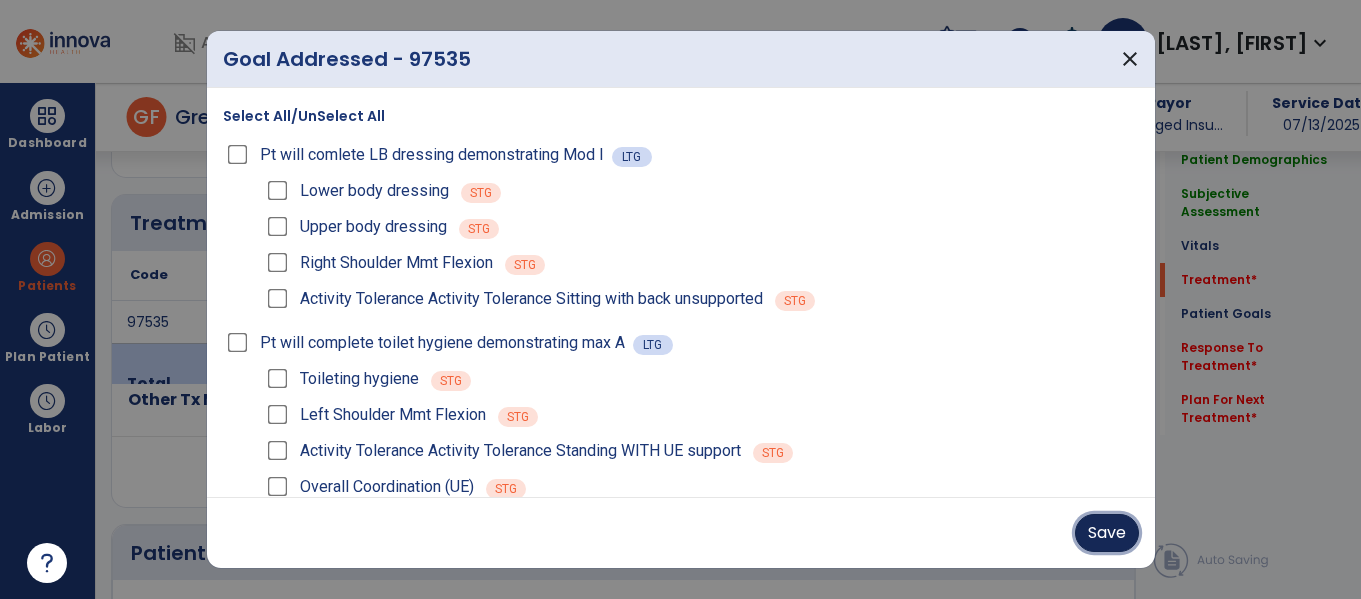 click on "Save" at bounding box center [1107, 533] 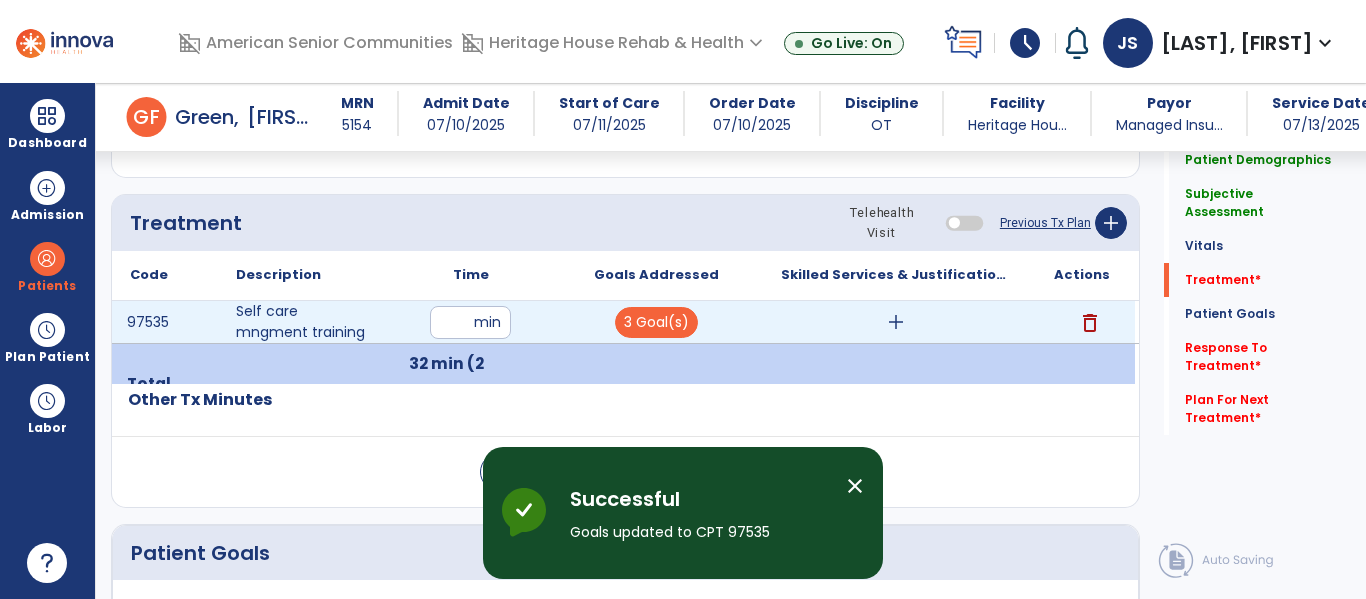 click on "add" at bounding box center [896, 322] 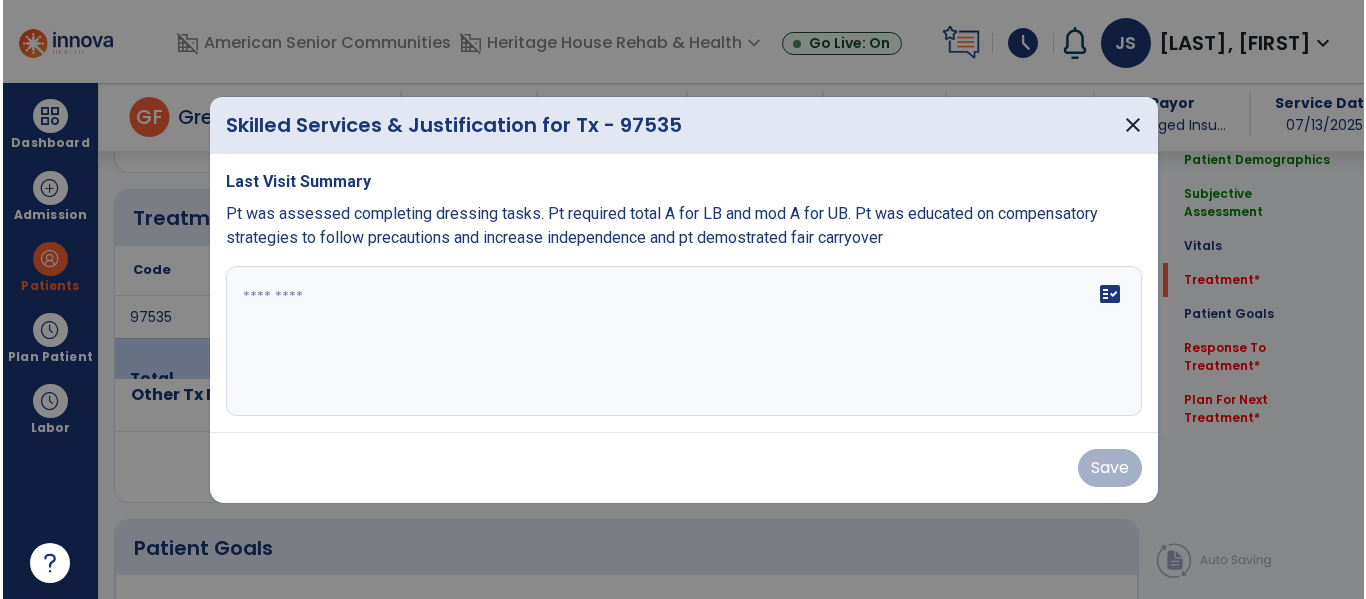 scroll, scrollTop: 1055, scrollLeft: 0, axis: vertical 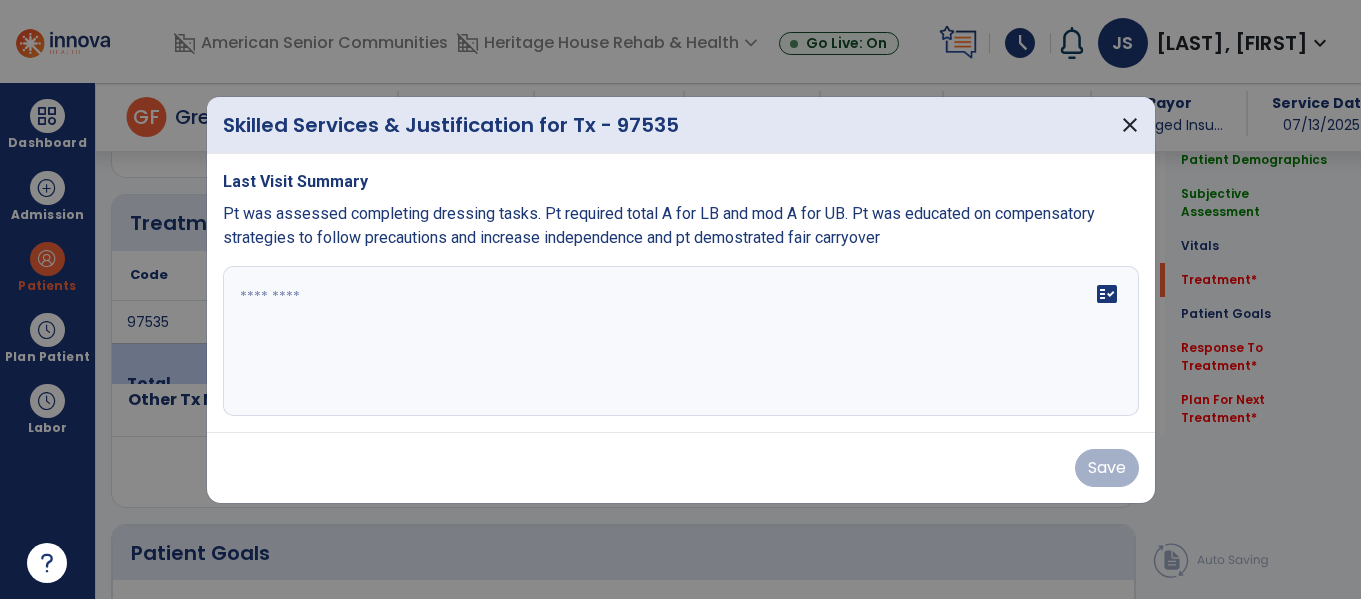 drag, startPoint x: 603, startPoint y: 301, endPoint x: 593, endPoint y: 295, distance: 11.661903 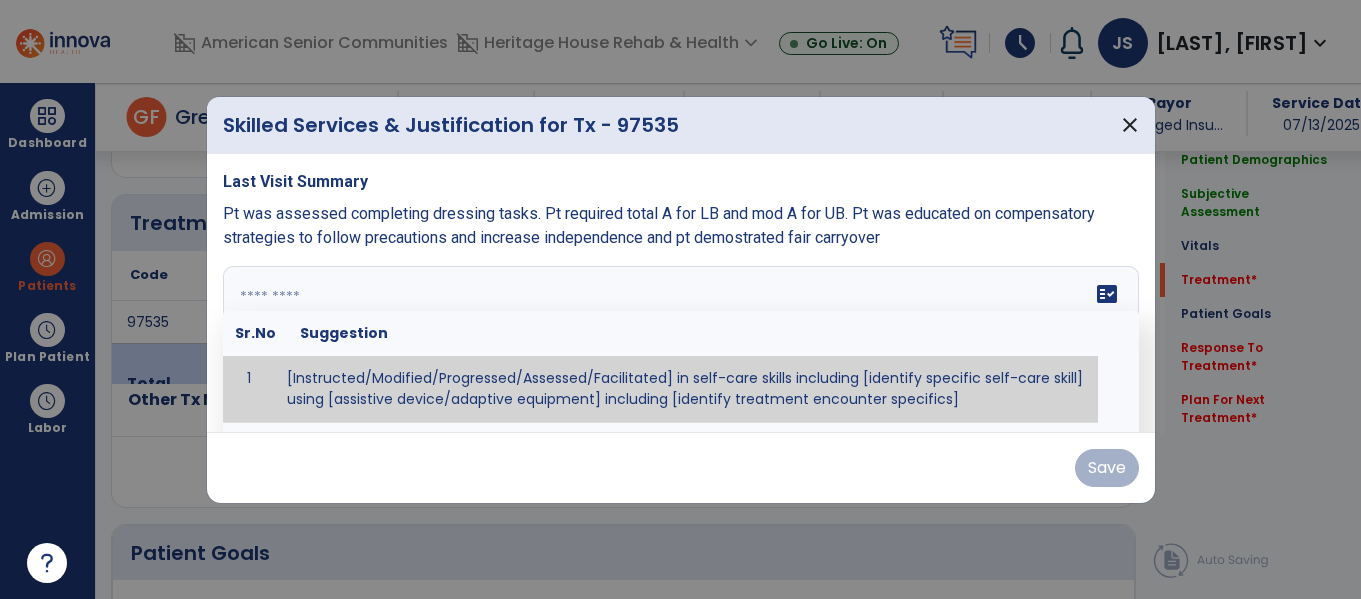 click at bounding box center [678, 341] 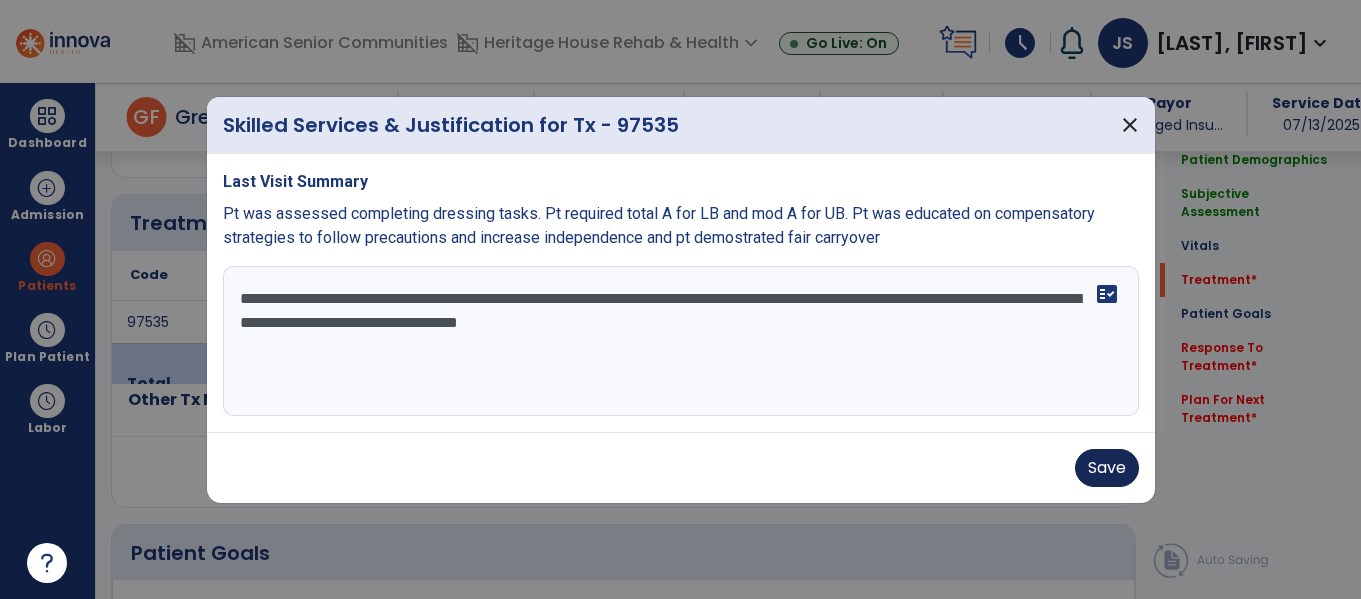 type on "**********" 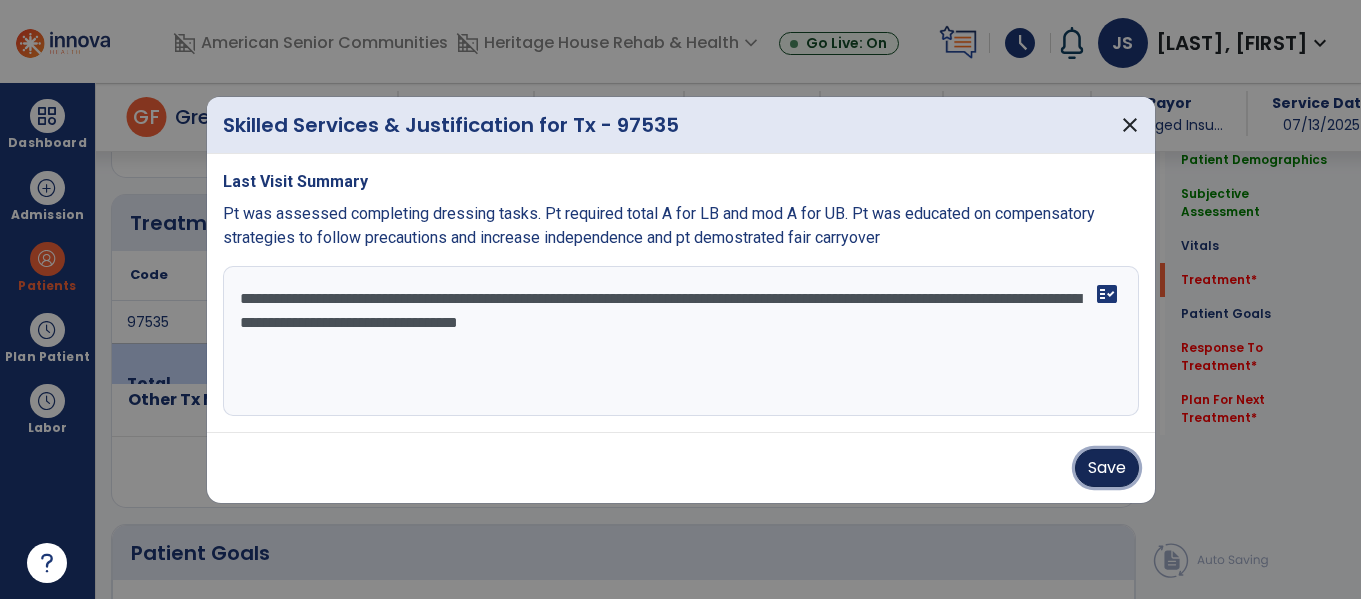 click on "Save" at bounding box center (1107, 468) 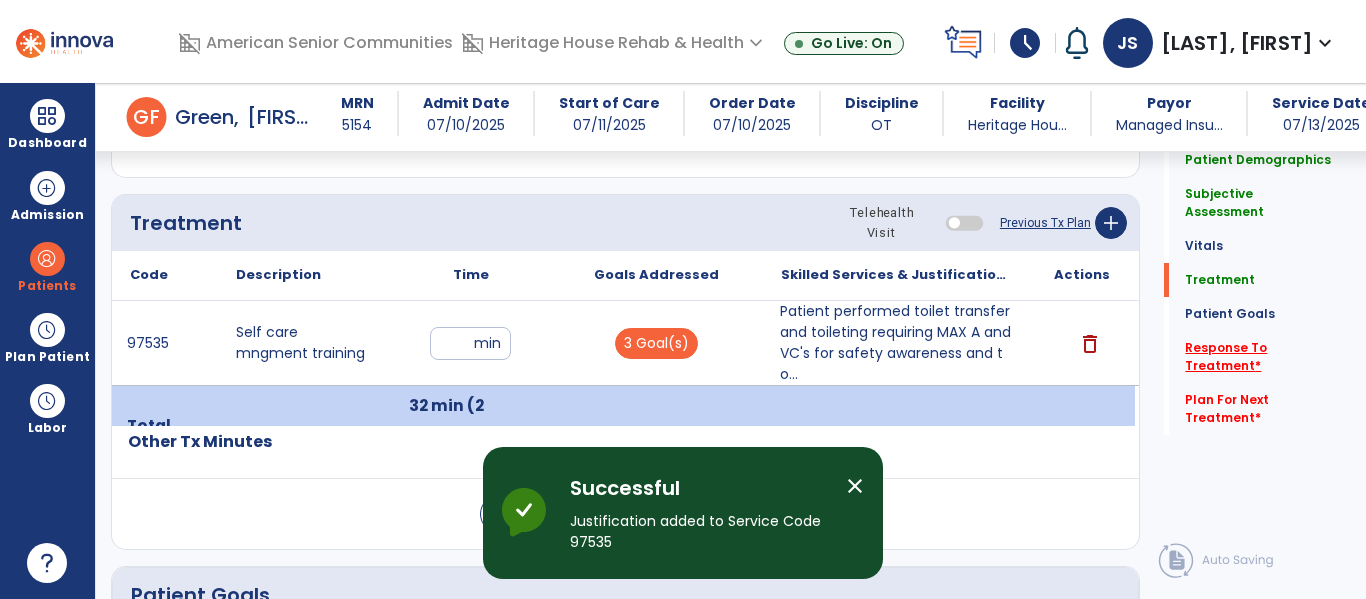 click on "Response To Treatment   *" 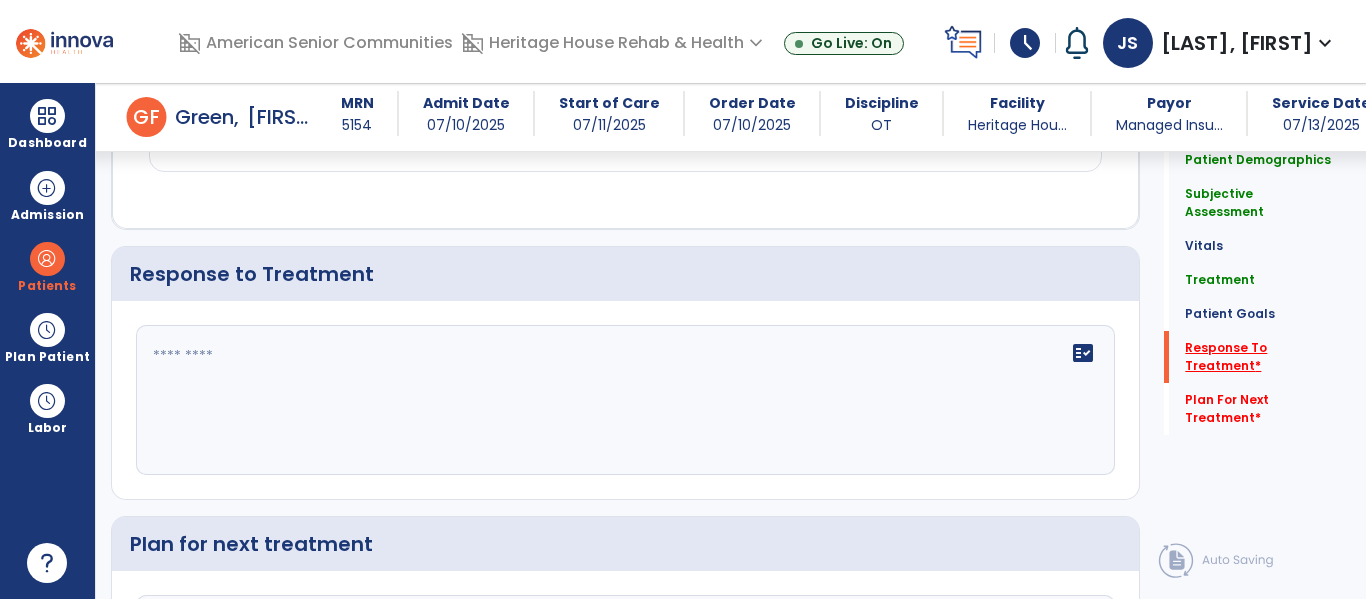 scroll, scrollTop: 2865, scrollLeft: 0, axis: vertical 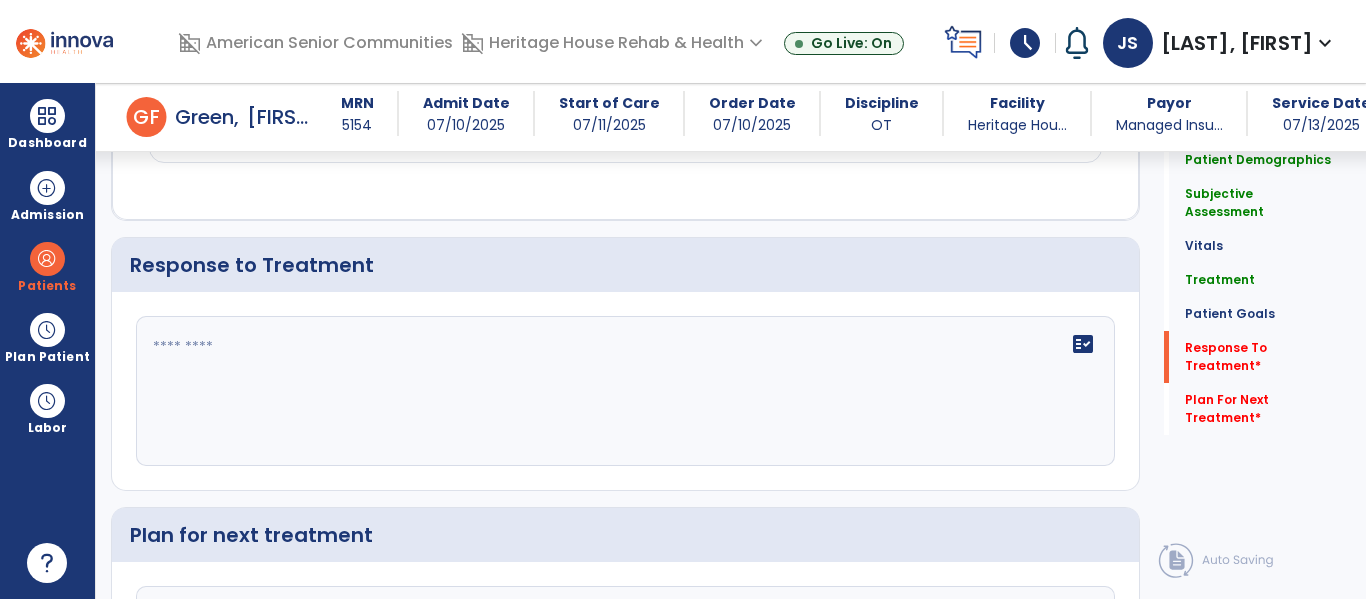 click 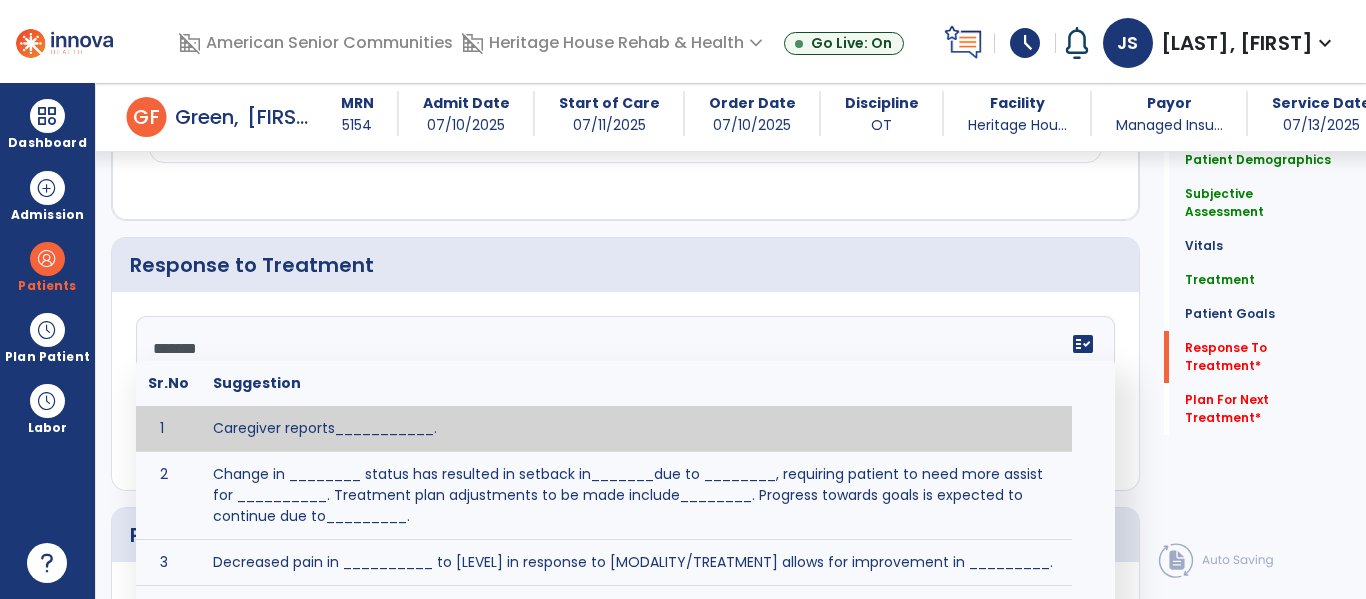 type on "********" 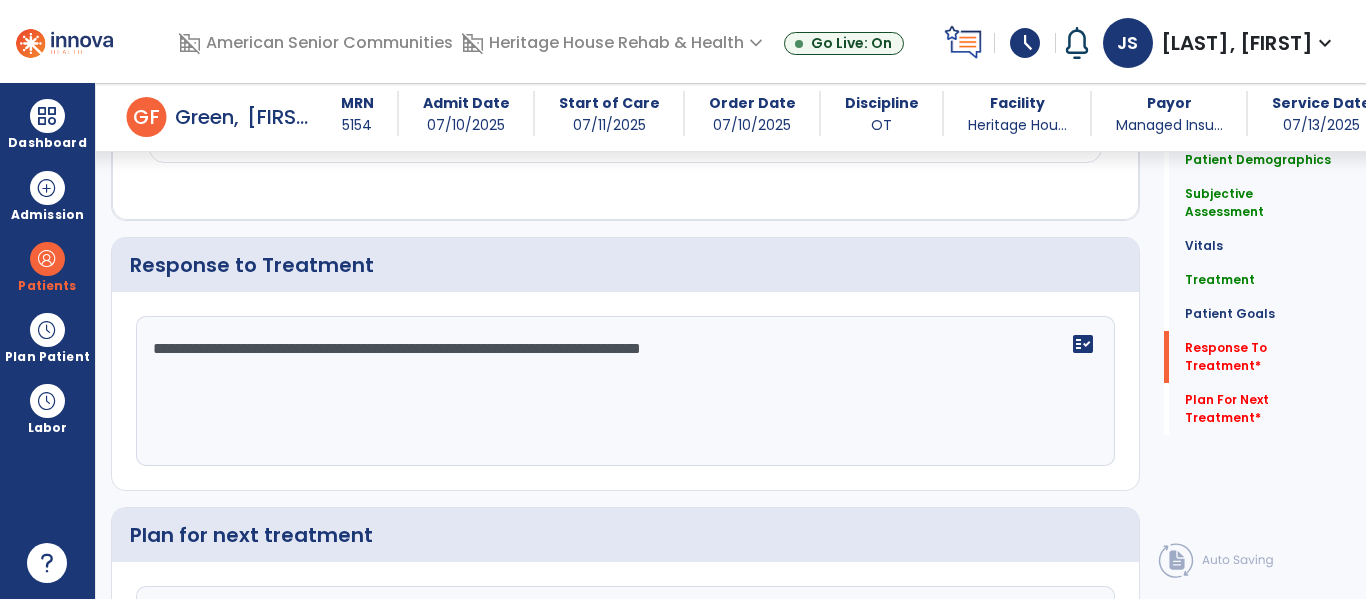 type on "**********" 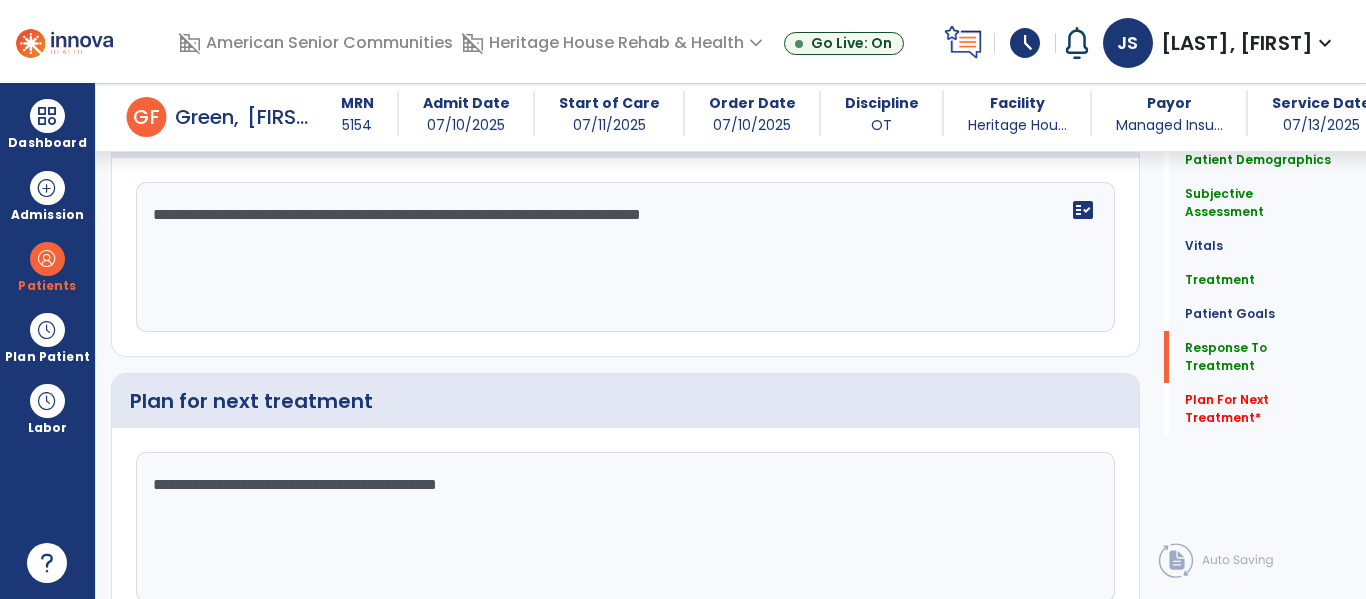 scroll, scrollTop: 3070, scrollLeft: 0, axis: vertical 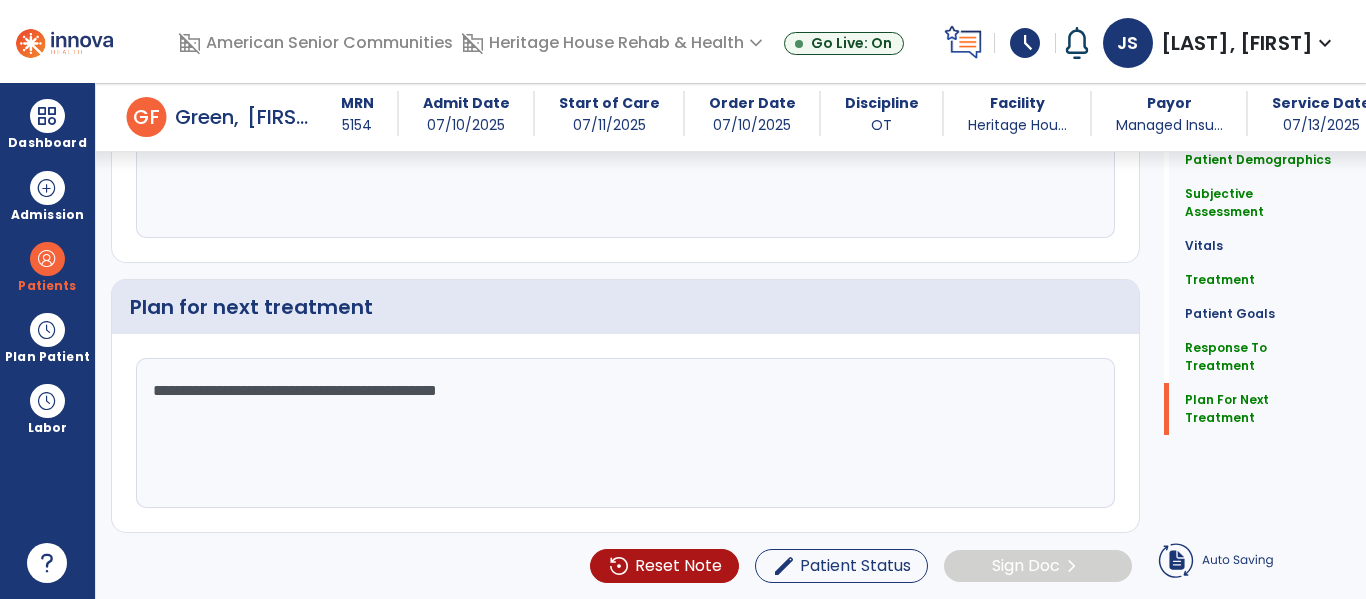 type on "**********" 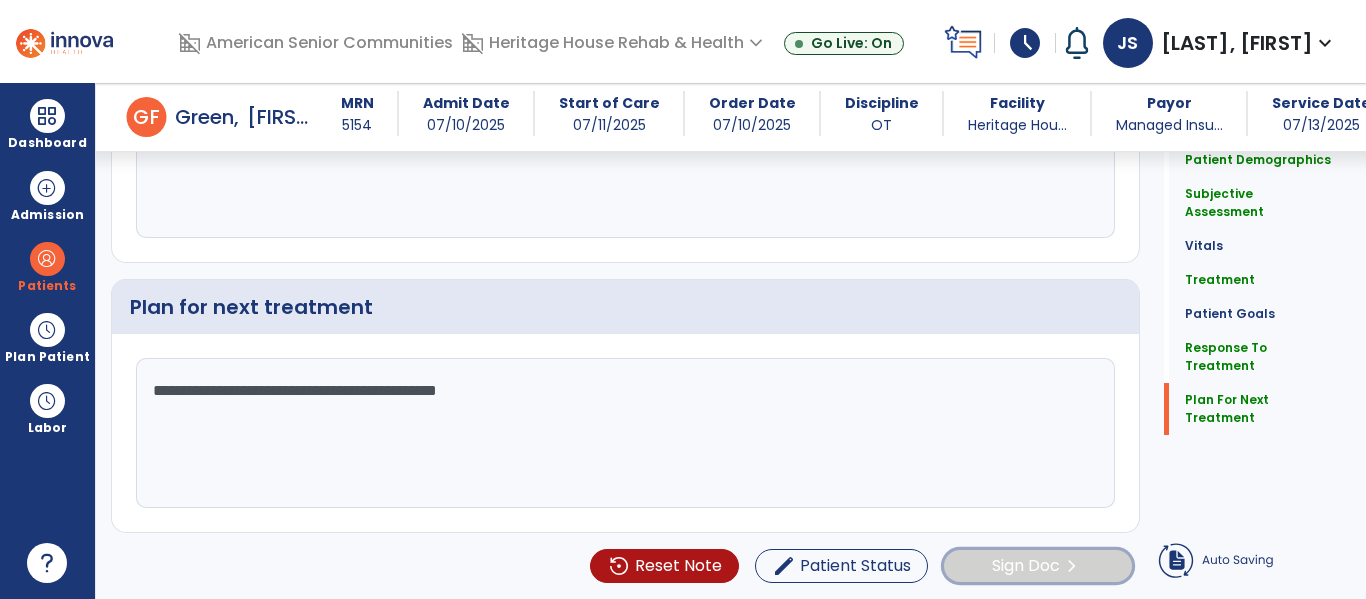 click on "Sign Doc  chevron_right" 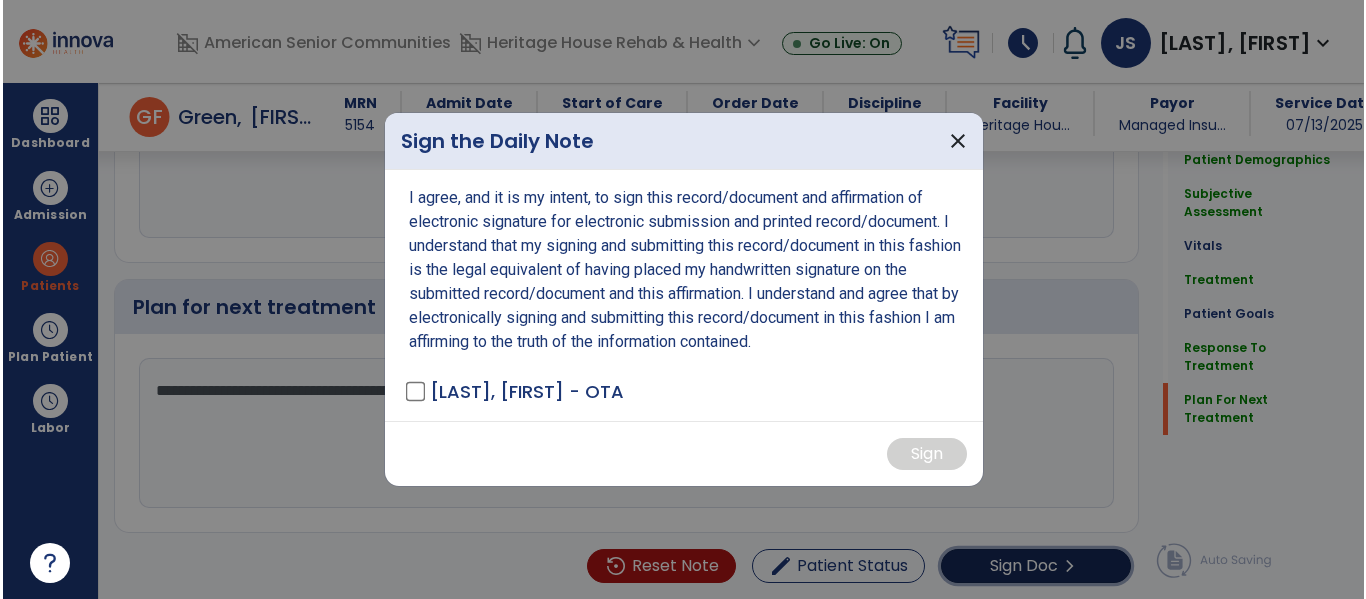 scroll, scrollTop: 3091, scrollLeft: 0, axis: vertical 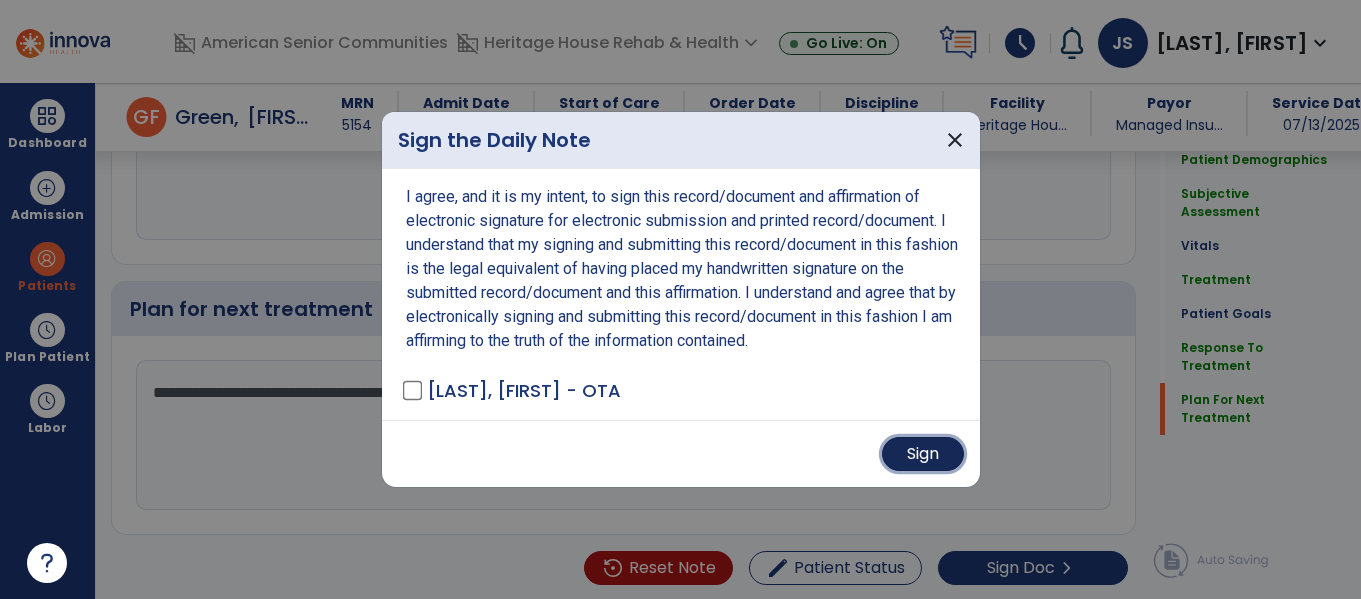 click on "Sign" at bounding box center [923, 454] 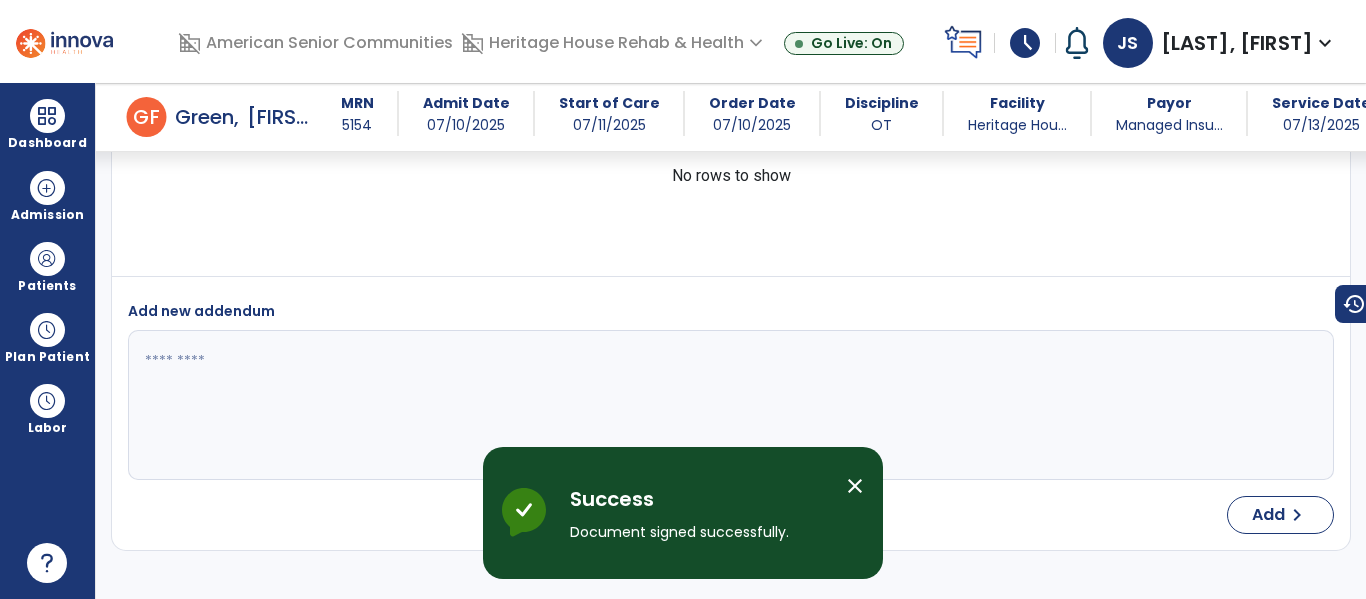 scroll, scrollTop: 4402, scrollLeft: 0, axis: vertical 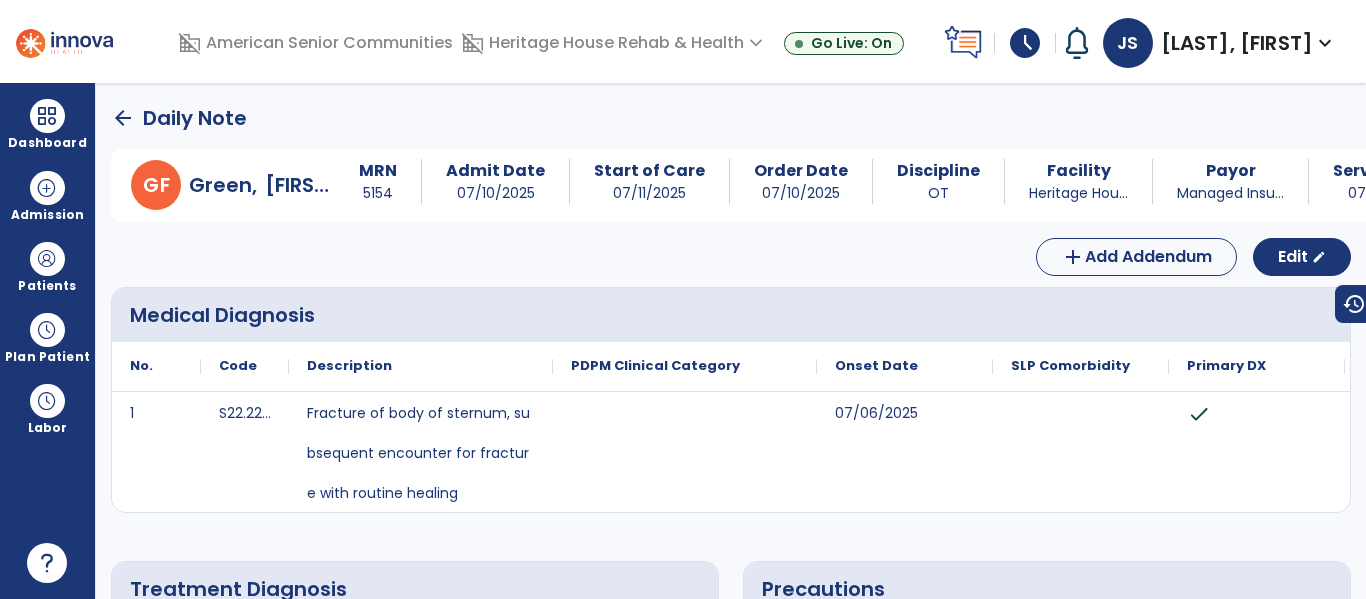 click on "arrow_back" 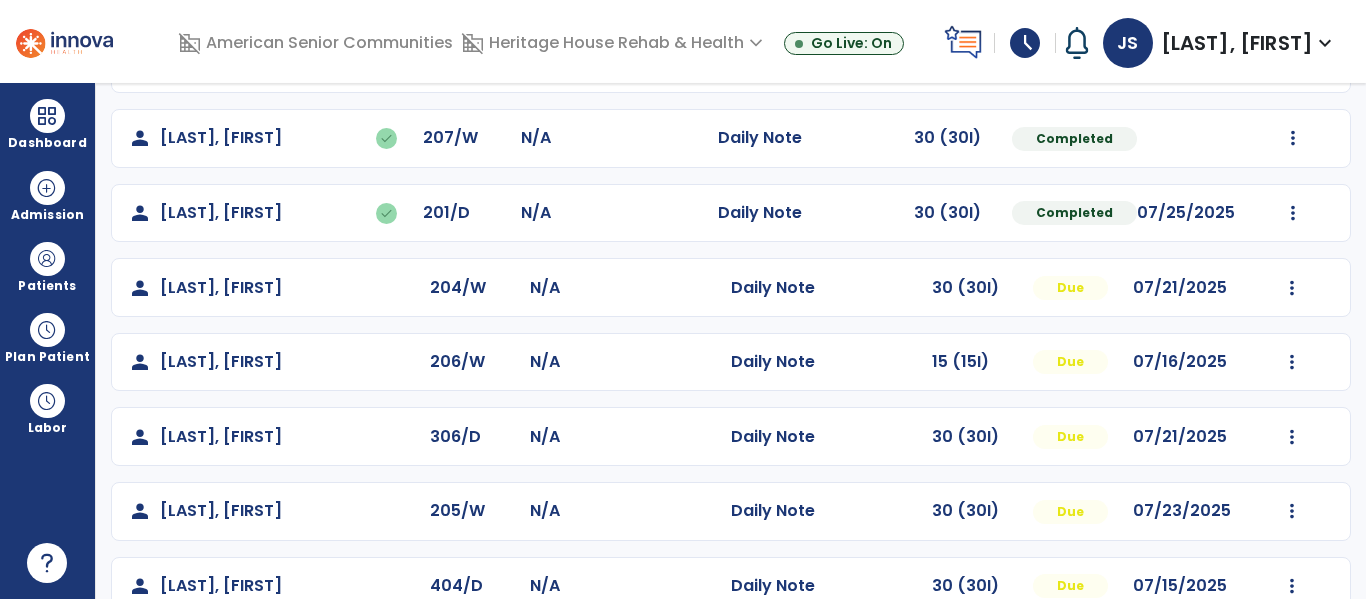 scroll, scrollTop: 598, scrollLeft: 0, axis: vertical 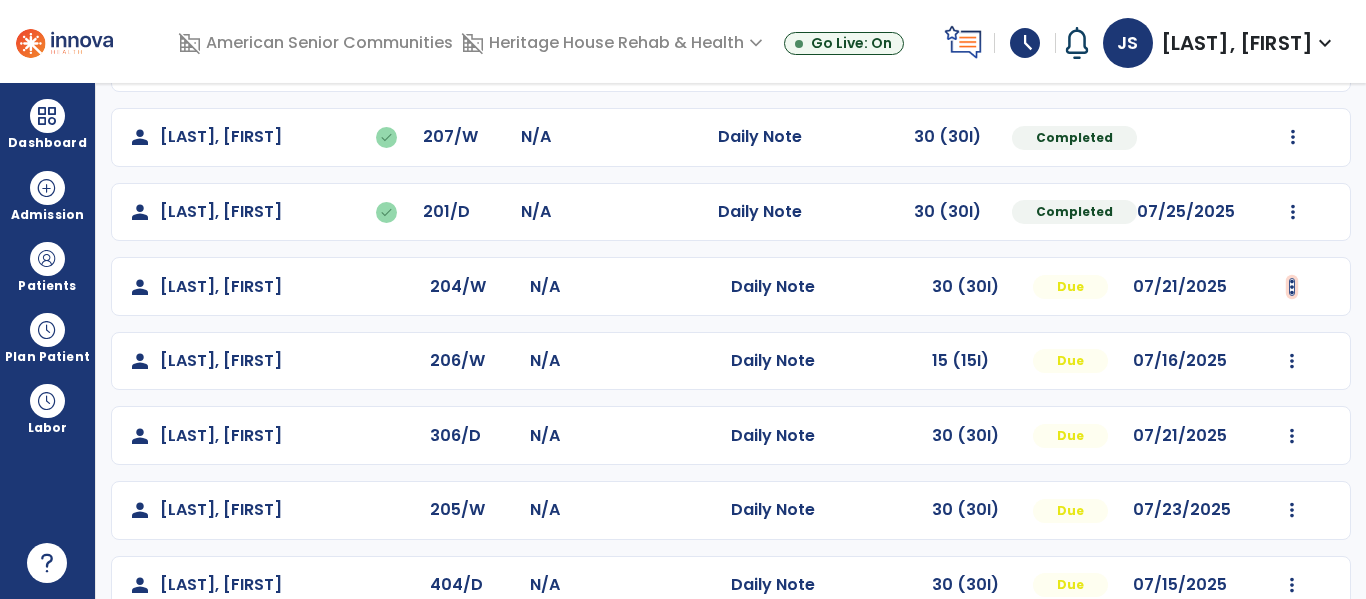 click at bounding box center [1293, -310] 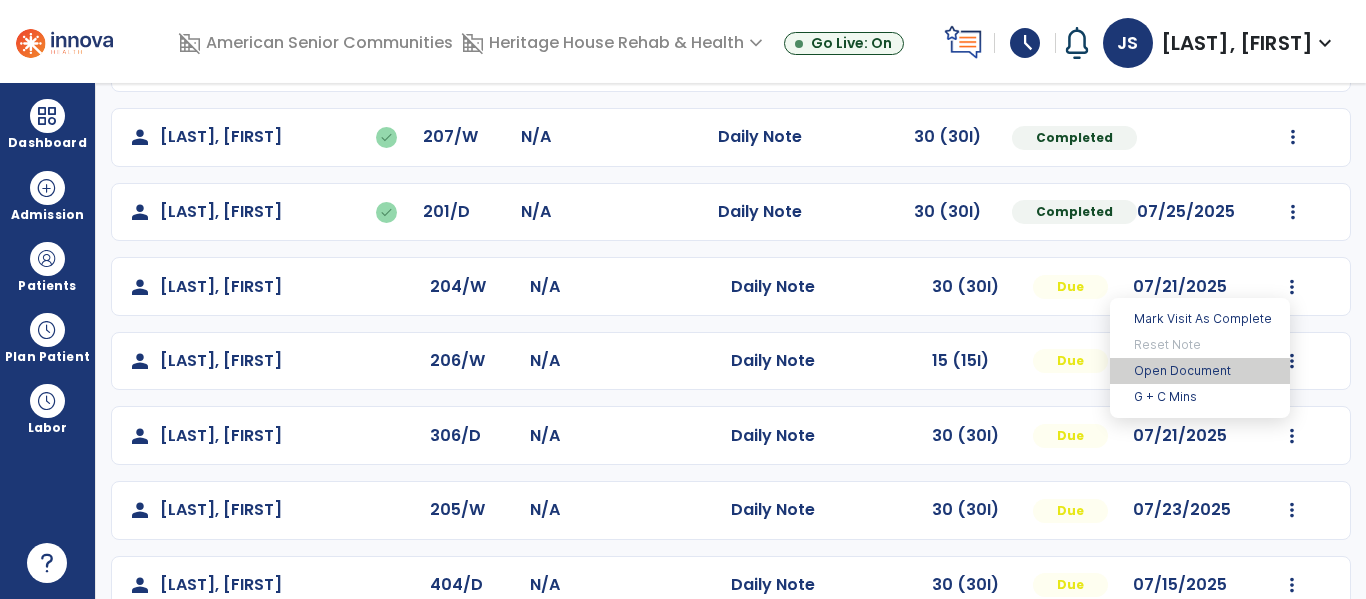 click on "Open Document" at bounding box center (1200, 371) 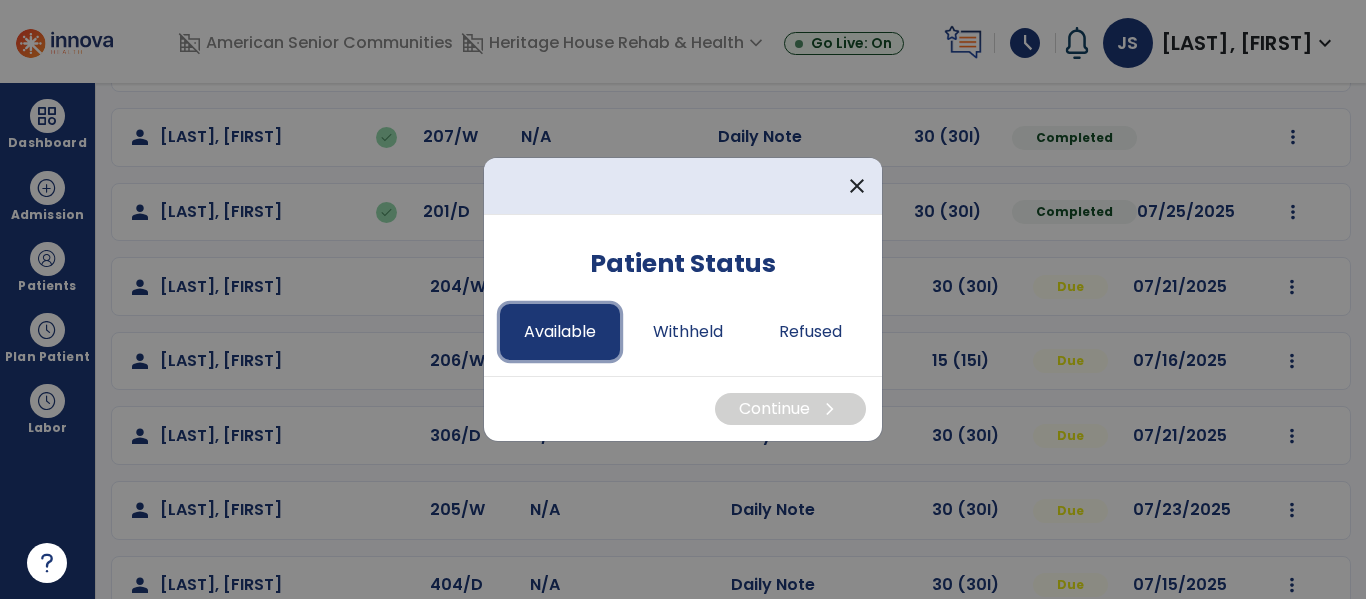click on "Available" at bounding box center [560, 332] 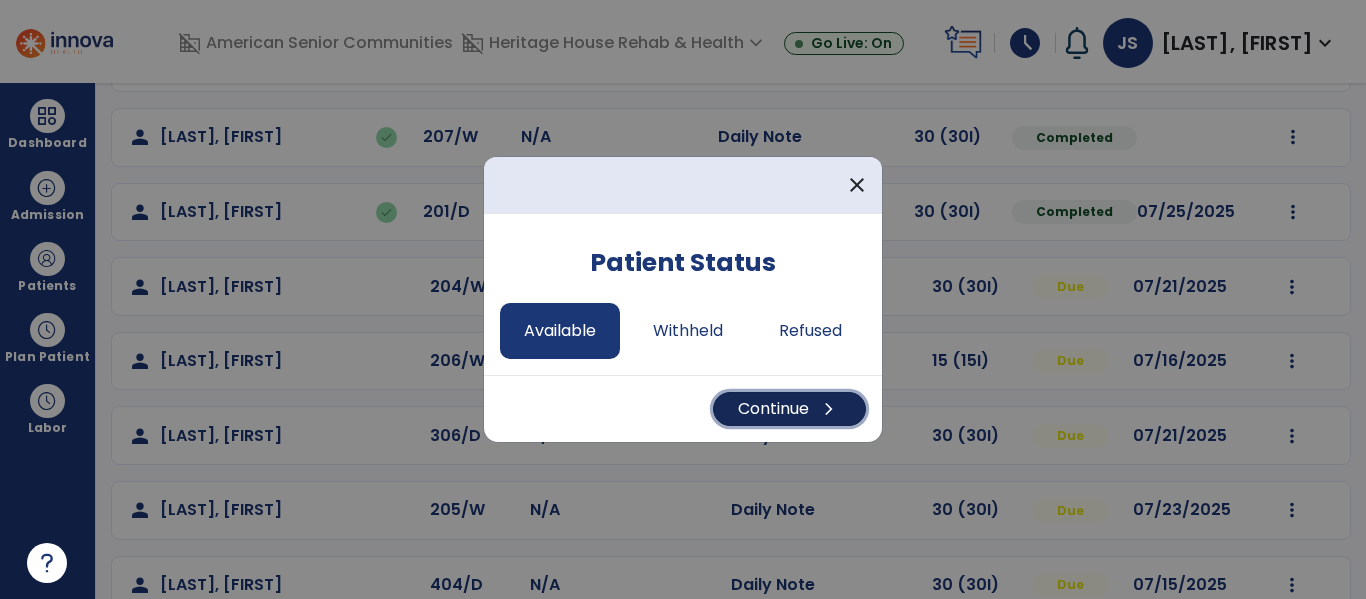 click on "Continue   chevron_right" at bounding box center [789, 409] 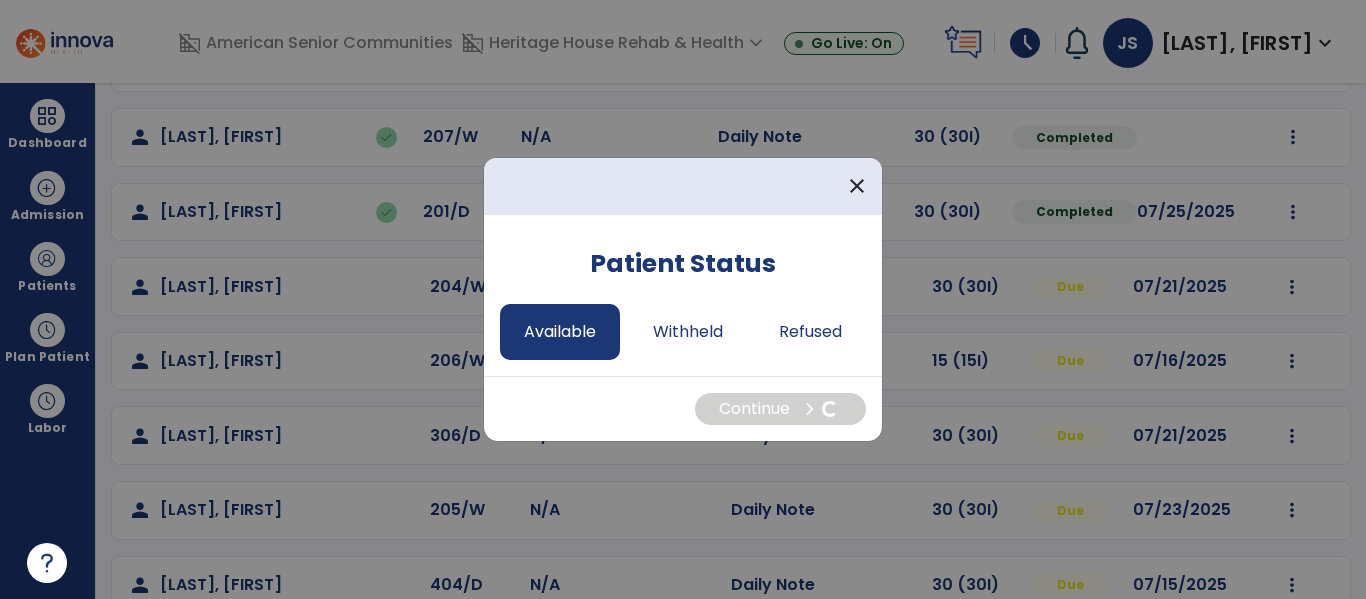 select on "*" 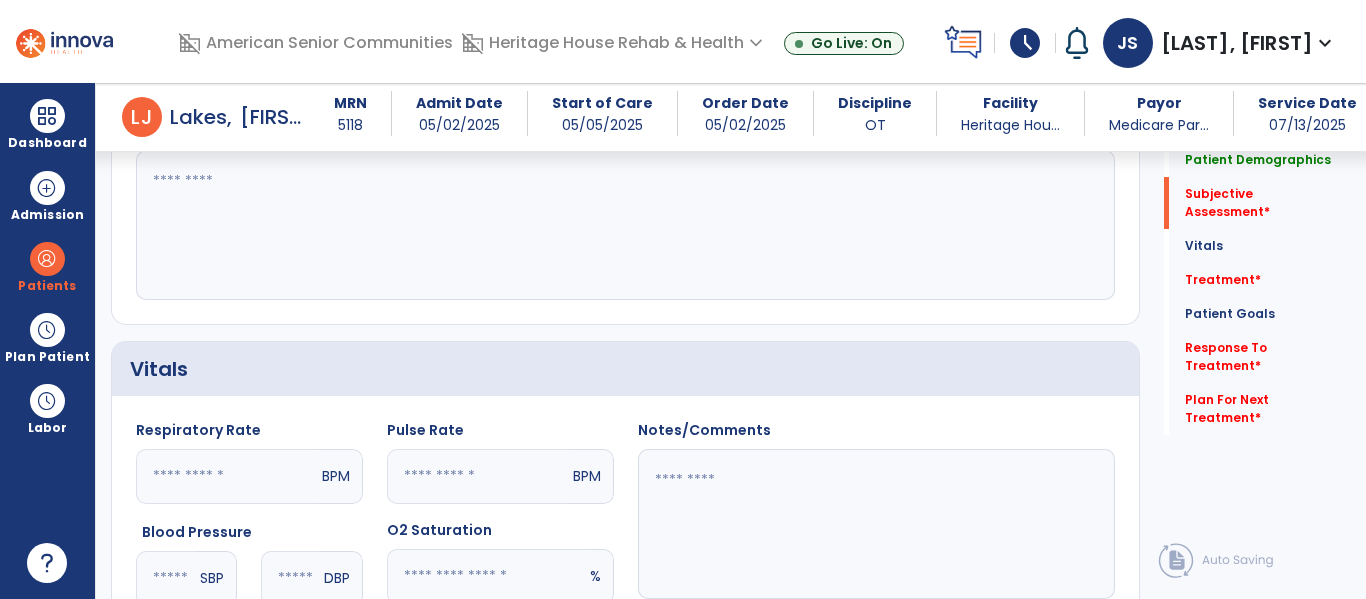 scroll, scrollTop: 428, scrollLeft: 0, axis: vertical 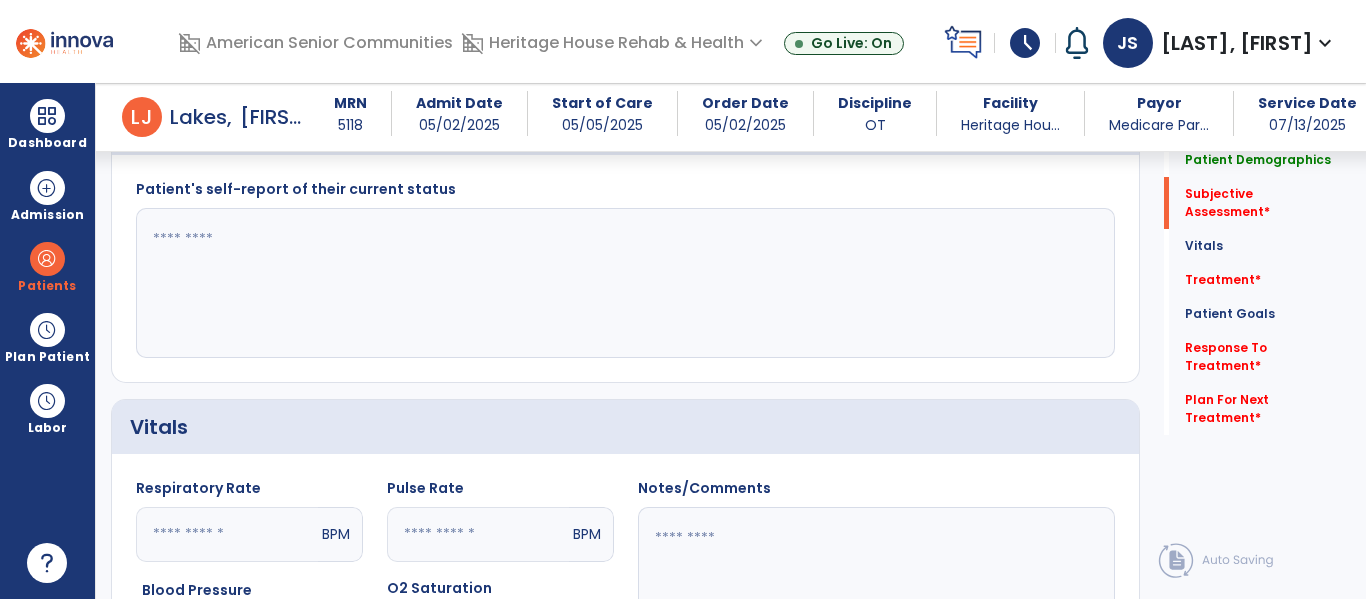 click 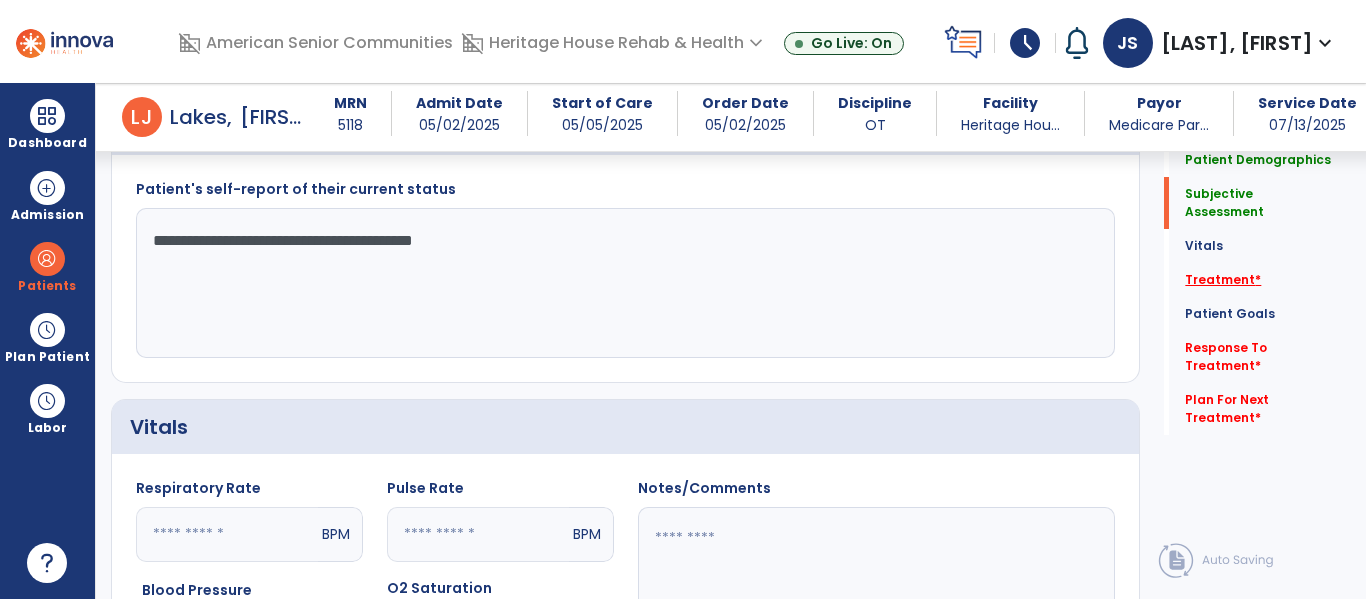 type on "**********" 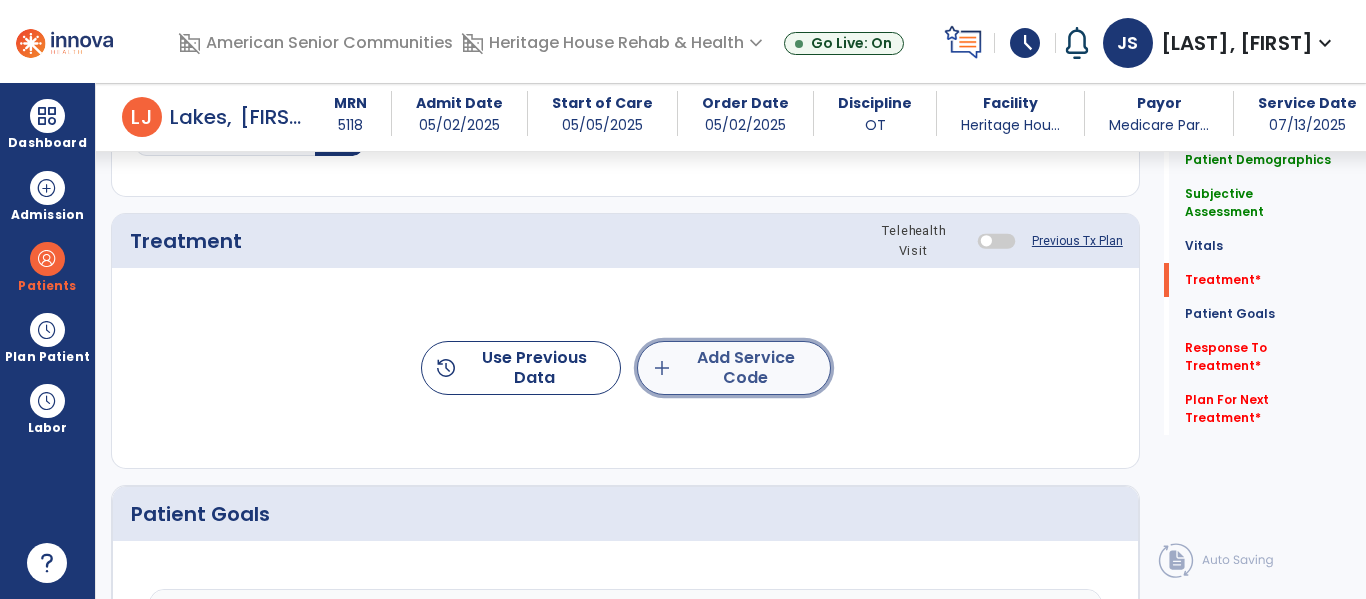 click on "add" 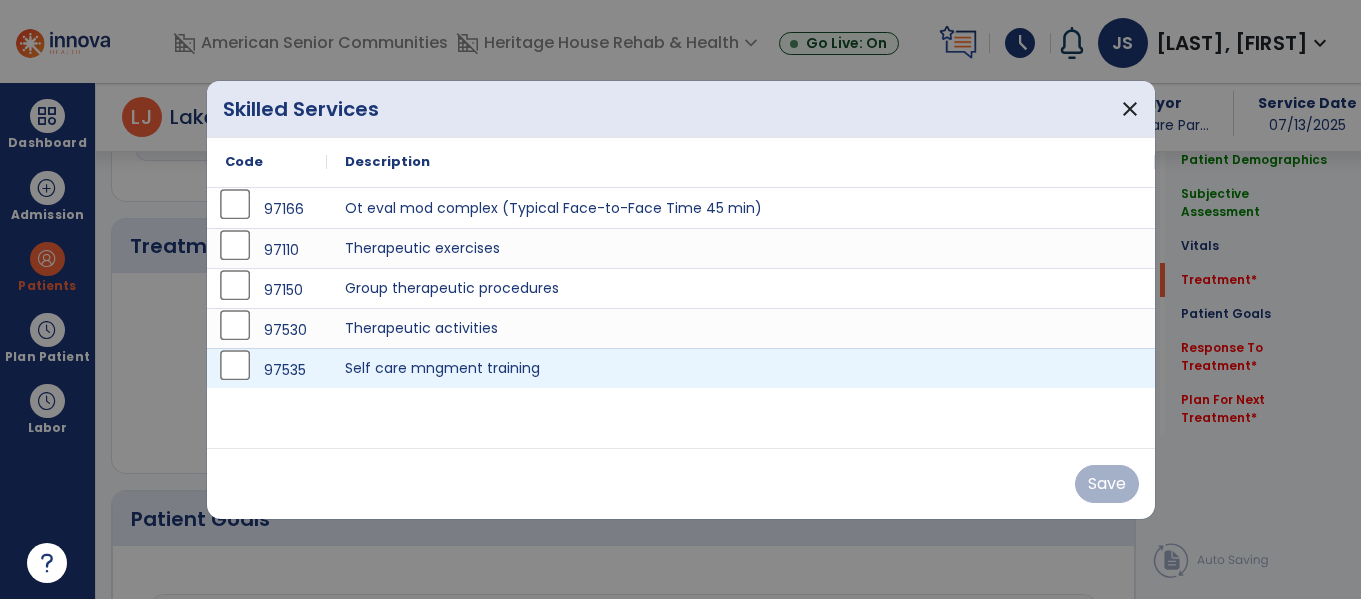 scroll, scrollTop: 1036, scrollLeft: 0, axis: vertical 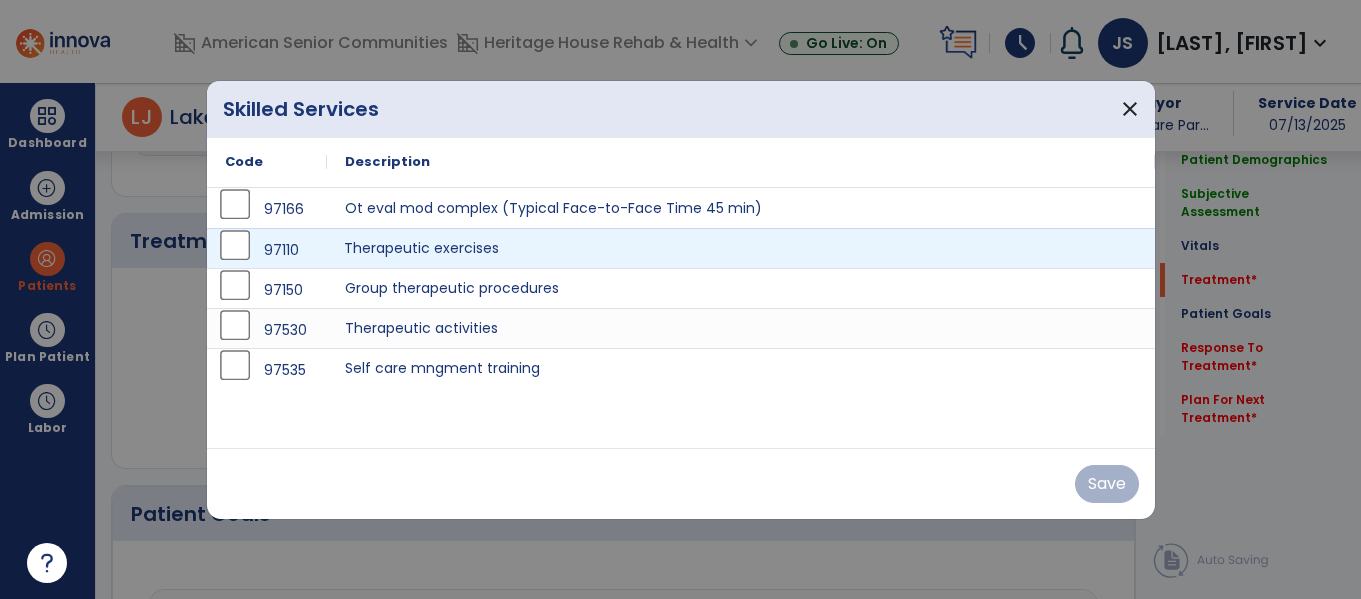 click on "Therapeutic exercises" at bounding box center [741, 248] 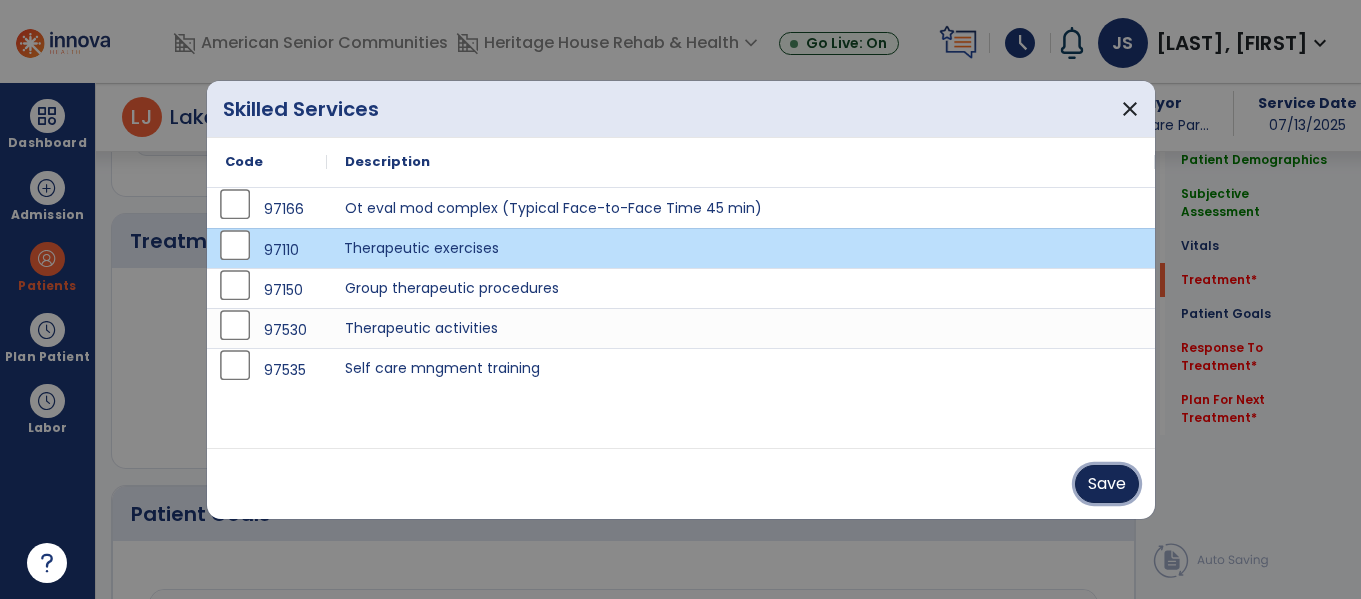 drag, startPoint x: 1104, startPoint y: 471, endPoint x: 1093, endPoint y: 465, distance: 12.529964 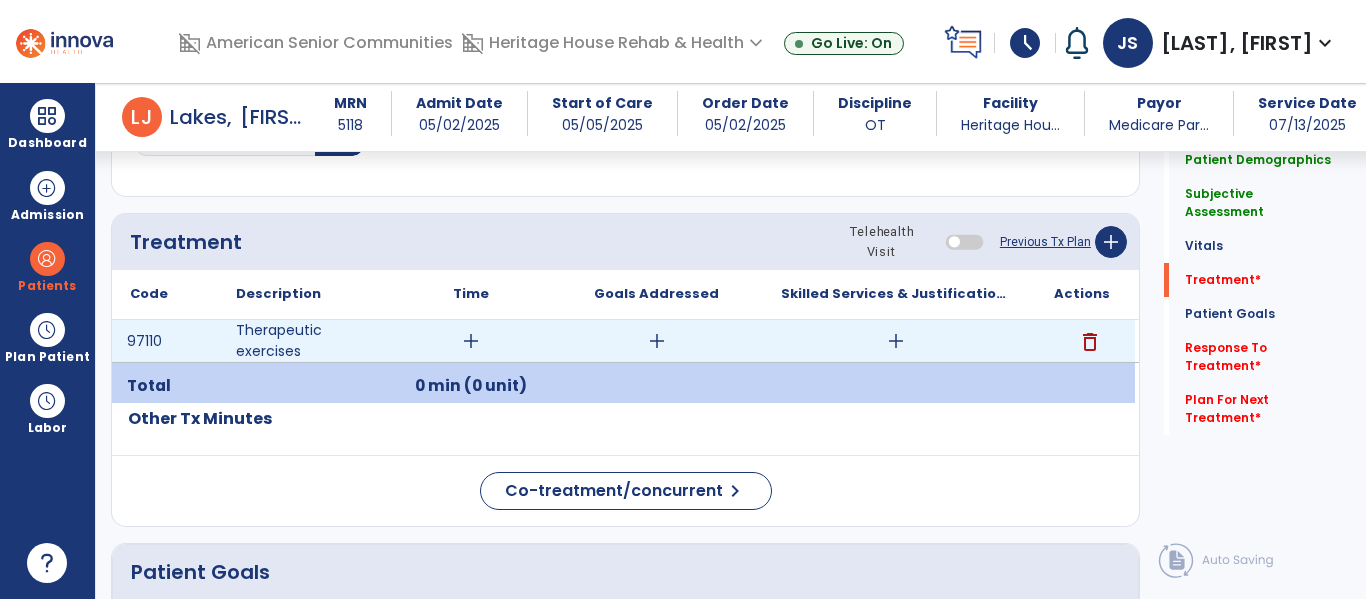 click on "add" at bounding box center (471, 341) 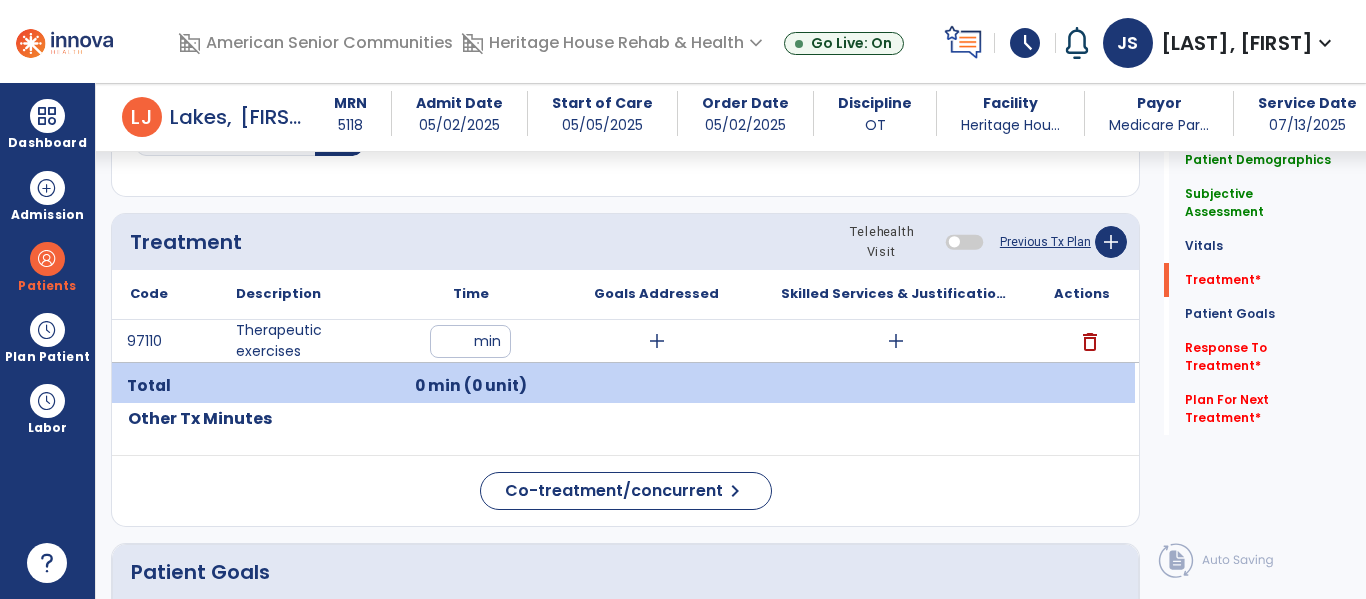 type on "**" 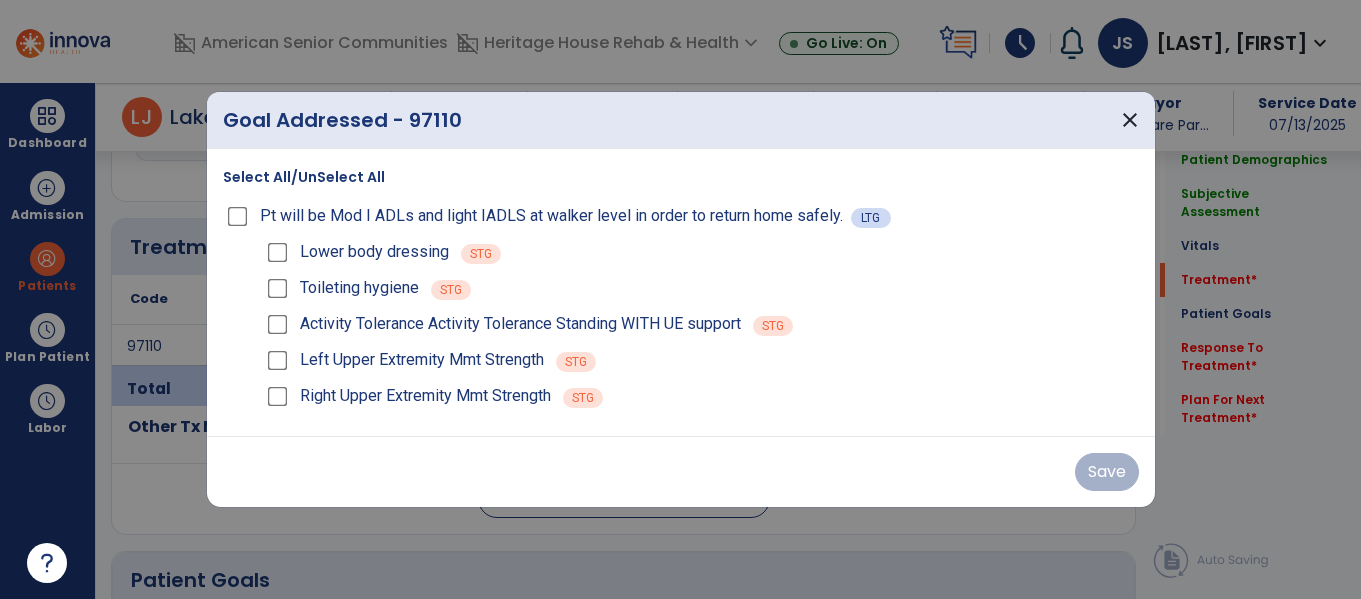 scroll, scrollTop: 1036, scrollLeft: 0, axis: vertical 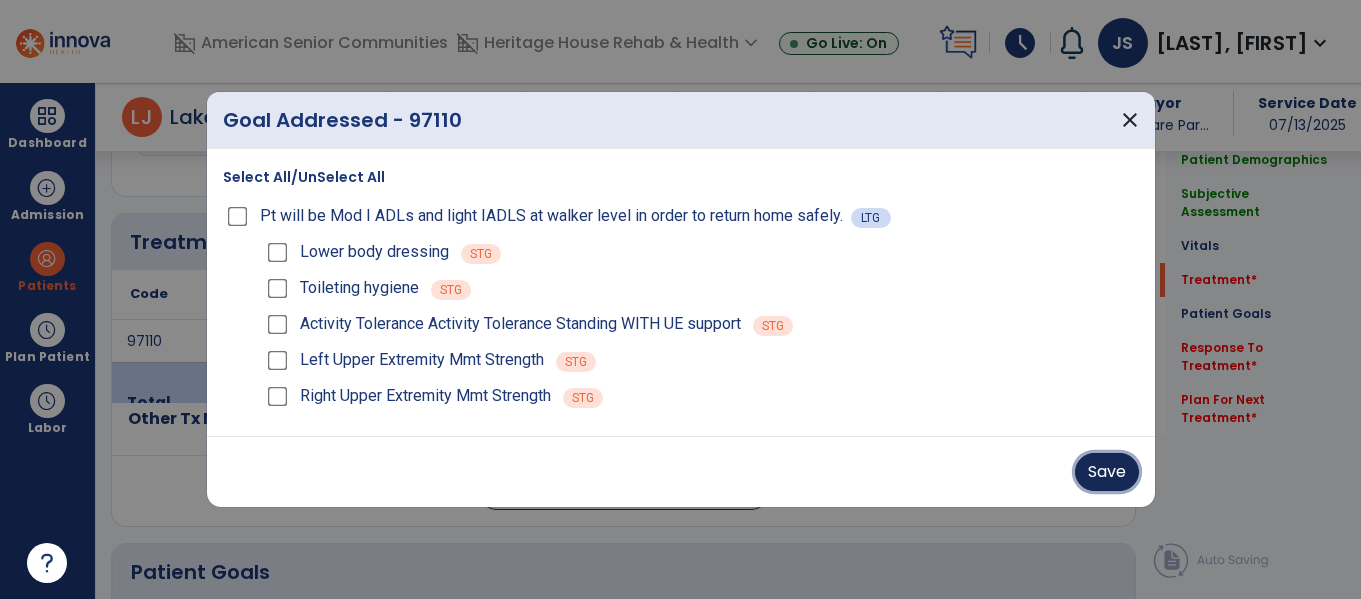 click on "Save" at bounding box center (1107, 472) 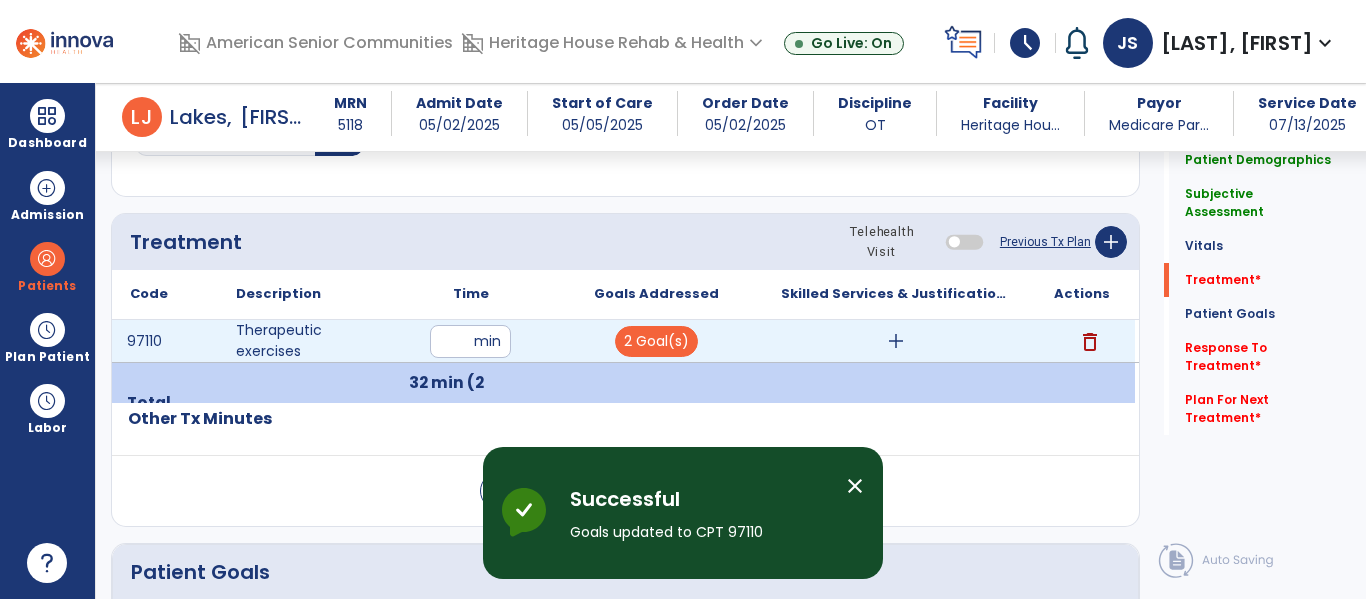 click on "add" at bounding box center [896, 341] 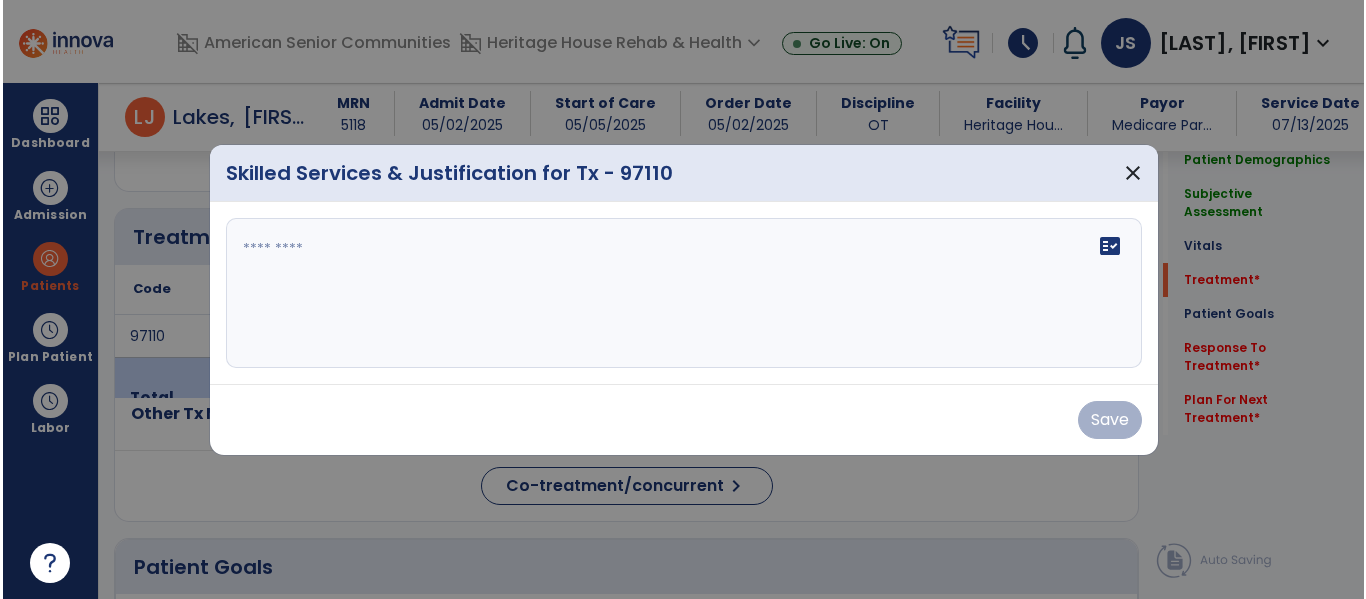 scroll, scrollTop: 1036, scrollLeft: 0, axis: vertical 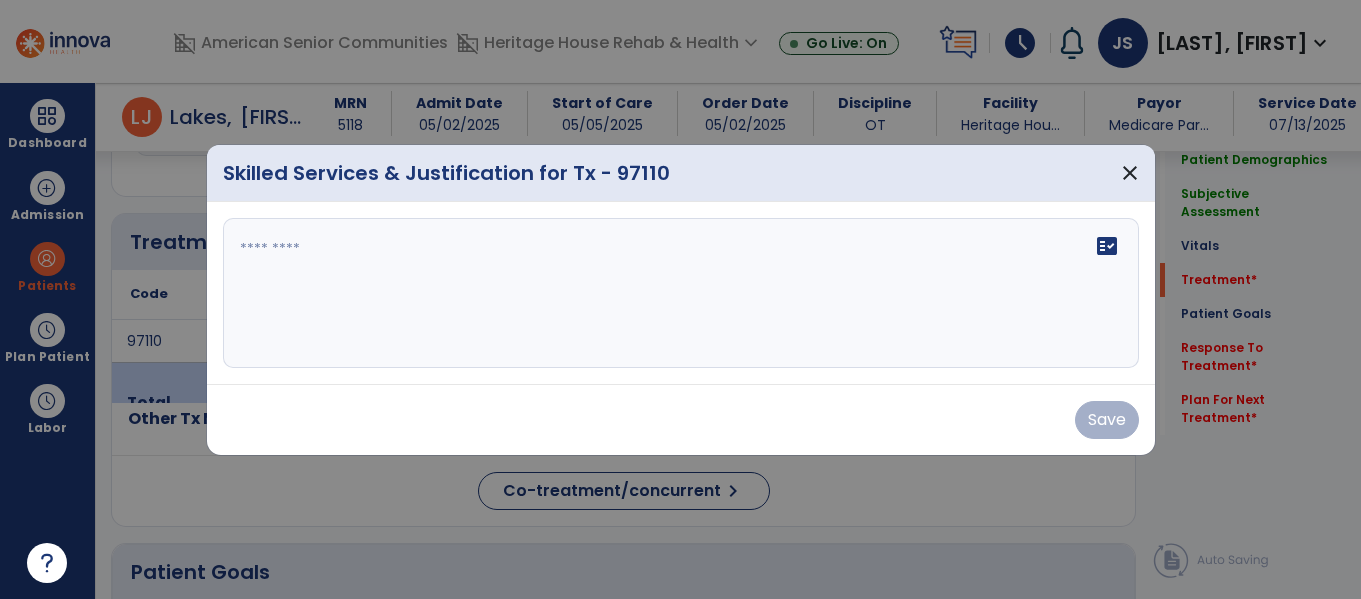click on "fact_check" at bounding box center [681, 293] 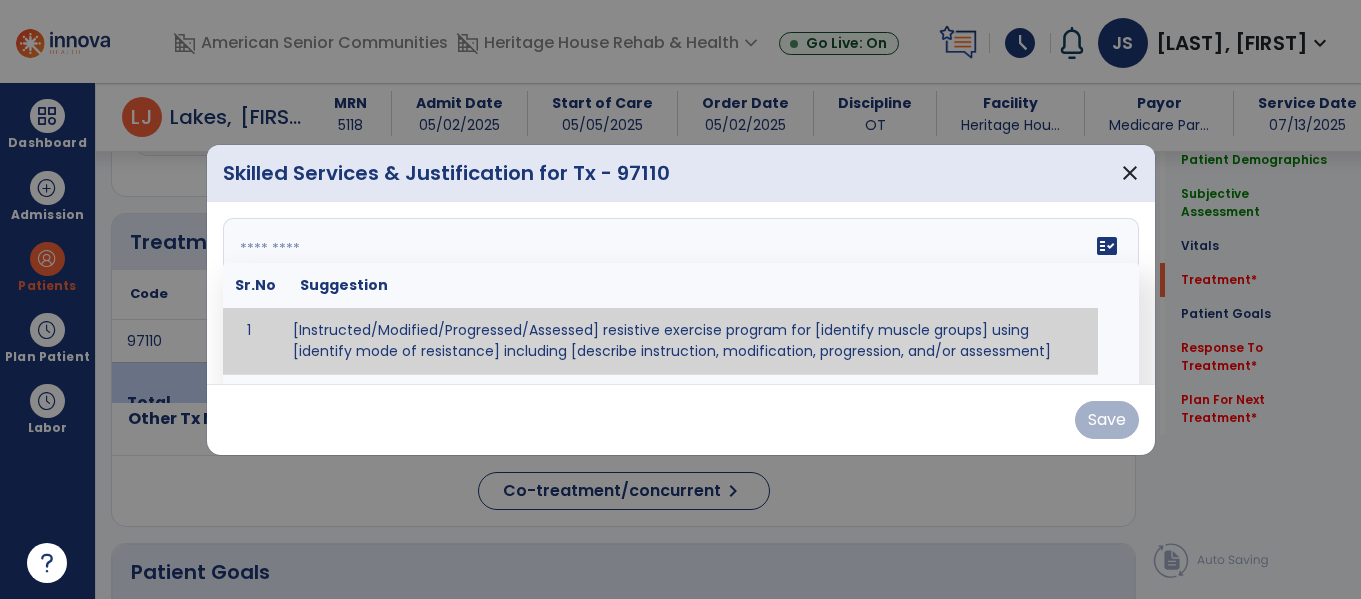 paste on "**********" 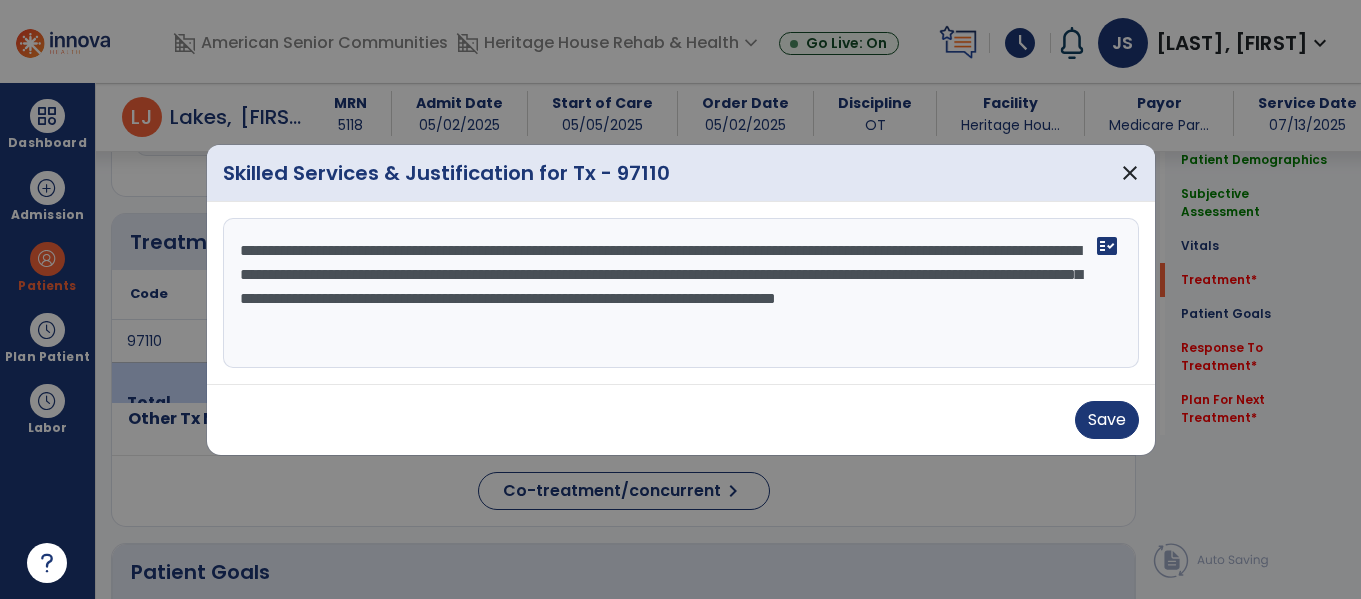 click on "**********" at bounding box center (681, 293) 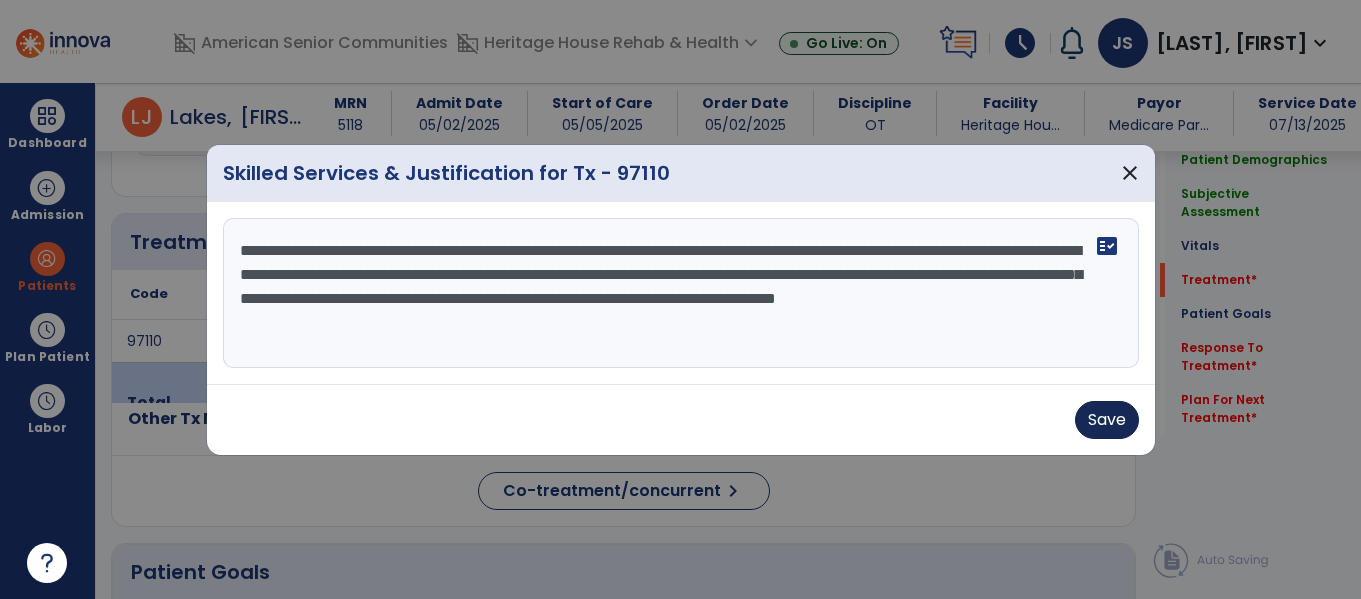 type on "**********" 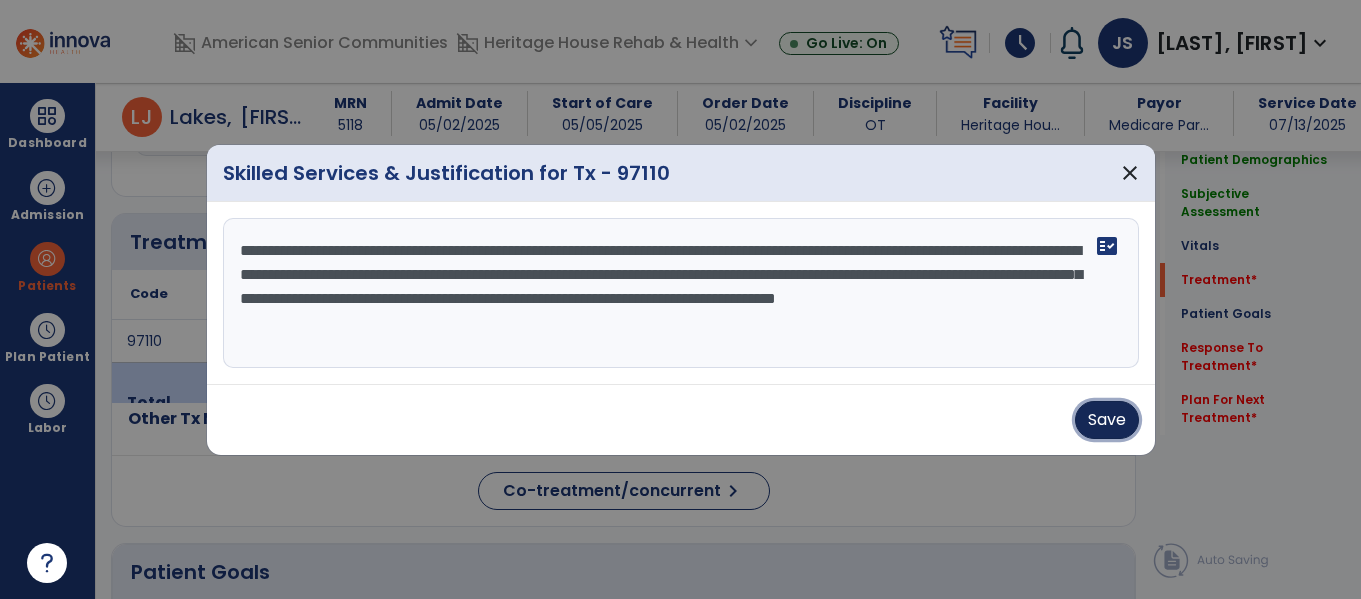 click on "Save" at bounding box center (1107, 420) 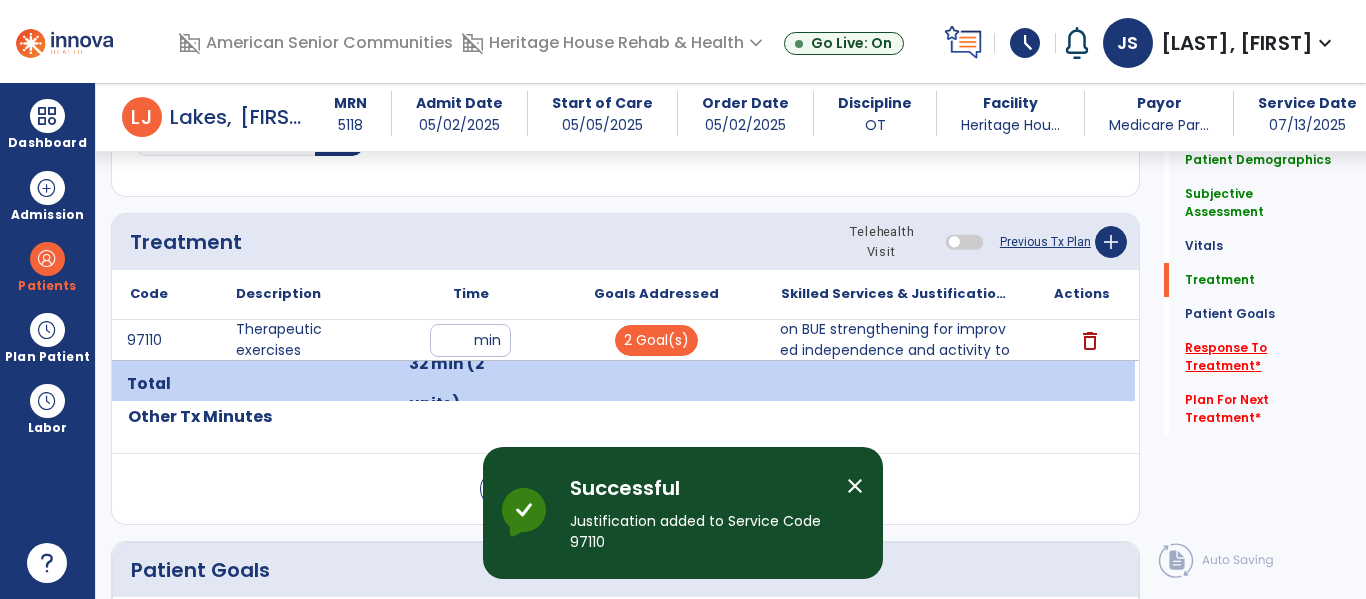 click on "Response To Treatment   *" 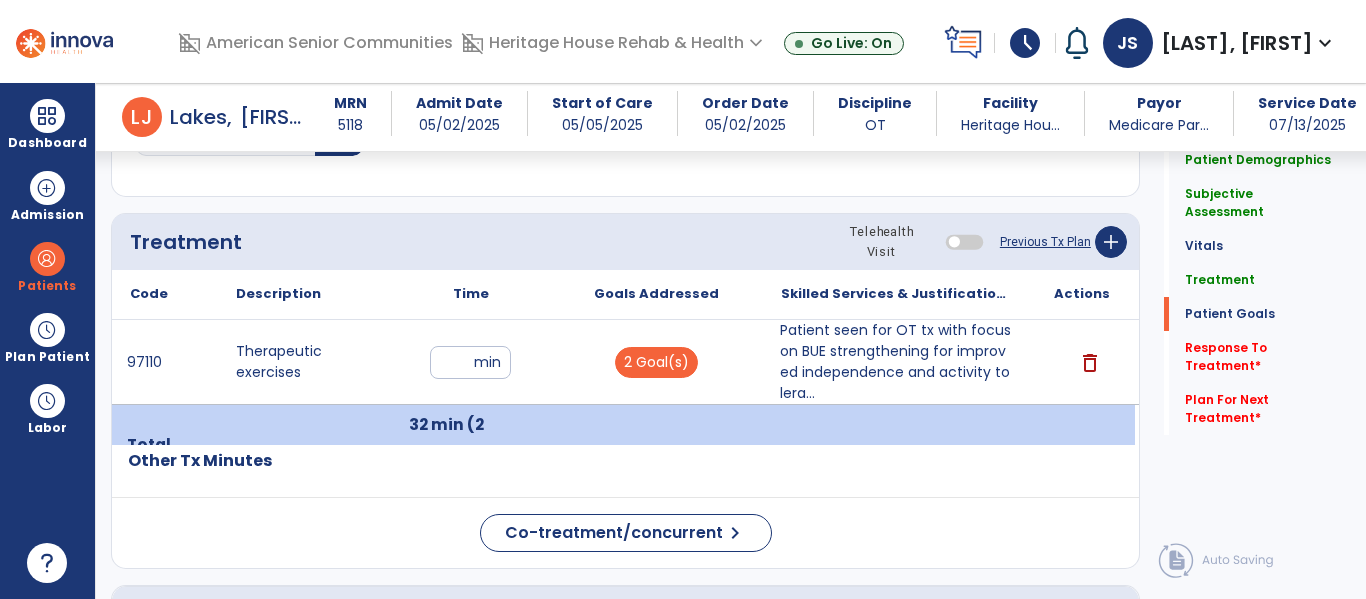 scroll, scrollTop: 2425, scrollLeft: 0, axis: vertical 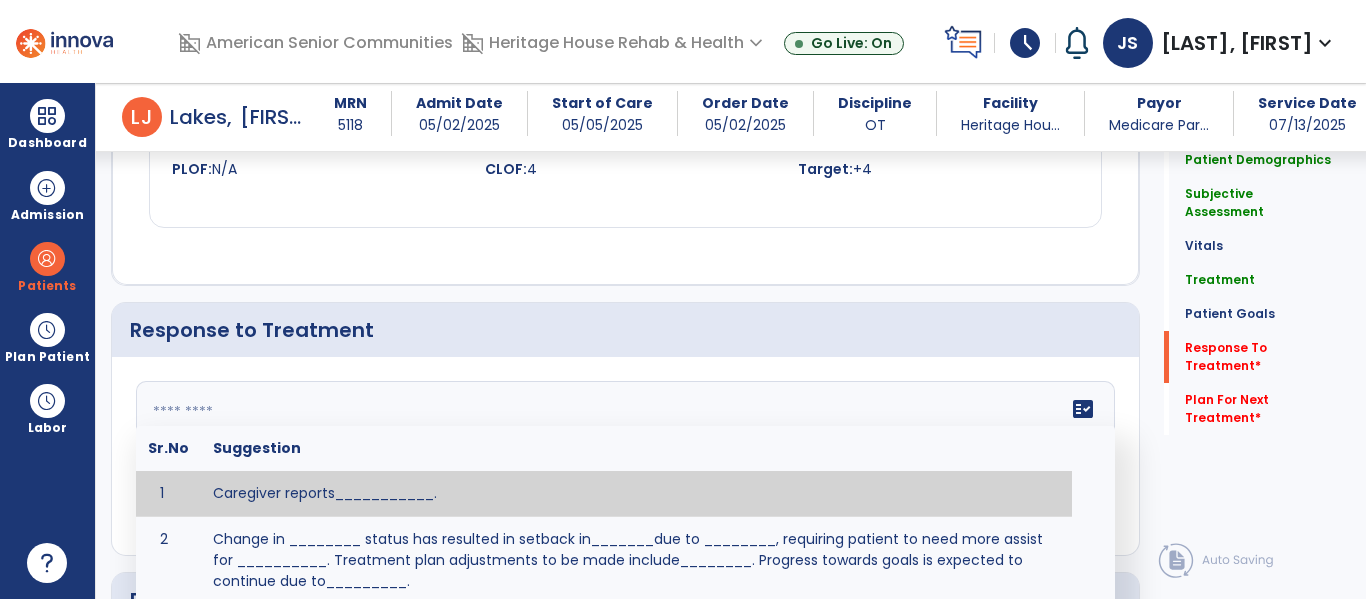 click 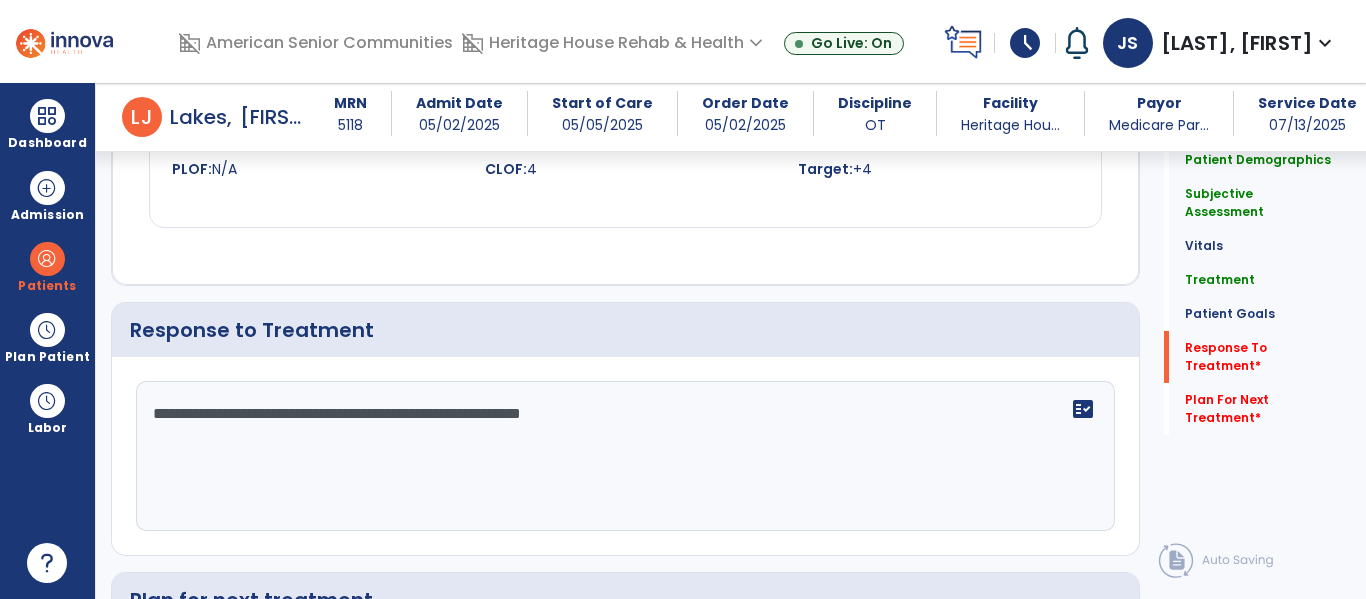 type on "**********" 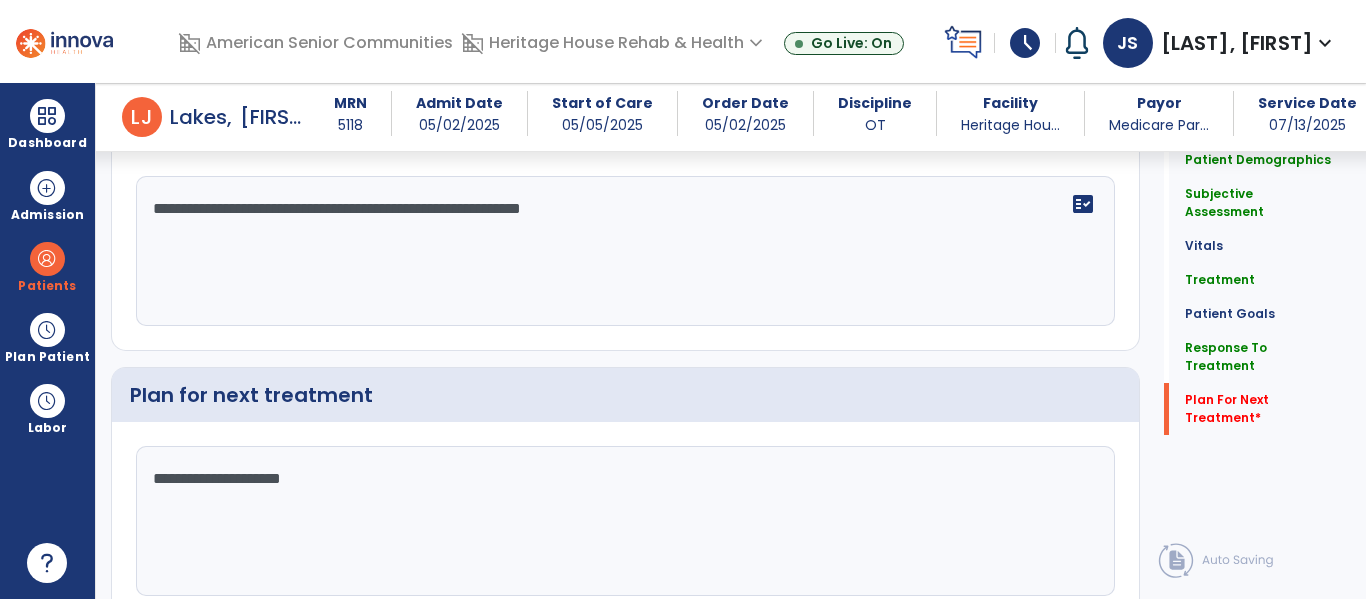 scroll, scrollTop: 2674, scrollLeft: 0, axis: vertical 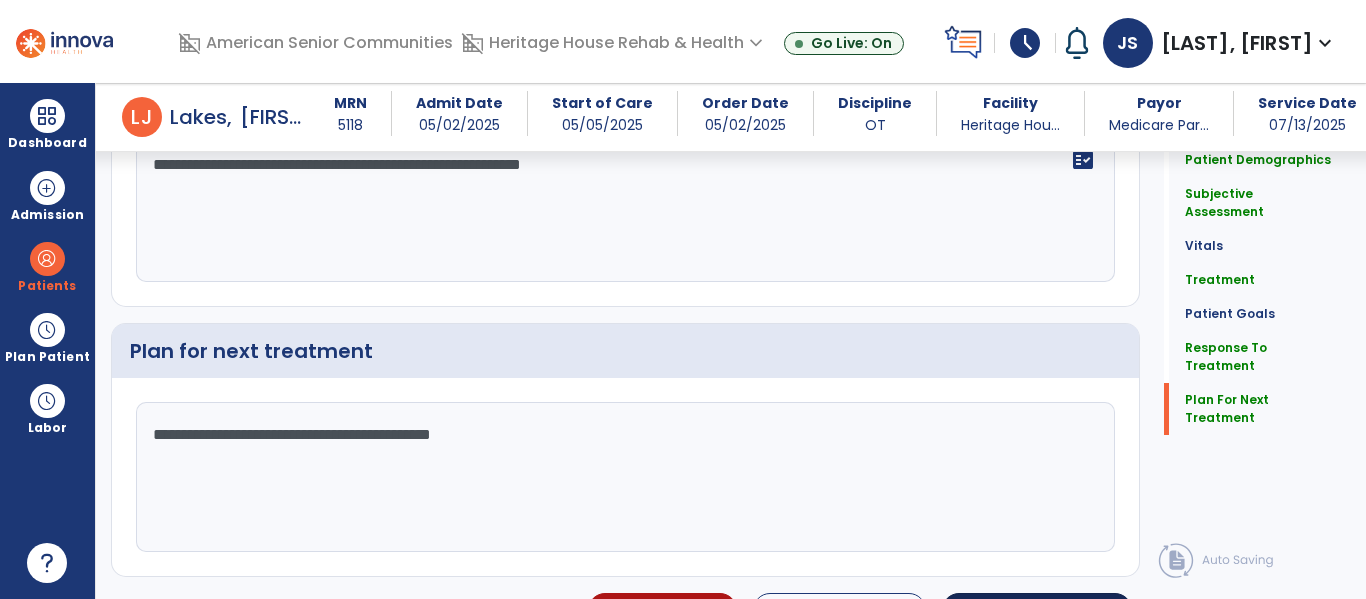 type on "**********" 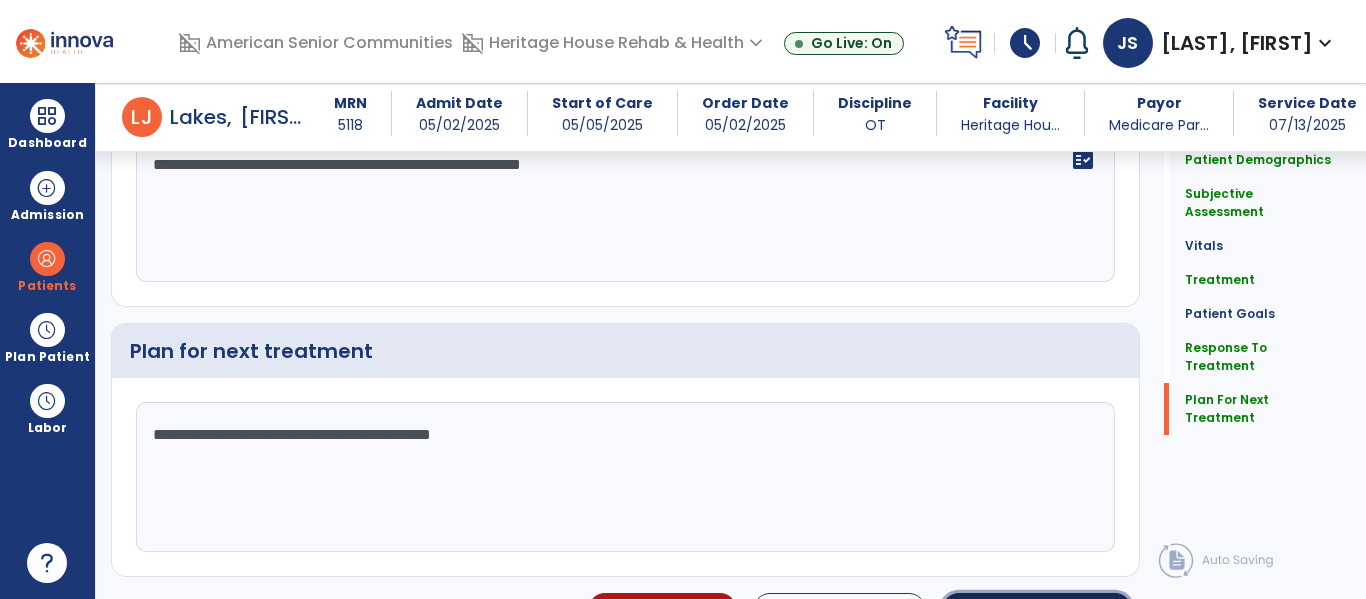click on "Sign Doc" 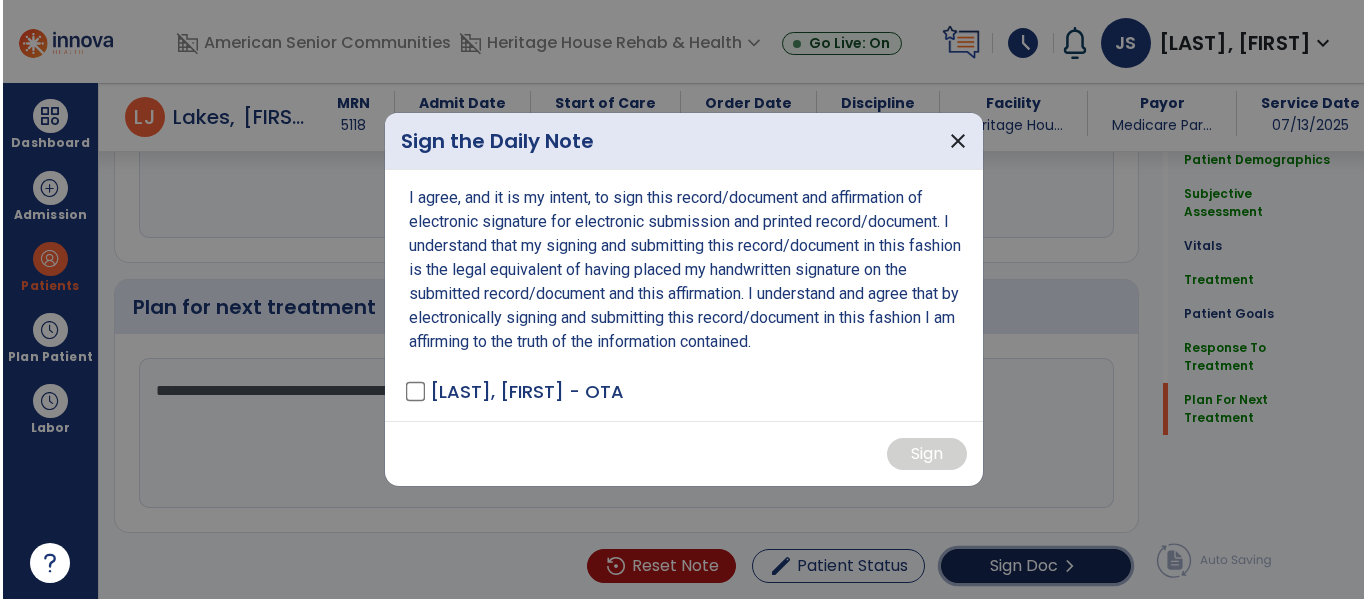 scroll, scrollTop: 2716, scrollLeft: 0, axis: vertical 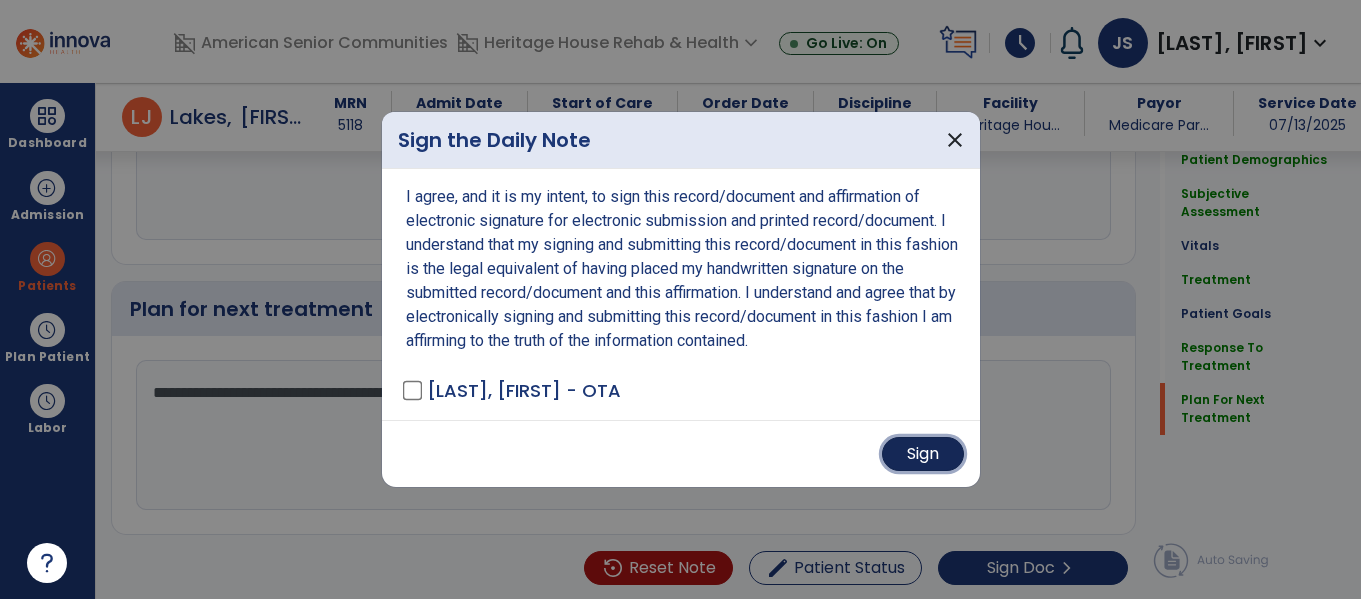 click on "Sign" at bounding box center (923, 454) 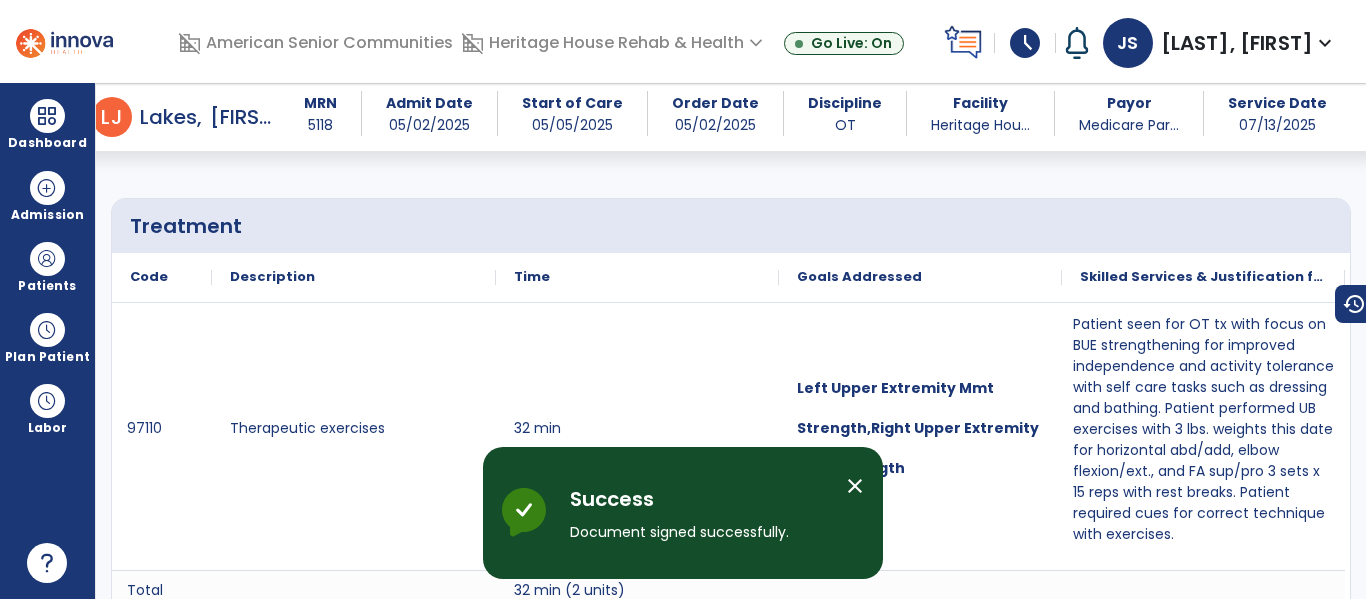 scroll, scrollTop: 0, scrollLeft: 0, axis: both 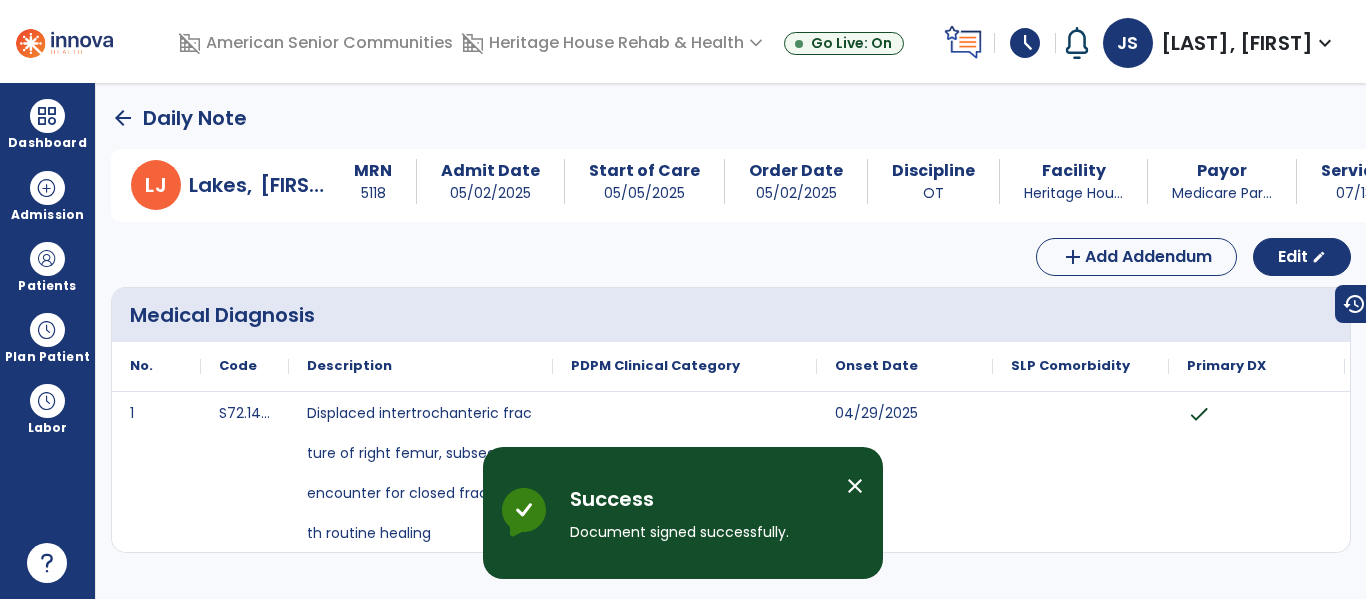 click on "arrow_back" 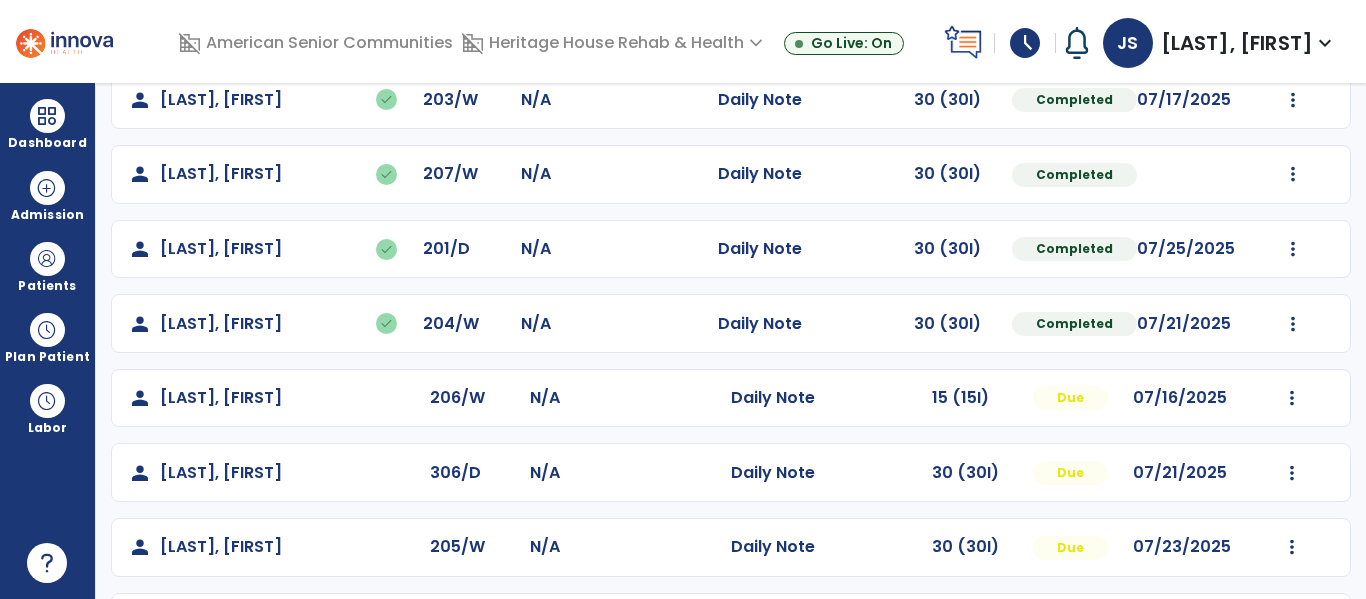 scroll, scrollTop: 637, scrollLeft: 0, axis: vertical 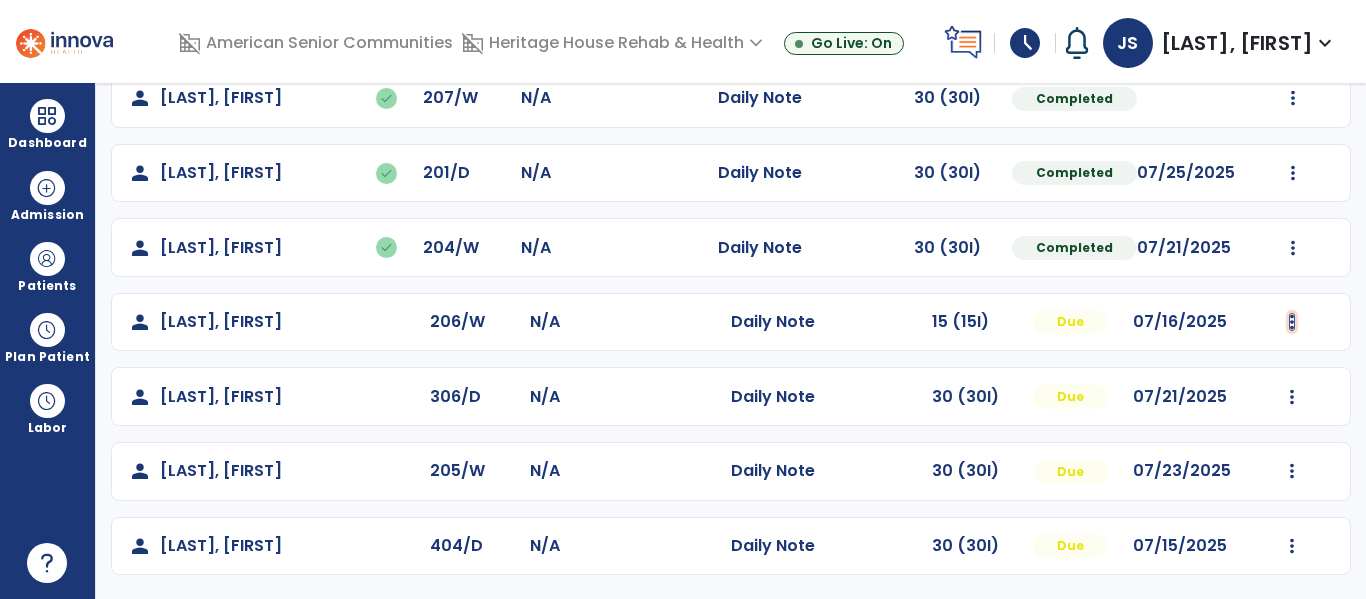 click at bounding box center (1293, -349) 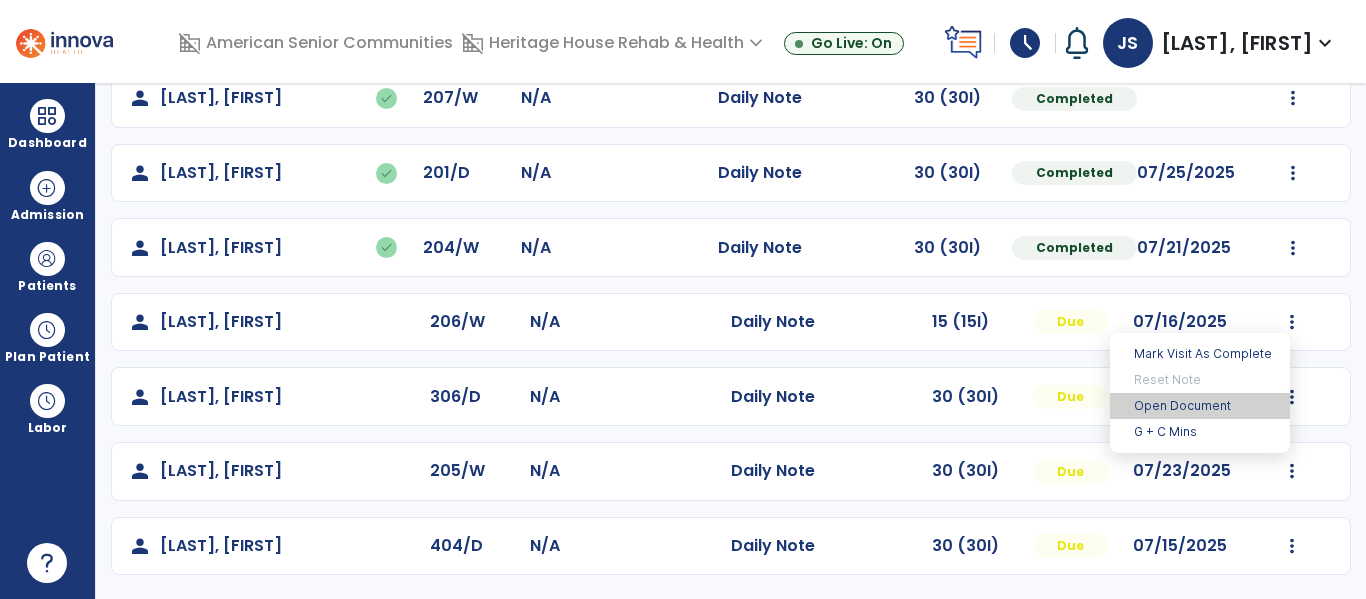 click on "Open Document" at bounding box center (1200, 406) 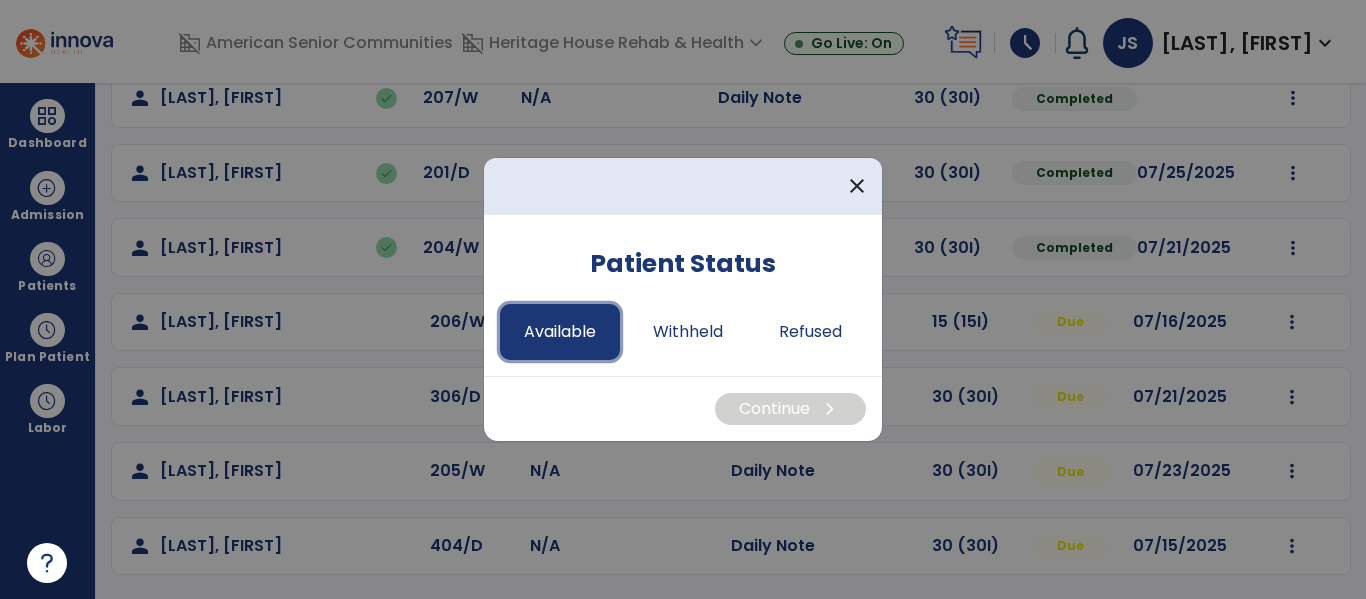click on "Available" at bounding box center [560, 332] 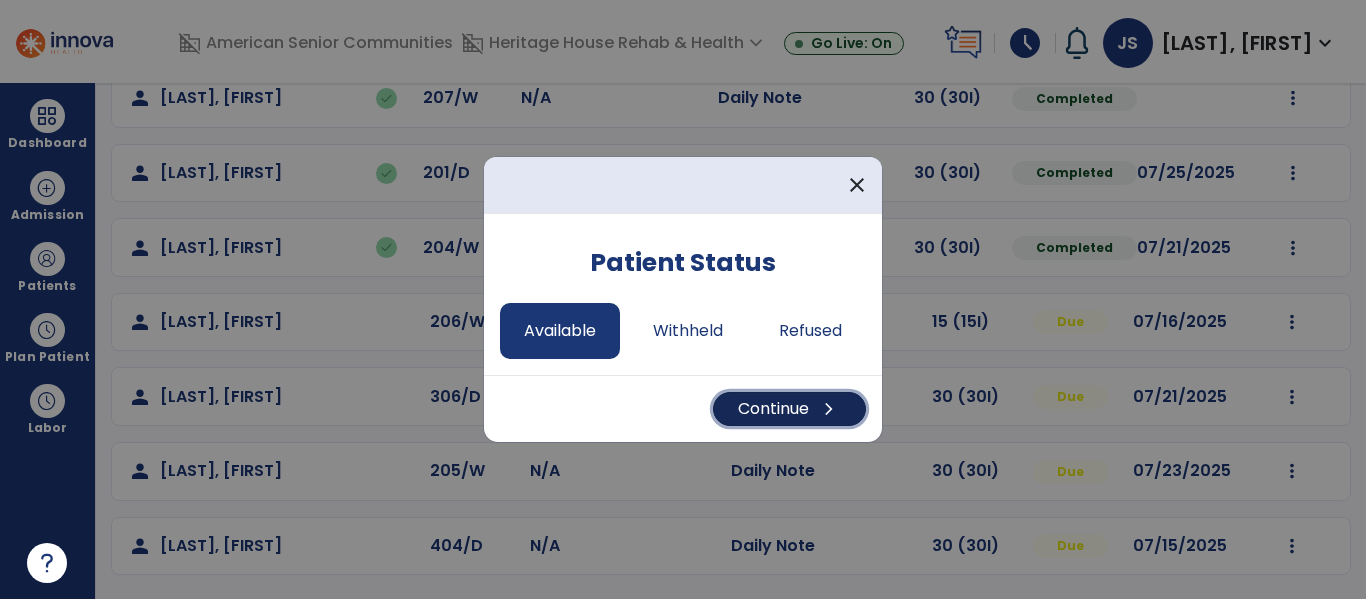 click on "Continue   chevron_right" at bounding box center [789, 409] 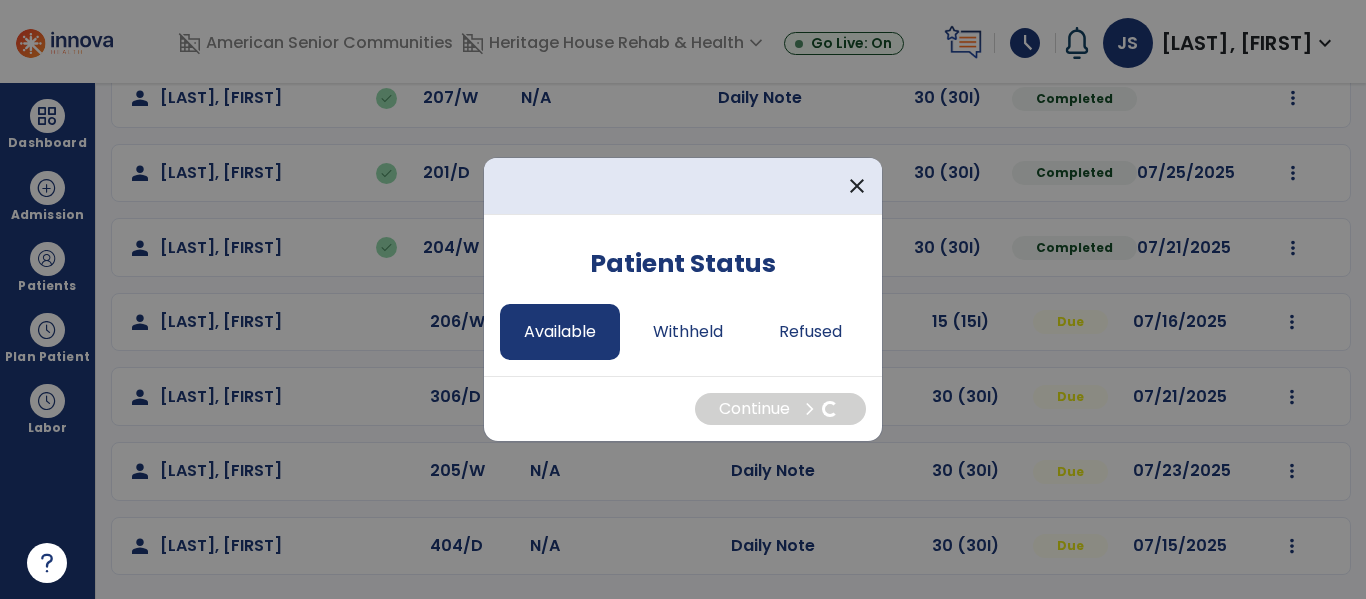 select on "*" 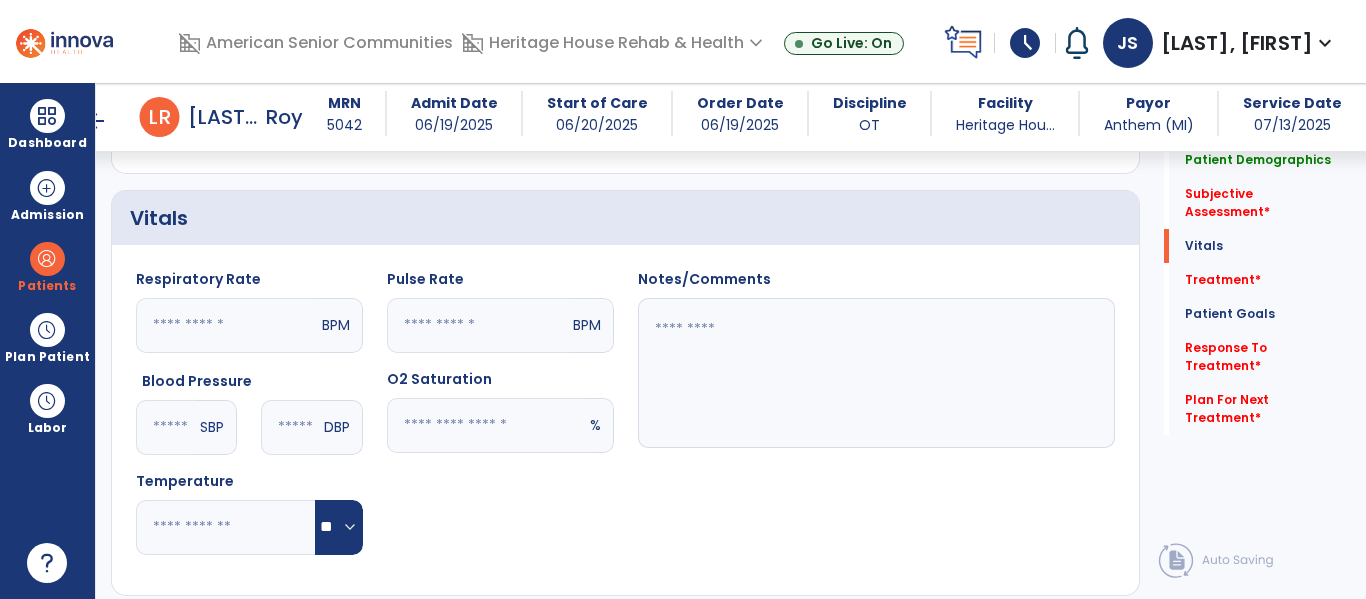 scroll, scrollTop: 632, scrollLeft: 0, axis: vertical 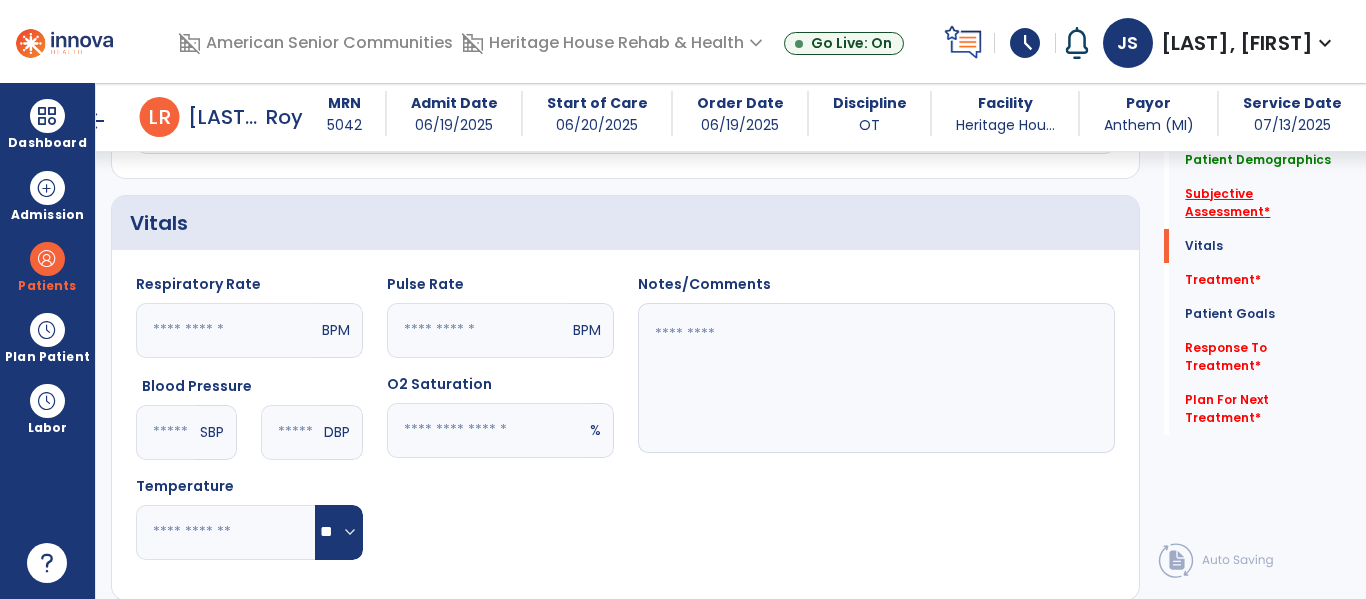click on "Subjective Assessment   *" 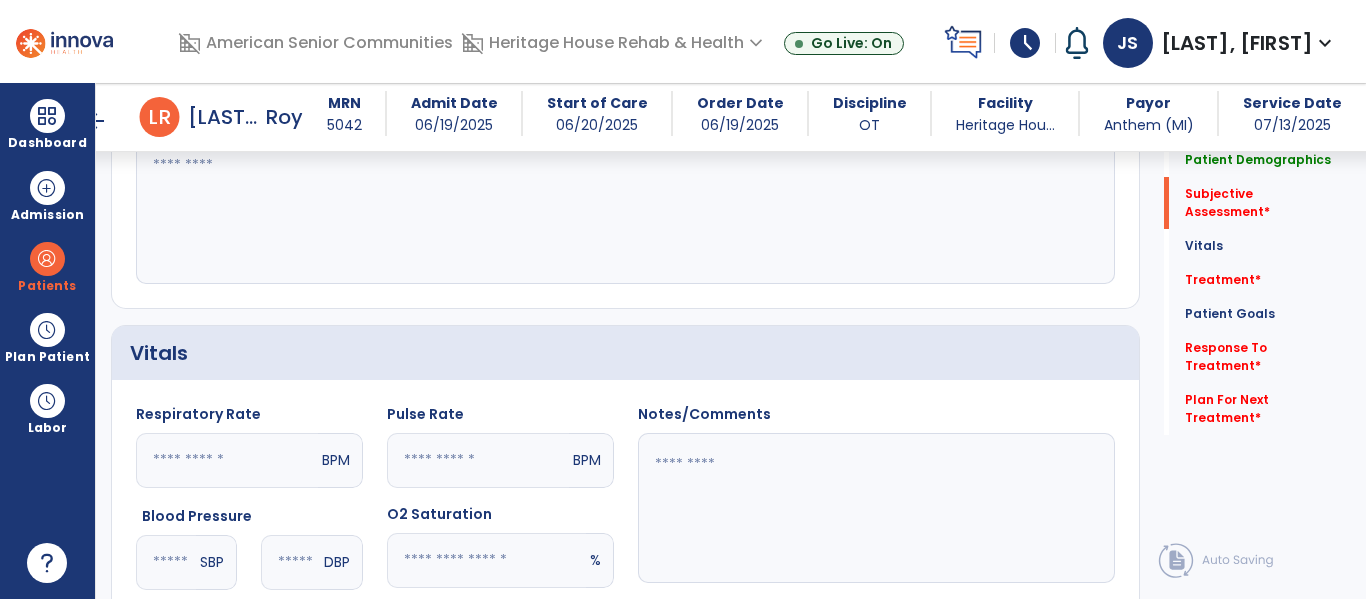 scroll, scrollTop: 328, scrollLeft: 0, axis: vertical 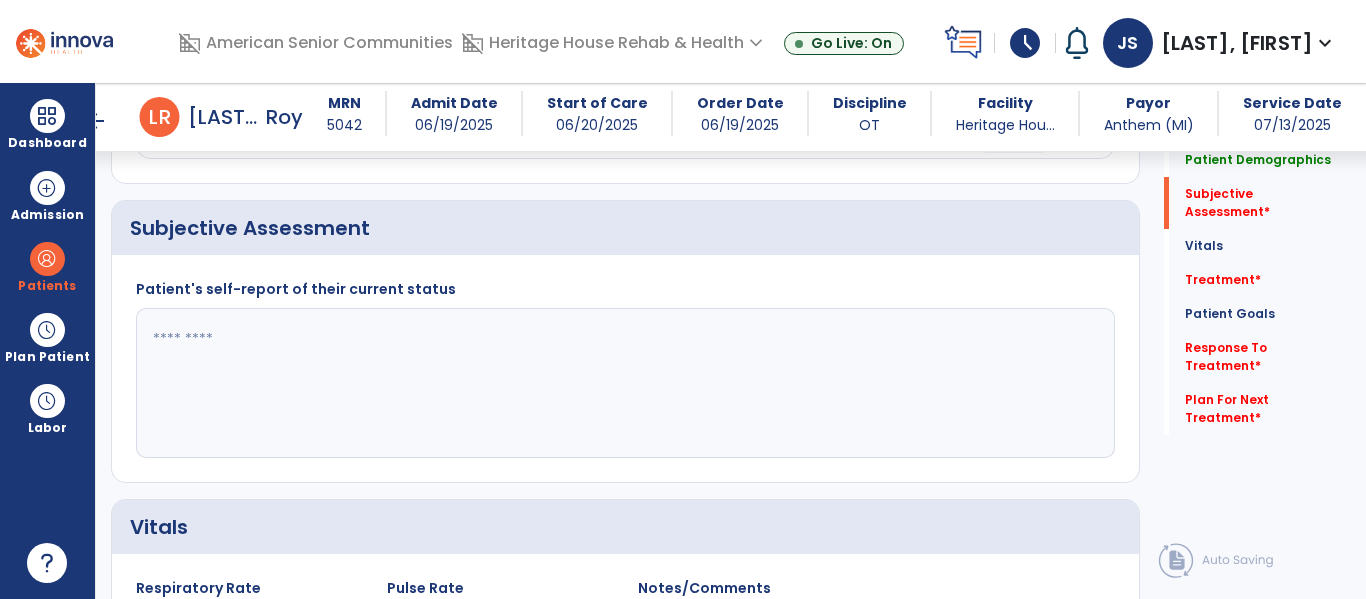 click 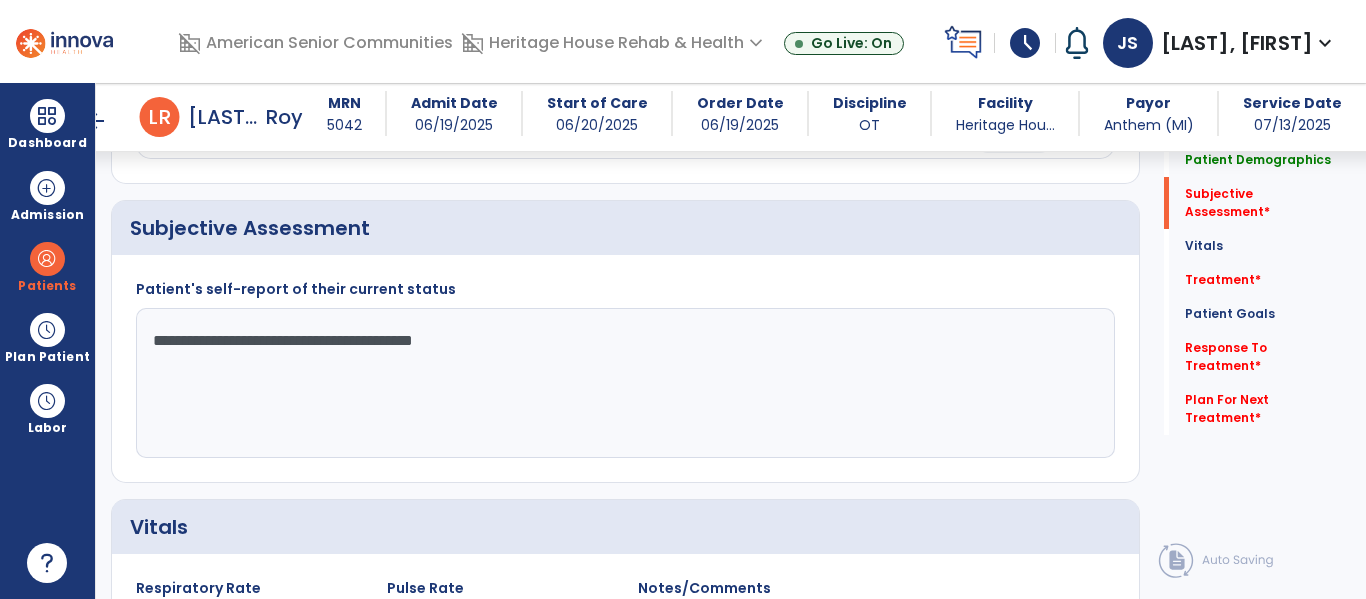 type on "**********" 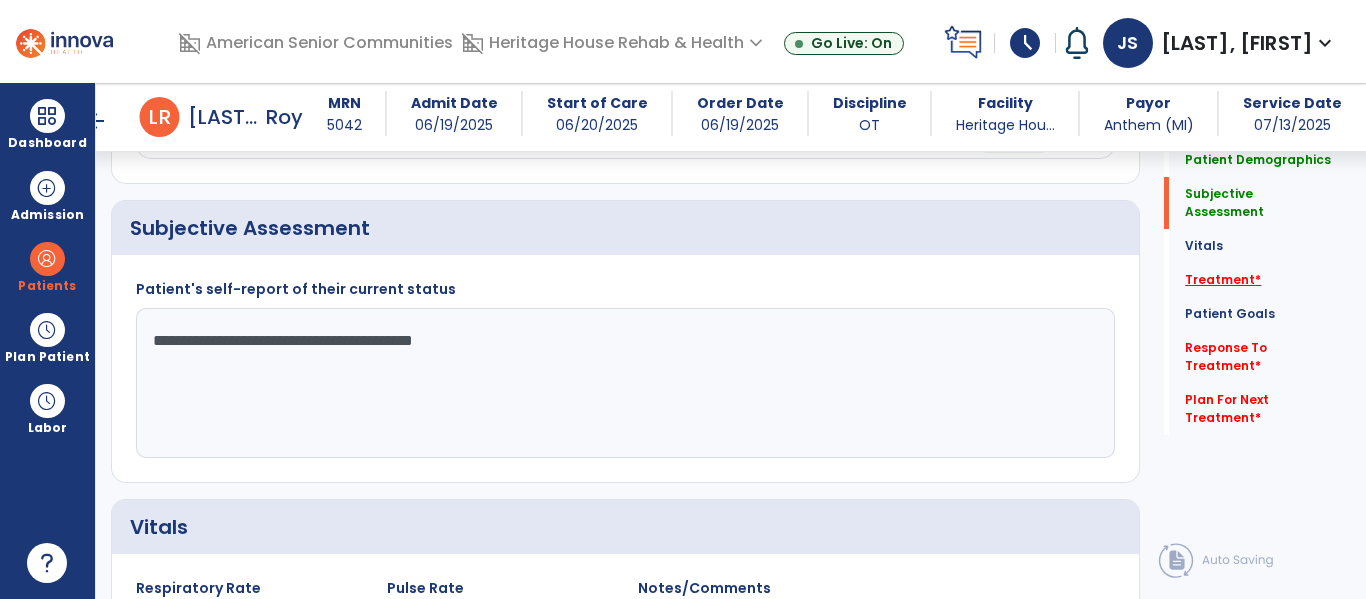 click on "Treatment   *" 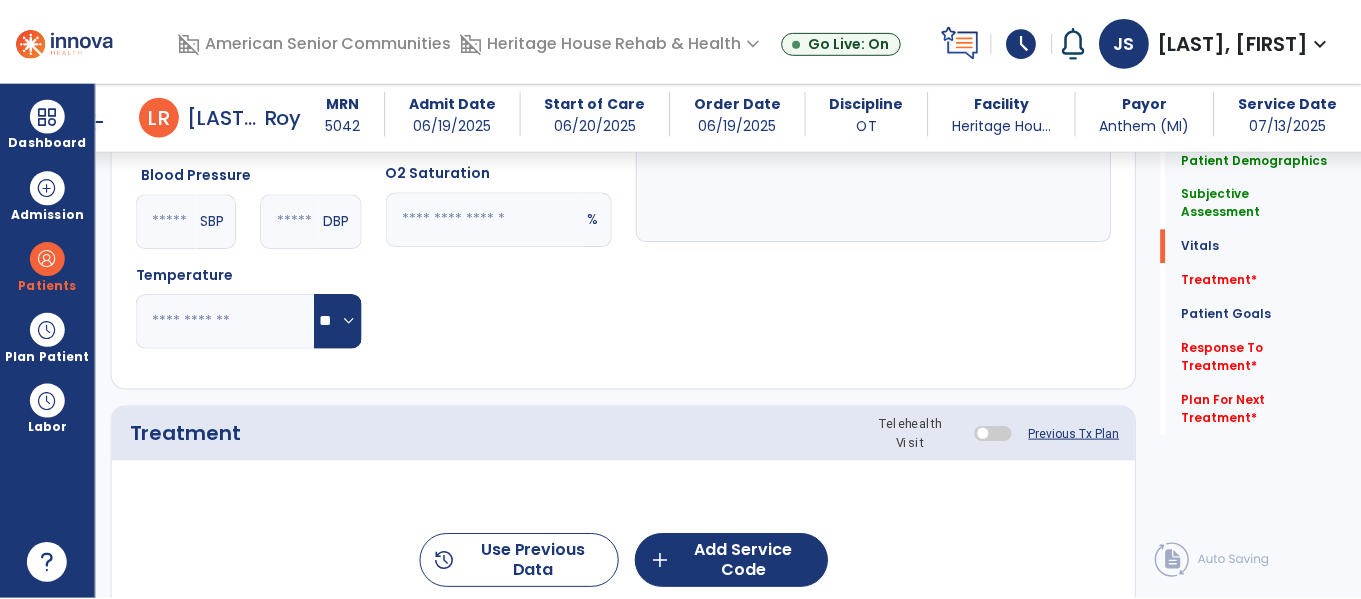 scroll, scrollTop: 1036, scrollLeft: 0, axis: vertical 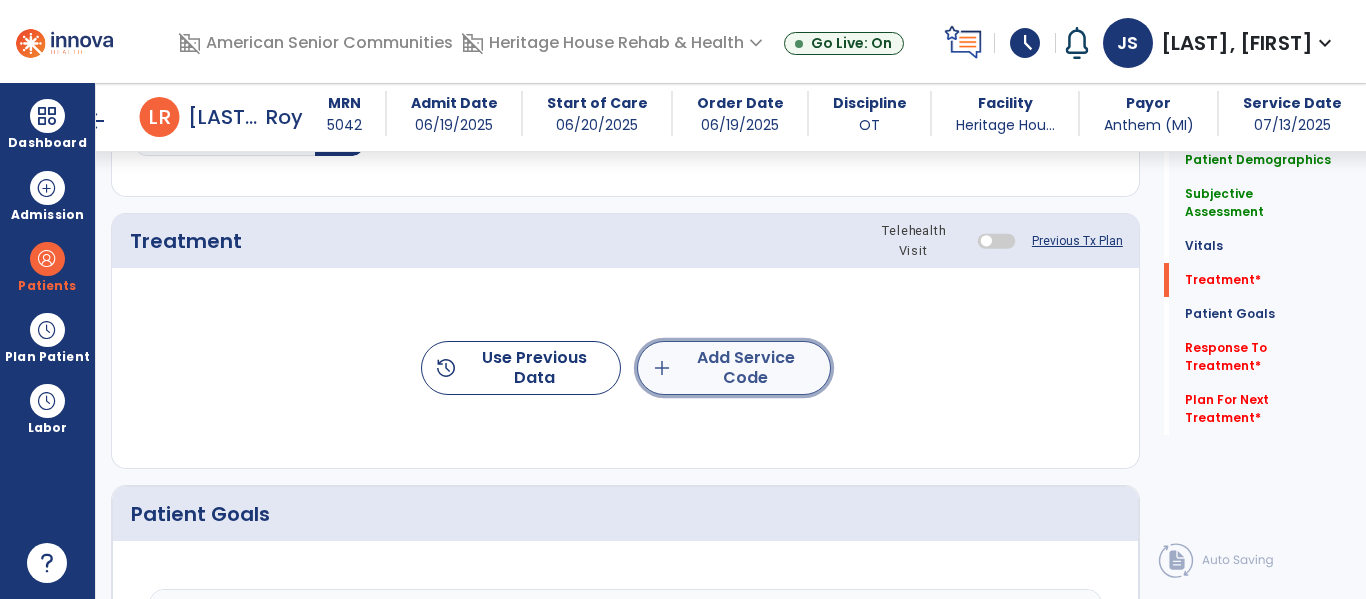 click on "add  Add Service Code" 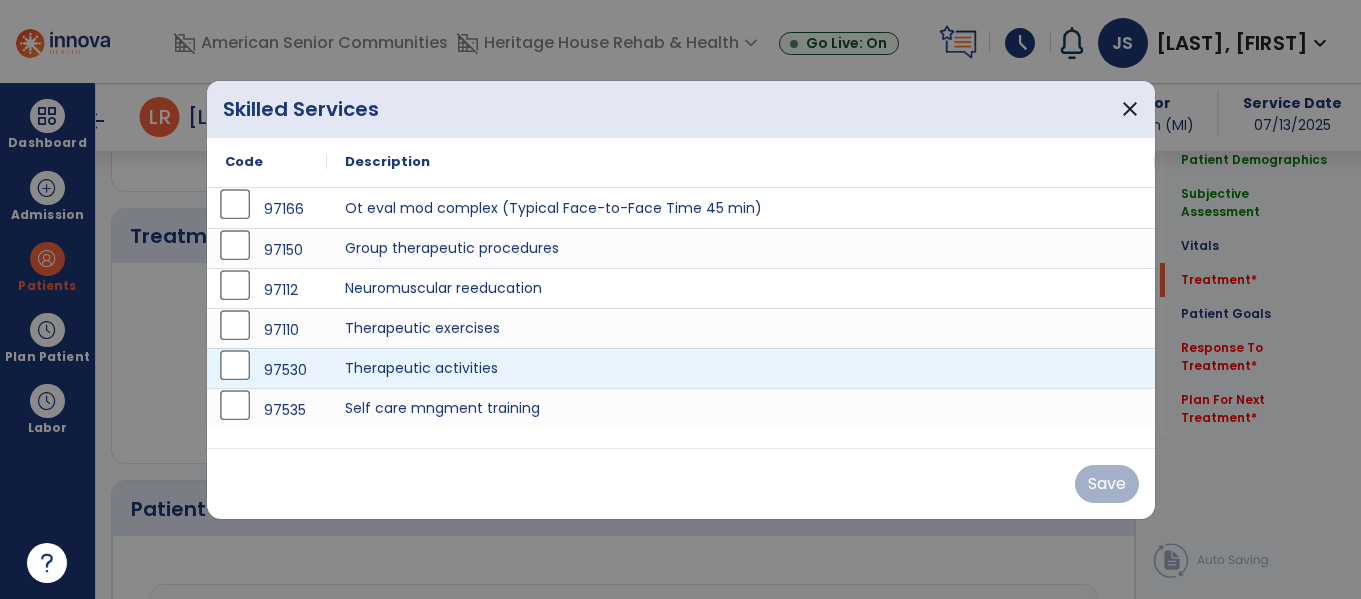 scroll, scrollTop: 1036, scrollLeft: 0, axis: vertical 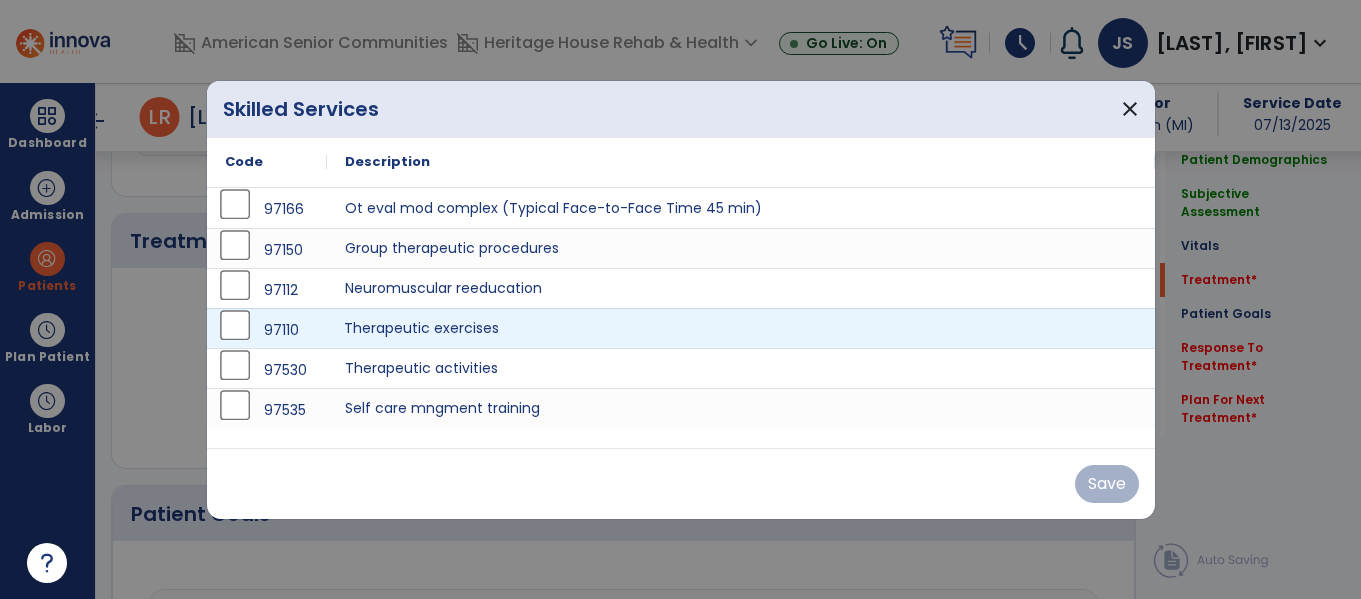 click on "Therapeutic exercises" at bounding box center (741, 328) 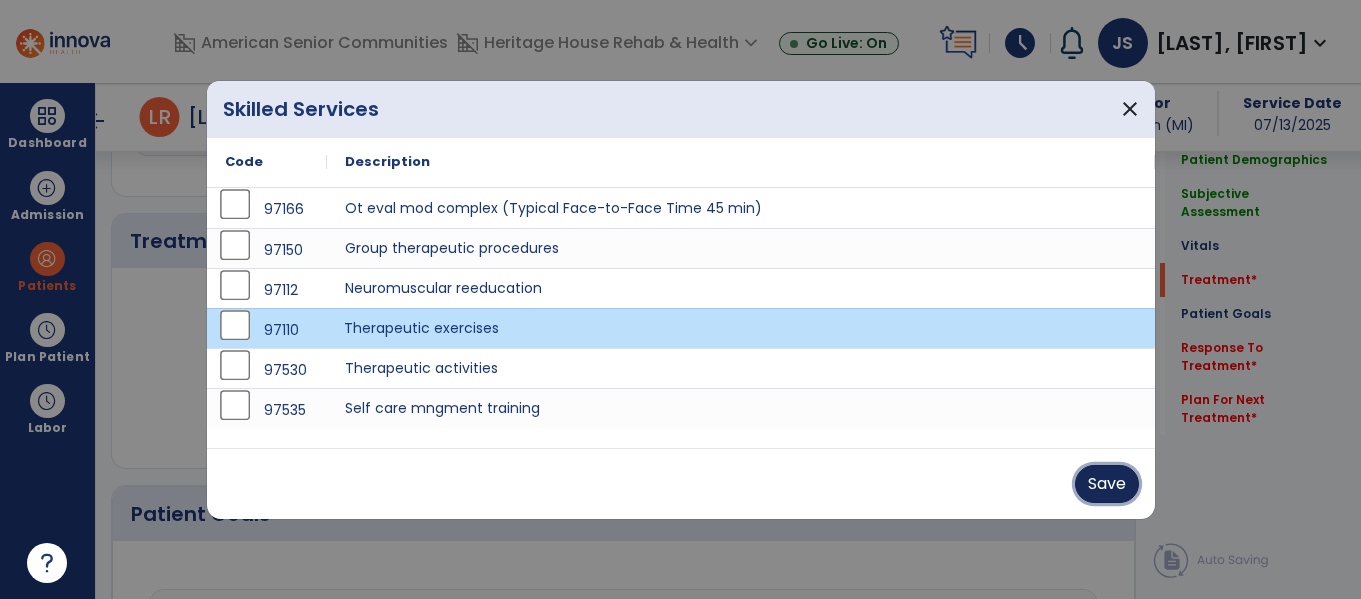 click on "Save" at bounding box center [1107, 484] 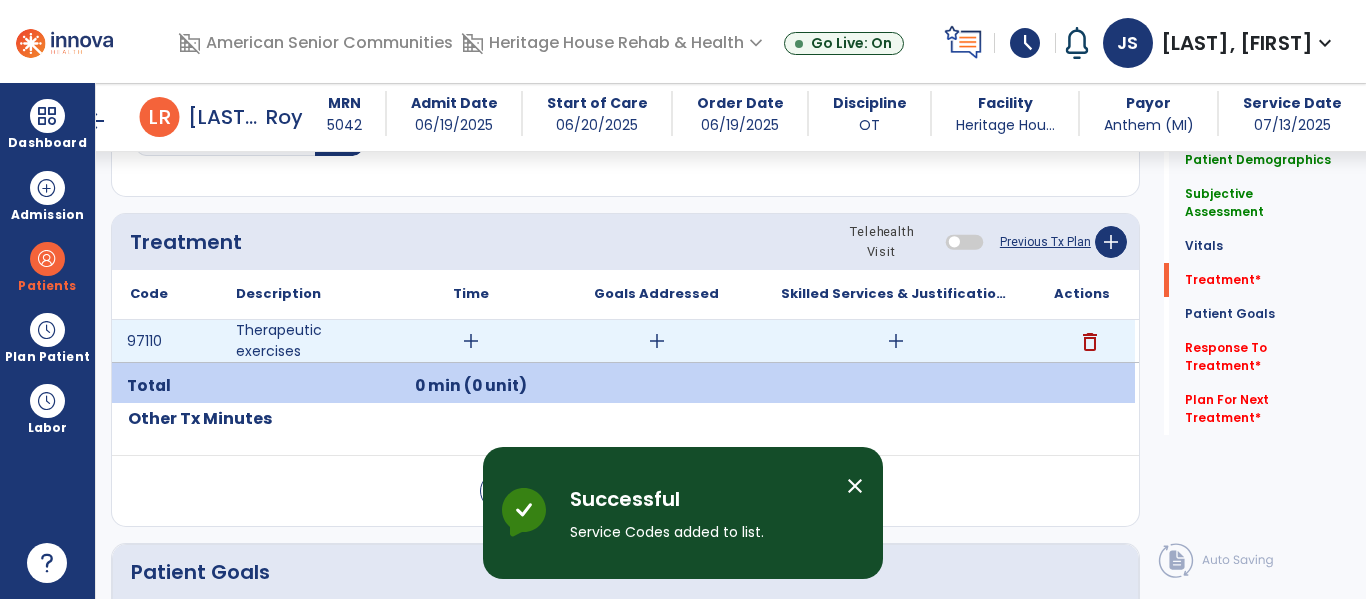 click on "add" at bounding box center (471, 341) 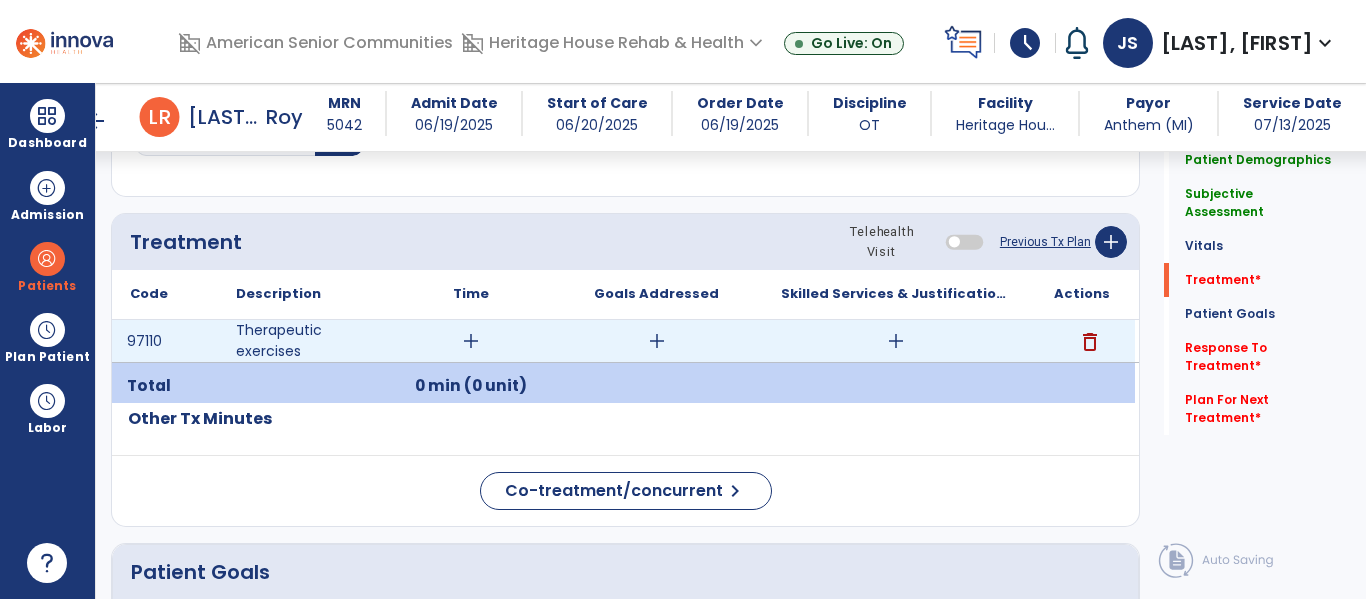 click on "add" at bounding box center (471, 341) 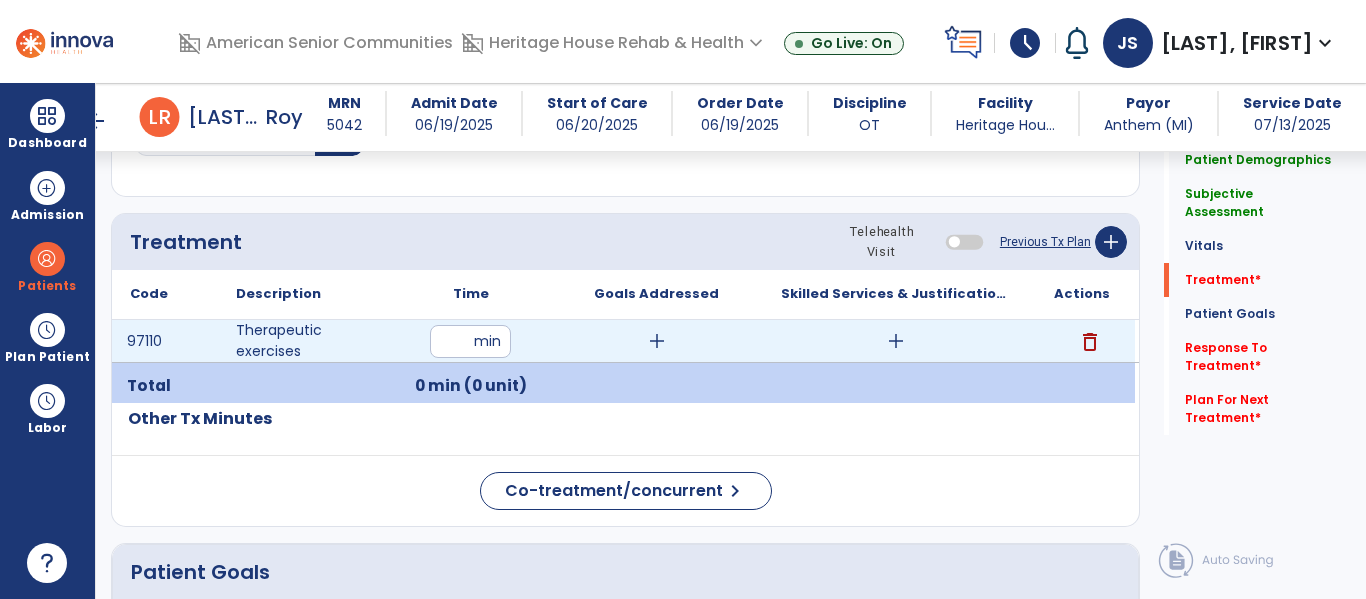 type on "**" 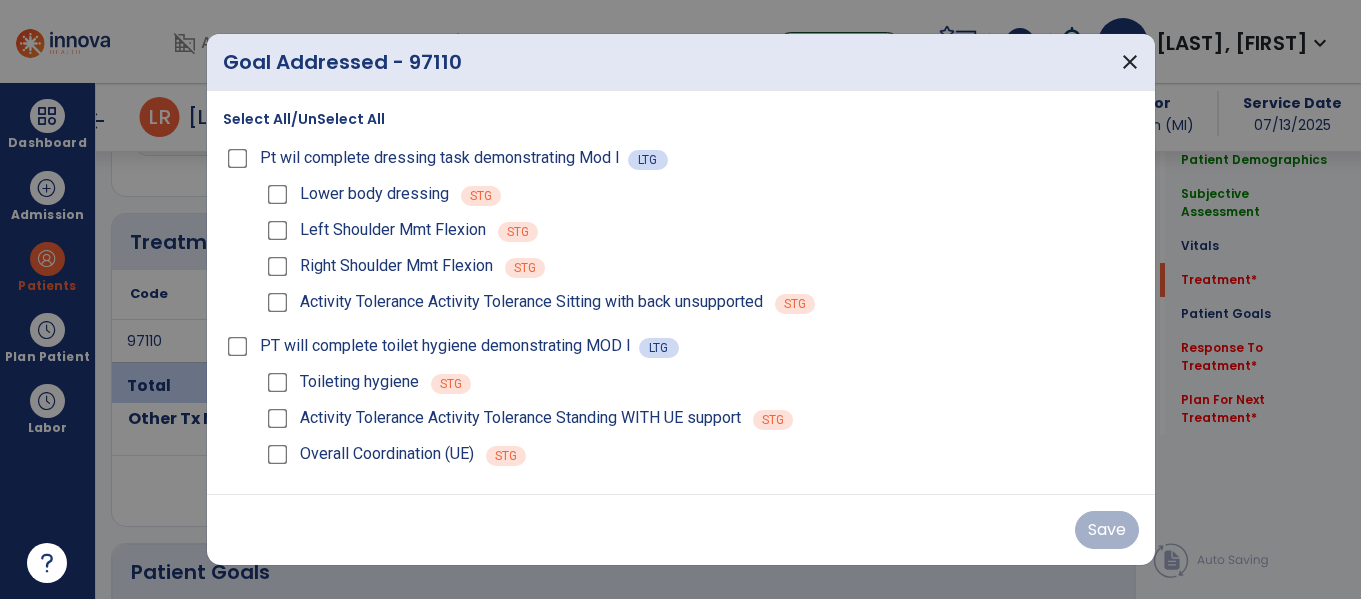 scroll, scrollTop: 1036, scrollLeft: 0, axis: vertical 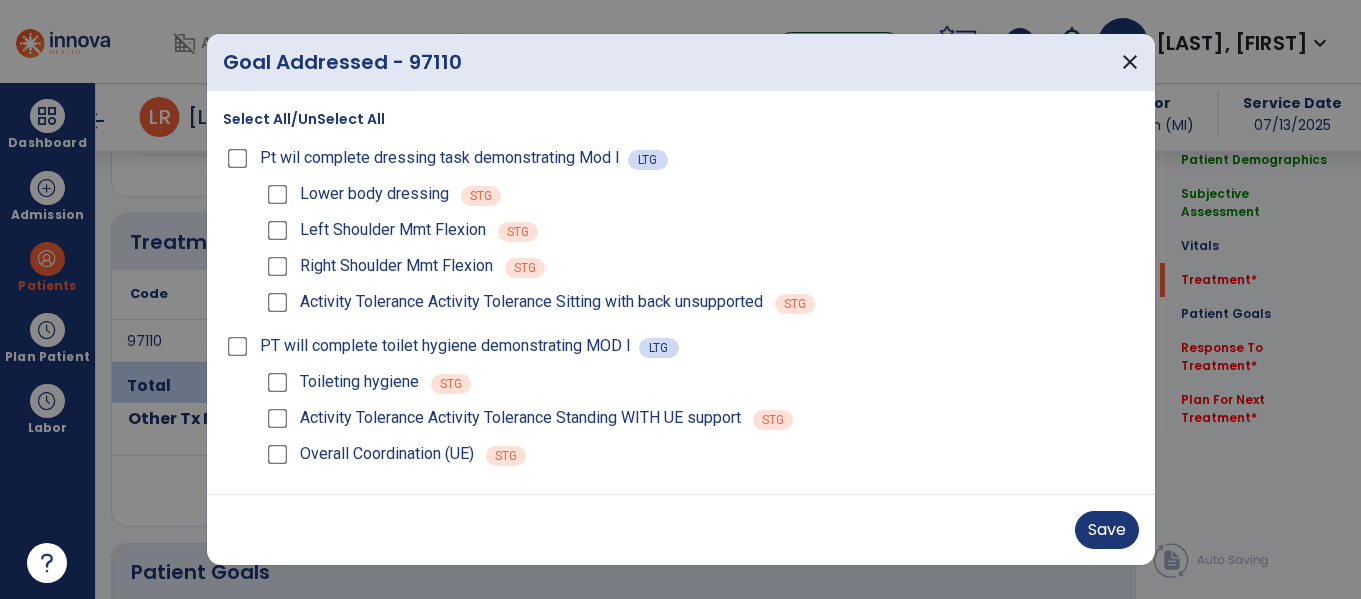 click on "Left Shoulder Mmt Flexion" at bounding box center (374, 230) 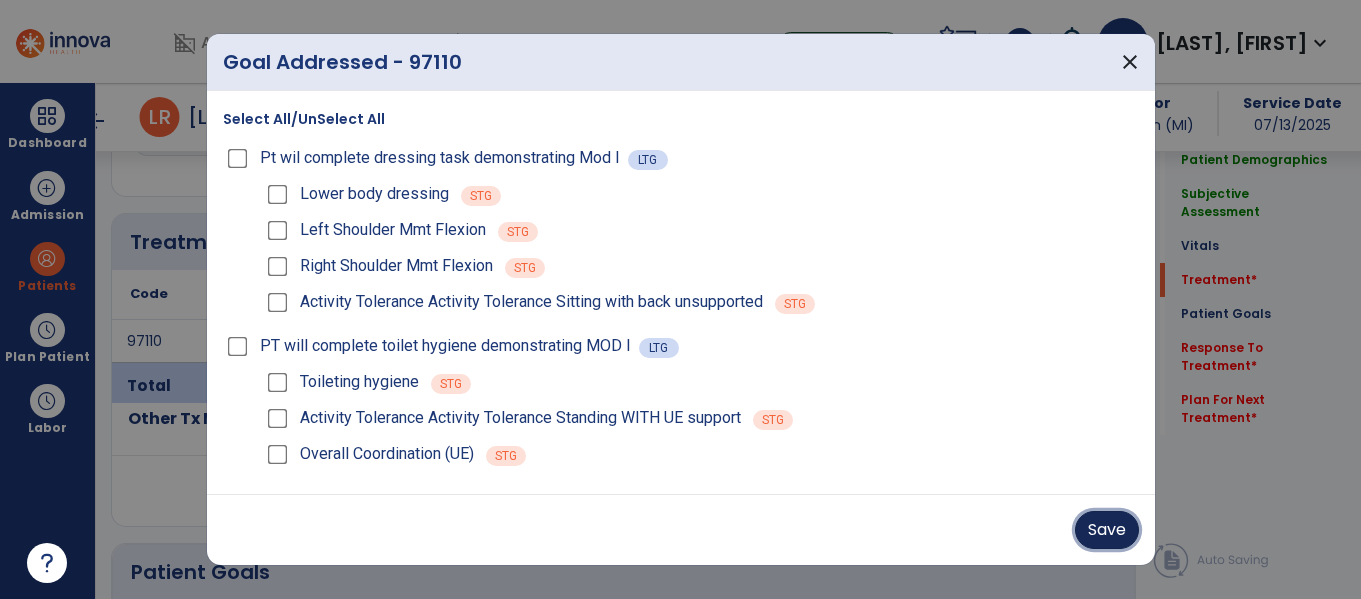 click on "Save" at bounding box center (1107, 530) 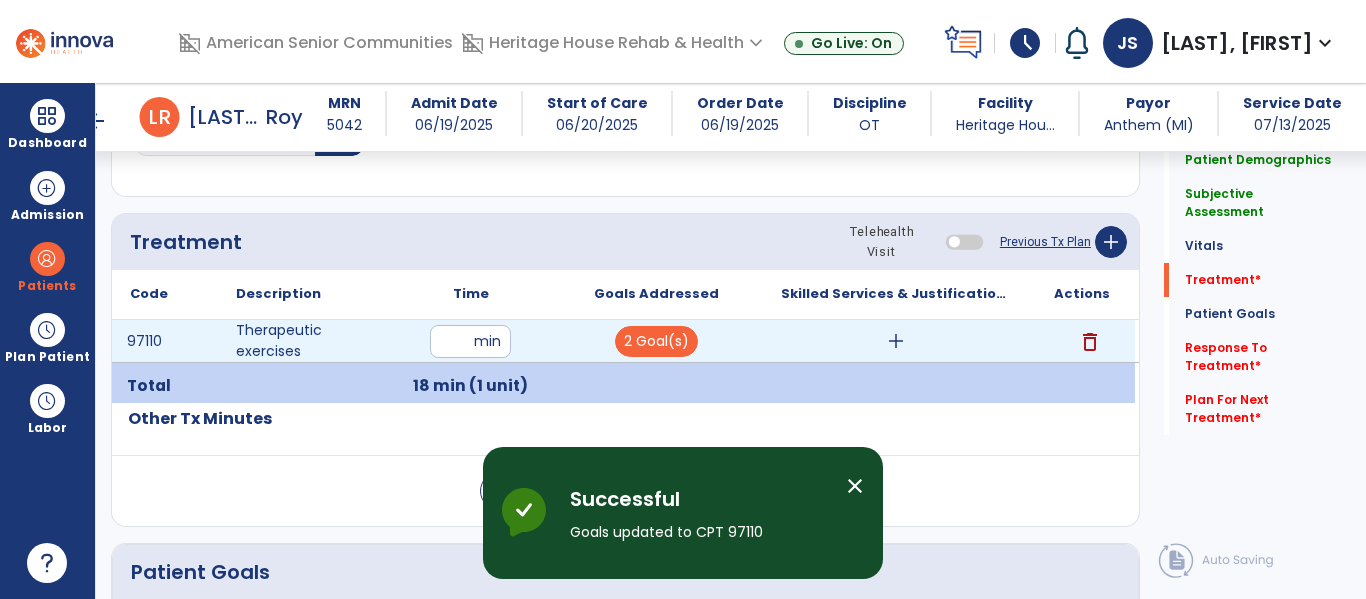 click on "add" at bounding box center [896, 341] 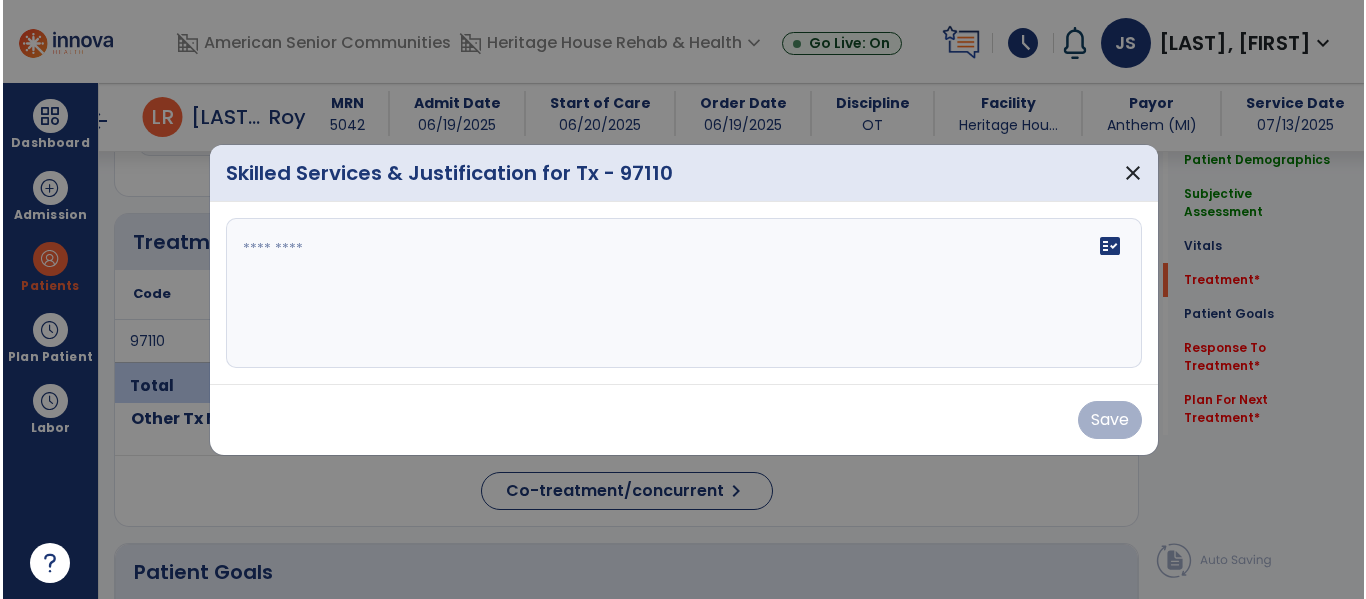 scroll, scrollTop: 1036, scrollLeft: 0, axis: vertical 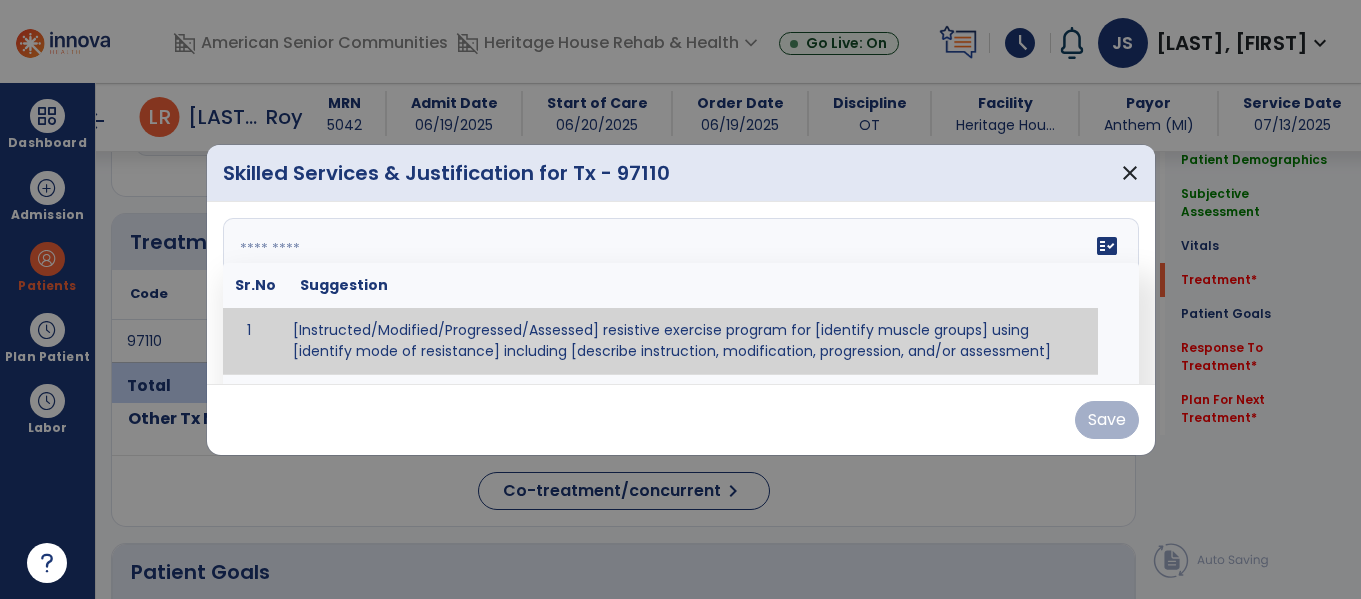 click at bounding box center (681, 293) 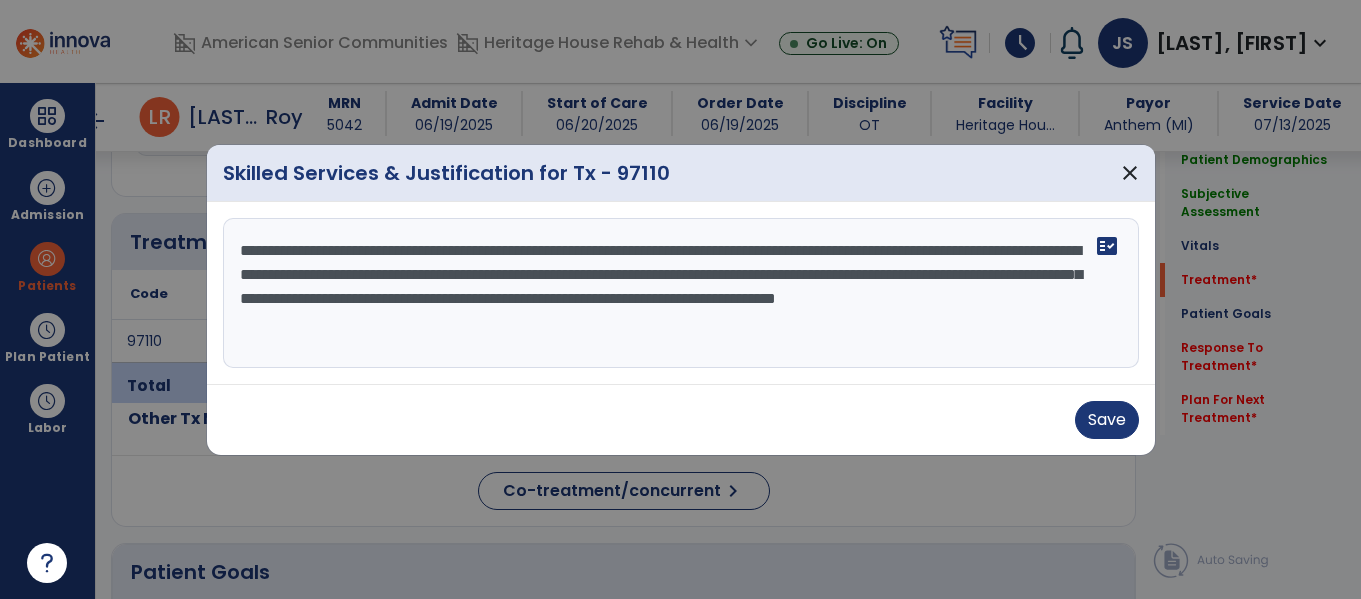 click on "**********" at bounding box center [681, 293] 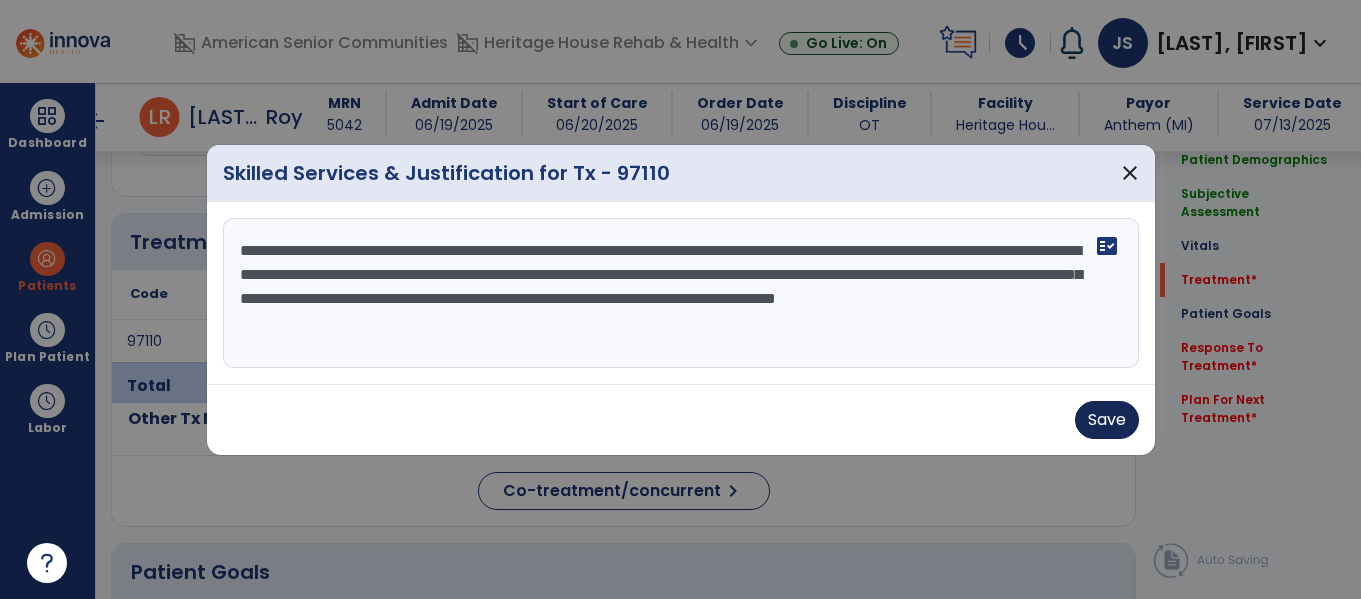 type on "**********" 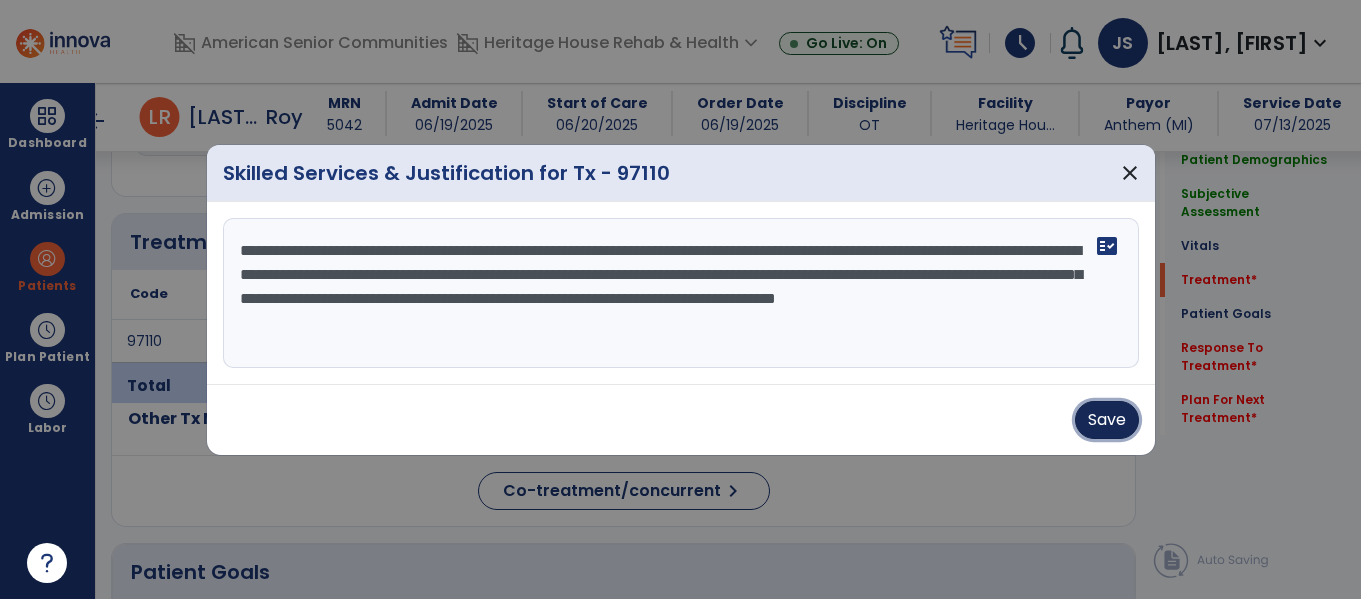 click on "Save" at bounding box center (1107, 420) 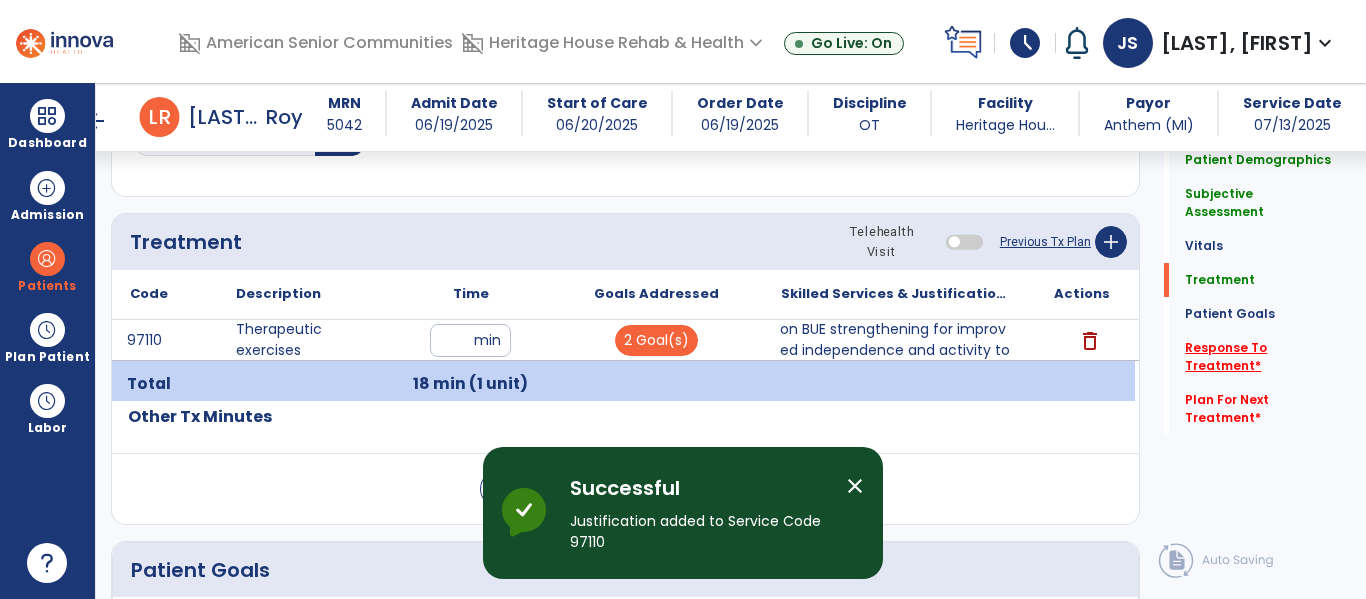 click on "Response To Treatment   *" 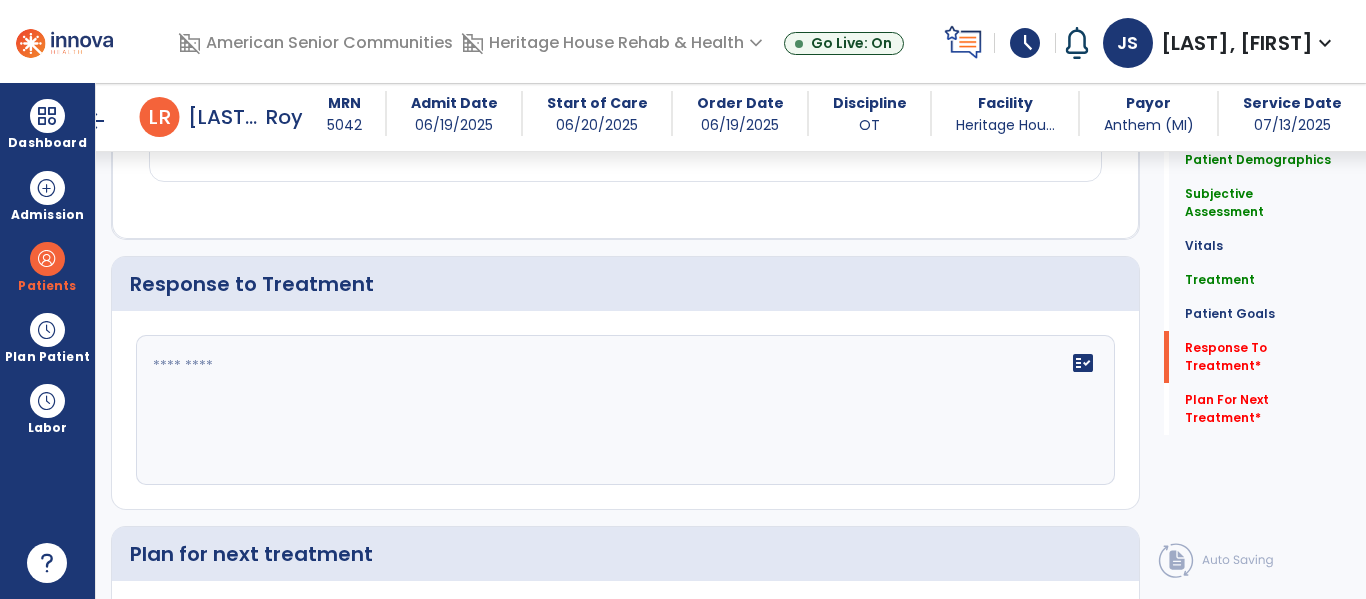 scroll, scrollTop: 2865, scrollLeft: 0, axis: vertical 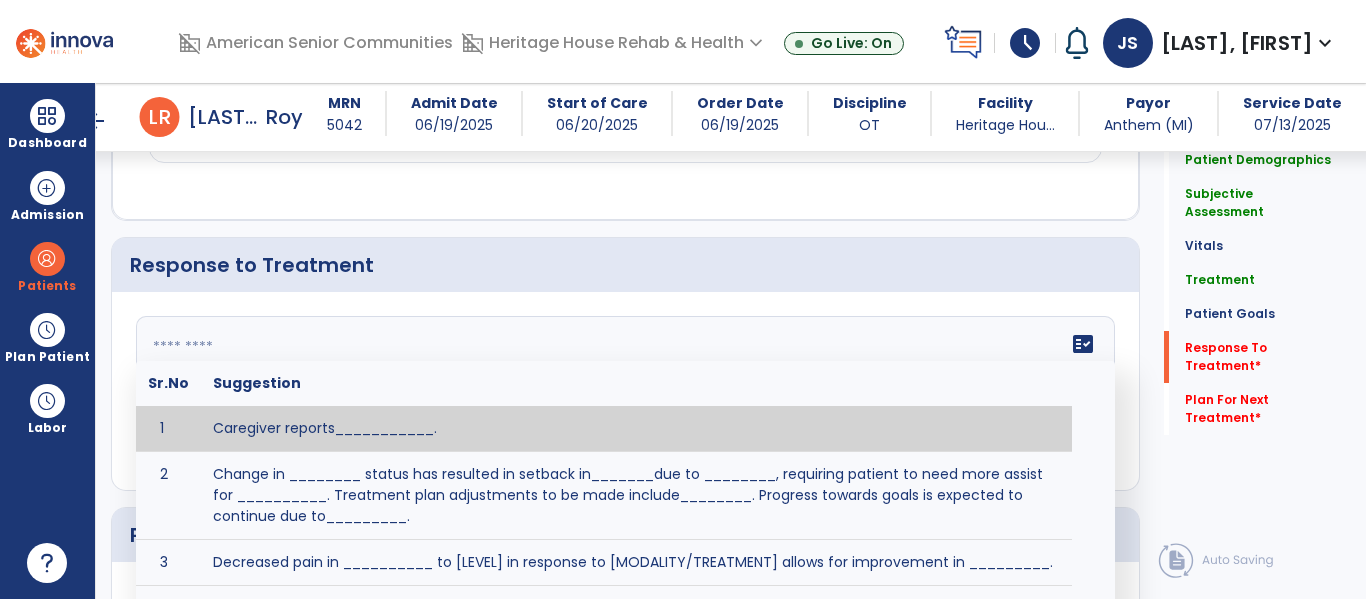 click on "fact_check  Sr.No Suggestion 1 Caregiver reports___________. 2 Change in ________ status has resulted in setback in_______due to ________, requiring patient to need more assist for __________.   Treatment plan adjustments to be made include________.  Progress towards goals is expected to continue due to_________. 3 Decreased pain in __________ to [LEVEL] in response to [MODALITY/TREATMENT] allows for improvement in _________. 4 Functional gains in _______ have impacted the patient's ability to perform_________ with a reduction in assist levels to_________. 5 Functional progress this week has been significant due to__________. 6 Gains in ________ have improved the patient's ability to perform ______with decreased levels of assist to___________. 7 Improvement in ________allows patient to tolerate higher levels of challenges in_________. 8 Pain in [AREA] has decreased to [LEVEL] in response to [TREATMENT/MODALITY], allowing fore ease in completing__________. 9 10 11 12 13 14 15 16 17 18 19 20 21" 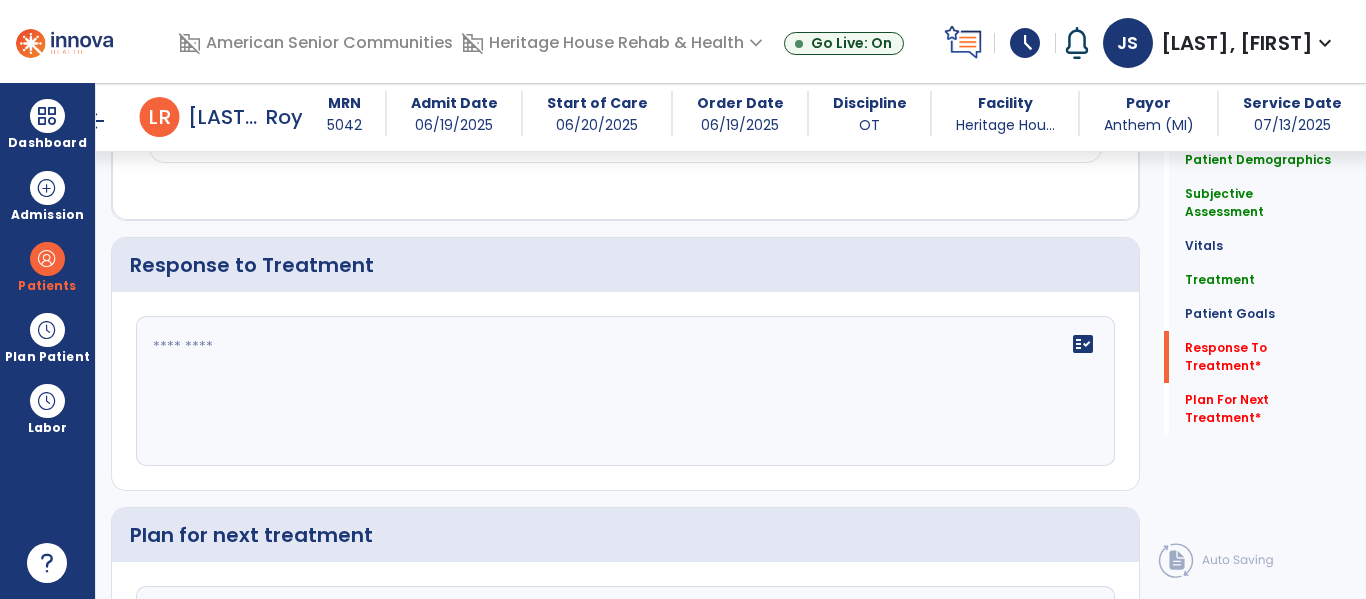 click on "fact_check" 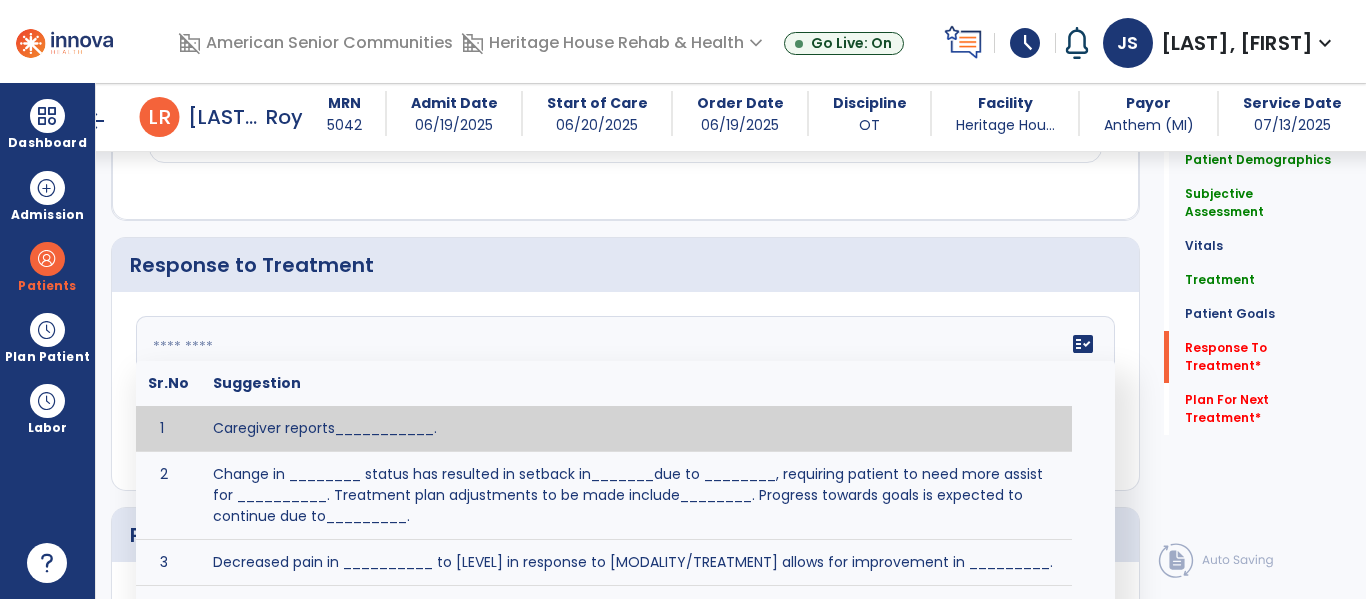 click on "fact_check  Sr.No Suggestion 1 Caregiver reports___________. 2 Change in ________ status has resulted in setback in_______due to ________, requiring patient to need more assist for __________.   Treatment plan adjustments to be made include________.  Progress towards goals is expected to continue due to_________. 3 Decreased pain in __________ to [LEVEL] in response to [MODALITY/TREATMENT] allows for improvement in _________. 4 Functional gains in _______ have impacted the patient's ability to perform_________ with a reduction in assist levels to_________. 5 Functional progress this week has been significant due to__________. 6 Gains in ________ have improved the patient's ability to perform ______with decreased levels of assist to___________. 7 Improvement in ________allows patient to tolerate higher levels of challenges in_________. 8 Pain in [AREA] has decreased to [LEVEL] in response to [TREATMENT/MODALITY], allowing fore ease in completing__________. 9 10 11 12 13 14 15 16 17 18 19 20 21" 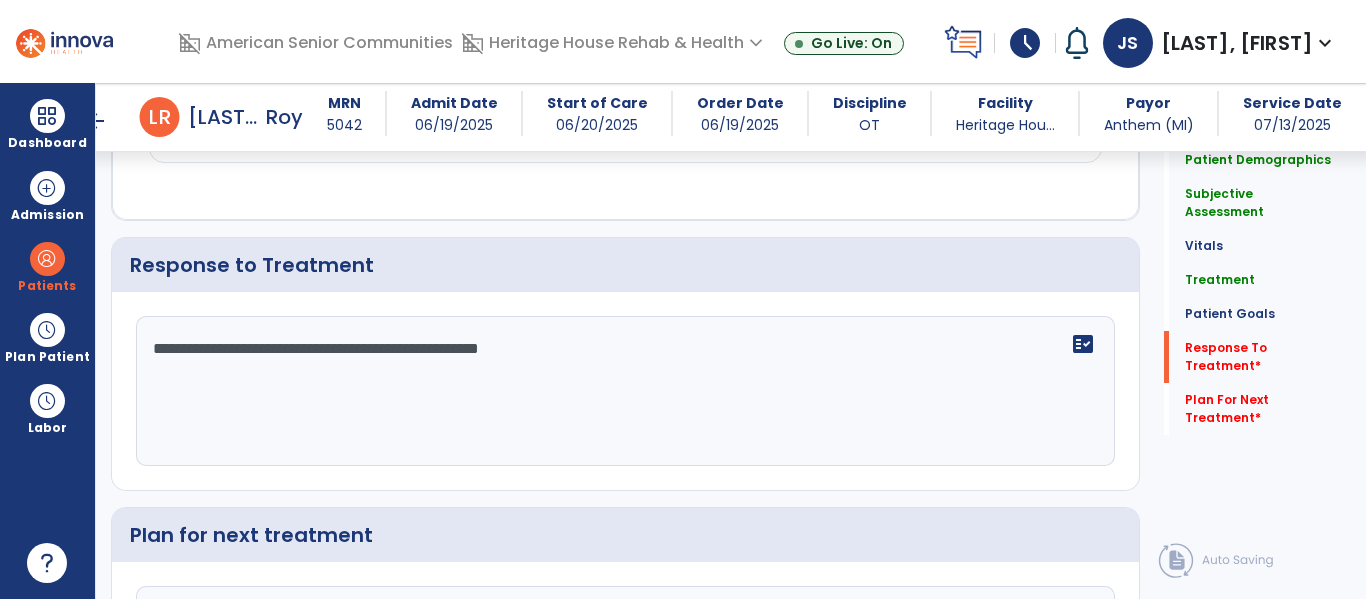 type on "**********" 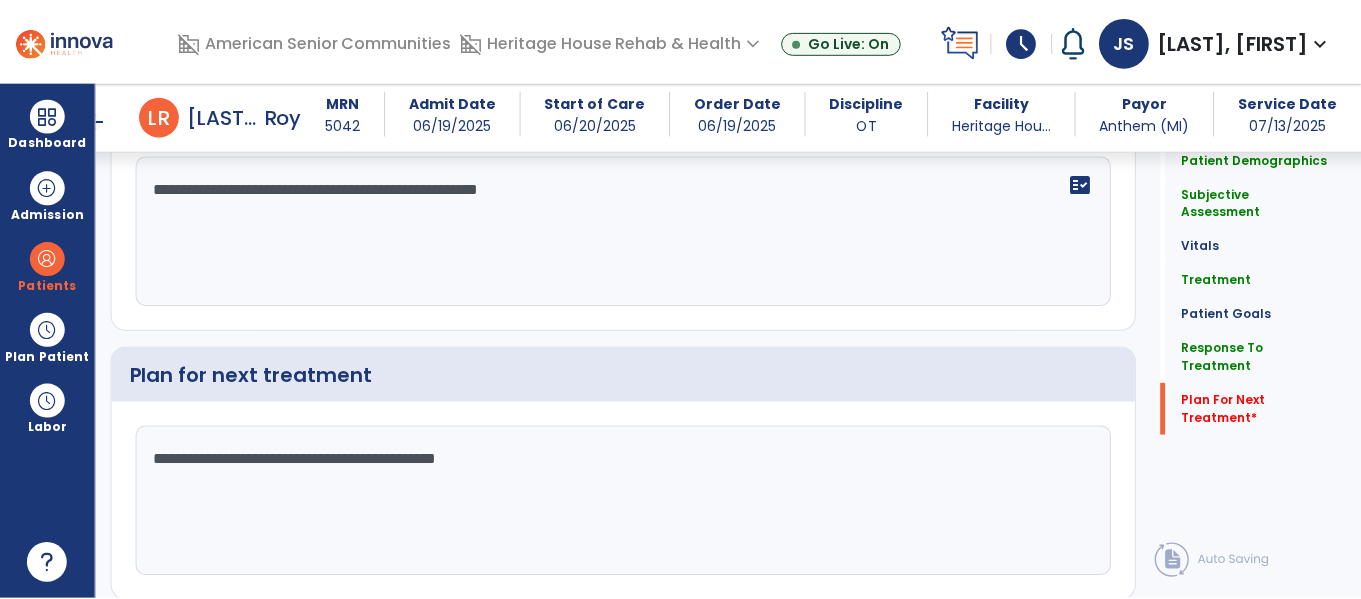 scroll, scrollTop: 3070, scrollLeft: 0, axis: vertical 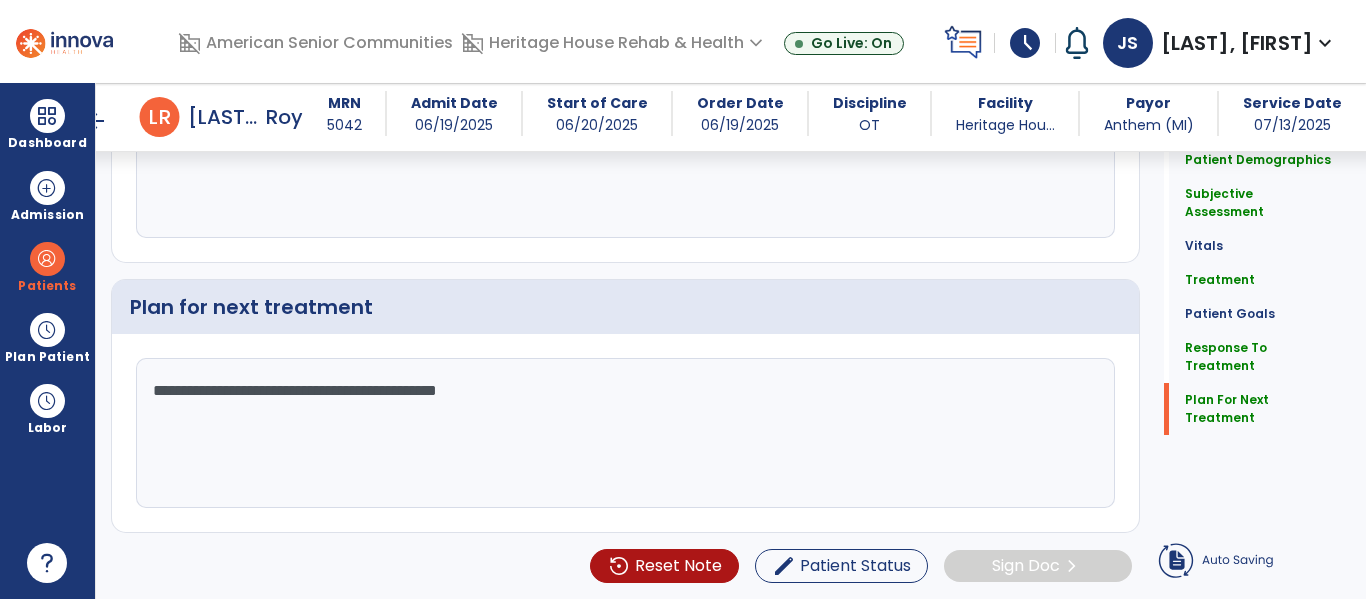 type on "**********" 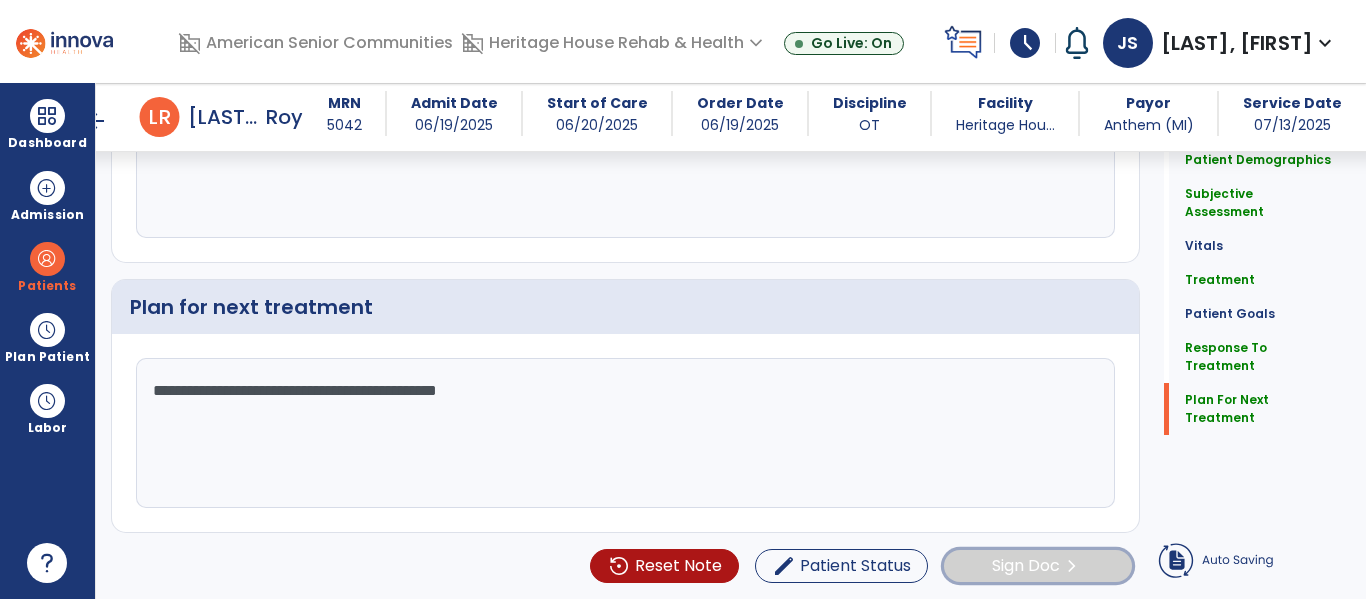 click on "Sign Doc" 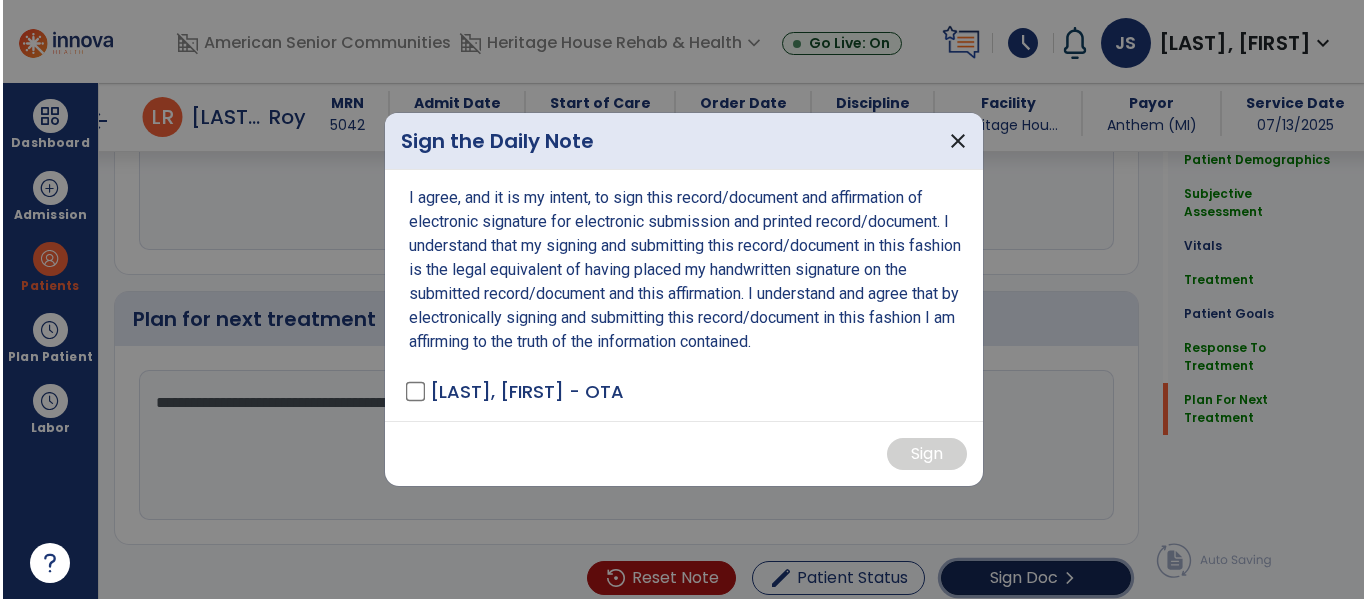 scroll, scrollTop: 3091, scrollLeft: 0, axis: vertical 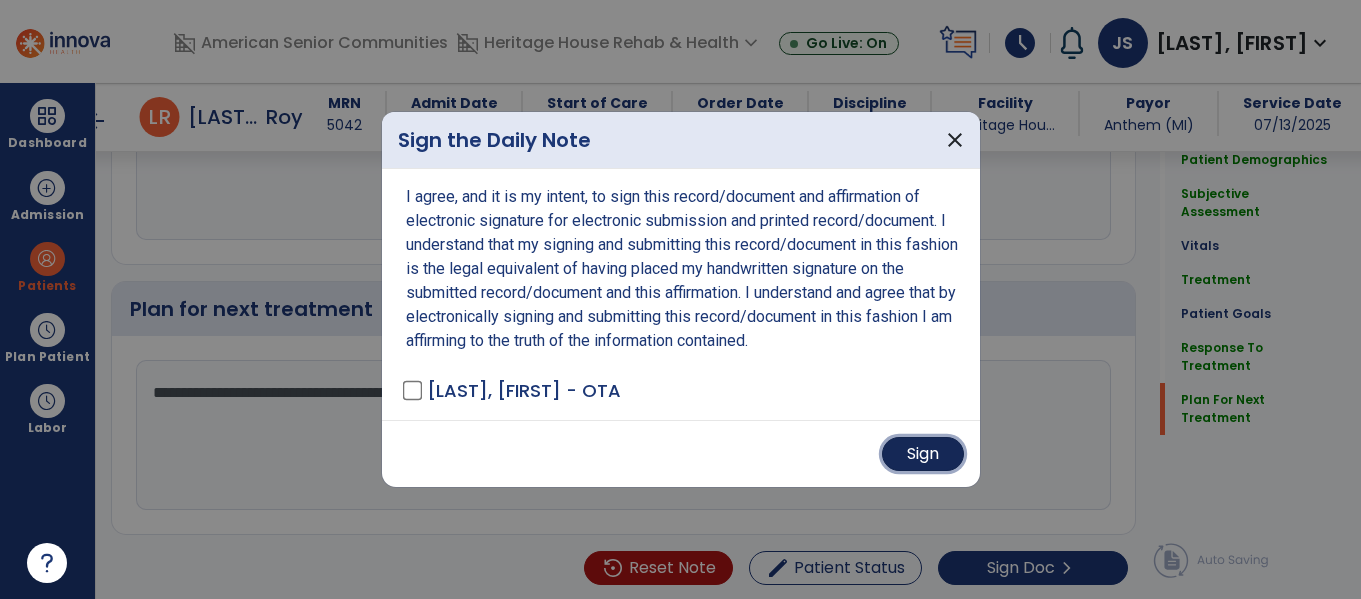 click on "Sign" at bounding box center [923, 454] 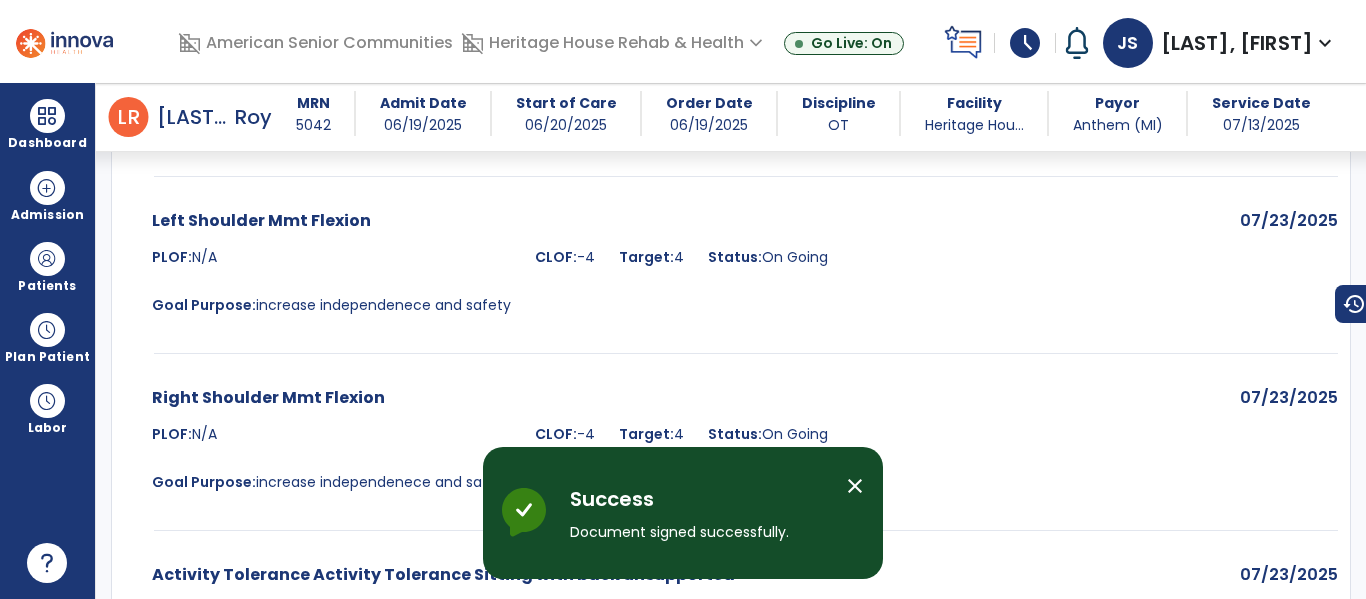 scroll, scrollTop: 1021, scrollLeft: 0, axis: vertical 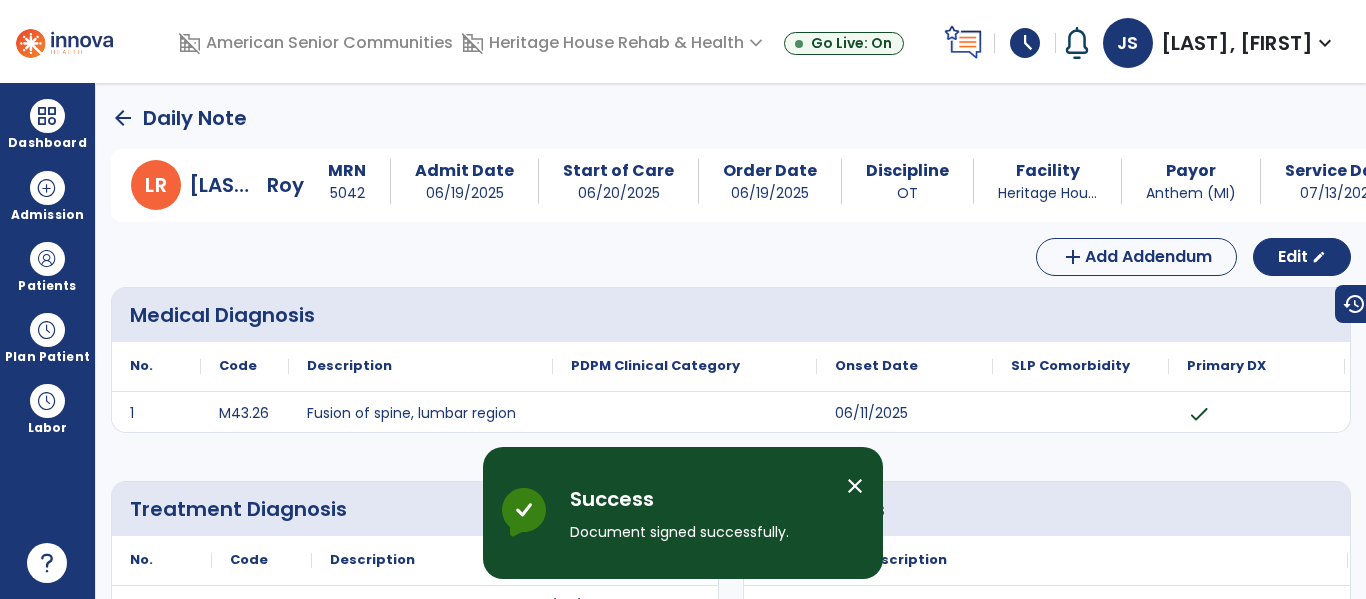 click on "arrow_back" 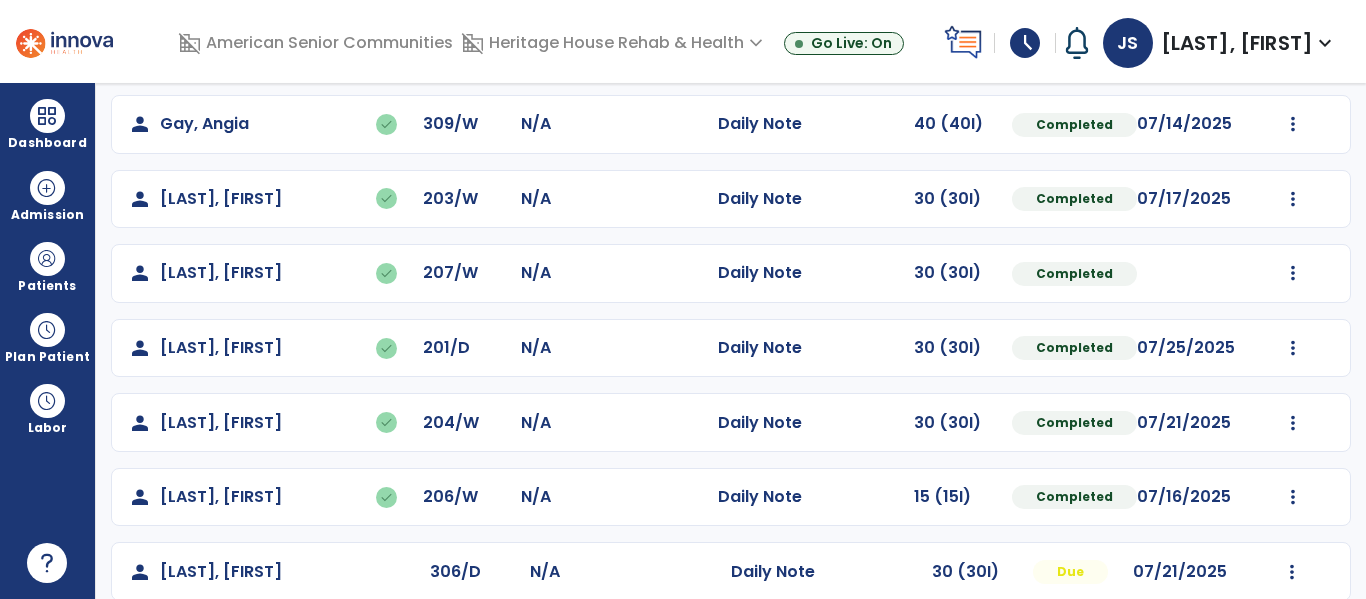 scroll, scrollTop: 637, scrollLeft: 0, axis: vertical 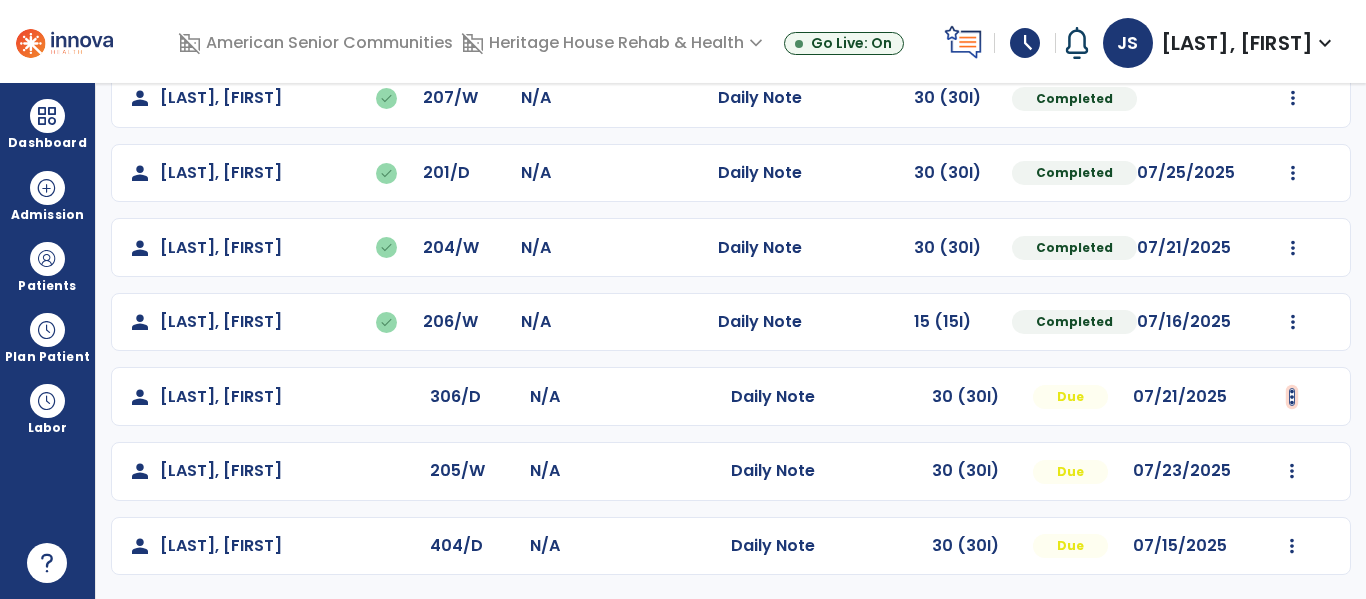 click at bounding box center [1293, -349] 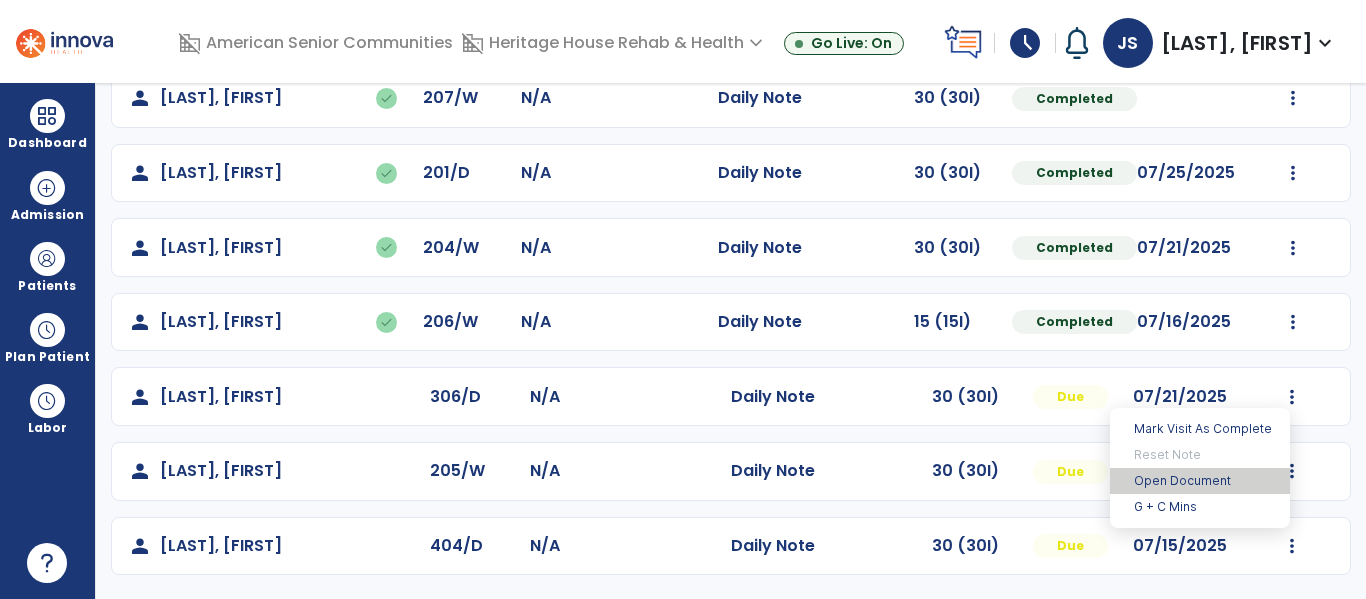 click on "Open Document" at bounding box center [1200, 481] 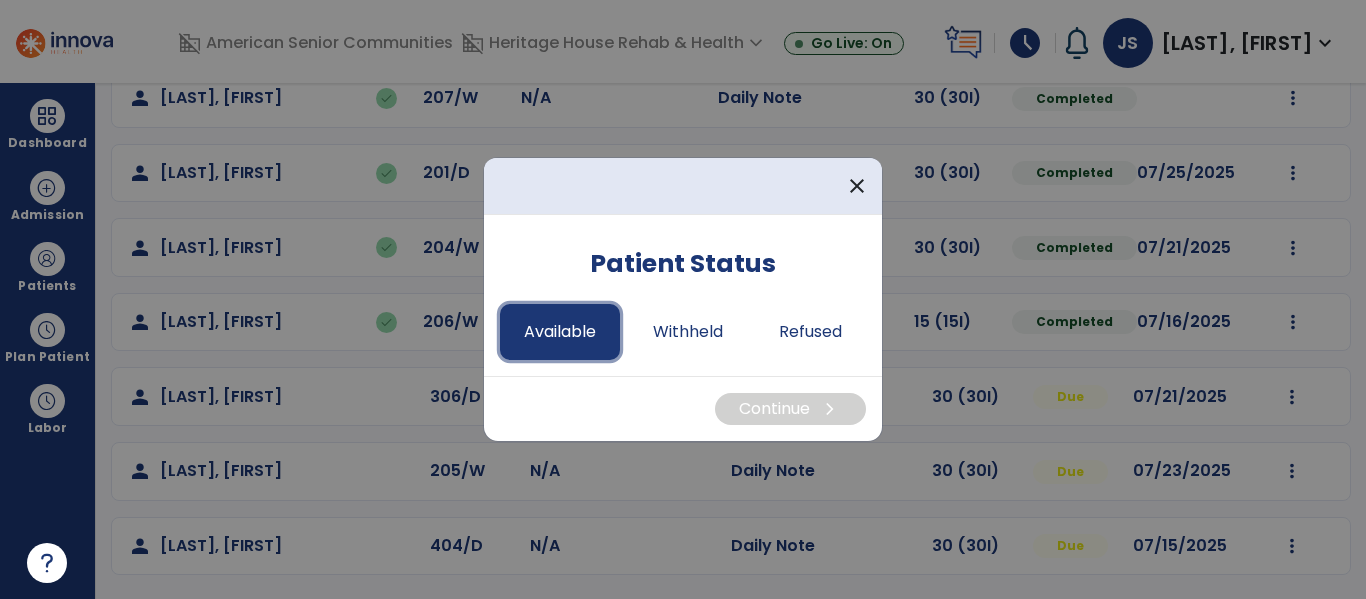 click on "Available" at bounding box center [560, 332] 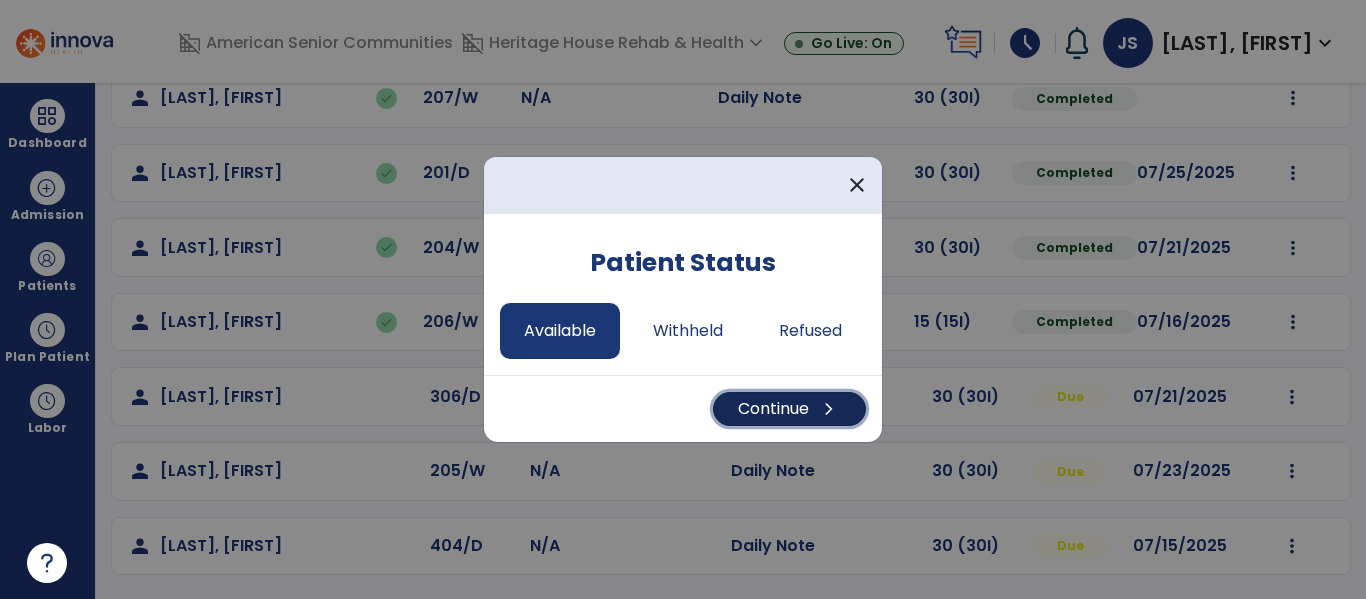 click on "Continue   chevron_right" at bounding box center [789, 409] 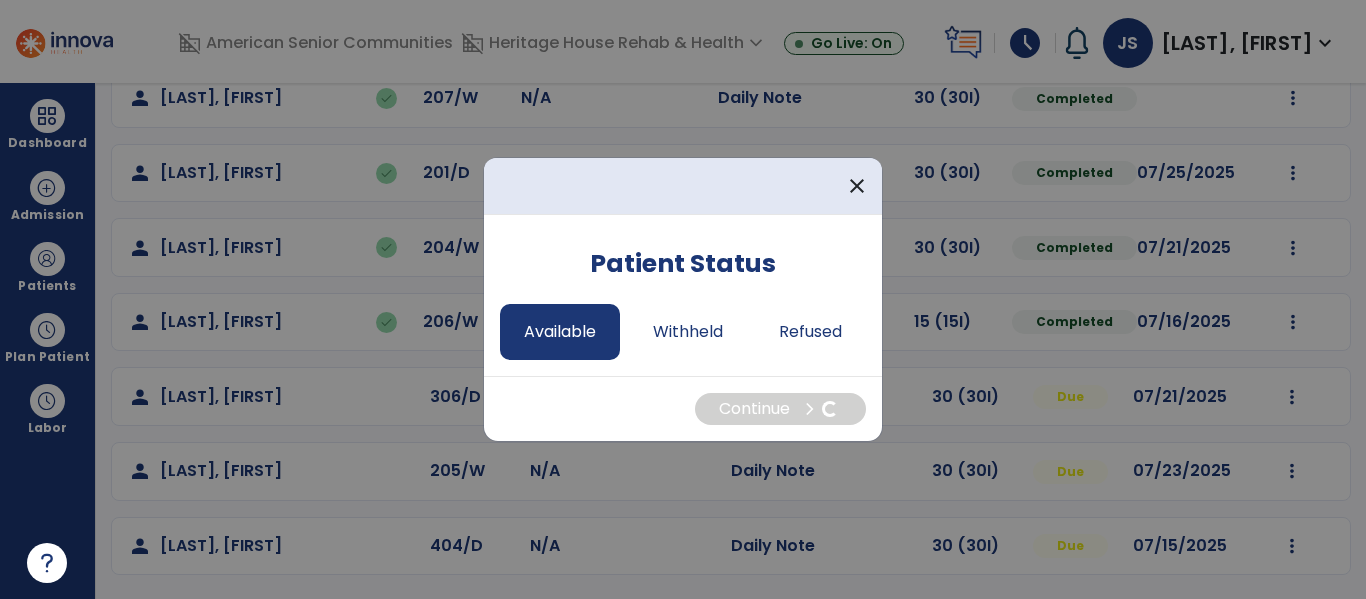 select on "*" 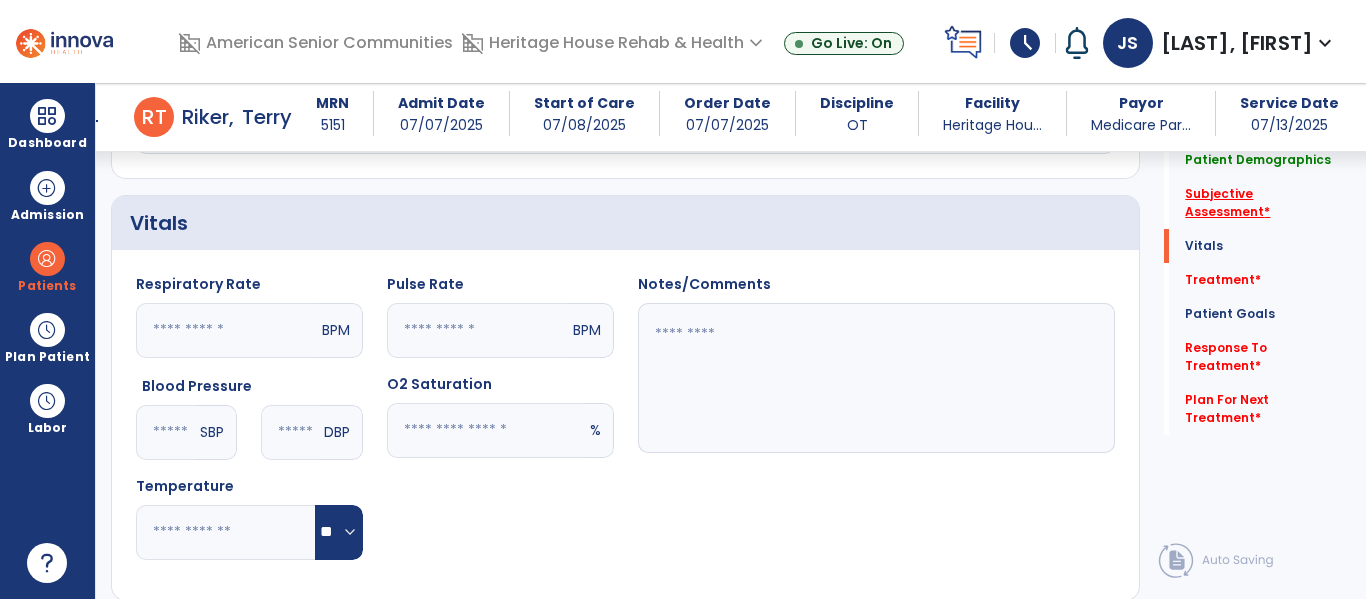 click on "Subjective Assessment   *" 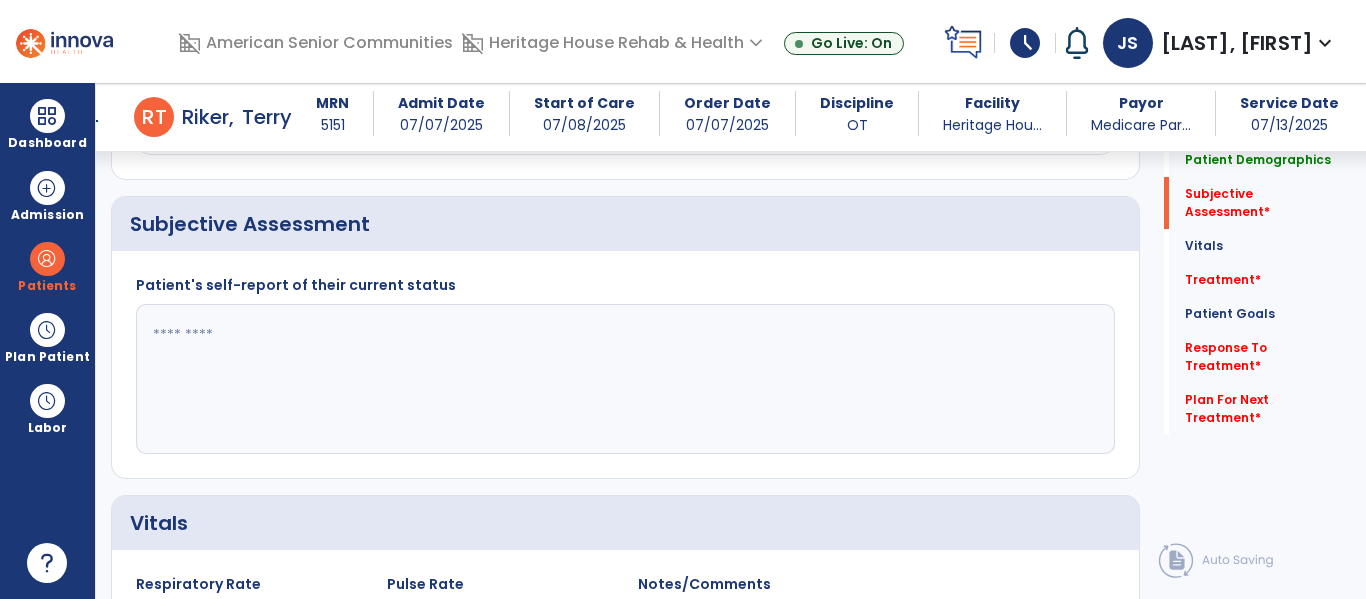 scroll, scrollTop: 328, scrollLeft: 0, axis: vertical 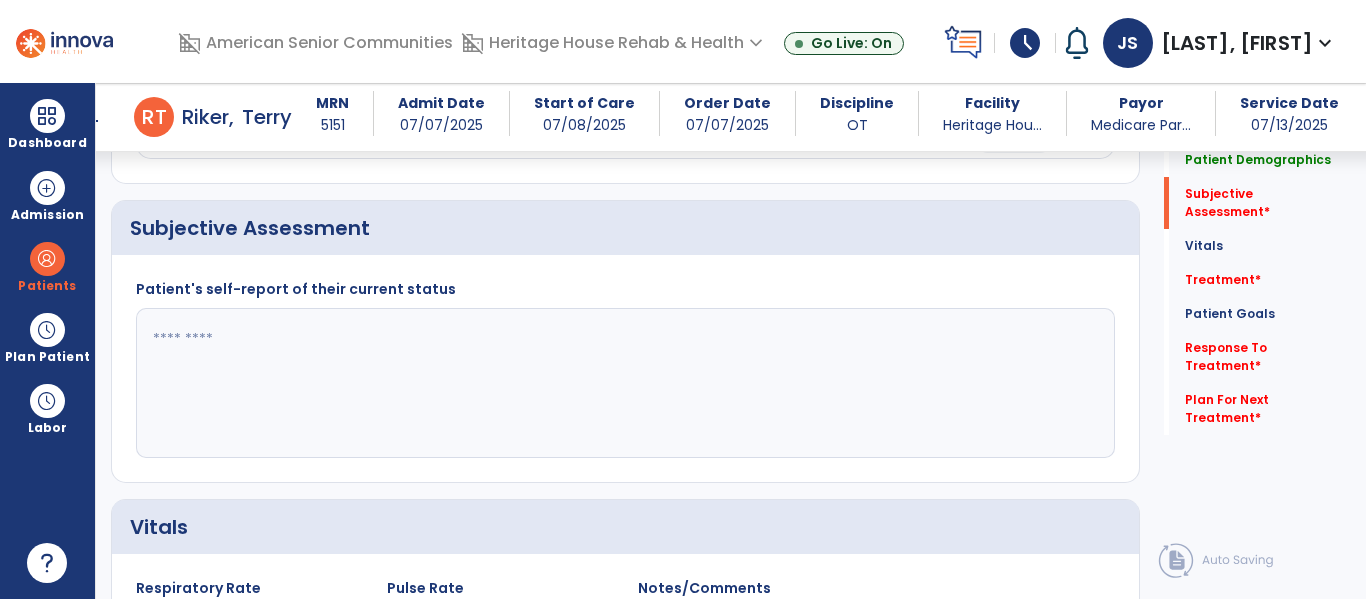 click 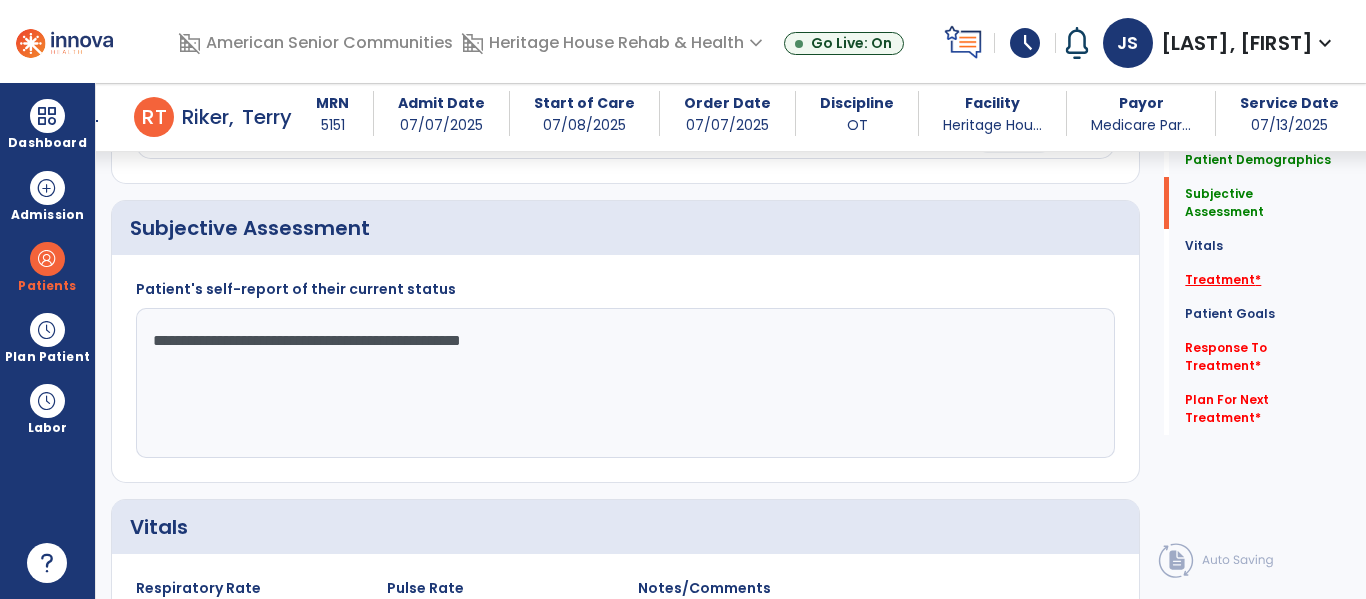 type on "**********" 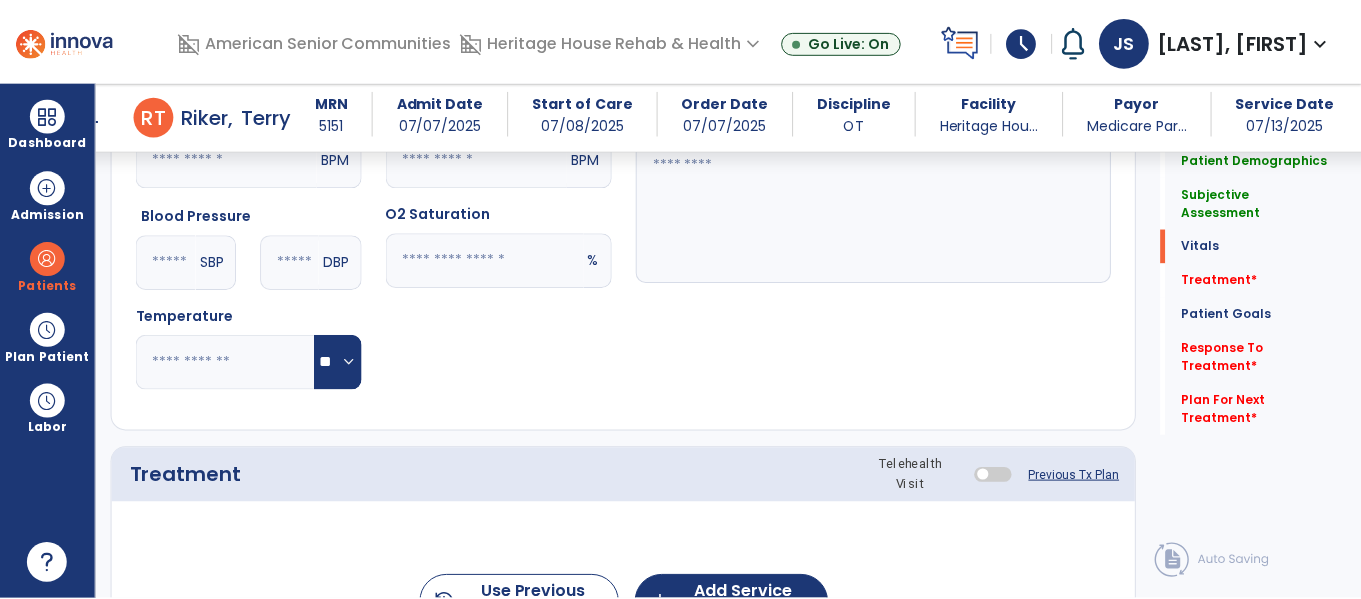 scroll, scrollTop: 1036, scrollLeft: 0, axis: vertical 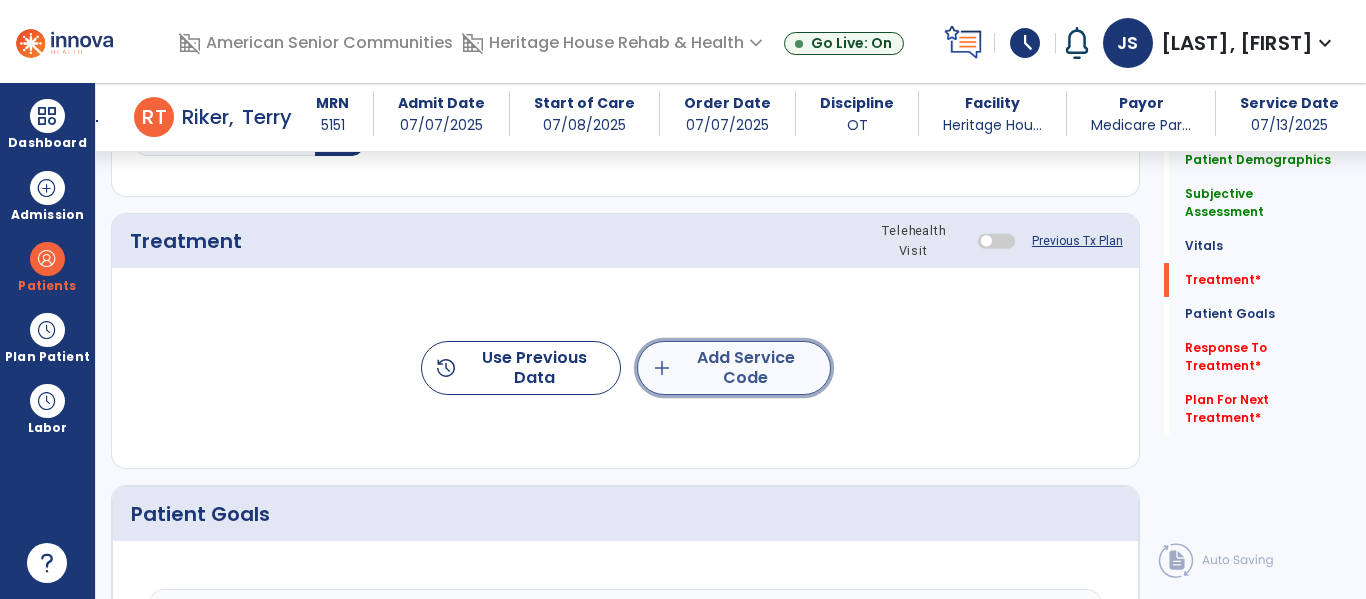 click on "add  Add Service Code" 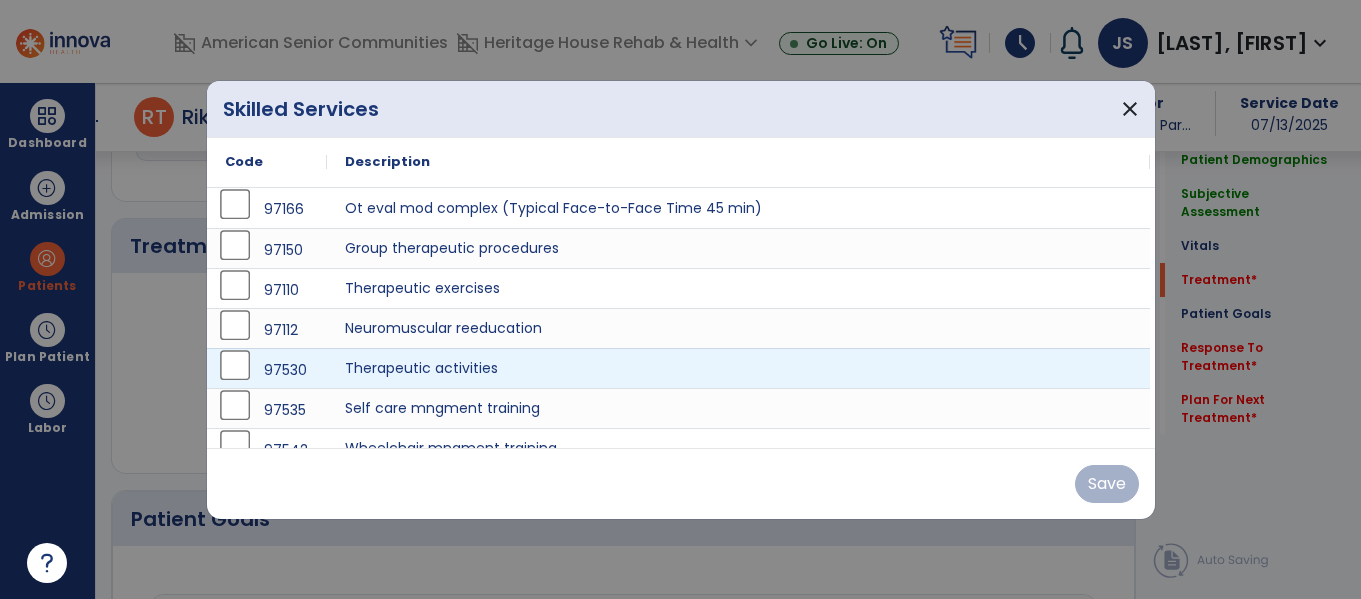 scroll, scrollTop: 1036, scrollLeft: 0, axis: vertical 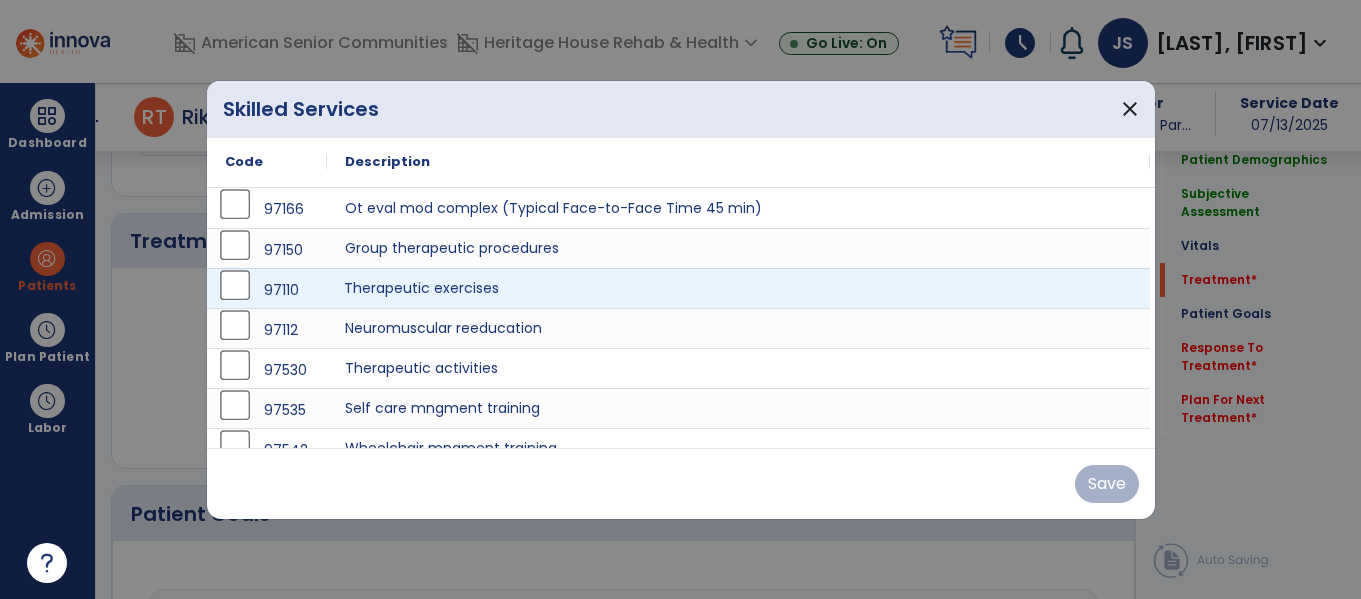 click on "Therapeutic exercises" at bounding box center [738, 288] 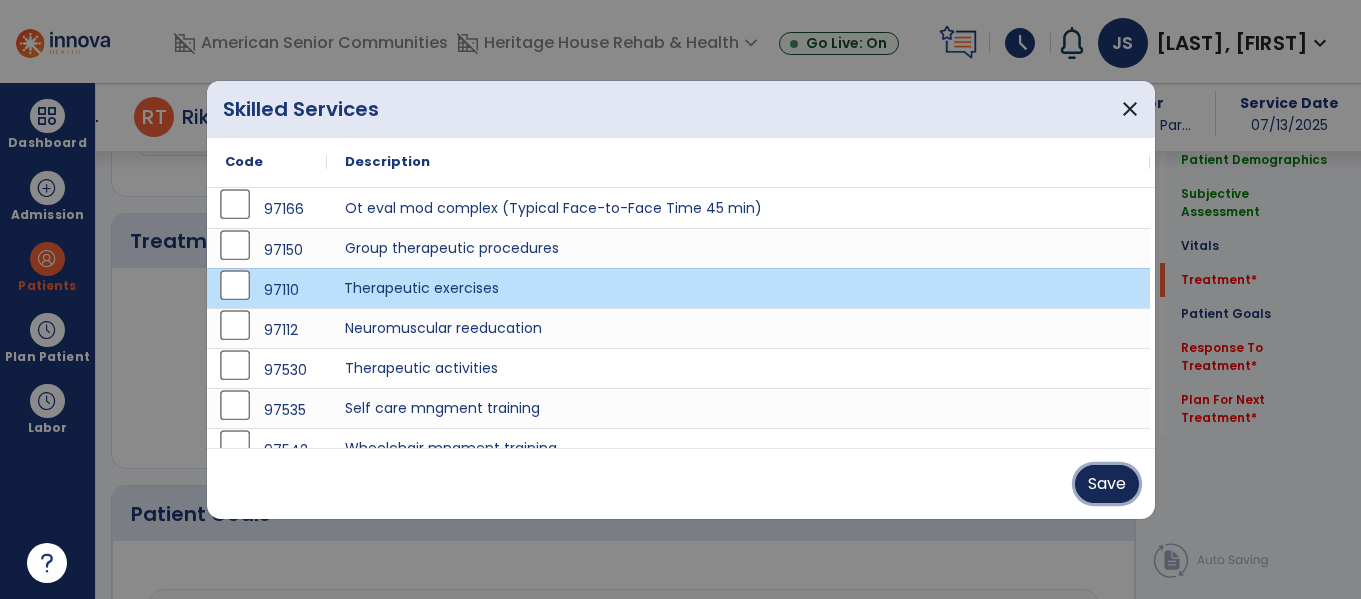 click on "Save" at bounding box center (1107, 484) 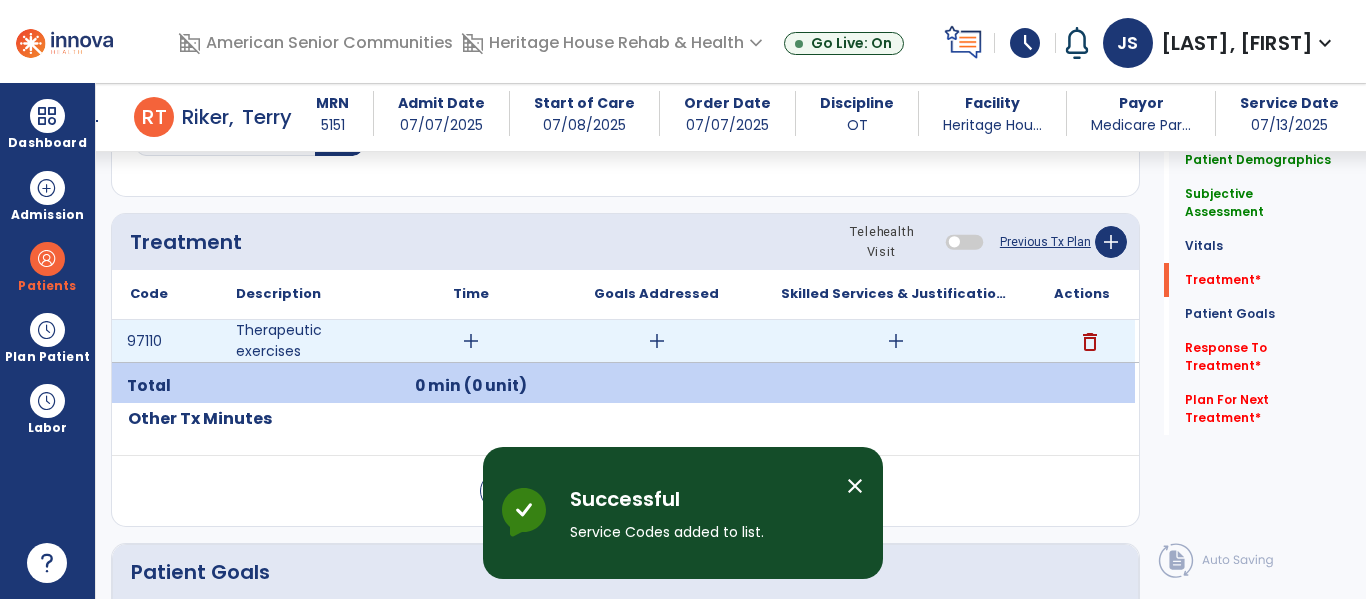 click on "add" at bounding box center [471, 341] 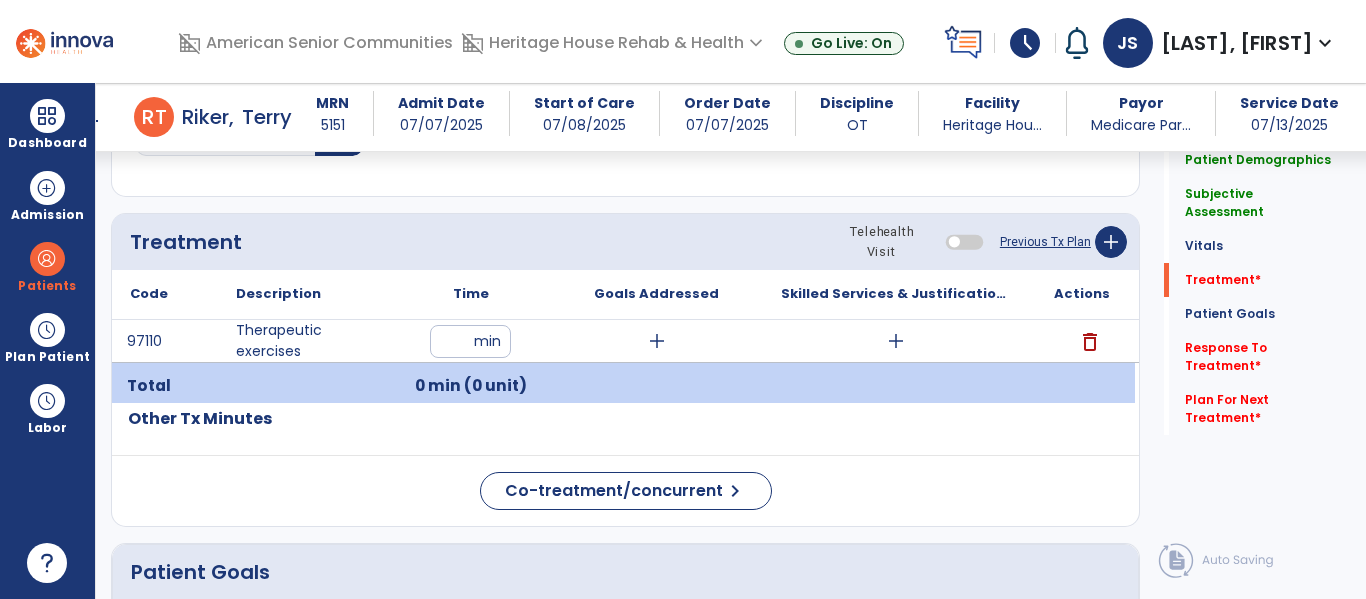 type on "**" 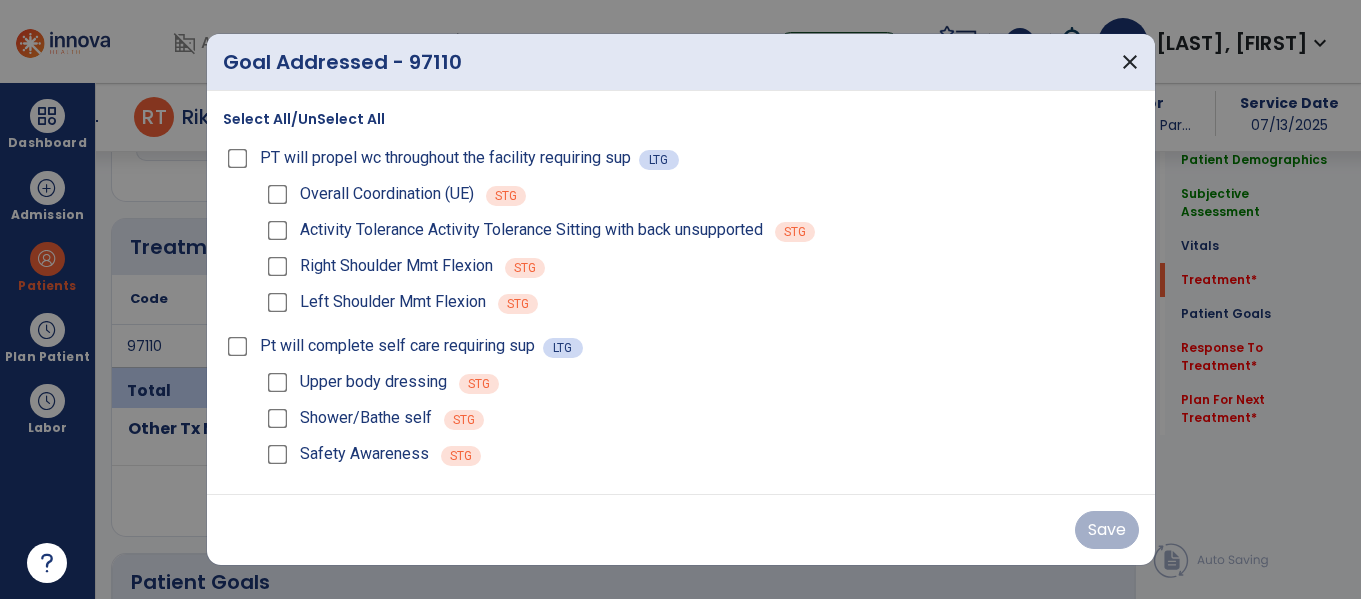 scroll, scrollTop: 1036, scrollLeft: 0, axis: vertical 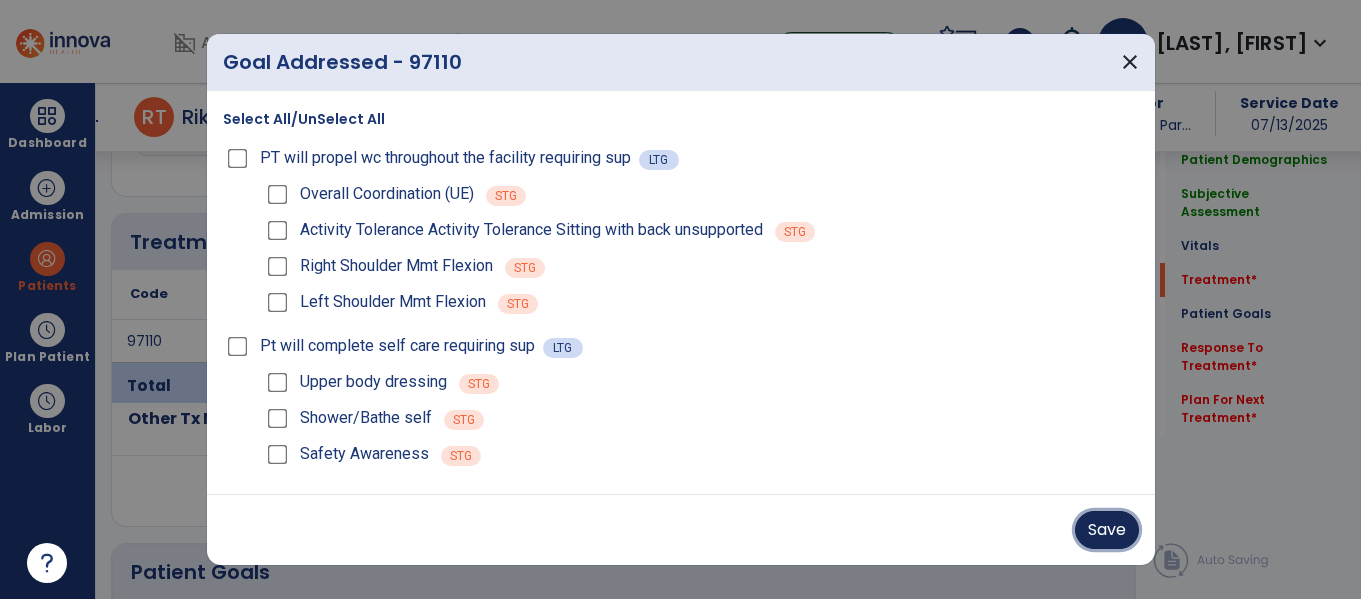click on "Save" at bounding box center (1107, 530) 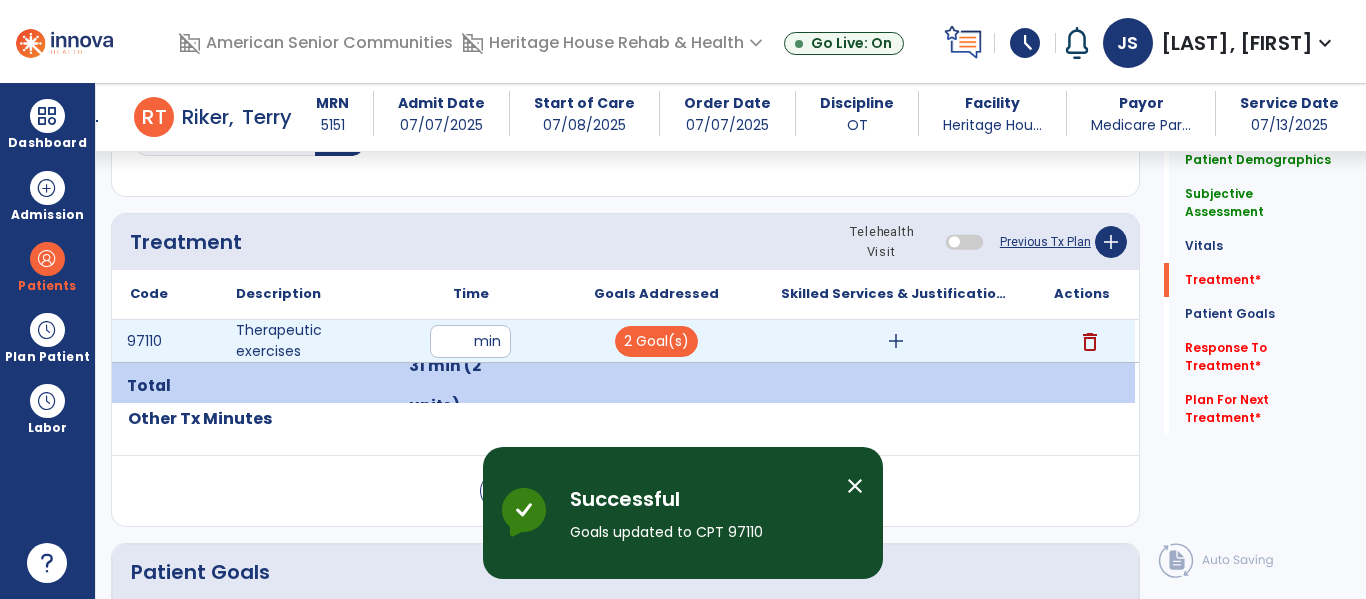 click on "add" at bounding box center (896, 341) 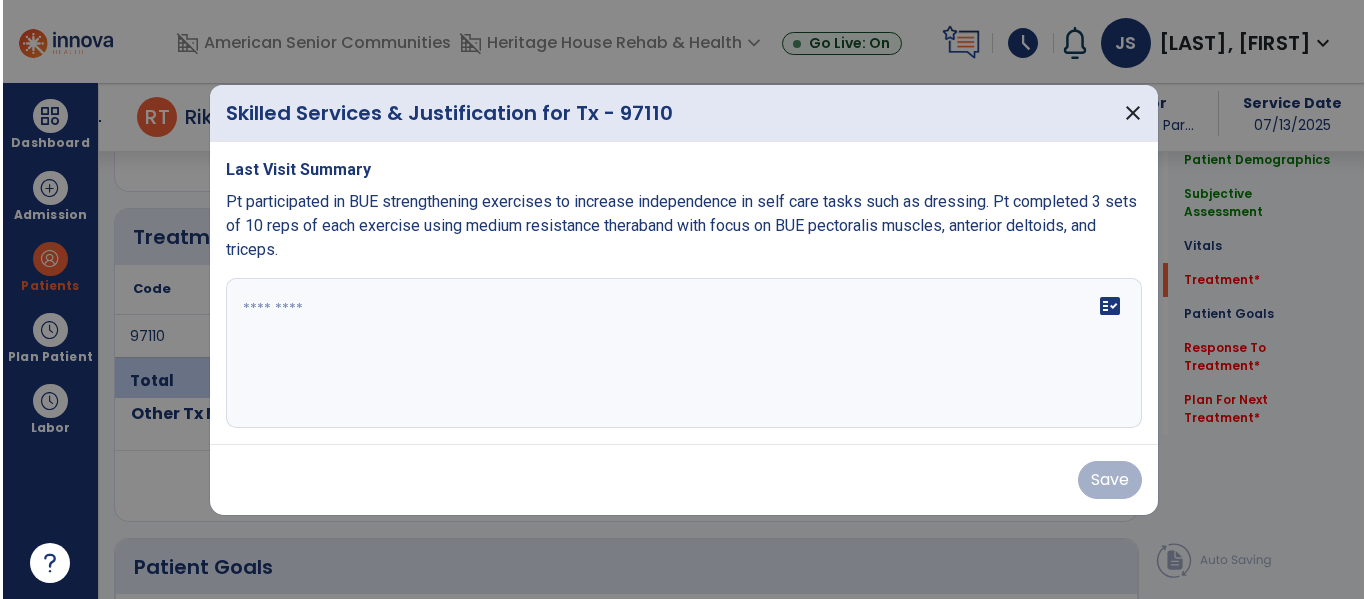 scroll, scrollTop: 1036, scrollLeft: 0, axis: vertical 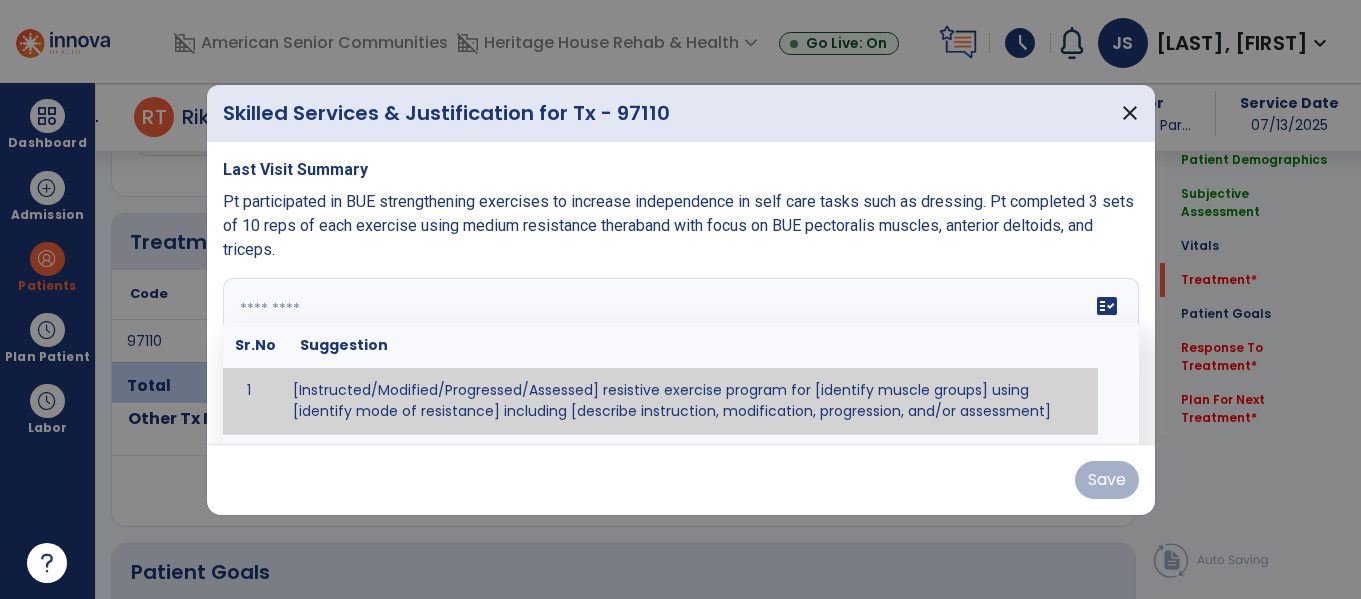 click at bounding box center (678, 353) 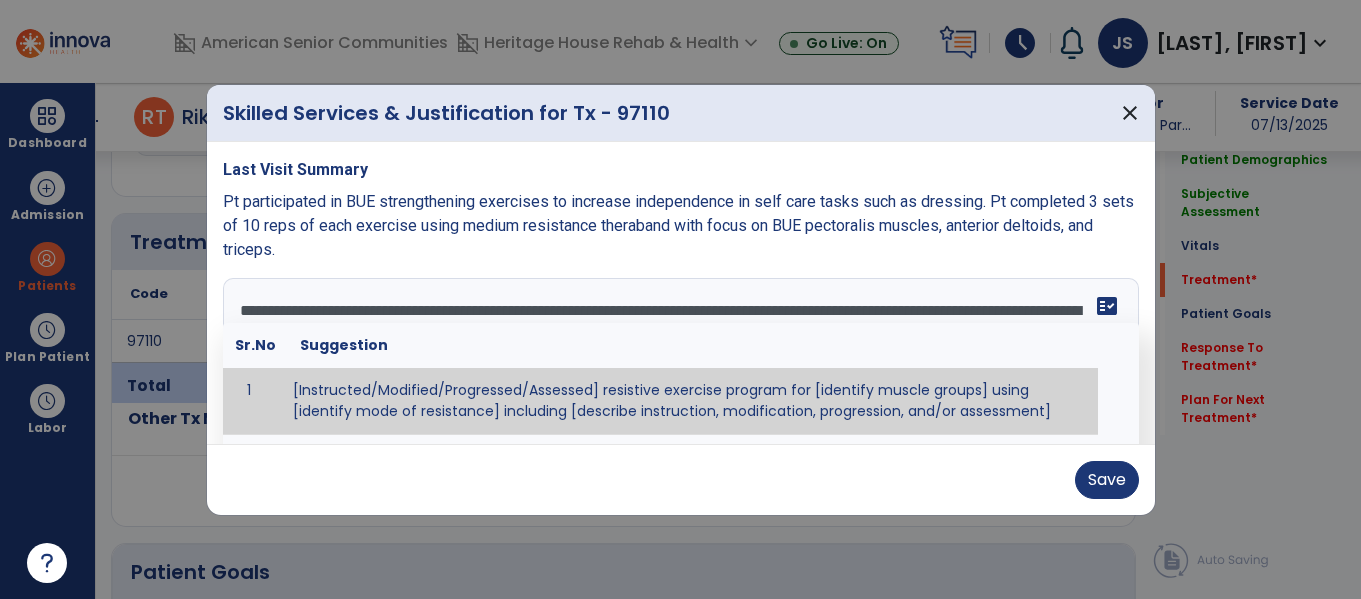 type on "**********" 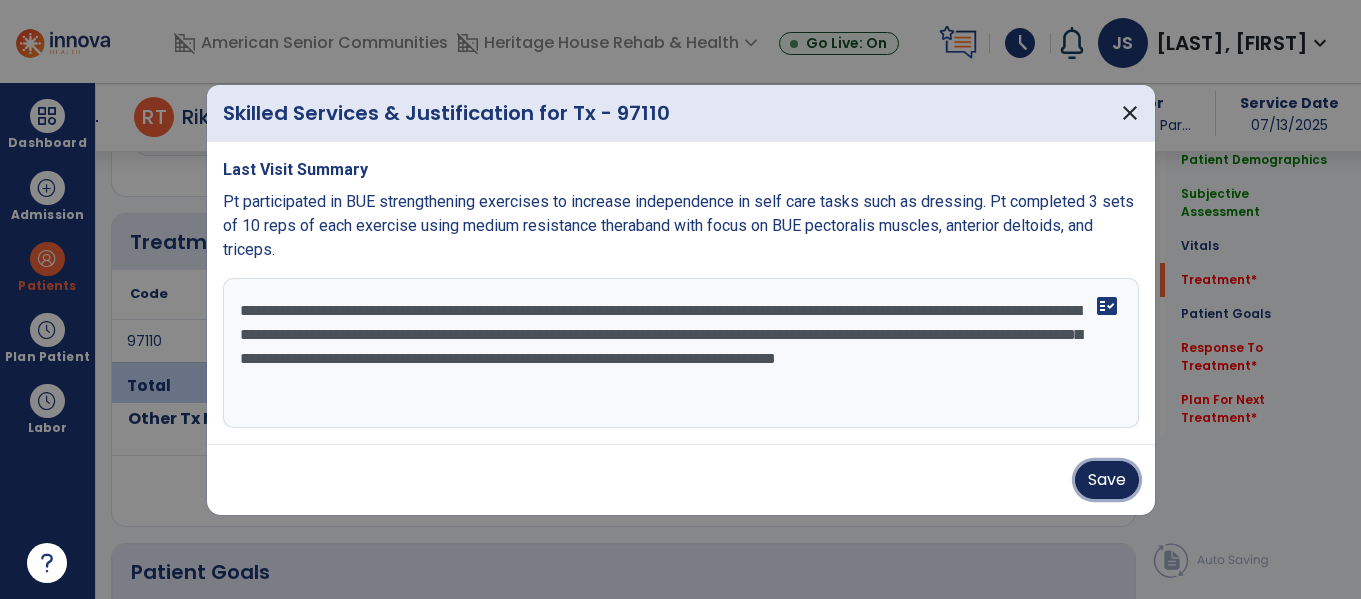 click on "Save" at bounding box center (1107, 480) 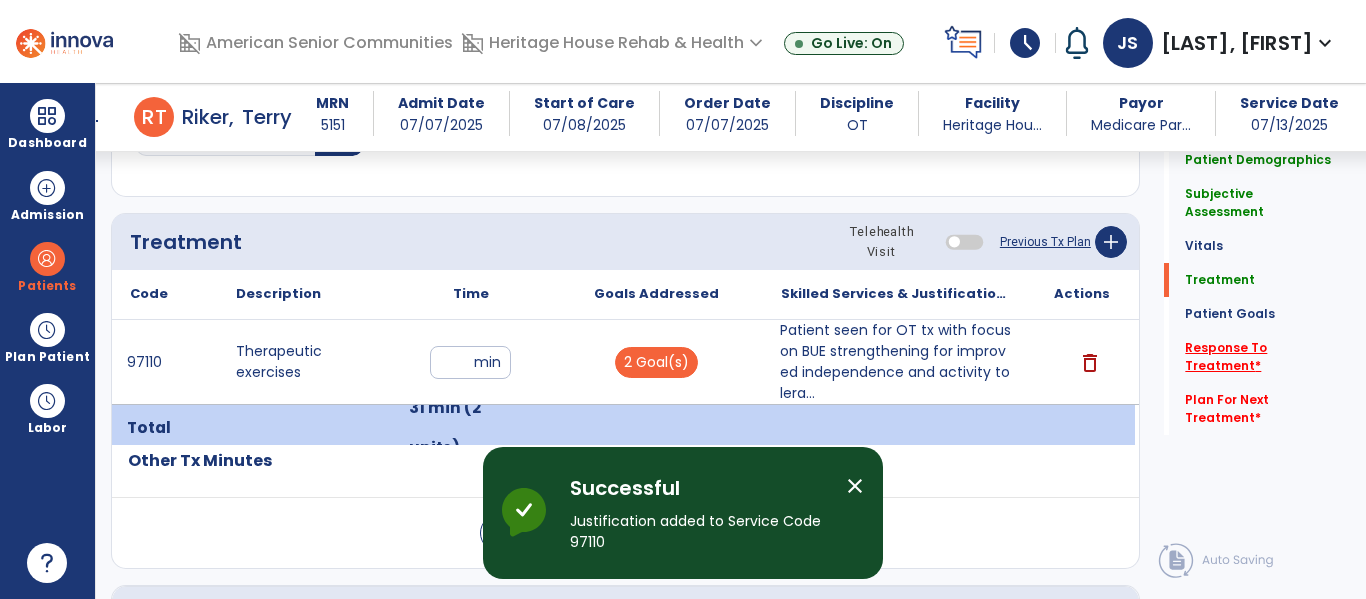 click on "Response To Treatment   *" 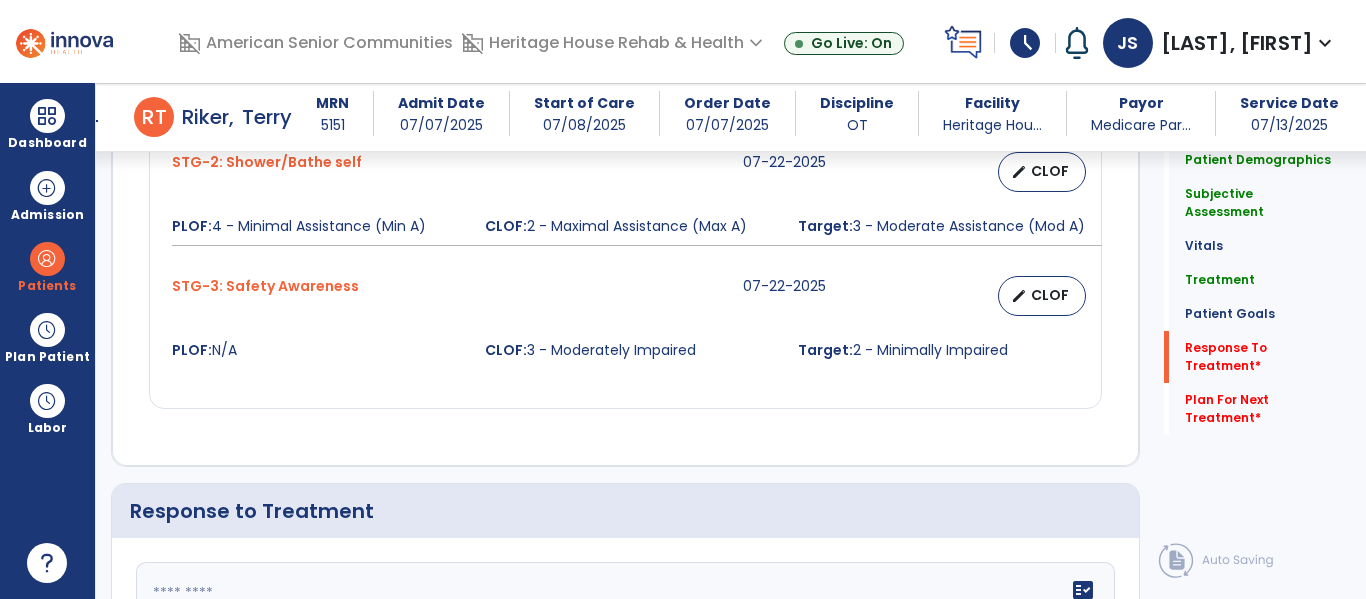scroll, scrollTop: 2741, scrollLeft: 0, axis: vertical 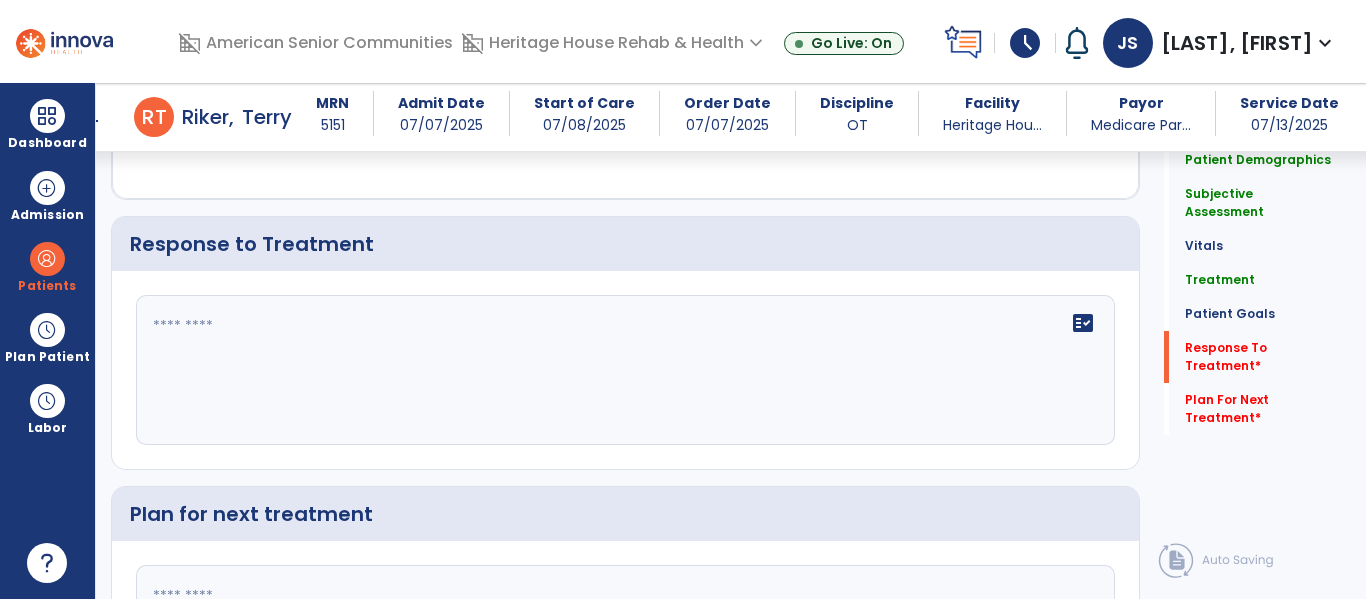 click 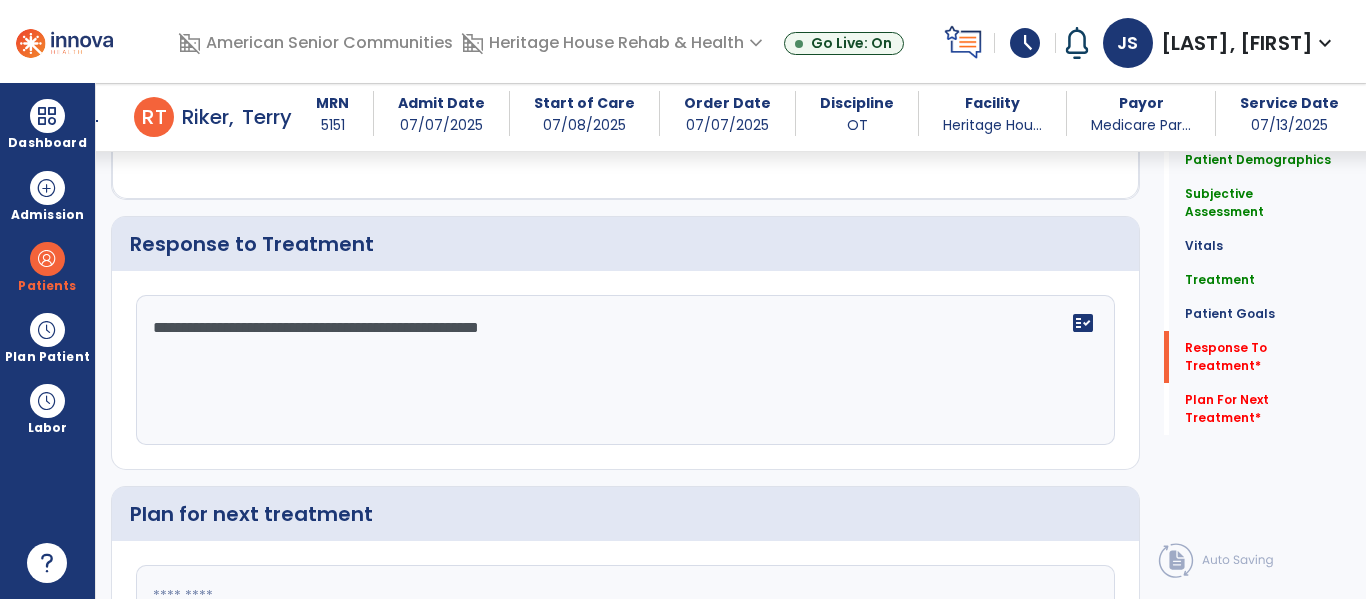 type on "**********" 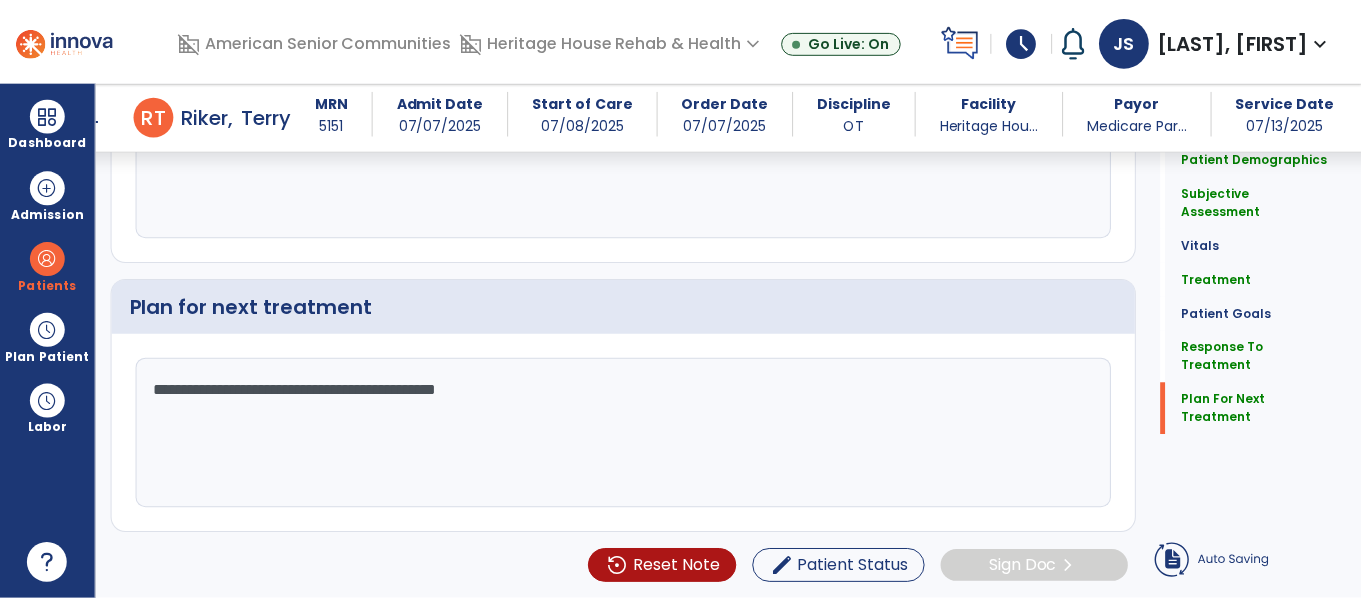 scroll, scrollTop: 2902, scrollLeft: 0, axis: vertical 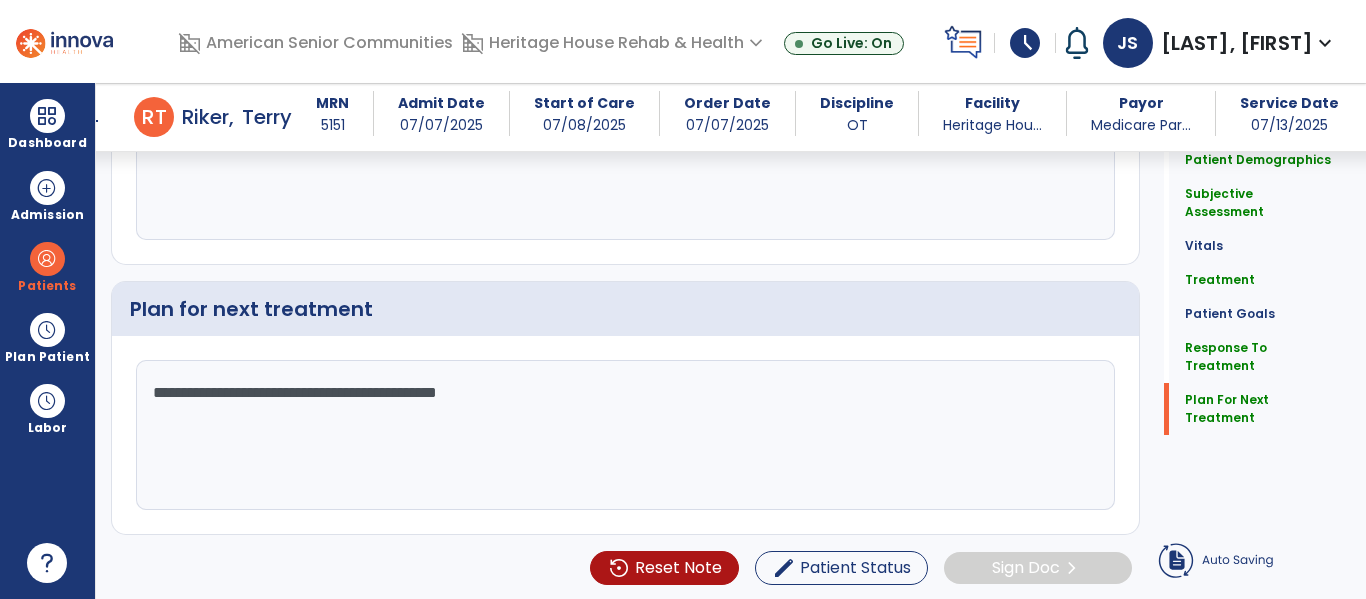 type on "**********" 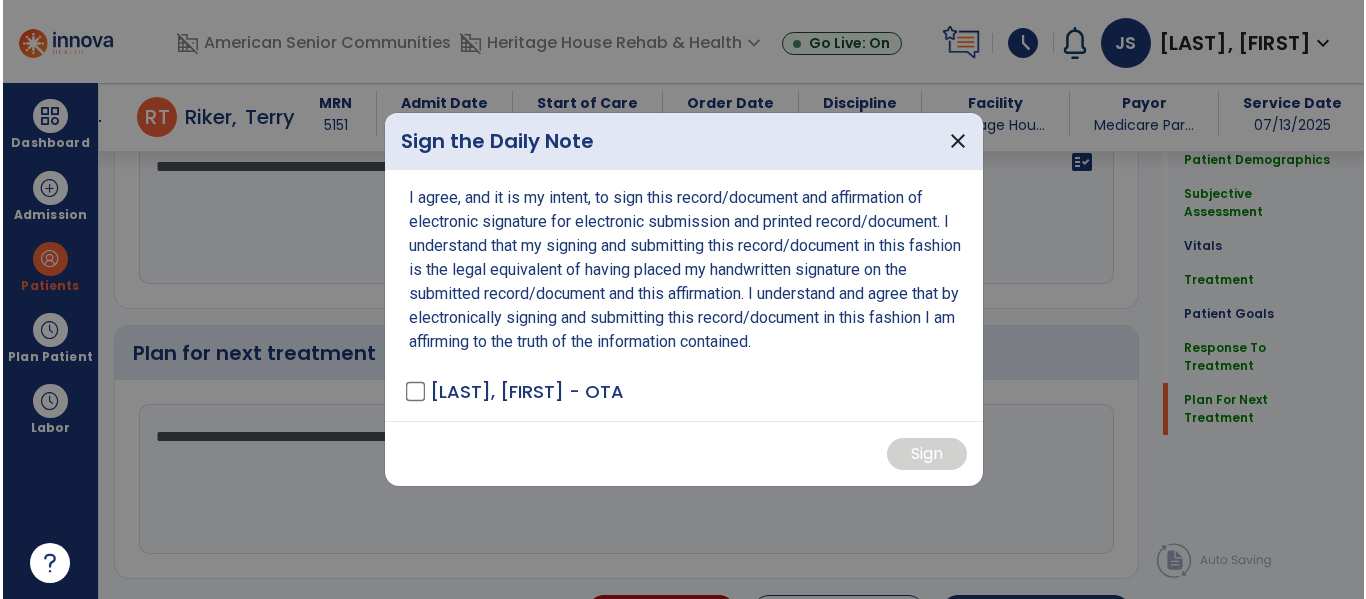 scroll, scrollTop: 2946, scrollLeft: 0, axis: vertical 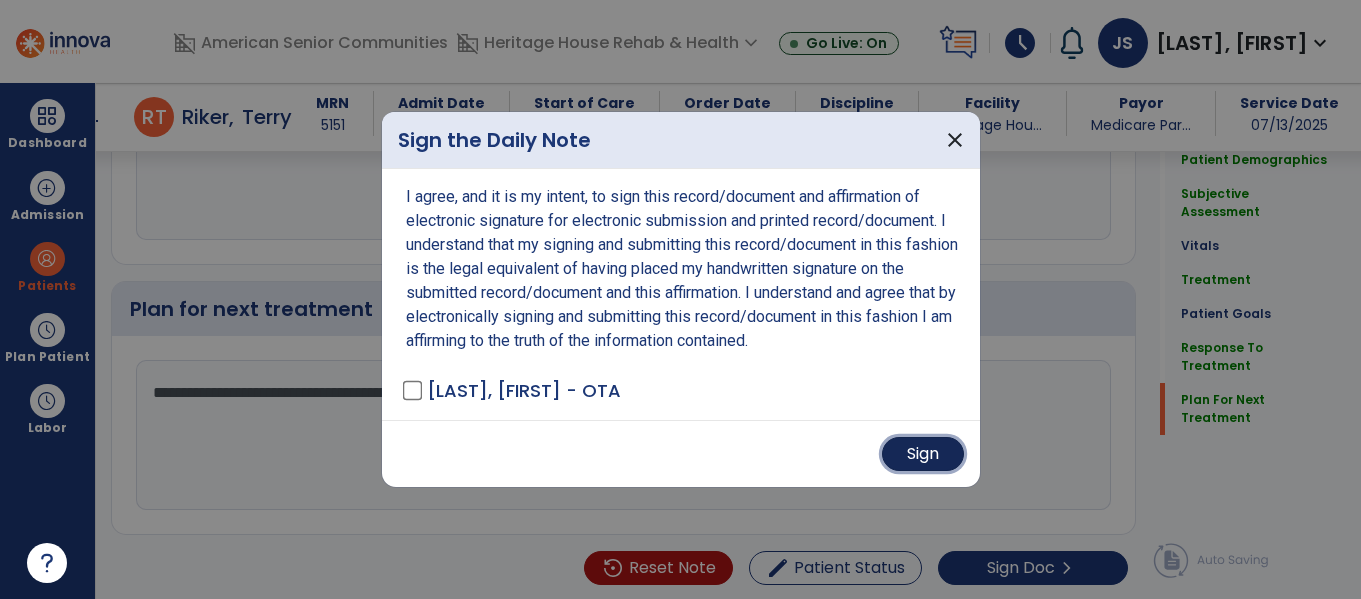 click on "Sign" at bounding box center (923, 454) 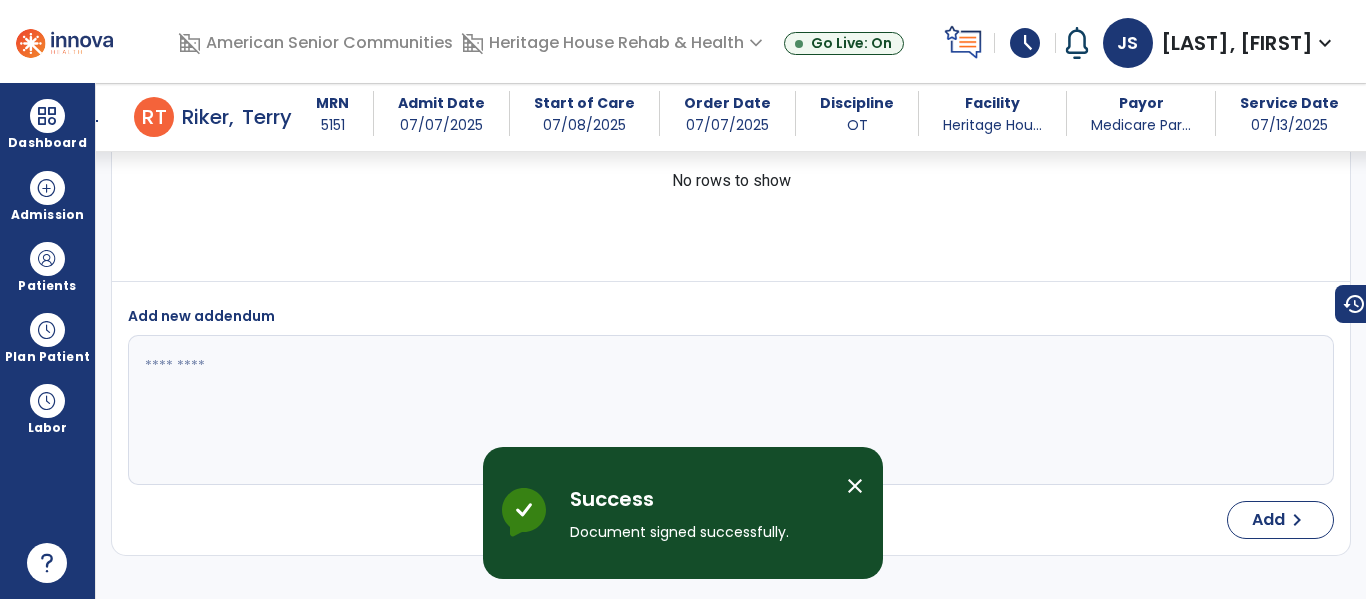click on "arrow_back" at bounding box center (106, 117) 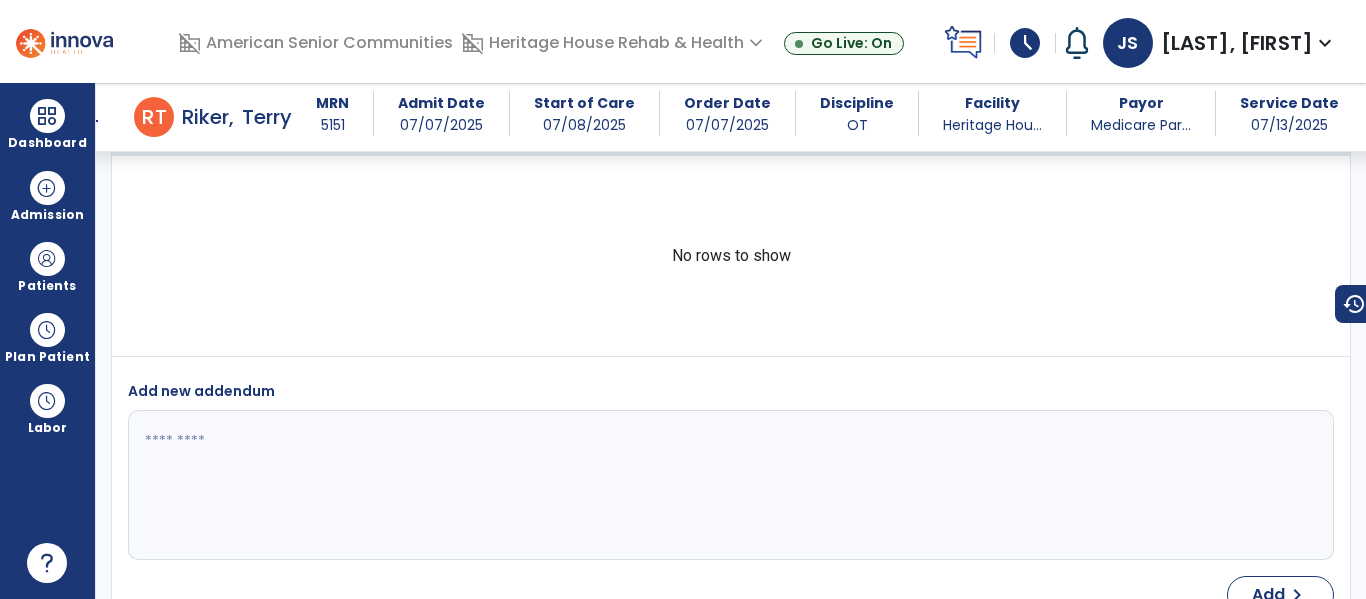 click on "arrow_back" at bounding box center [90, 121] 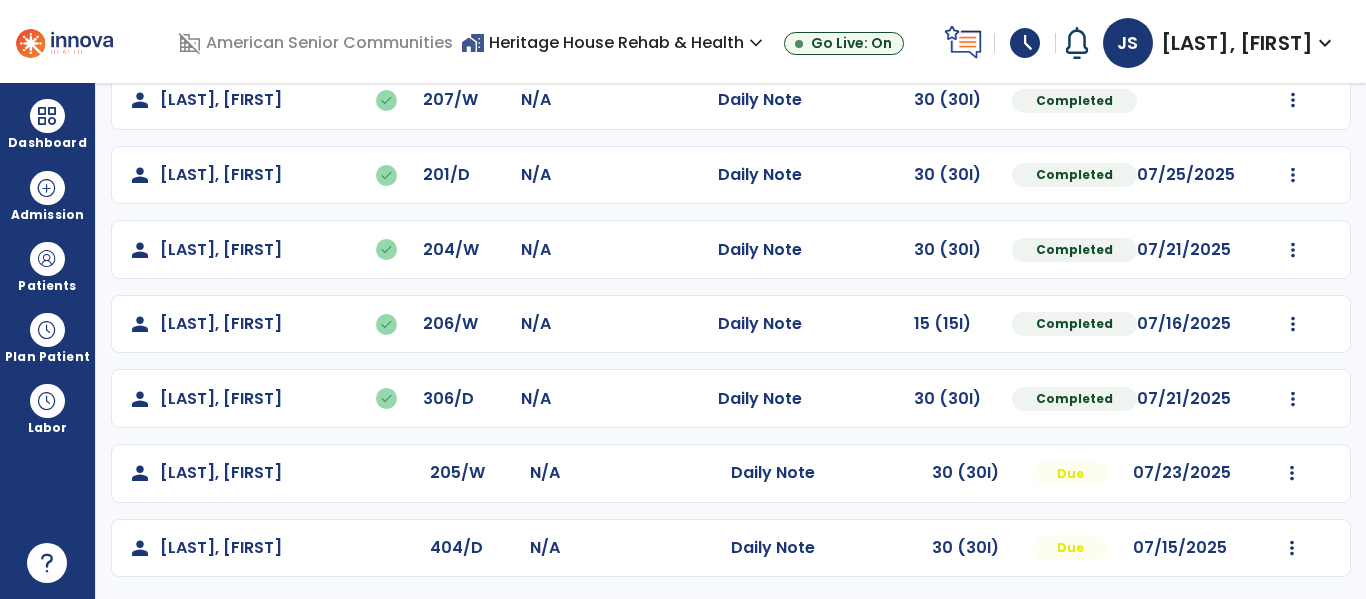 scroll, scrollTop: 637, scrollLeft: 0, axis: vertical 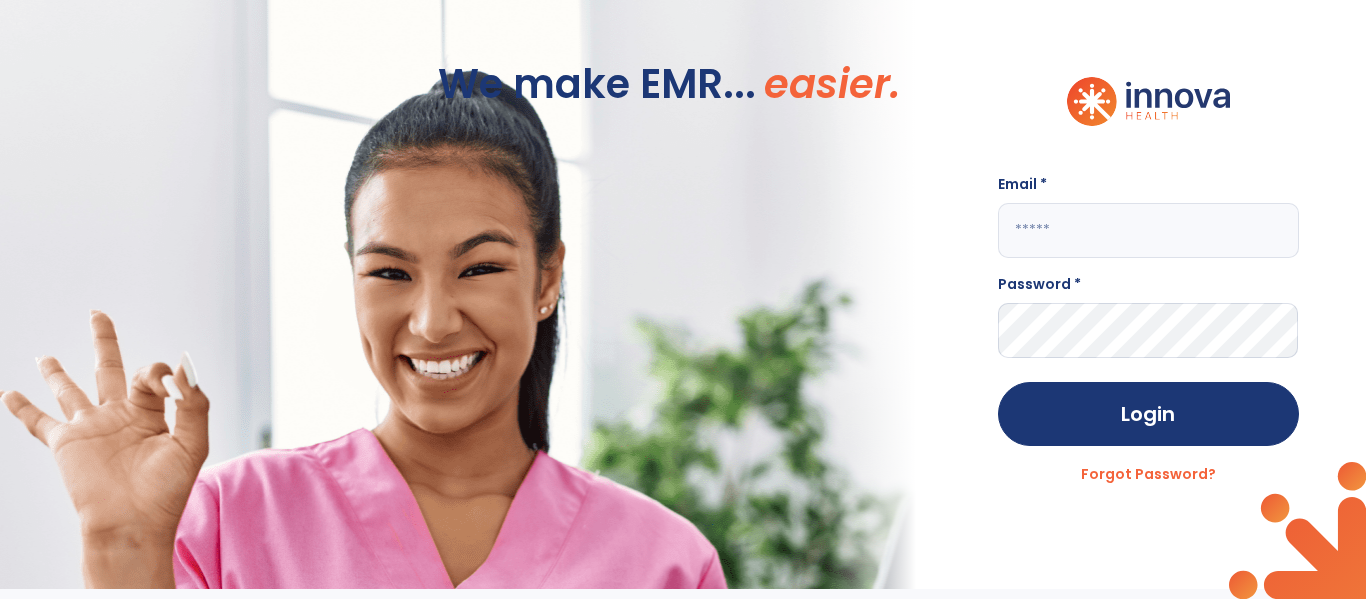 click 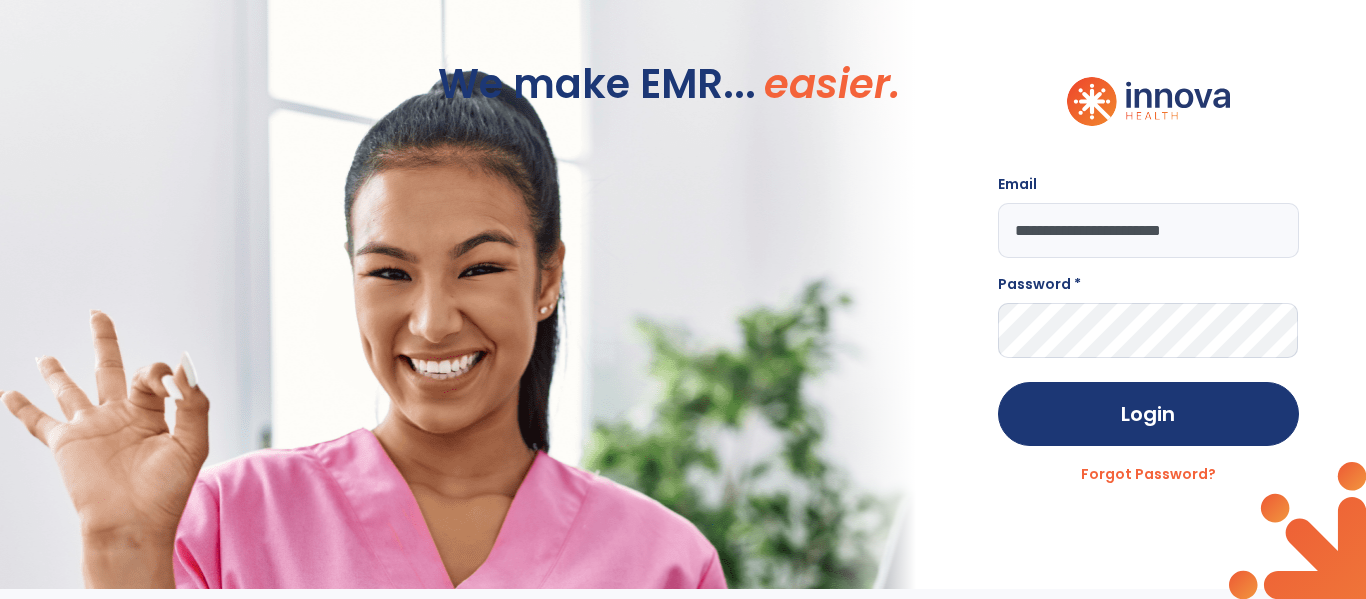 type on "**********" 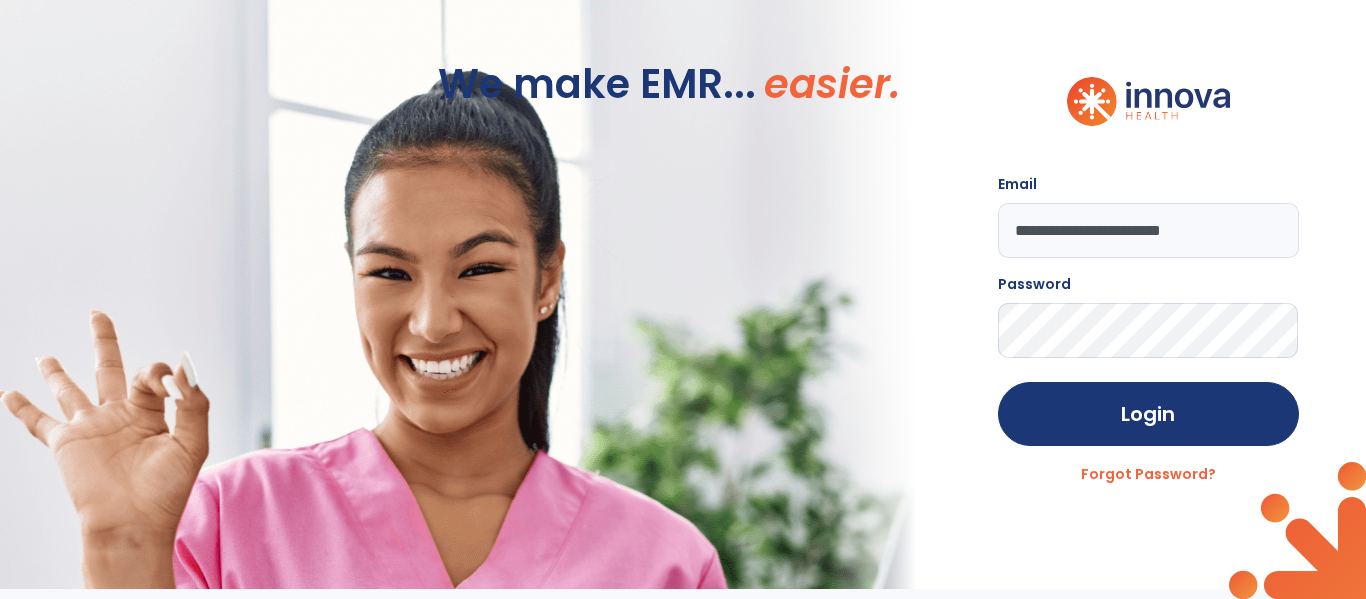 click on "Login" 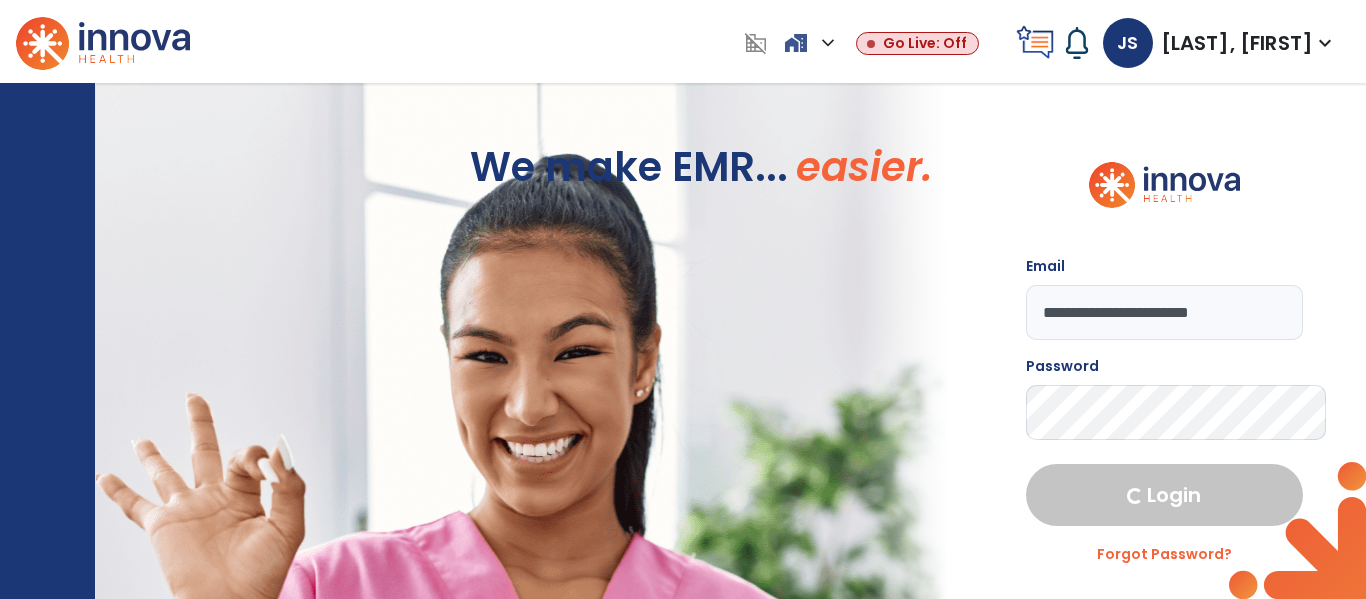 select on "****" 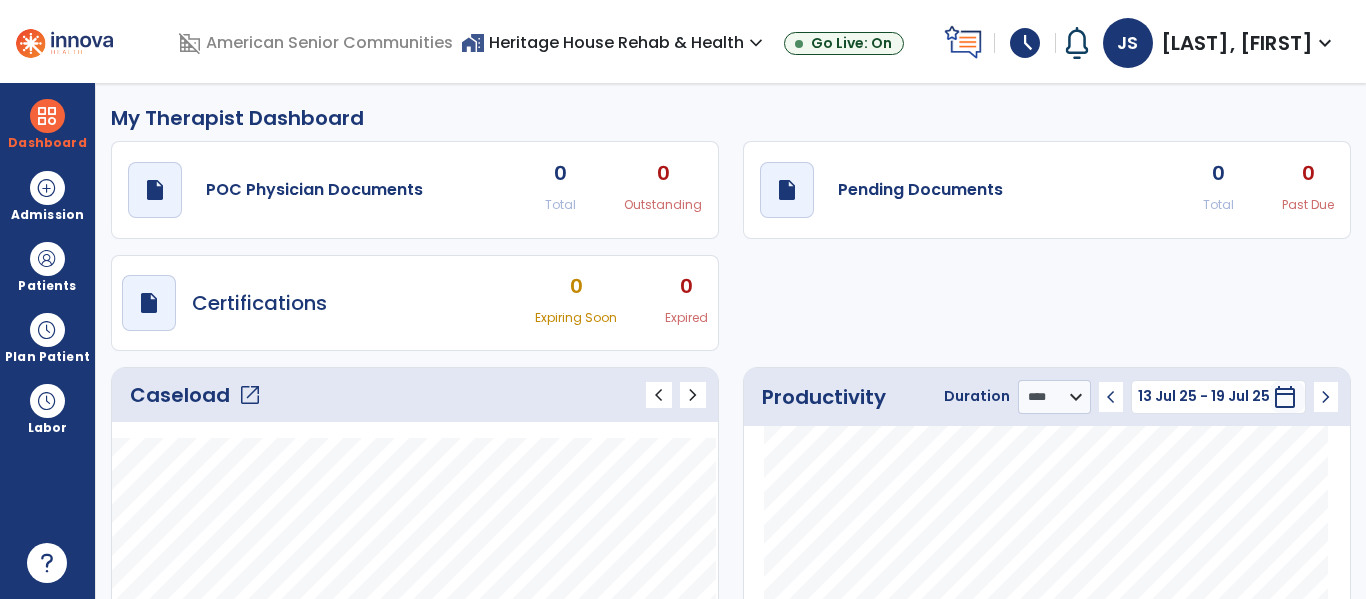 click on "Caseload   open_in_new" 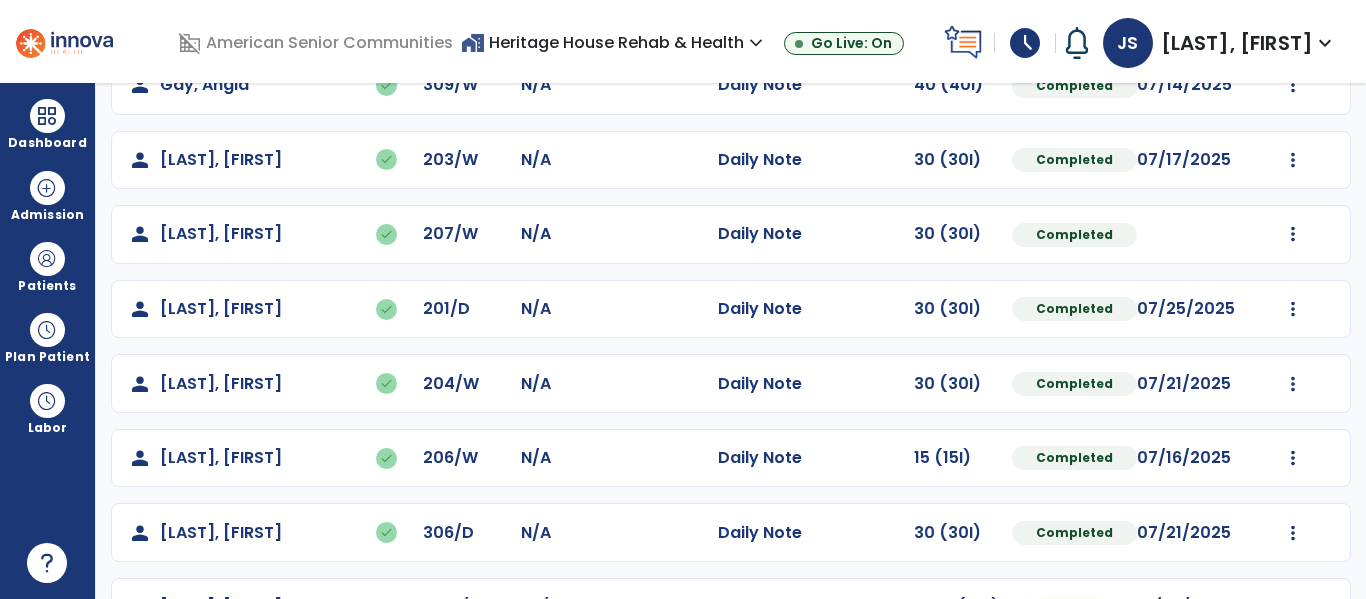 scroll, scrollTop: 637, scrollLeft: 0, axis: vertical 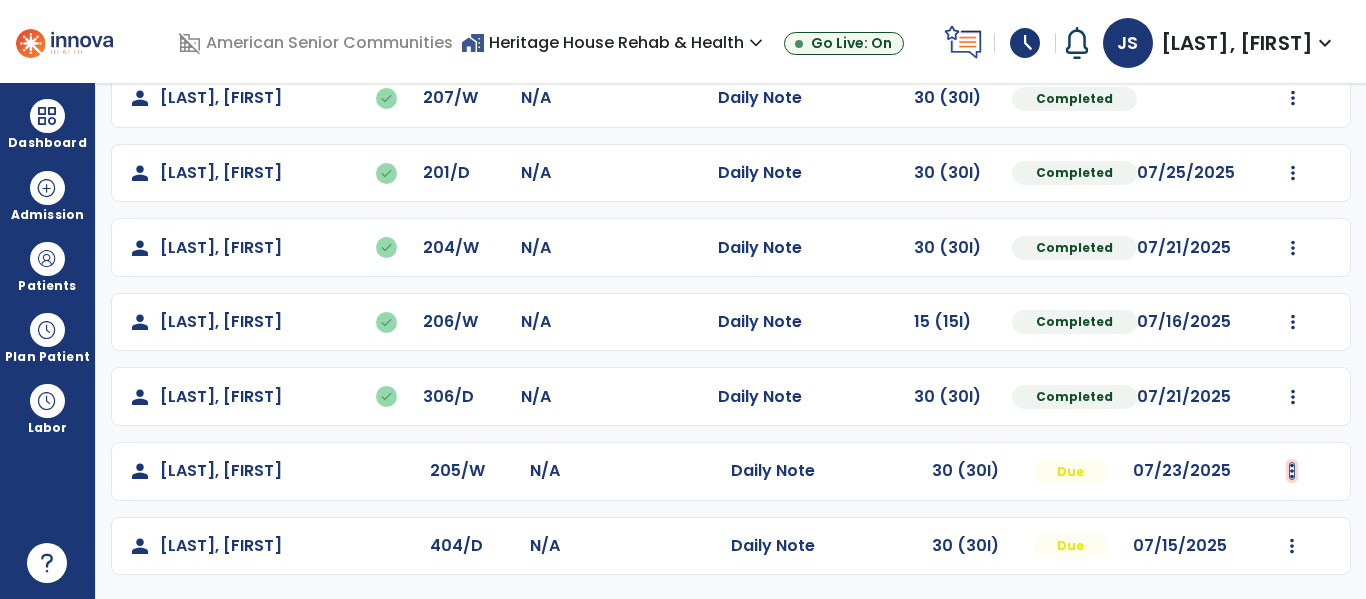 click at bounding box center (1293, -349) 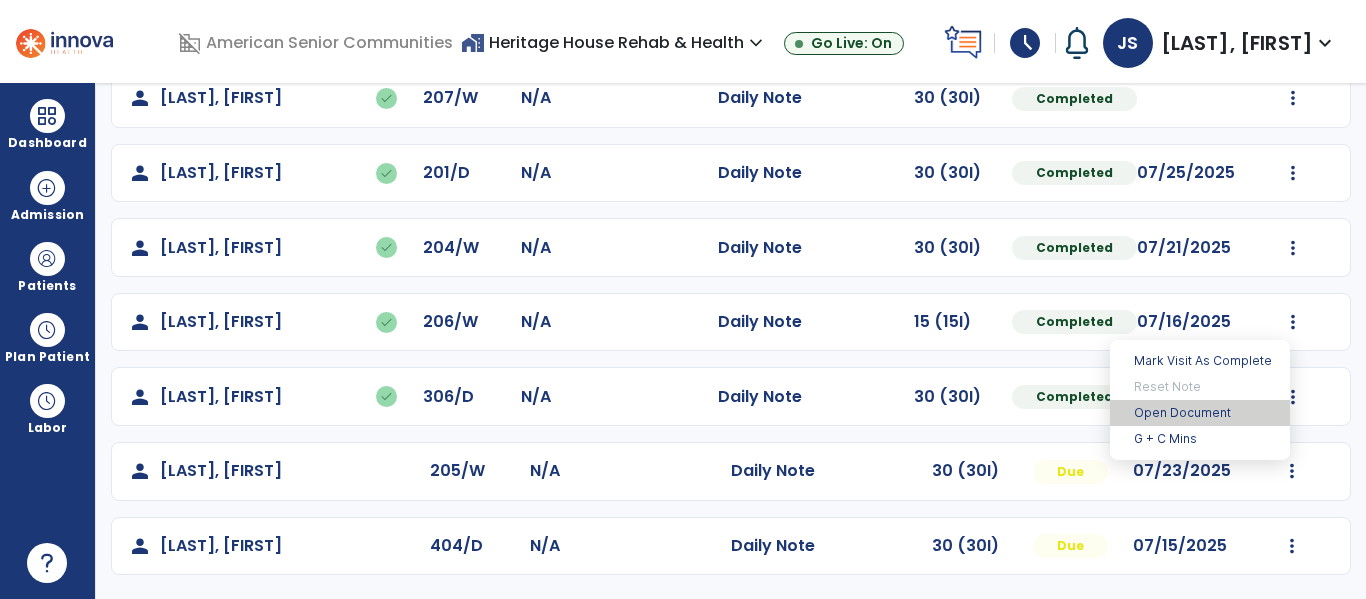 click on "Open Document" at bounding box center [1200, 413] 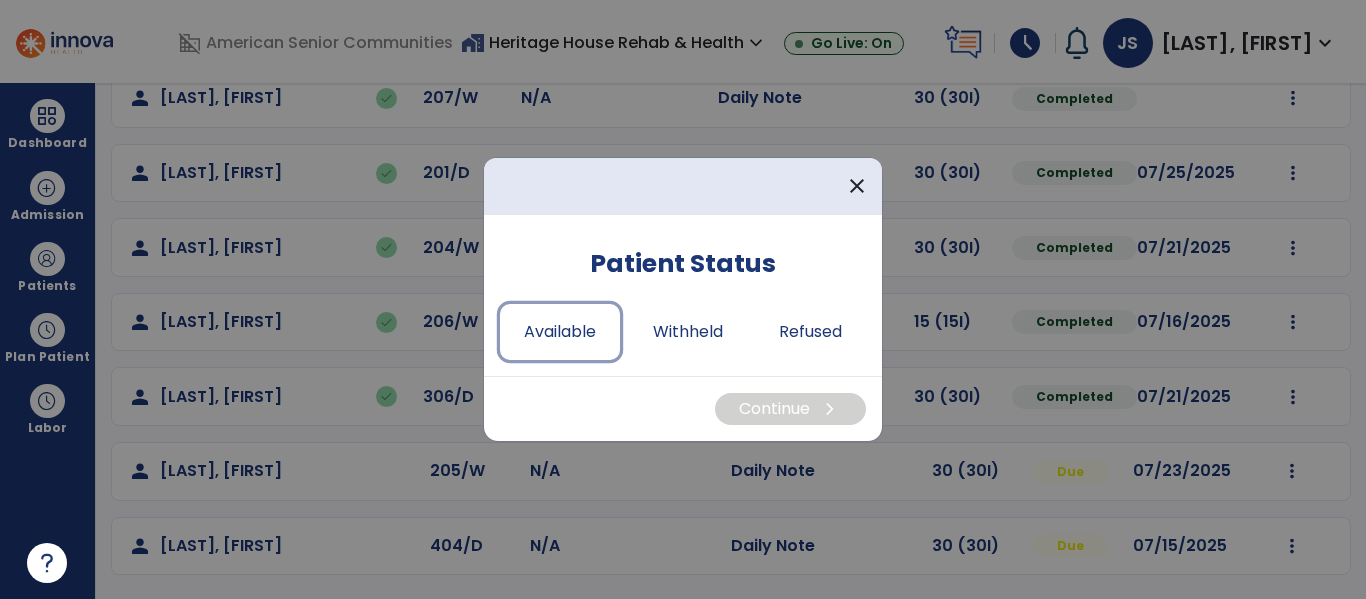 drag, startPoint x: 543, startPoint y: 347, endPoint x: 623, endPoint y: 398, distance: 94.873604 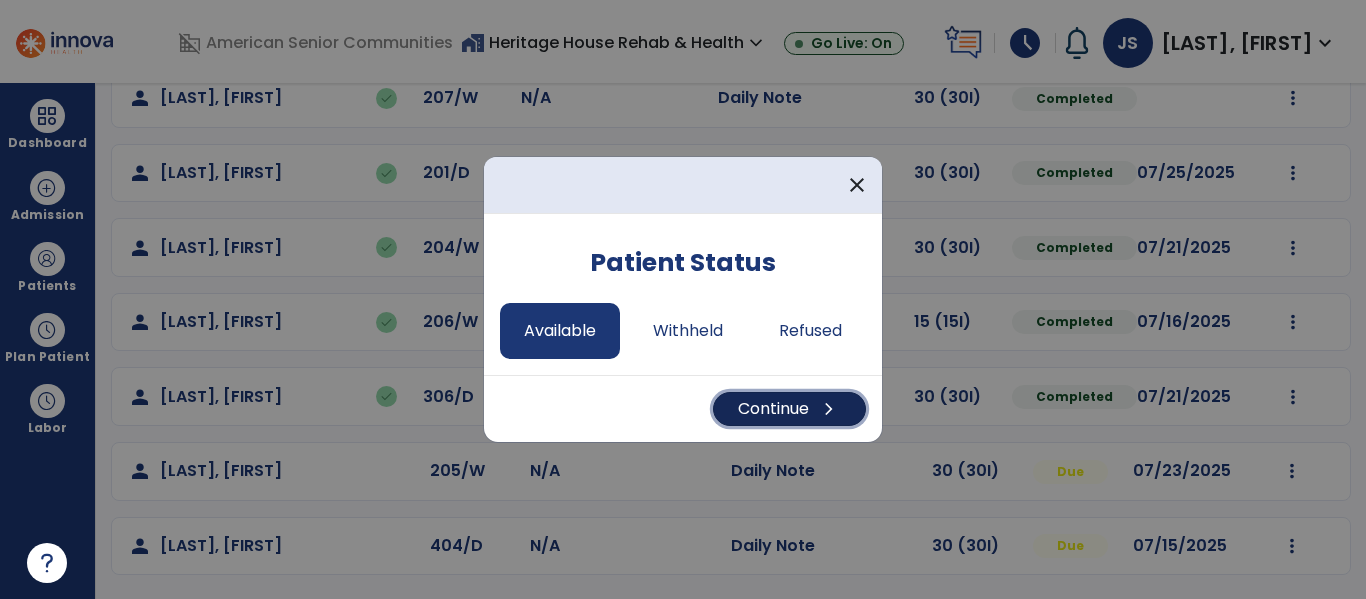 click on "chevron_right" at bounding box center [829, 409] 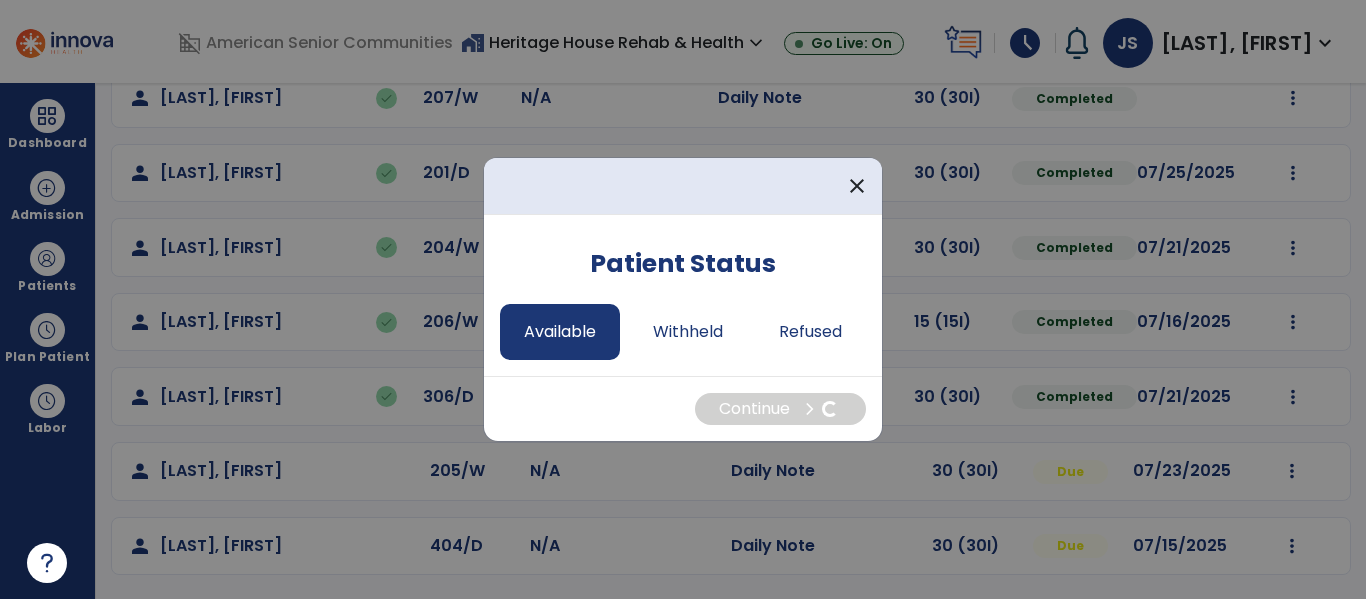 select on "*" 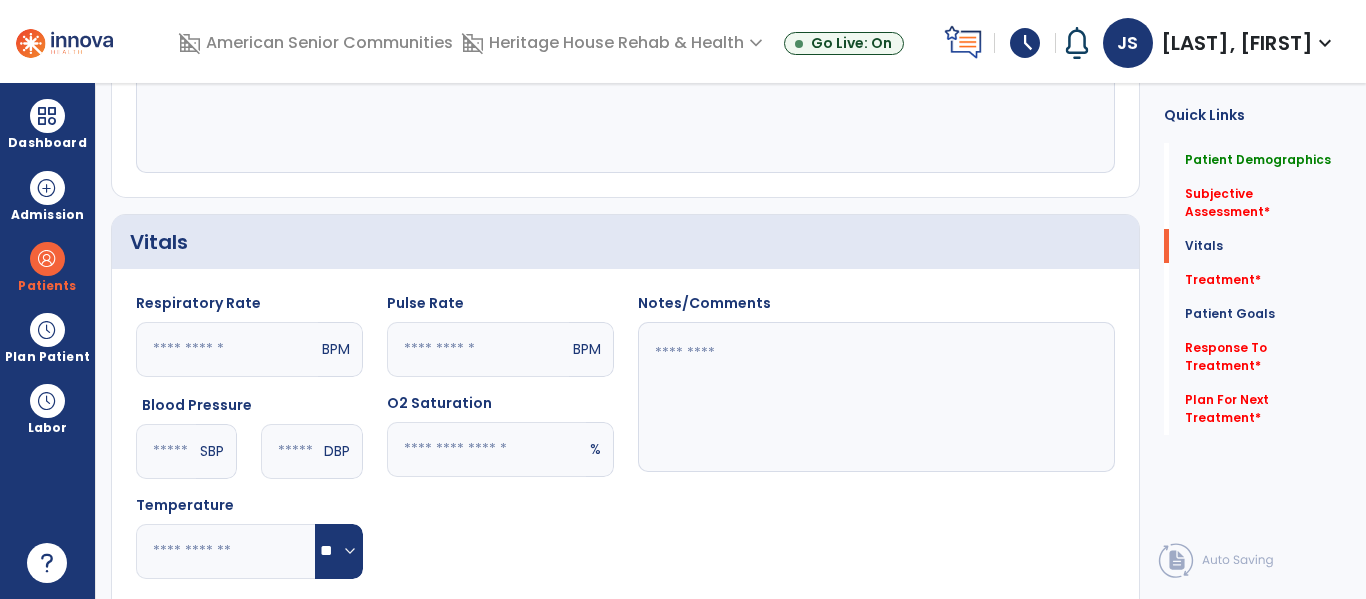 scroll, scrollTop: 632, scrollLeft: 0, axis: vertical 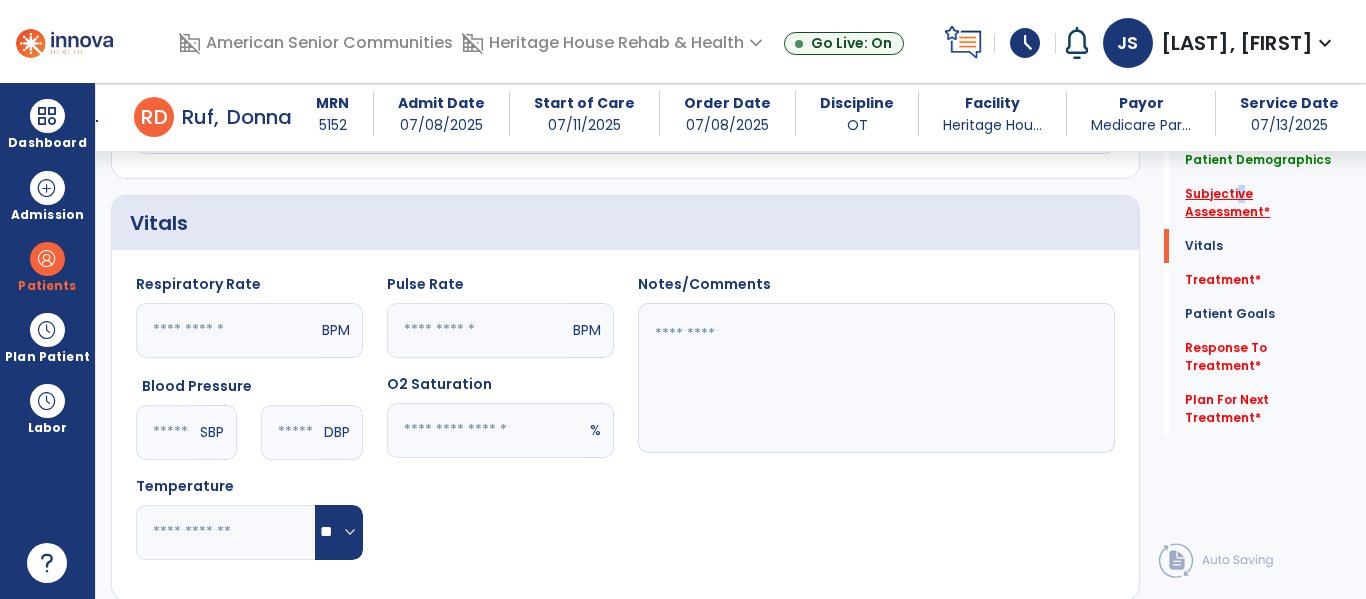 click on "Subjective Assessment   *" 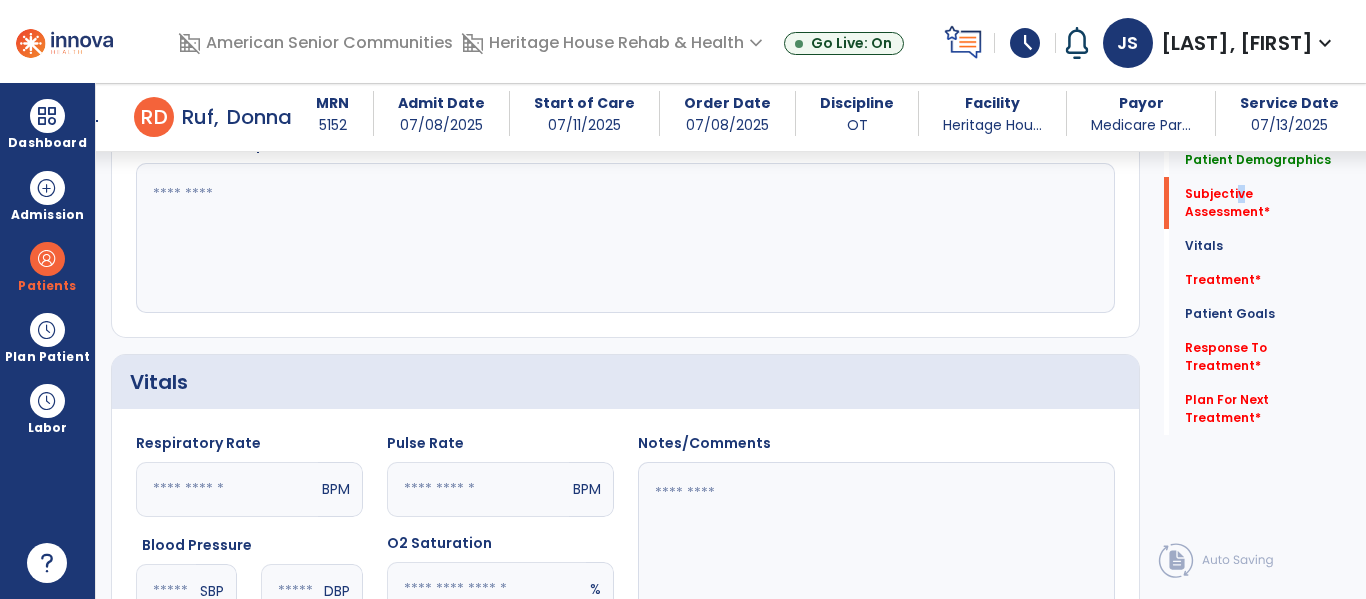 scroll, scrollTop: 328, scrollLeft: 0, axis: vertical 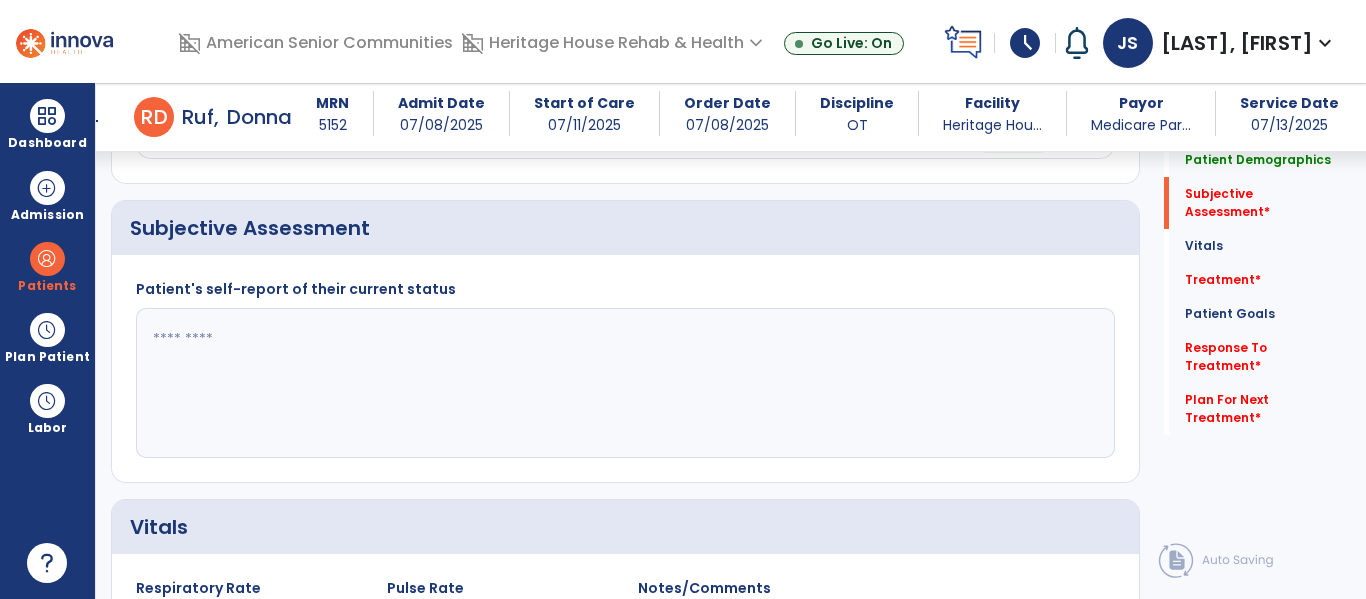 click 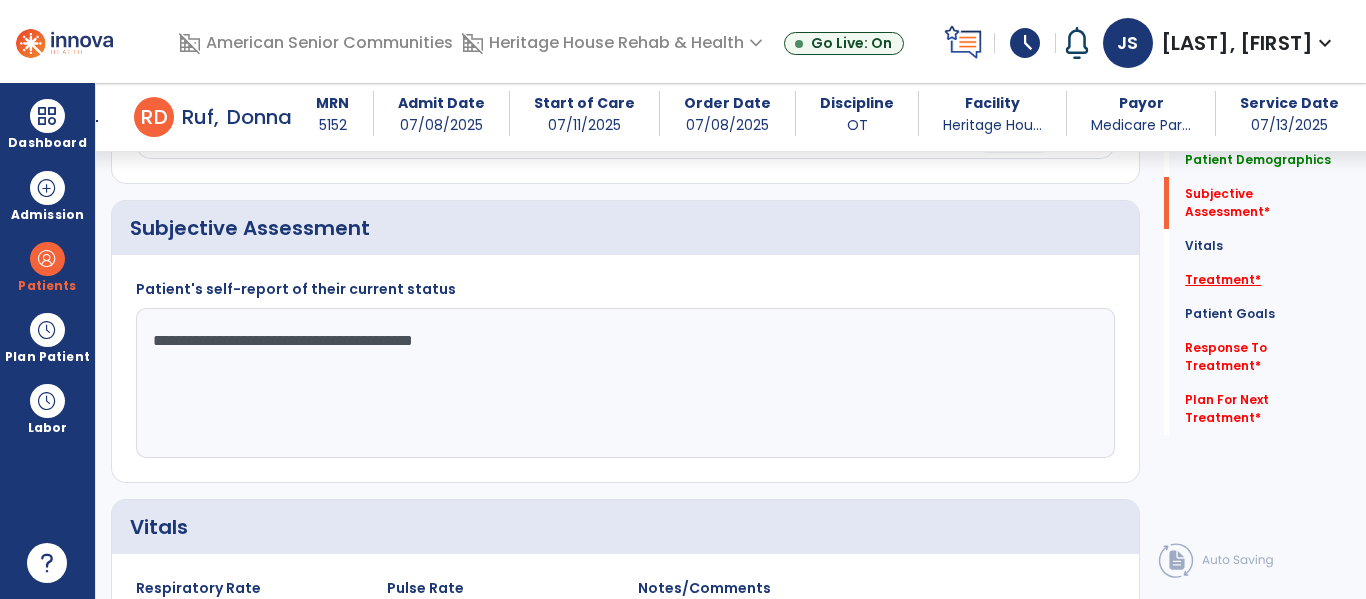 type on "**********" 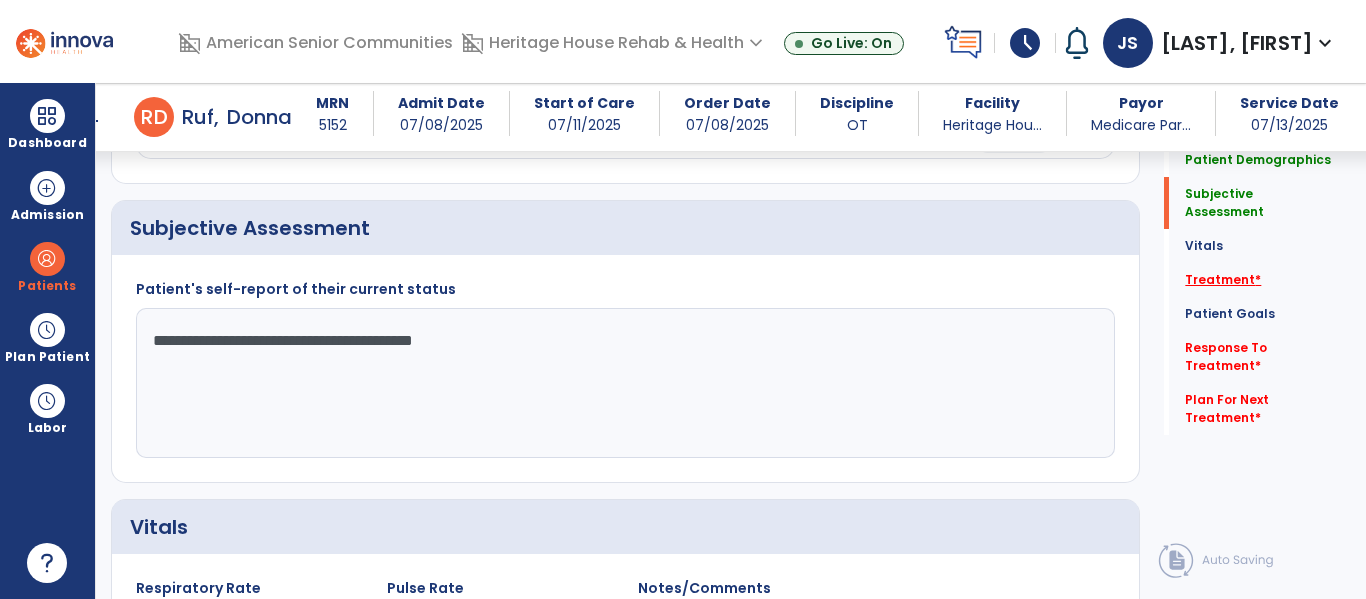 click on "Treatment   *" 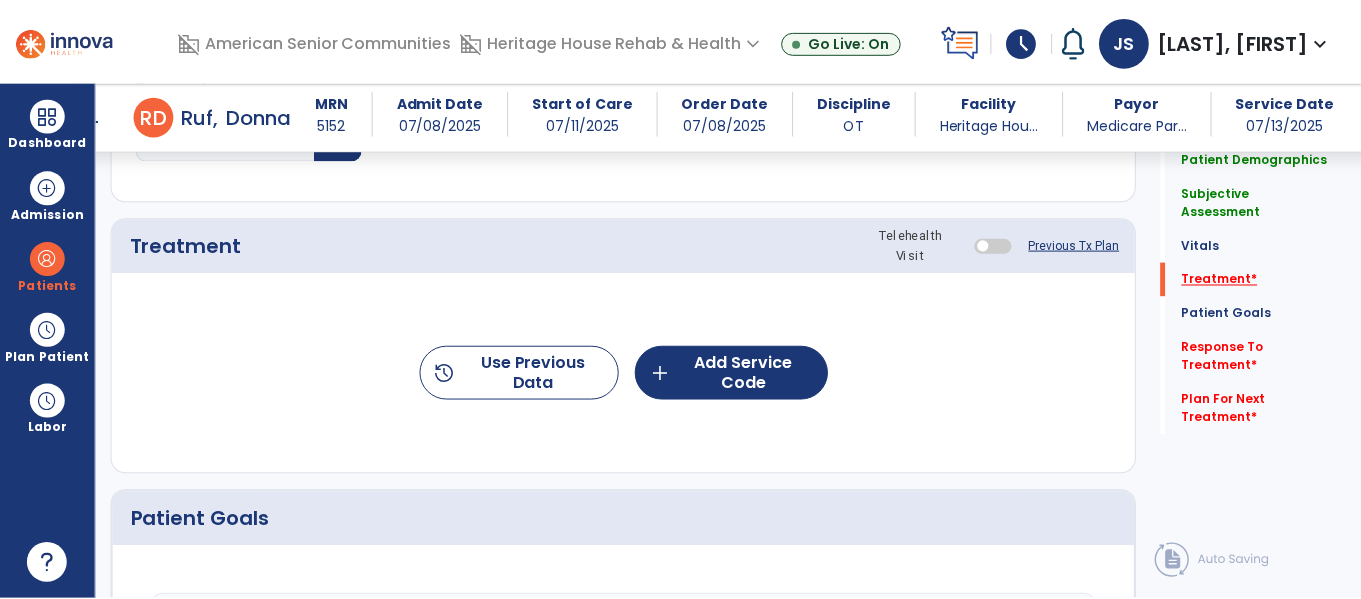 scroll, scrollTop: 1036, scrollLeft: 0, axis: vertical 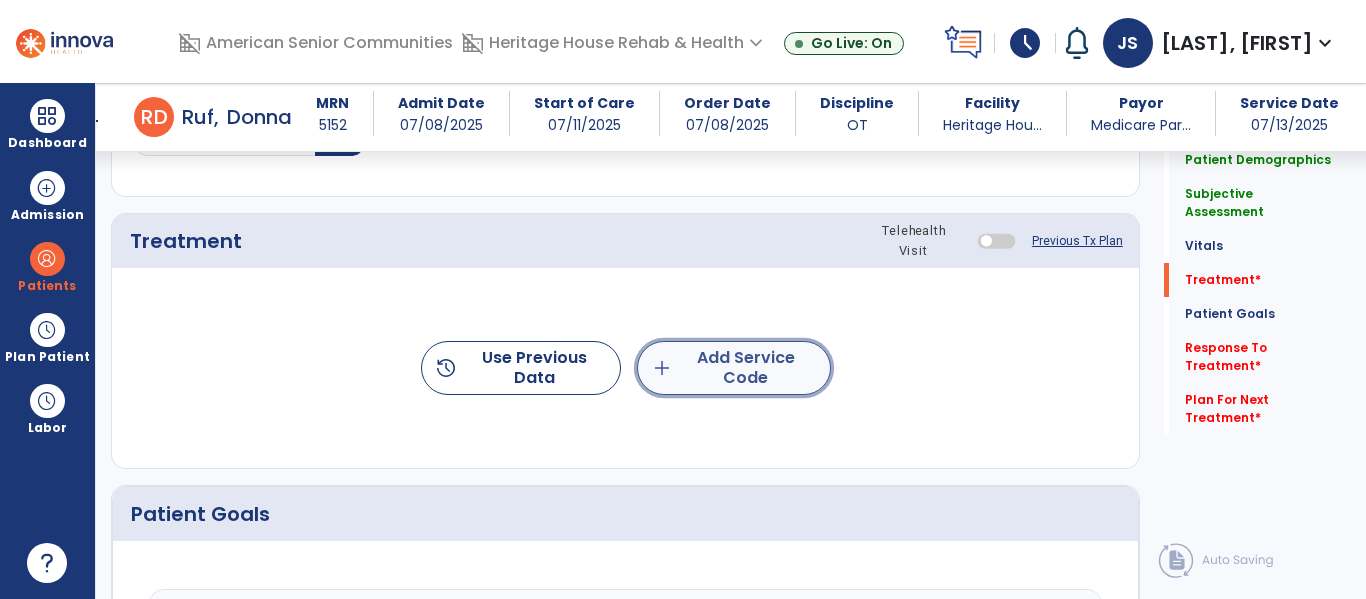 click on "add  Add Service Code" 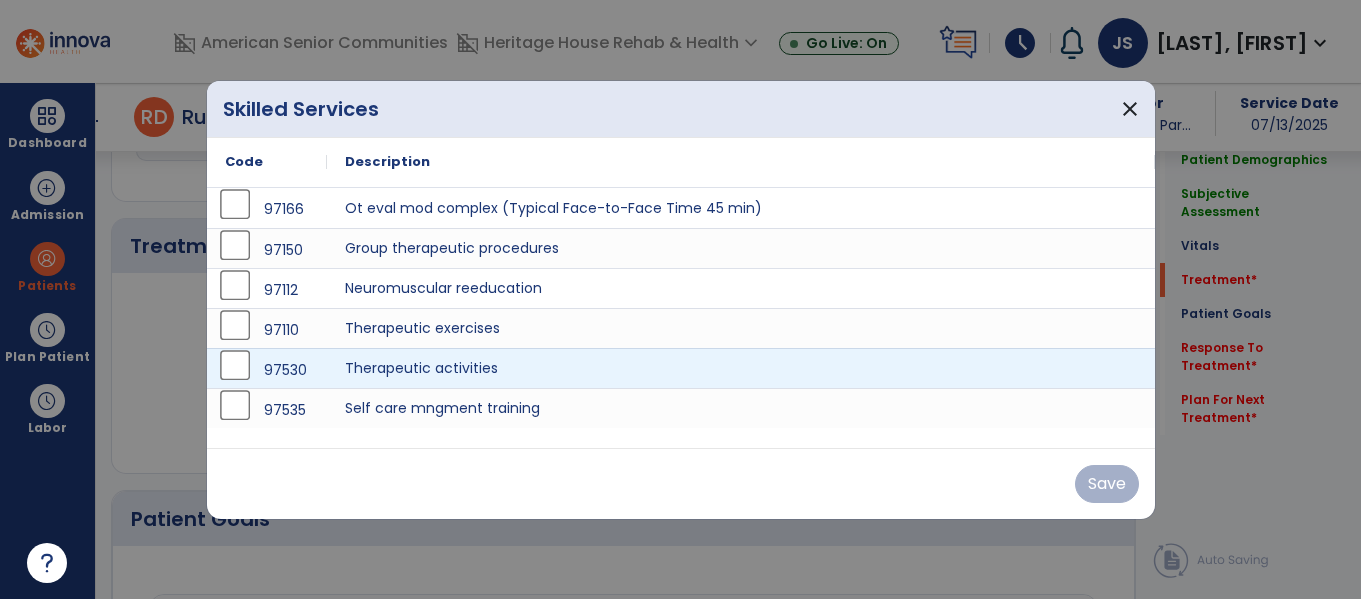 scroll, scrollTop: 1036, scrollLeft: 0, axis: vertical 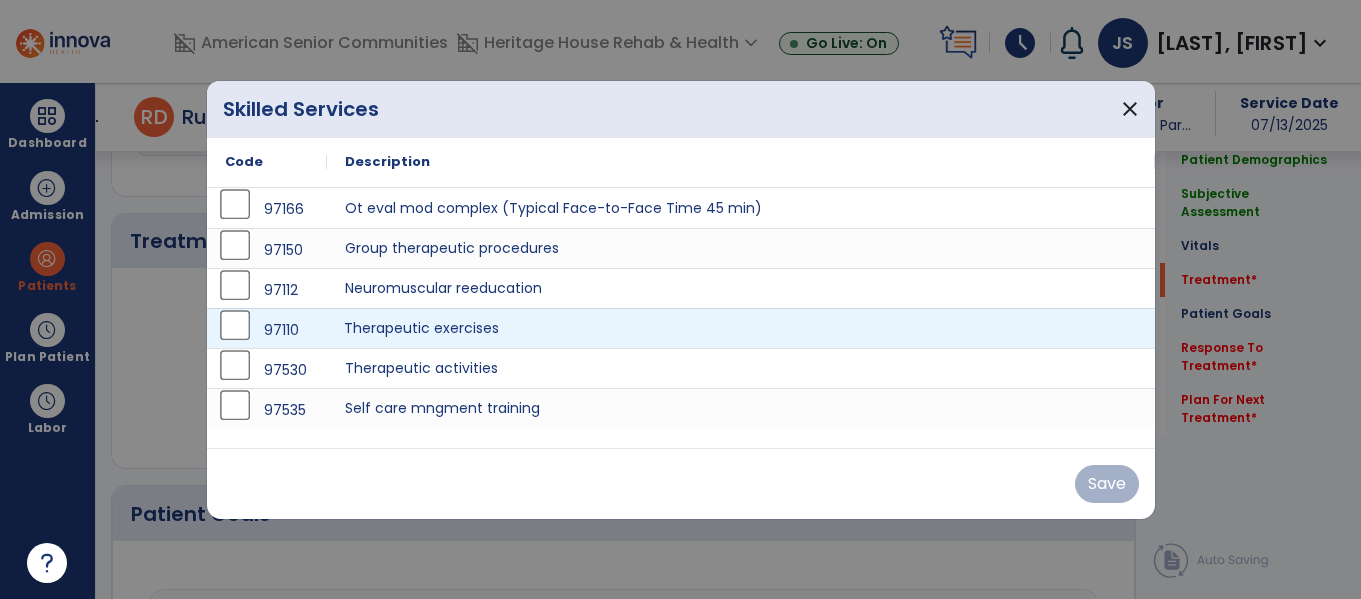 drag, startPoint x: 560, startPoint y: 325, endPoint x: 700, endPoint y: 363, distance: 145.0655 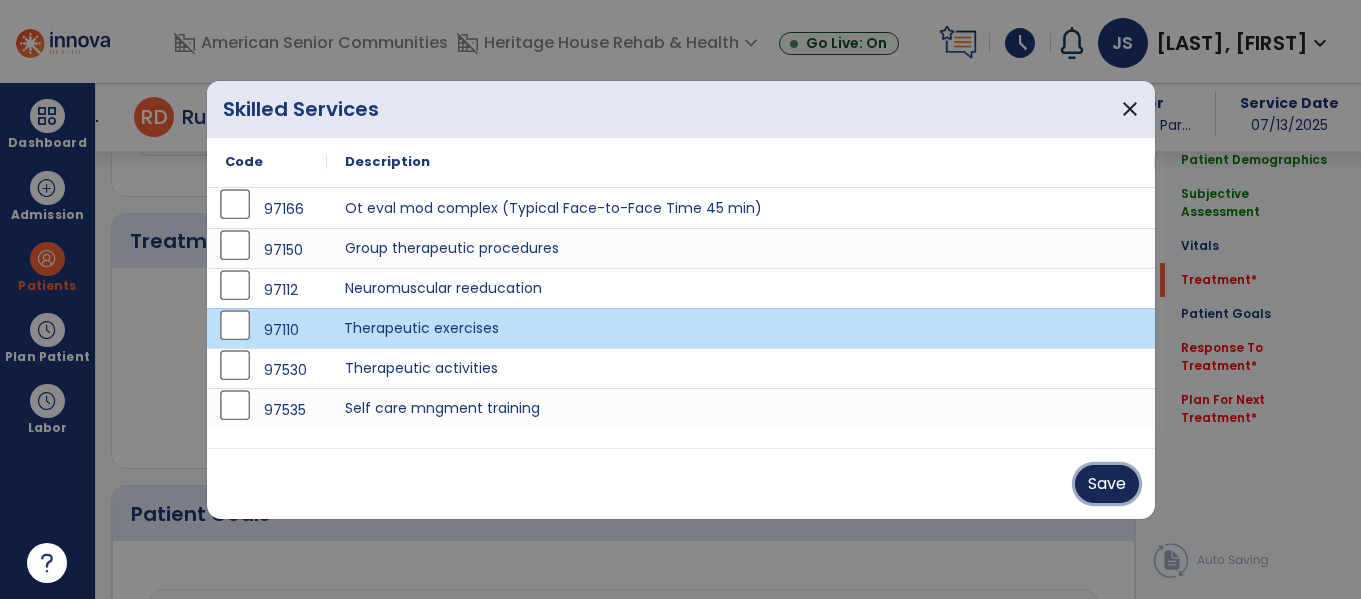 click on "Save" at bounding box center [1107, 484] 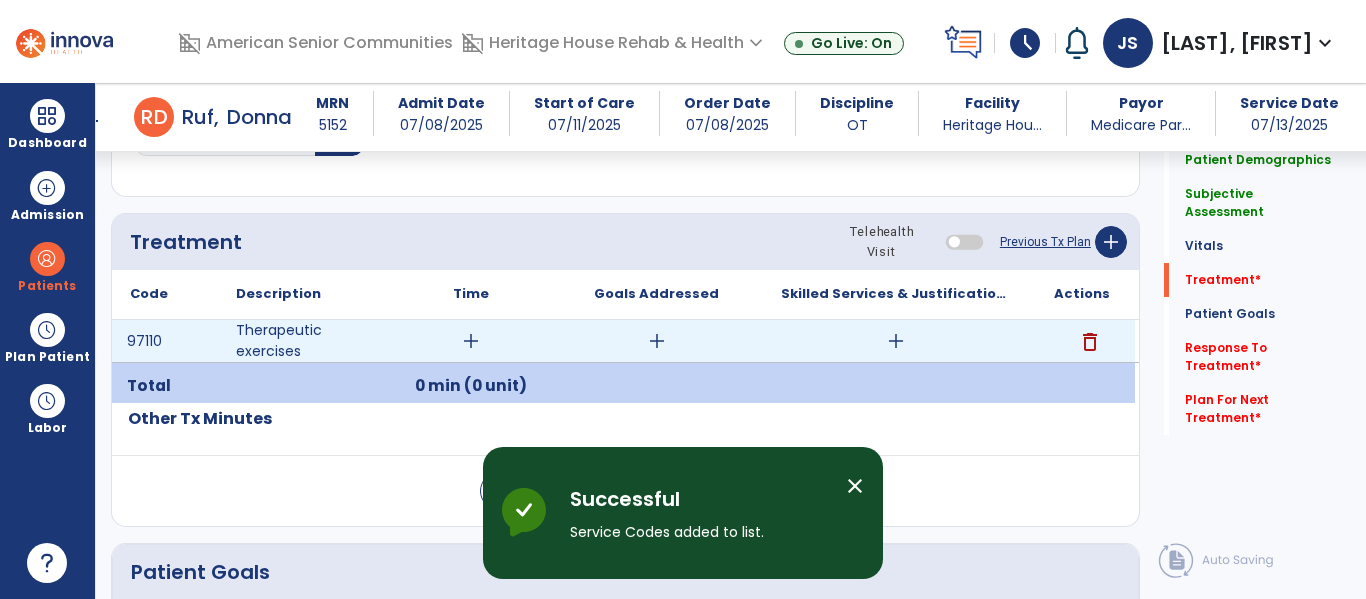 click on "add" at bounding box center [471, 341] 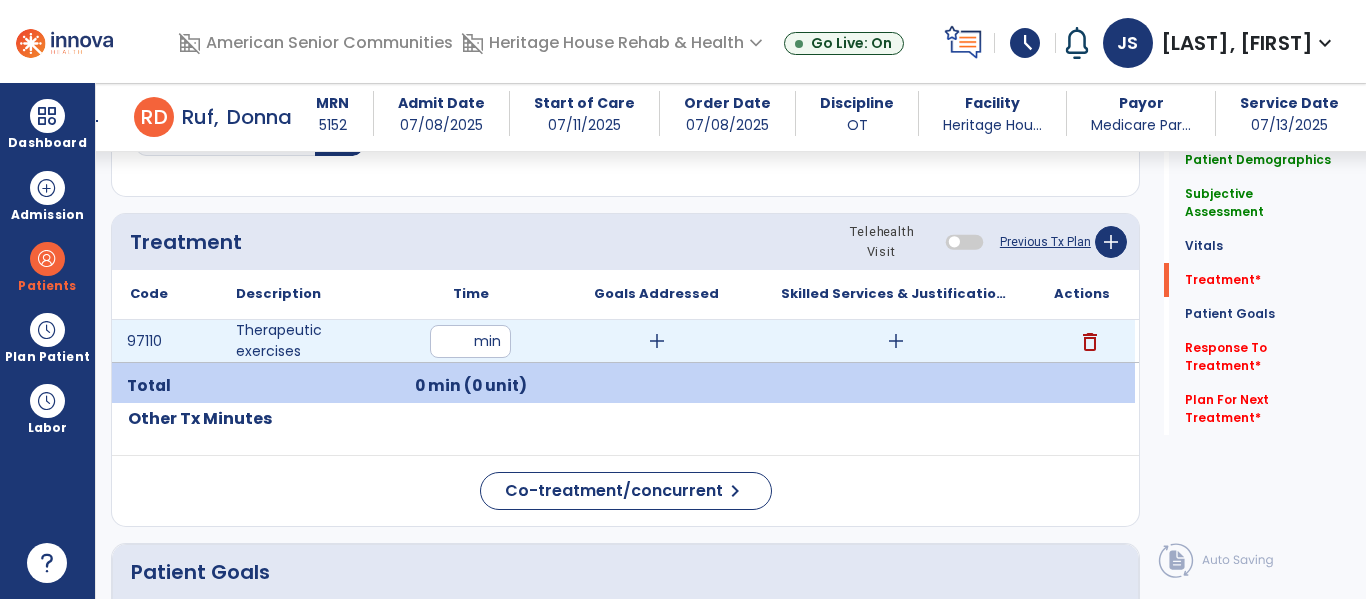 type on "**" 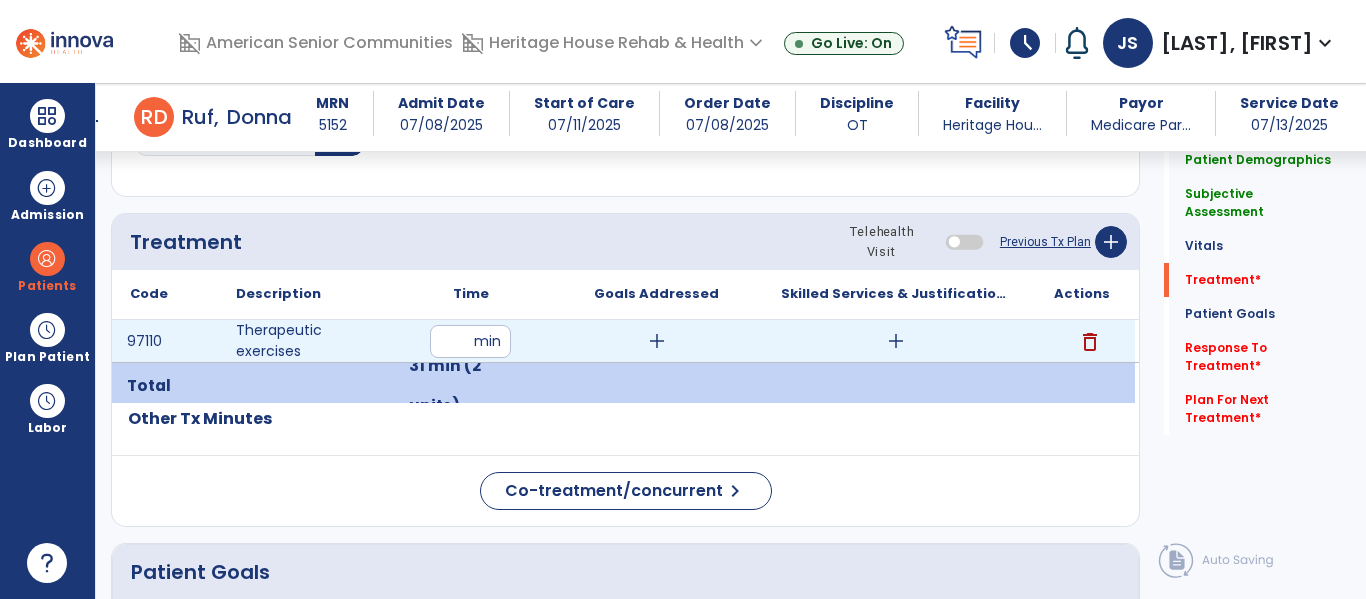 click on "add" at bounding box center [657, 341] 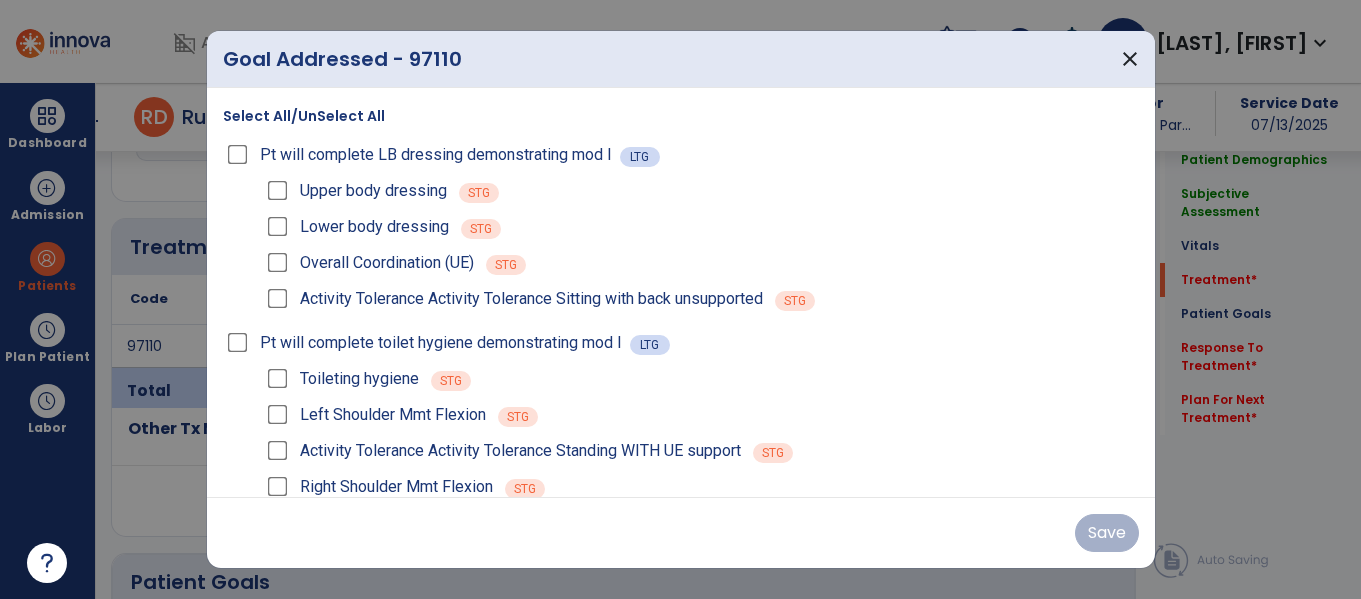 scroll, scrollTop: 1036, scrollLeft: 0, axis: vertical 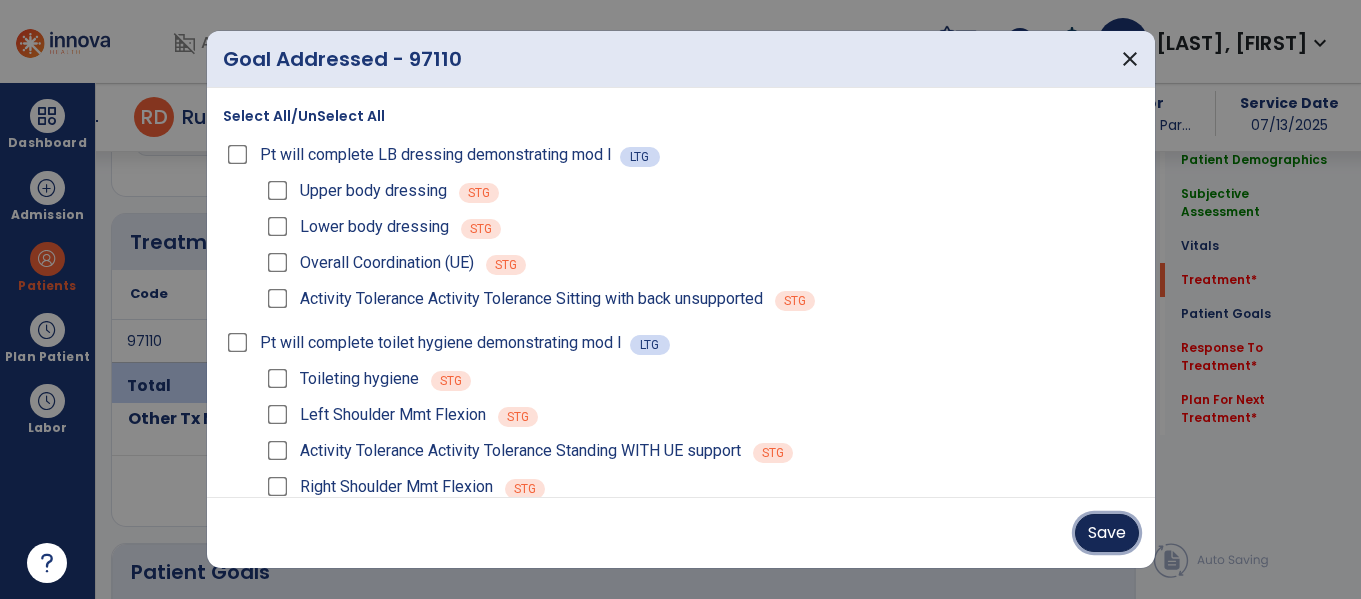 click on "Save" at bounding box center [1107, 533] 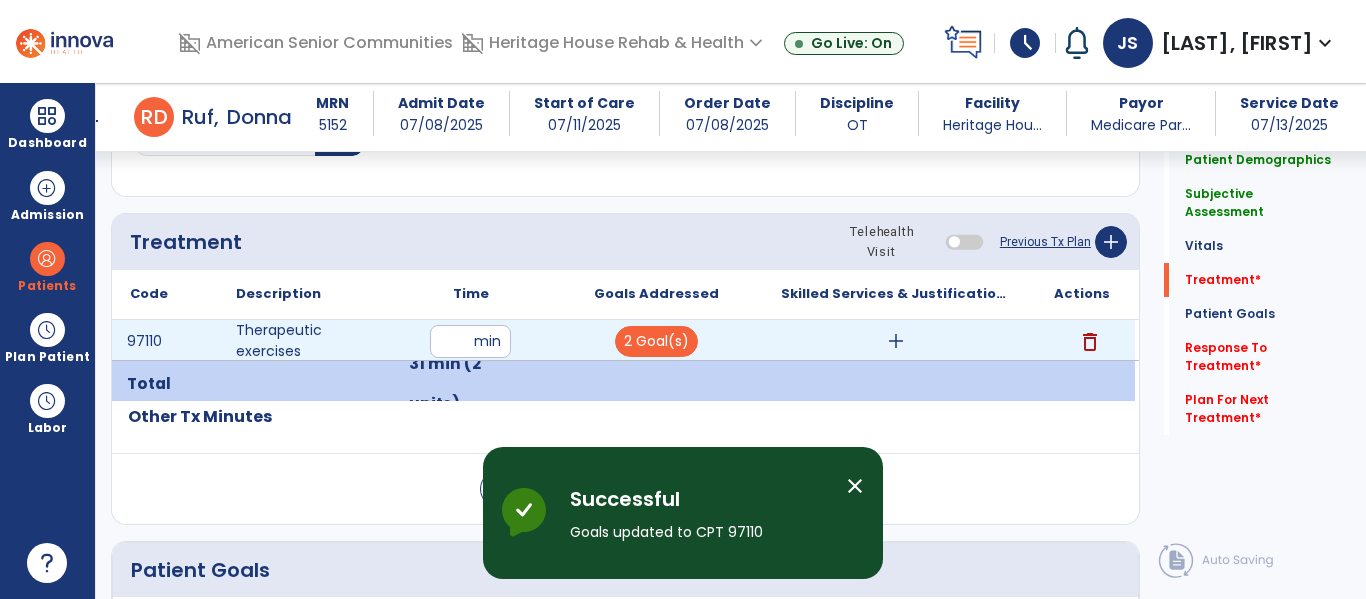 click on "add" at bounding box center (896, 341) 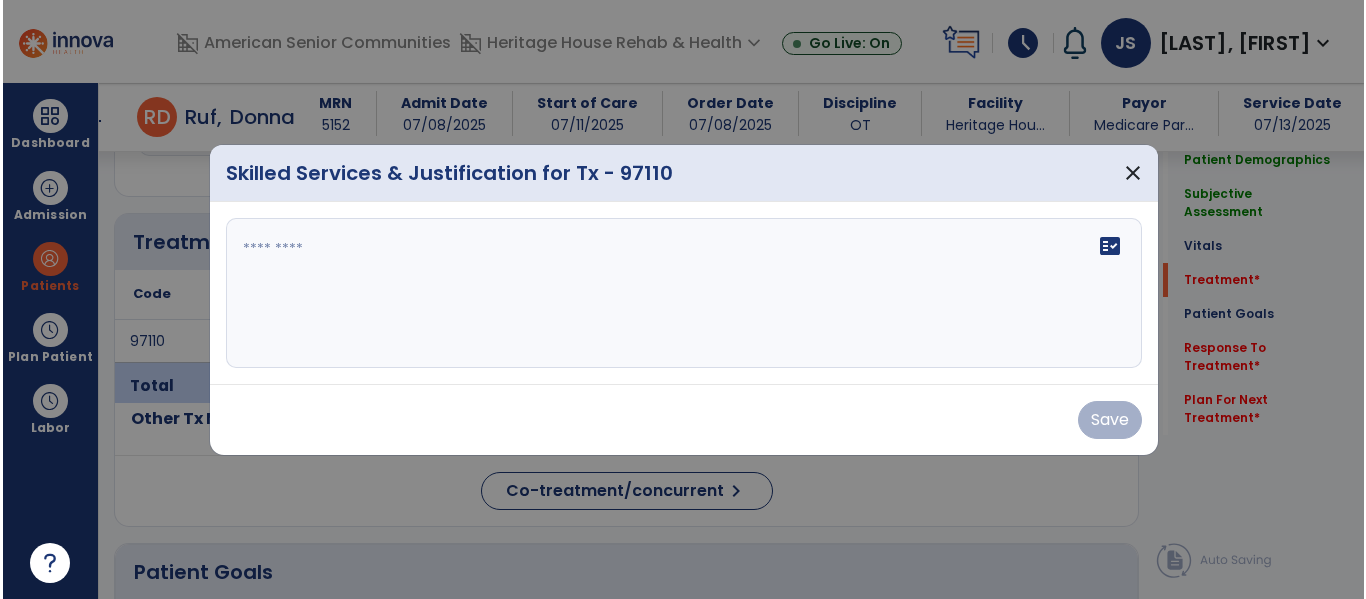 scroll, scrollTop: 1036, scrollLeft: 0, axis: vertical 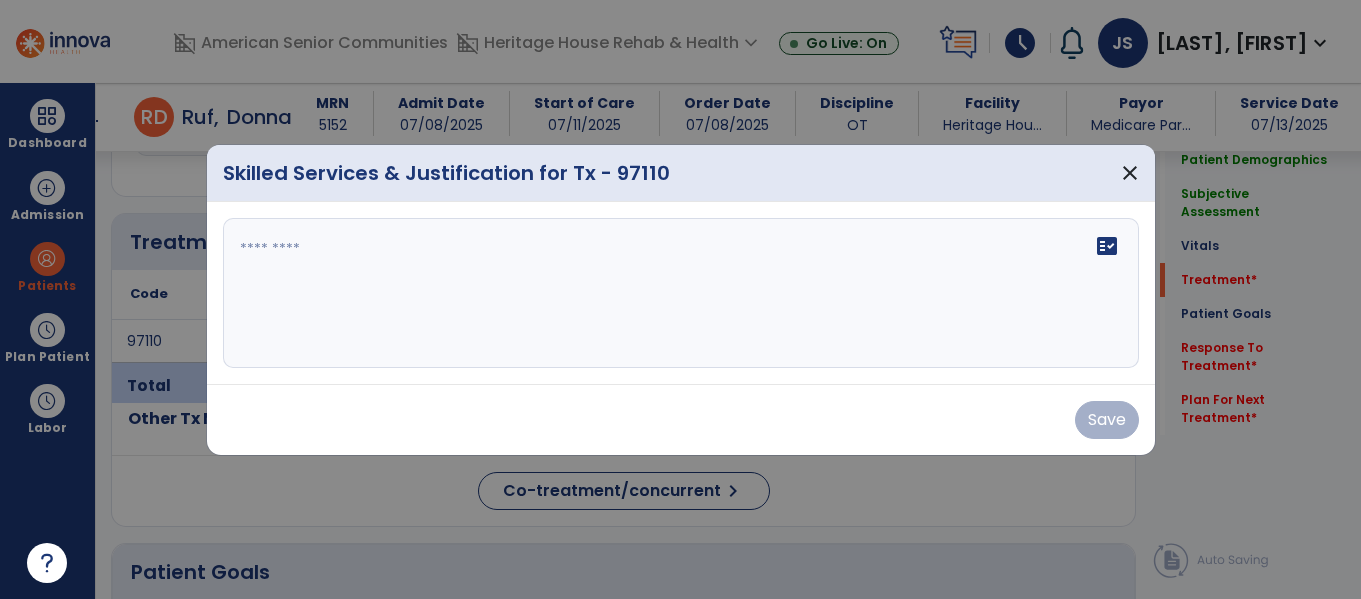 drag, startPoint x: 529, startPoint y: 259, endPoint x: 514, endPoint y: 247, distance: 19.209373 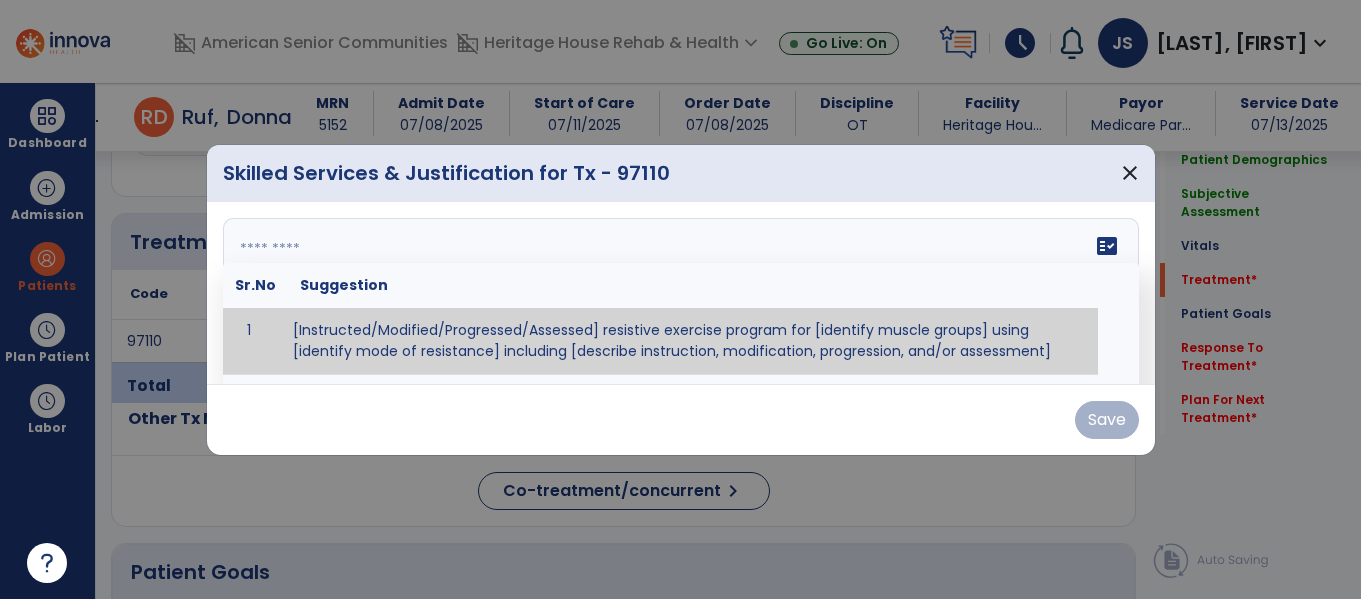 paste on "**********" 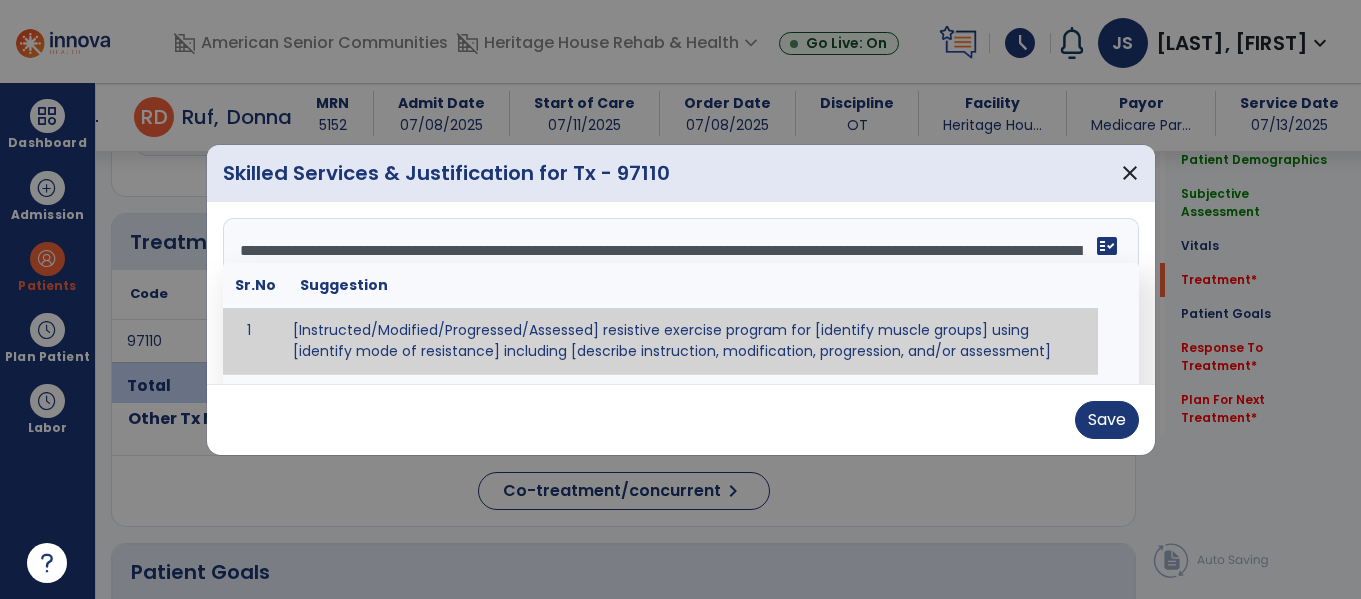 type on "**********" 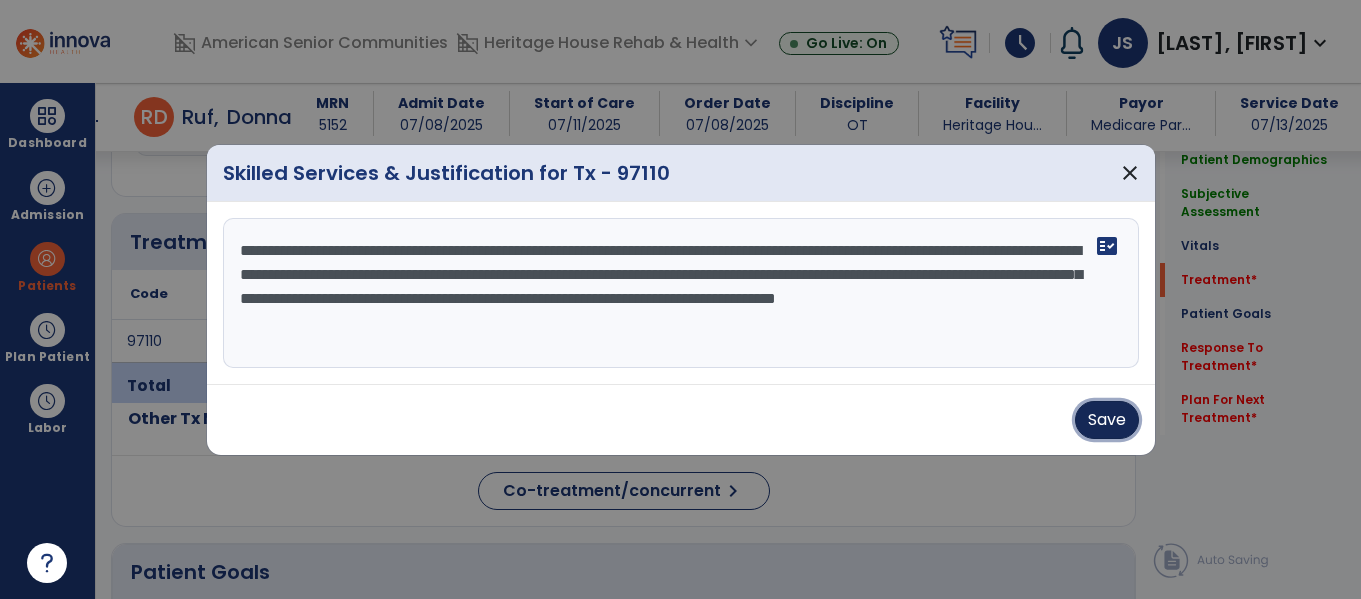 click on "Save" at bounding box center [1107, 420] 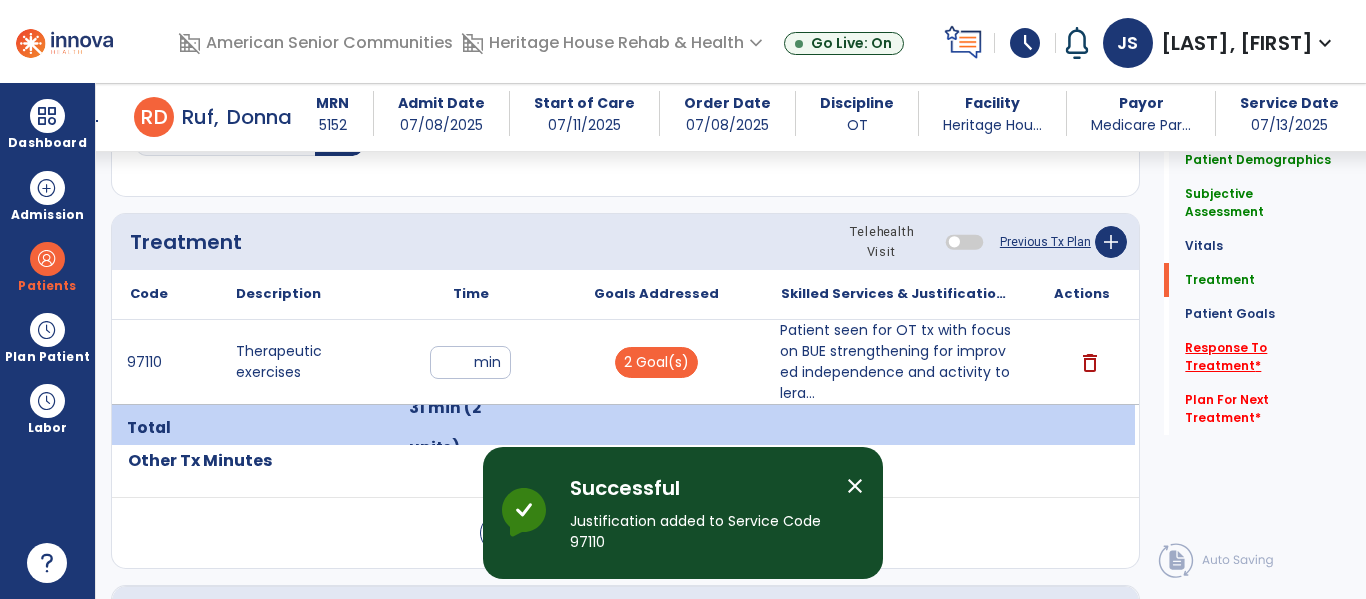 click on "Response To Treatment   *" 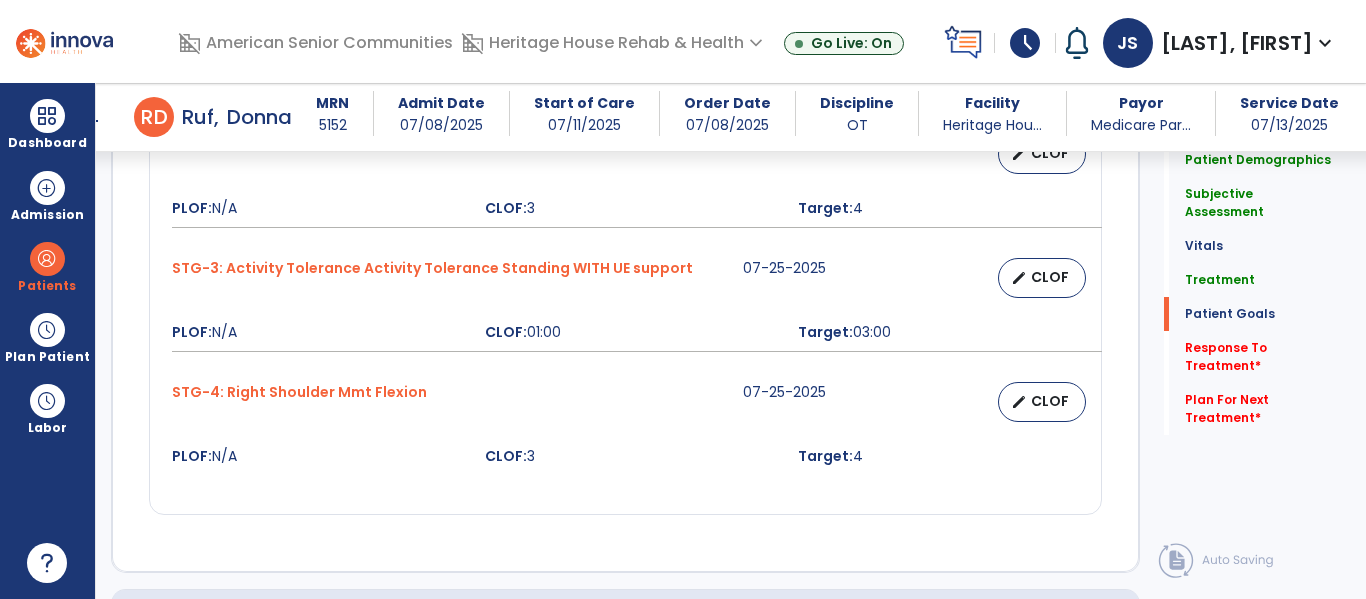 scroll, scrollTop: 2886, scrollLeft: 0, axis: vertical 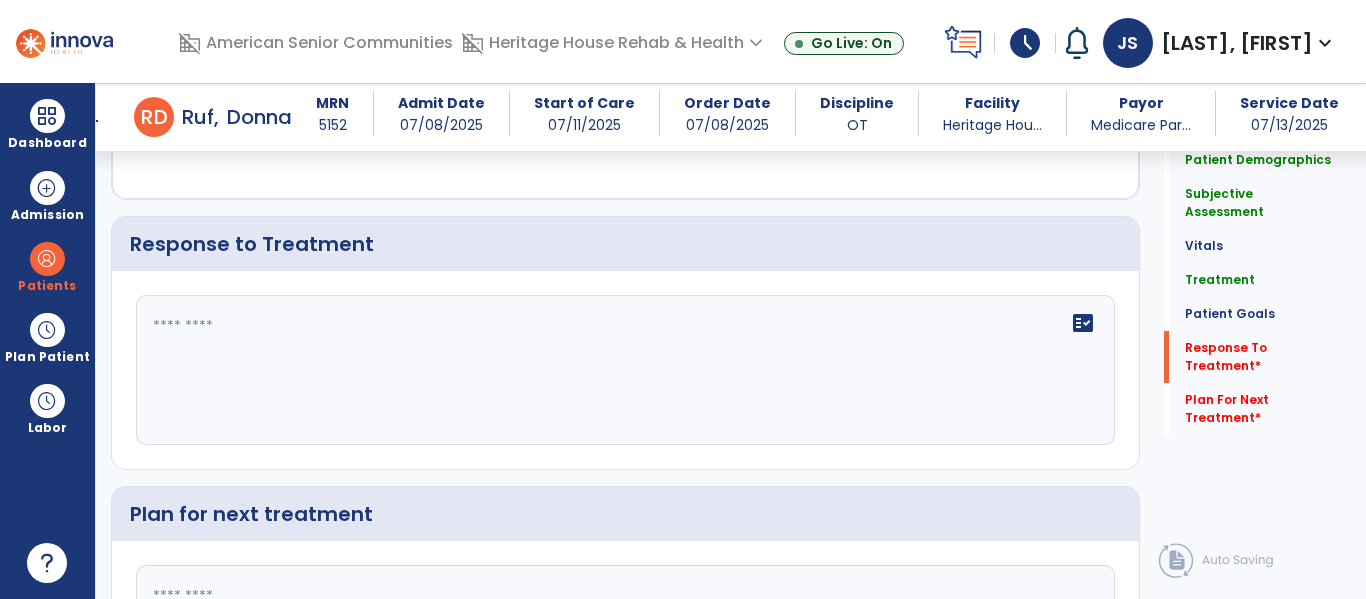 click on "fact_check" 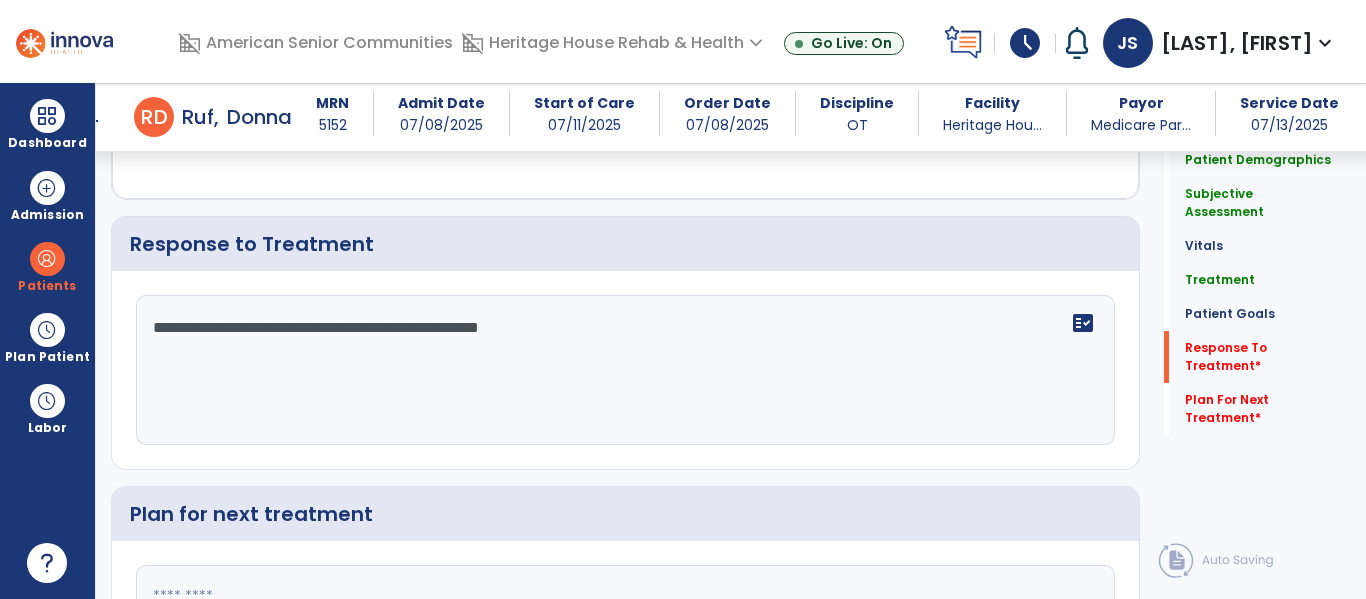 type on "**********" 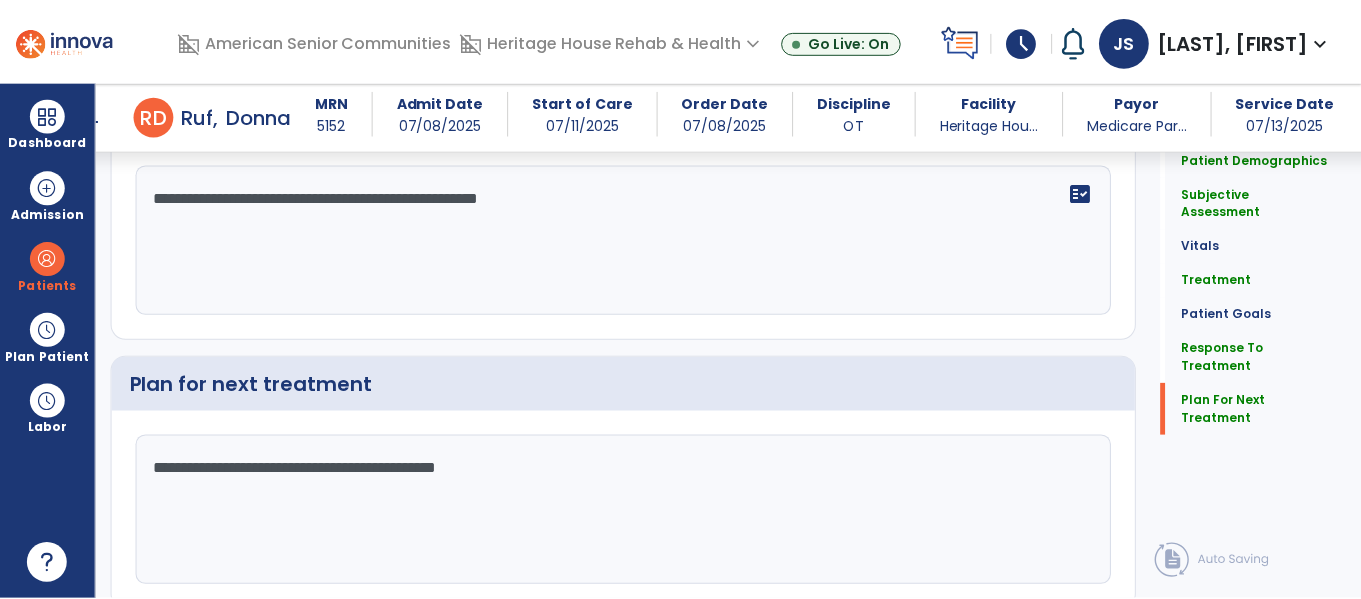 scroll, scrollTop: 3091, scrollLeft: 0, axis: vertical 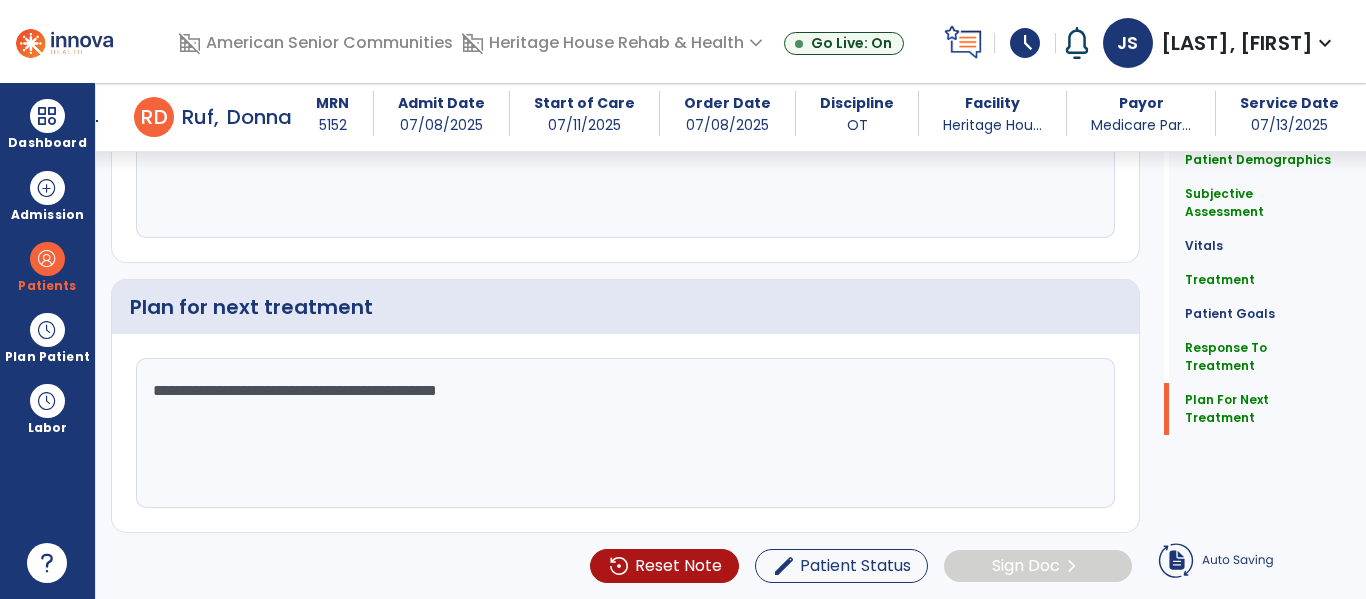 type on "**********" 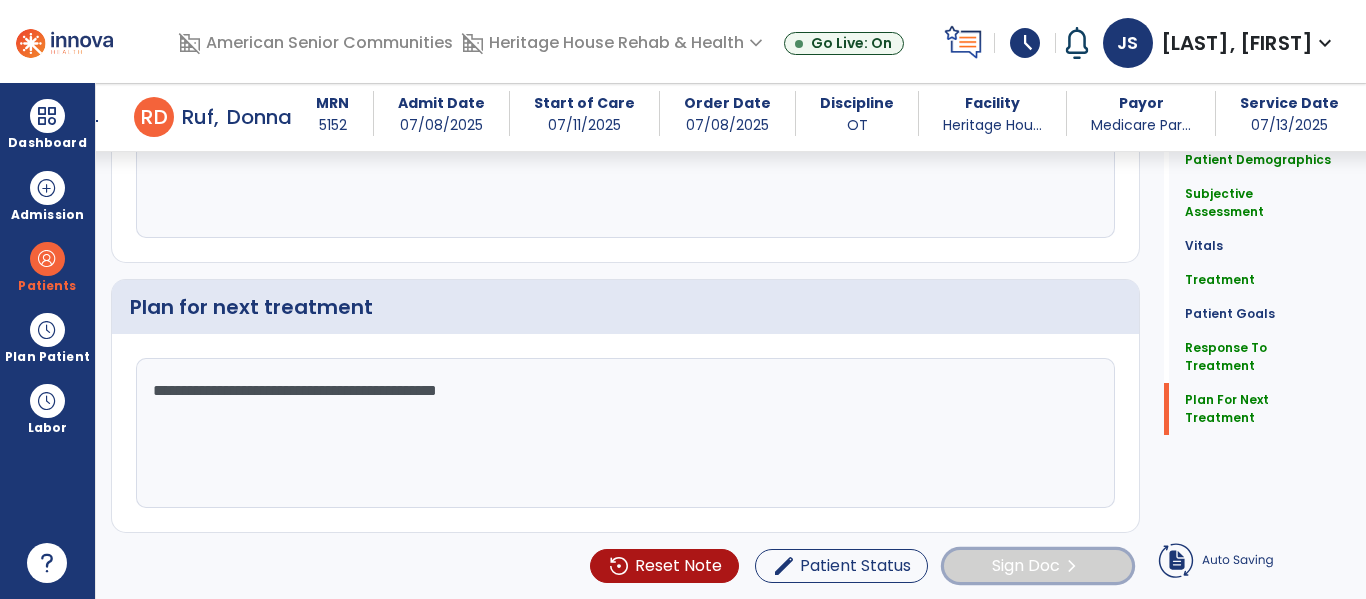 click on "Sign Doc" 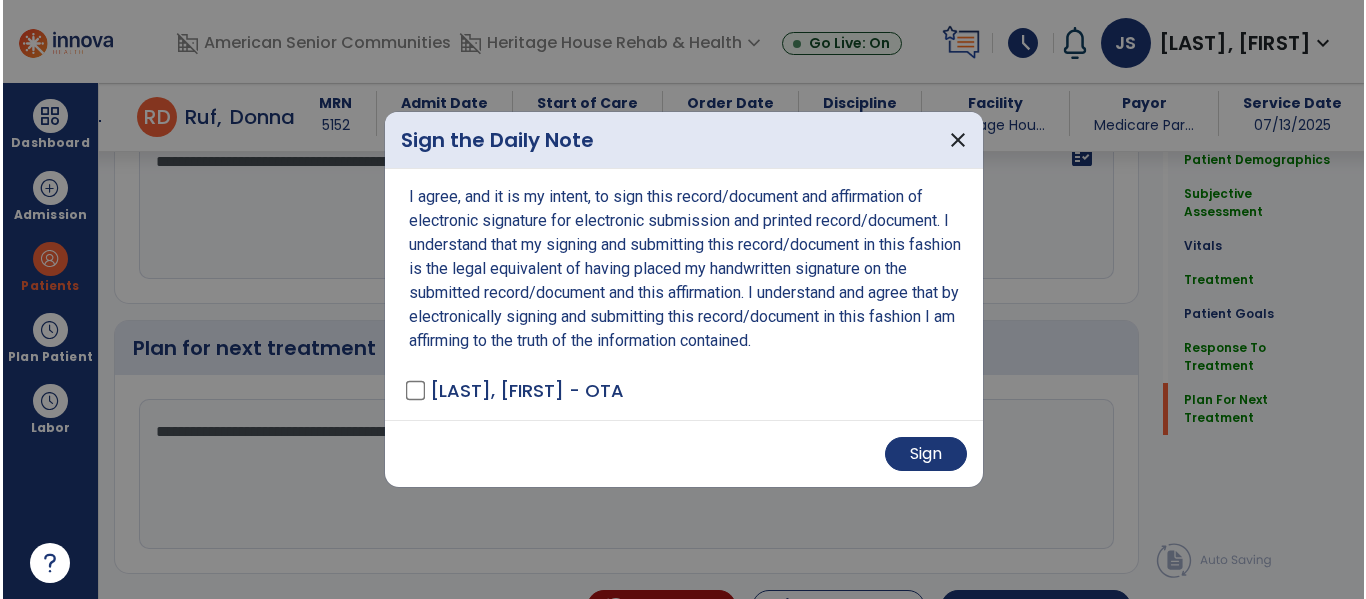 scroll, scrollTop: 3091, scrollLeft: 0, axis: vertical 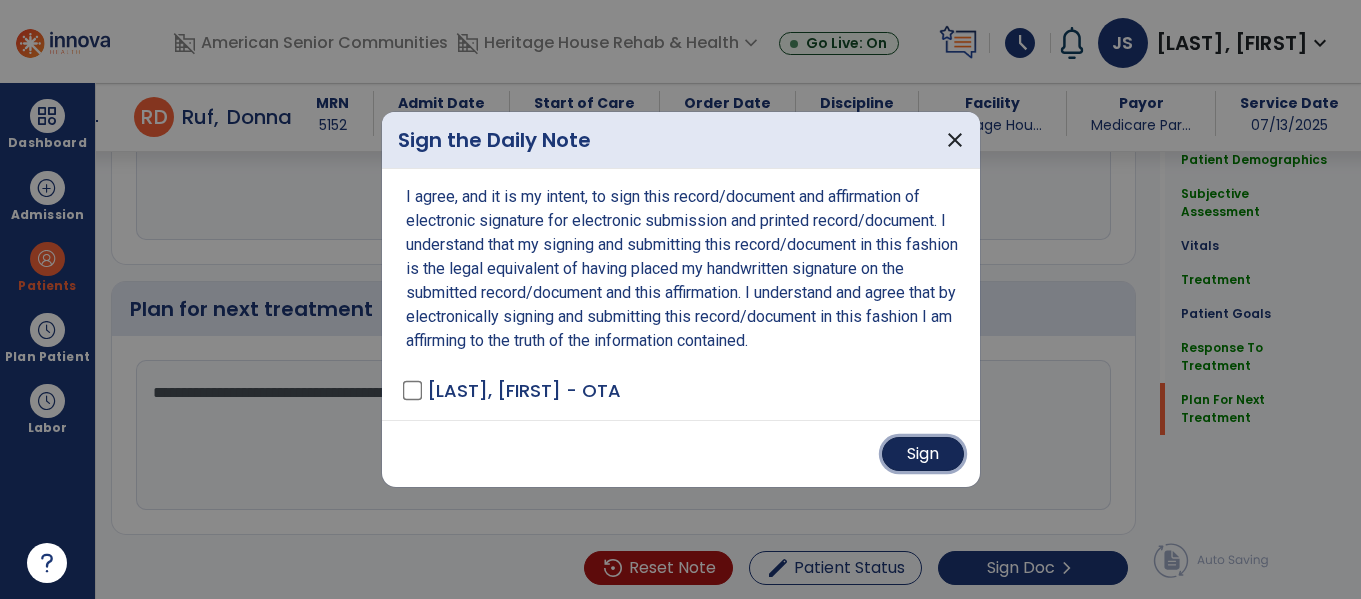 click on "Sign" at bounding box center [923, 454] 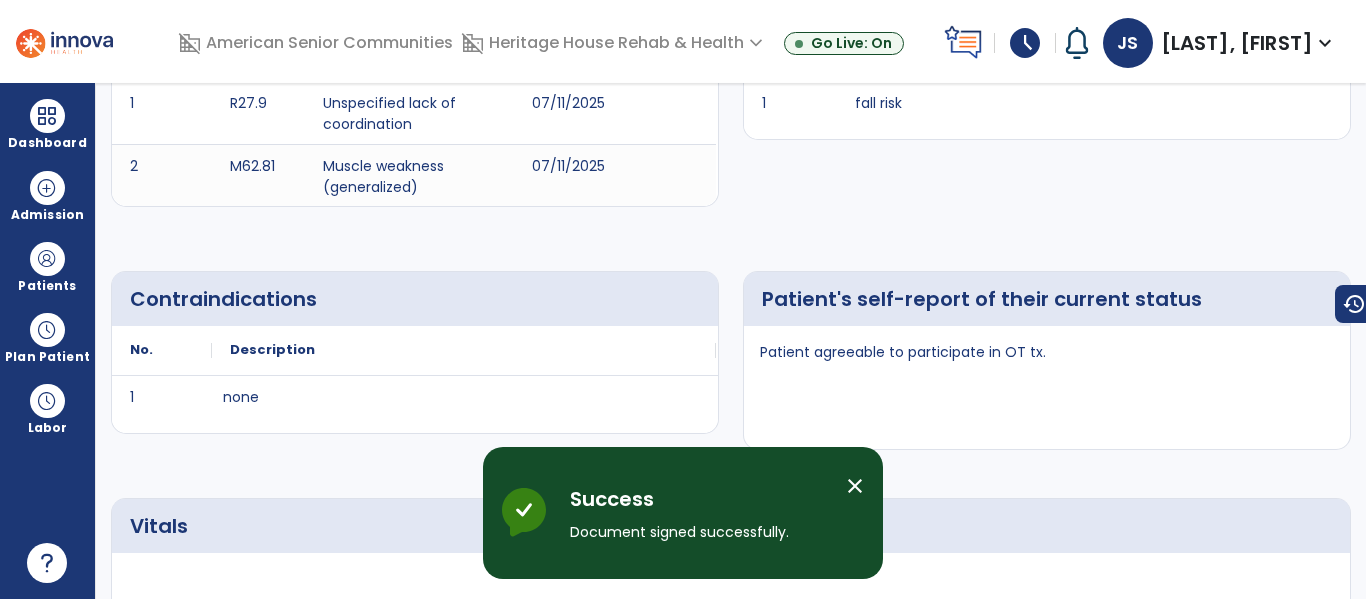 scroll, scrollTop: 0, scrollLeft: 0, axis: both 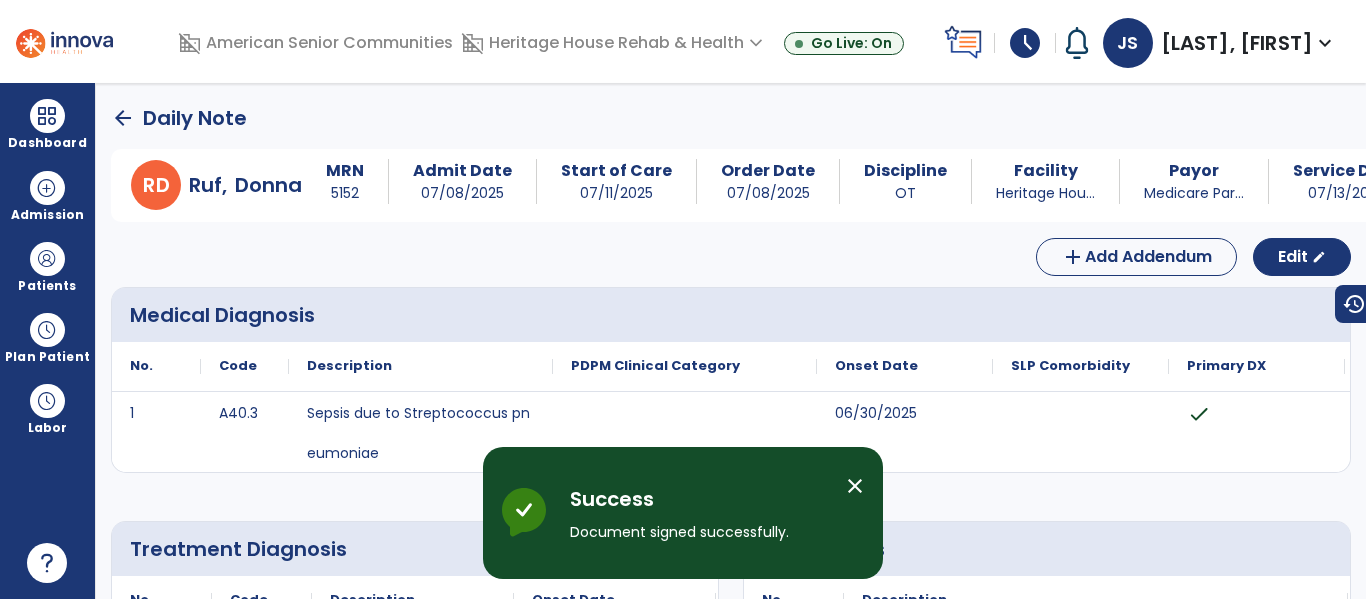 click on "arrow_back" 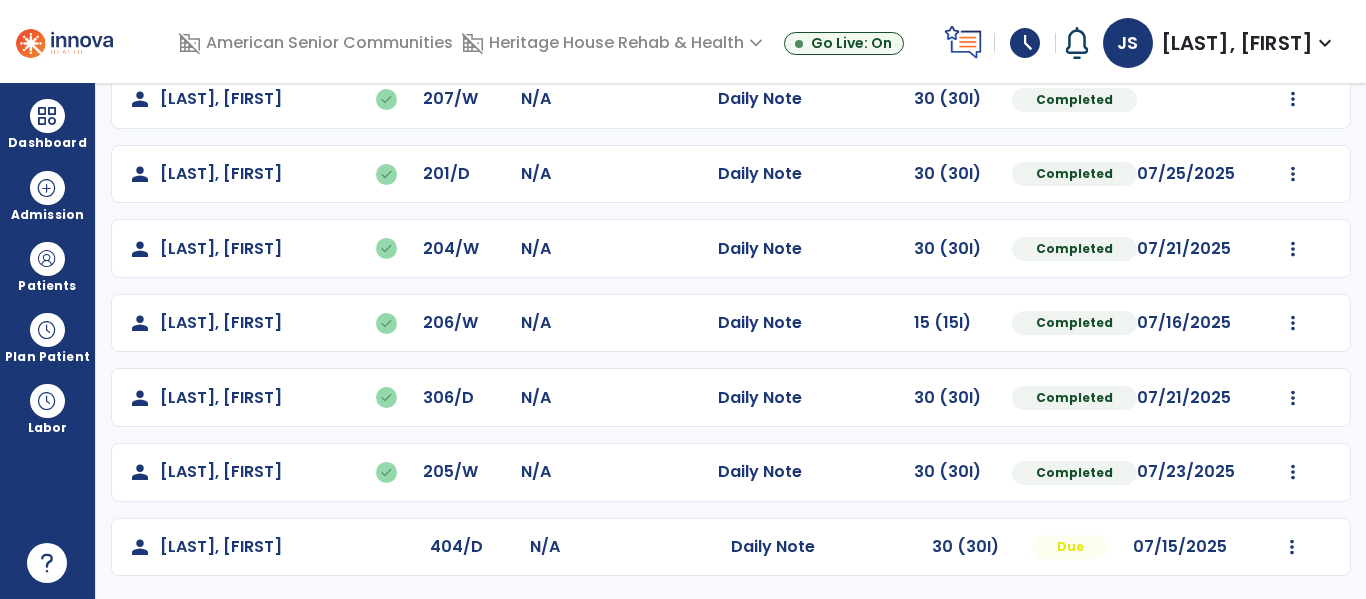 scroll, scrollTop: 637, scrollLeft: 0, axis: vertical 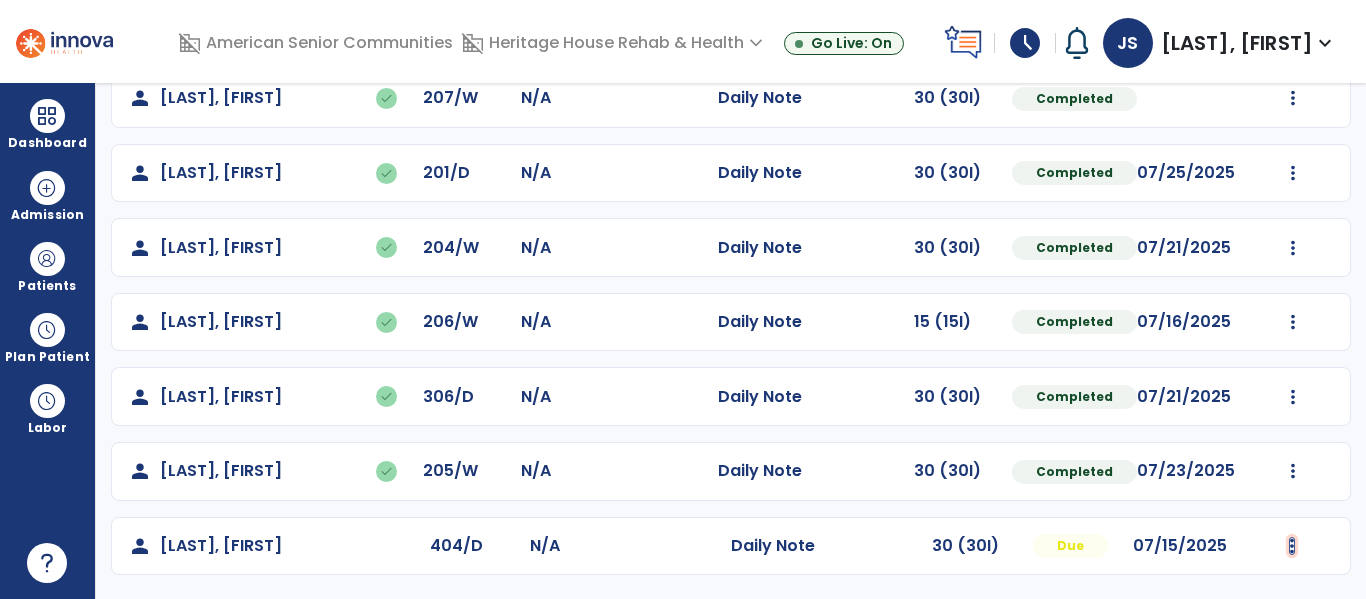 click at bounding box center (1293, -349) 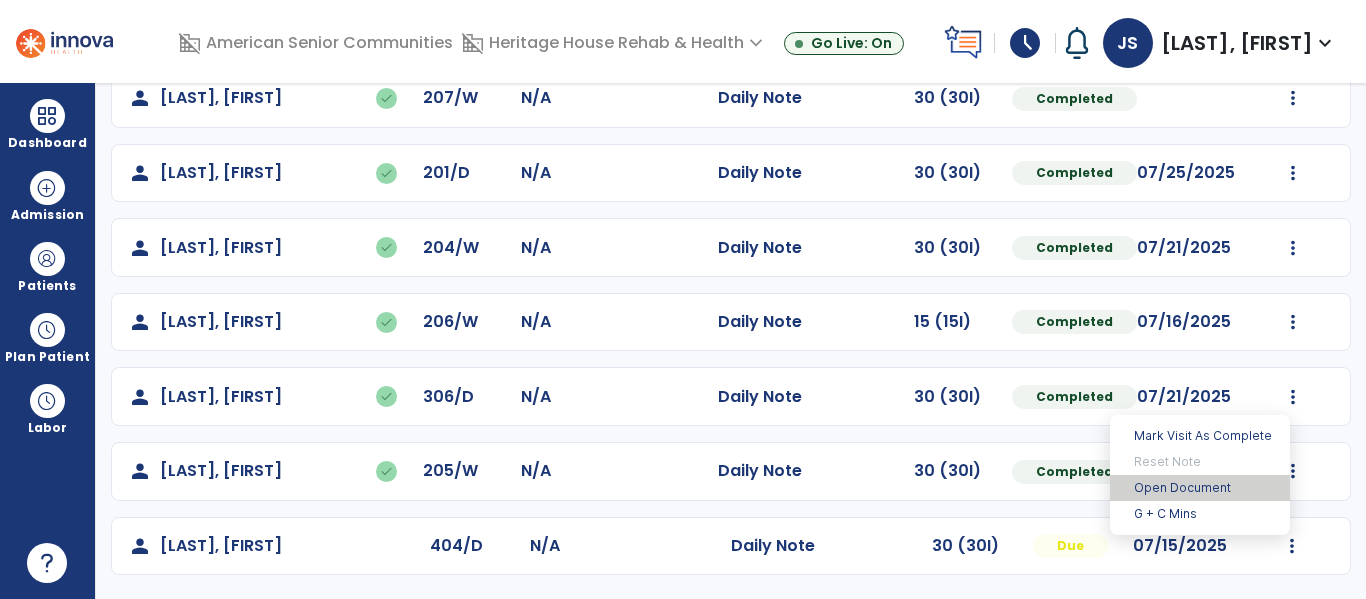 click on "Open Document" at bounding box center [1200, 488] 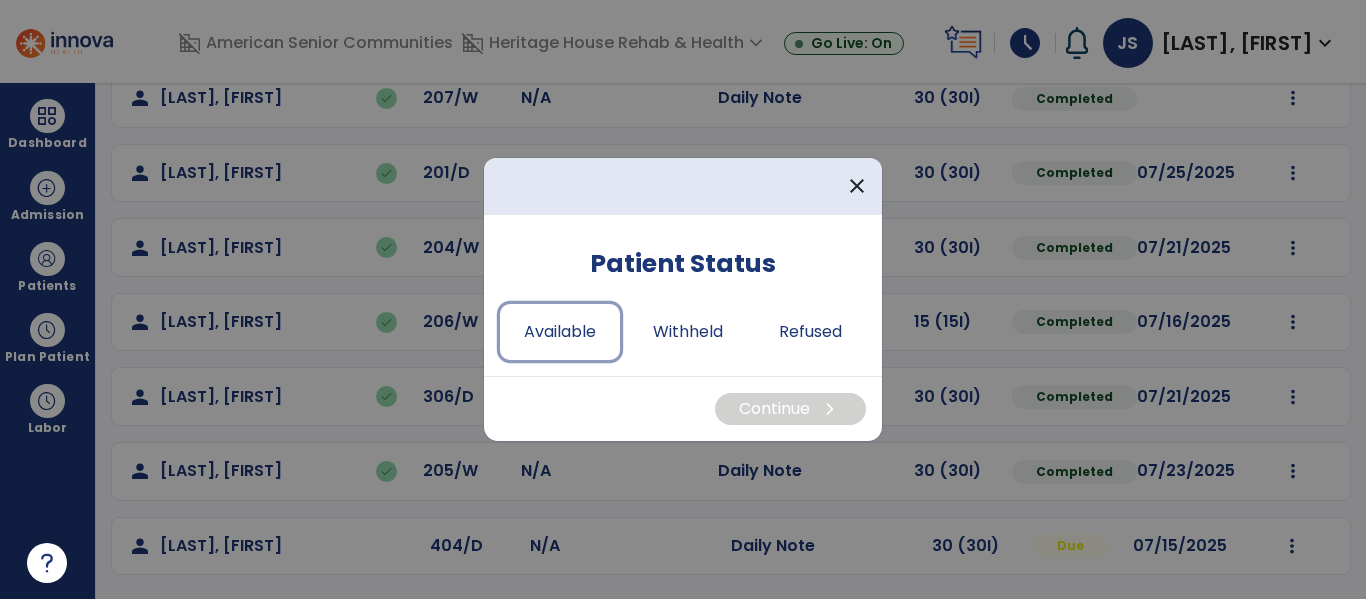 drag, startPoint x: 578, startPoint y: 334, endPoint x: 622, endPoint y: 352, distance: 47.539455 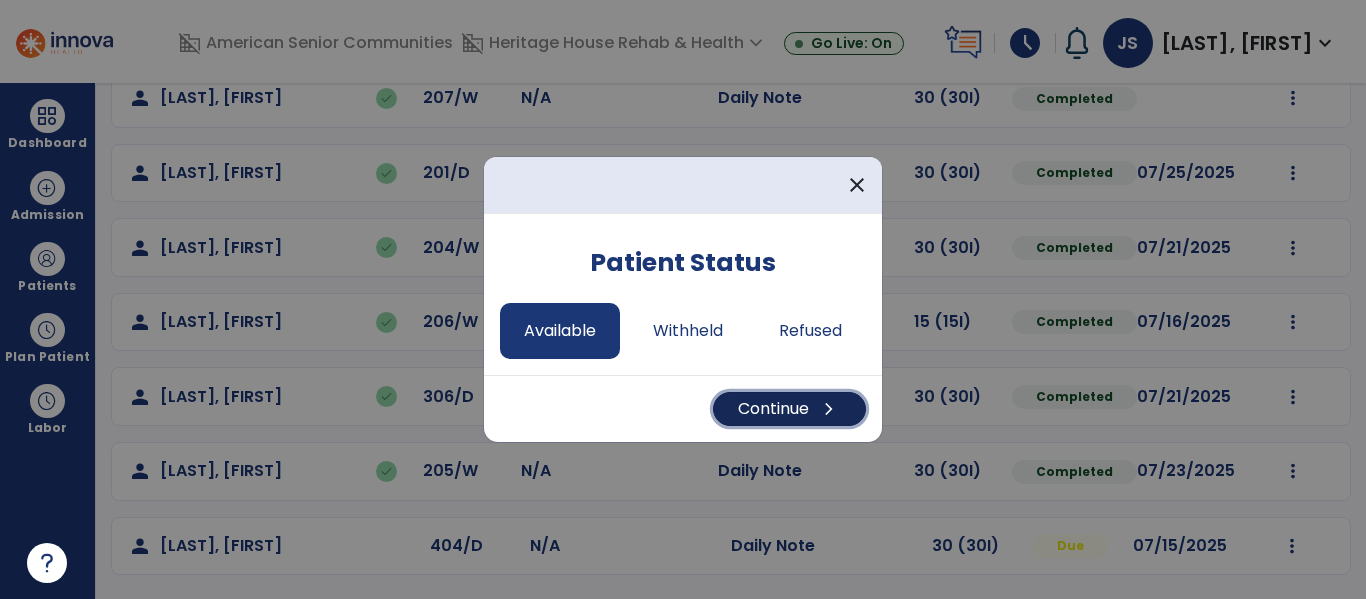 click on "Continue   chevron_right" at bounding box center [789, 409] 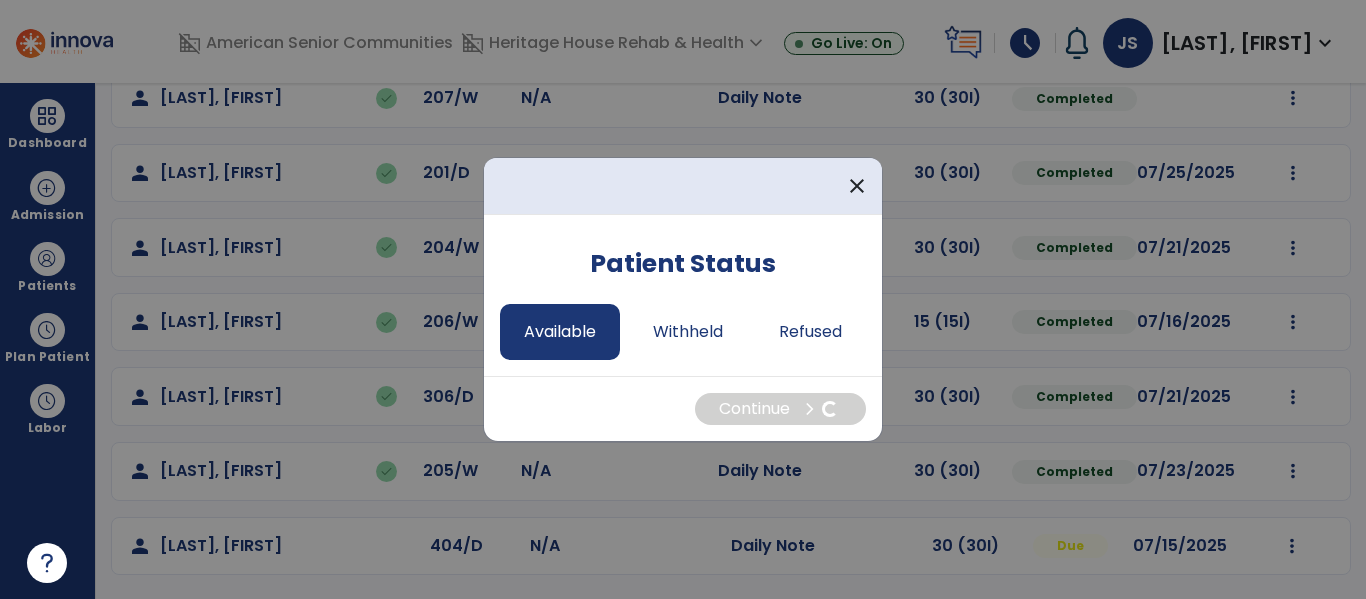 select on "*" 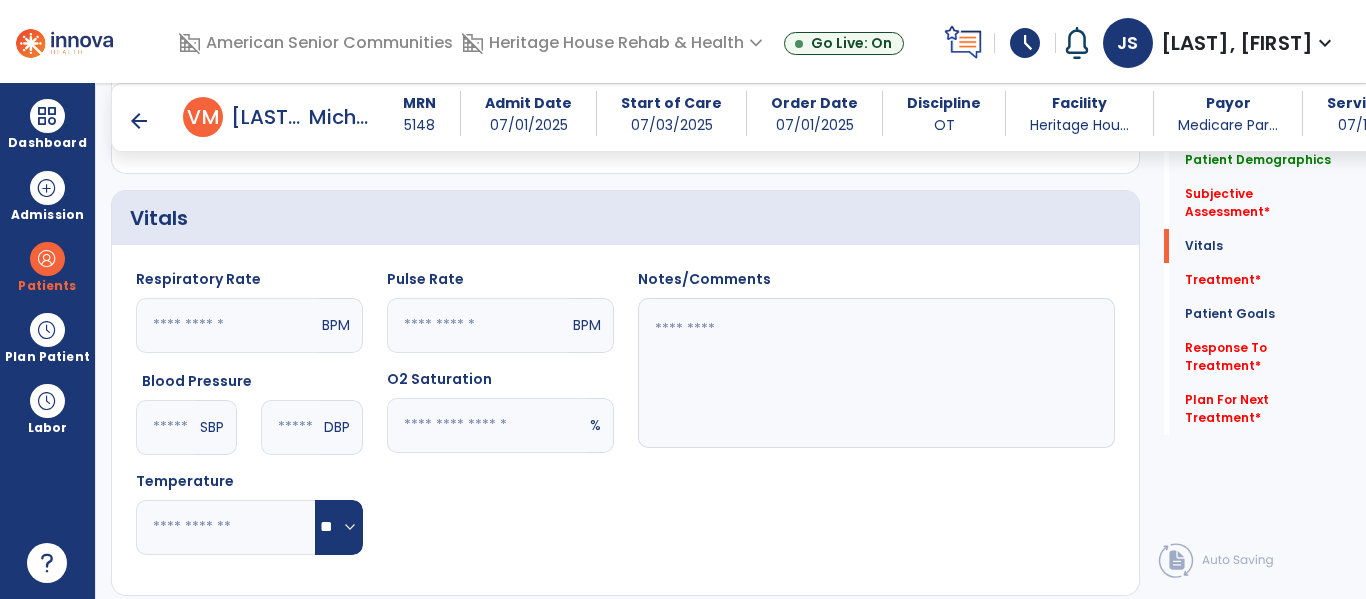 scroll, scrollTop: 632, scrollLeft: 0, axis: vertical 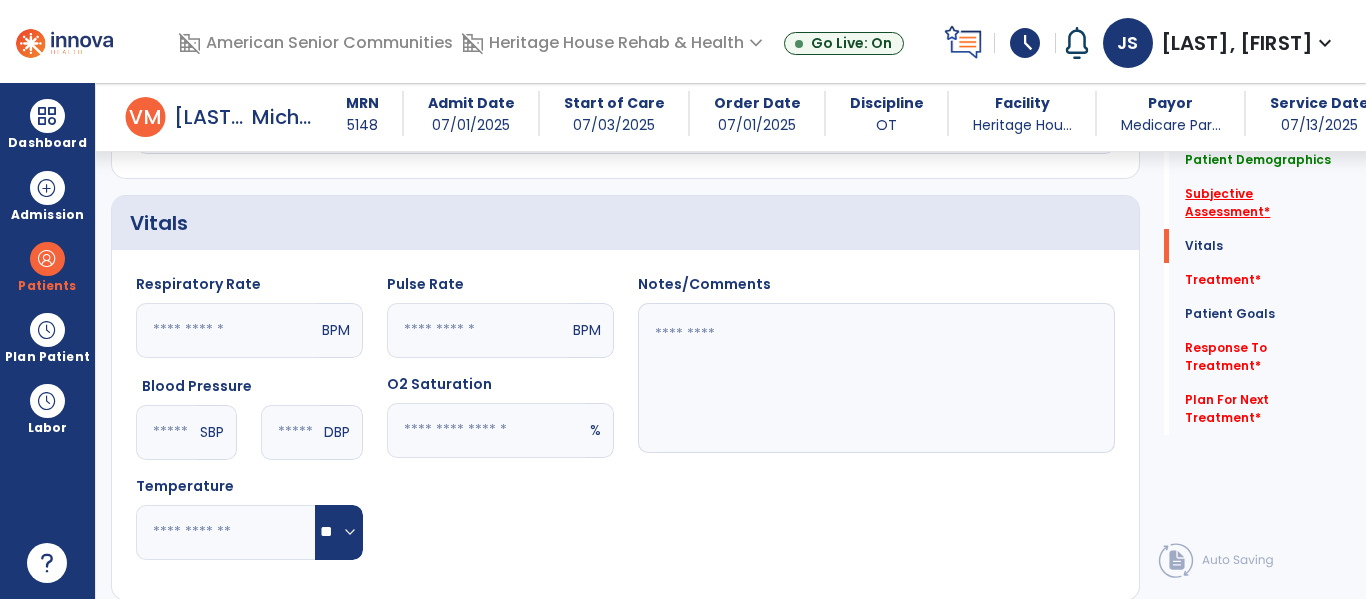 click on "Subjective Assessment   *" 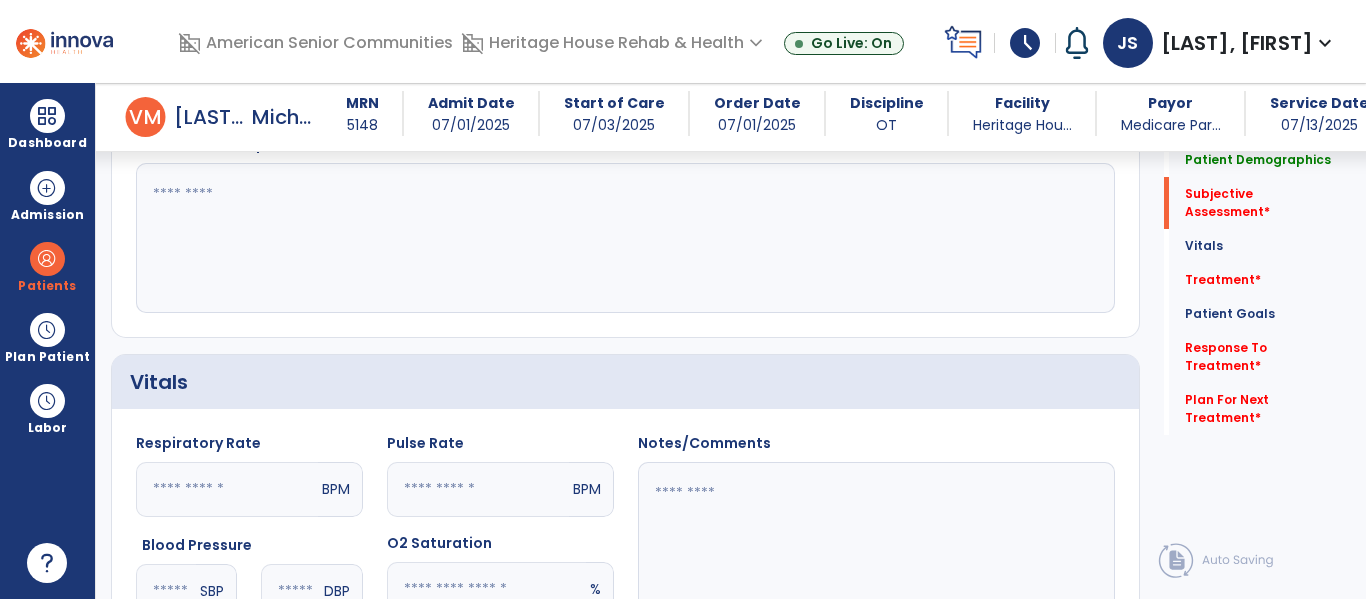 scroll, scrollTop: 328, scrollLeft: 0, axis: vertical 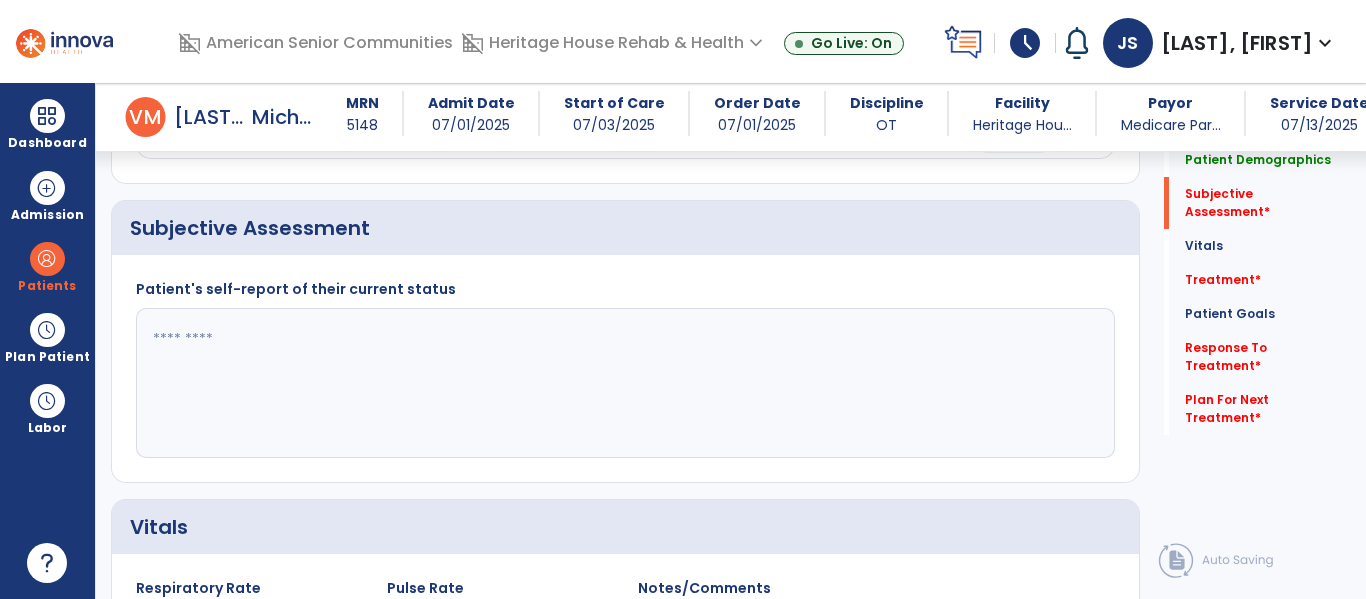 click 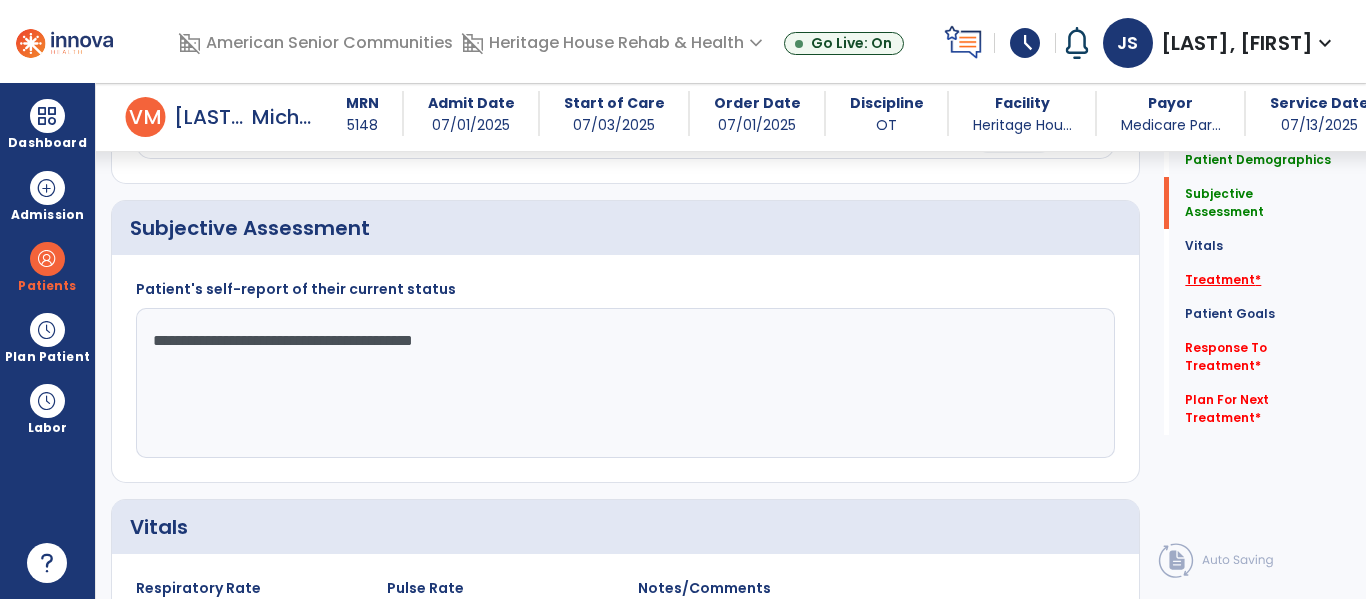 type on "**********" 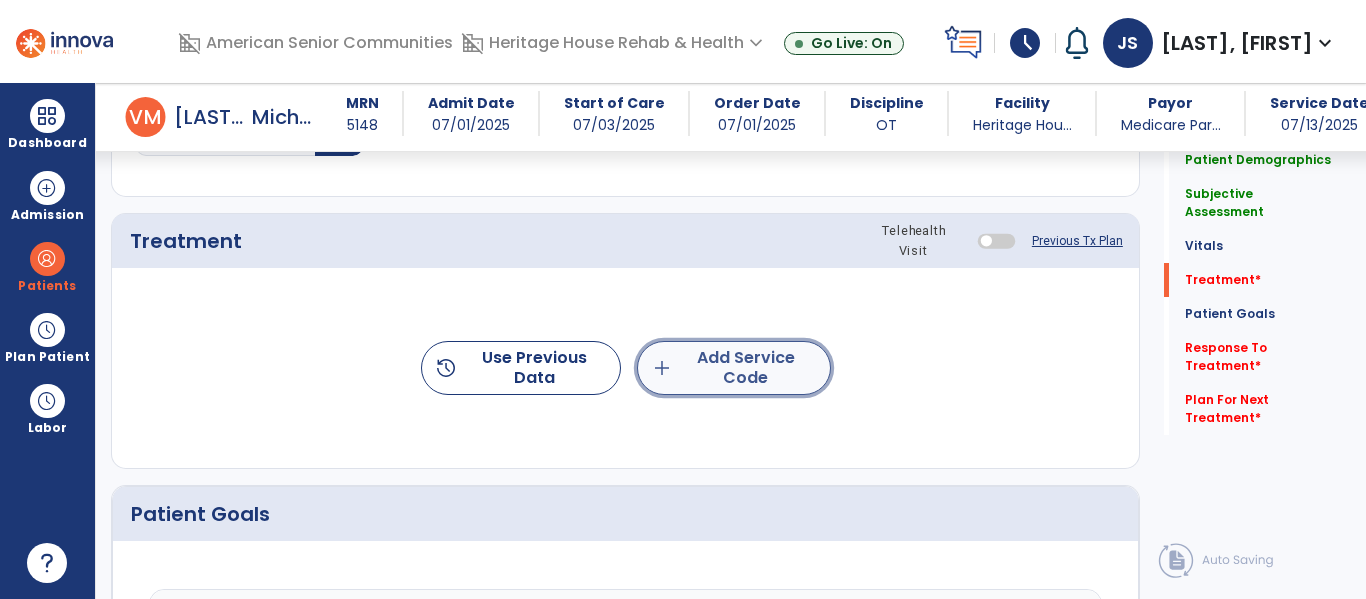 click on "add  Add Service Code" 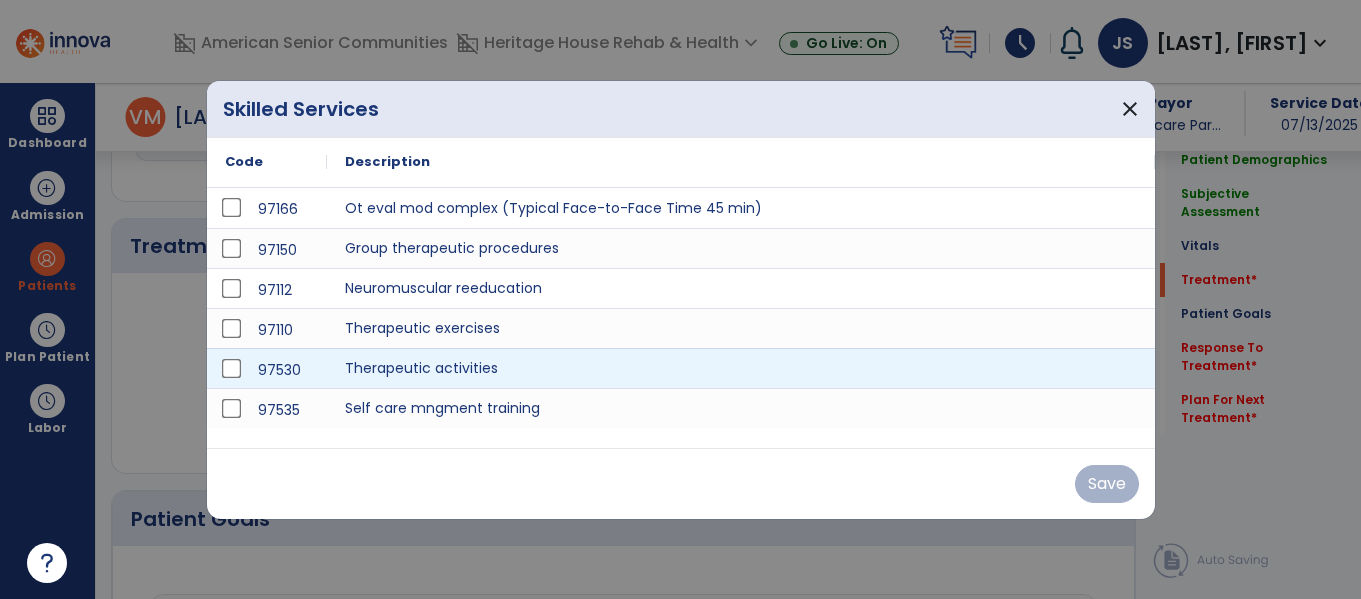 scroll, scrollTop: 1036, scrollLeft: 0, axis: vertical 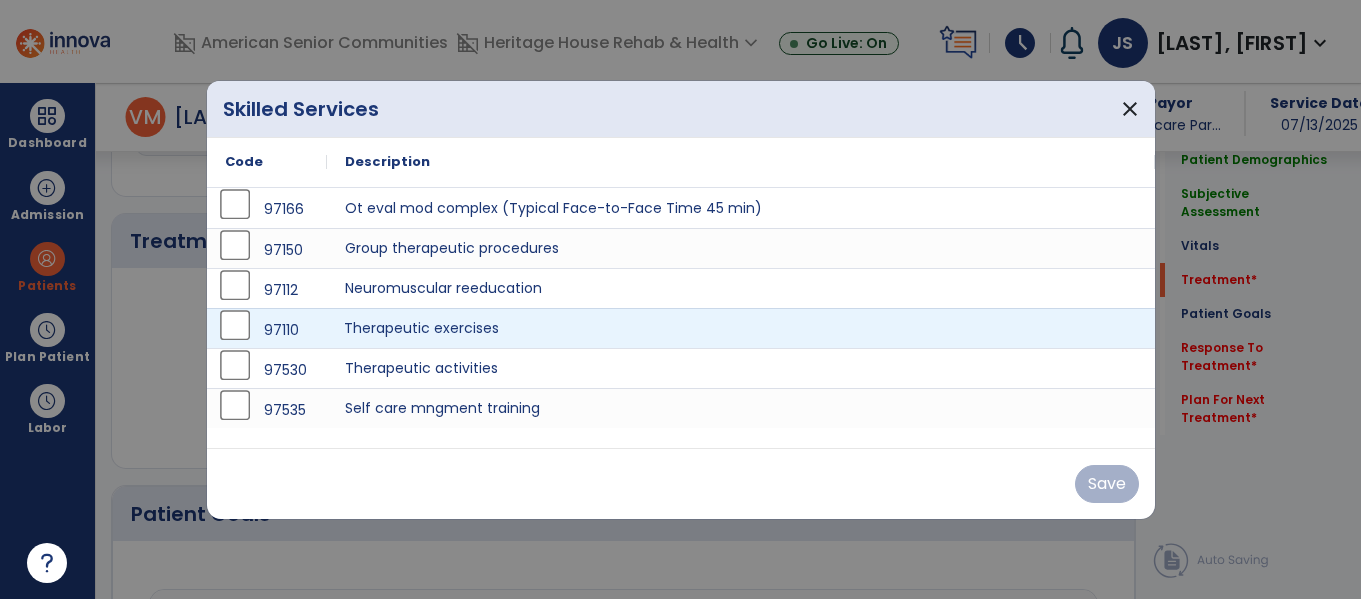 click on "Therapeutic exercises" at bounding box center (741, 328) 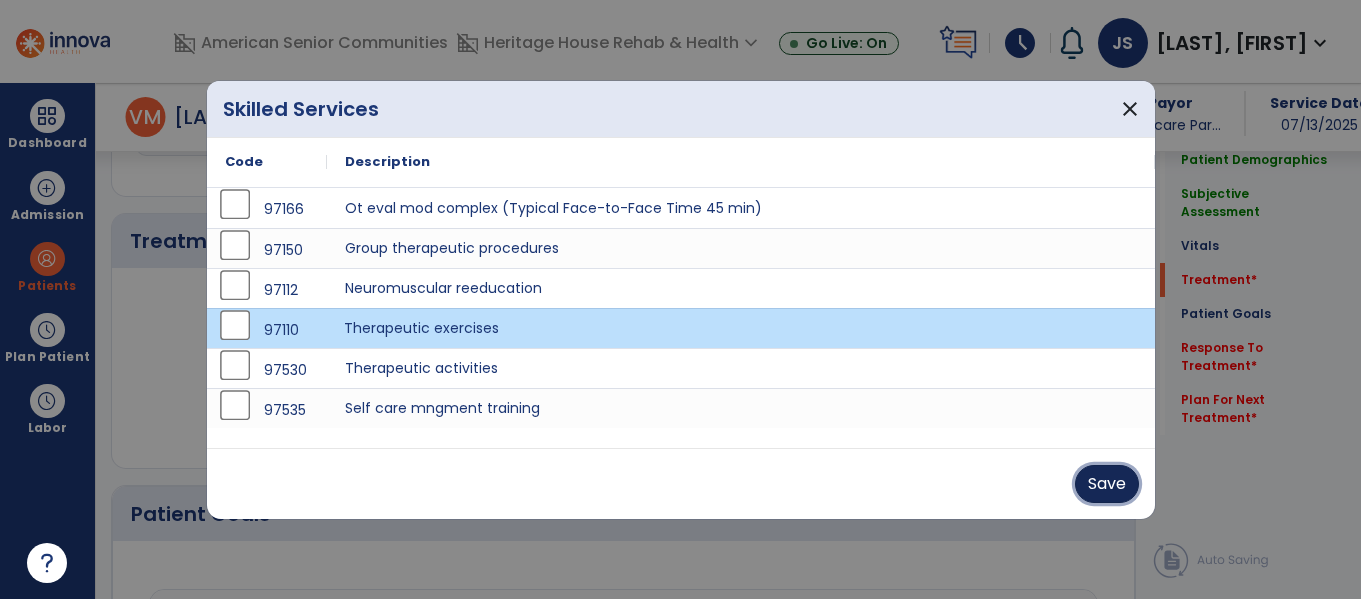 click on "Save" at bounding box center [1107, 484] 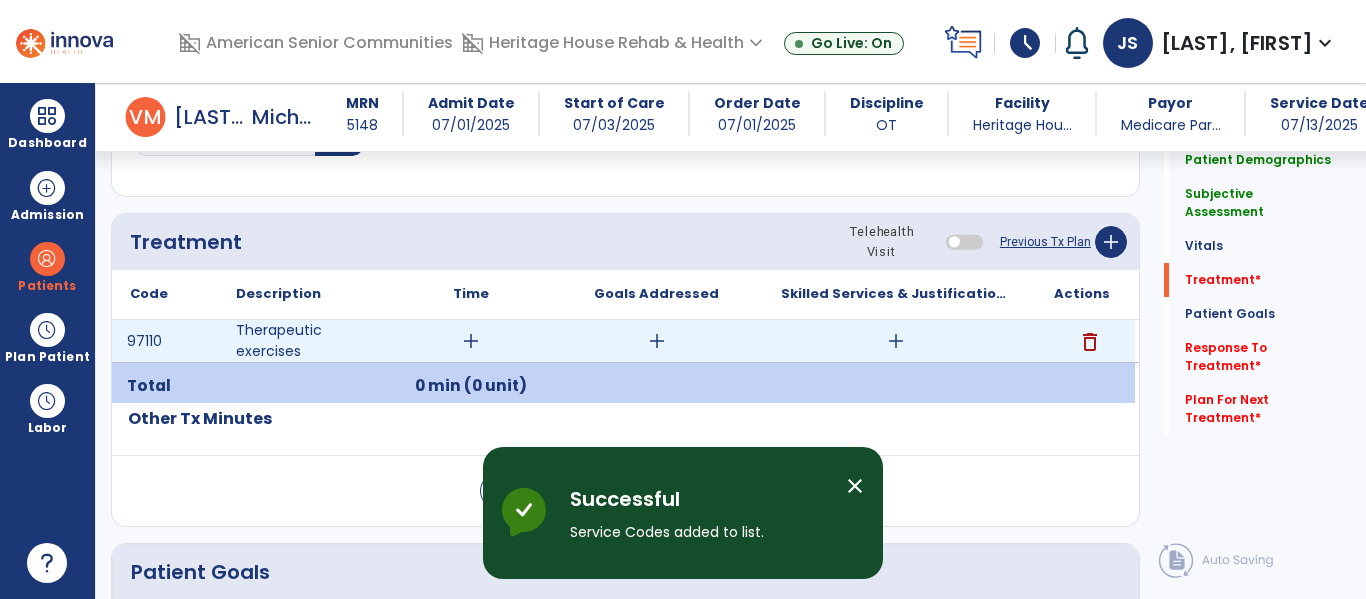 click on "add" at bounding box center (471, 341) 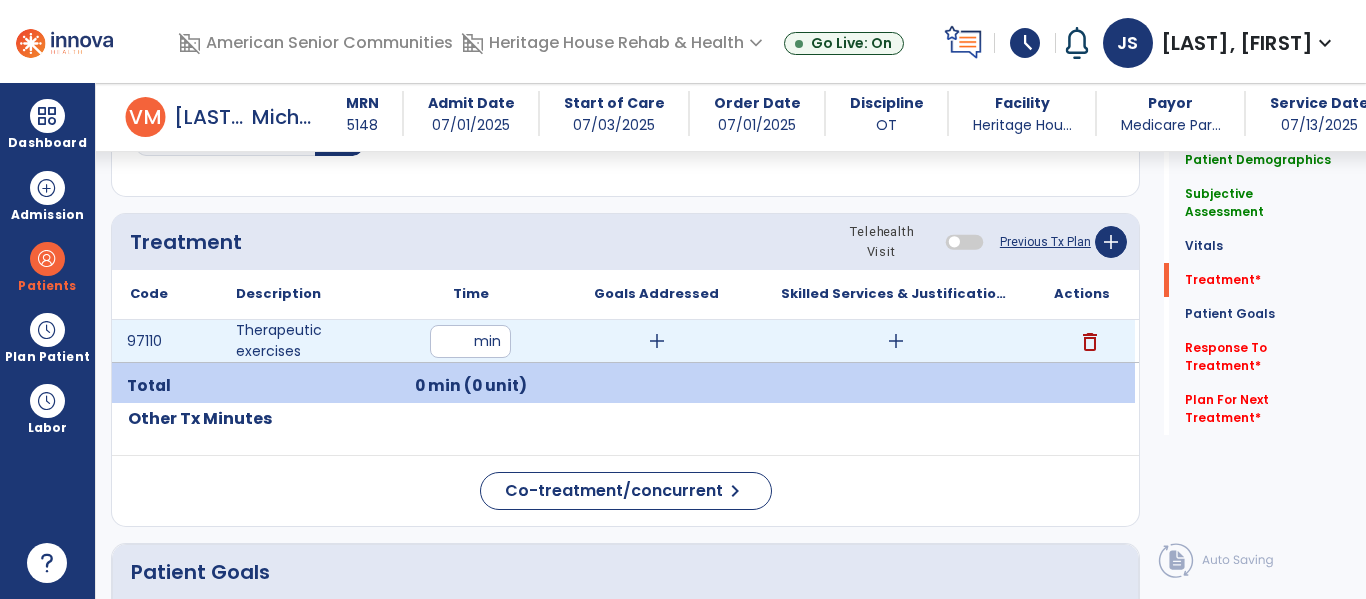type on "**" 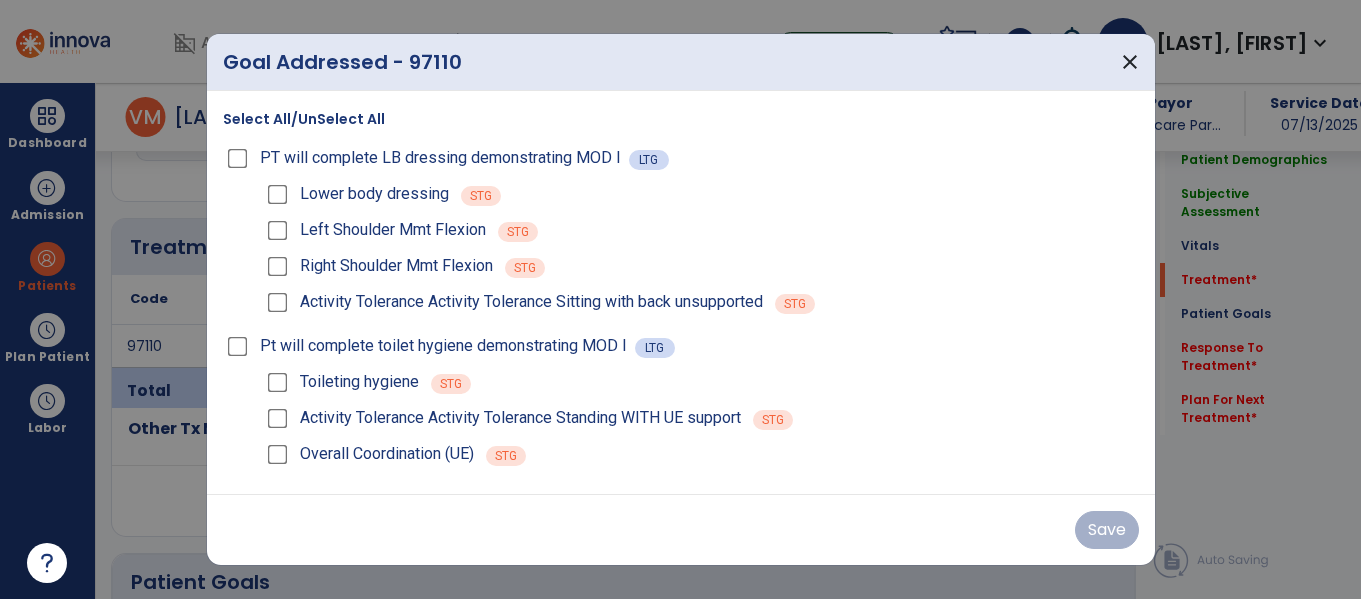 scroll, scrollTop: 1036, scrollLeft: 0, axis: vertical 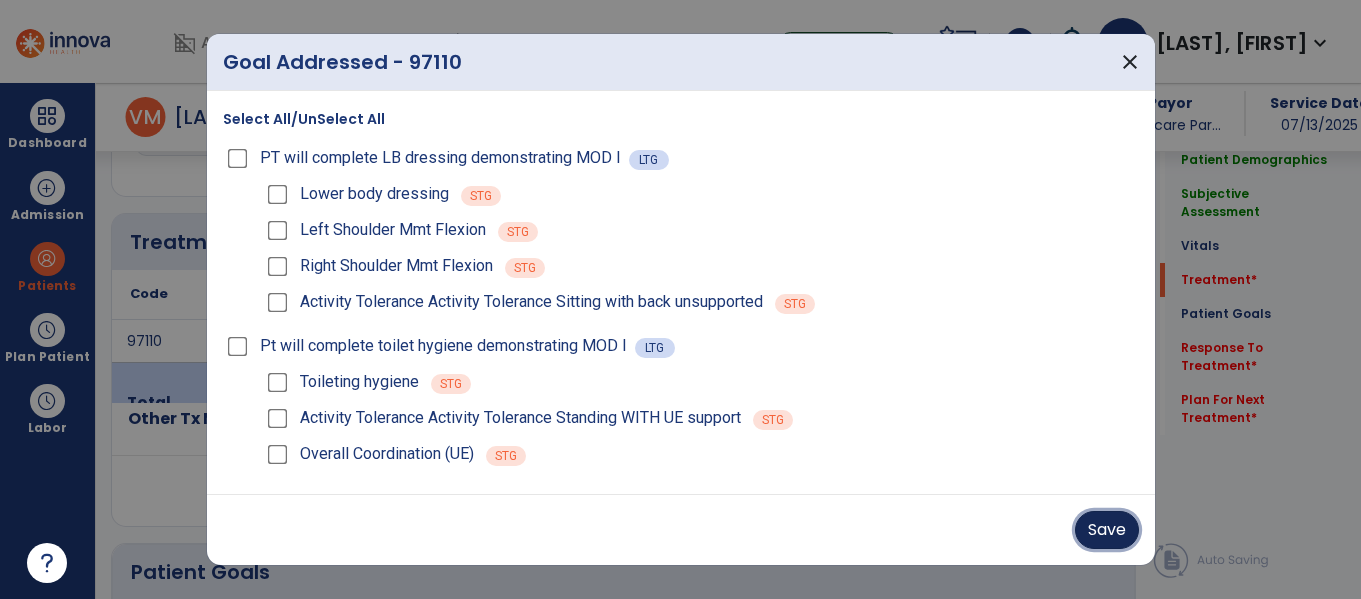 click on "Save" at bounding box center (1107, 530) 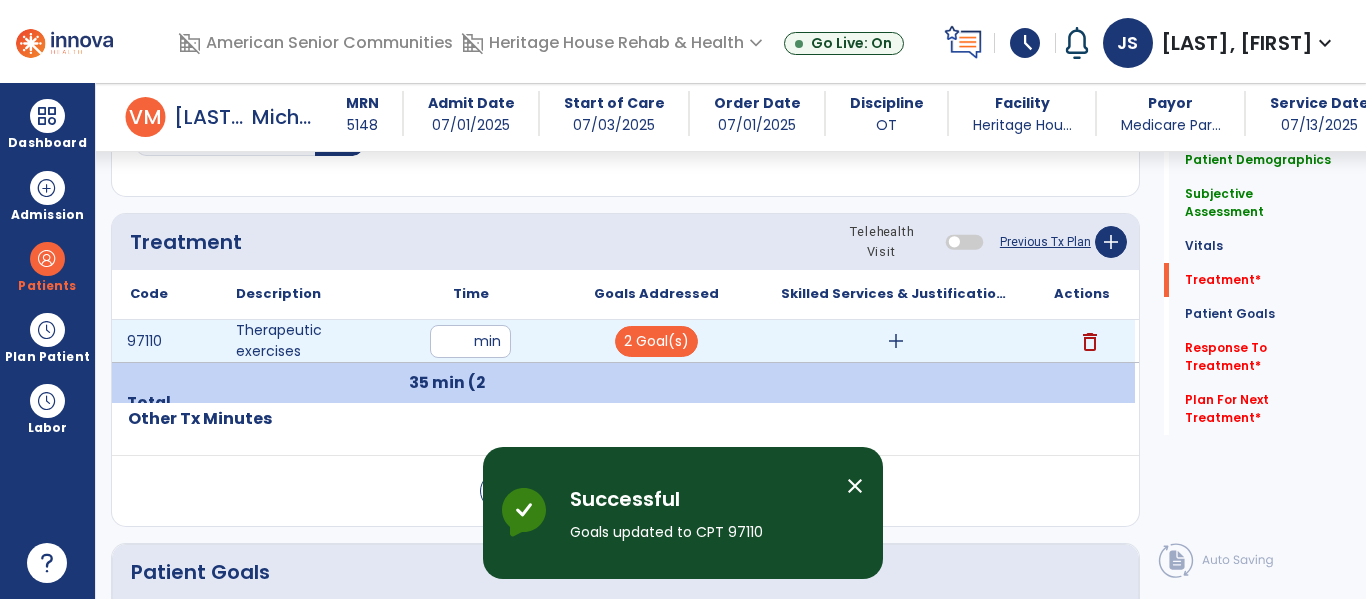 click on "add" at bounding box center [896, 341] 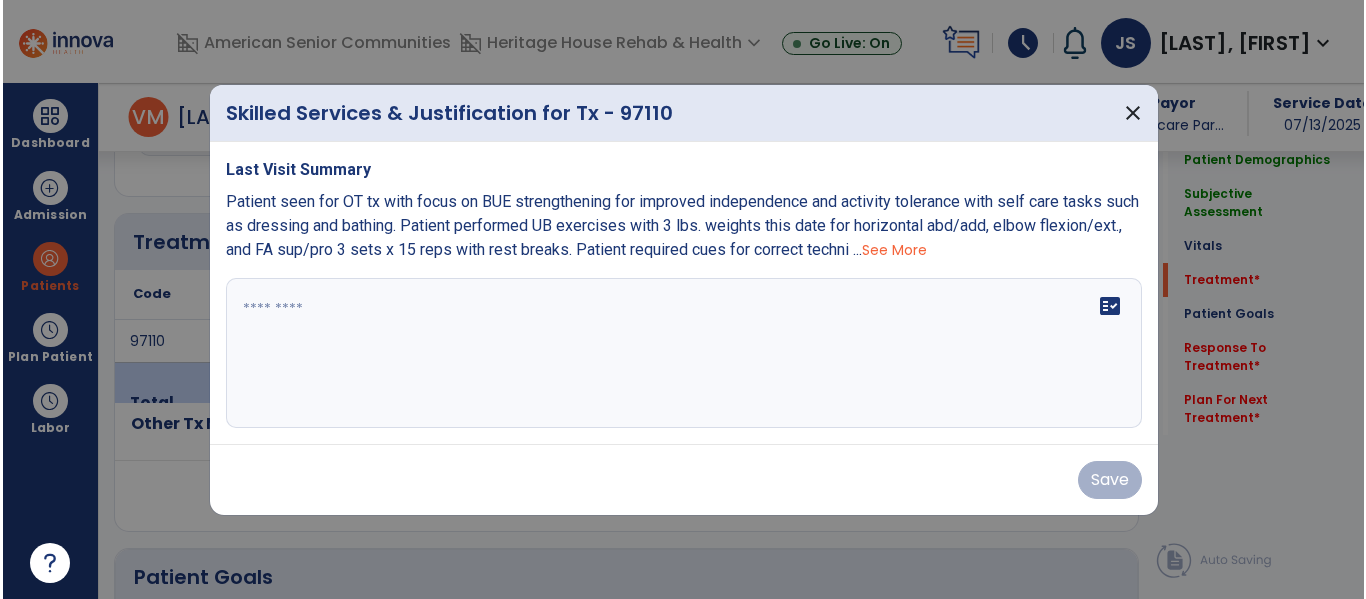 scroll, scrollTop: 1036, scrollLeft: 0, axis: vertical 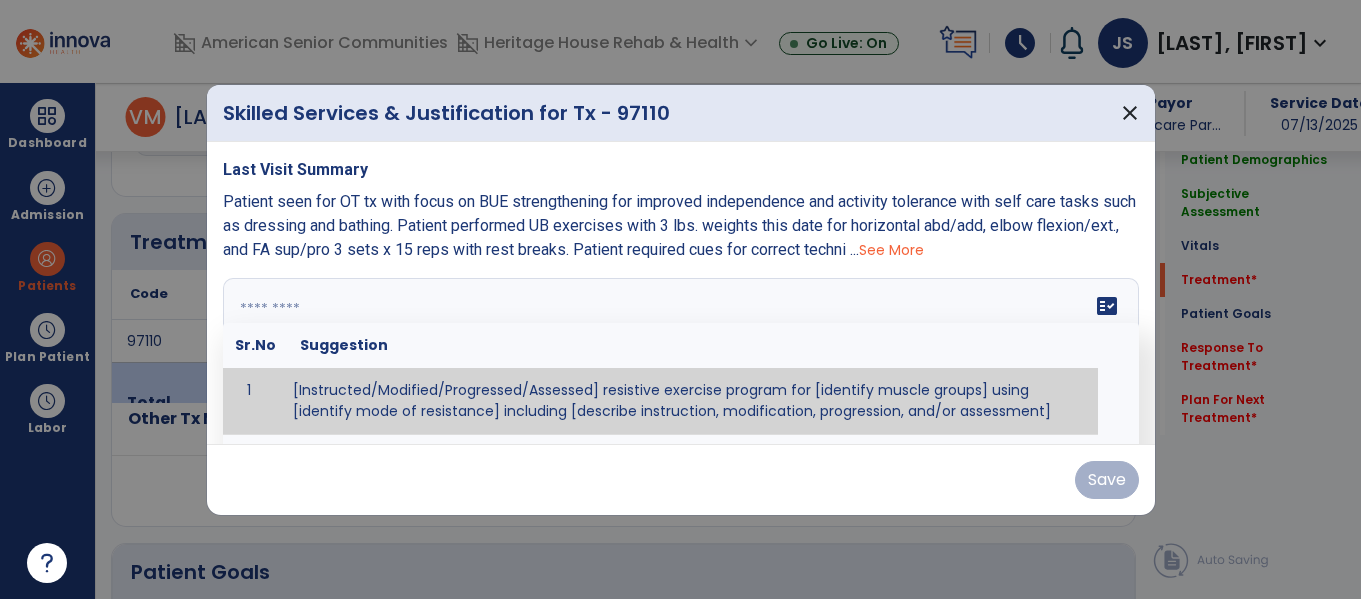 click on "fact_check  Sr.No Suggestion 1 [Instructed/Modified/Progressed/Assessed] resistive exercise program for [identify muscle groups] using [identify mode of resistance] including [describe instruction, modification, progression, and/or assessment] 2 [Instructed/Modified/Progressed/Assessed] aerobic exercise program using [identify equipment/mode] including [describe instruction, modification,progression, and/or assessment] 3 [Instructed/Modified/Progressed/Assessed] [PROM/A/AROM/AROM] program for [identify joint movements] using [contract-relax, over-pressure, inhibitory techniques, other] 4 [Assessed/Tested] aerobic capacity with administration of [aerobic capacity test]" at bounding box center [681, 353] 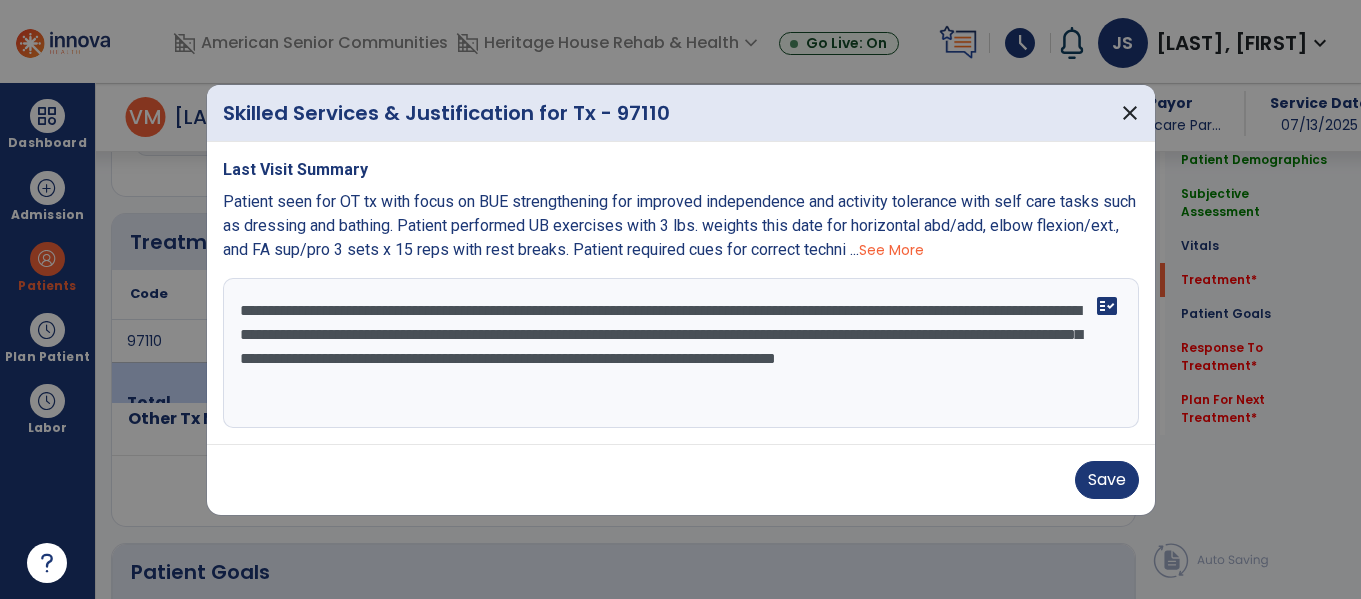 click on "**********" at bounding box center [681, 353] 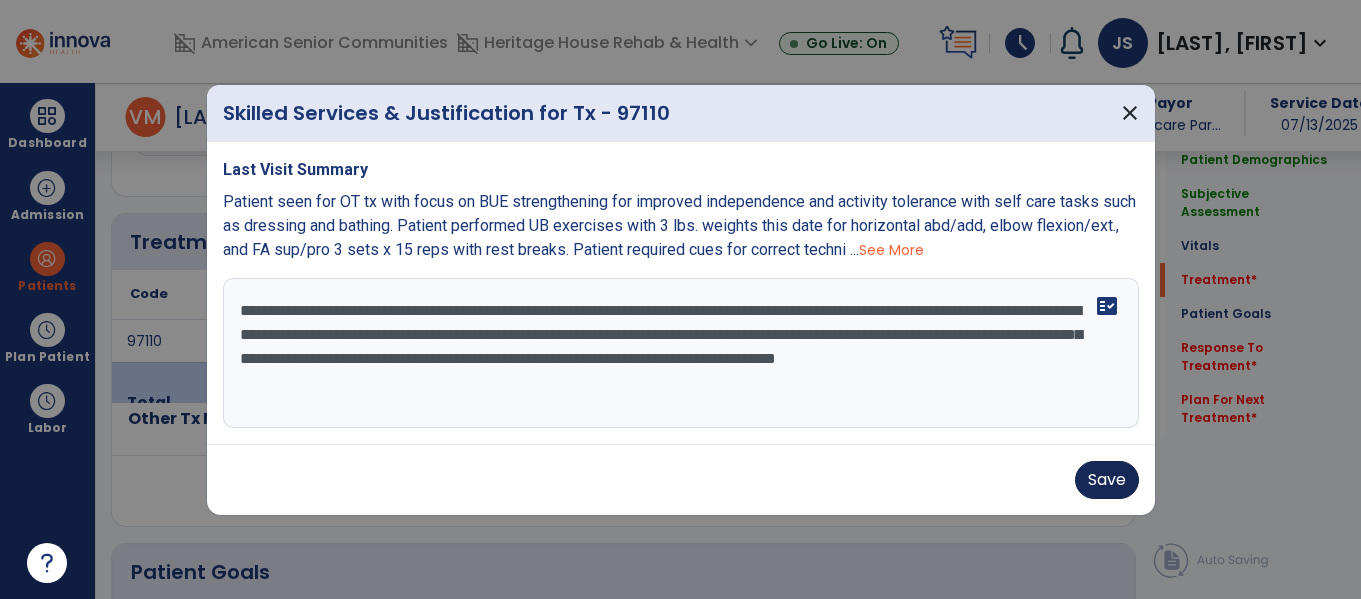 type on "**********" 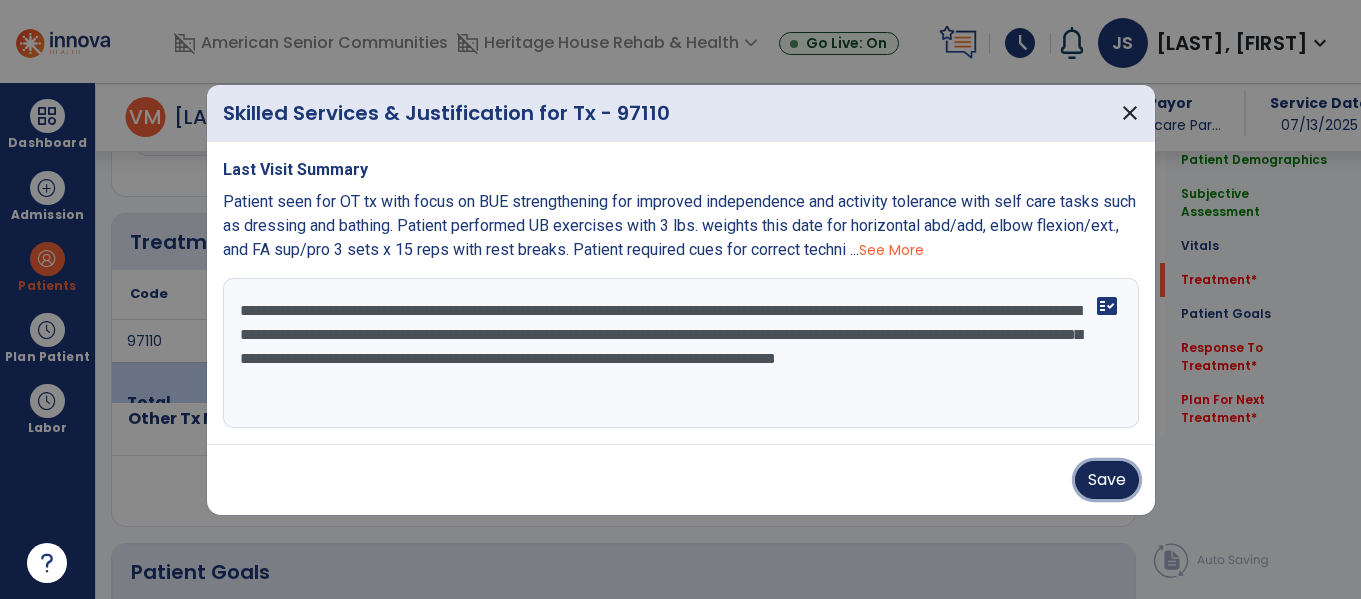 click on "Save" at bounding box center (1107, 480) 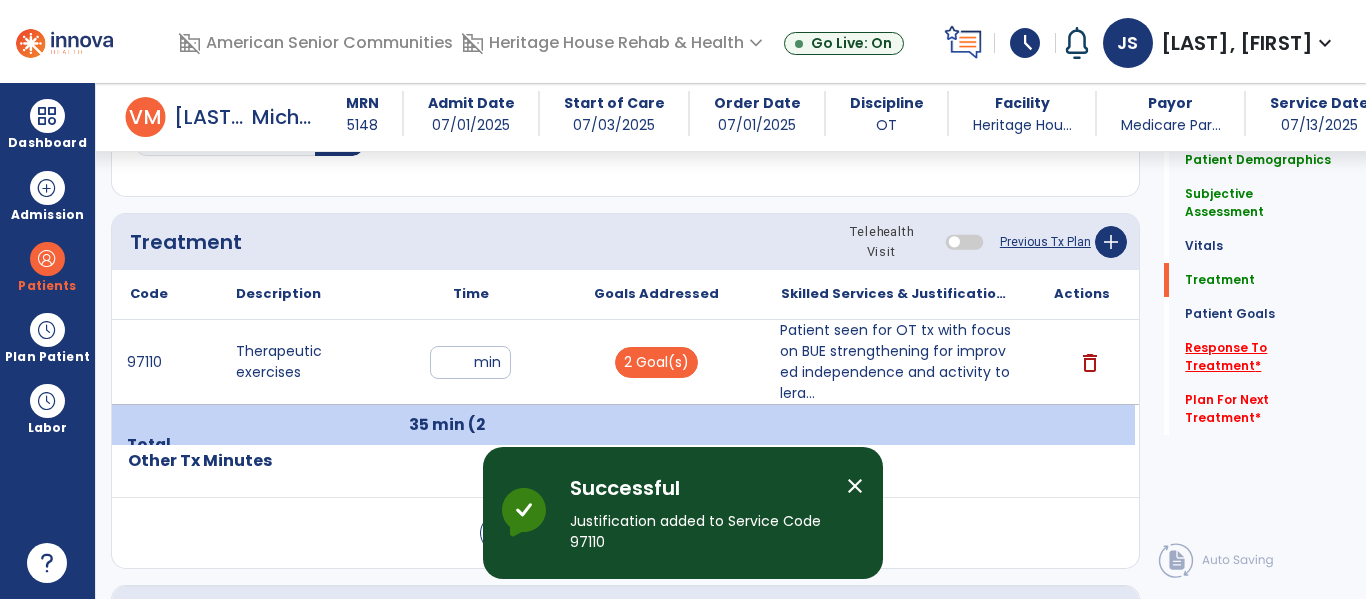 click on "Response To Treatment   *" 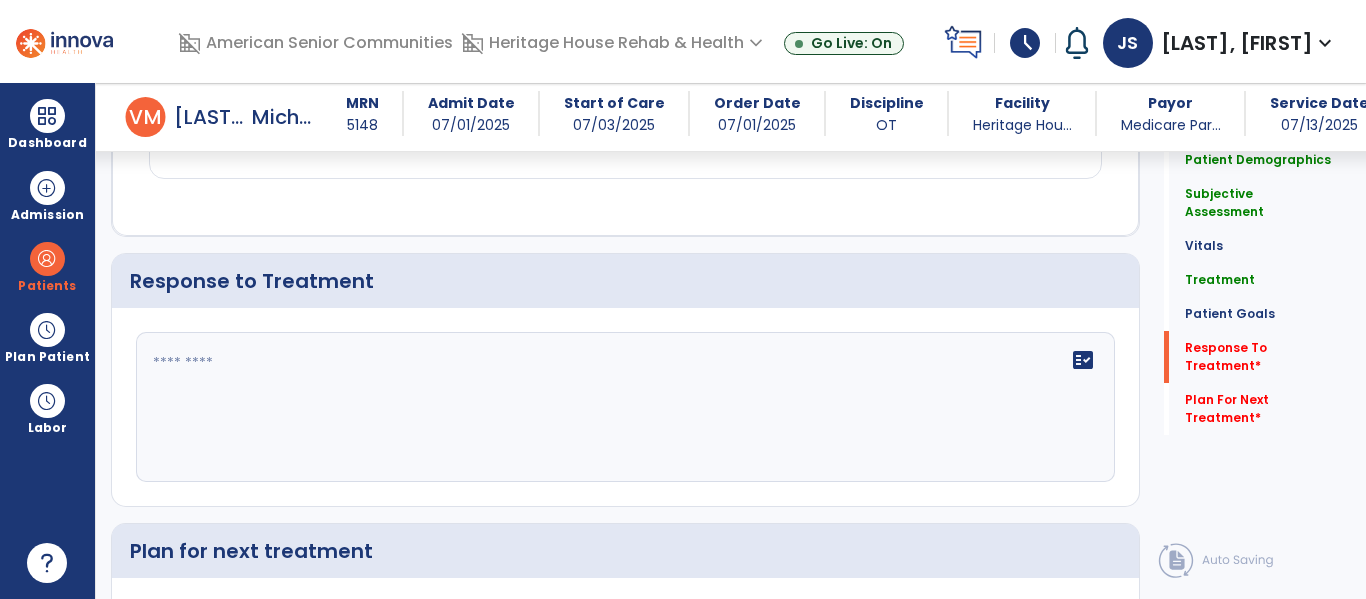 scroll, scrollTop: 2741, scrollLeft: 0, axis: vertical 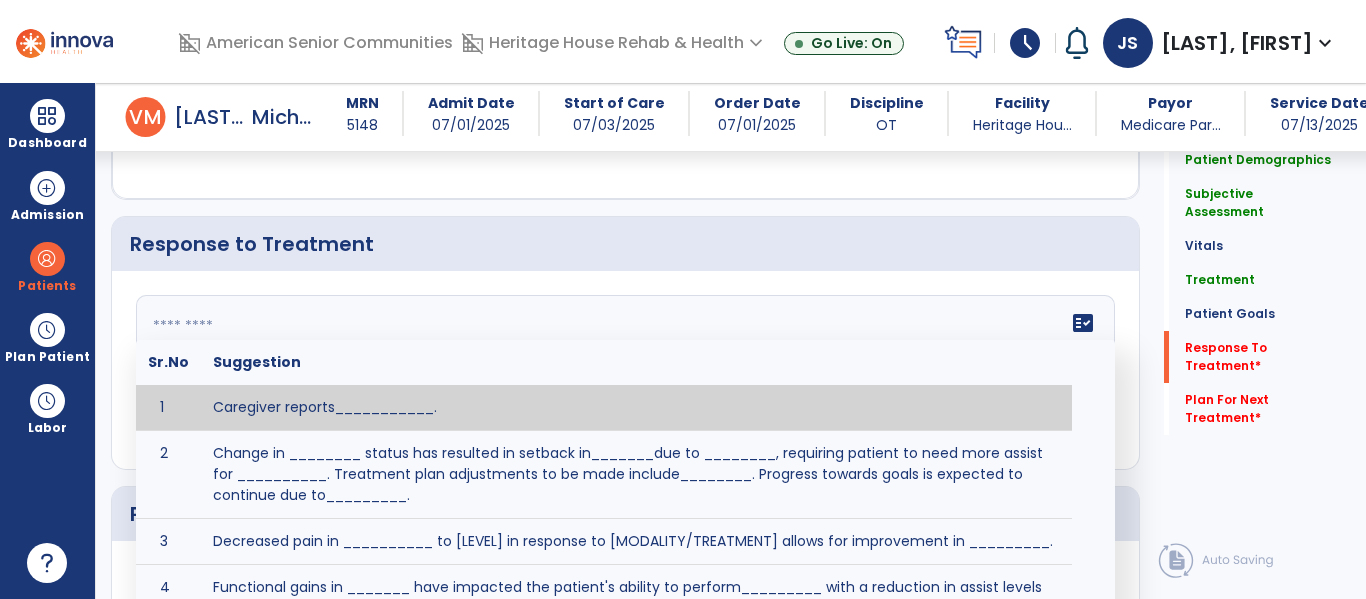 click on "fact_check  Sr.No Suggestion 1 Caregiver reports___________. 2 Change in ________ status has resulted in setback in_______due to ________, requiring patient to need more assist for __________.   Treatment plan adjustments to be made include________.  Progress towards goals is expected to continue due to_________. 3 Decreased pain in __________ to [LEVEL] in response to [MODALITY/TREATMENT] allows for improvement in _________. 4 Functional gains in _______ have impacted the patient's ability to perform_________ with a reduction in assist levels to_________. 5 Functional progress this week has been significant due to__________. 6 Gains in ________ have improved the patient's ability to perform ______with decreased levels of assist to___________. 7 Improvement in ________allows patient to tolerate higher levels of challenges in_________. 8 Pain in [AREA] has decreased to [LEVEL] in response to [TREATMENT/MODALITY], allowing fore ease in completing__________. 9 10 11 12 13 14 15 16 17 18 19 20 21" 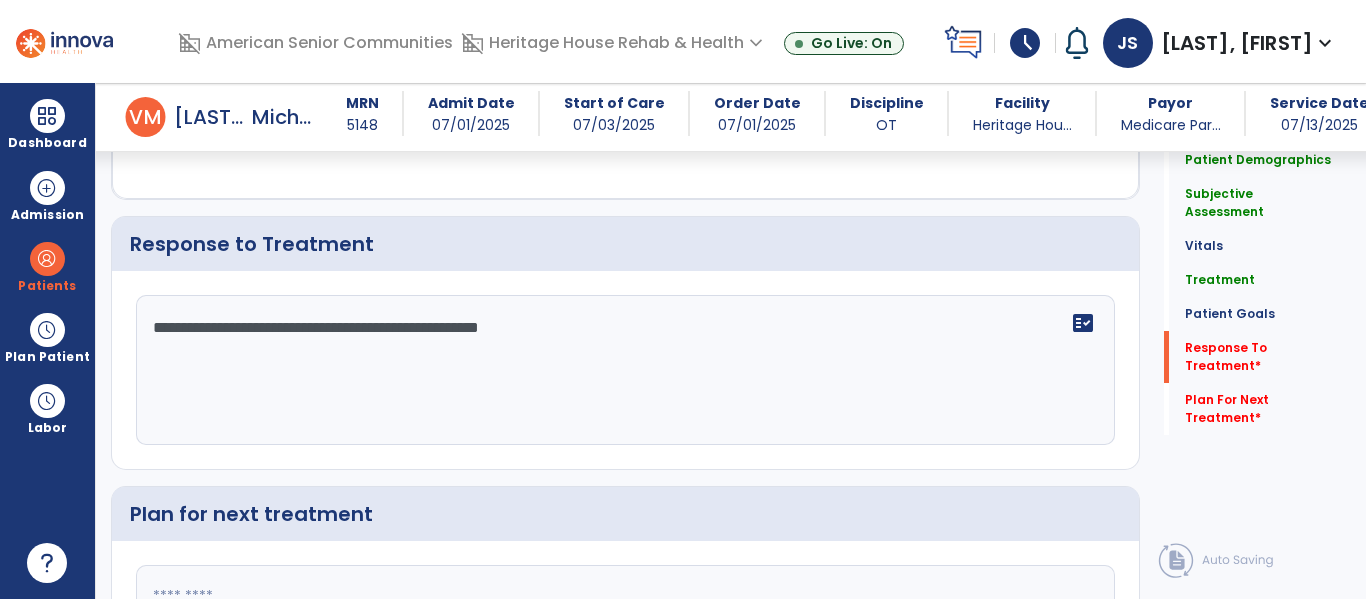 type on "**********" 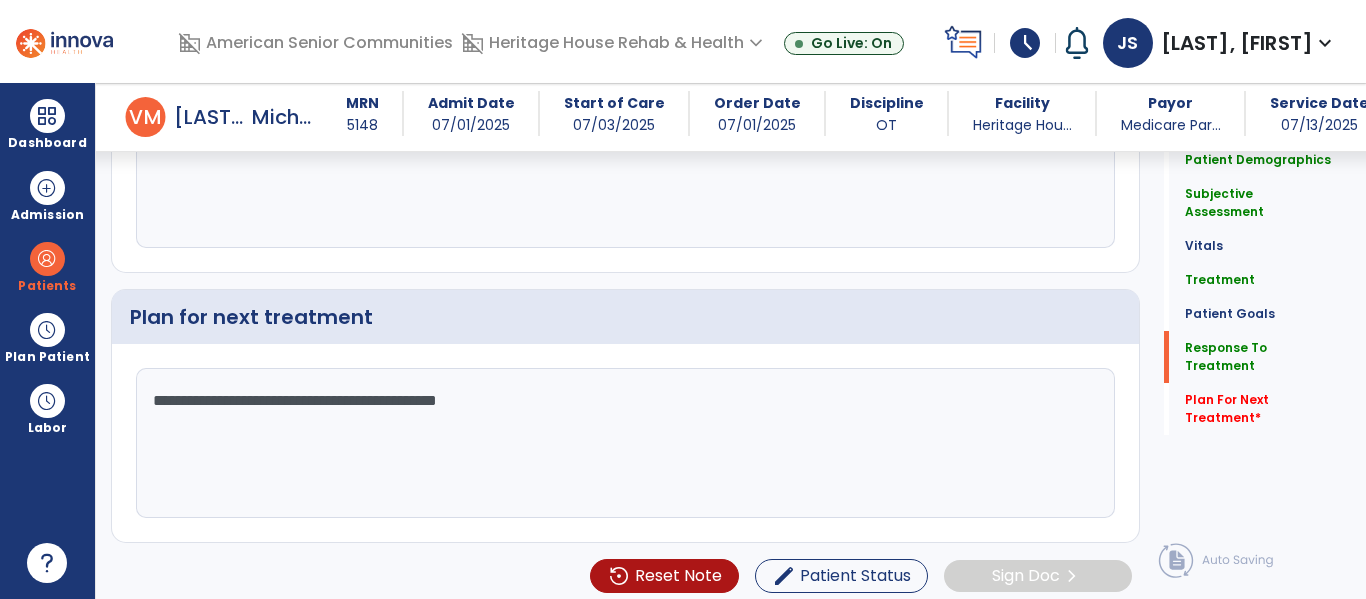 scroll, scrollTop: 2946, scrollLeft: 0, axis: vertical 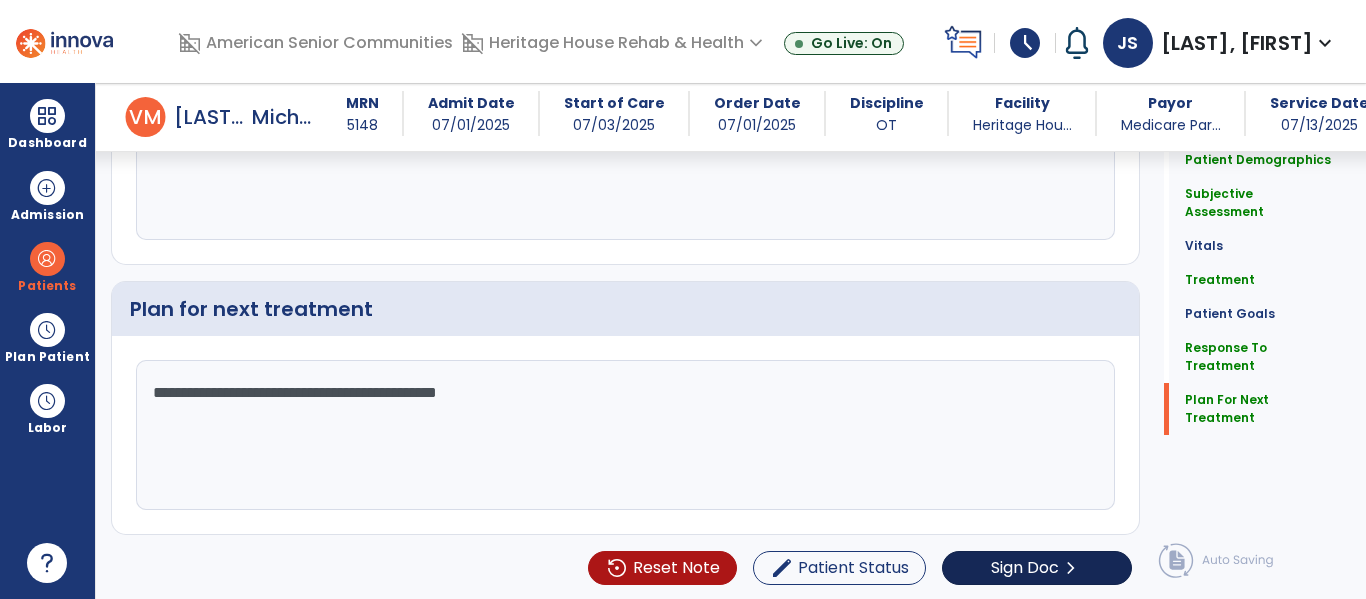 type on "**********" 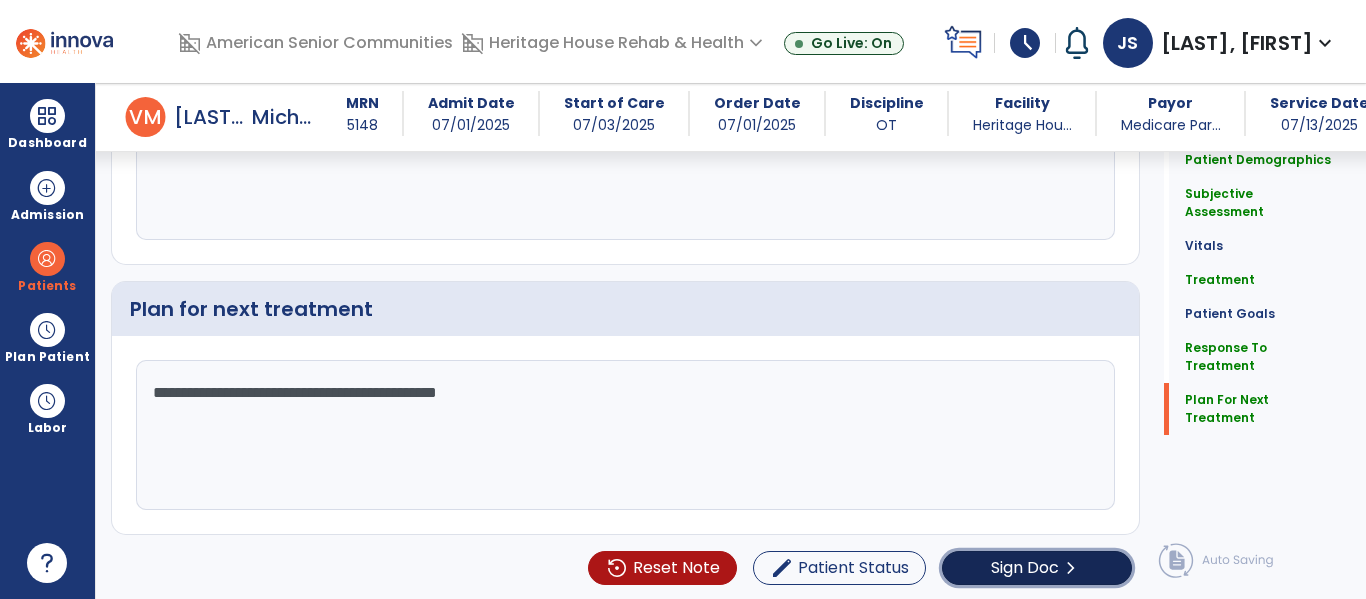 click on "Sign Doc" 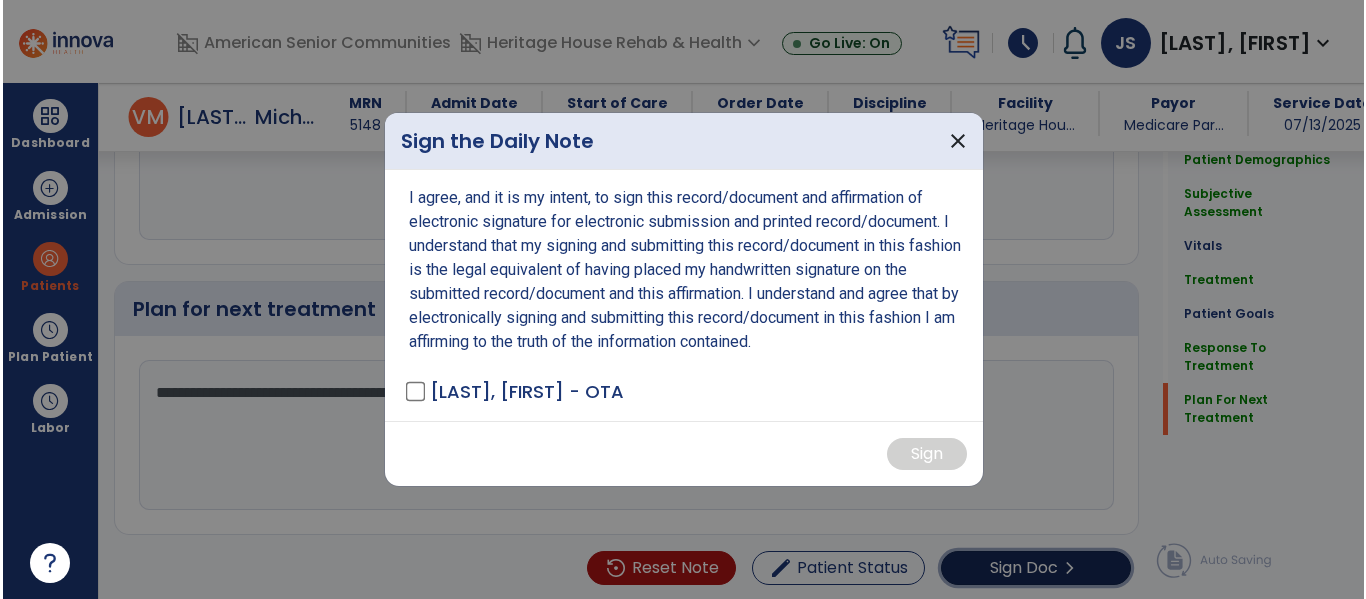 scroll, scrollTop: 2946, scrollLeft: 0, axis: vertical 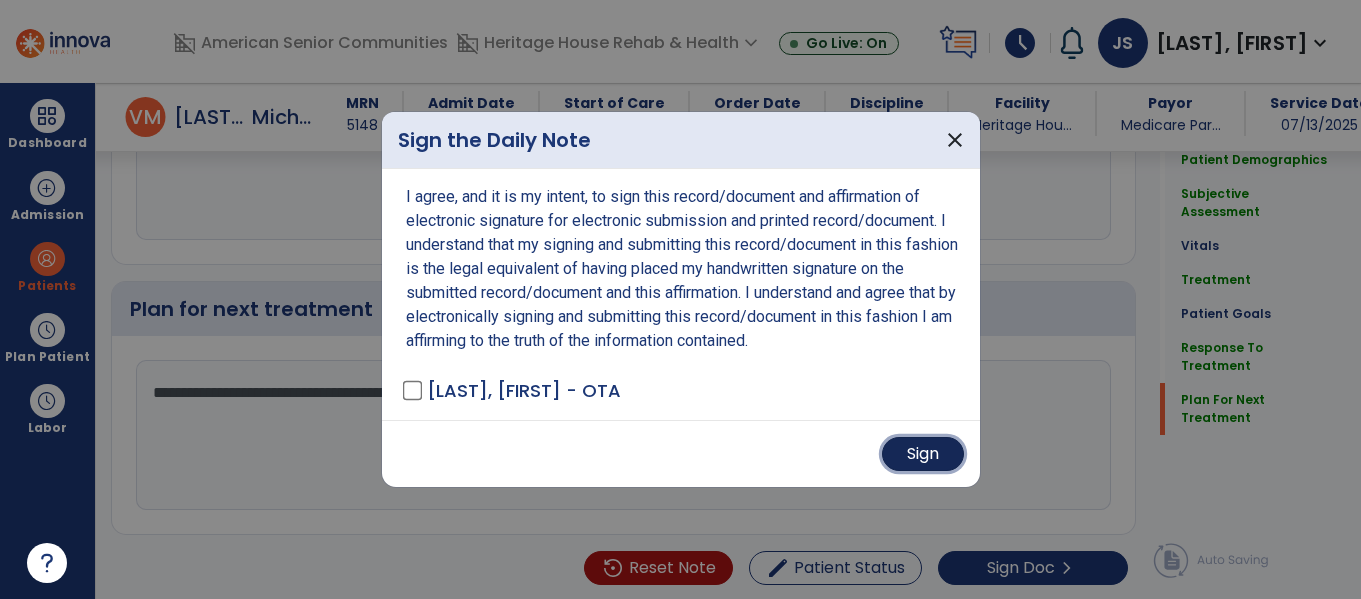 click on "Sign" at bounding box center [923, 454] 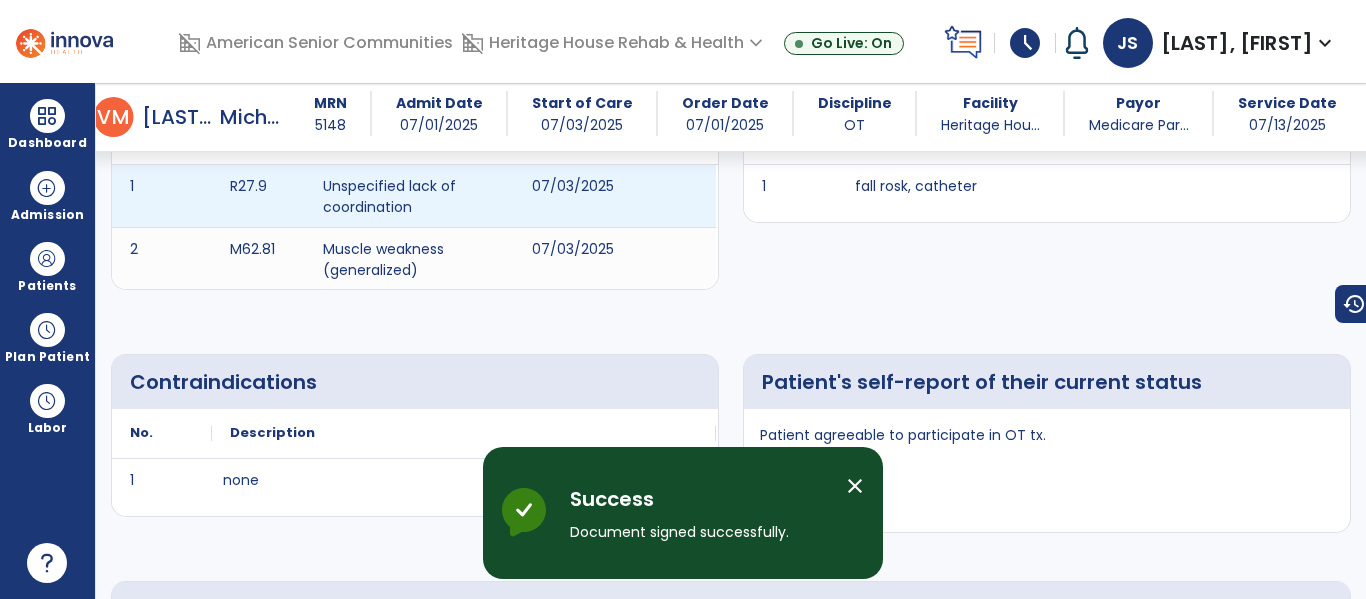 scroll, scrollTop: 0, scrollLeft: 0, axis: both 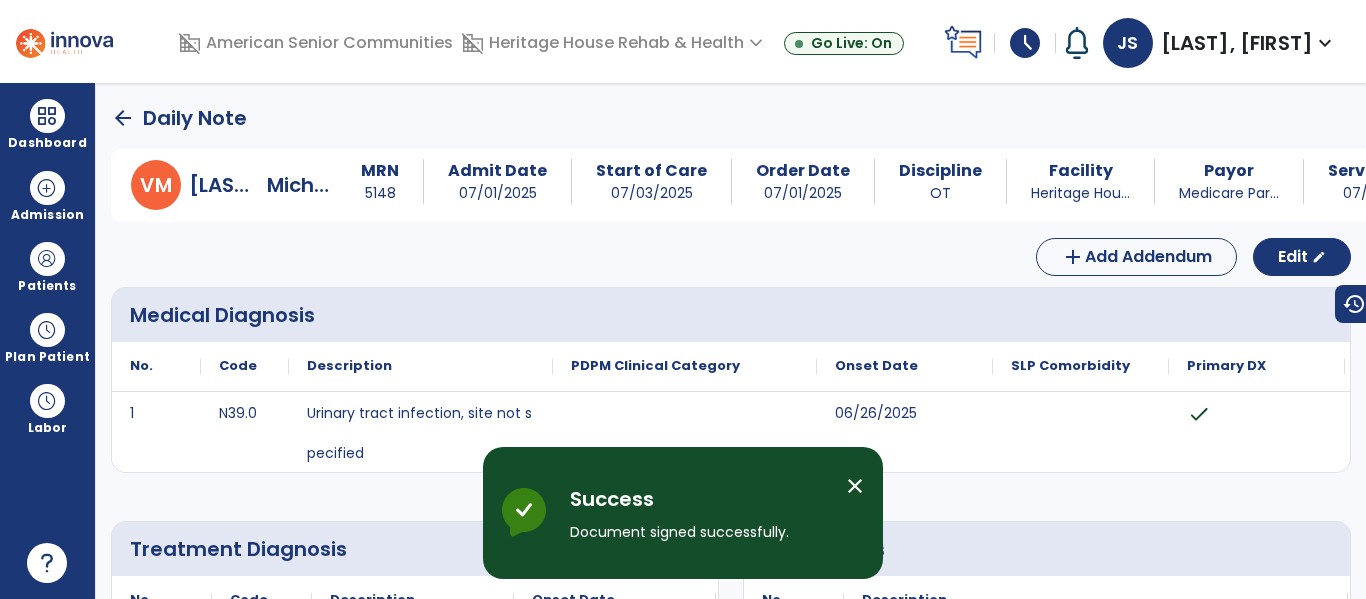 click on "arrow_back" 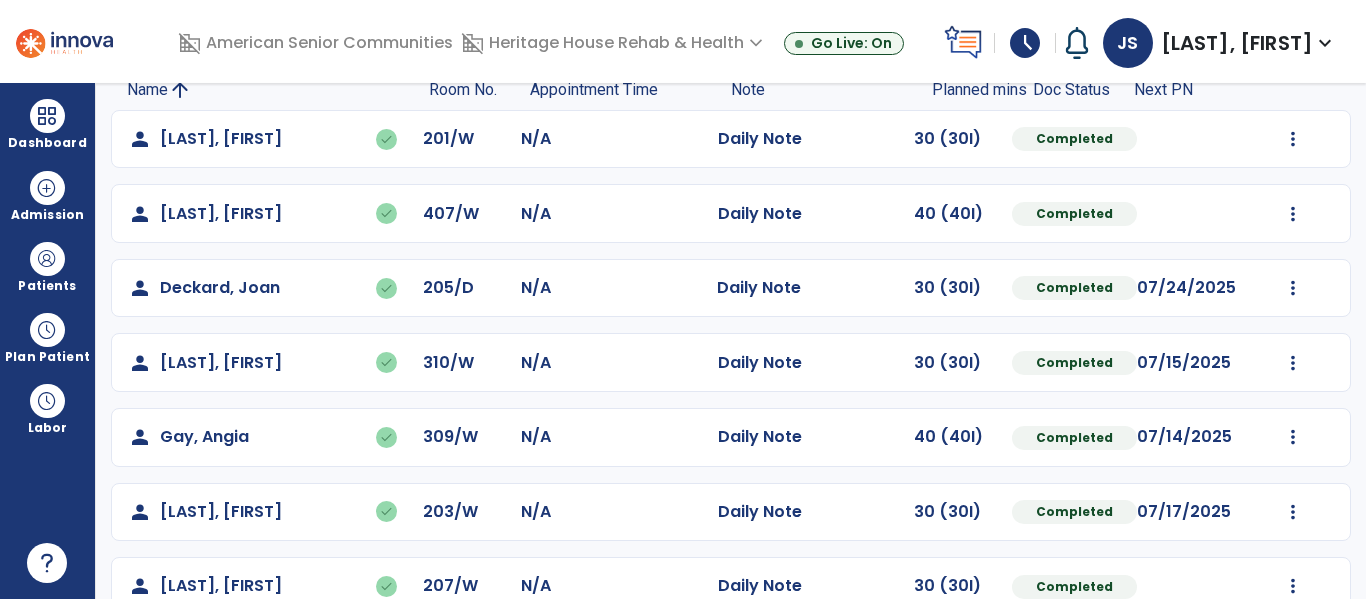 scroll, scrollTop: 0, scrollLeft: 0, axis: both 